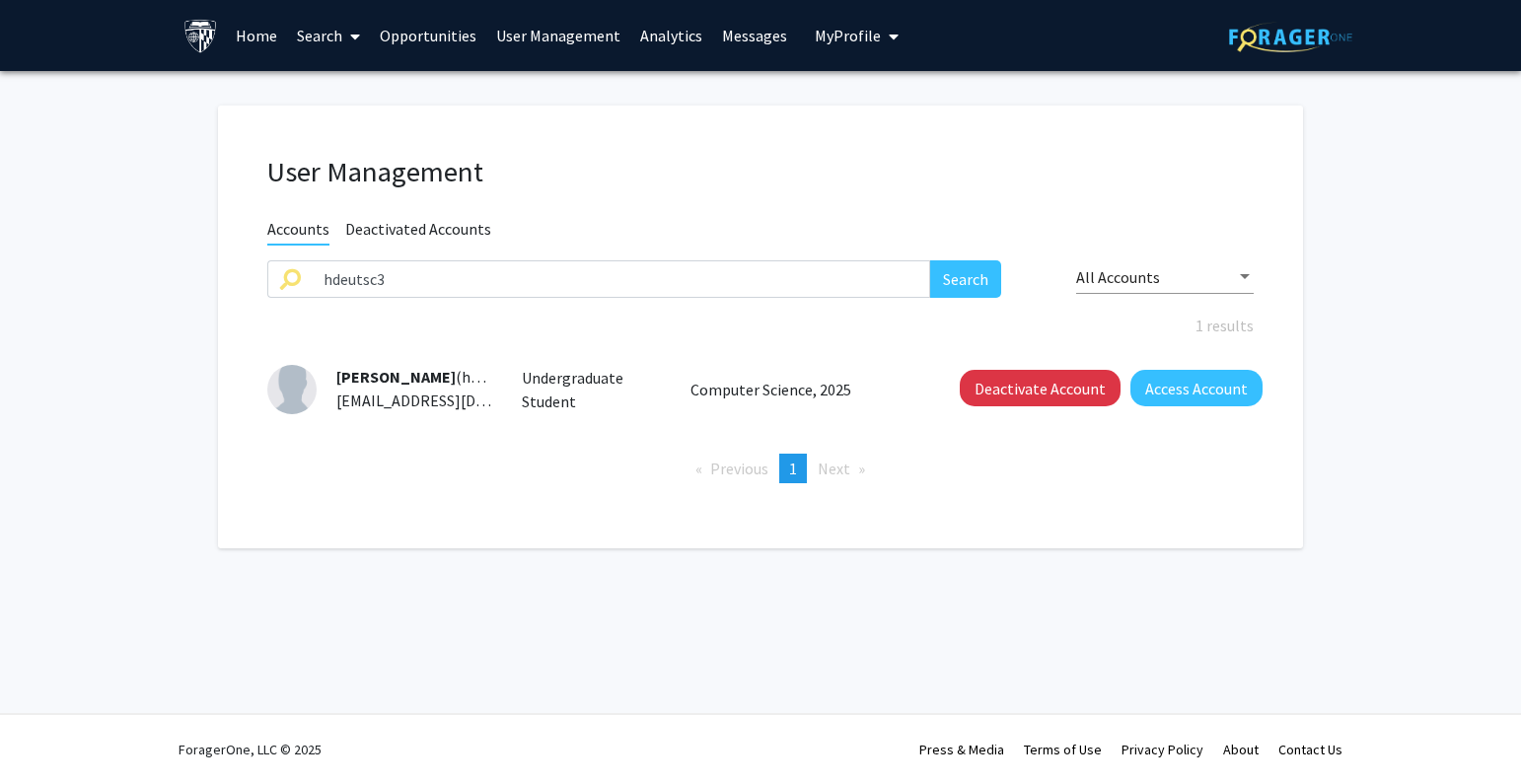 scroll, scrollTop: 0, scrollLeft: 0, axis: both 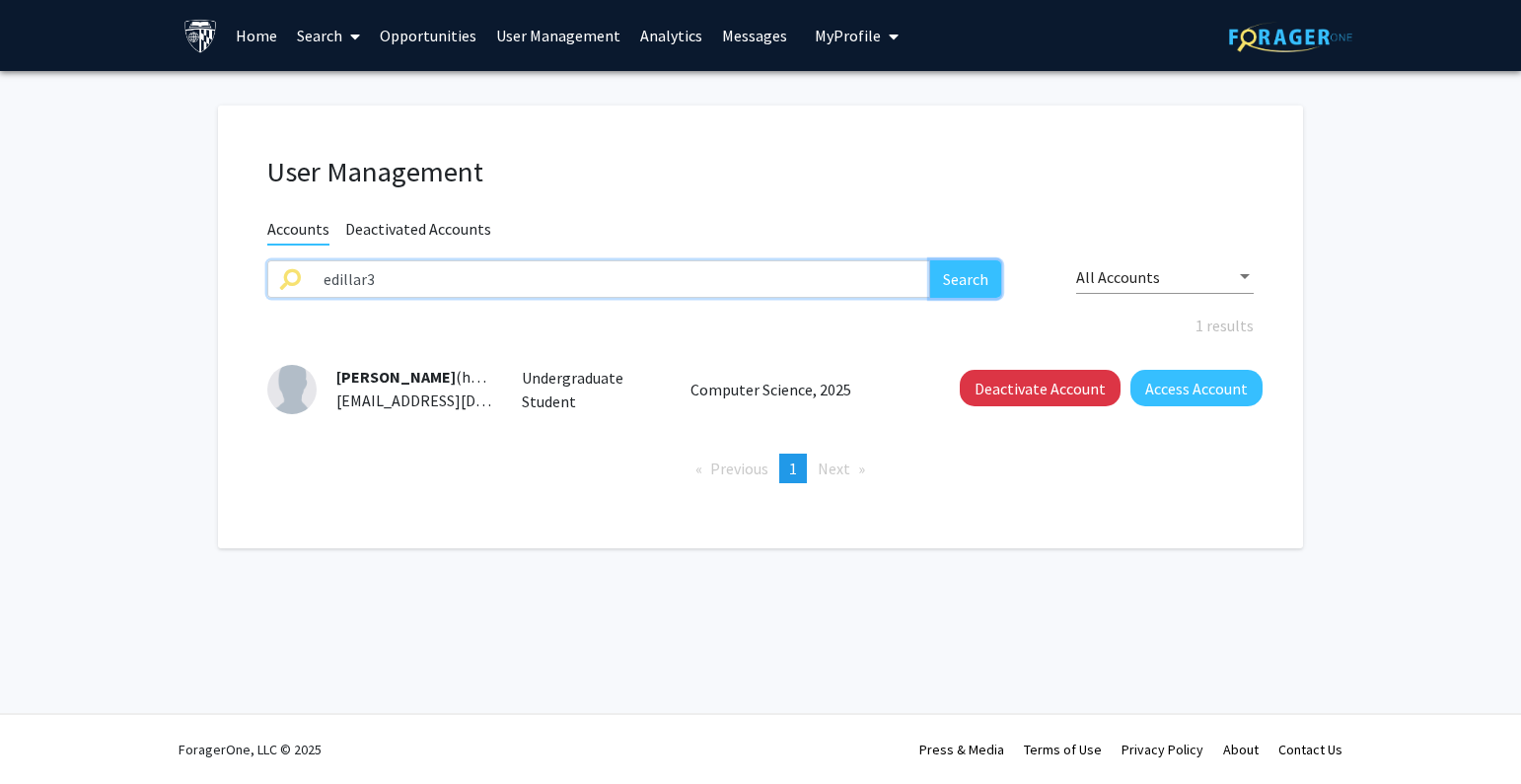click on "Search" 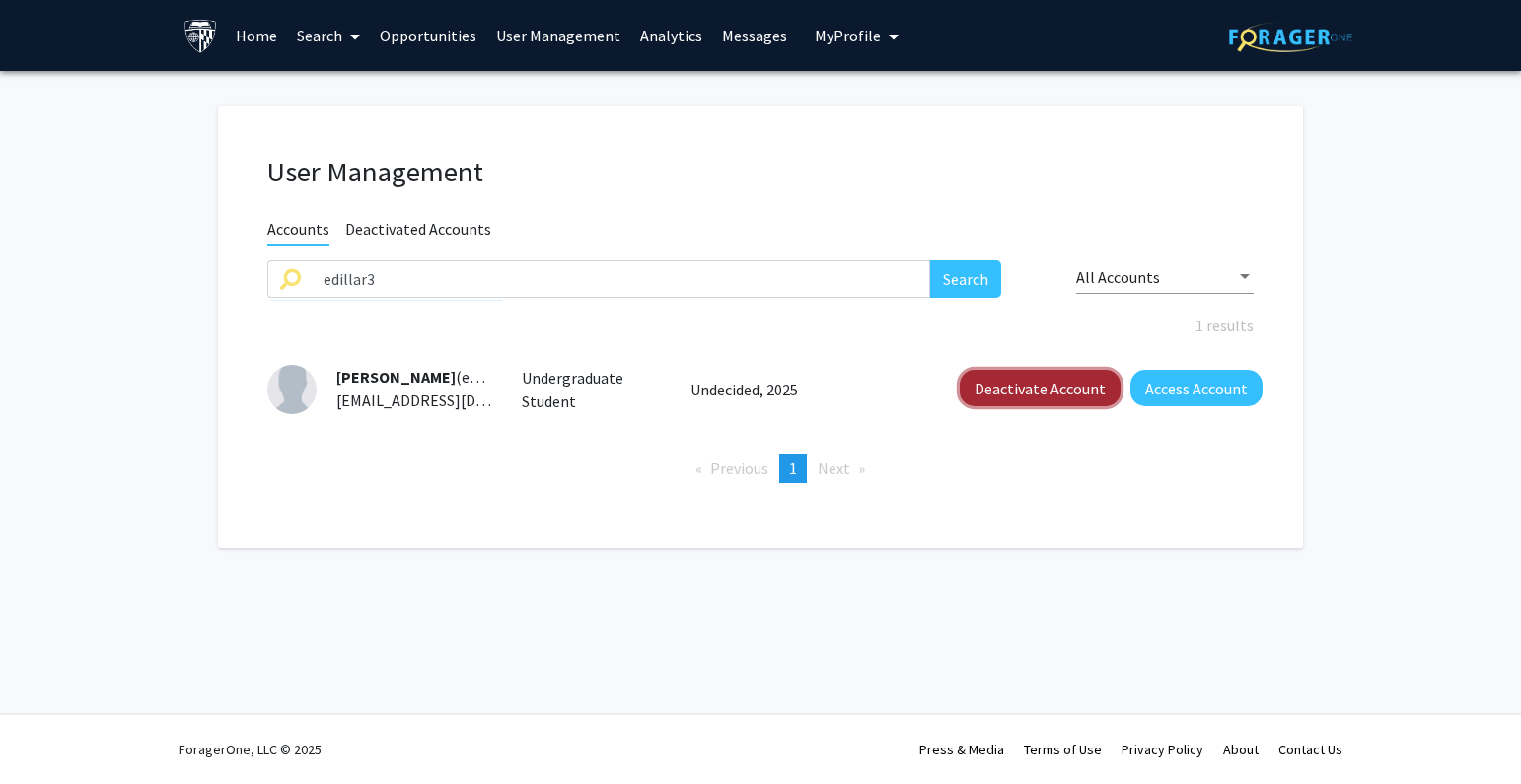 click on "Deactivate Account" 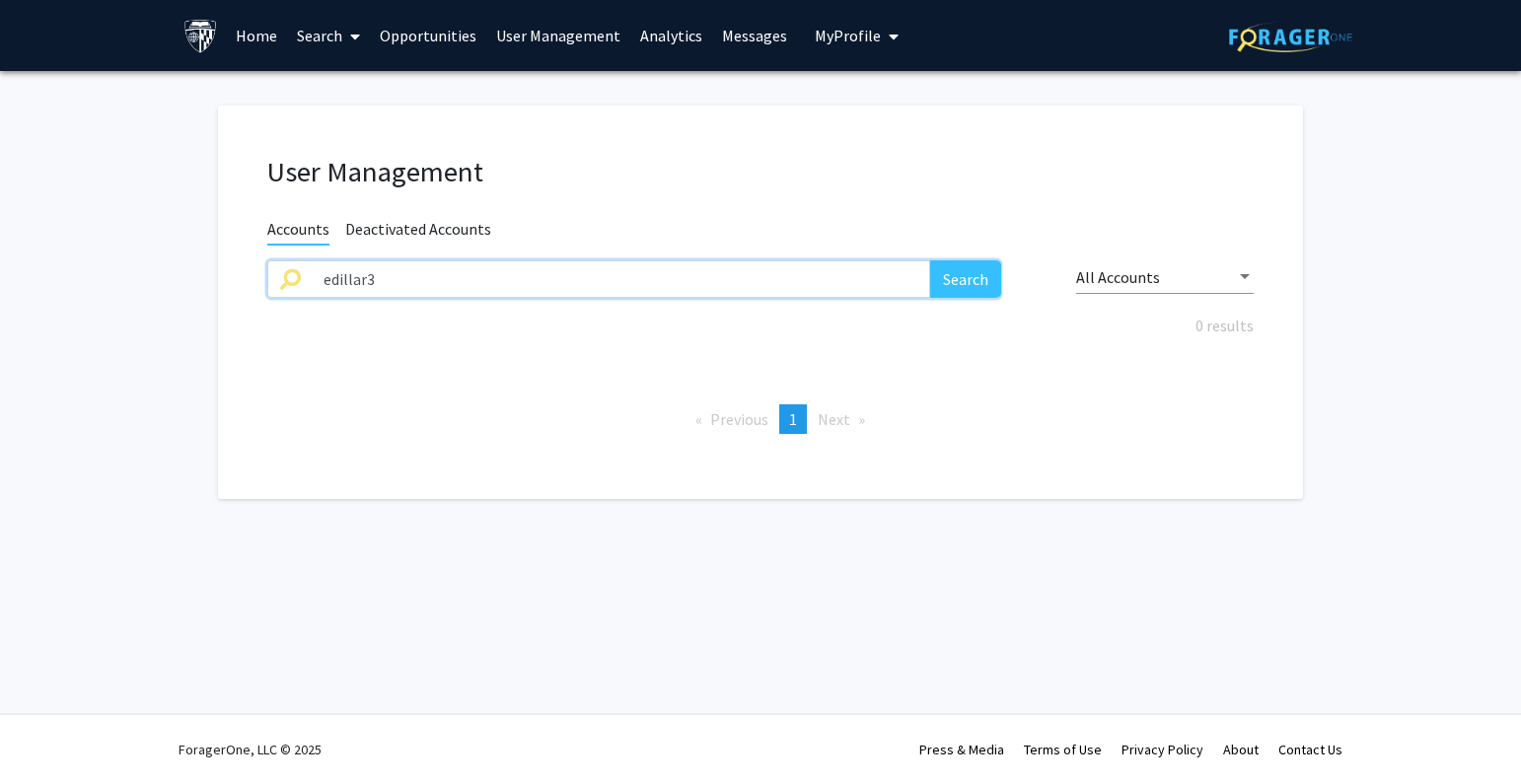 drag, startPoint x: 438, startPoint y: 286, endPoint x: 151, endPoint y: 289, distance: 287.01568 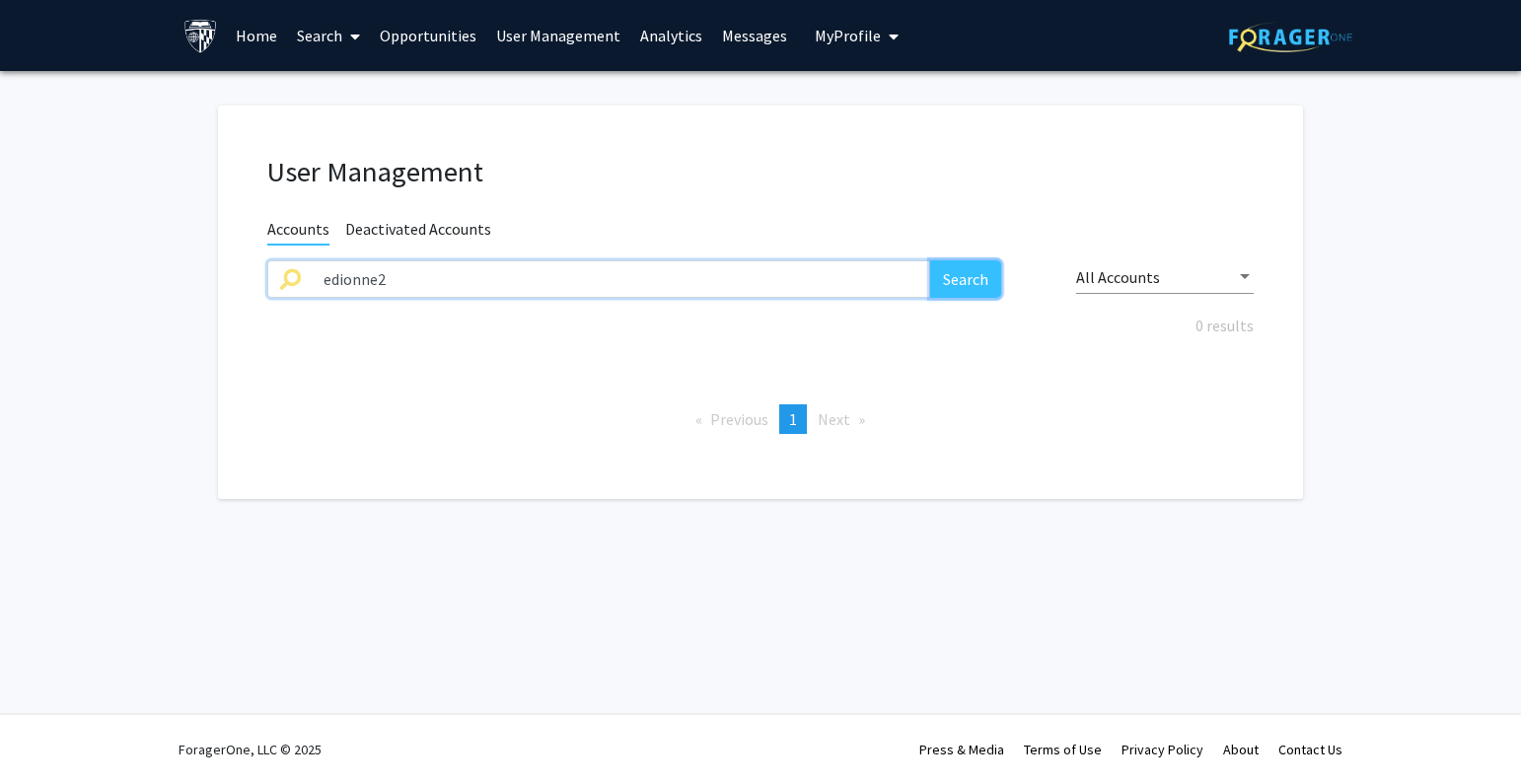 click on "Search" 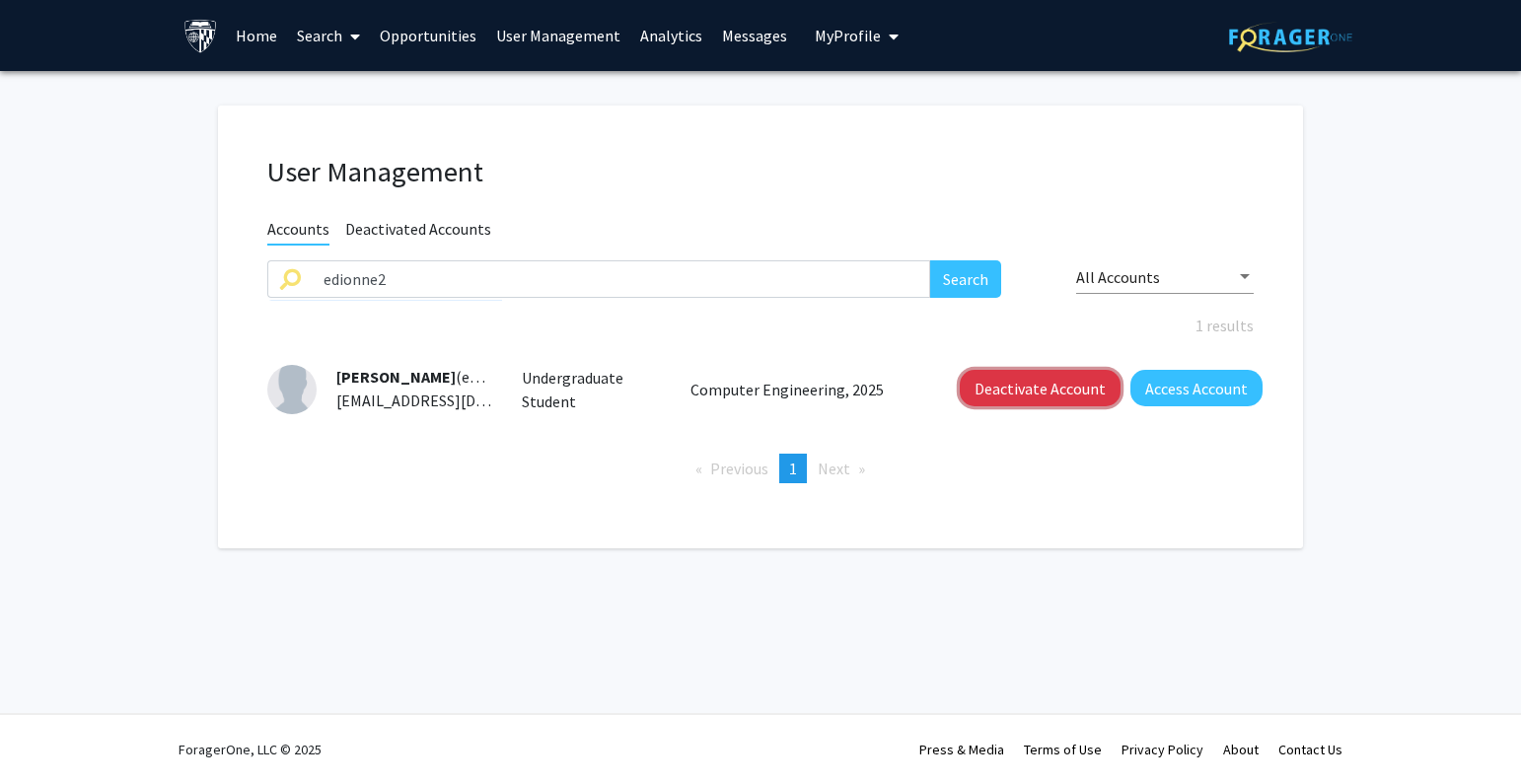 drag, startPoint x: 987, startPoint y: 389, endPoint x: 1253, endPoint y: 421, distance: 267.9179 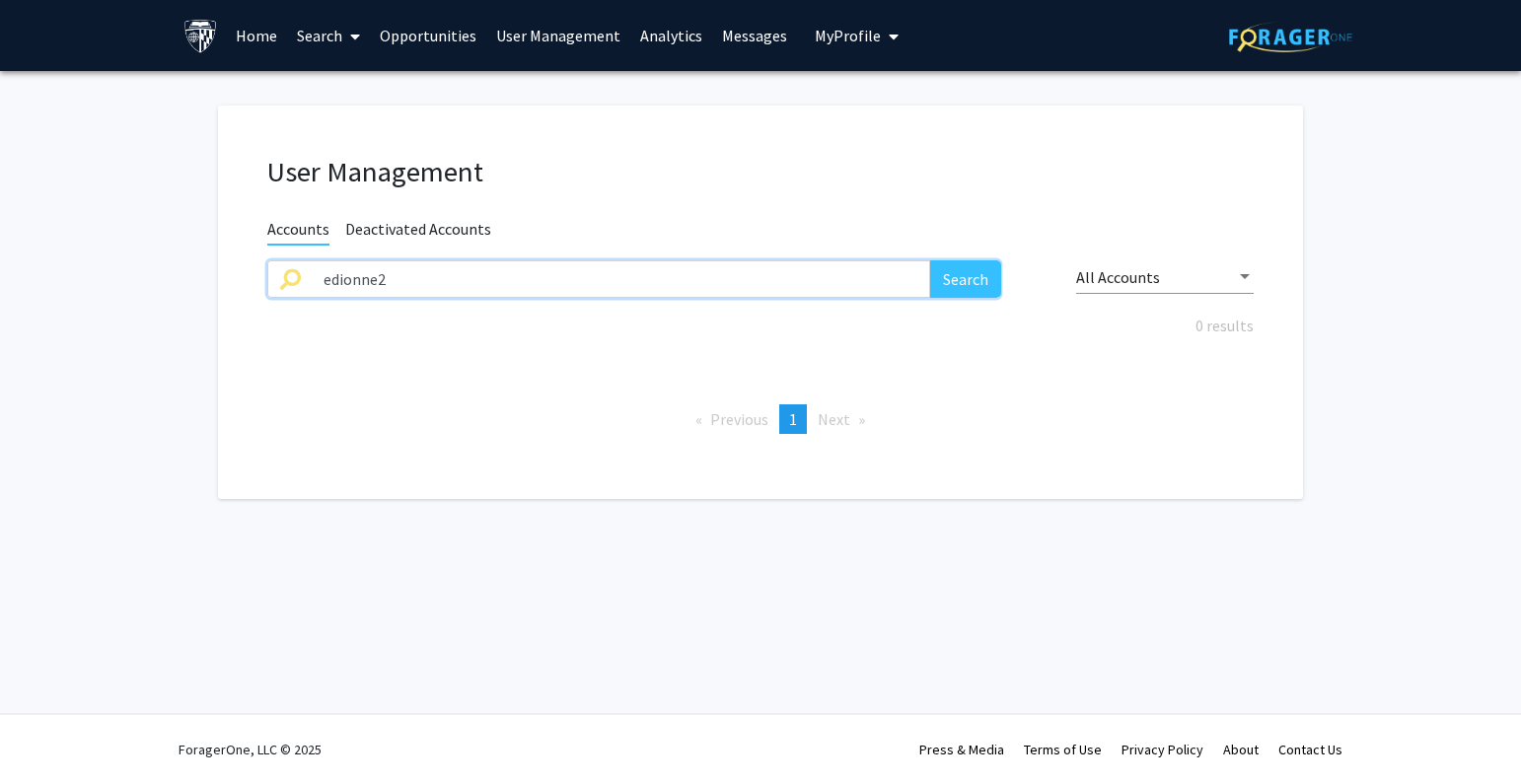drag, startPoint x: 267, startPoint y: 289, endPoint x: 516, endPoint y: 291, distance: 249.00803 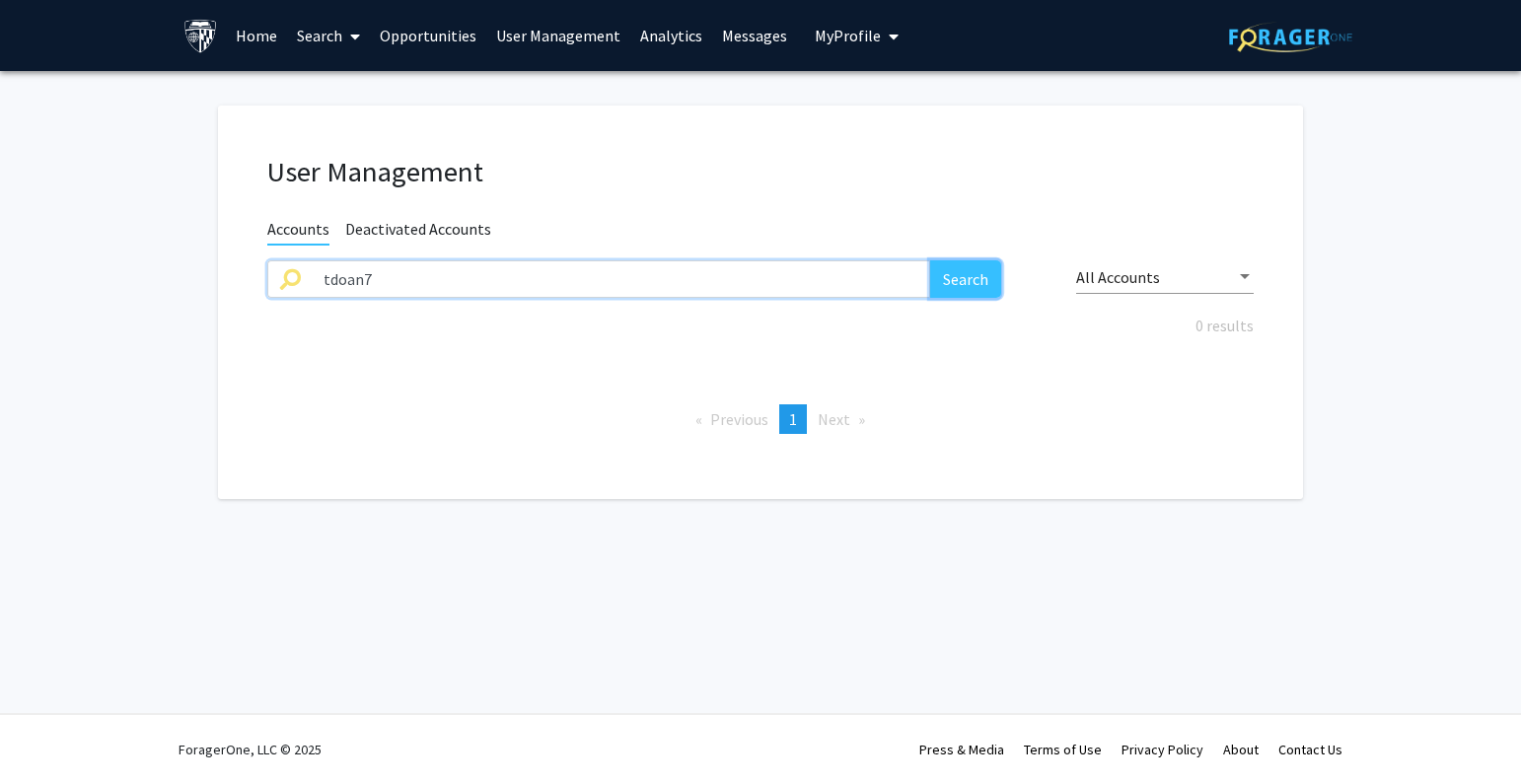 click on "Search" 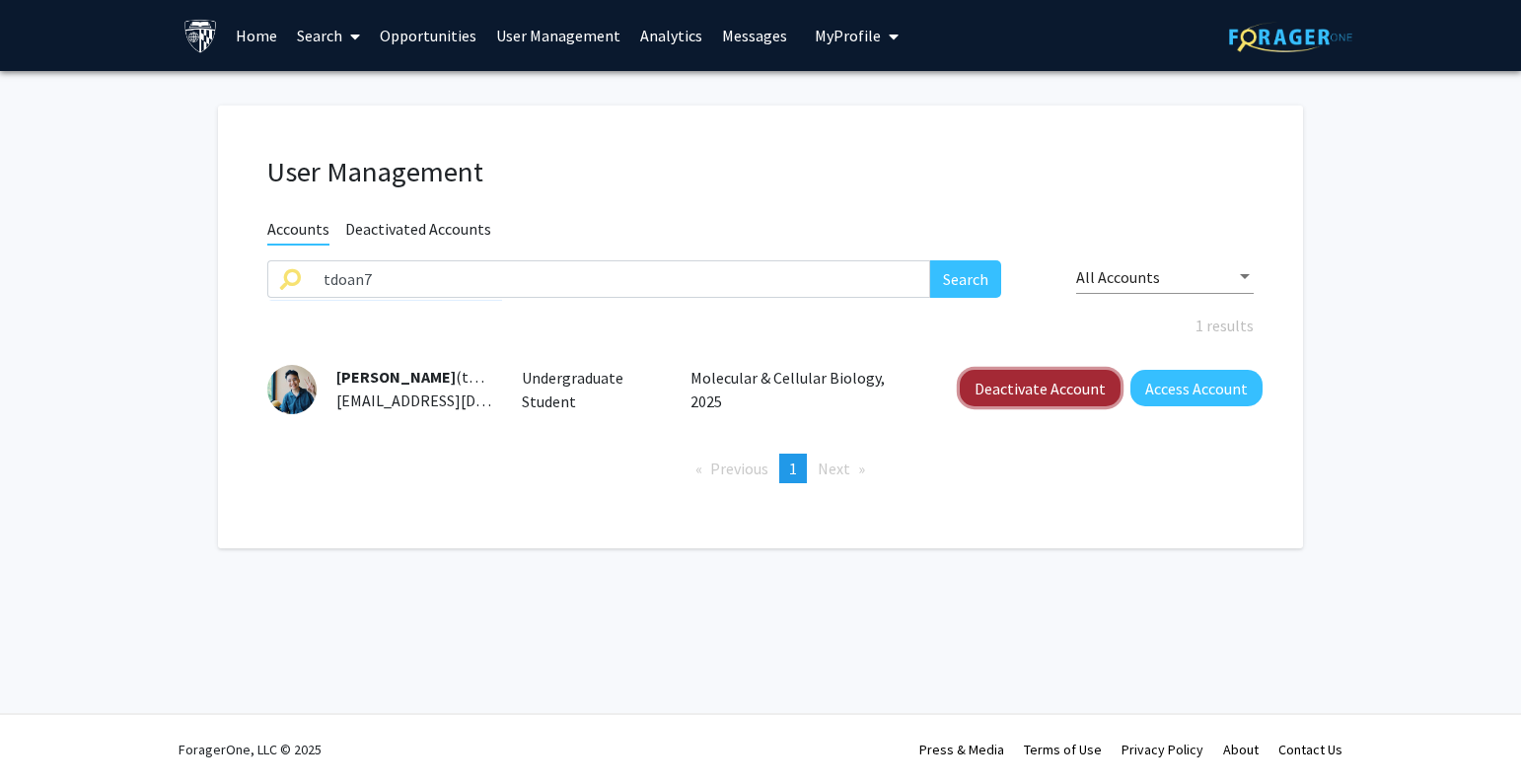 click on "Deactivate Account" 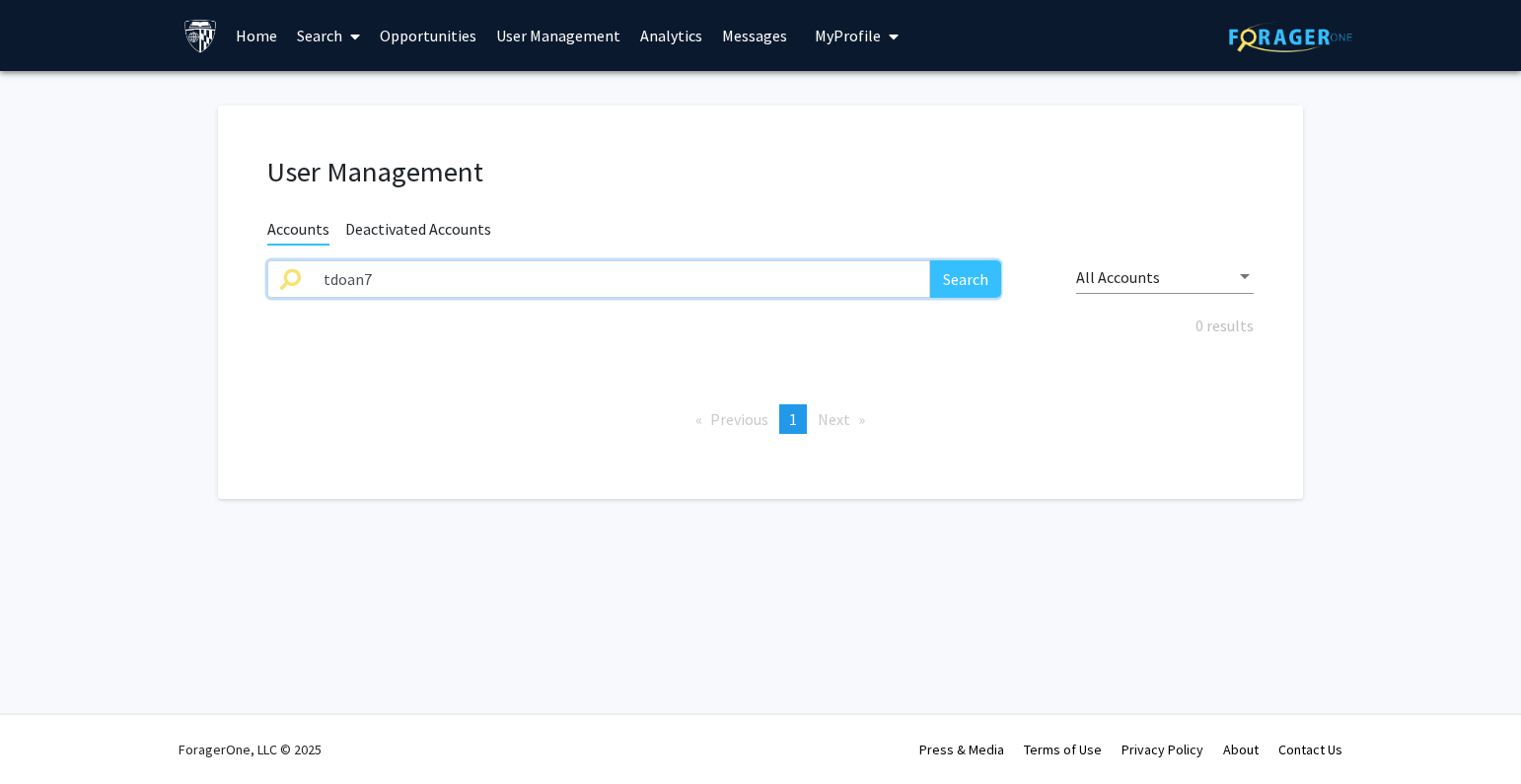 drag, startPoint x: 513, startPoint y: 270, endPoint x: 153, endPoint y: 291, distance: 360.612 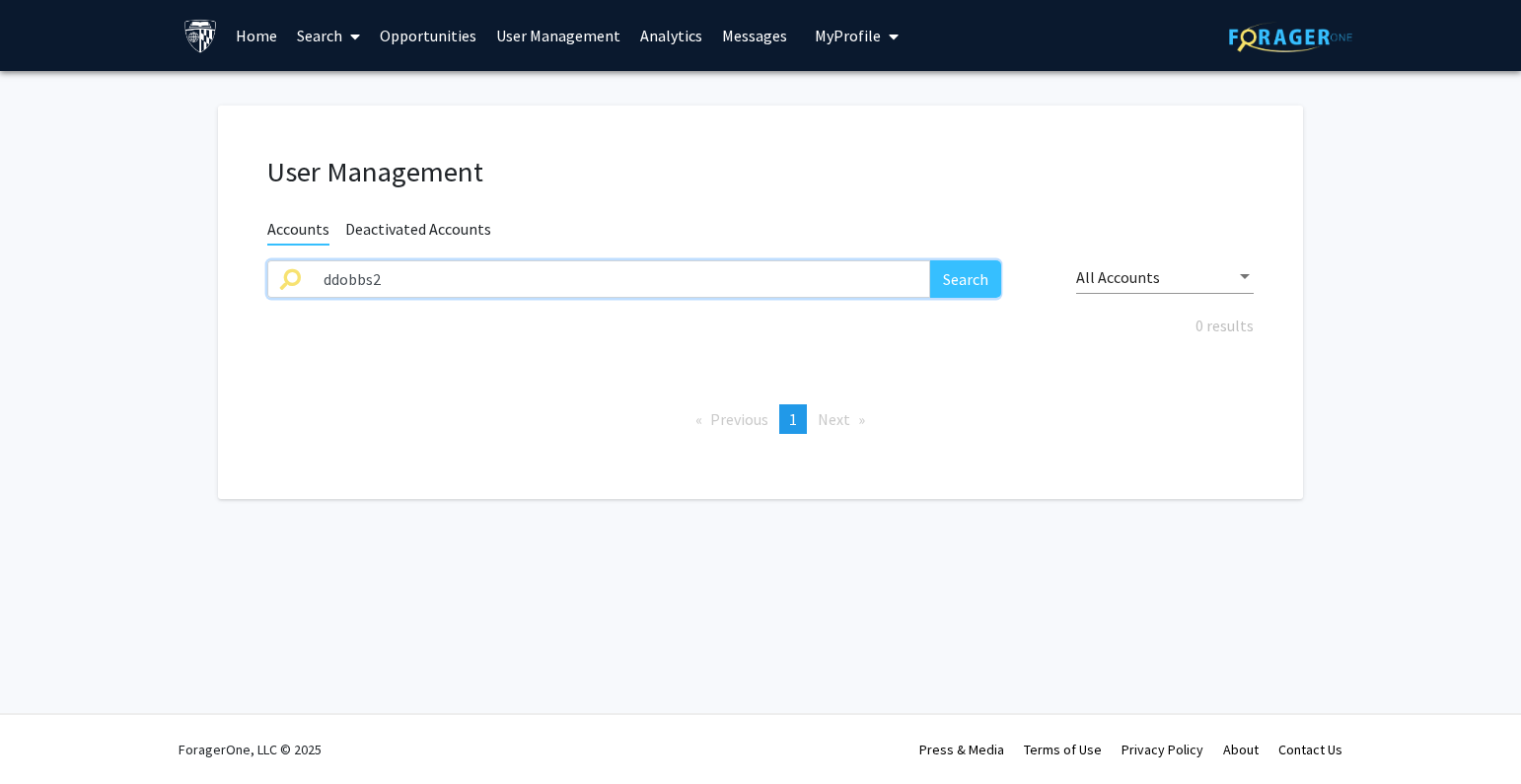 type on "ddobbs2" 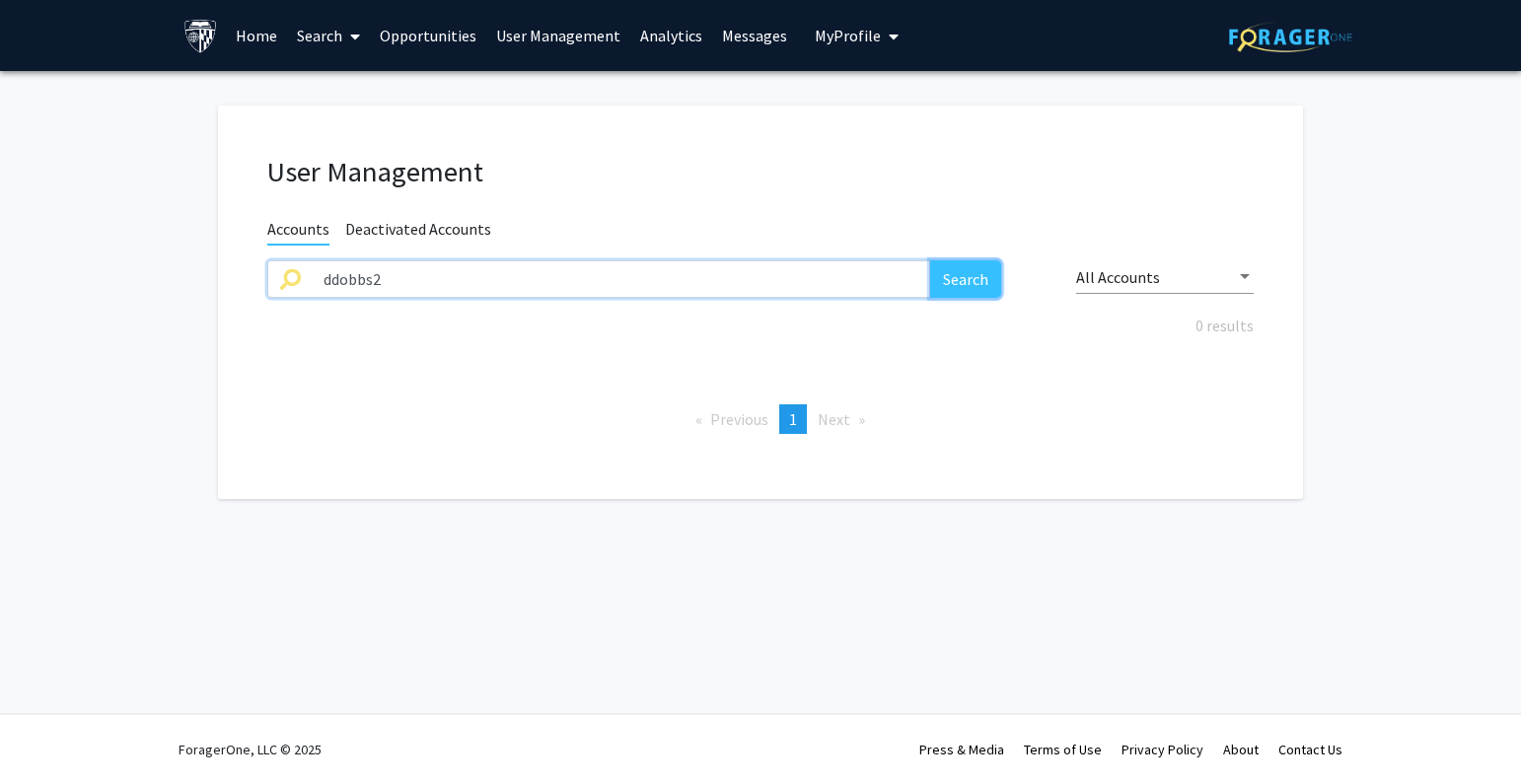click on "Search" 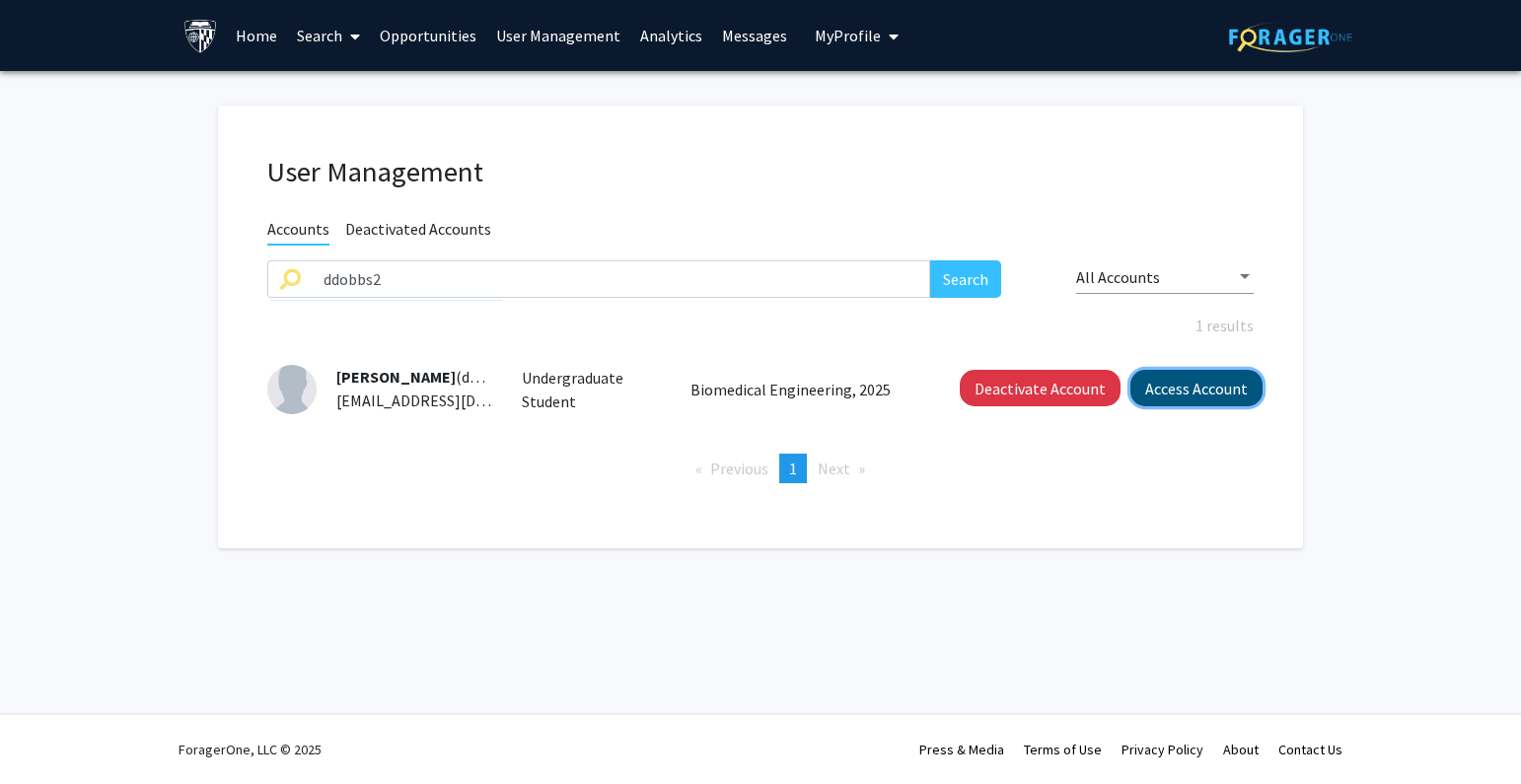 click on "Access Account" 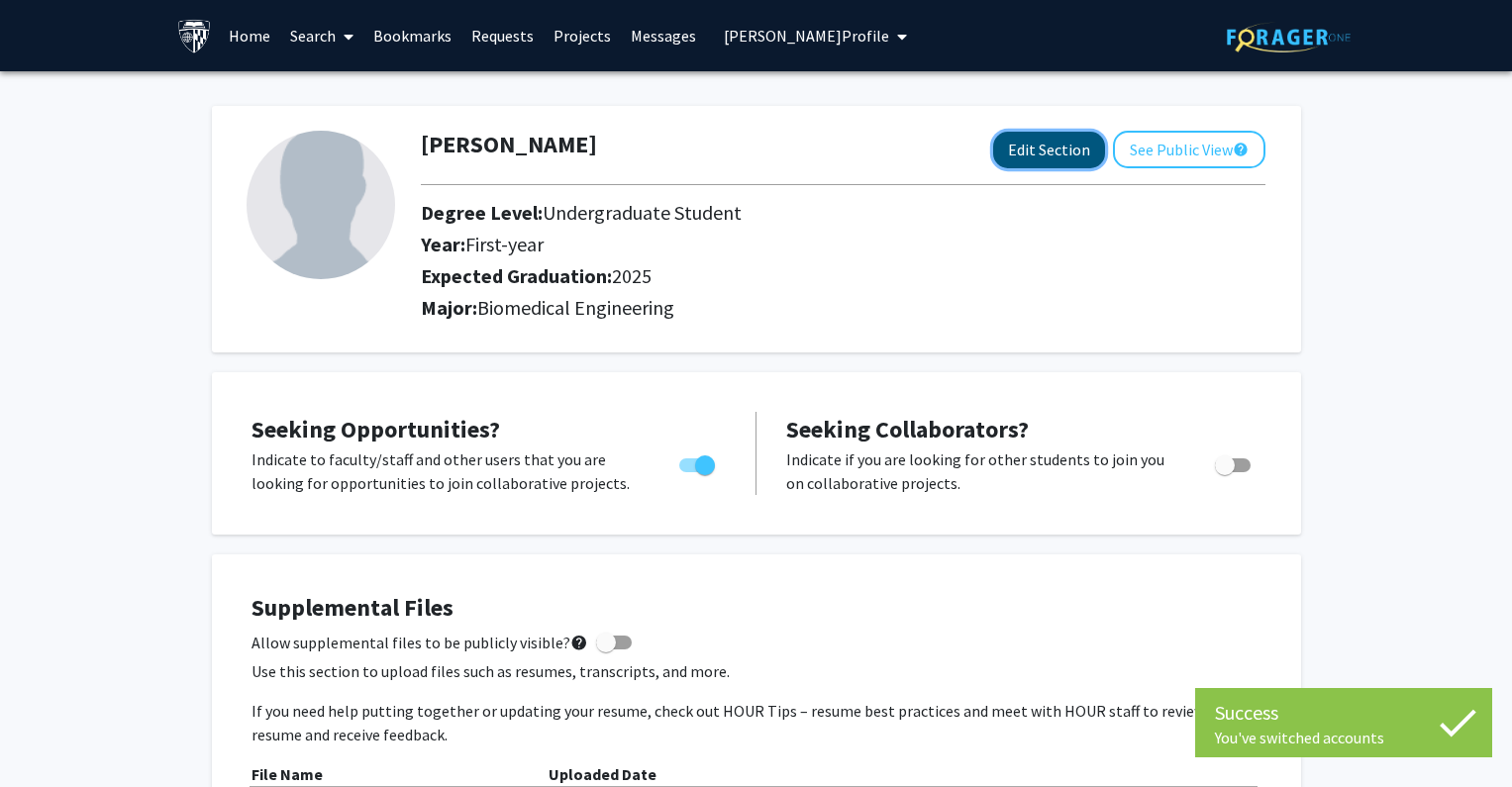 click on "Edit Section" 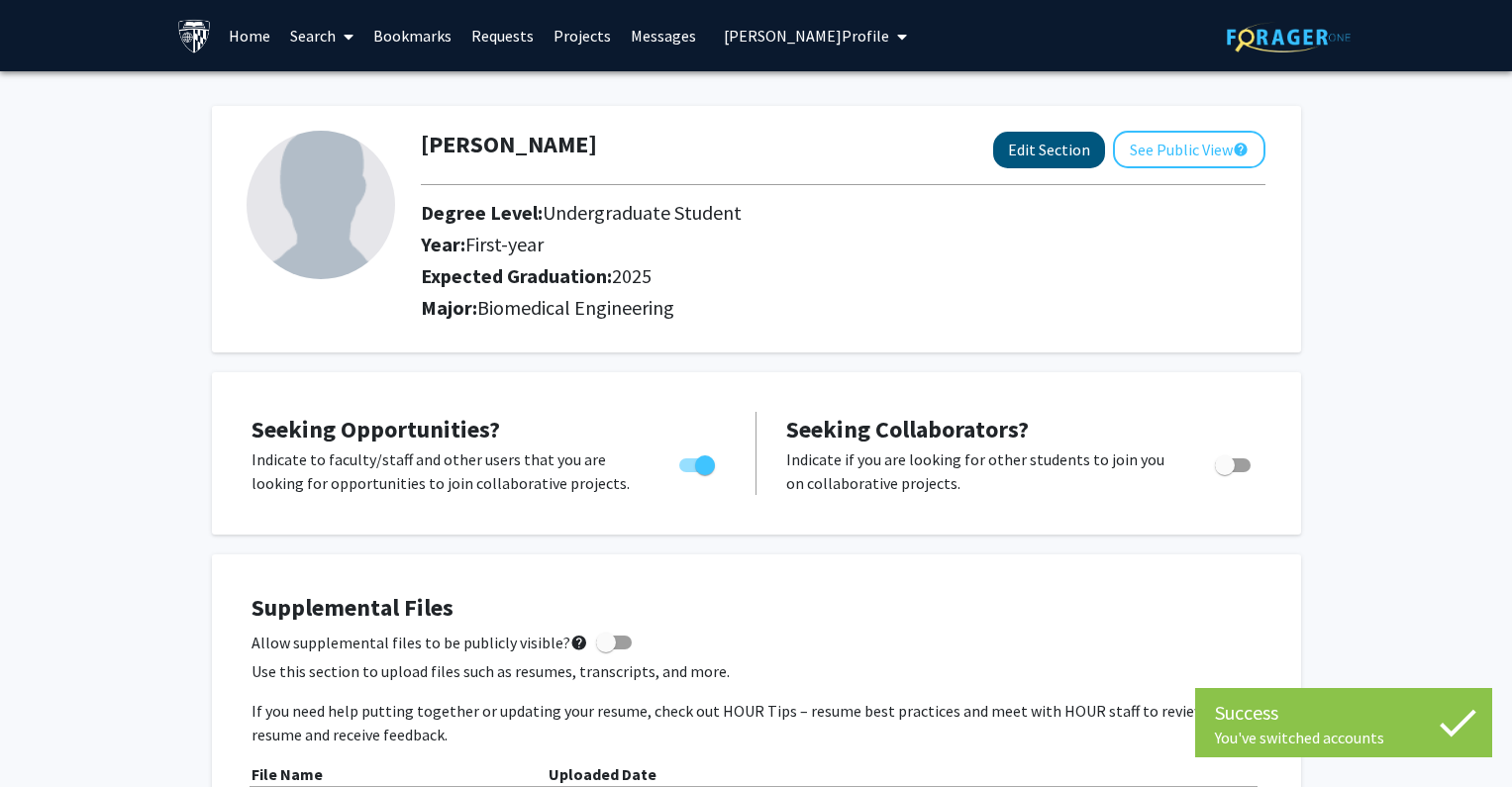 select on "first-year" 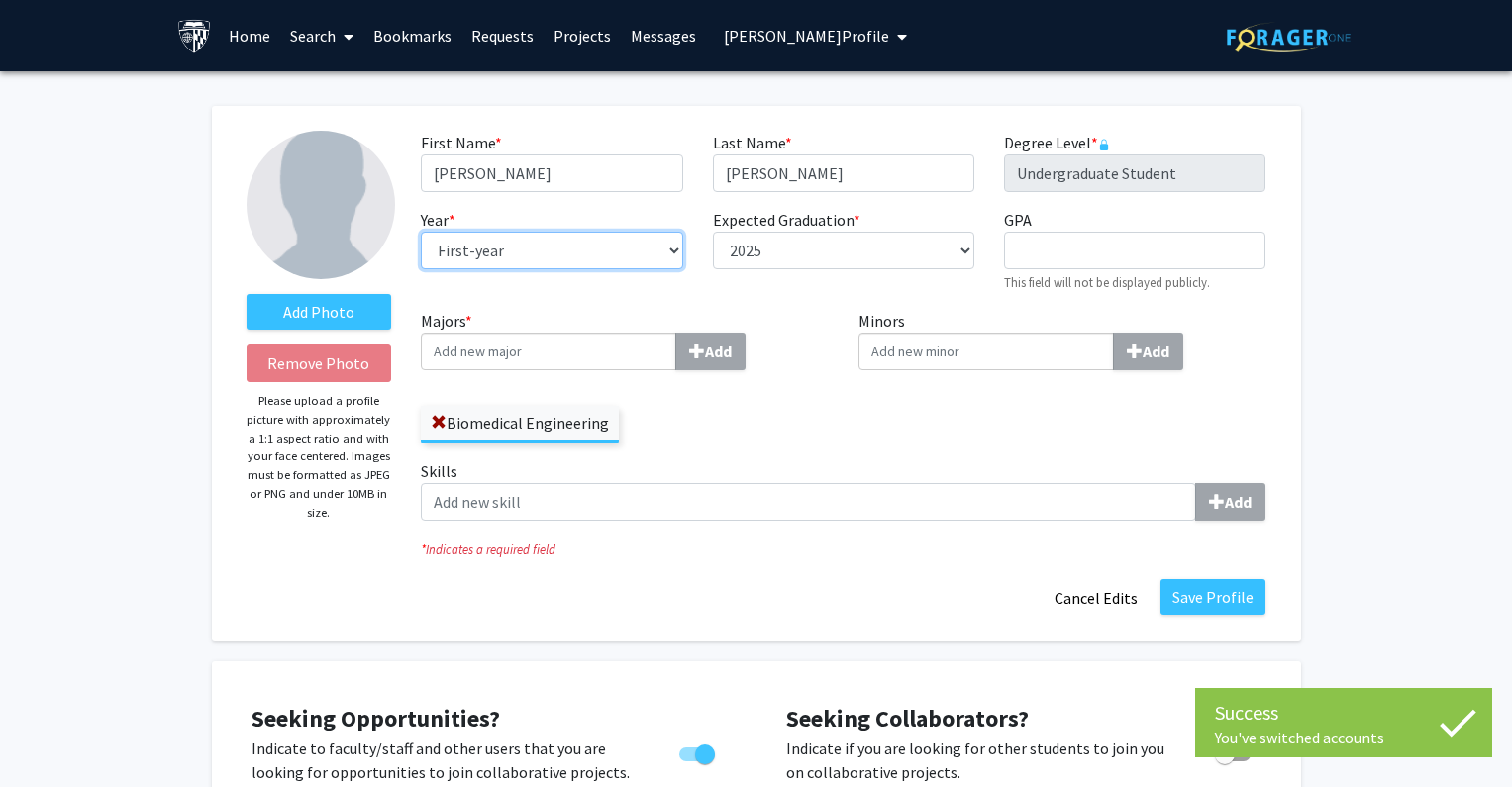click on "---  First-year   Sophomore   Junior   Senior   Postbaccalaureate Certificate" at bounding box center [552, 250] 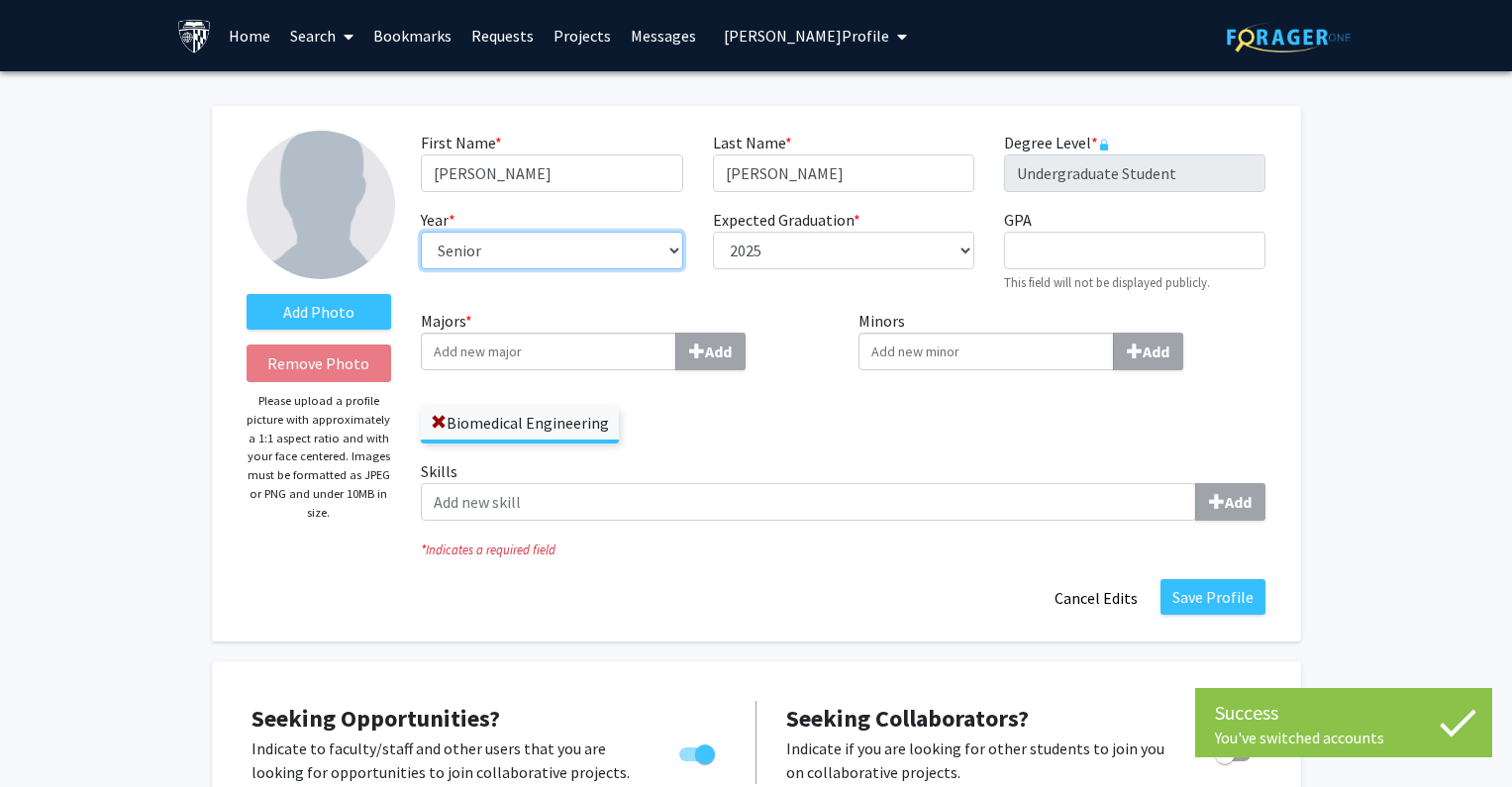 click on "---  First-year   Sophomore   Junior   Senior   Postbaccalaureate Certificate" at bounding box center [552, 250] 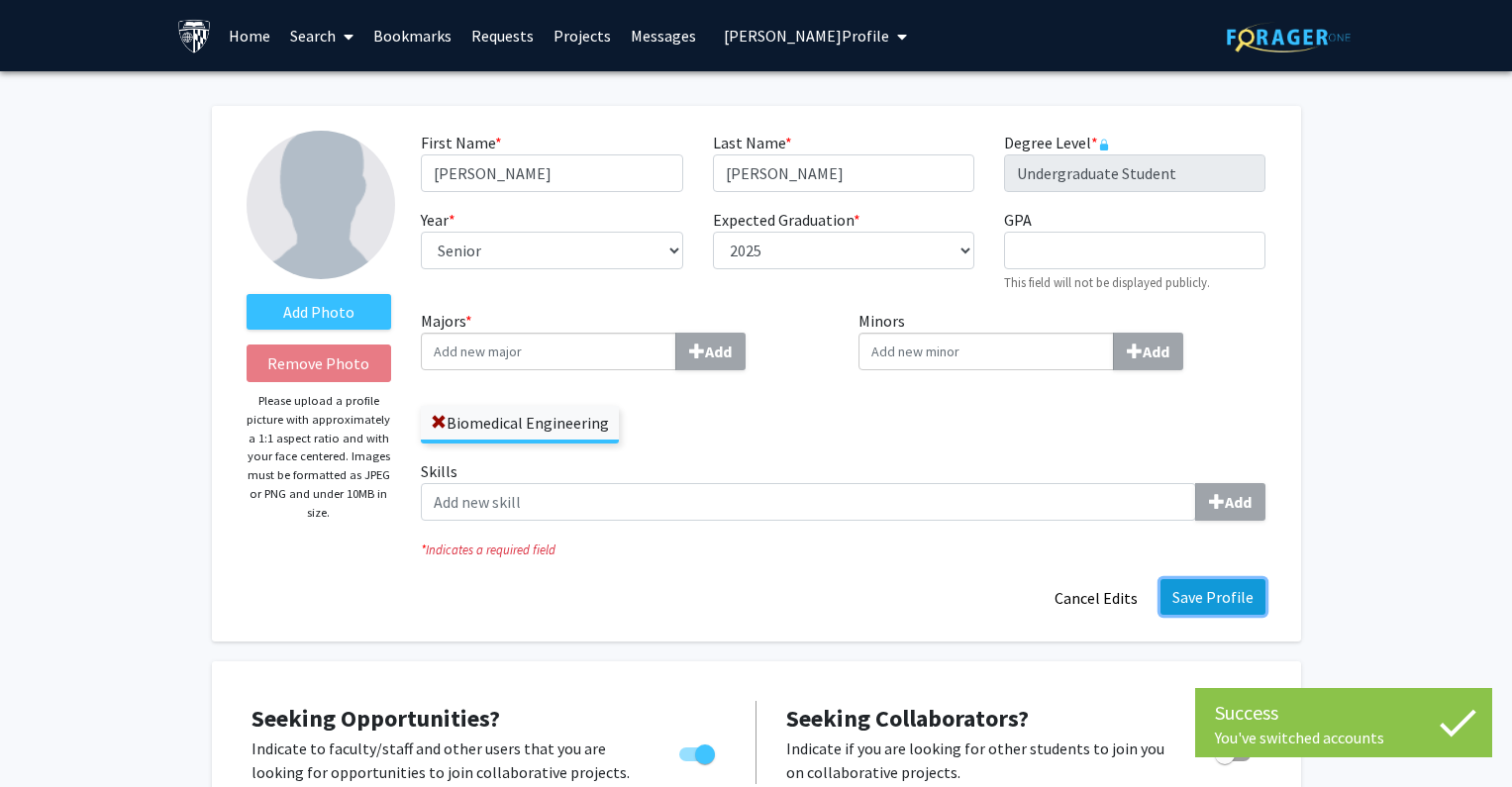 click on "Save Profile" 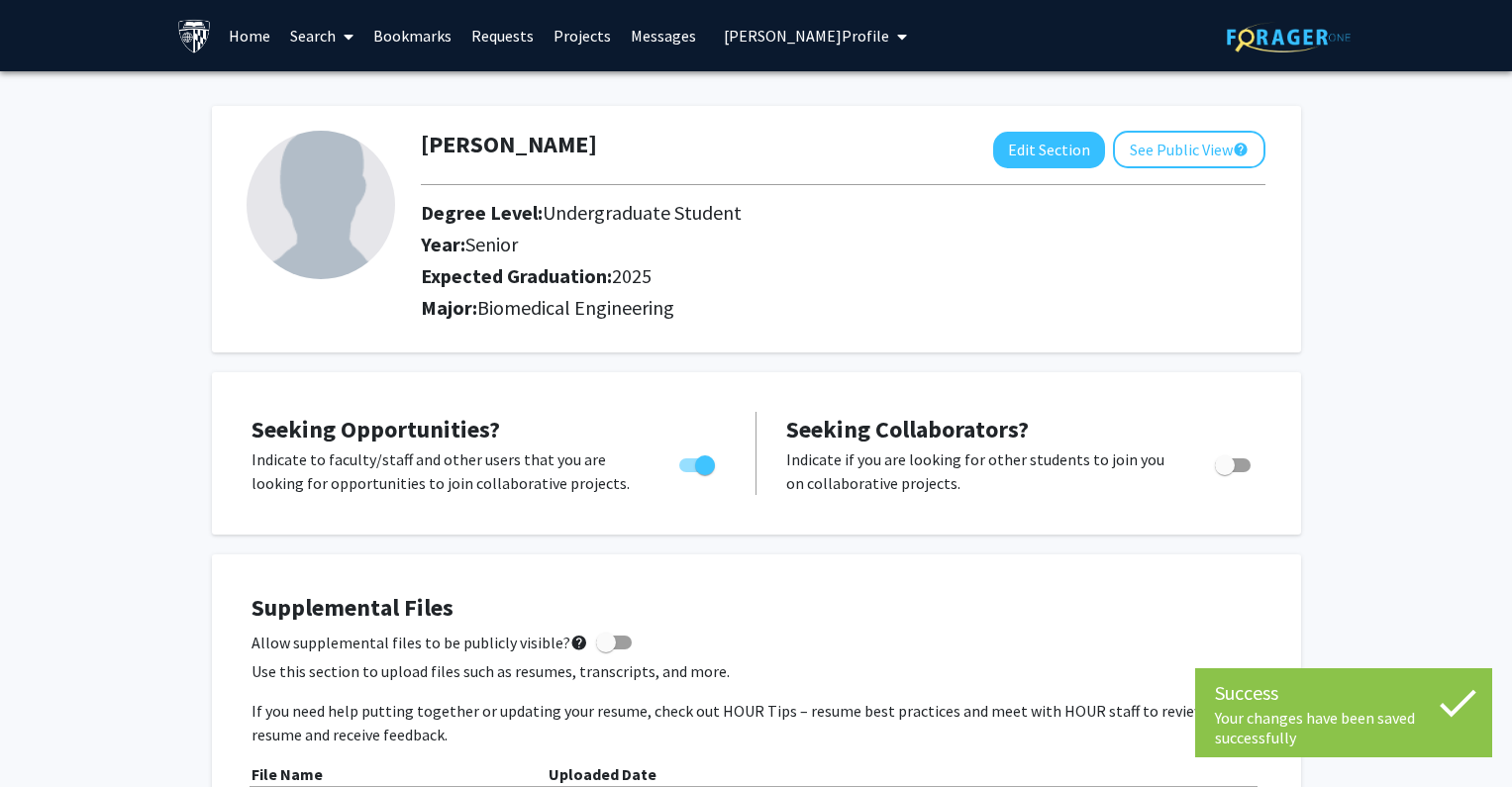 click on "Dalhart Dobbs's   Profile" at bounding box center [815, 36] 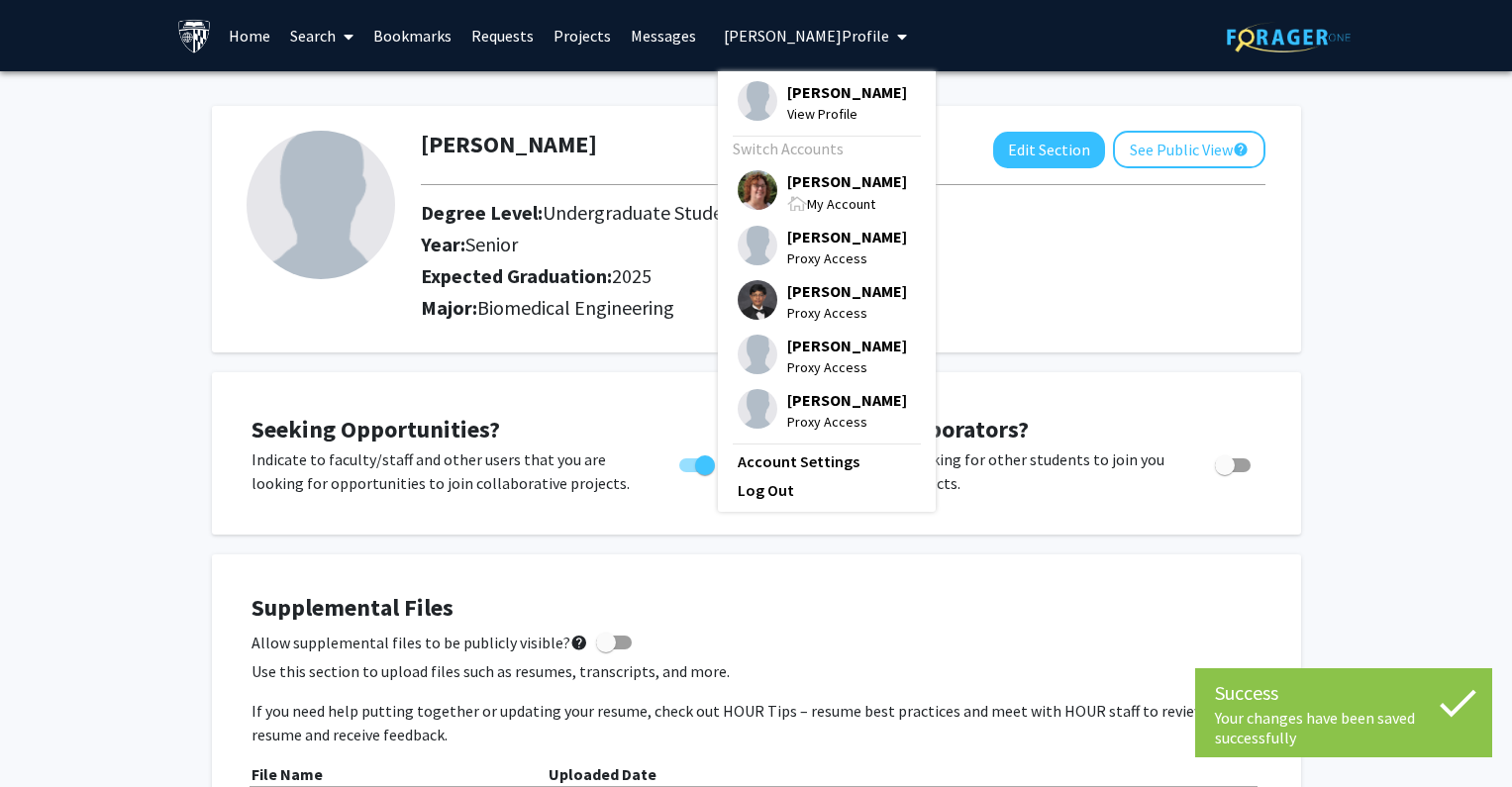 click on "[PERSON_NAME]" at bounding box center (847, 181) 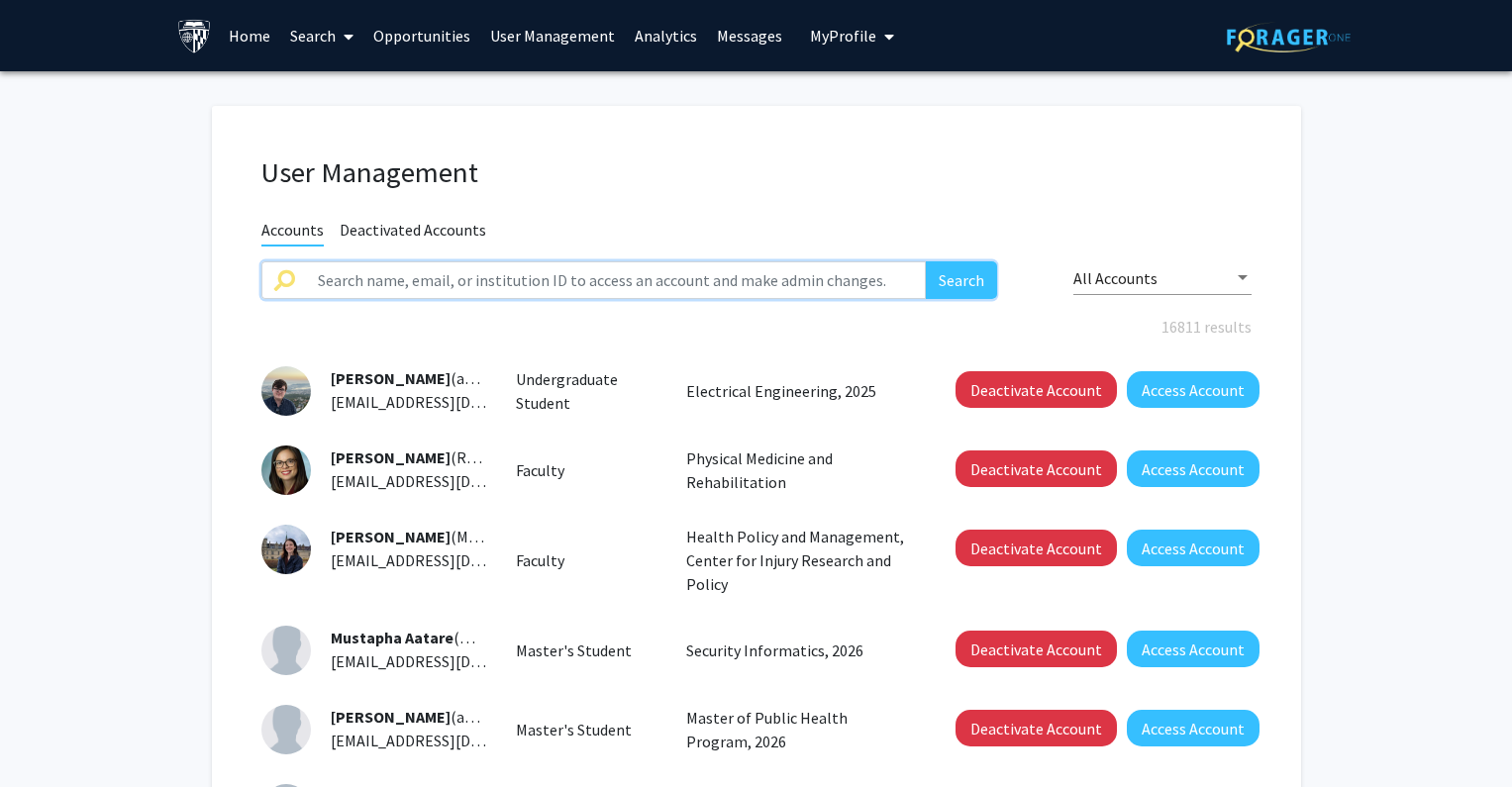 click 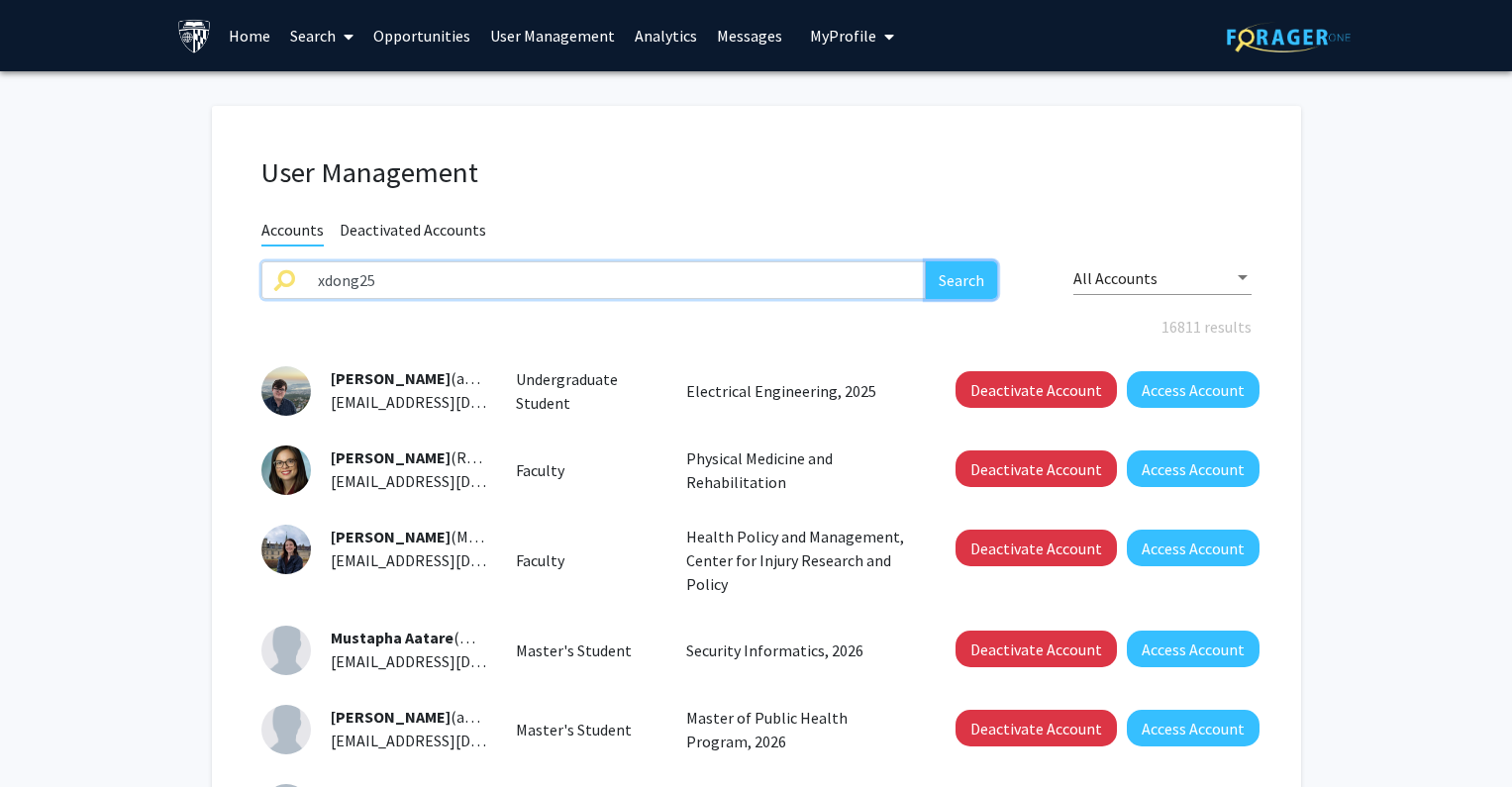 click on "Search" 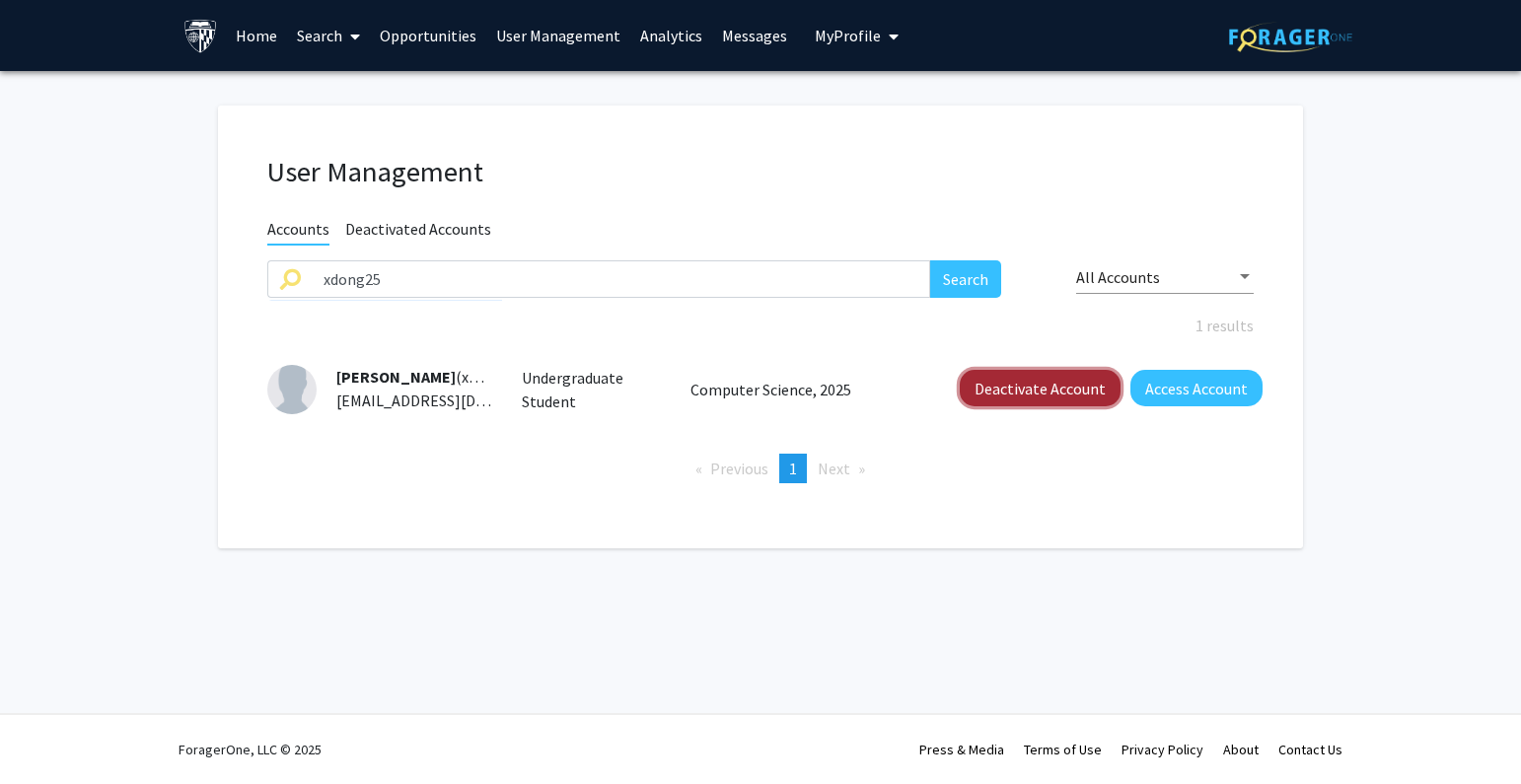 click on "Deactivate Account" 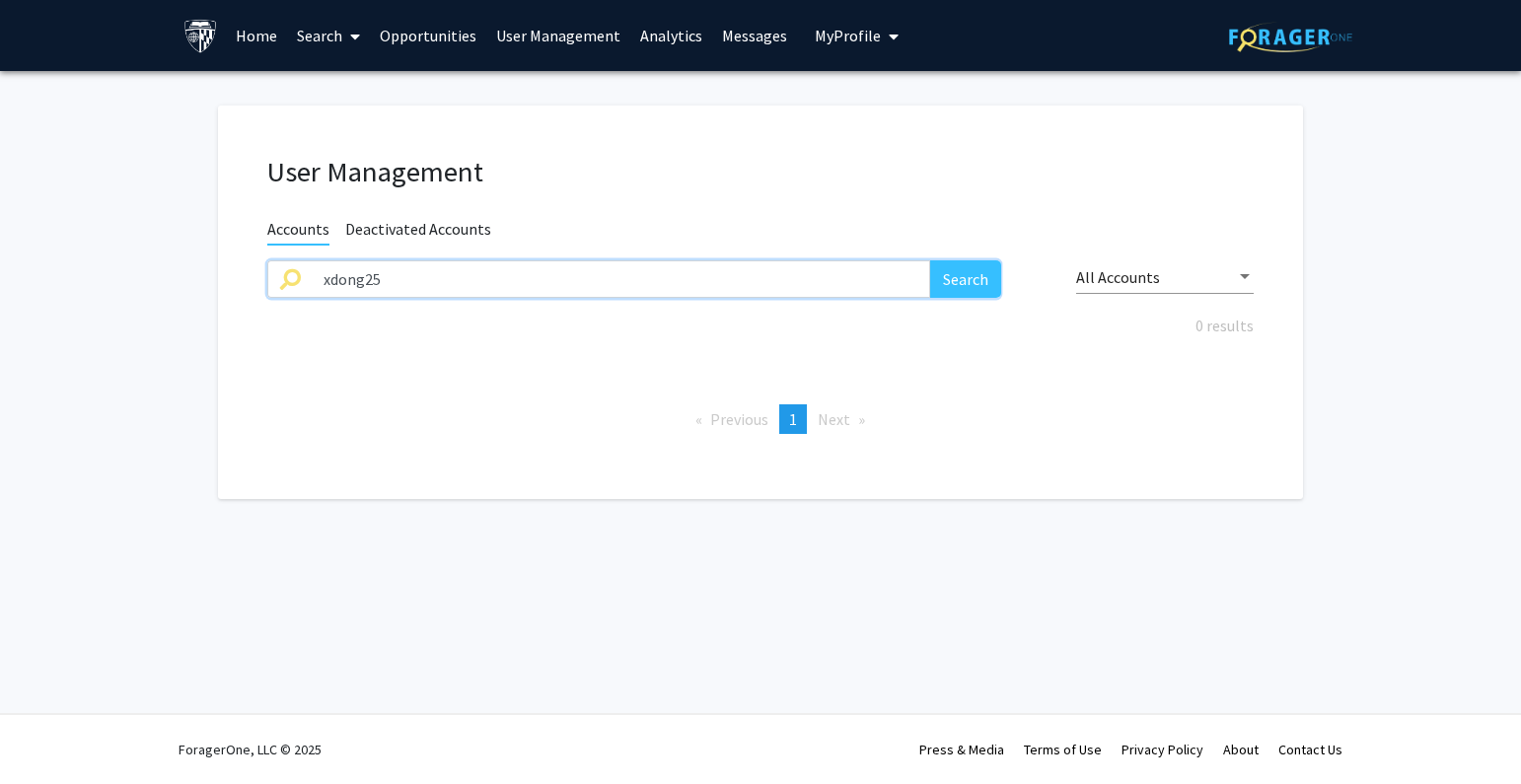 drag, startPoint x: 599, startPoint y: 277, endPoint x: 3, endPoint y: 265, distance: 596.1208 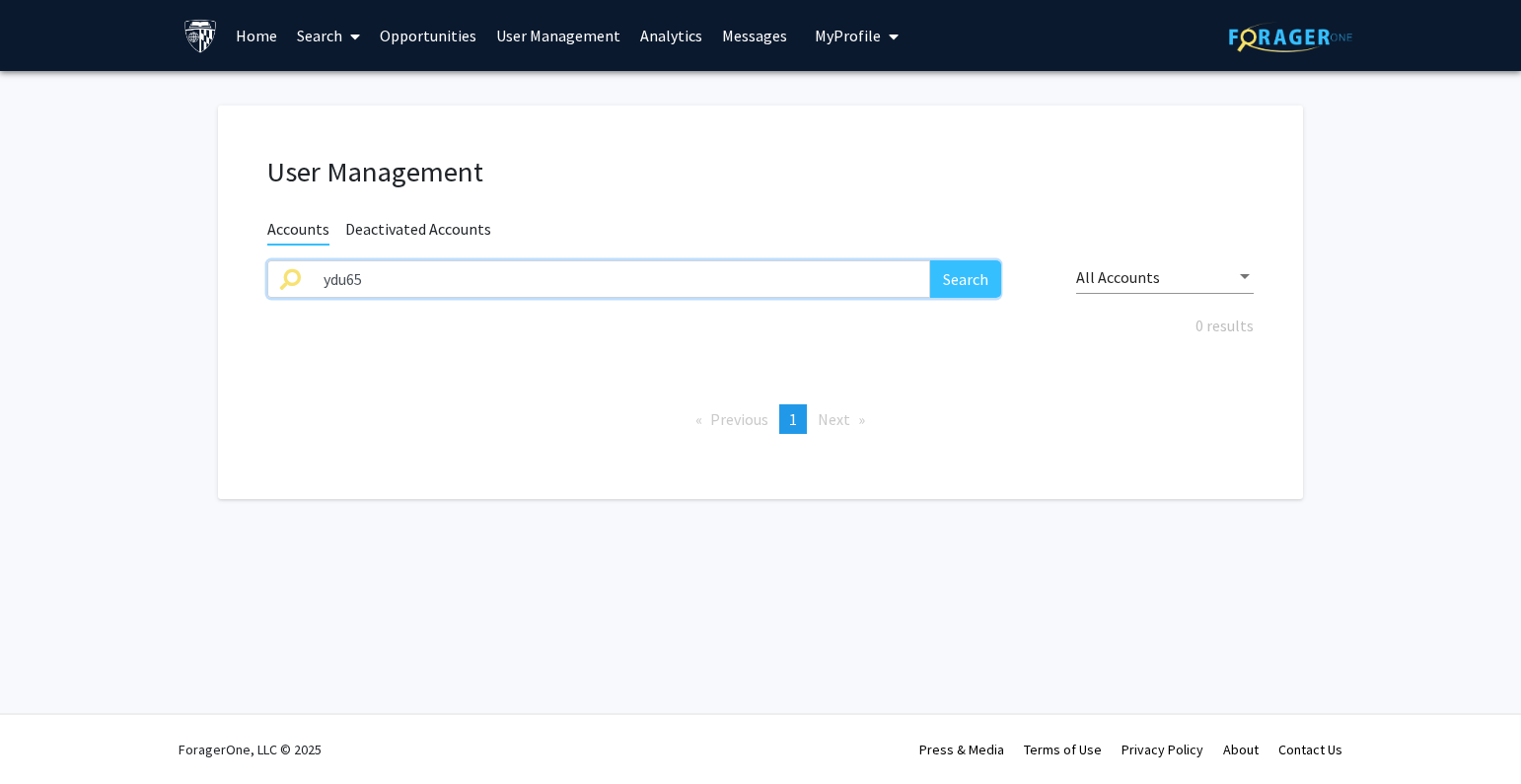 type on "ydu65" 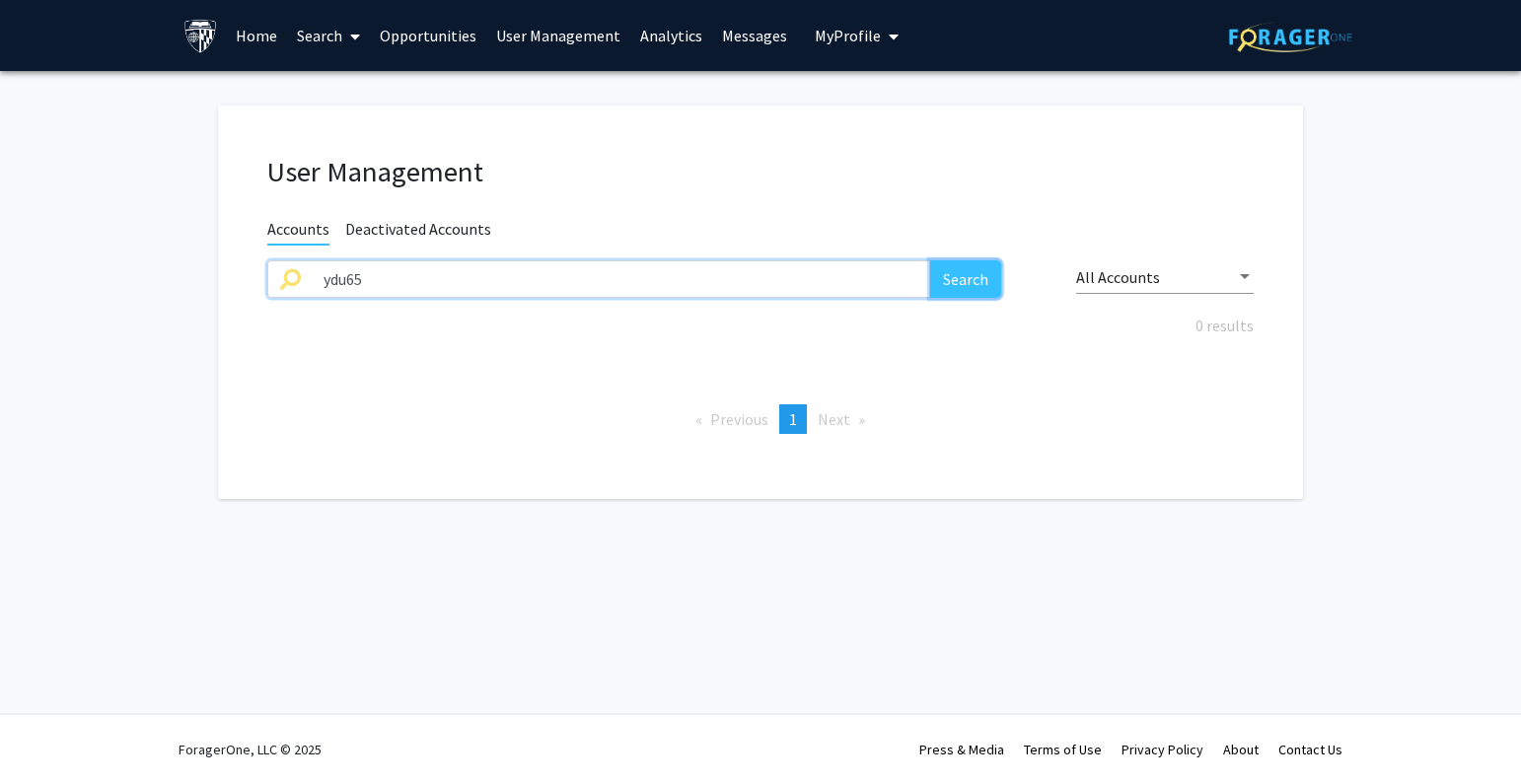 click on "Search" 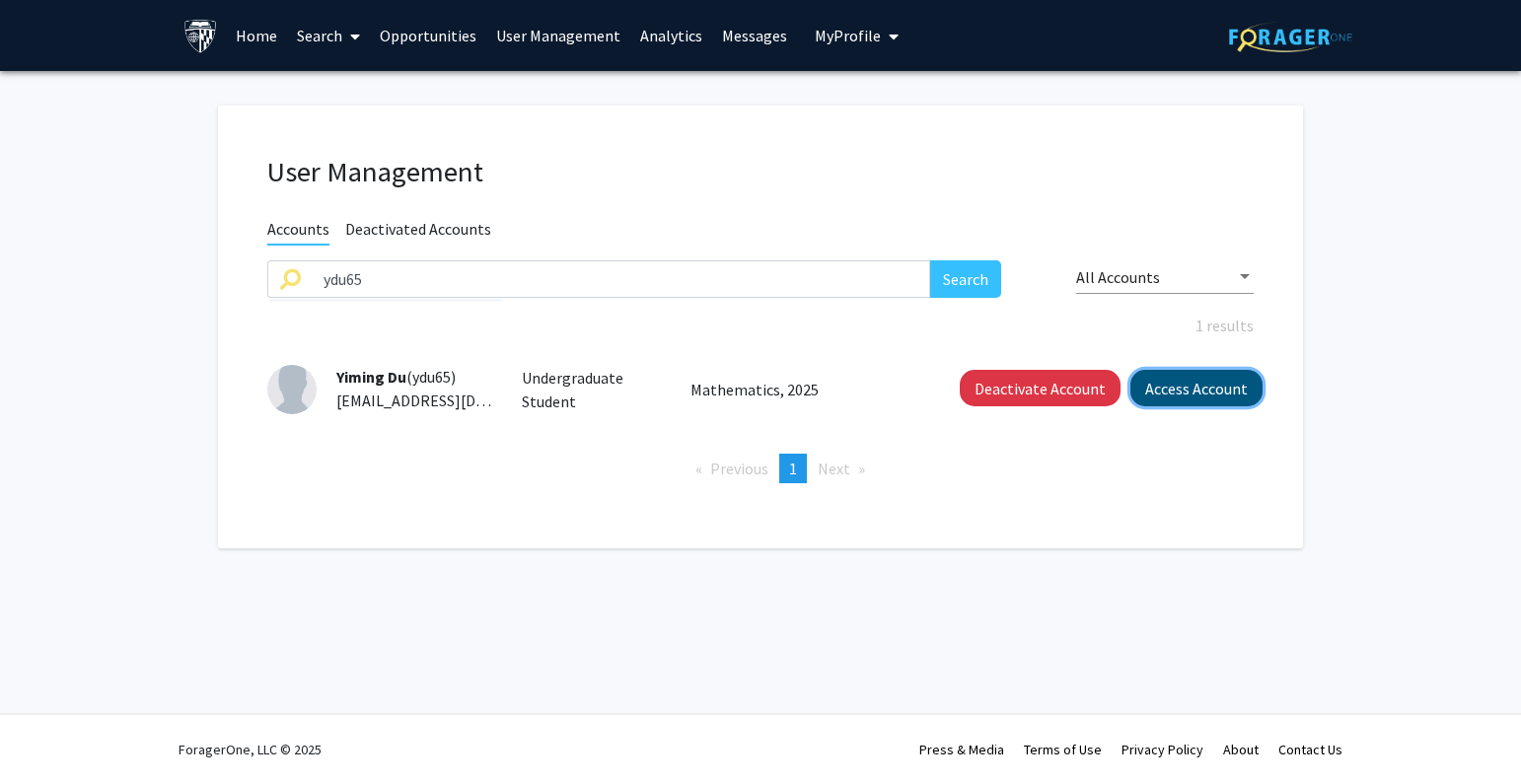 click on "Access Account" 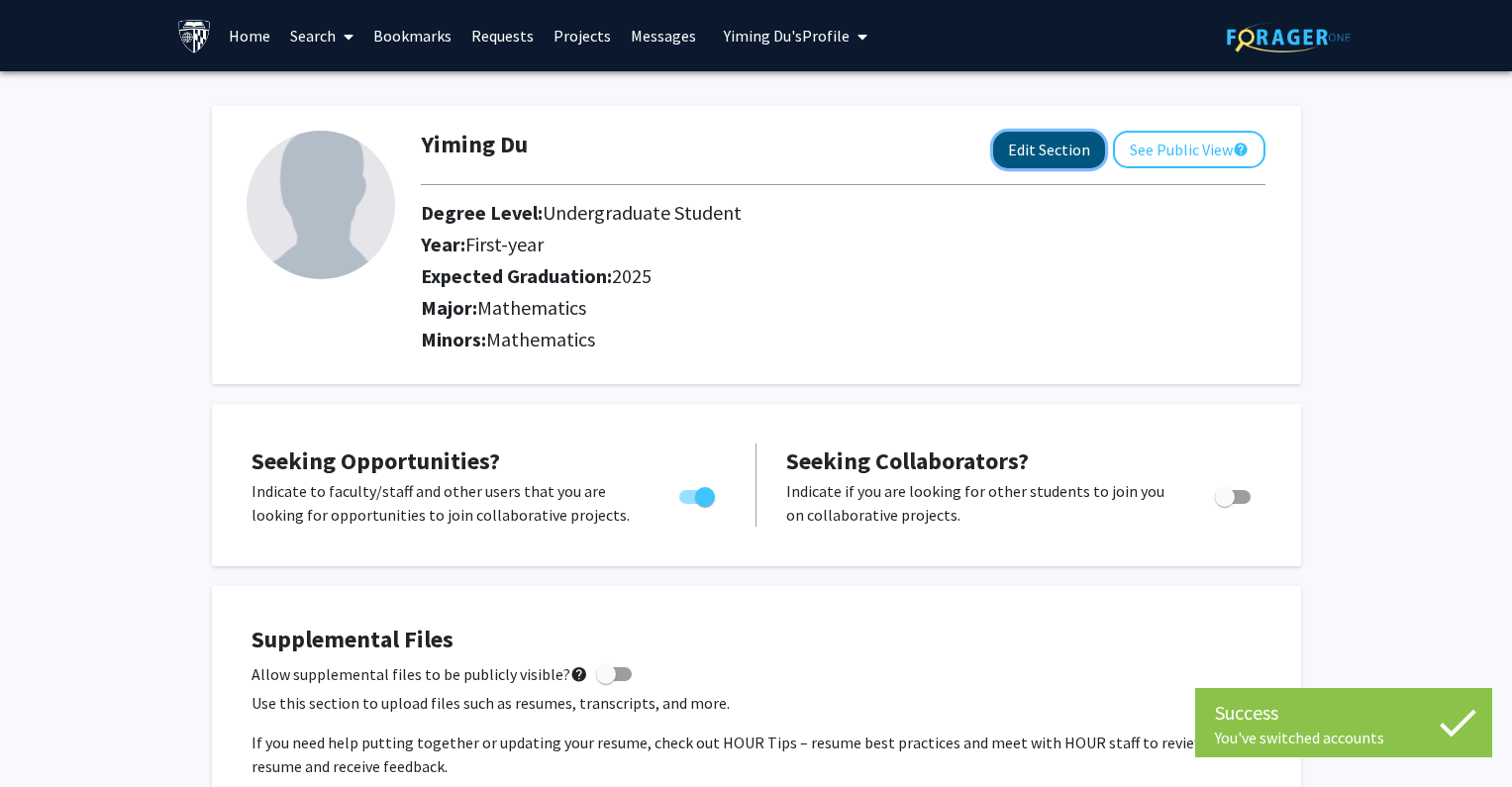 click on "Edit Section" 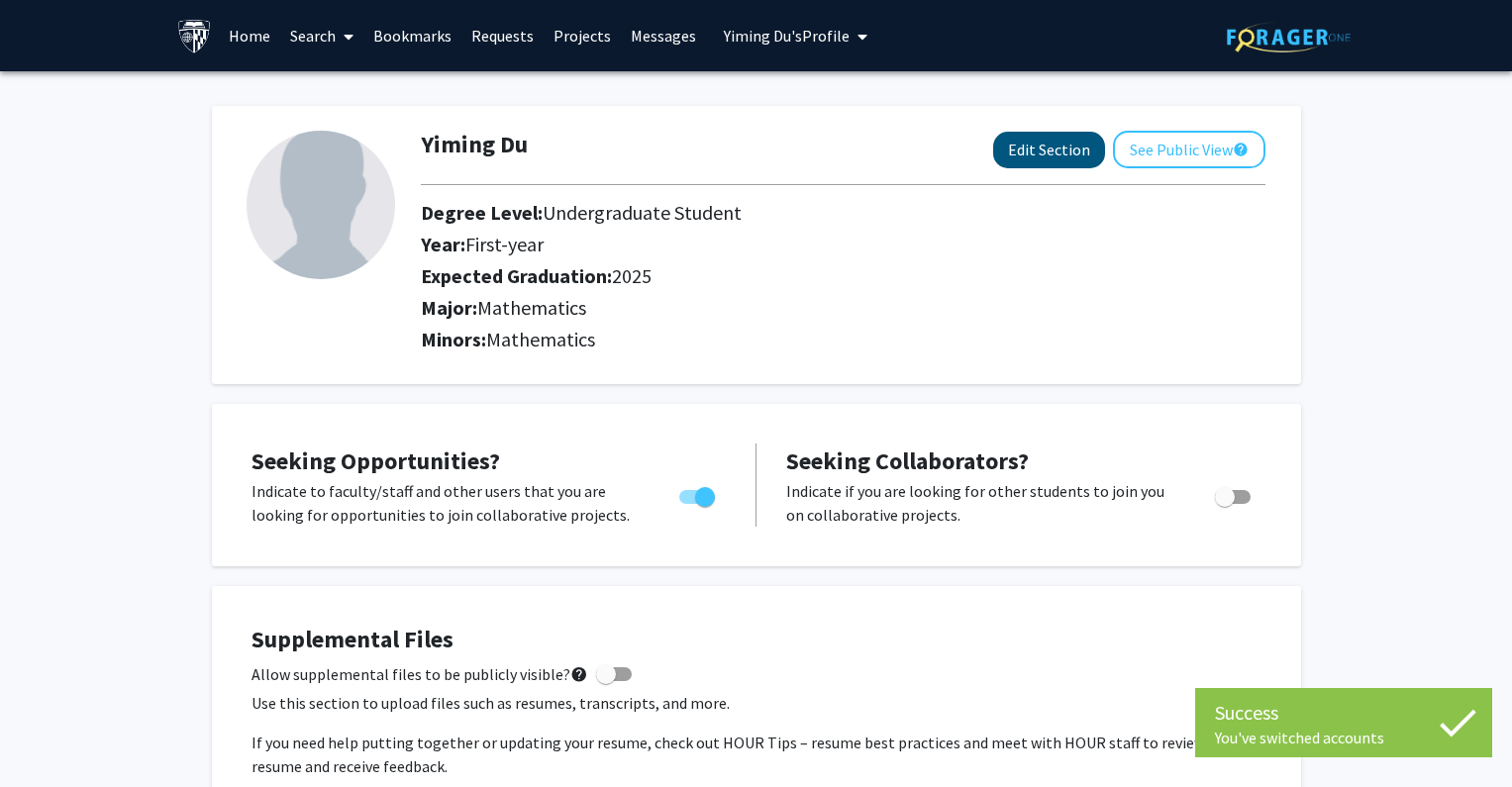 select on "first-year" 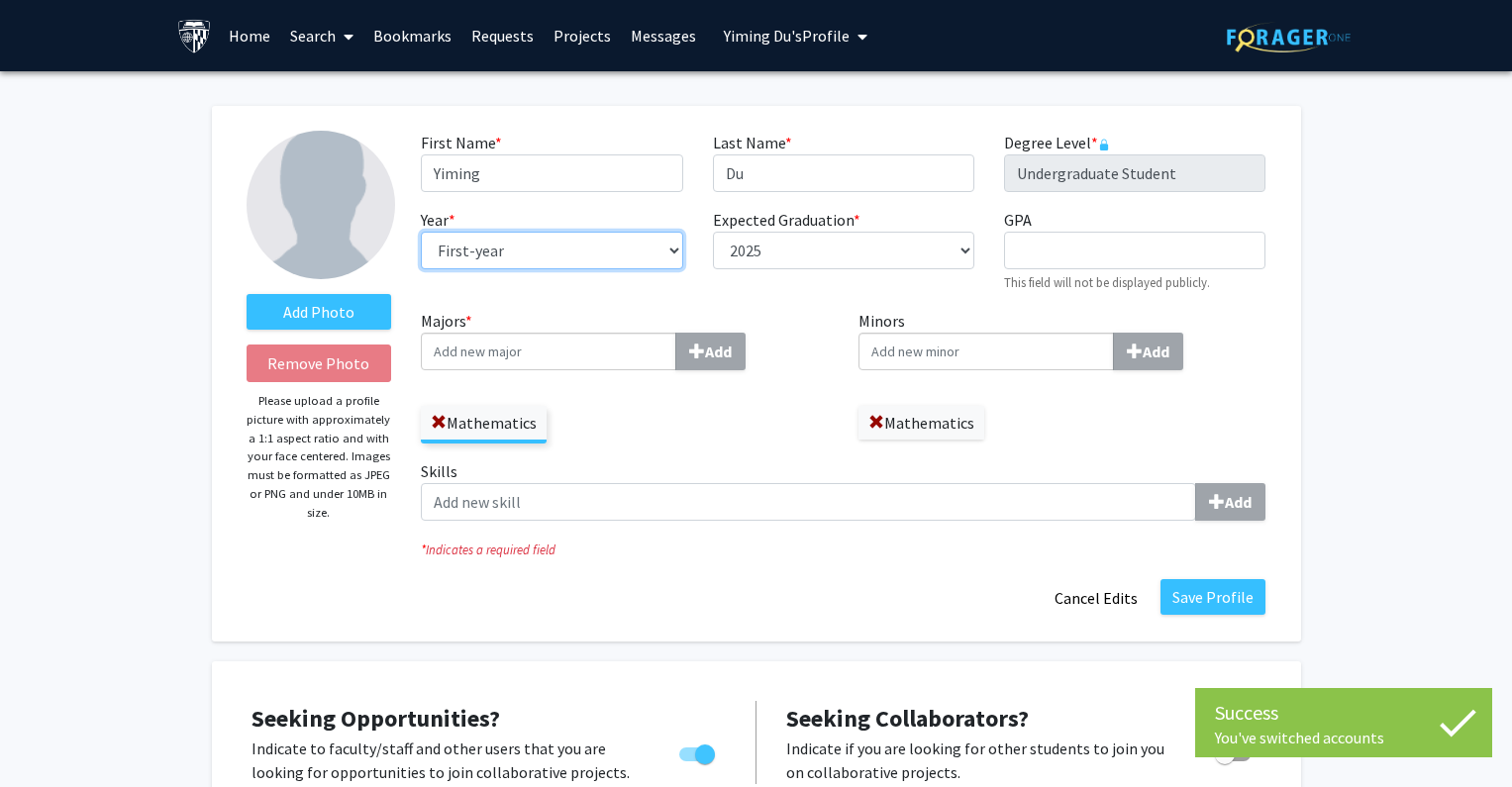 click on "---  First-year   Sophomore   Junior   Senior   Postbaccalaureate Certificate" at bounding box center [552, 250] 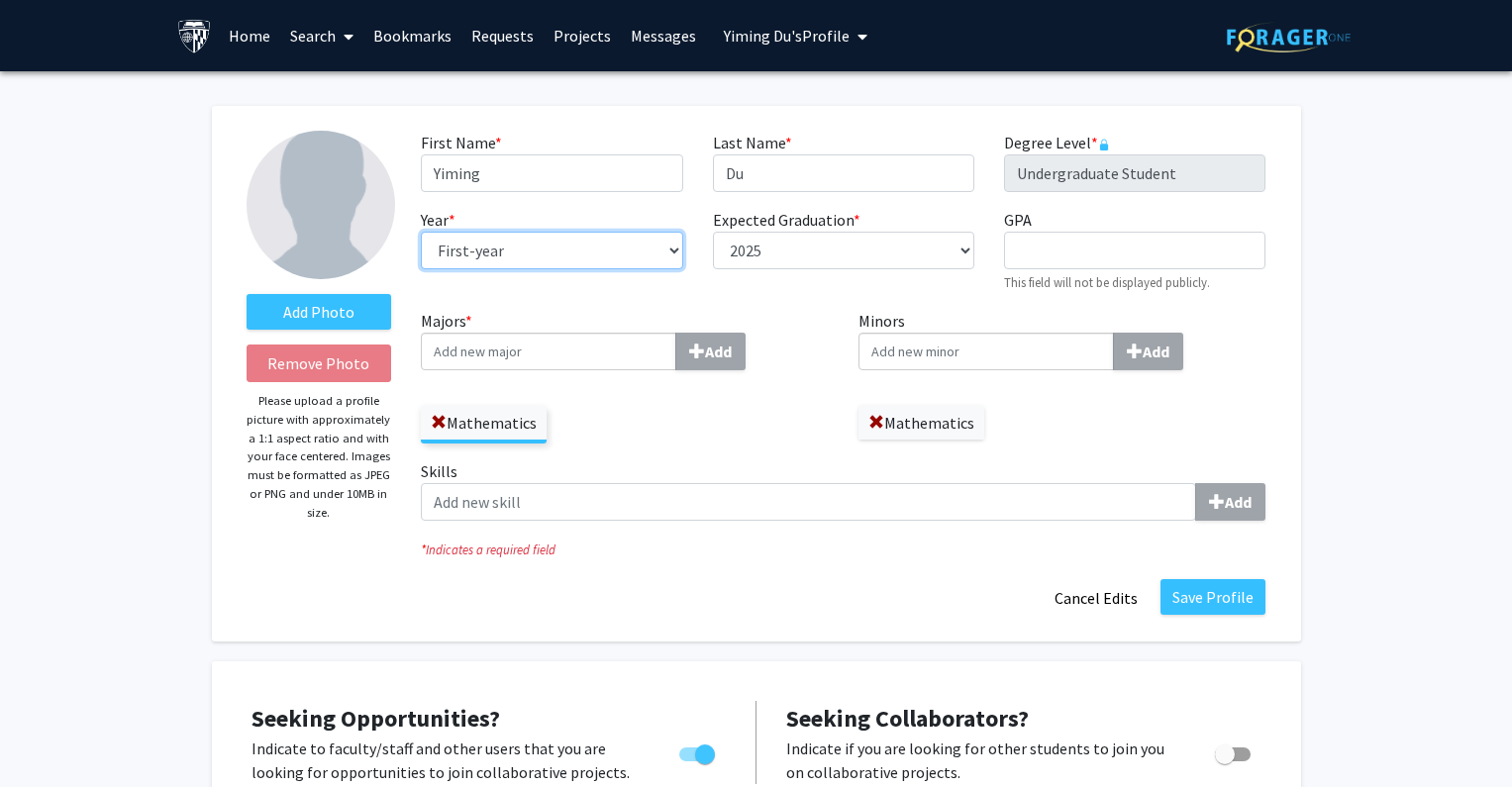 select on "senior" 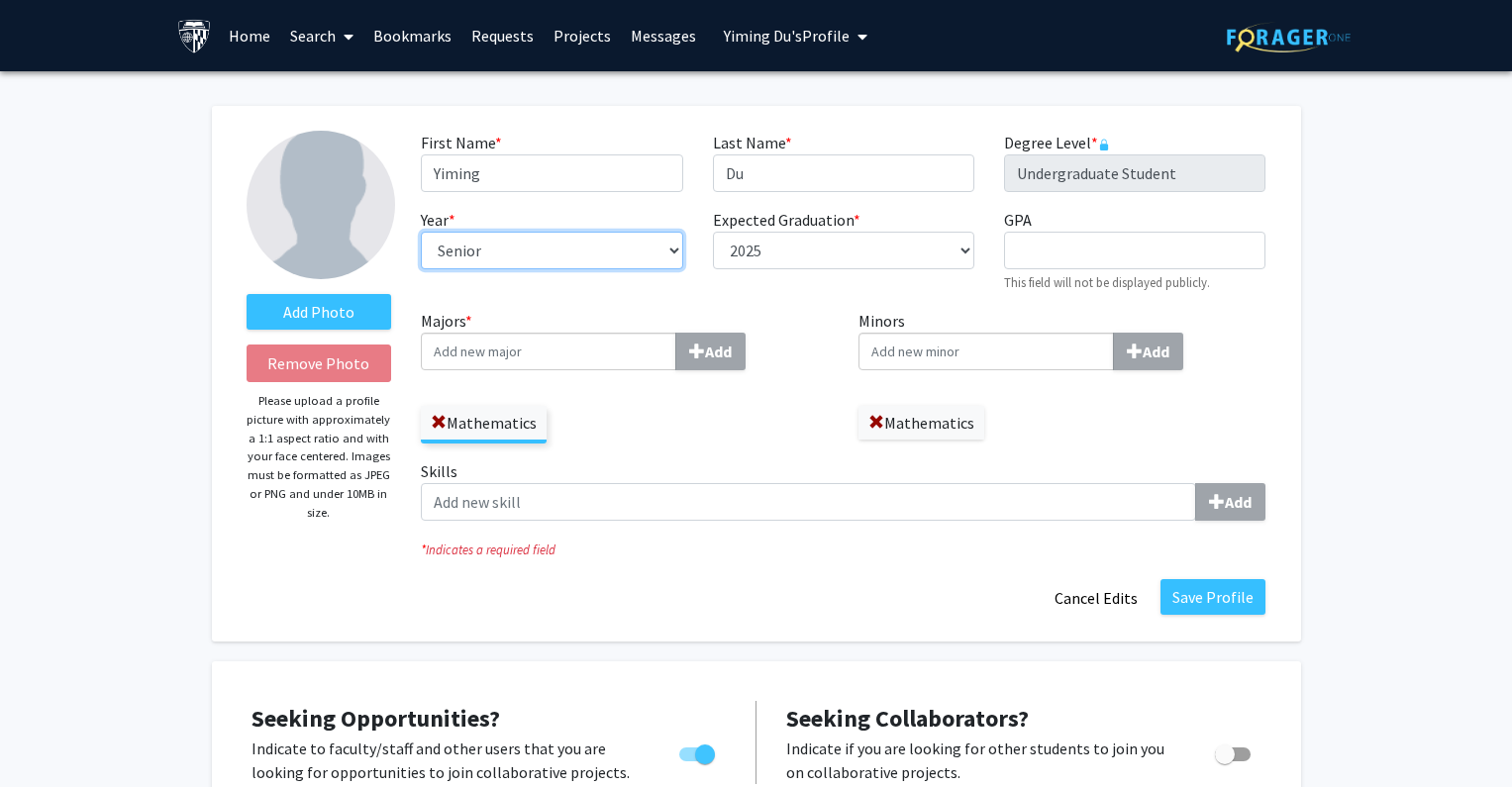 click on "---  First-year   Sophomore   Junior   Senior   Postbaccalaureate Certificate" at bounding box center [552, 250] 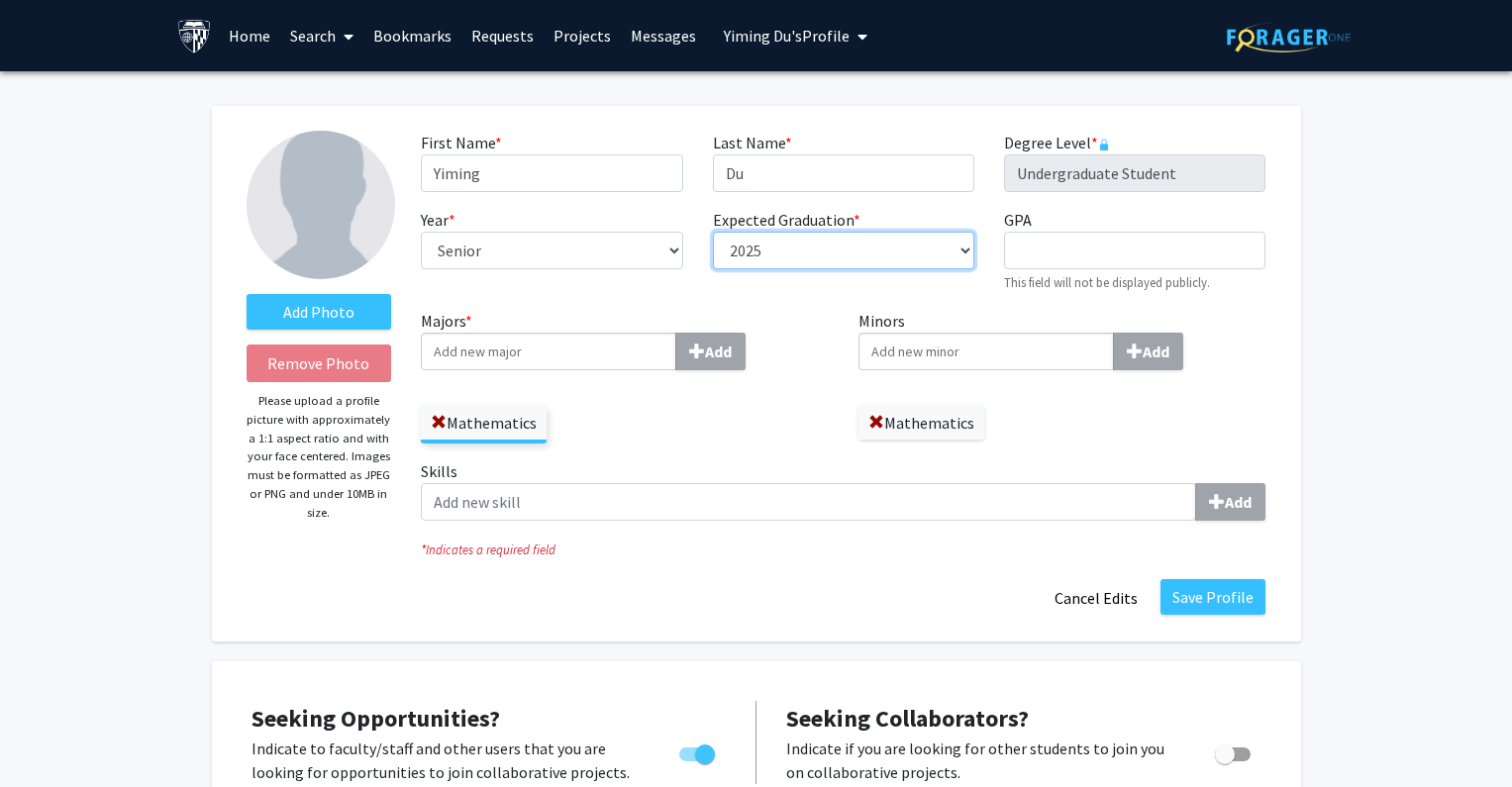 click on "---  2018   2019   2020   2021   2022   2023   2024   2025   2026   2027   2028   2029   2030   2031" at bounding box center (844, 250) 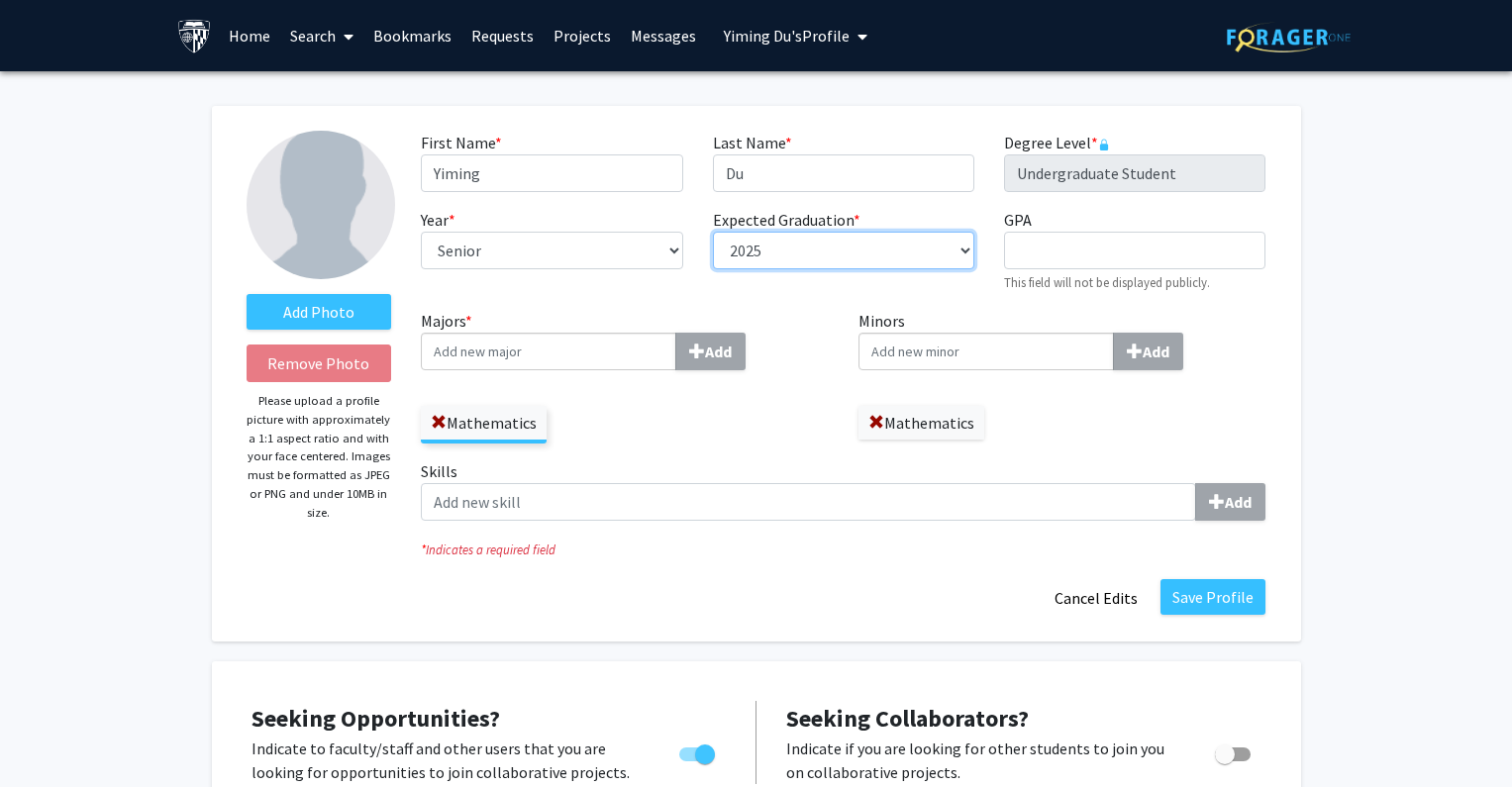select on "2026" 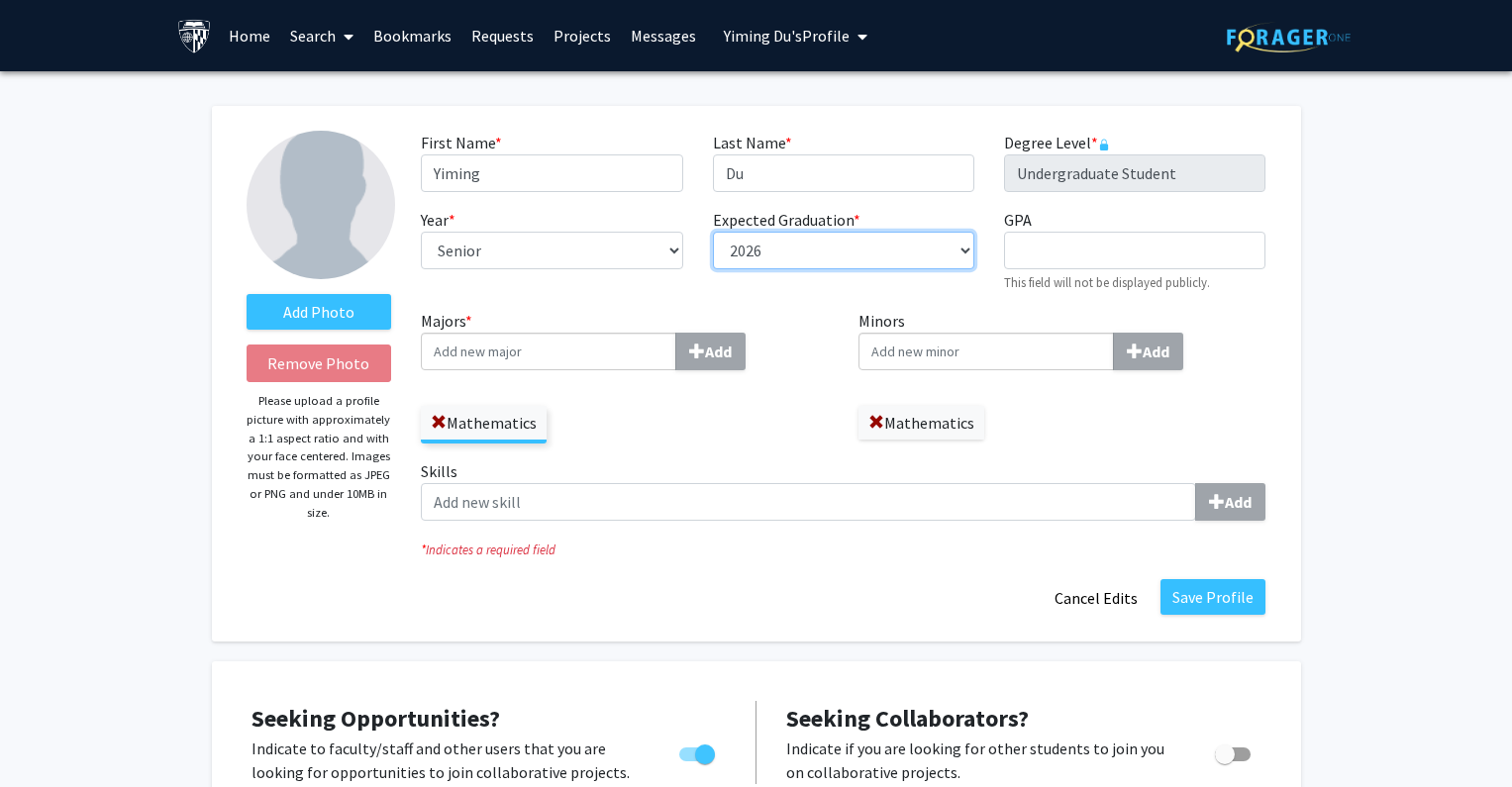 click on "---  2018   2019   2020   2021   2022   2023   2024   2025   2026   2027   2028   2029   2030   2031" at bounding box center [844, 250] 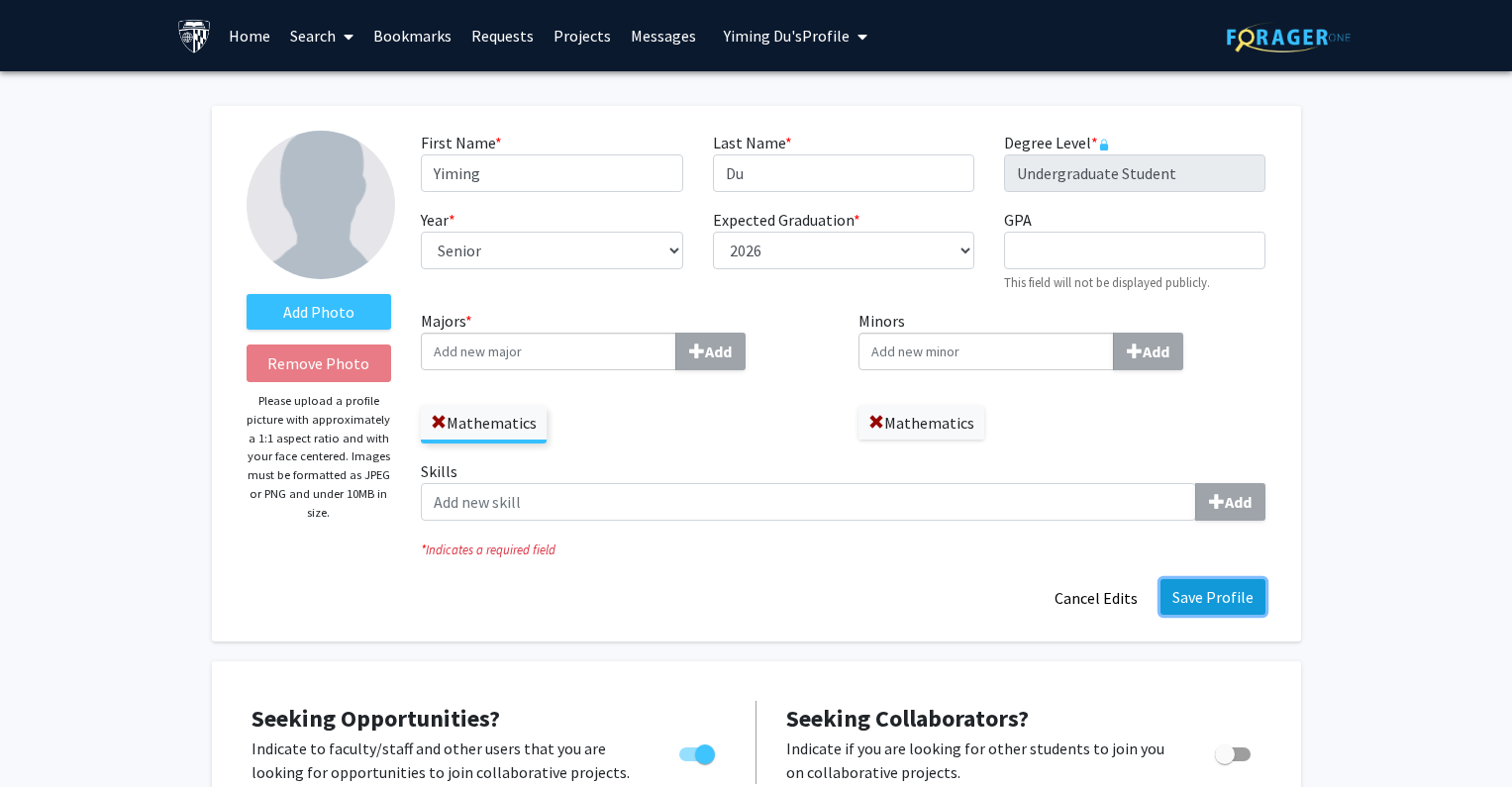 click on "Save Profile" 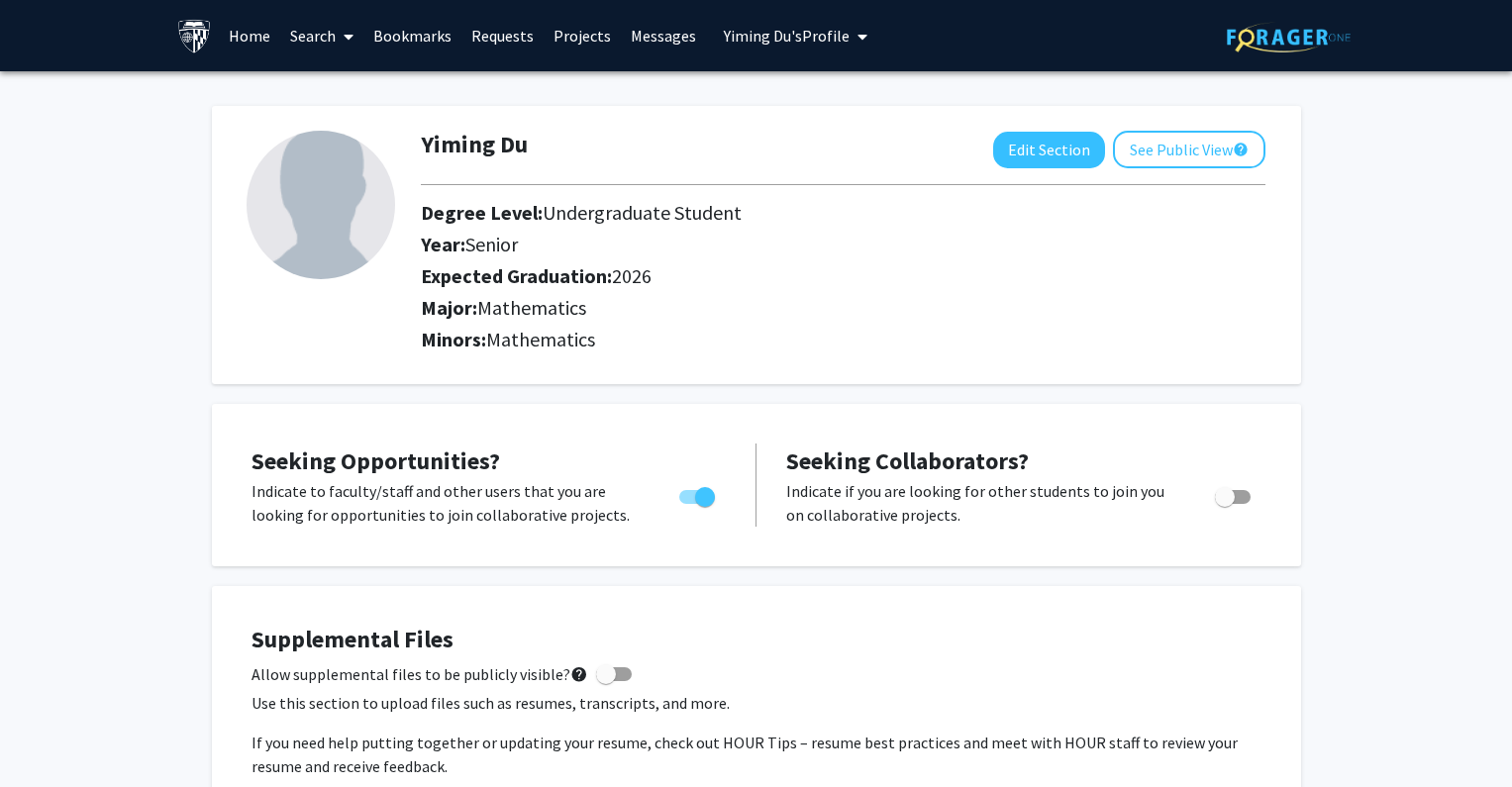 click on "Yiming Du's   Profile" at bounding box center (786, 36) 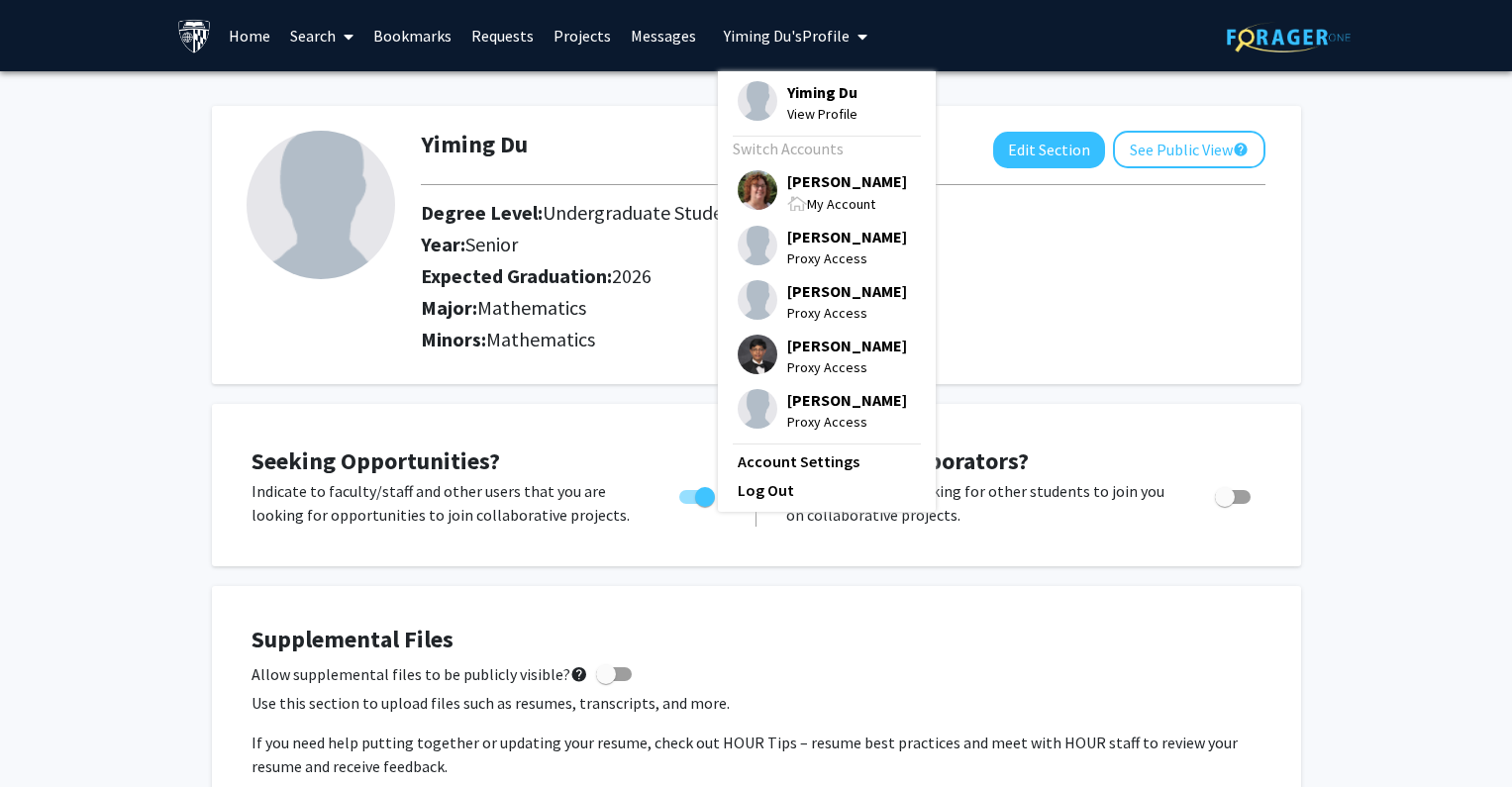 click on "[PERSON_NAME]" at bounding box center [847, 181] 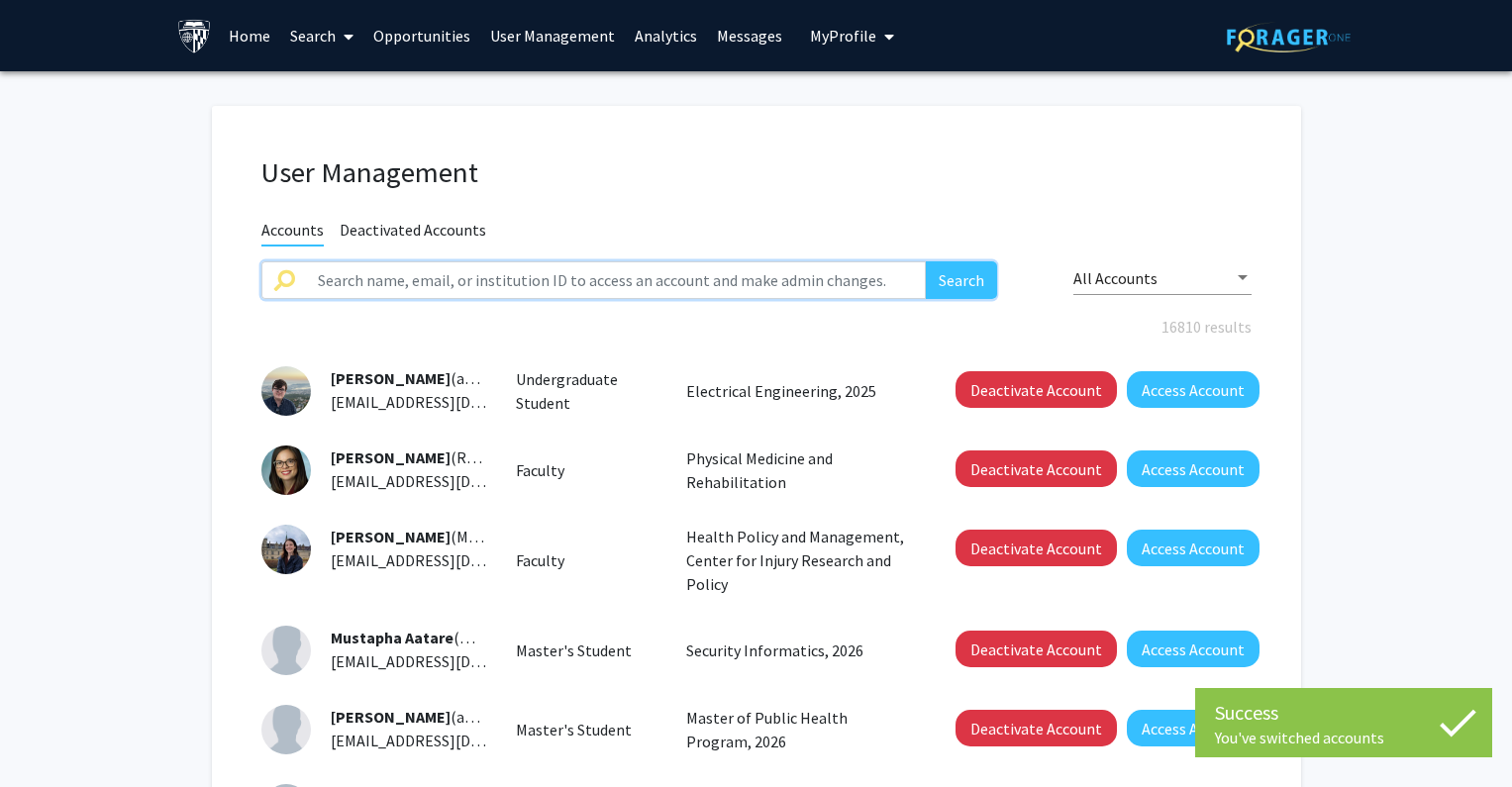 click 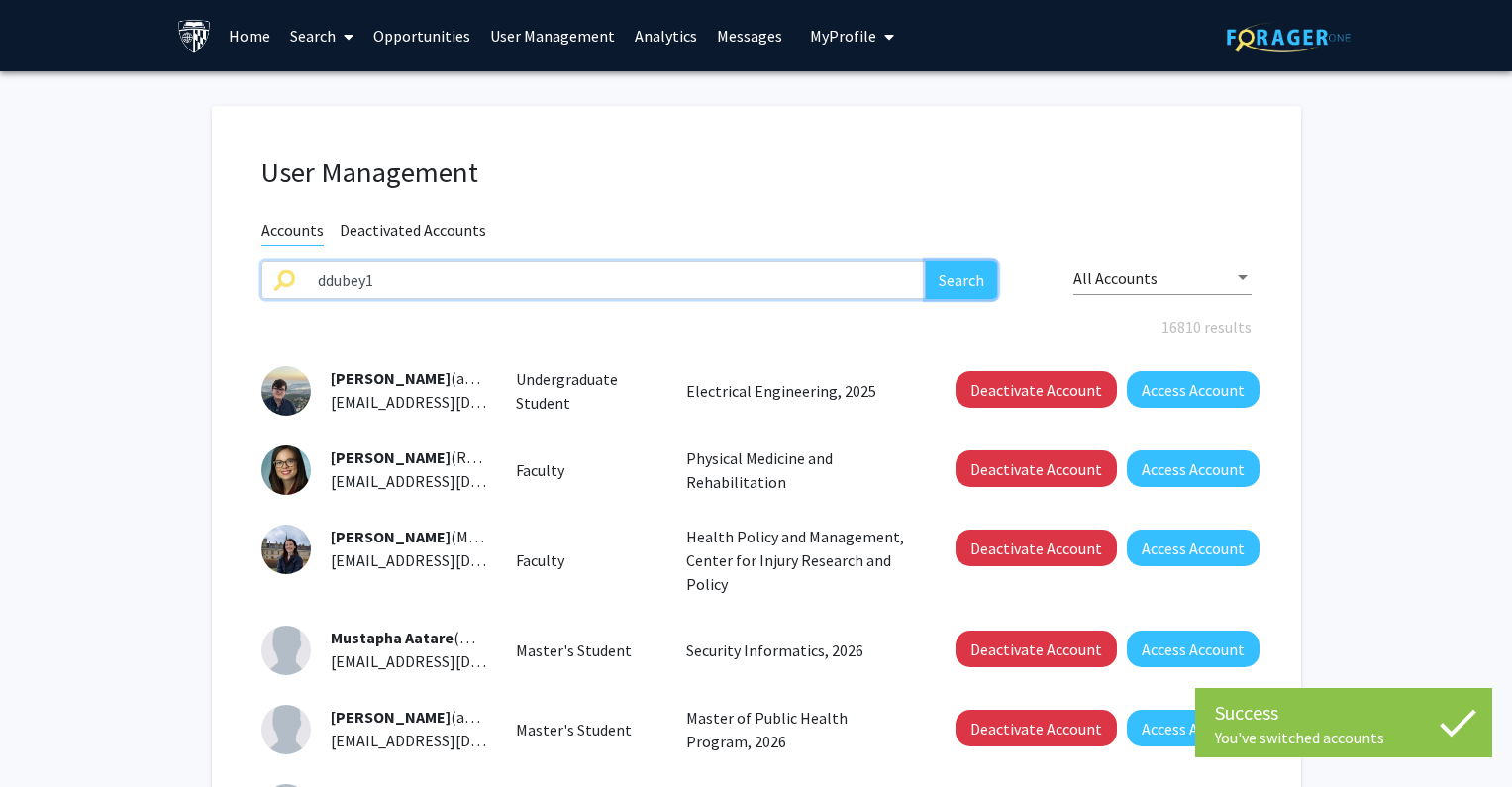 click on "Search" 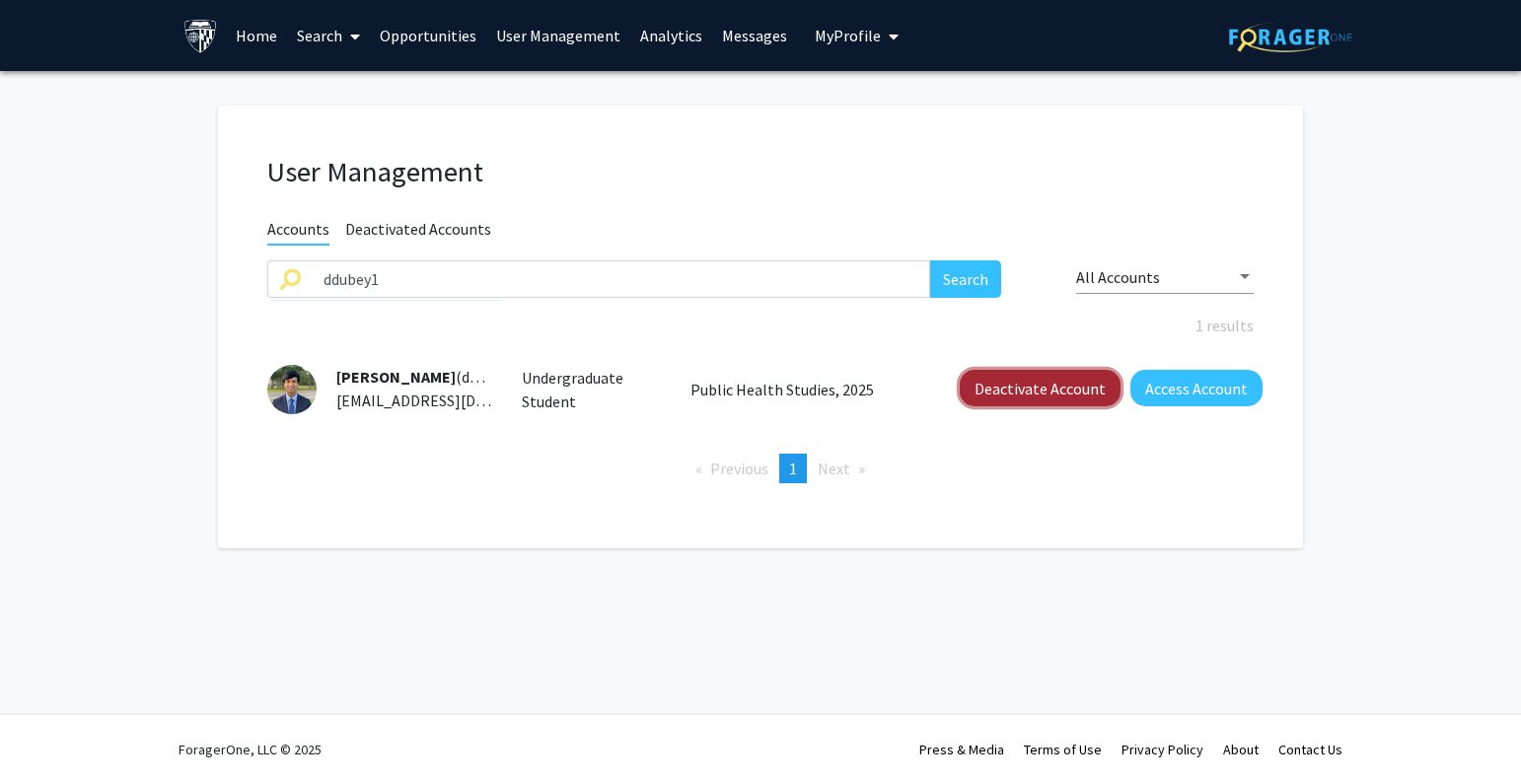 click on "Deactivate Account" 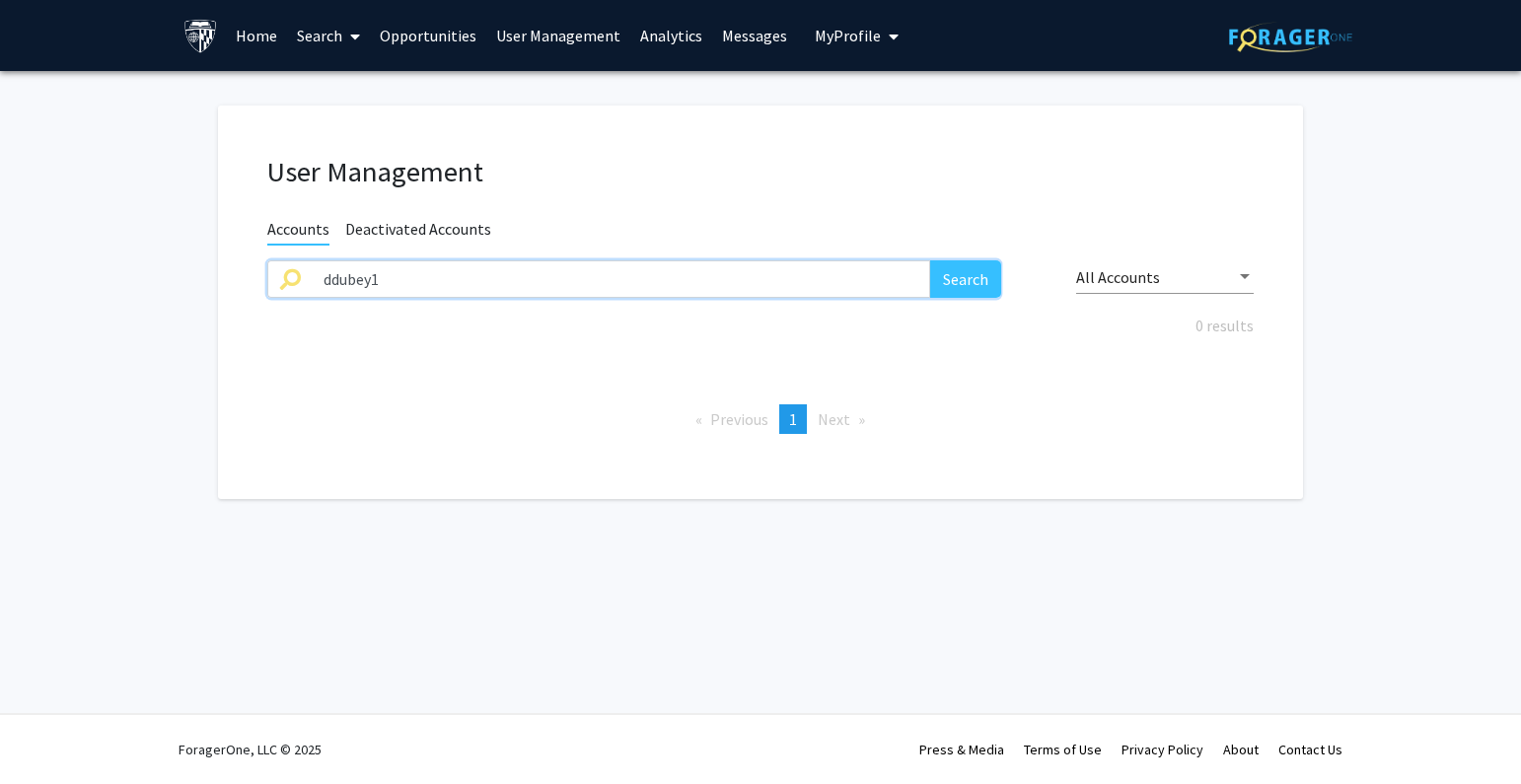 drag, startPoint x: 546, startPoint y: 290, endPoint x: 658, endPoint y: 281, distance: 112.36103 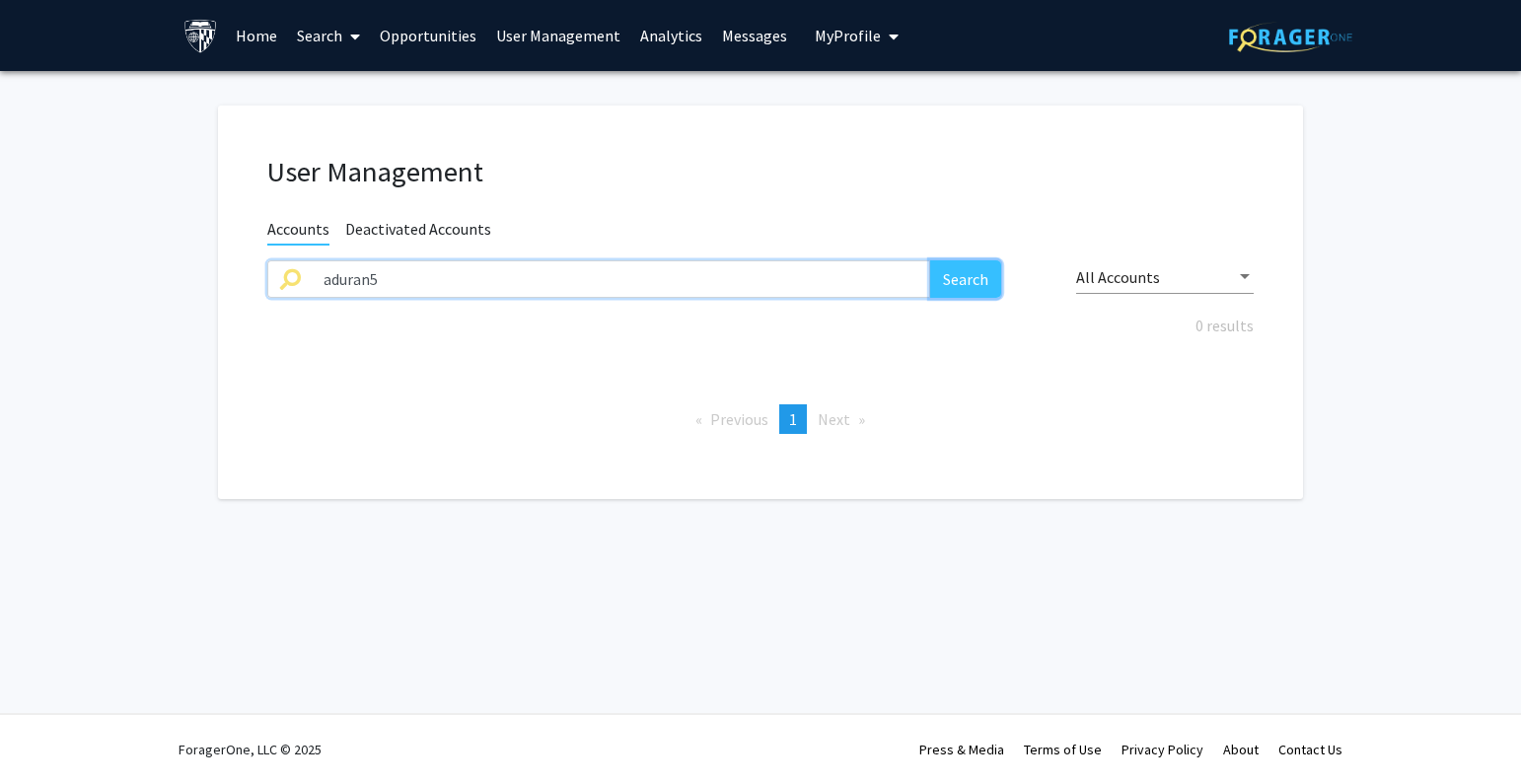 click on "Search" 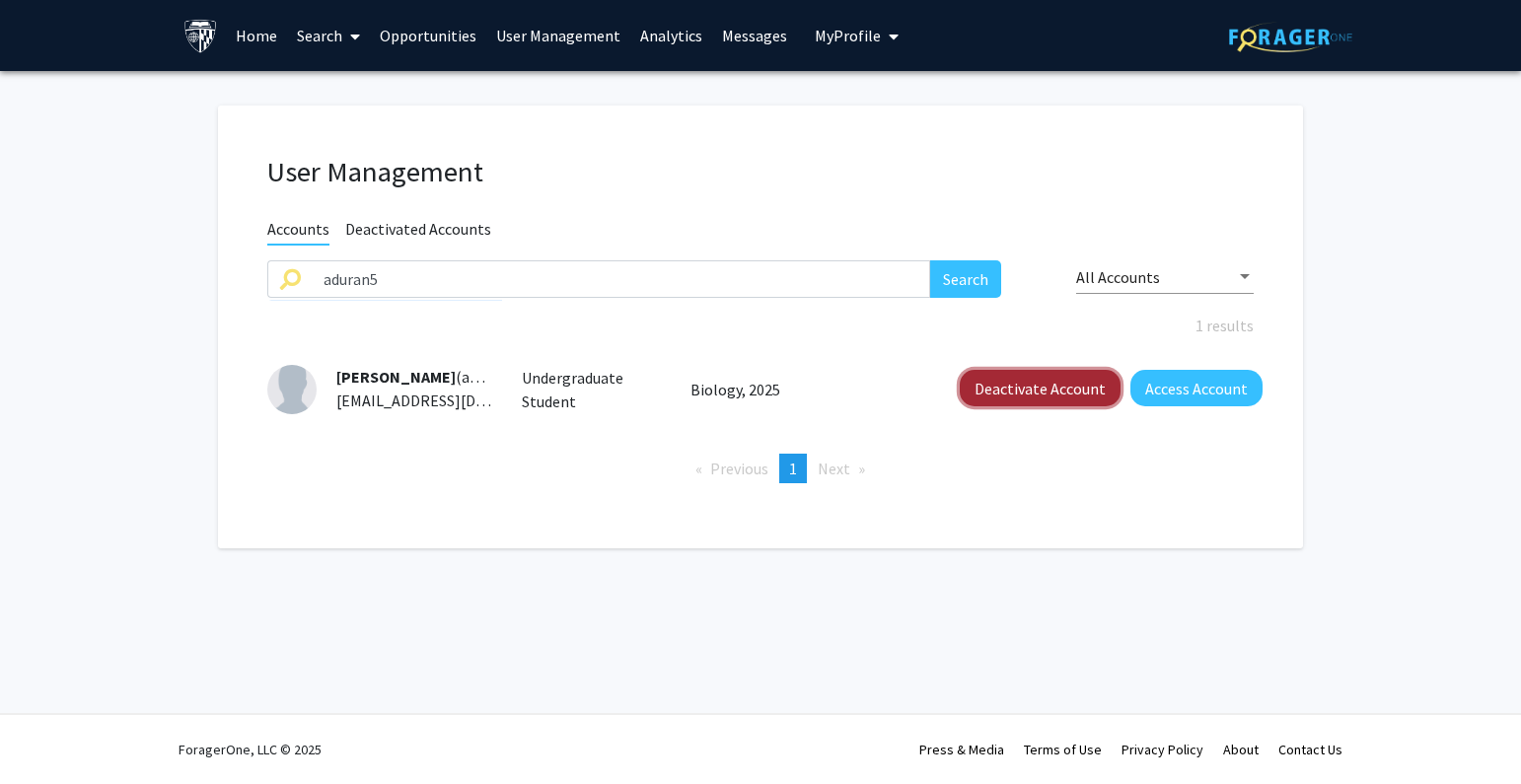 click on "Deactivate Account" 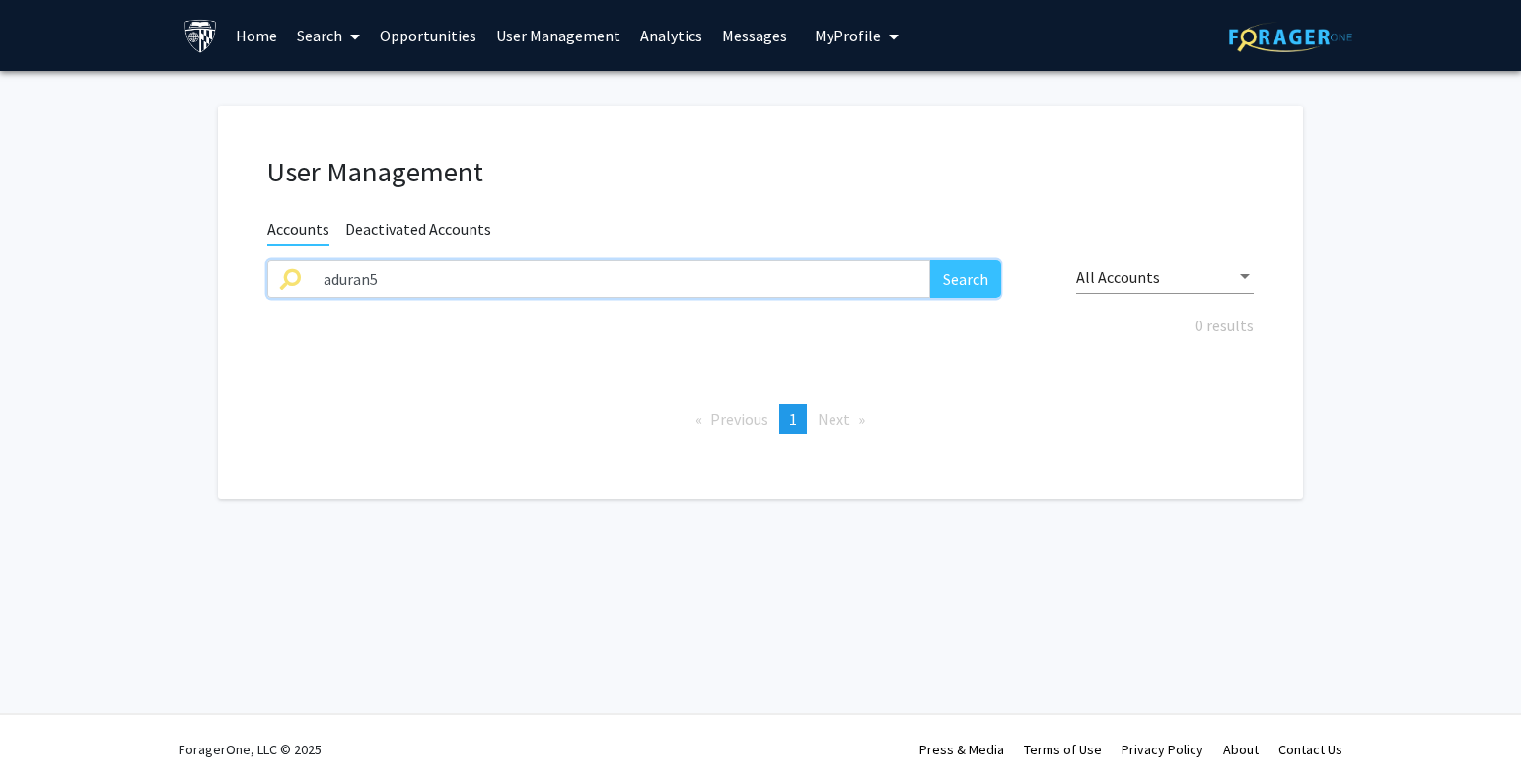 drag, startPoint x: 385, startPoint y: 276, endPoint x: 256, endPoint y: 281, distance: 129.09686 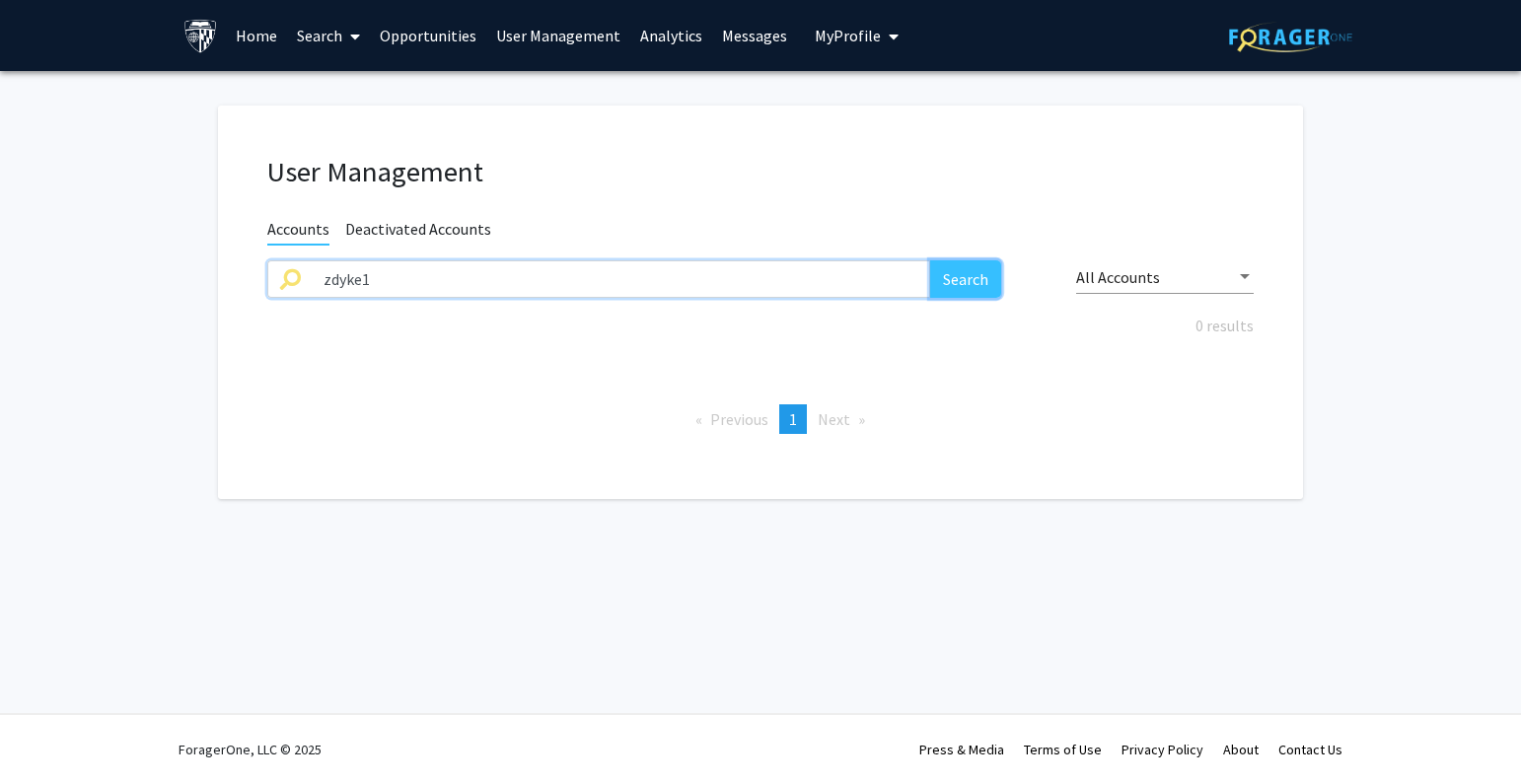 drag, startPoint x: 950, startPoint y: 272, endPoint x: 1079, endPoint y: 188, distance: 153.9383 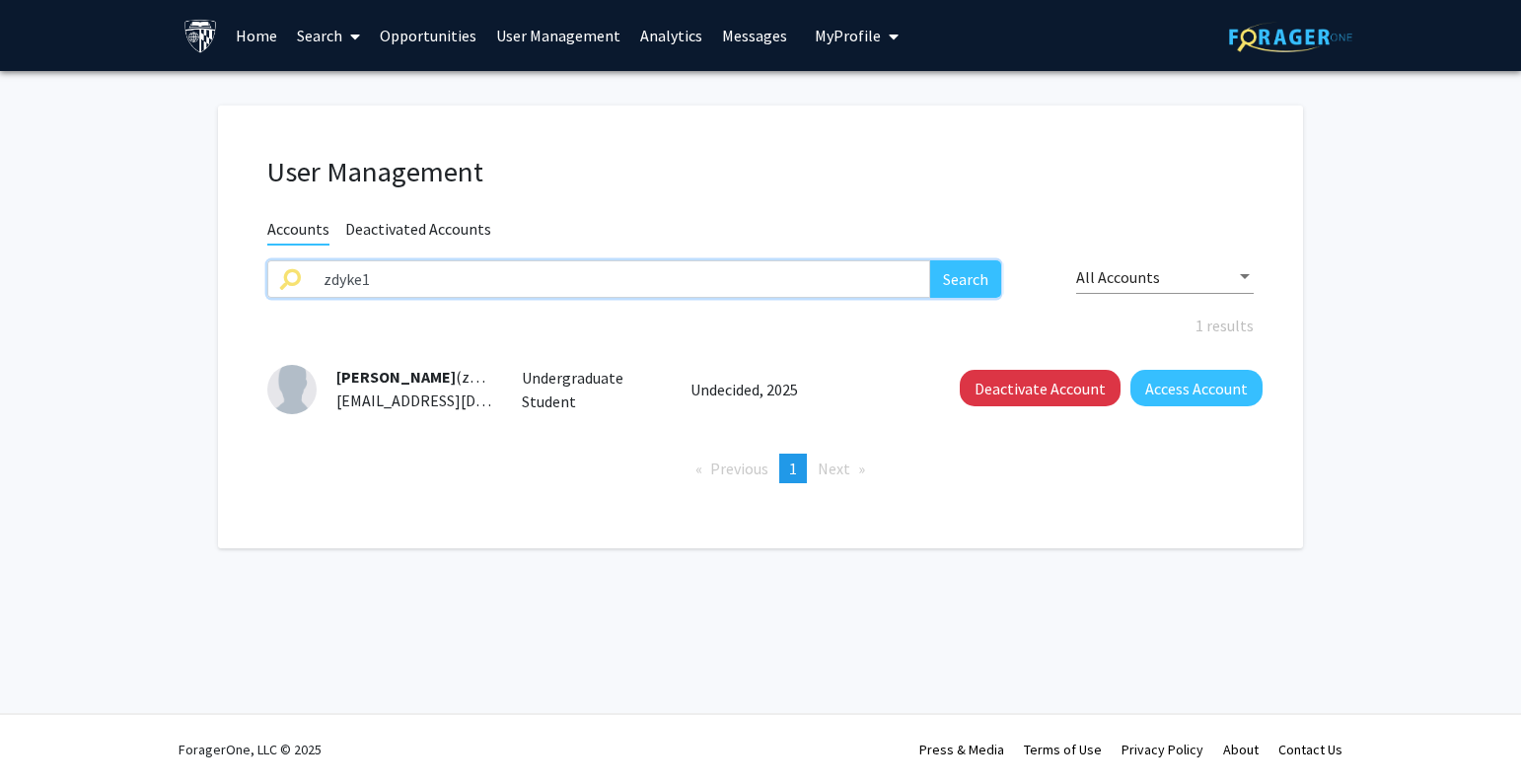 drag, startPoint x: 474, startPoint y: 278, endPoint x: 152, endPoint y: 287, distance: 322.12575 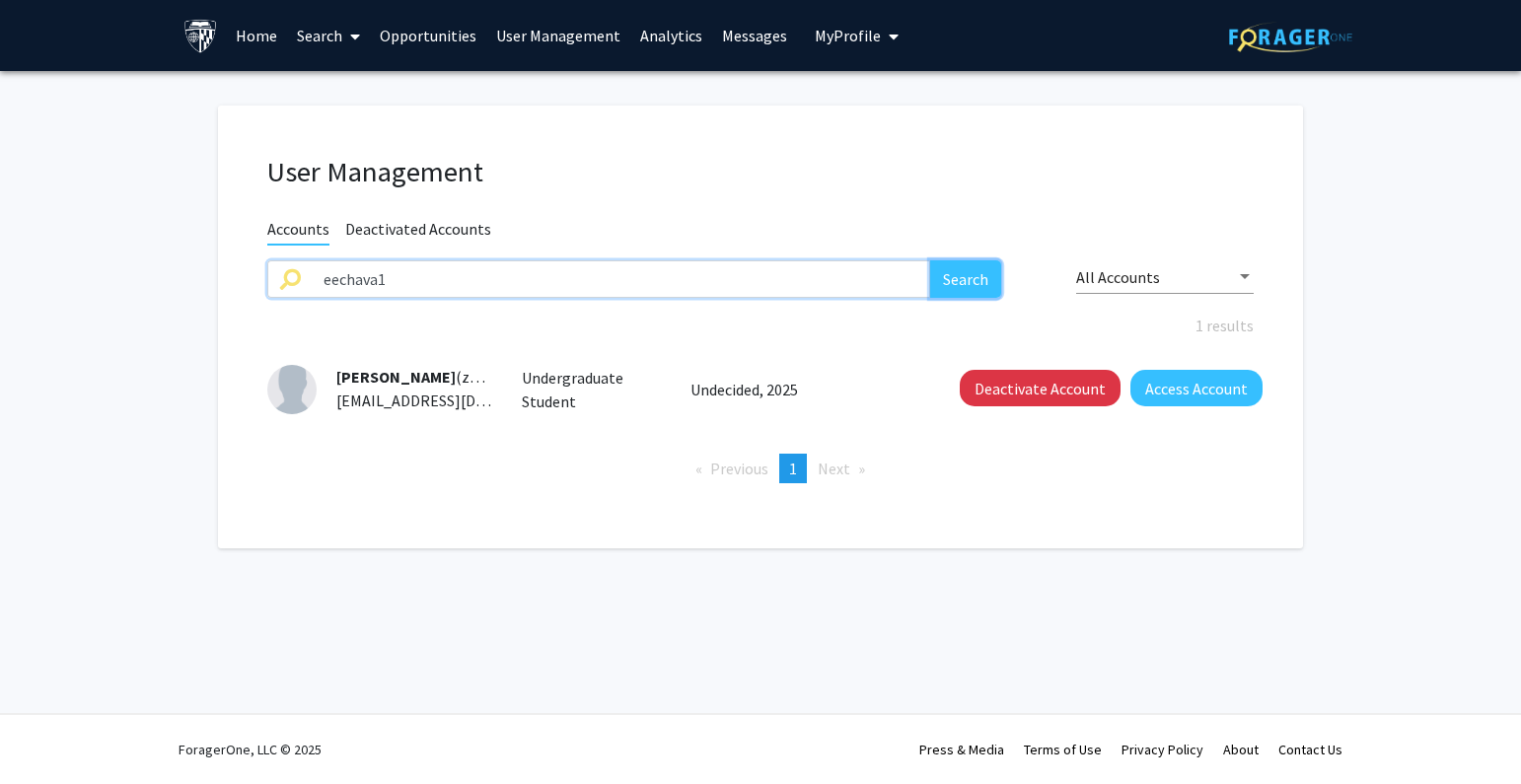 drag, startPoint x: 982, startPoint y: 281, endPoint x: 1088, endPoint y: 135, distance: 180.42173 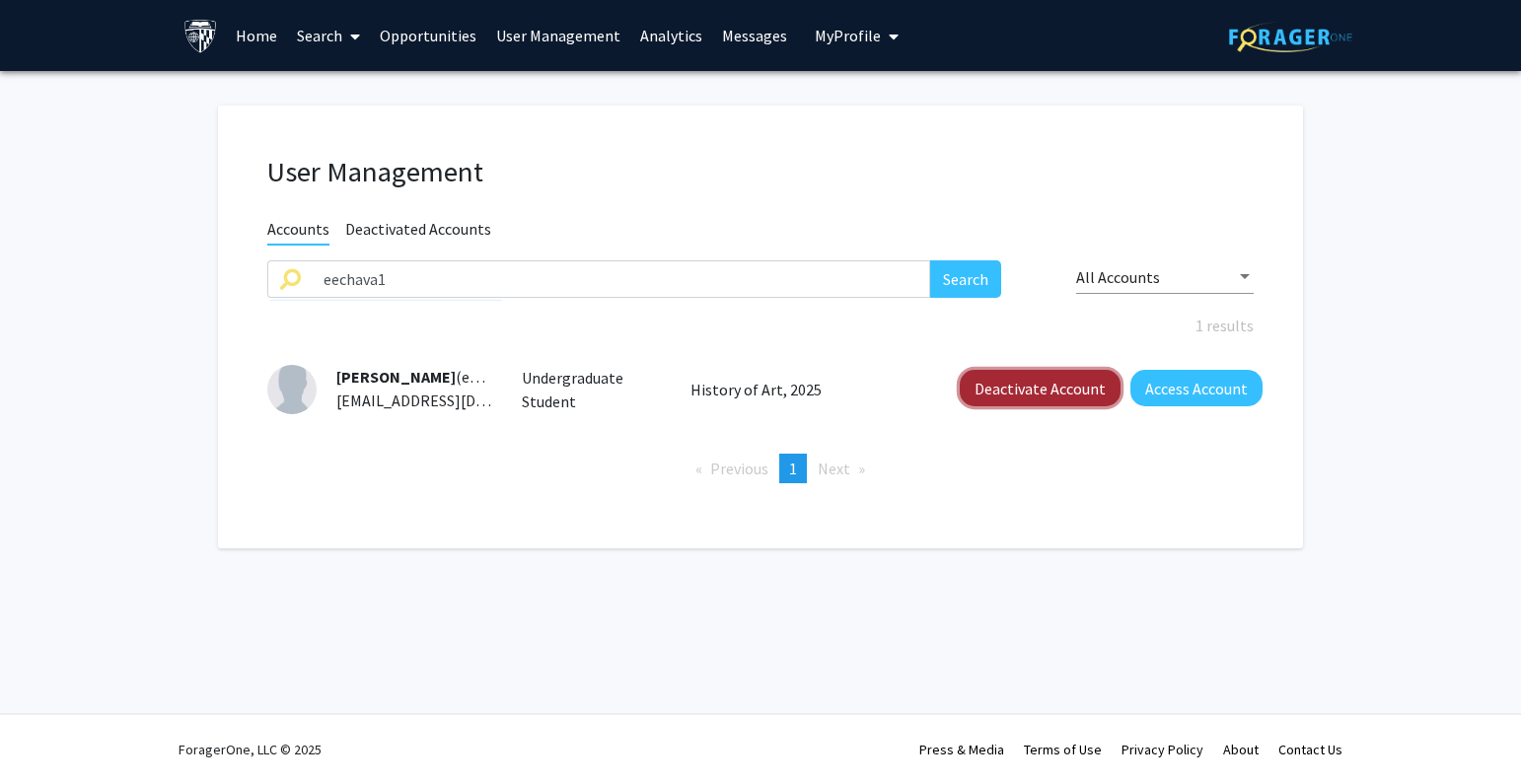 click on "Deactivate Account" 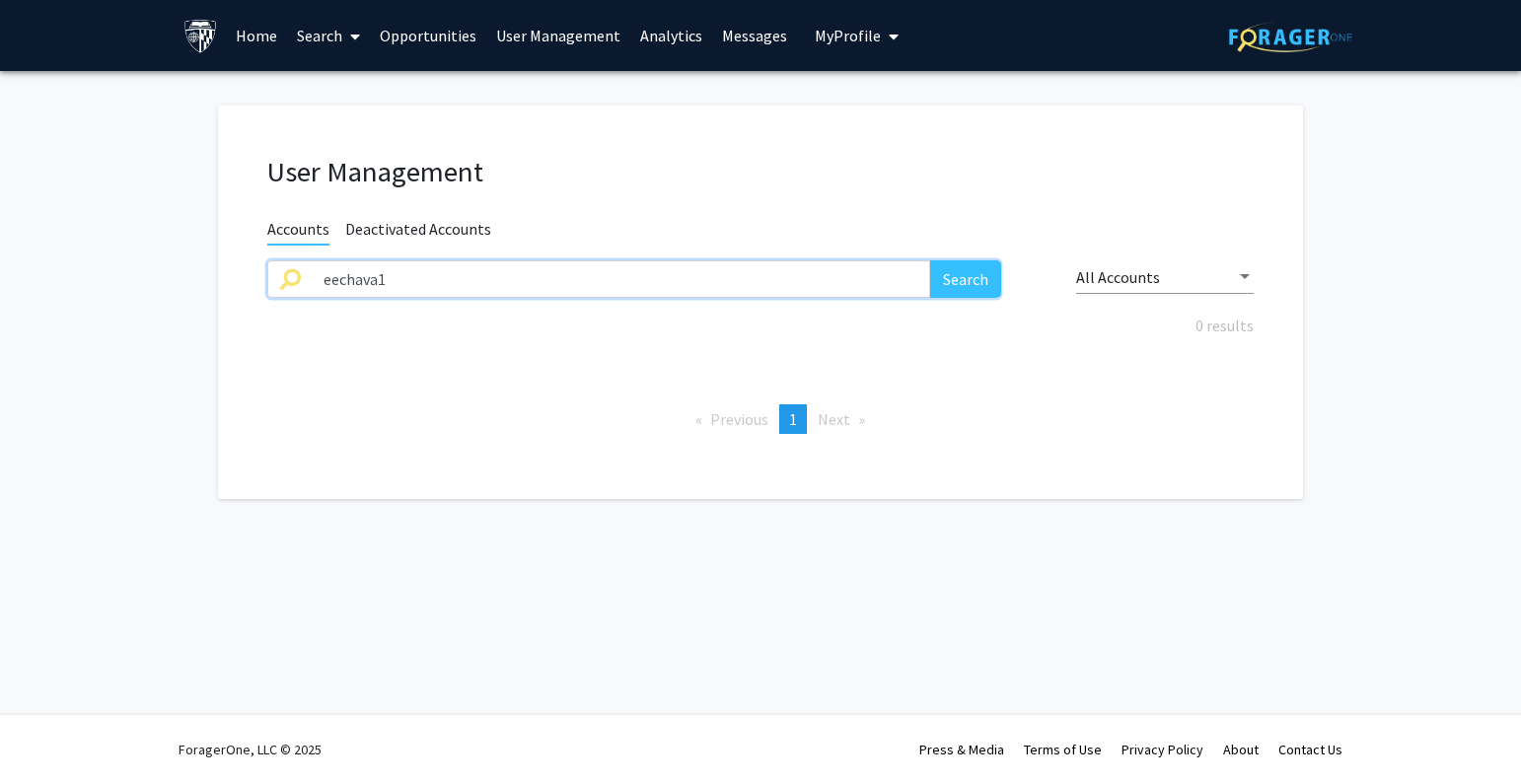 drag, startPoint x: 405, startPoint y: 272, endPoint x: 187, endPoint y: 273, distance: 218.00229 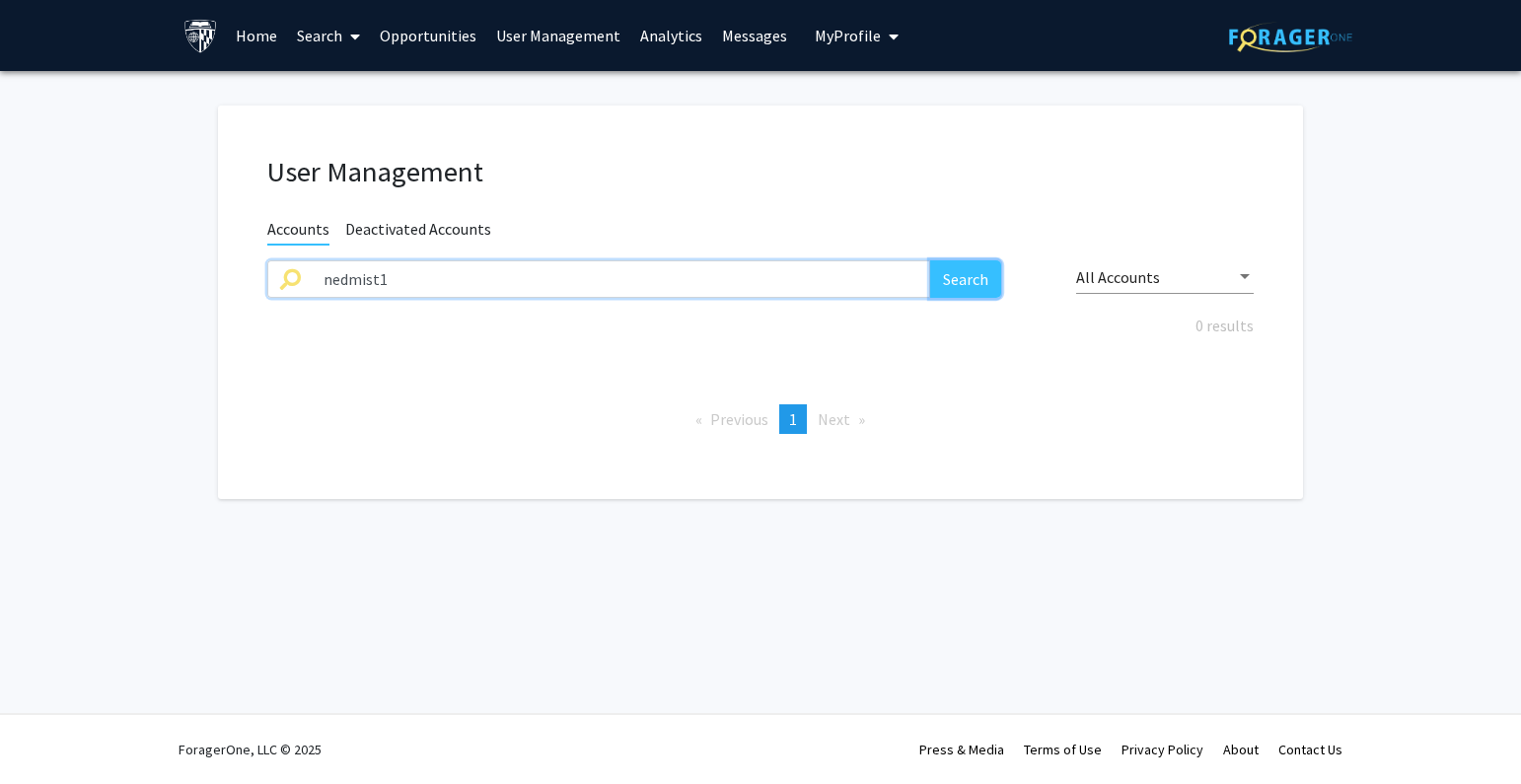 click on "Search" 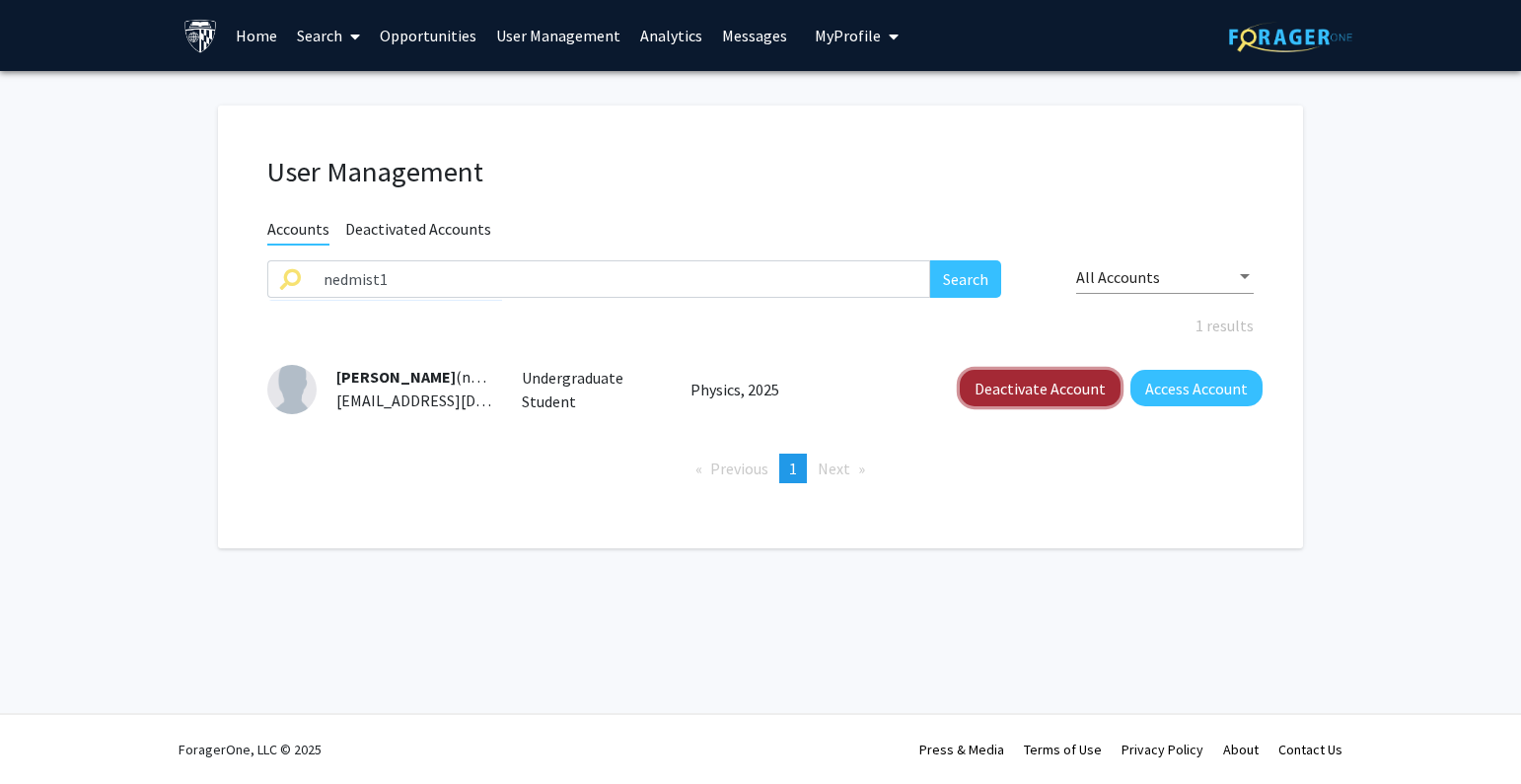 click on "Deactivate Account" 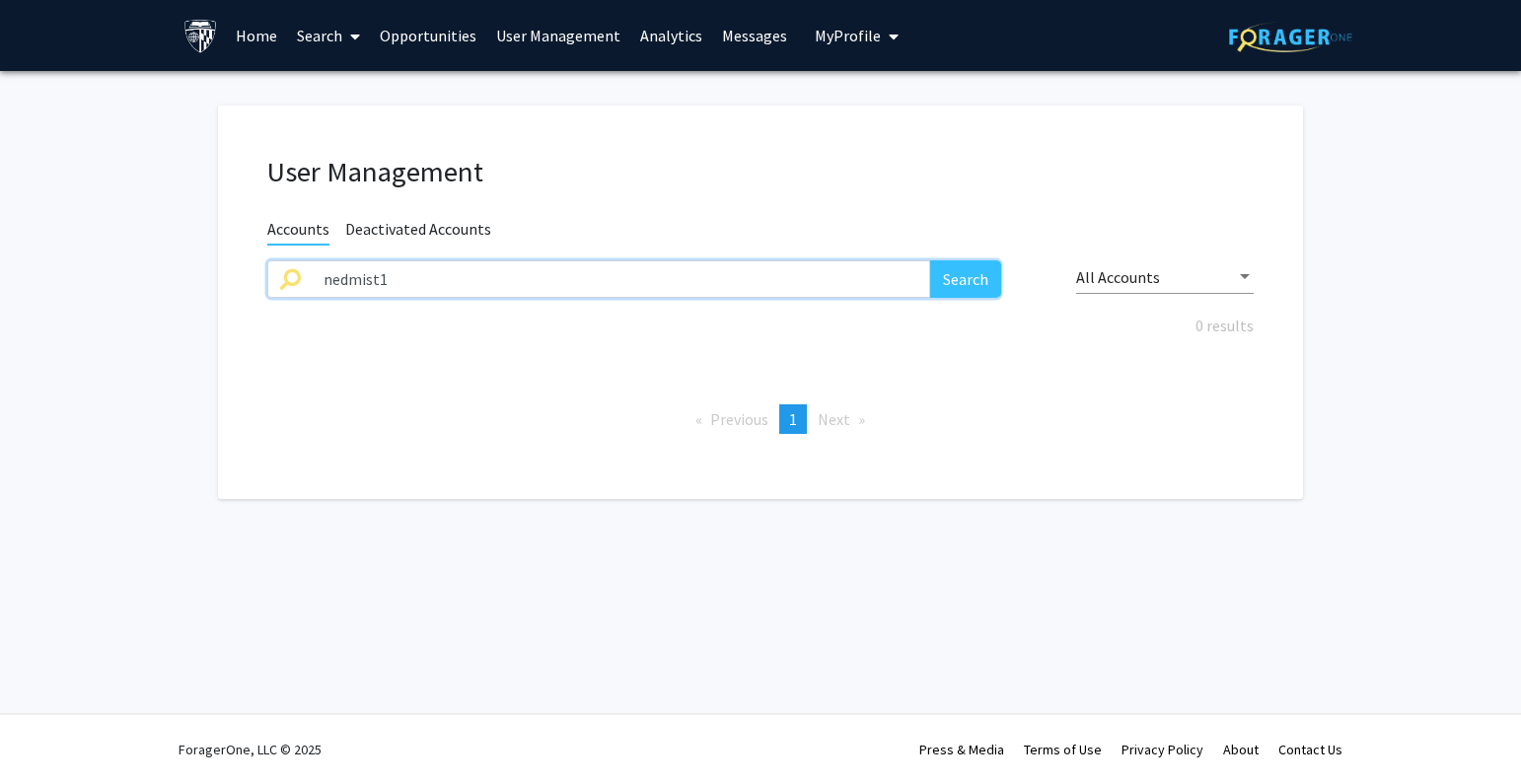 drag, startPoint x: 588, startPoint y: 297, endPoint x: 270, endPoint y: 297, distance: 318 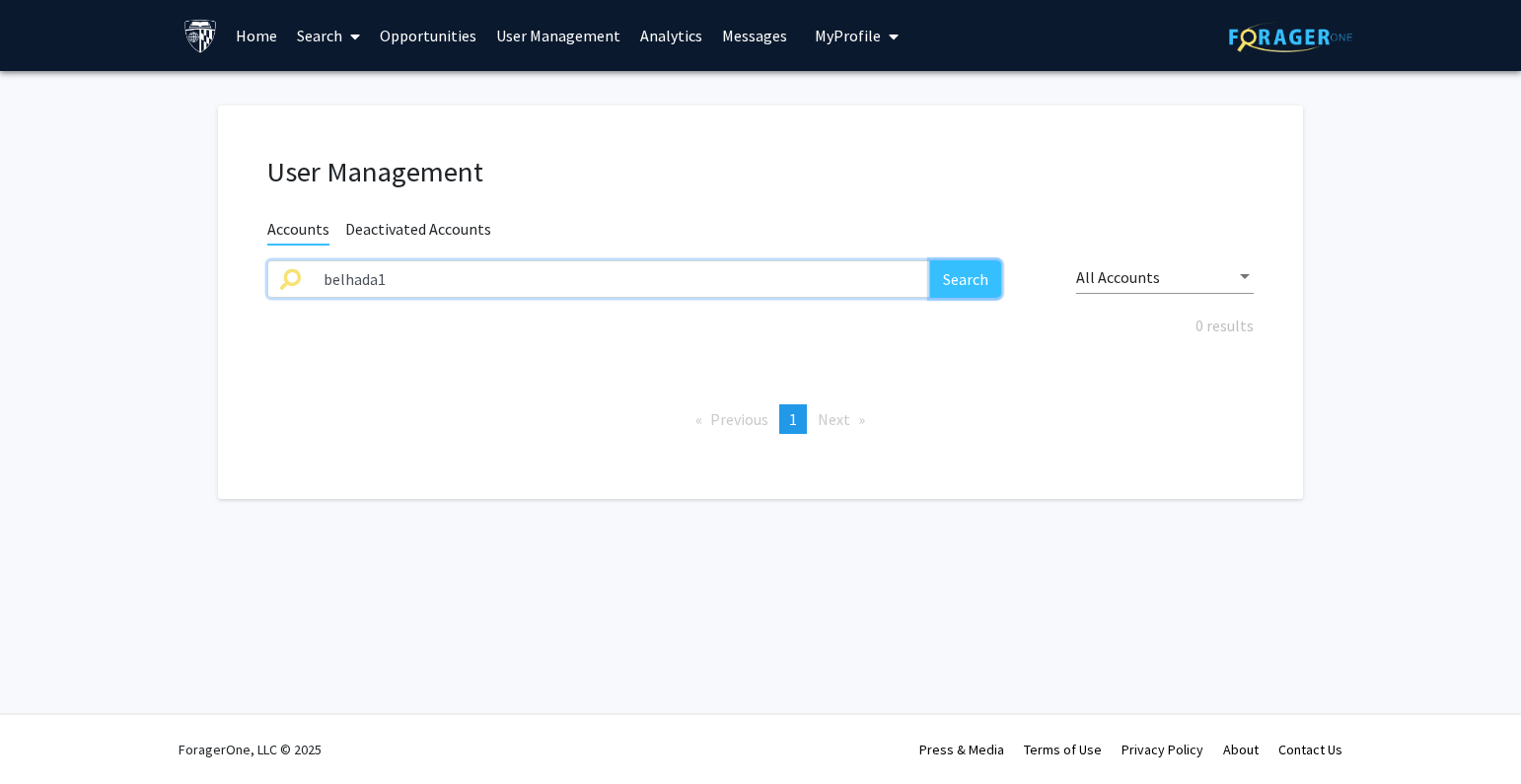 click on "Search" 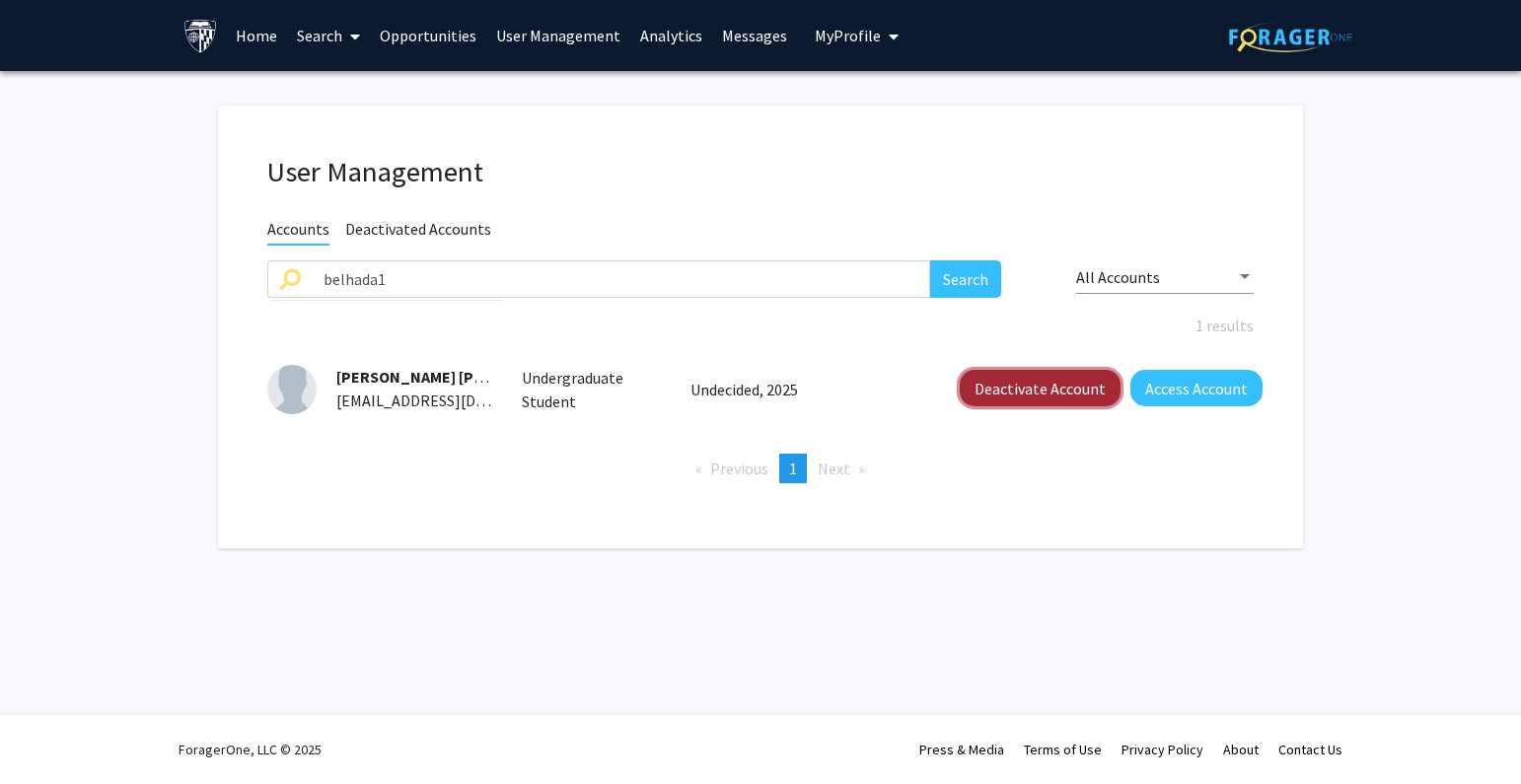 click on "Deactivate Account" 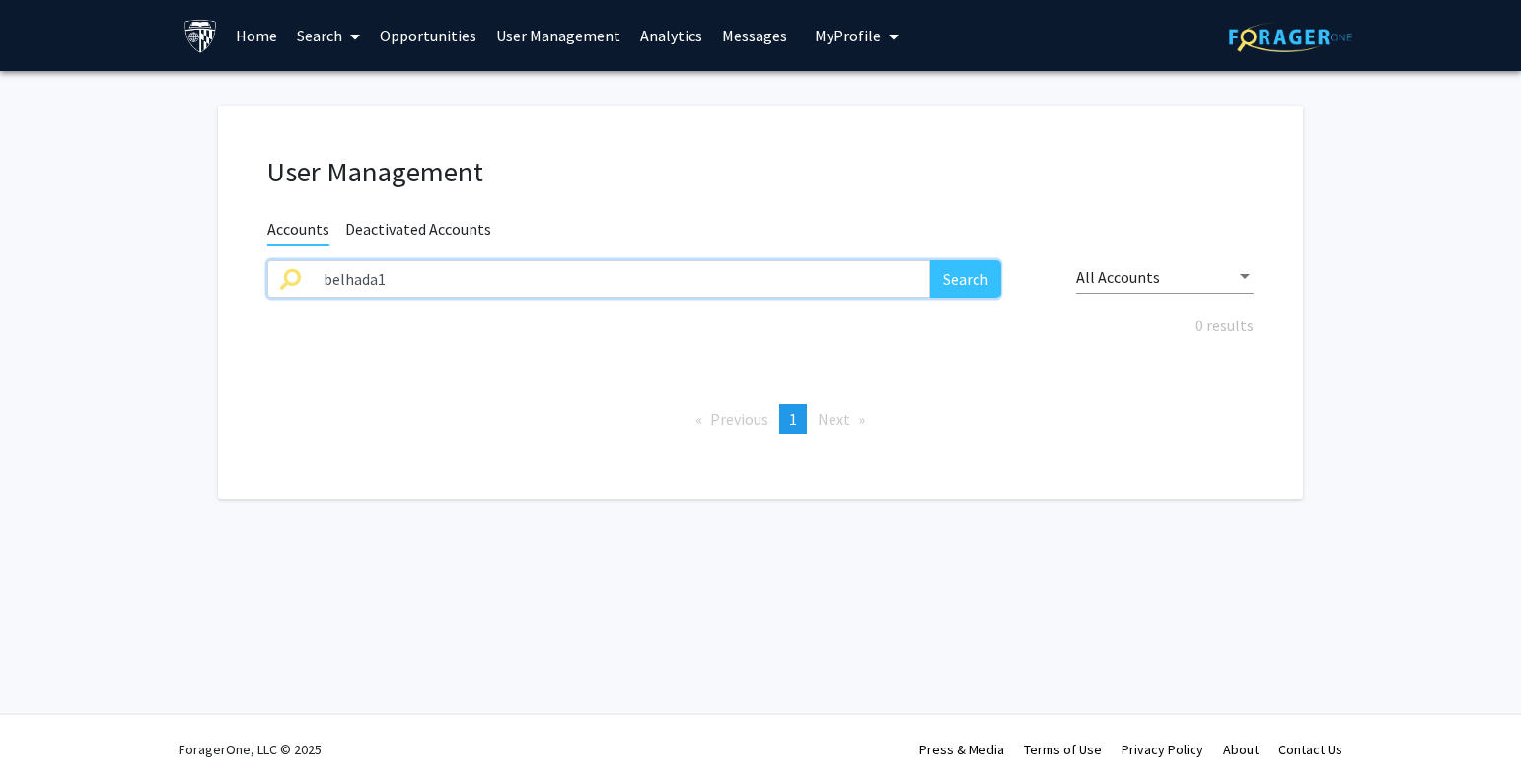click on "User Management Accounts Deactivated Accounts belhada1 Search All Accounts 0 results  Previous  page  1 / 1  You're on page  1  Next  page" 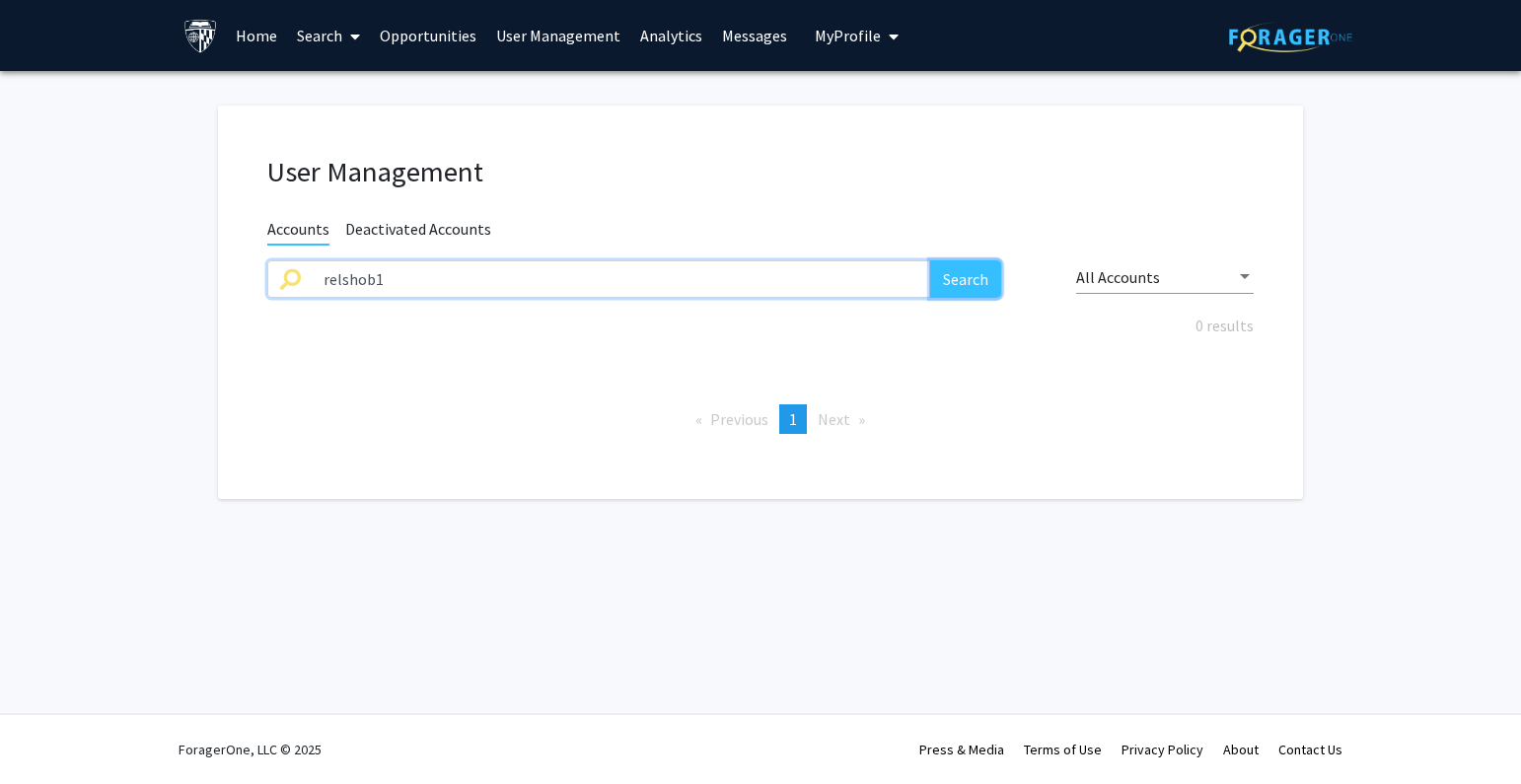 click on "Search" 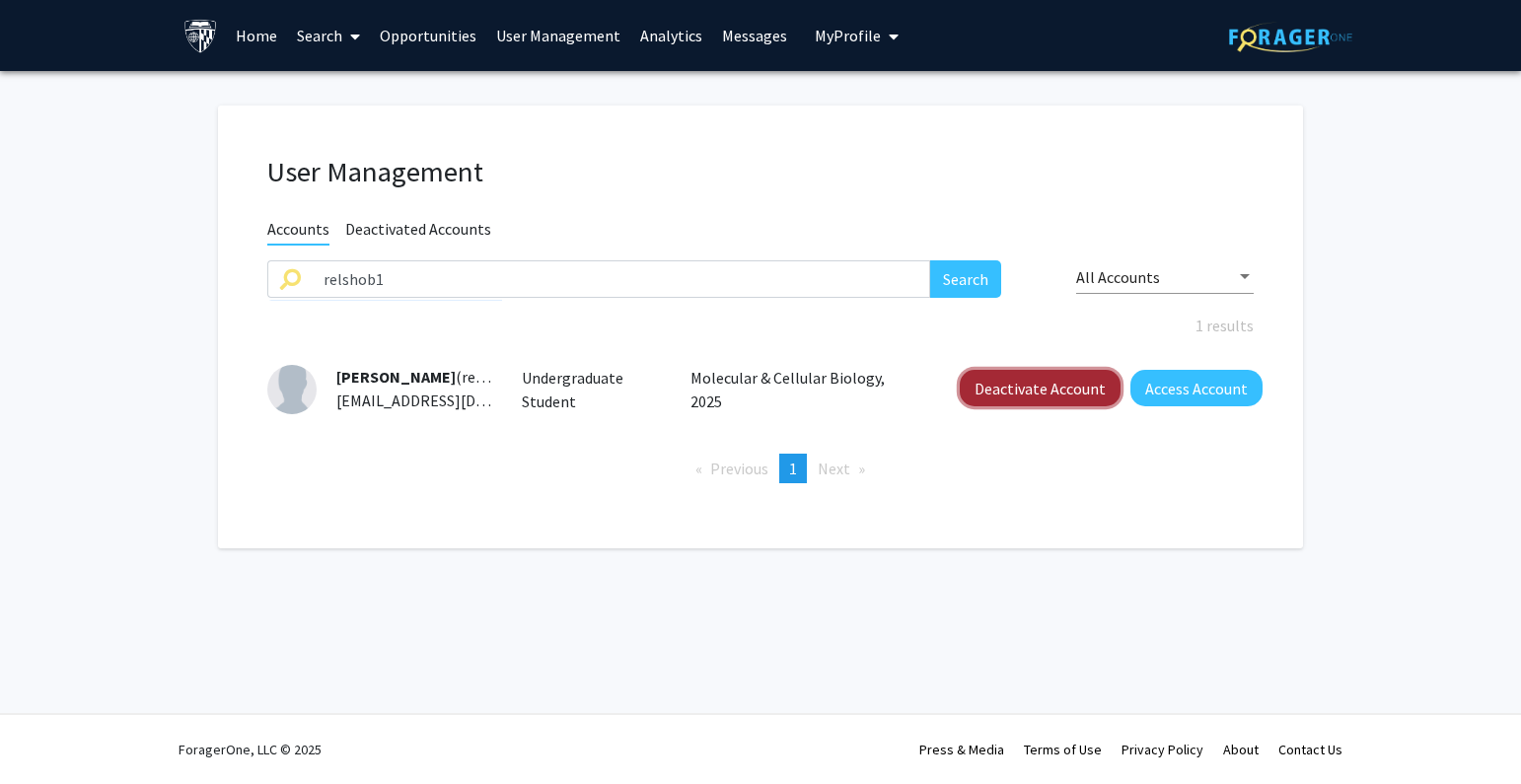 click on "Deactivate Account" 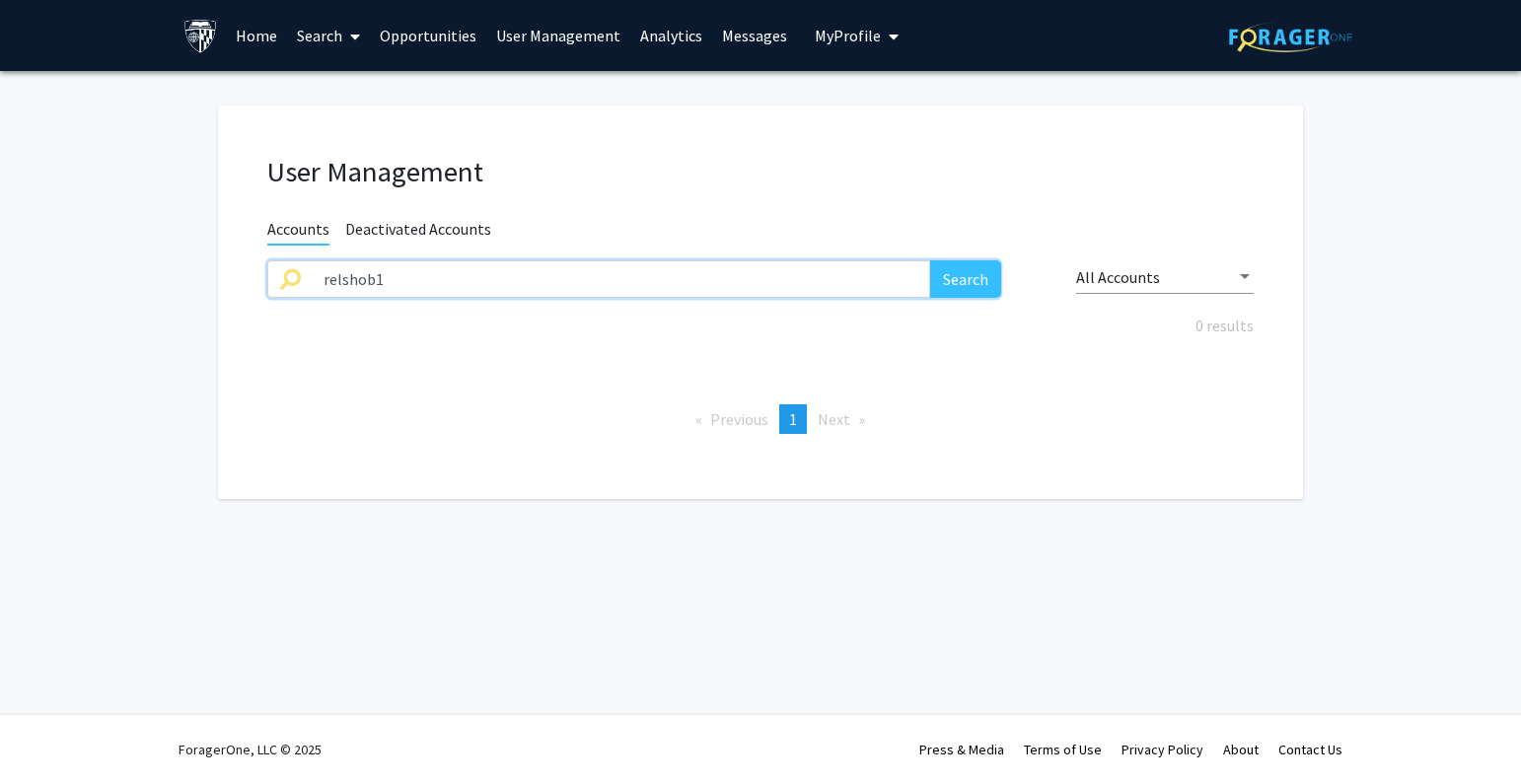 click on "relshob1 Search" 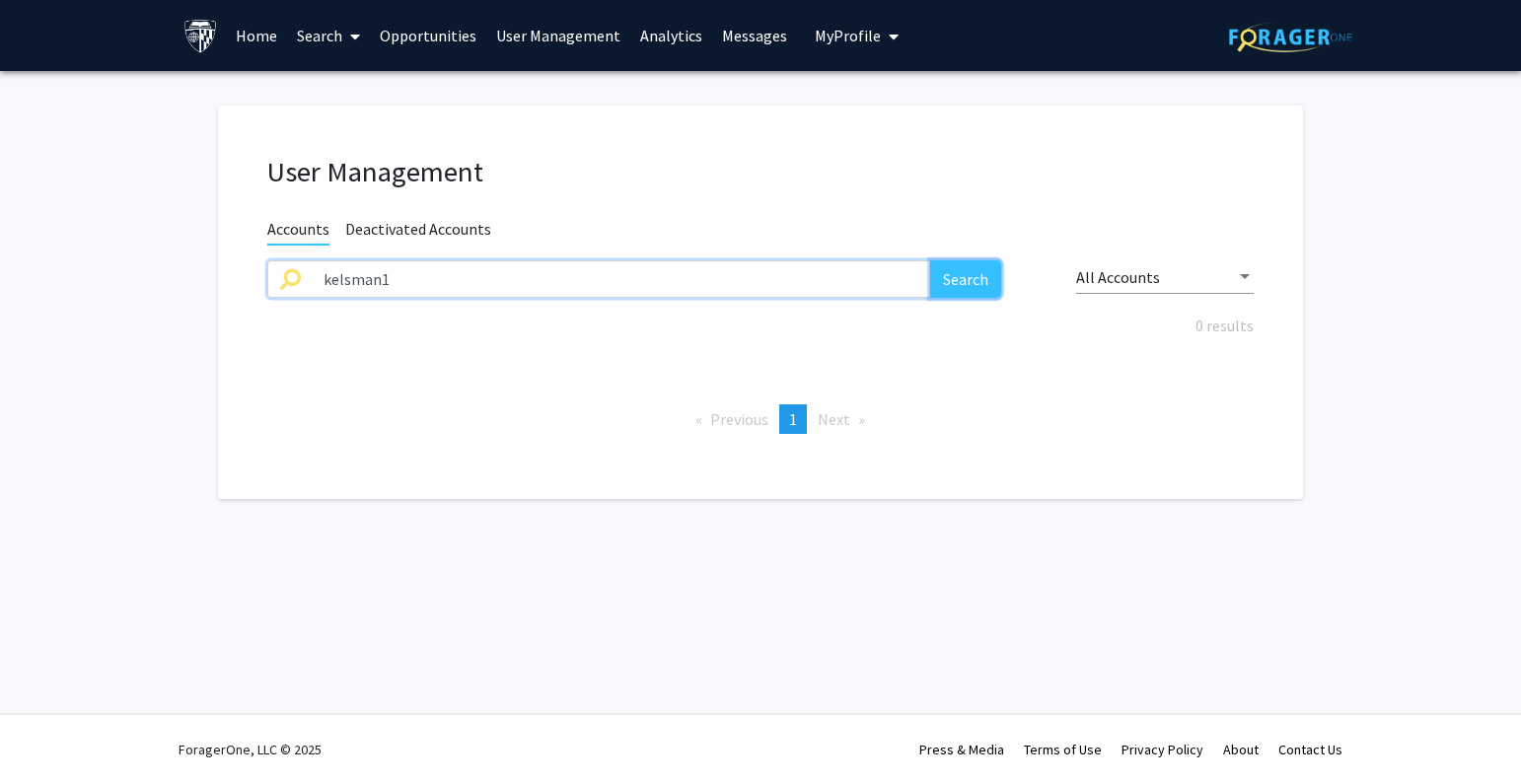 click on "Search" 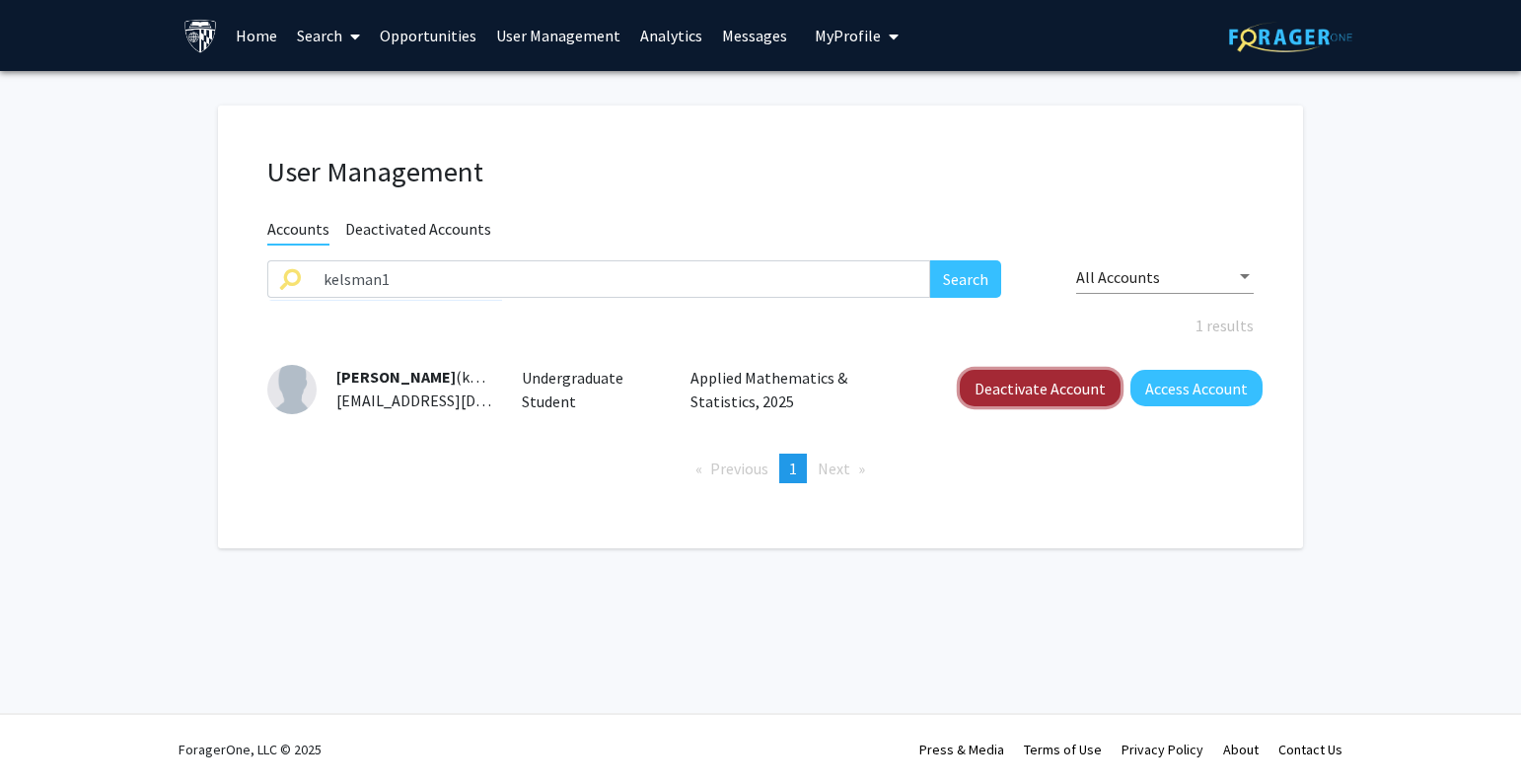 click on "Deactivate Account" 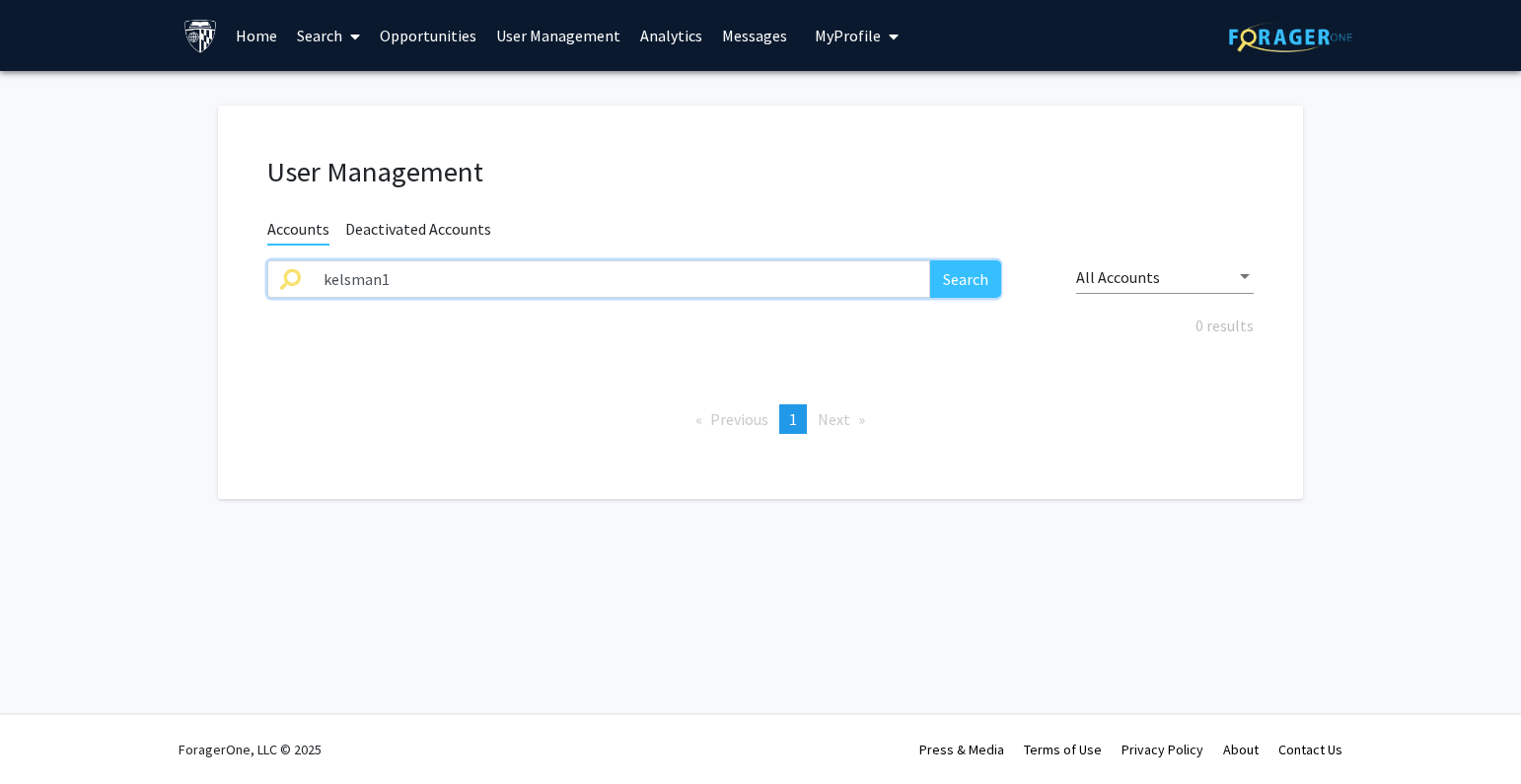drag, startPoint x: 405, startPoint y: 273, endPoint x: 216, endPoint y: 279, distance: 189.09521 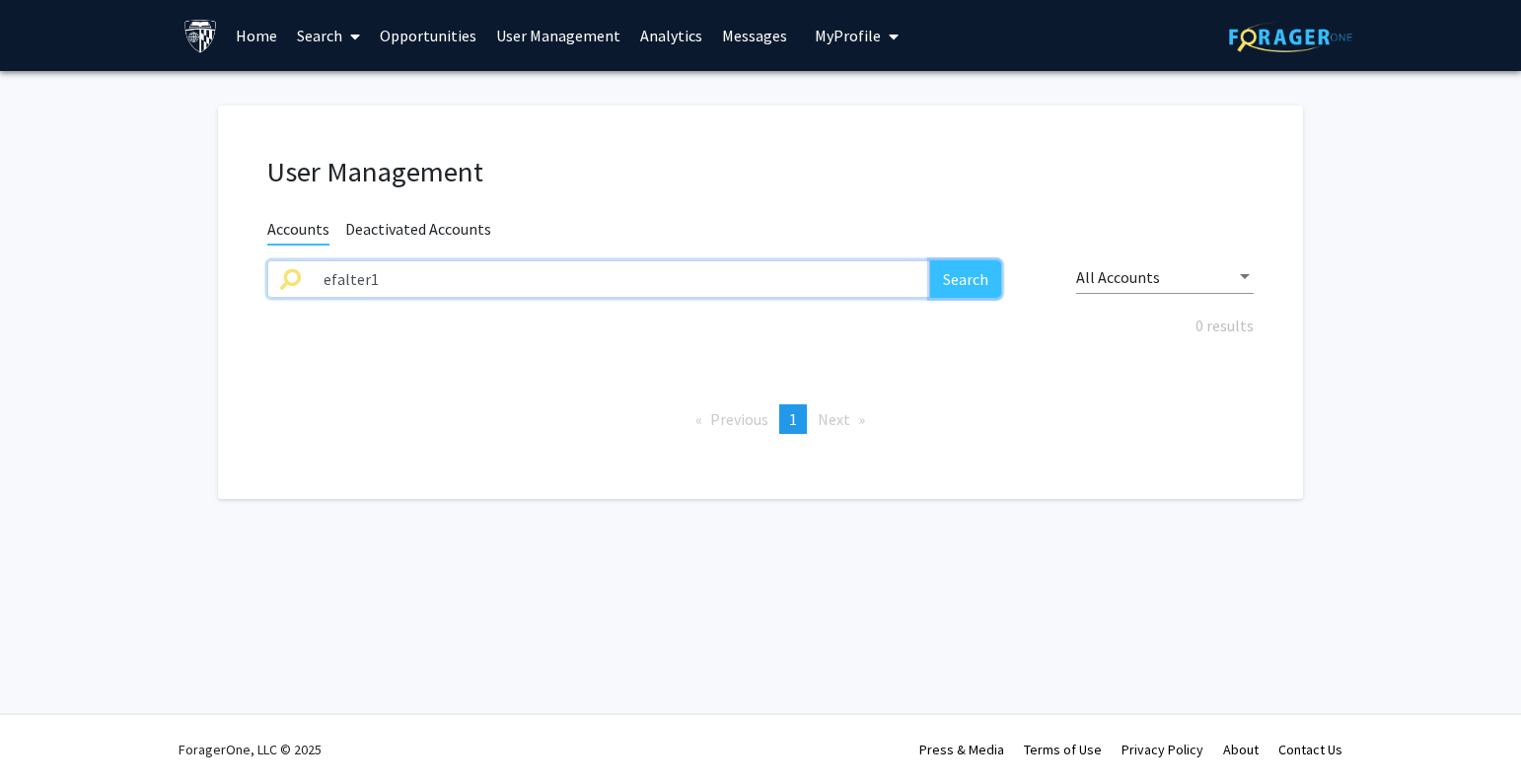 click on "Search" 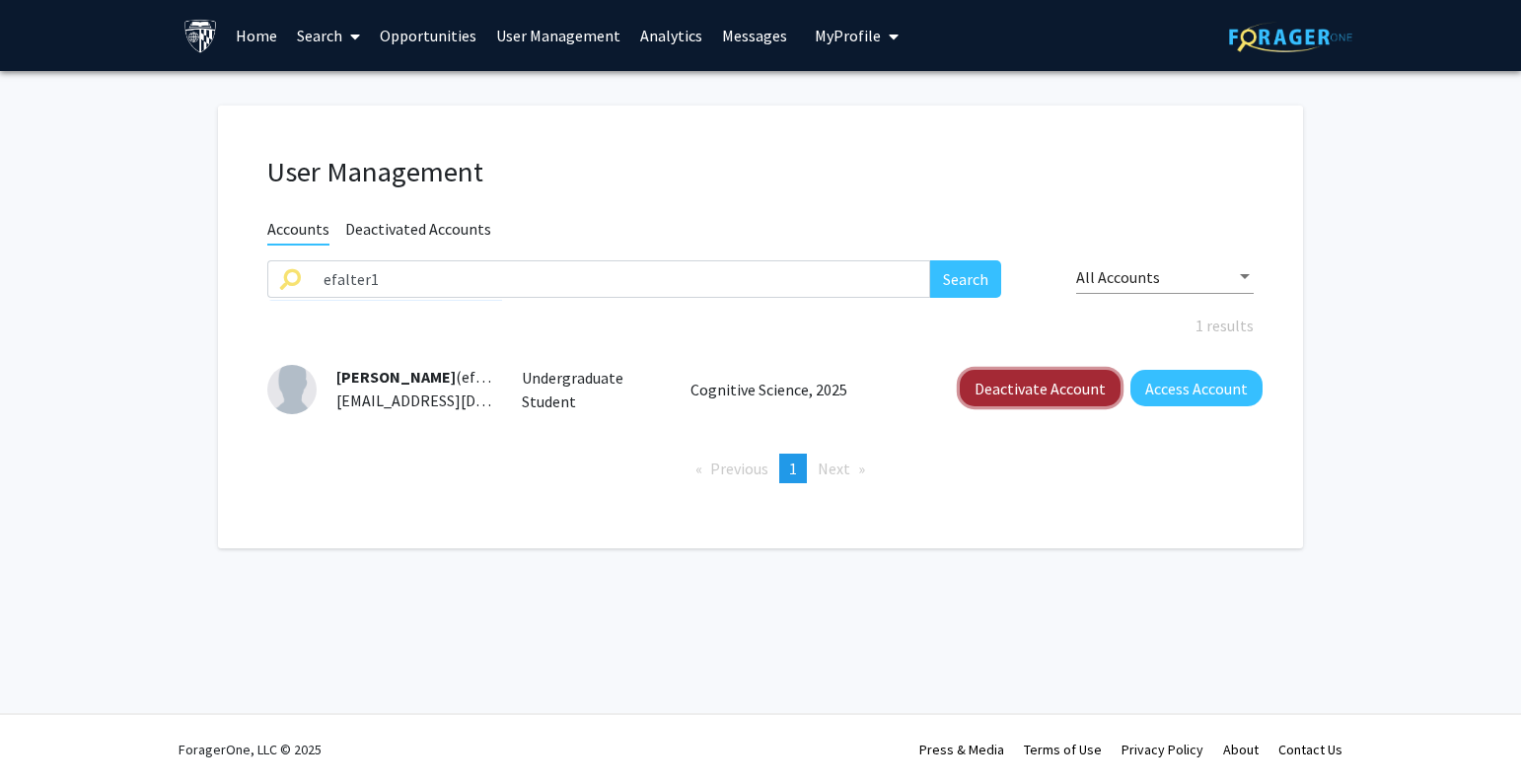 click on "Deactivate Account" 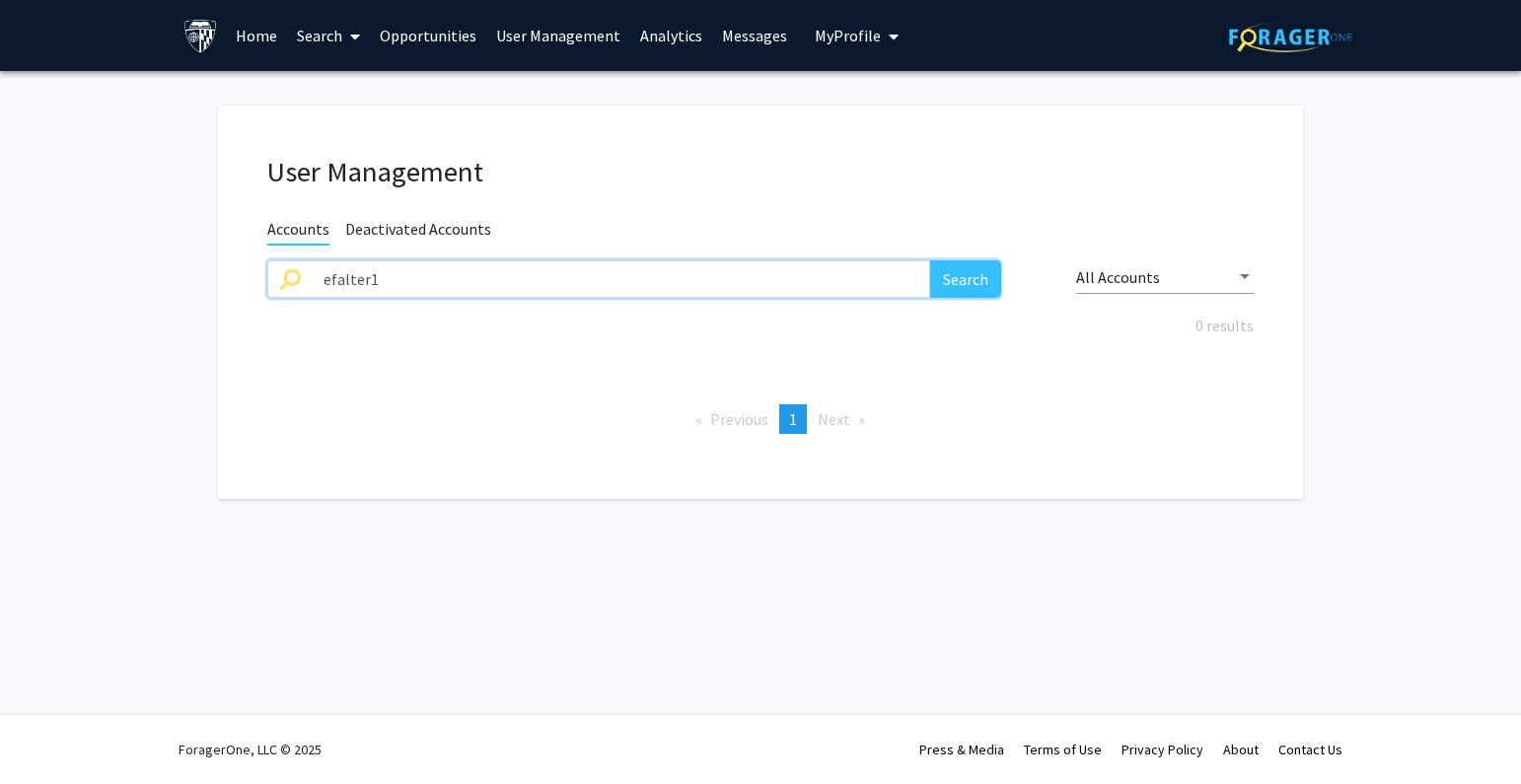 drag, startPoint x: 478, startPoint y: 270, endPoint x: 165, endPoint y: 274, distance: 313.02556 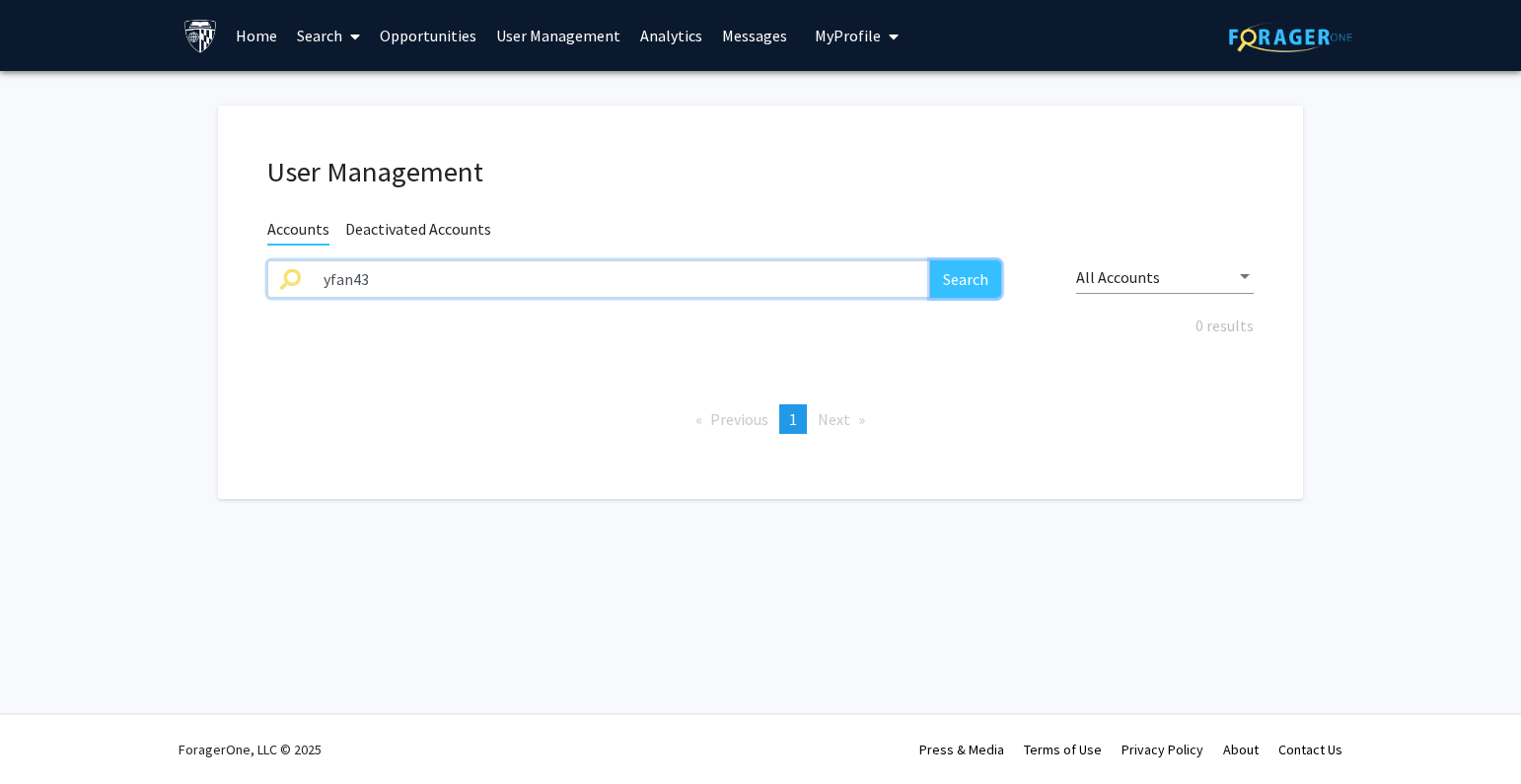 click on "Search" 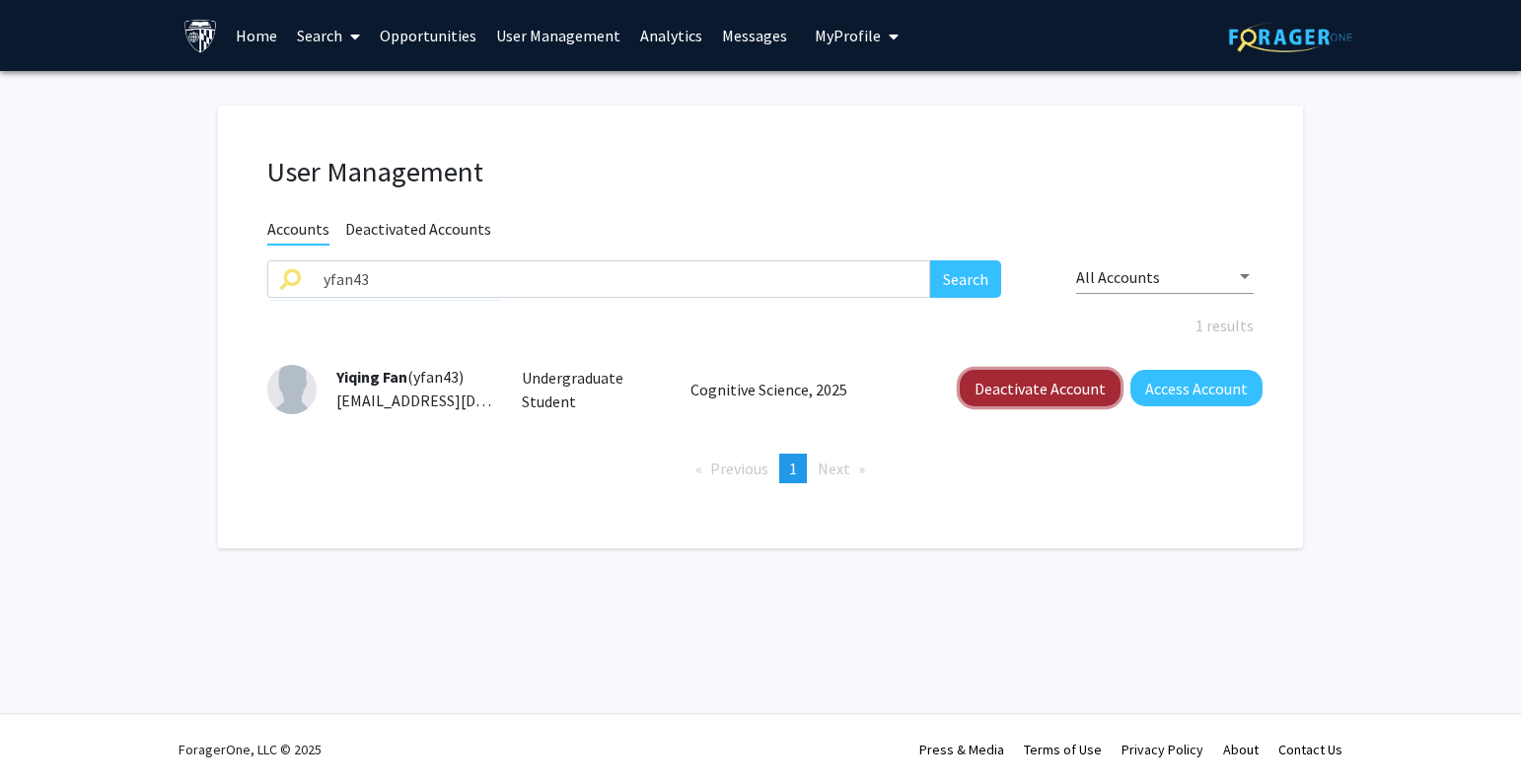 click on "Deactivate Account" 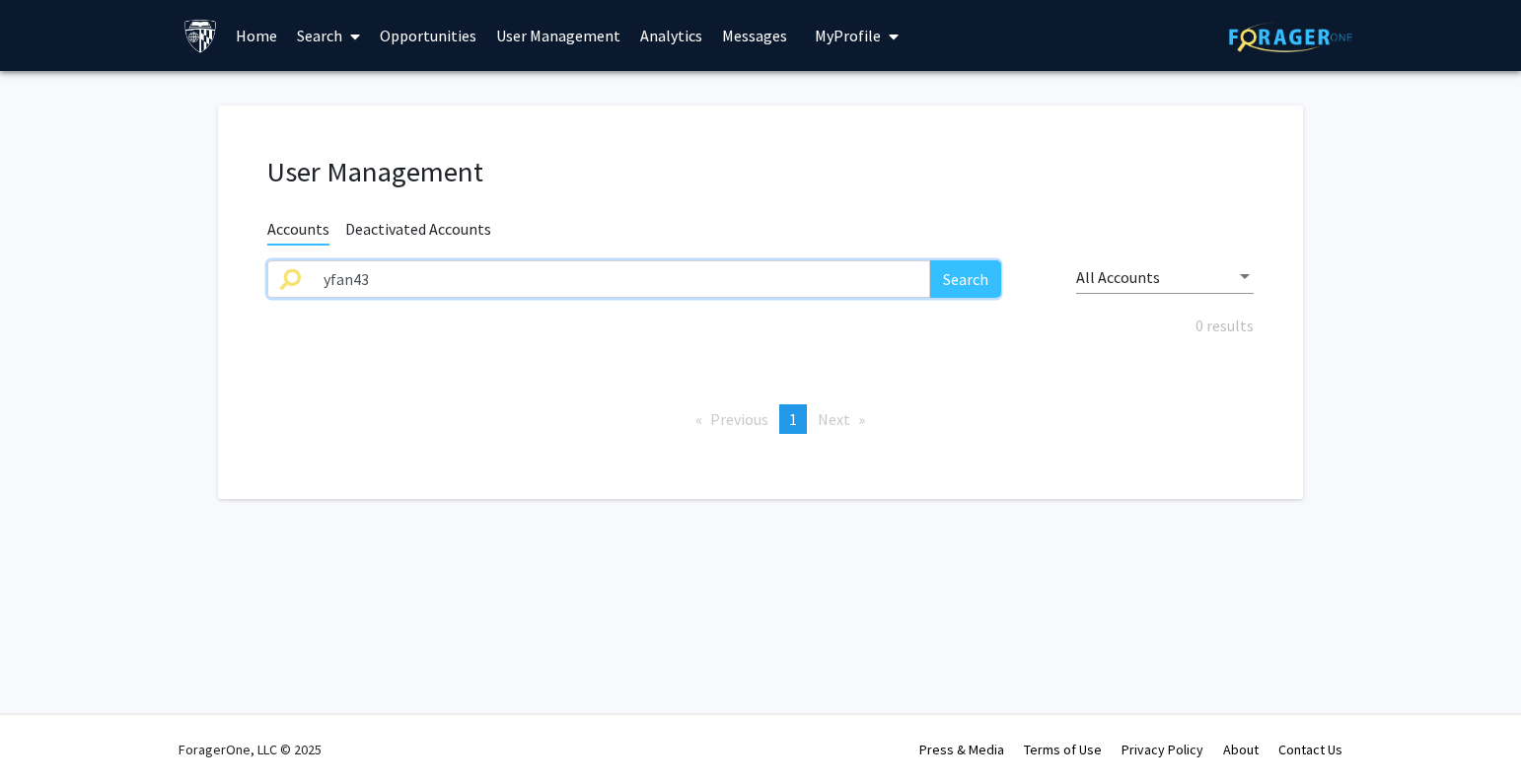 drag, startPoint x: 241, startPoint y: 287, endPoint x: 625, endPoint y: 285, distance: 384.00521 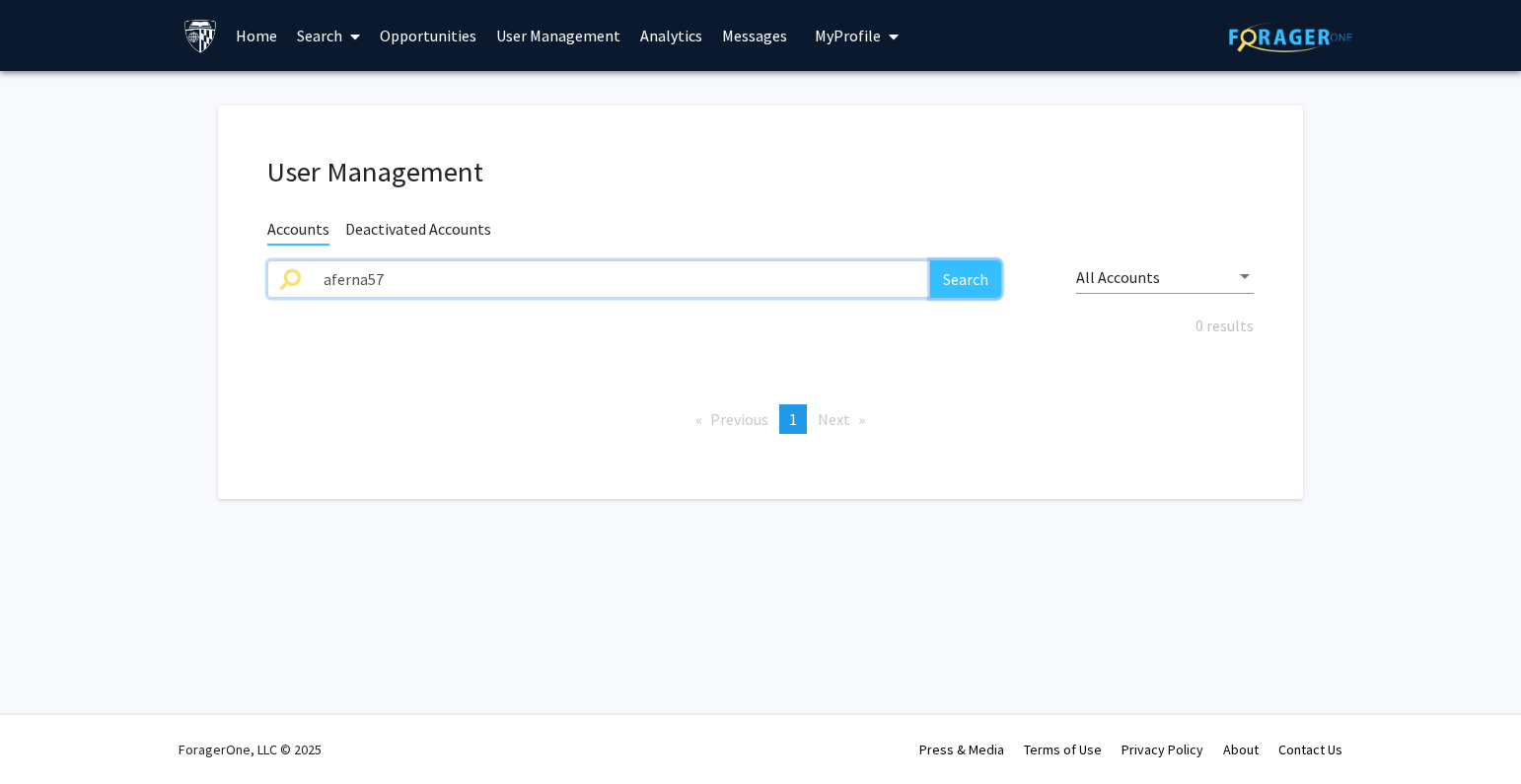 click on "Search" 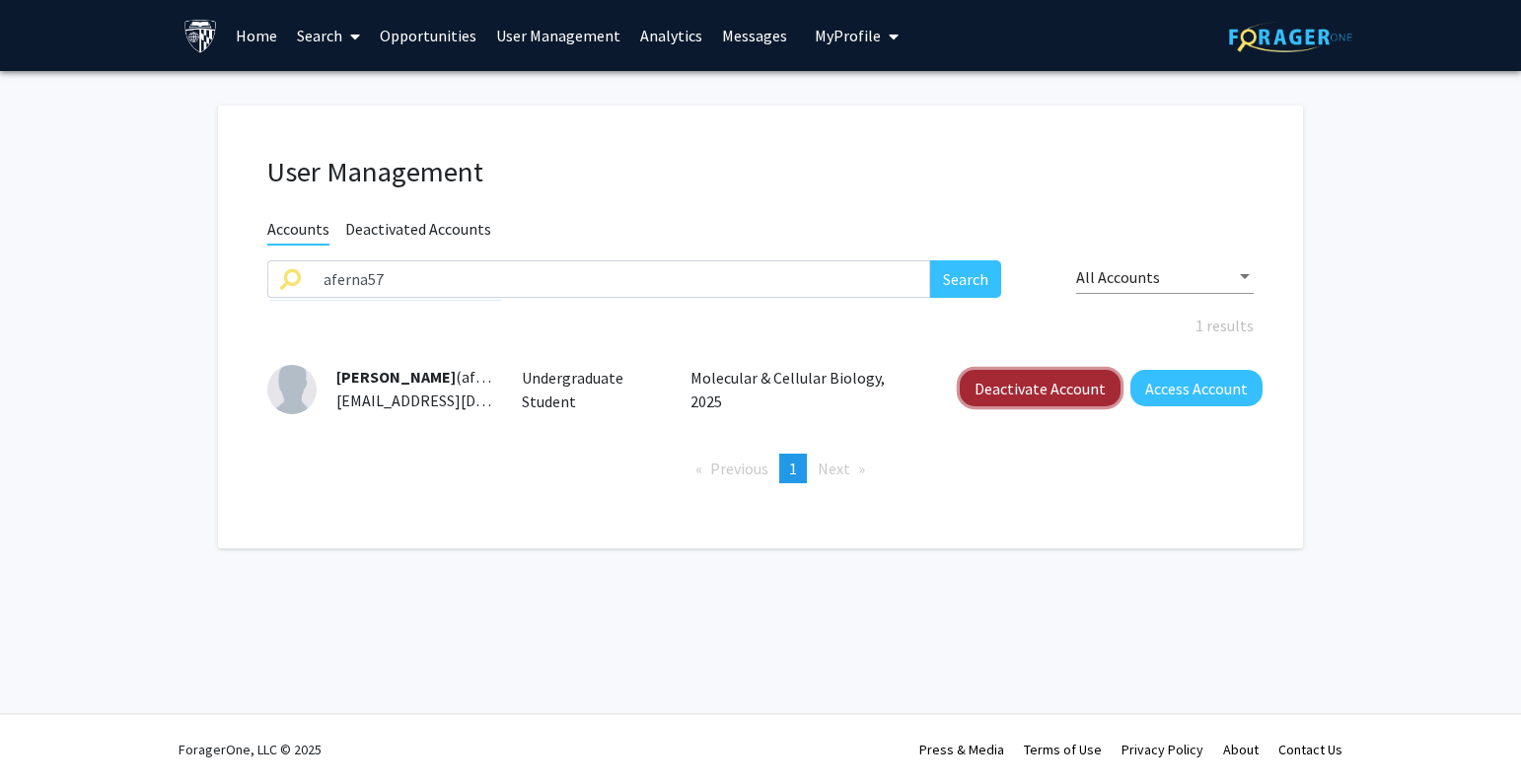 click on "Deactivate Account" 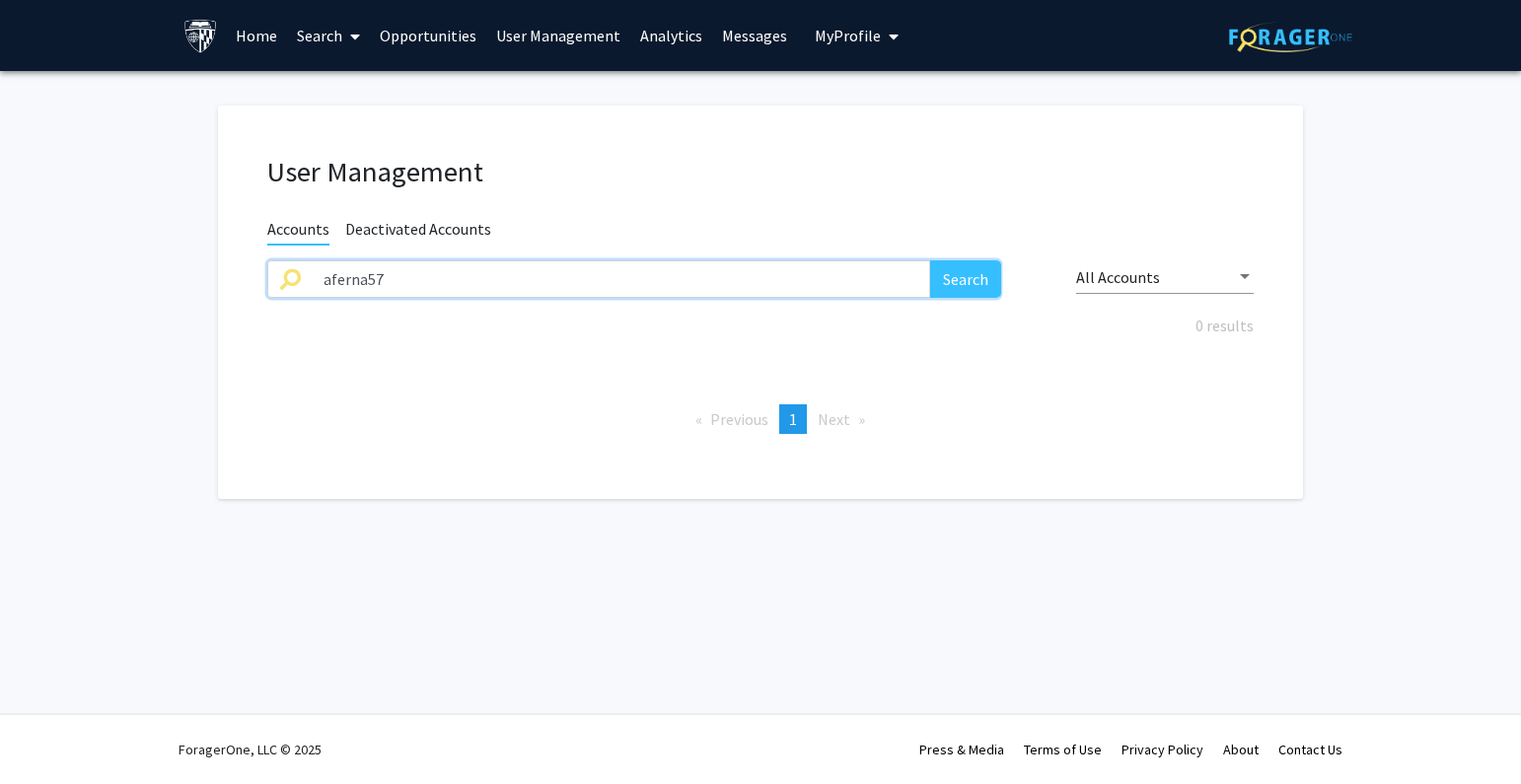 drag, startPoint x: 263, startPoint y: 274, endPoint x: 336, endPoint y: 263, distance: 73.8241 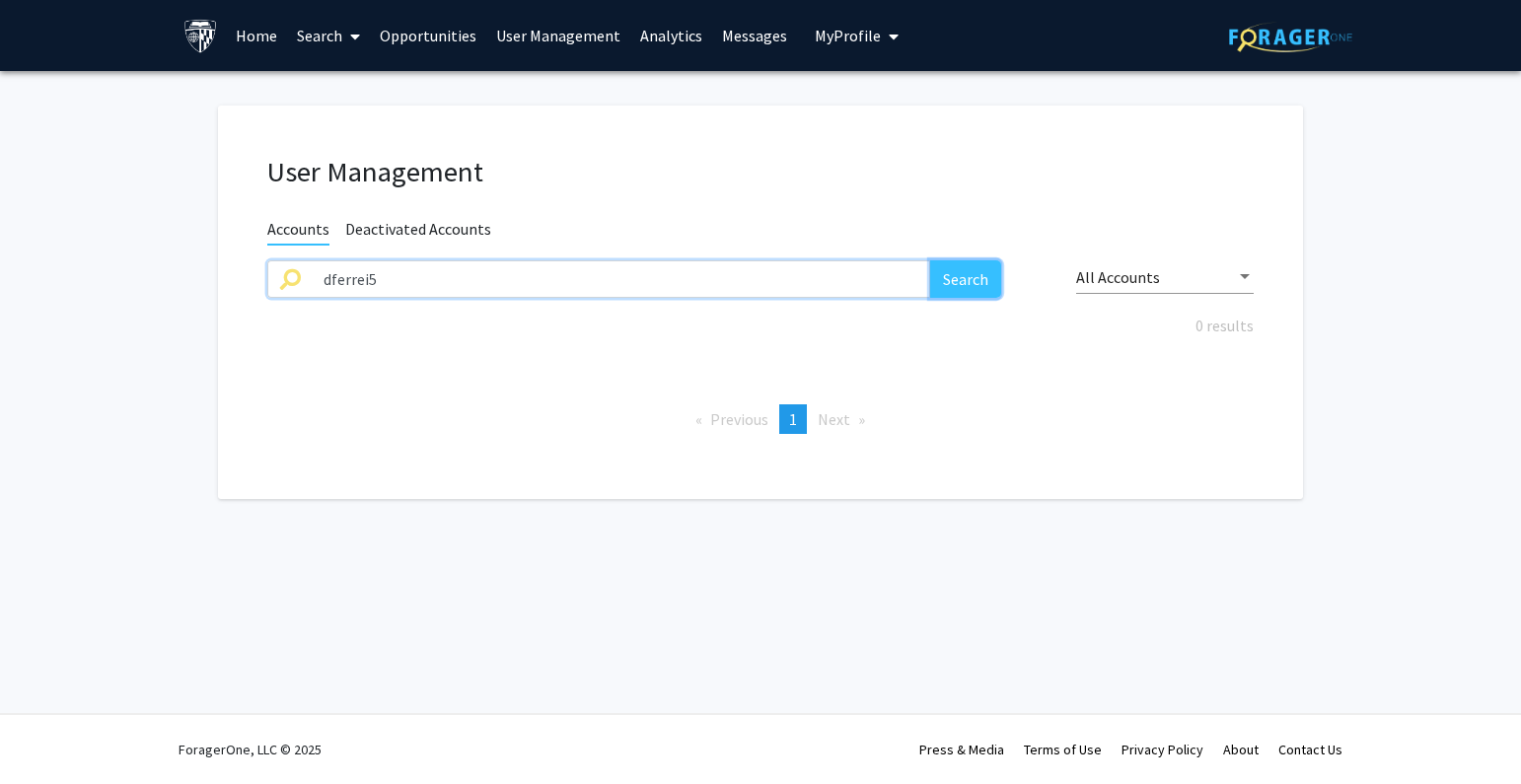 click on "Search" 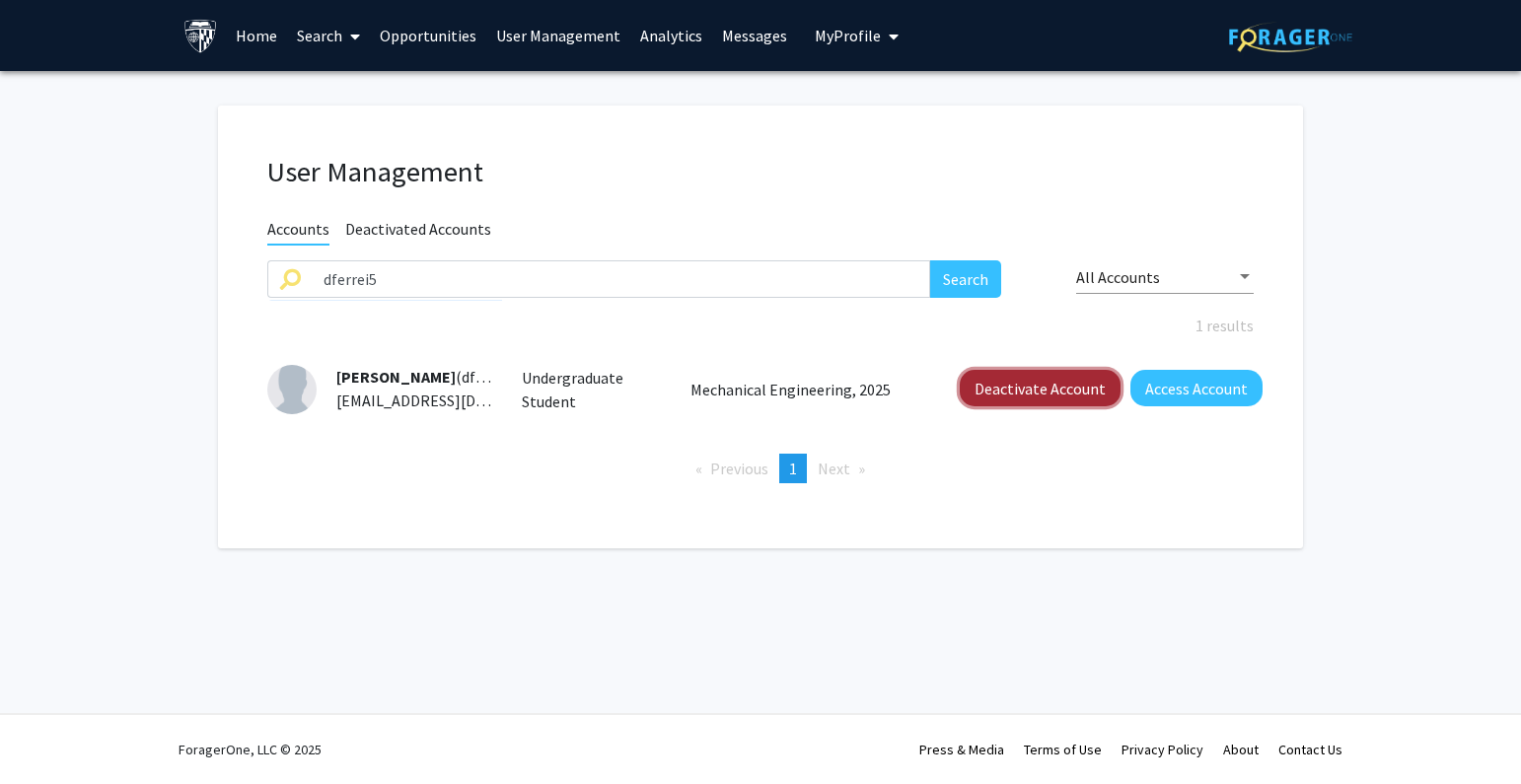 click on "Deactivate Account" 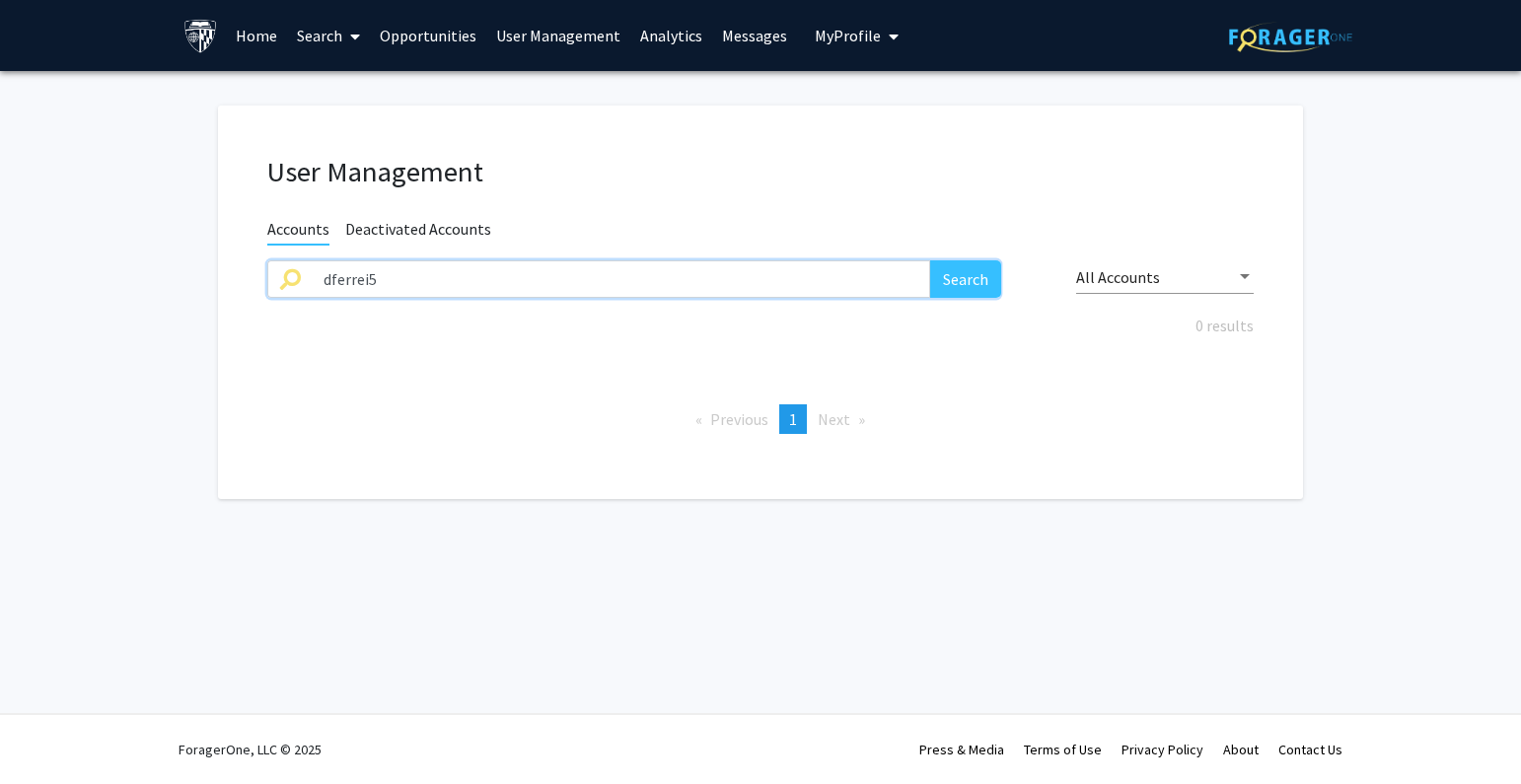 drag, startPoint x: 496, startPoint y: 272, endPoint x: 252, endPoint y: 262, distance: 244.20483 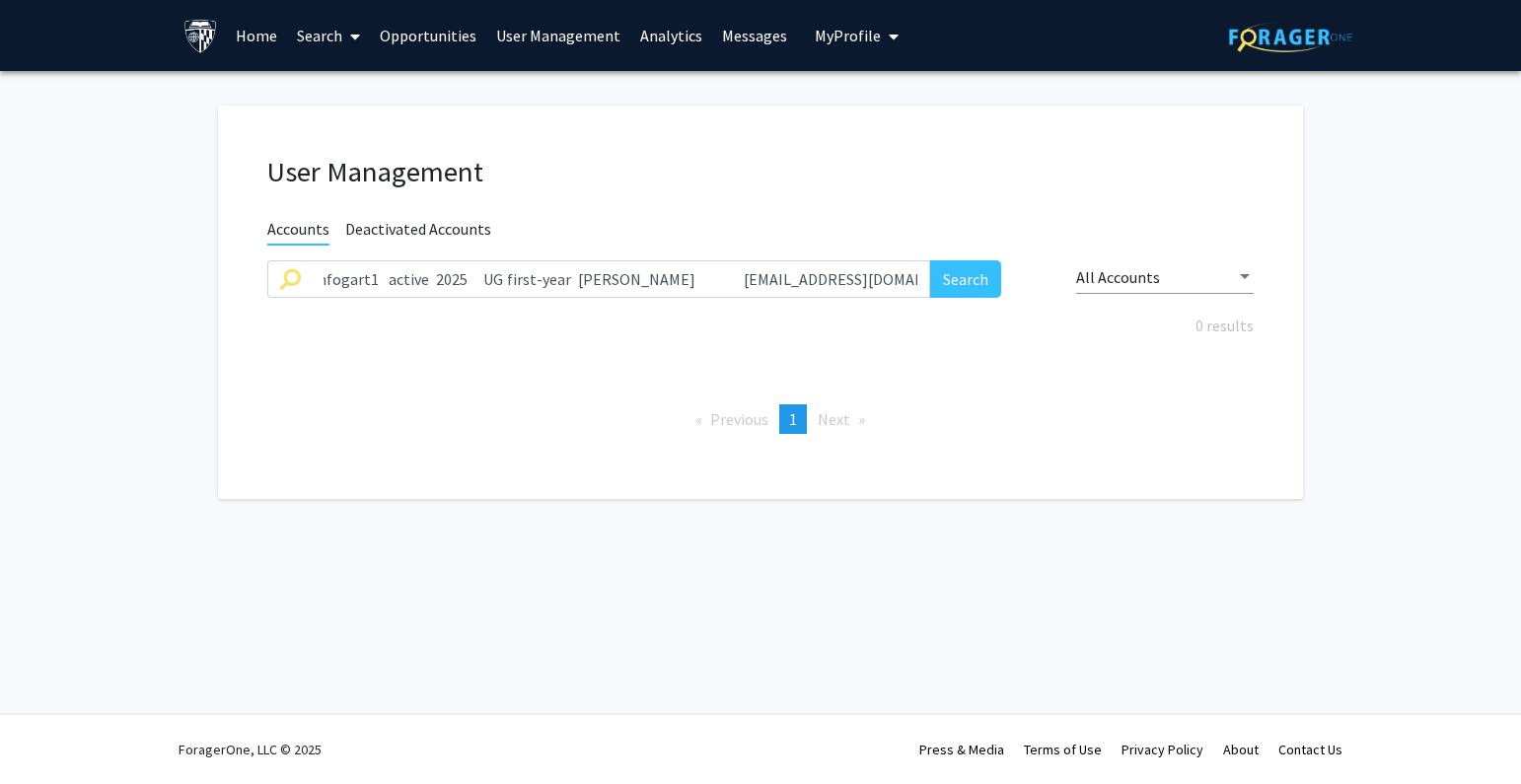 scroll, scrollTop: 0, scrollLeft: 0, axis: both 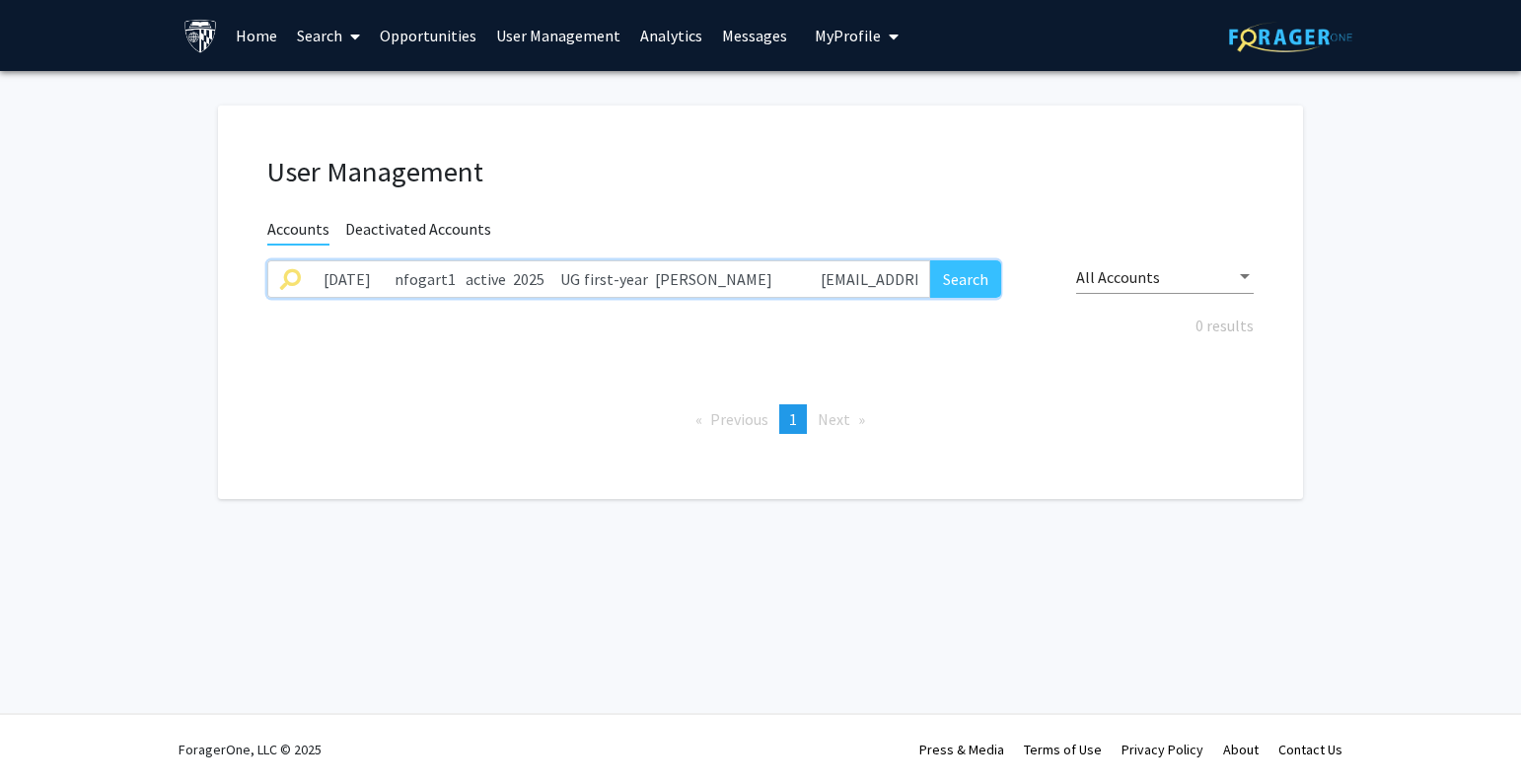drag, startPoint x: 920, startPoint y: 277, endPoint x: 181, endPoint y: 280, distance: 739.006 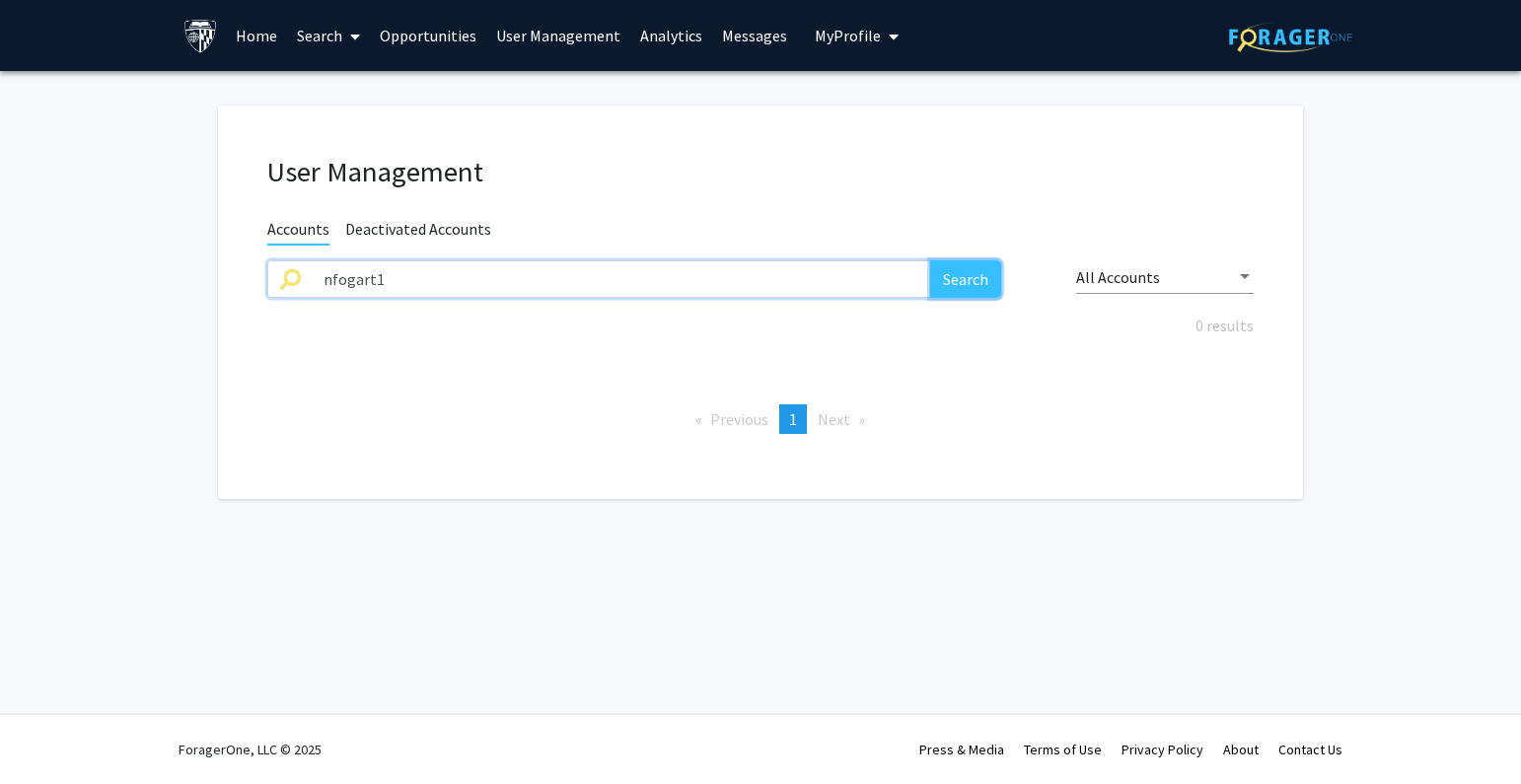 click on "Search" 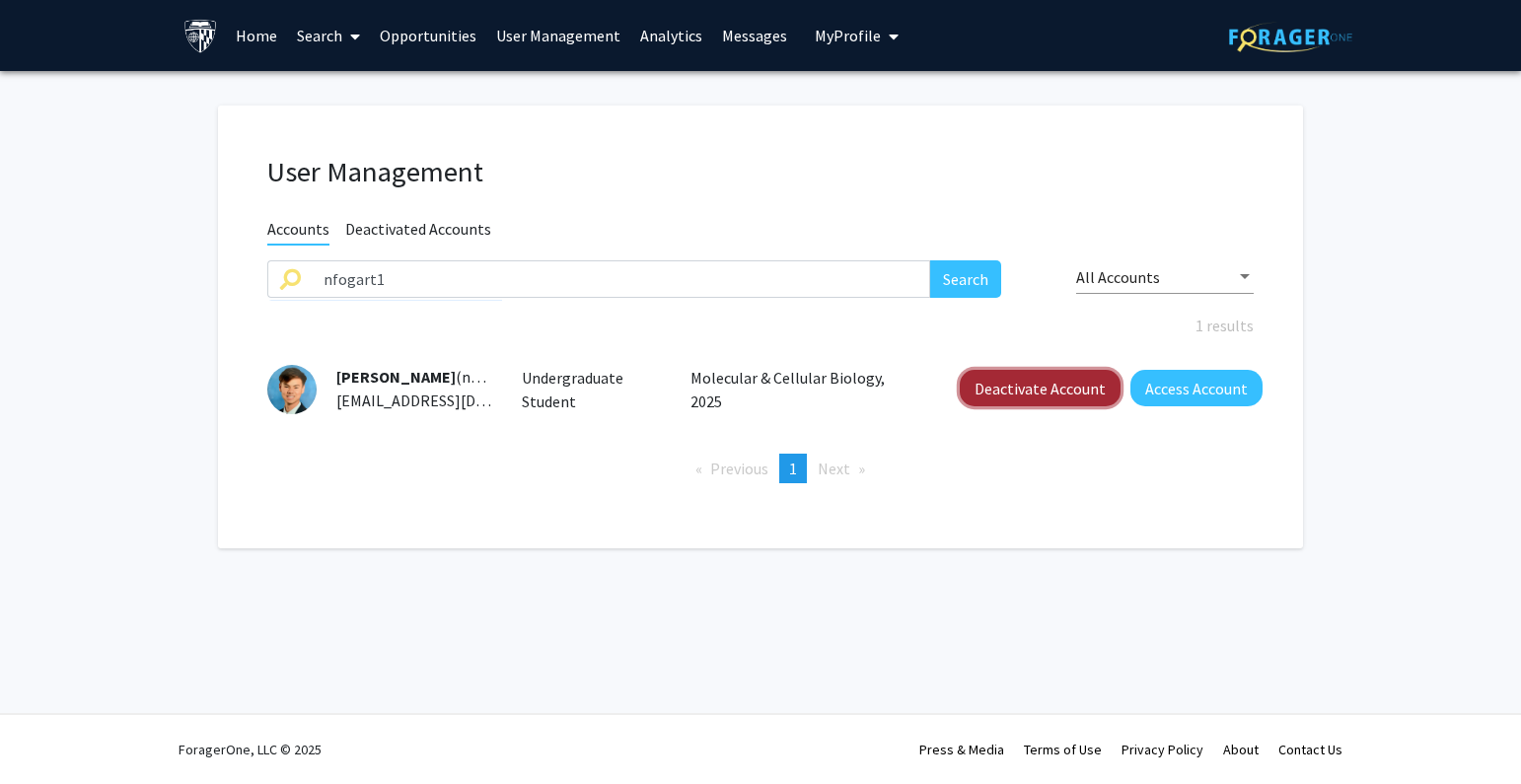 click on "Deactivate Account" 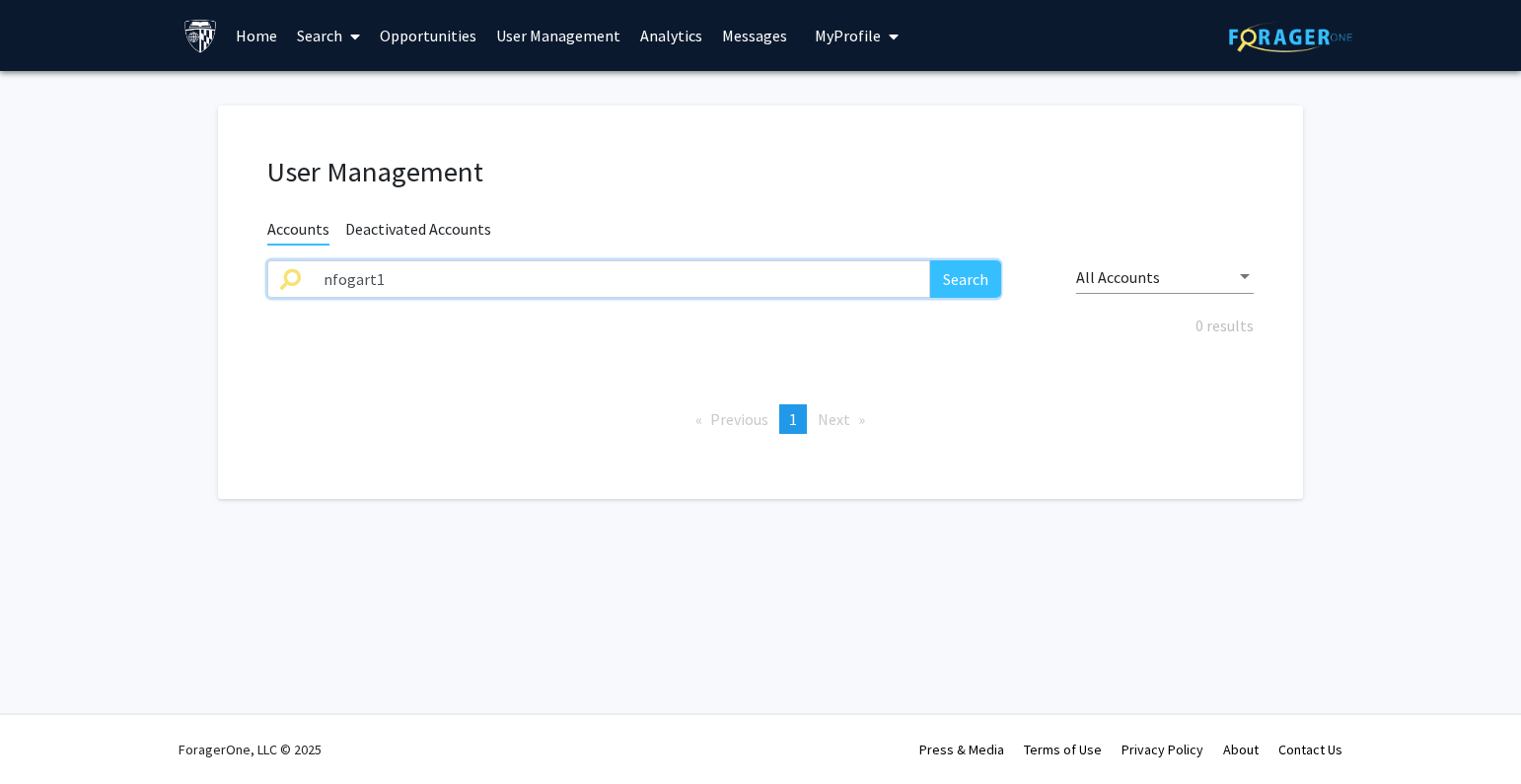 paste on "rfox30" 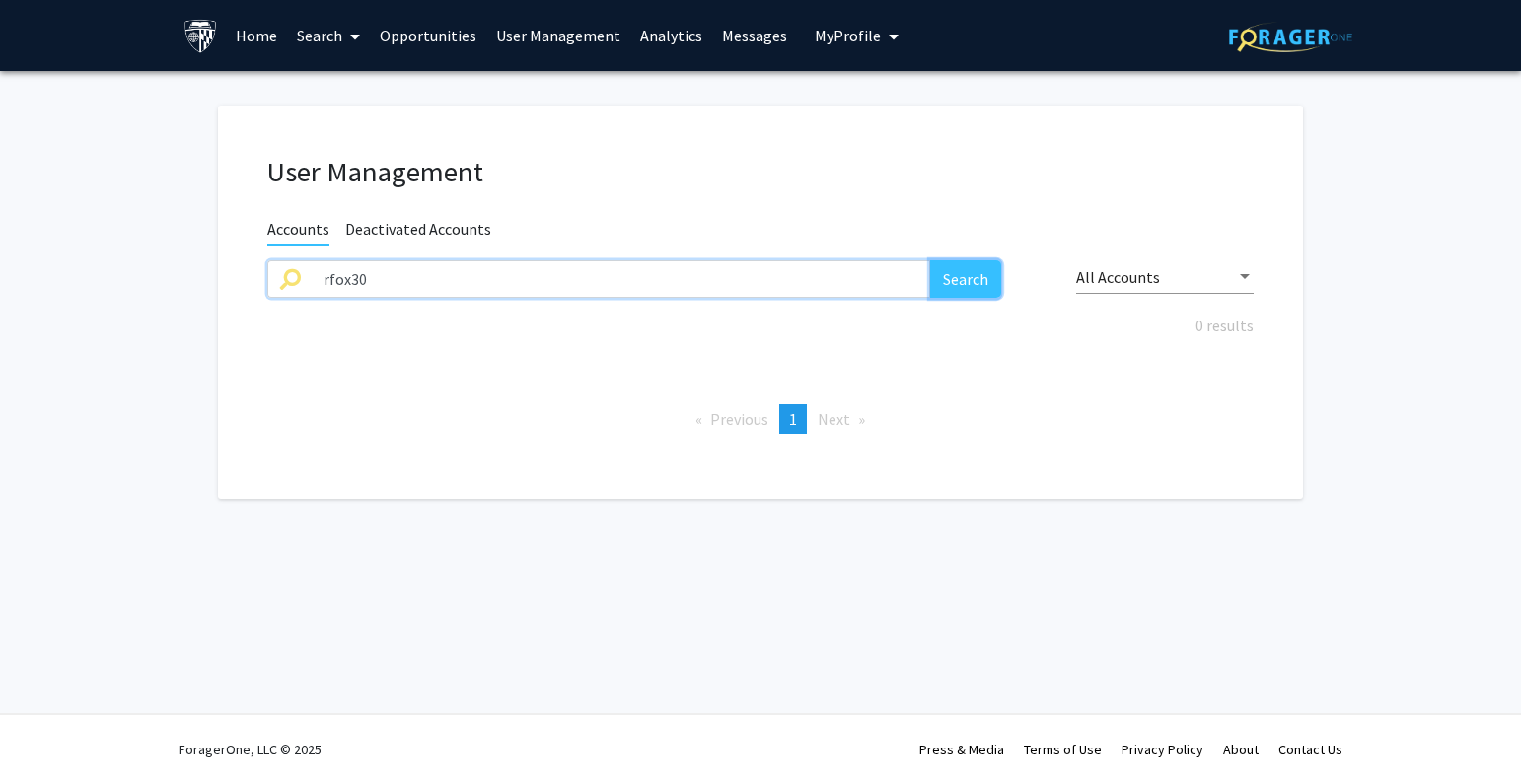 click on "Search" 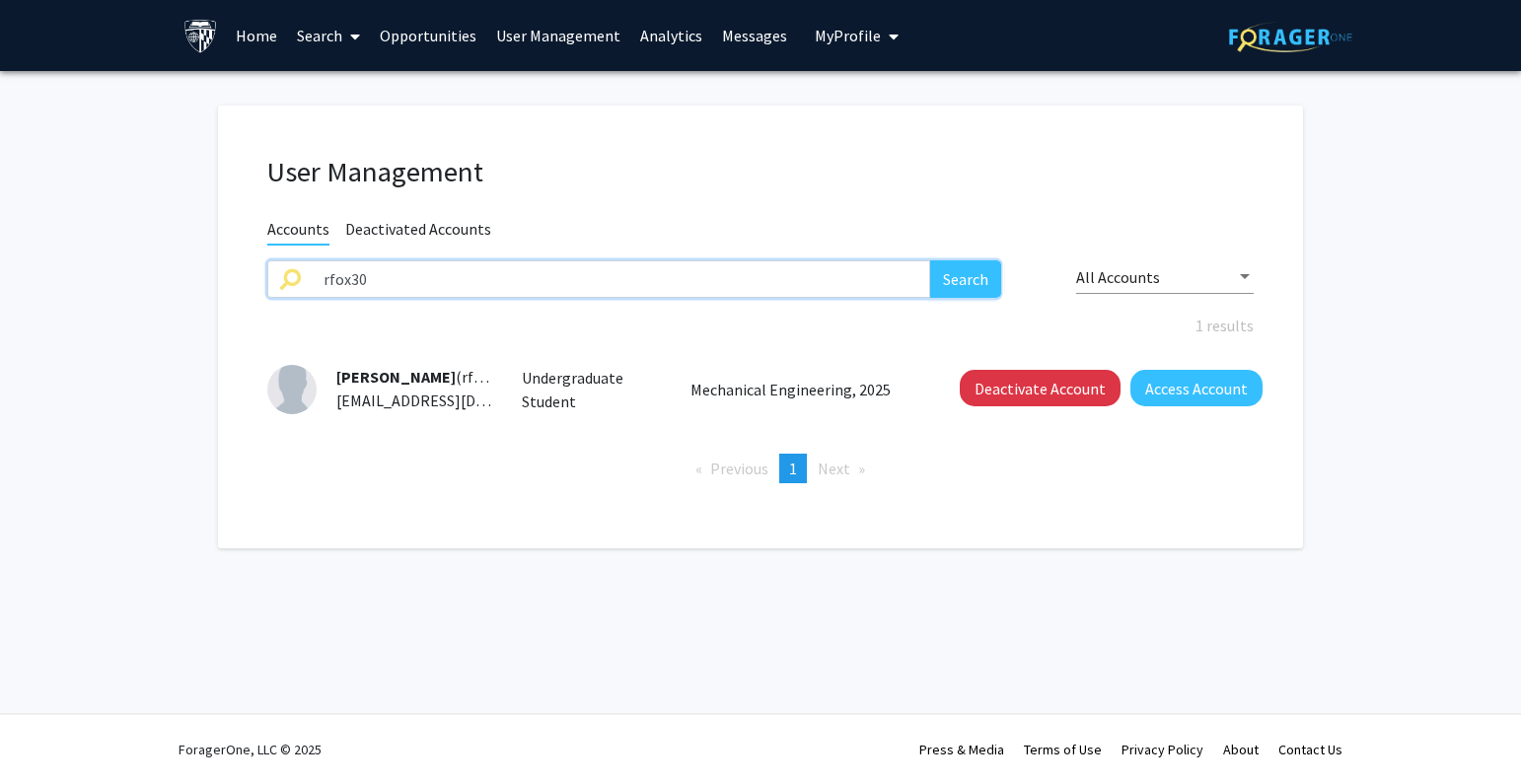 paste on "bfranc1" 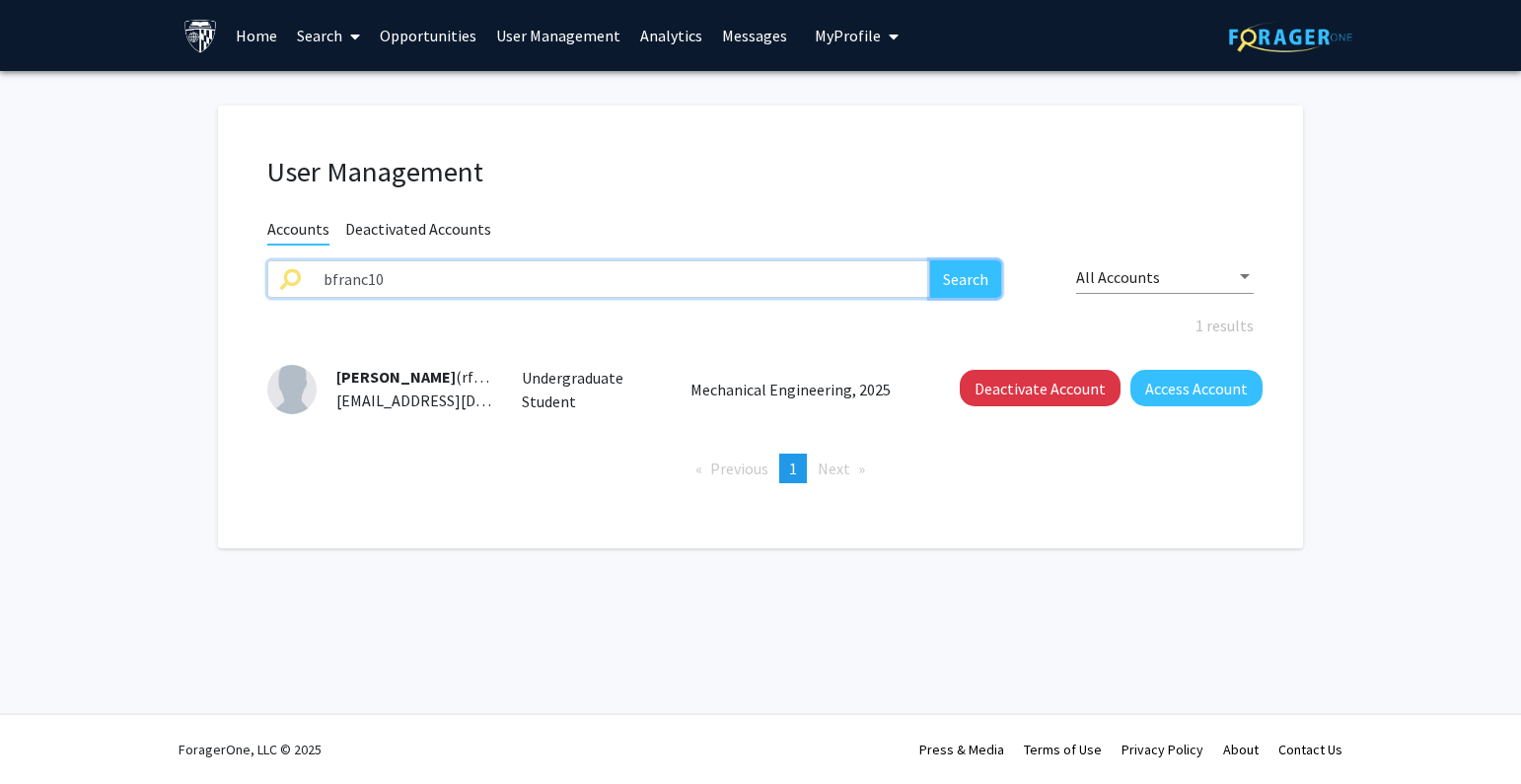 click on "Search" 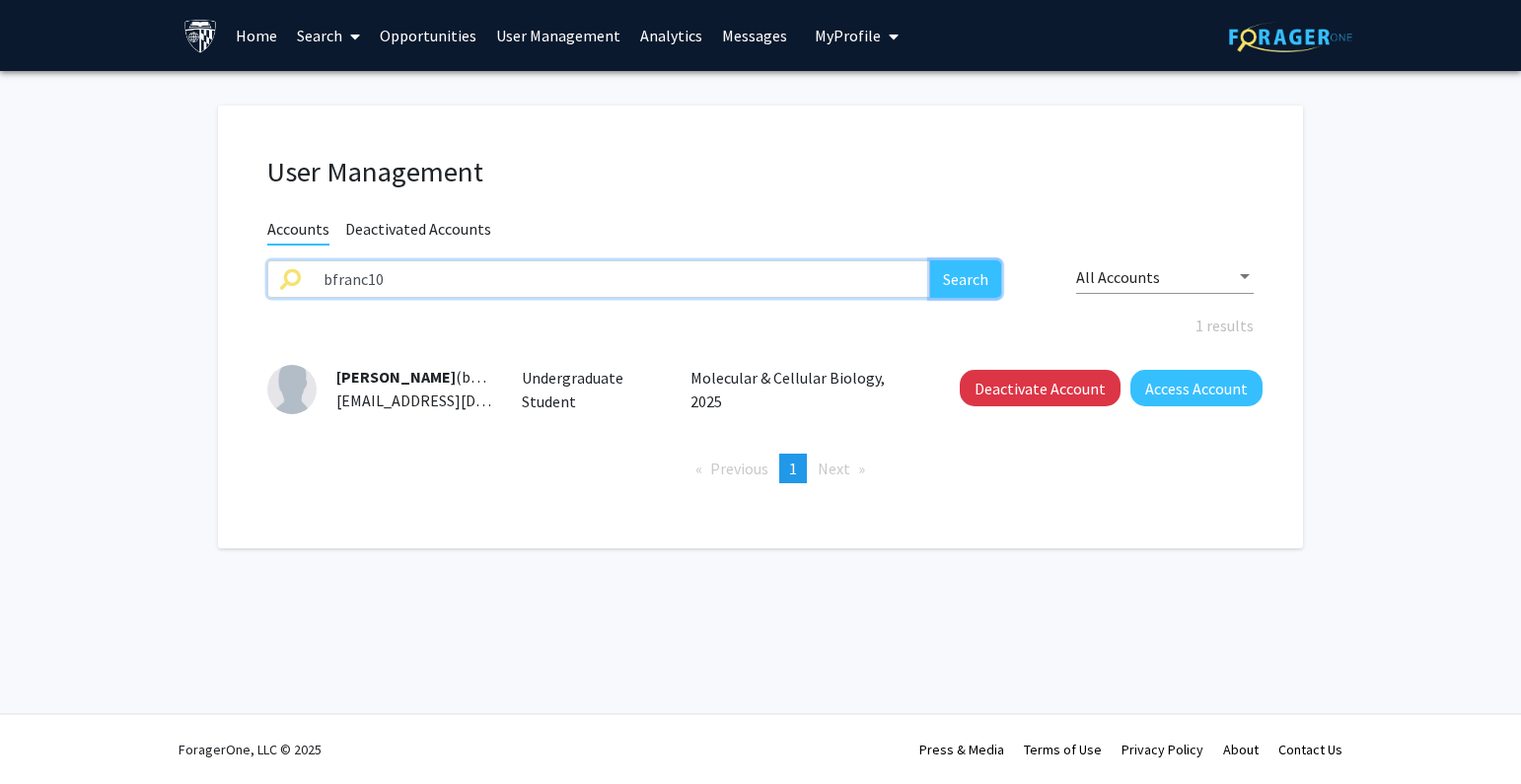 click on "Search" 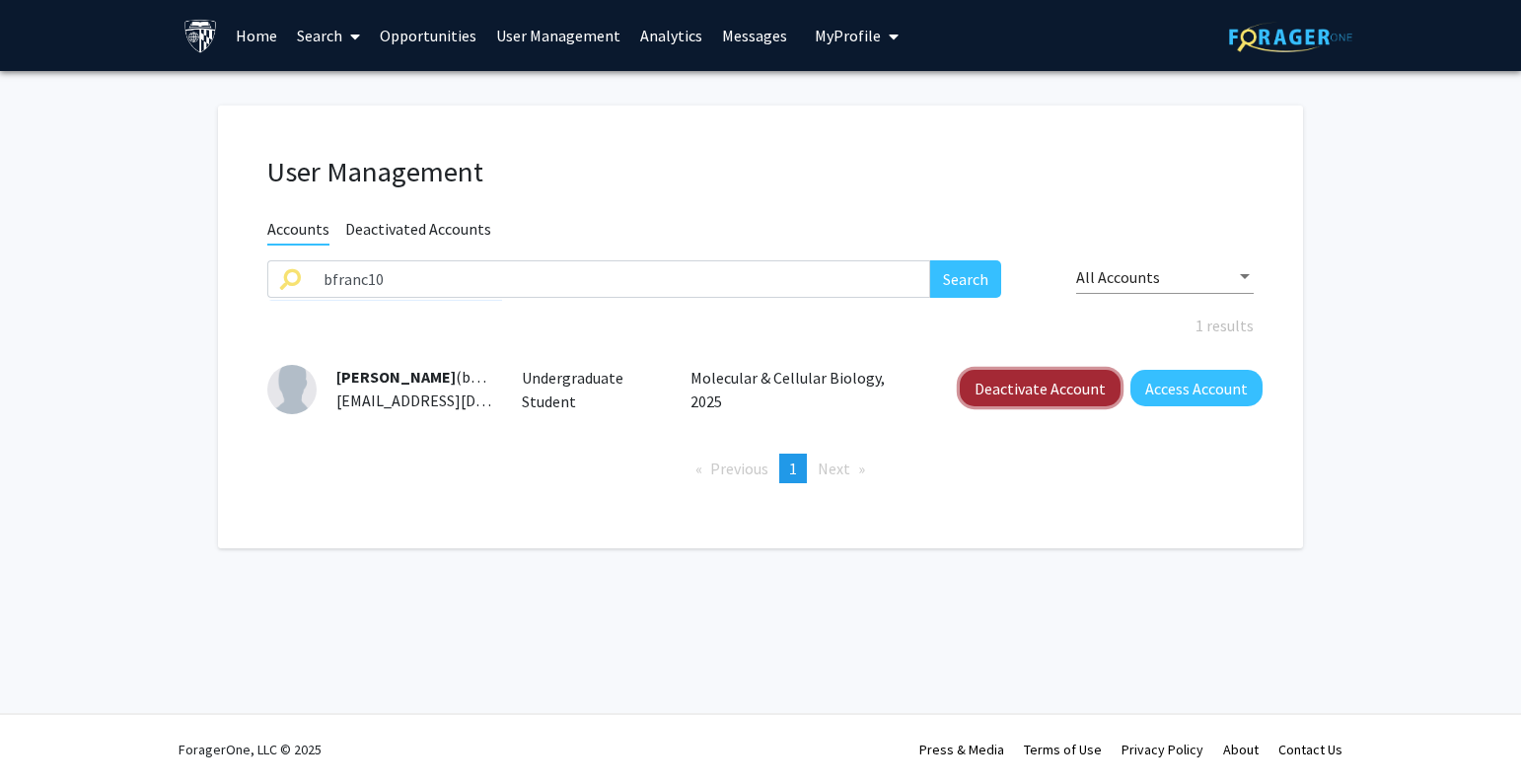 click on "Deactivate Account" 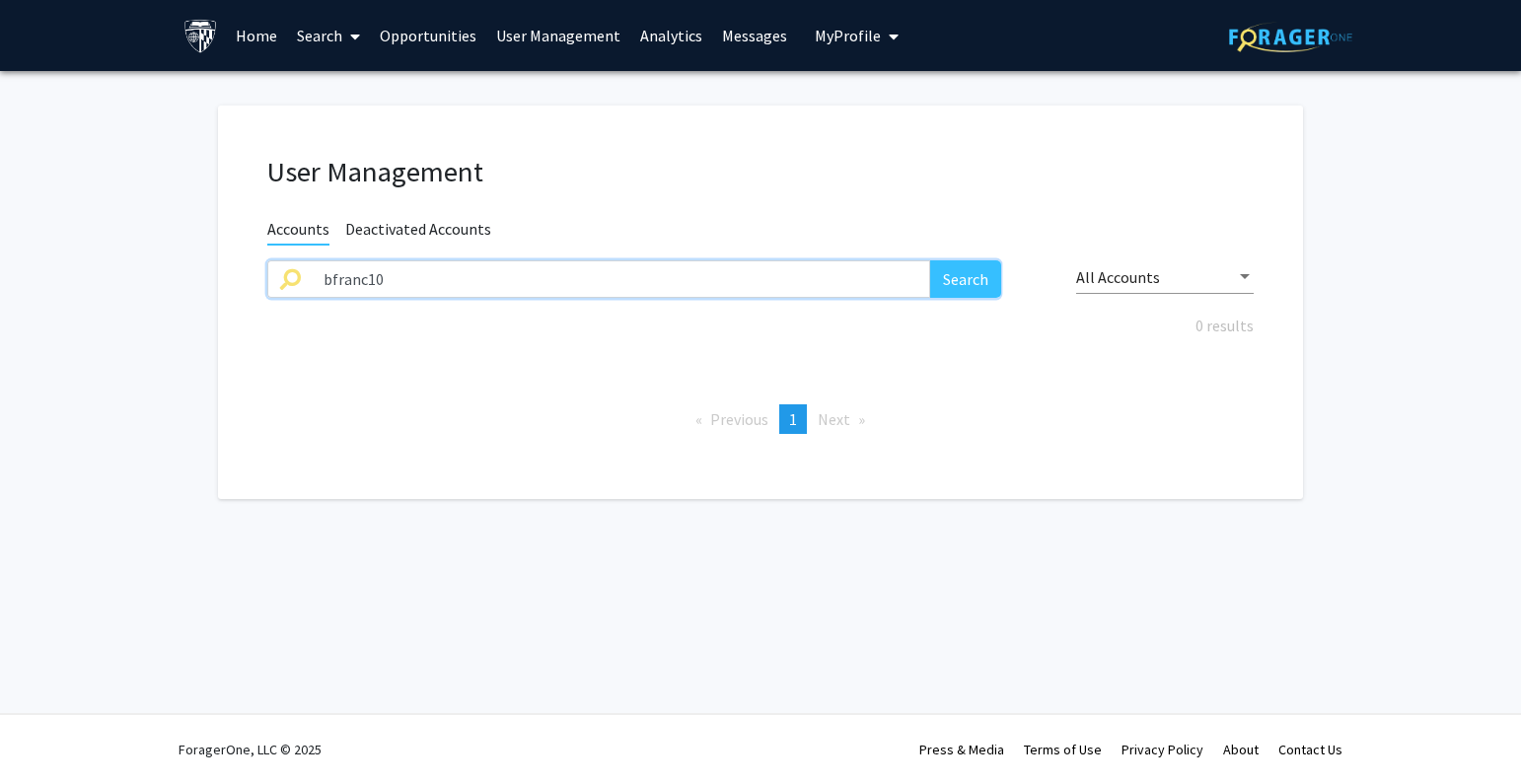 drag, startPoint x: 530, startPoint y: 284, endPoint x: 332, endPoint y: 278, distance: 198.09089 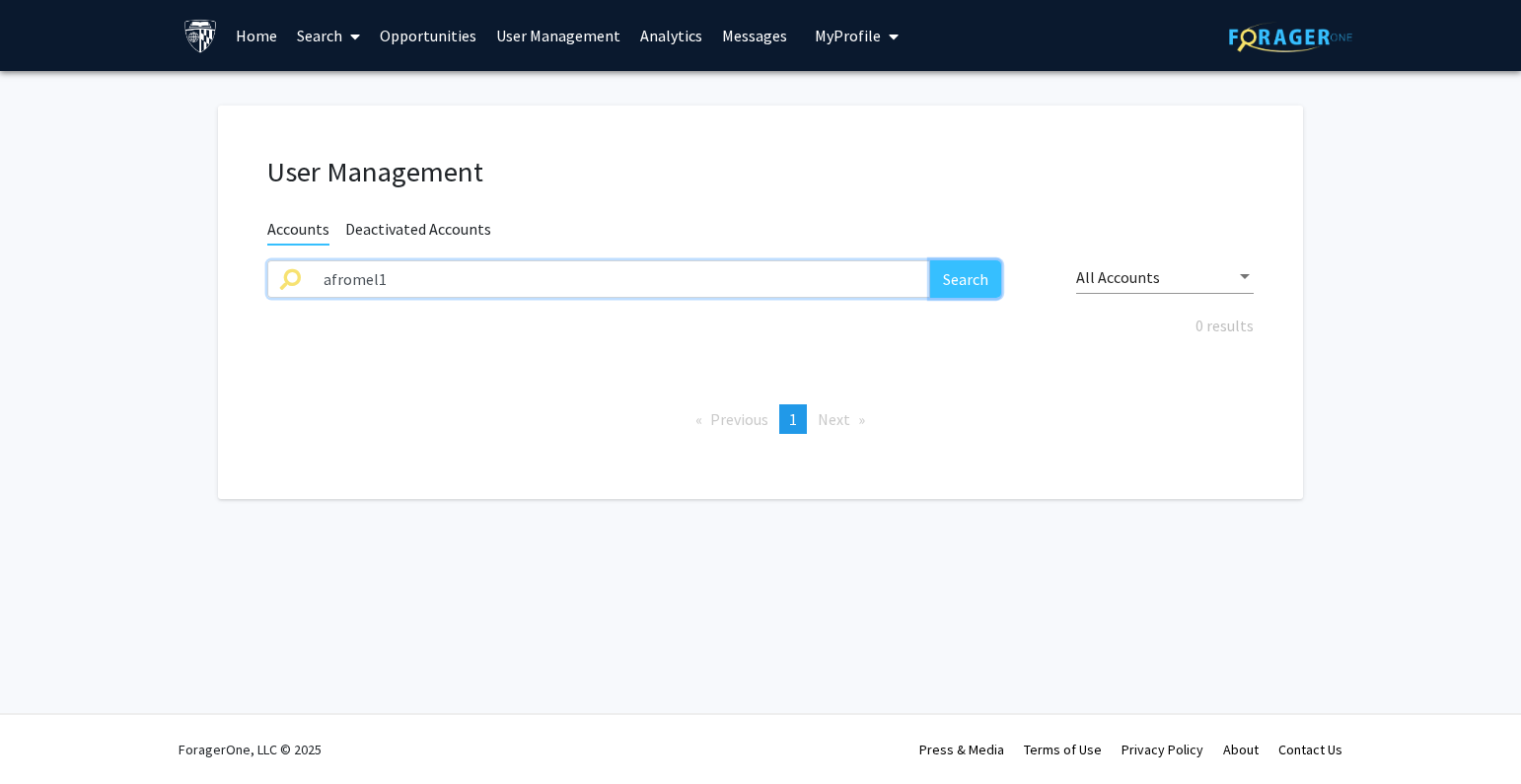 click on "Search" 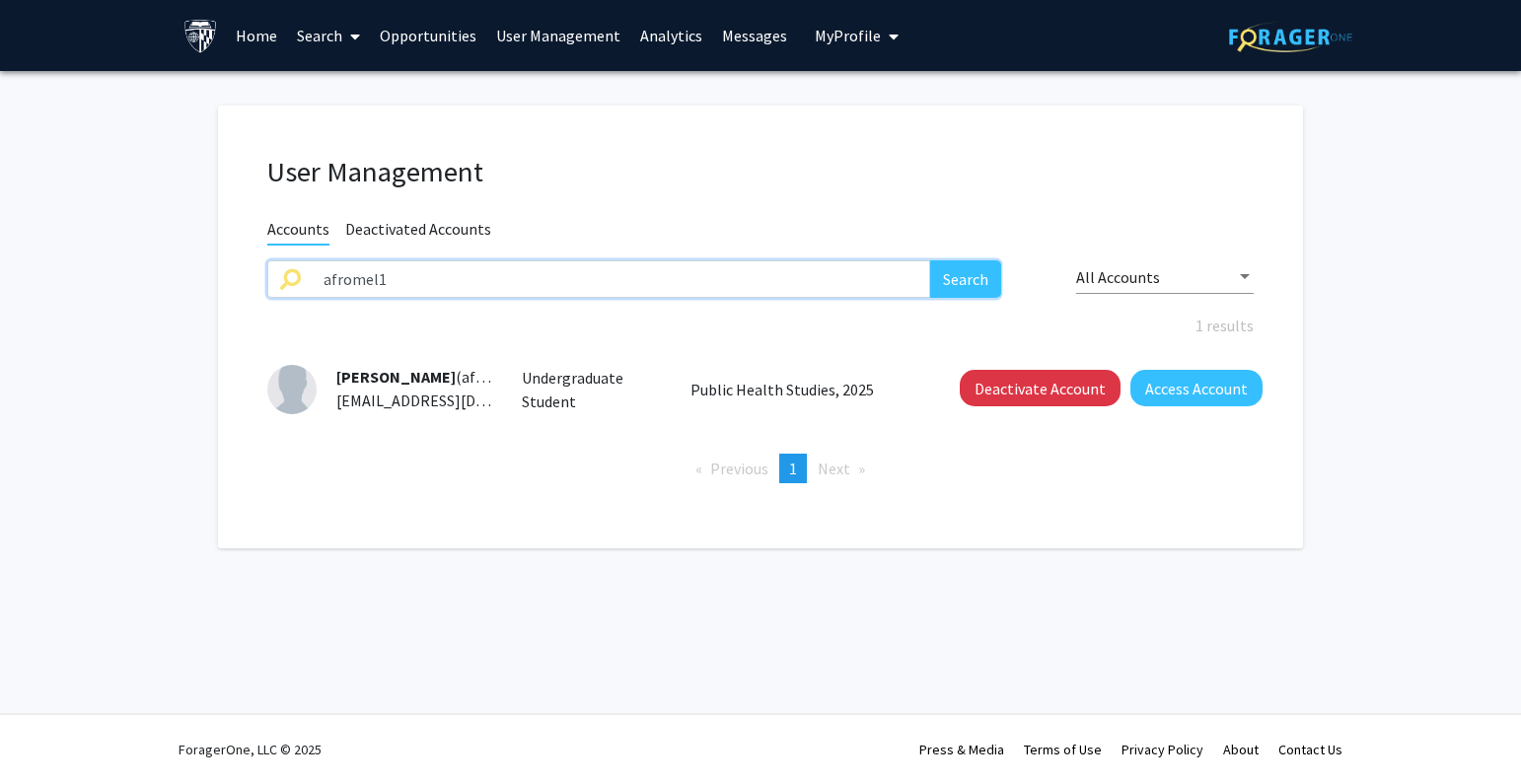 drag, startPoint x: 434, startPoint y: 269, endPoint x: 235, endPoint y: 286, distance: 199.72481 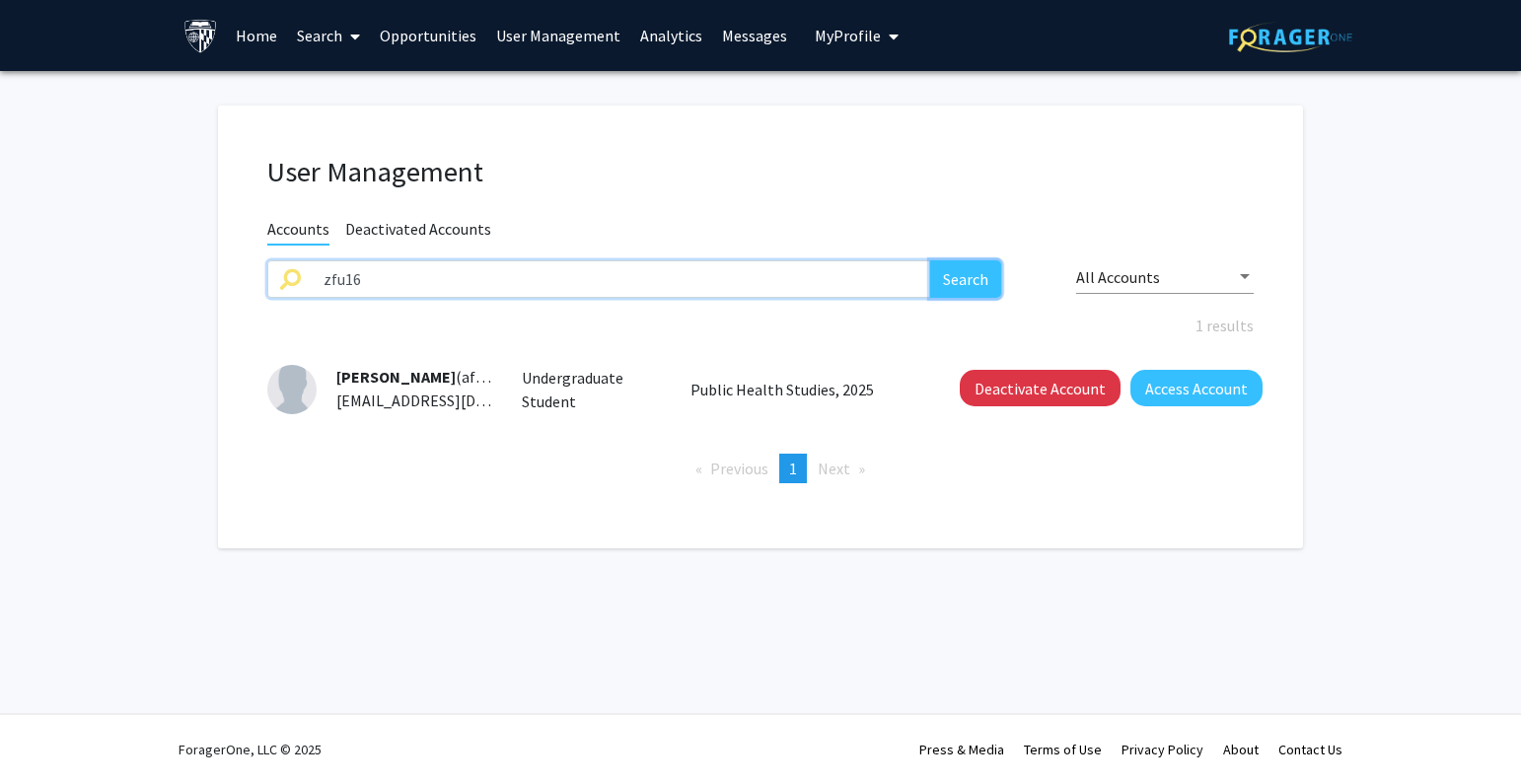 click on "Search" 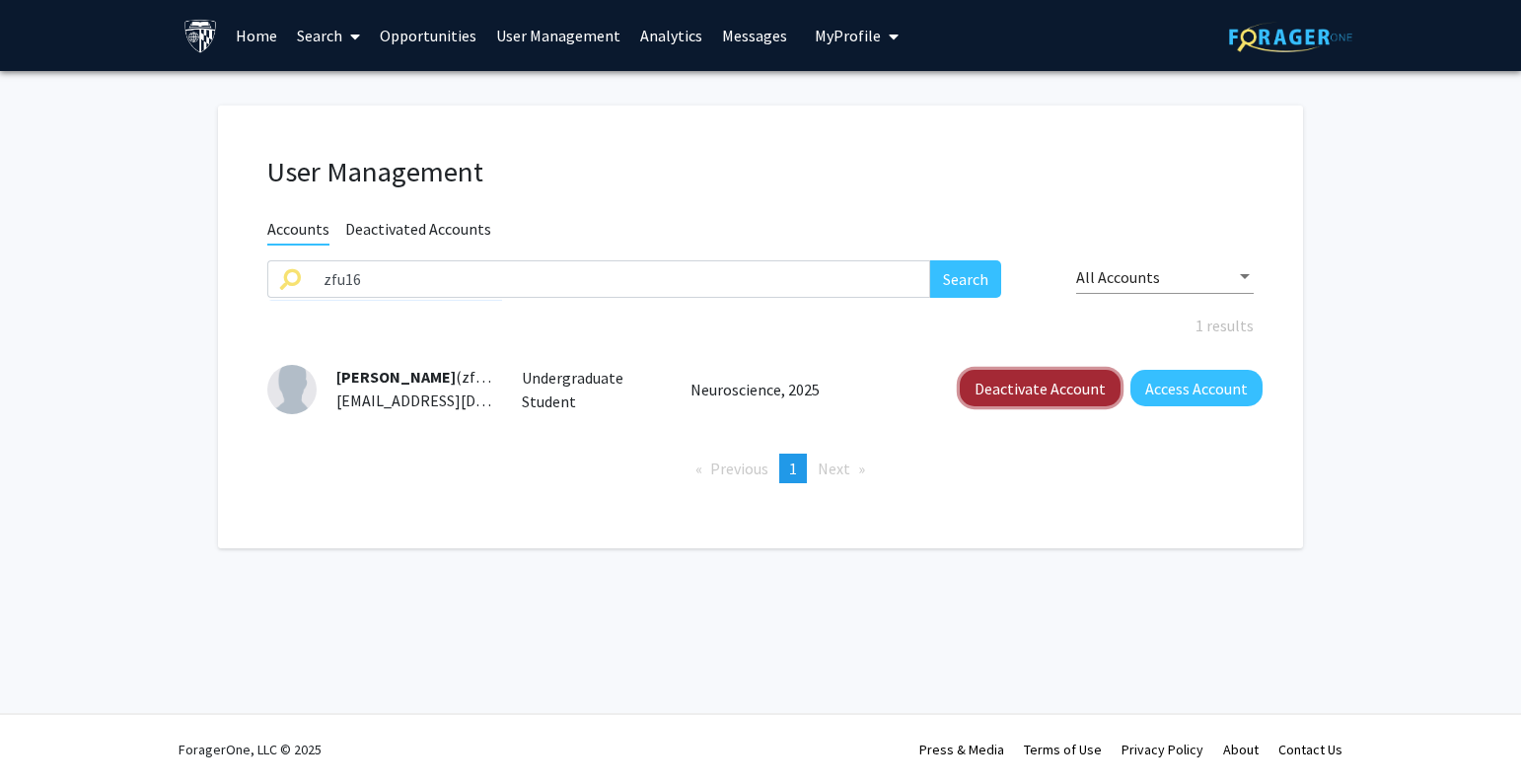 click on "Deactivate Account" 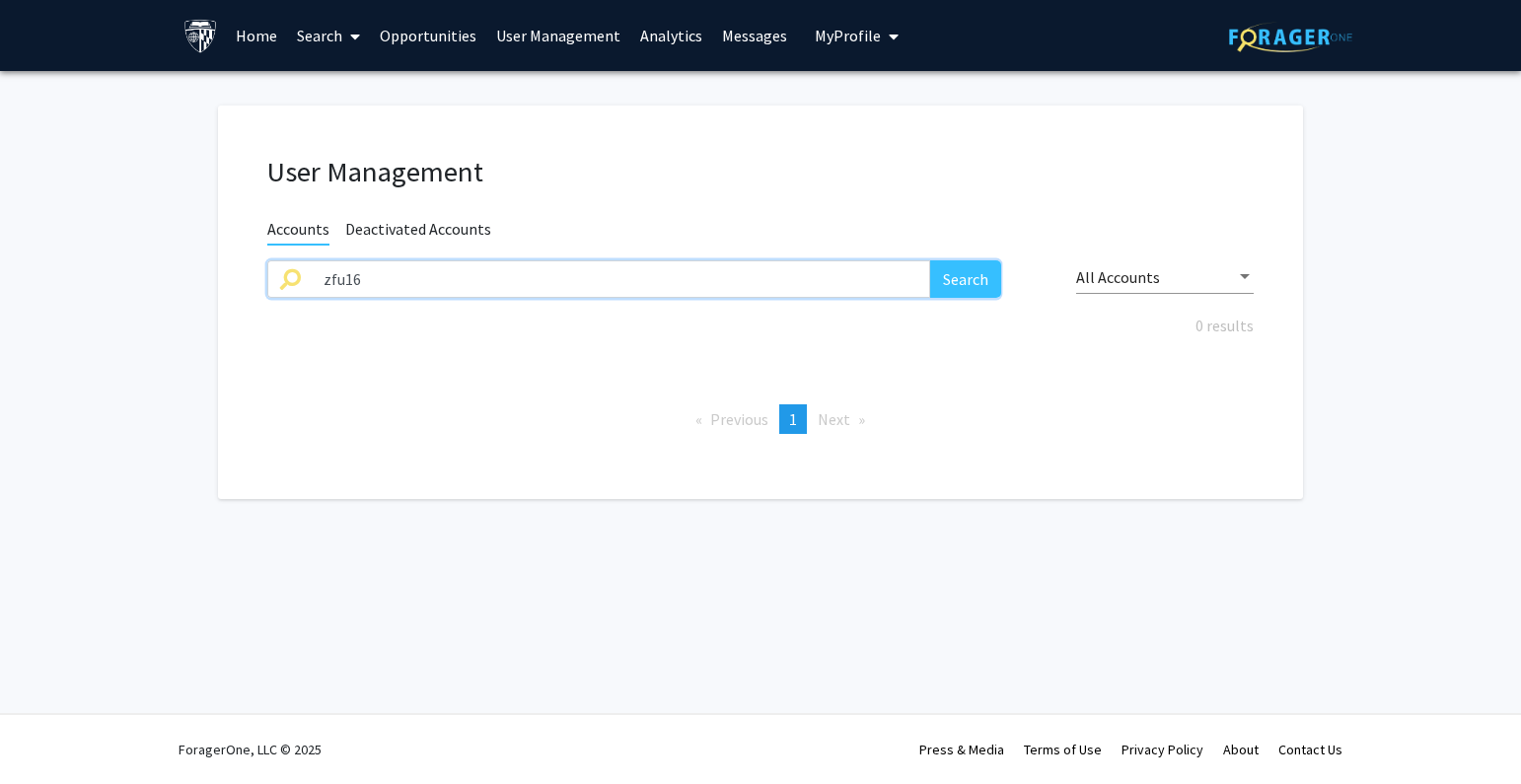 drag, startPoint x: 541, startPoint y: 282, endPoint x: 132, endPoint y: 272, distance: 409.12223 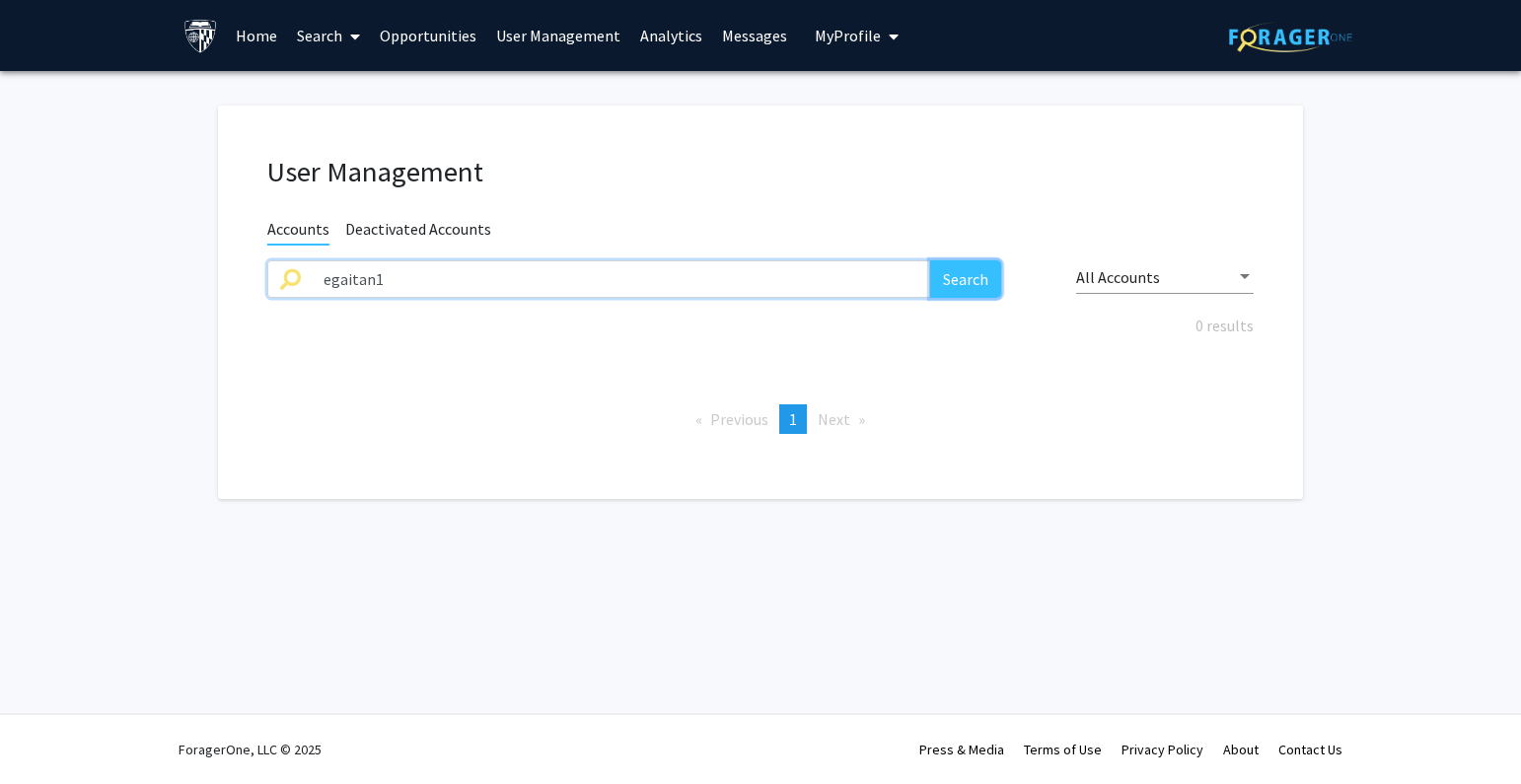 click on "Search" 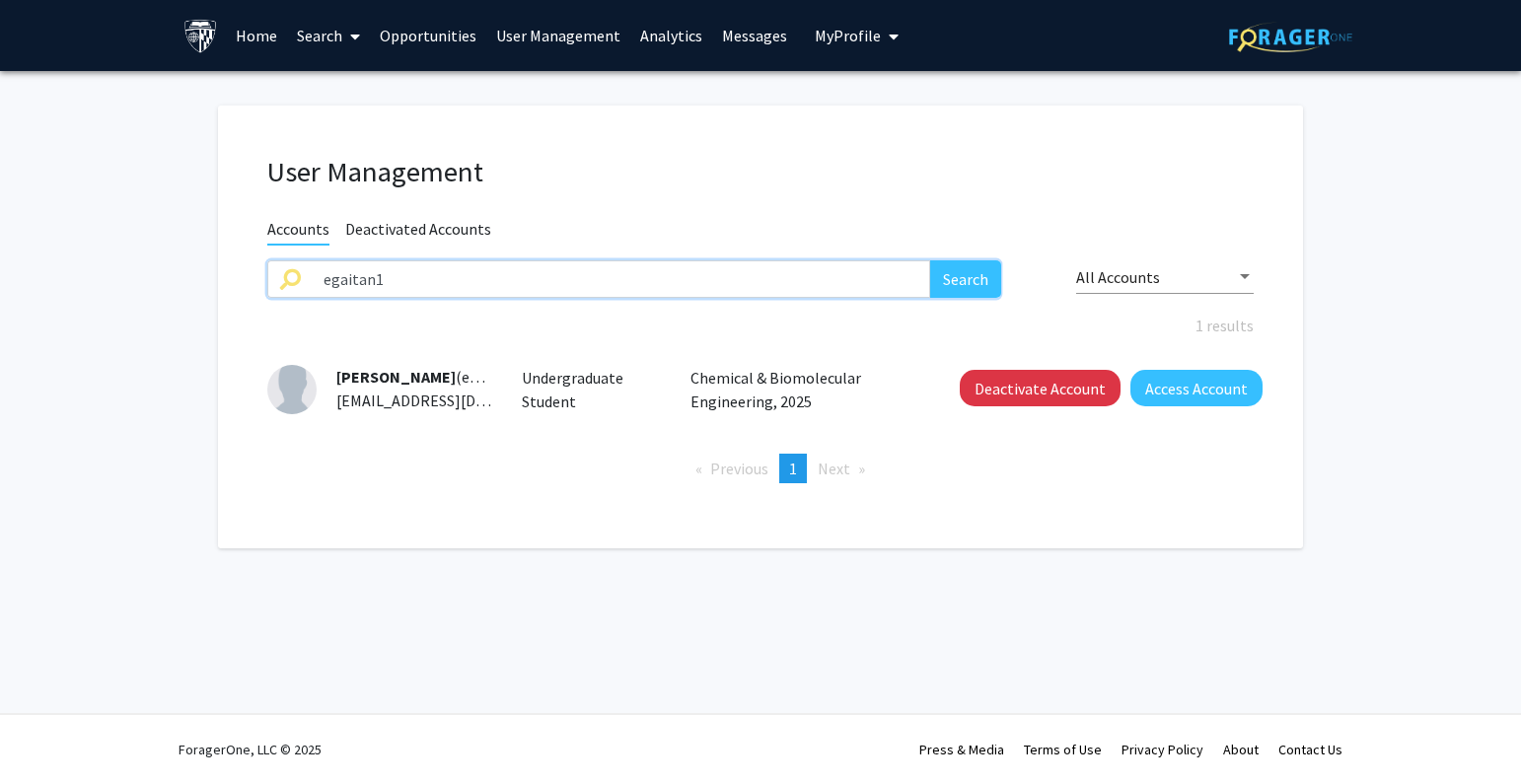 click on "User Management Accounts Deactivated Accounts egaitan1 Search All Accounts 1 results  Eliana Gaitan  (egaitan1) egaitan1@jhu.edu  Undergraduate Student   Chemical & Biomolecular Engineering, 2025   Deactivate Account   Access Account   Previous  page  1 / 1  You're on page  1  Next  page" 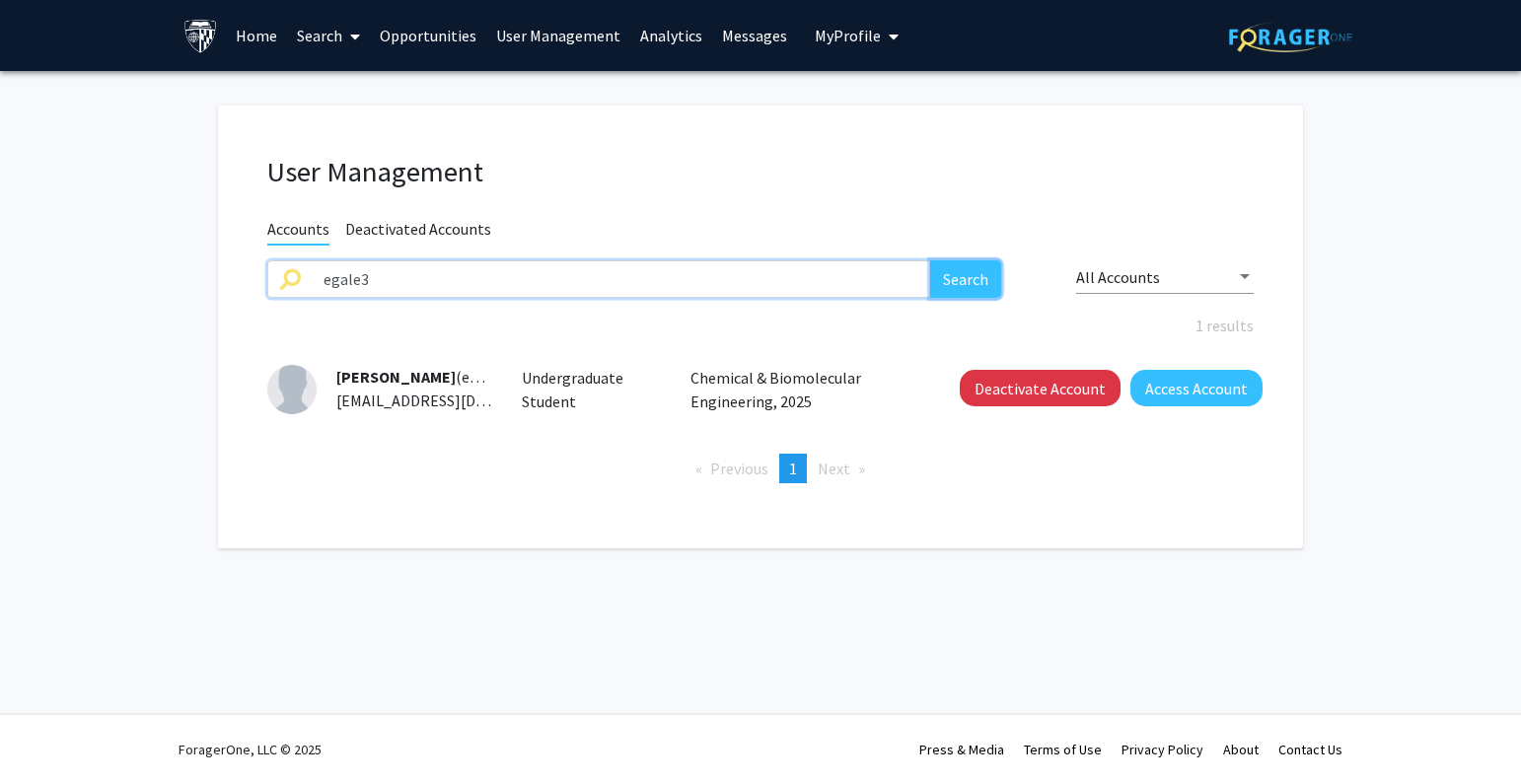 click on "Search" 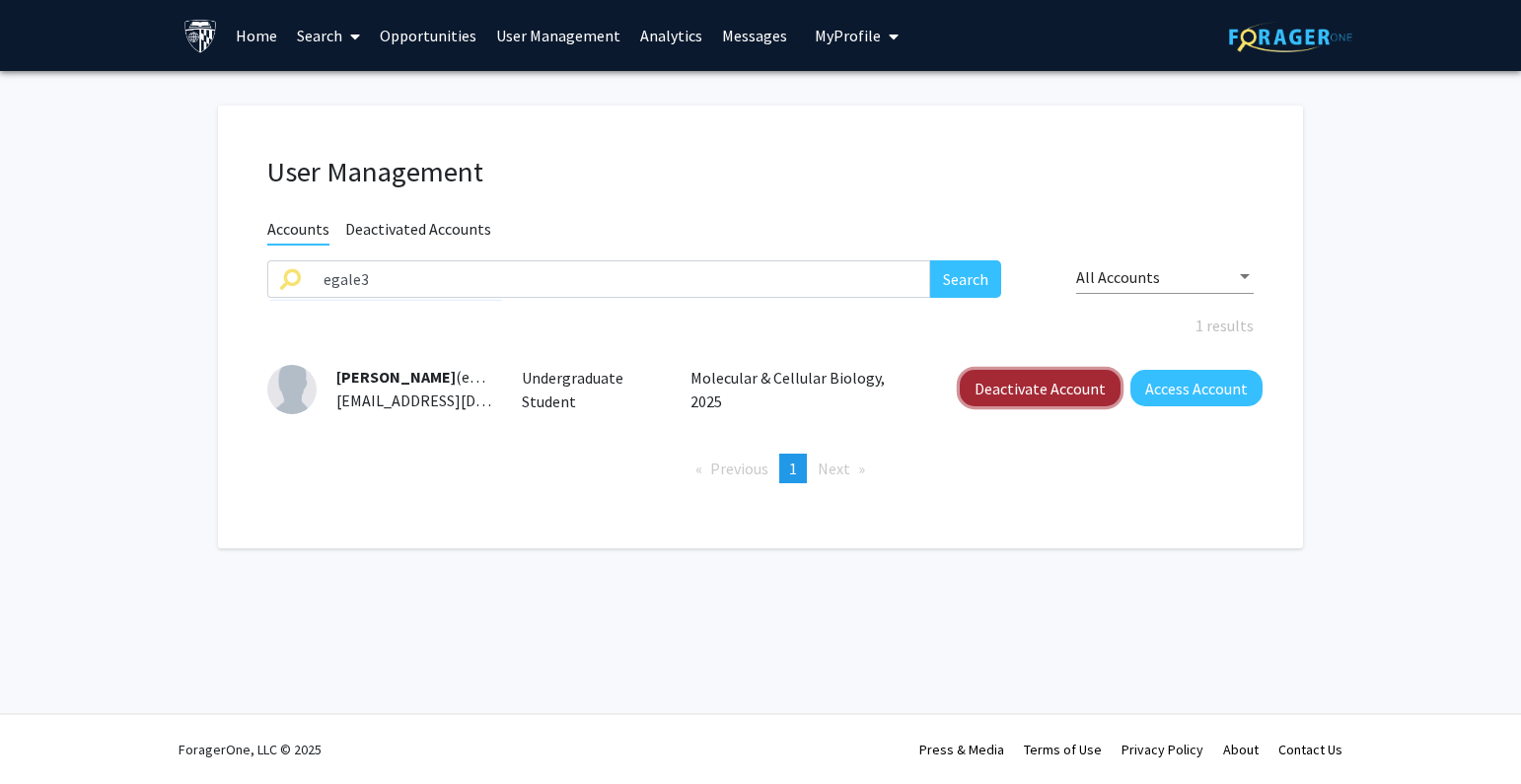 click on "Deactivate Account" 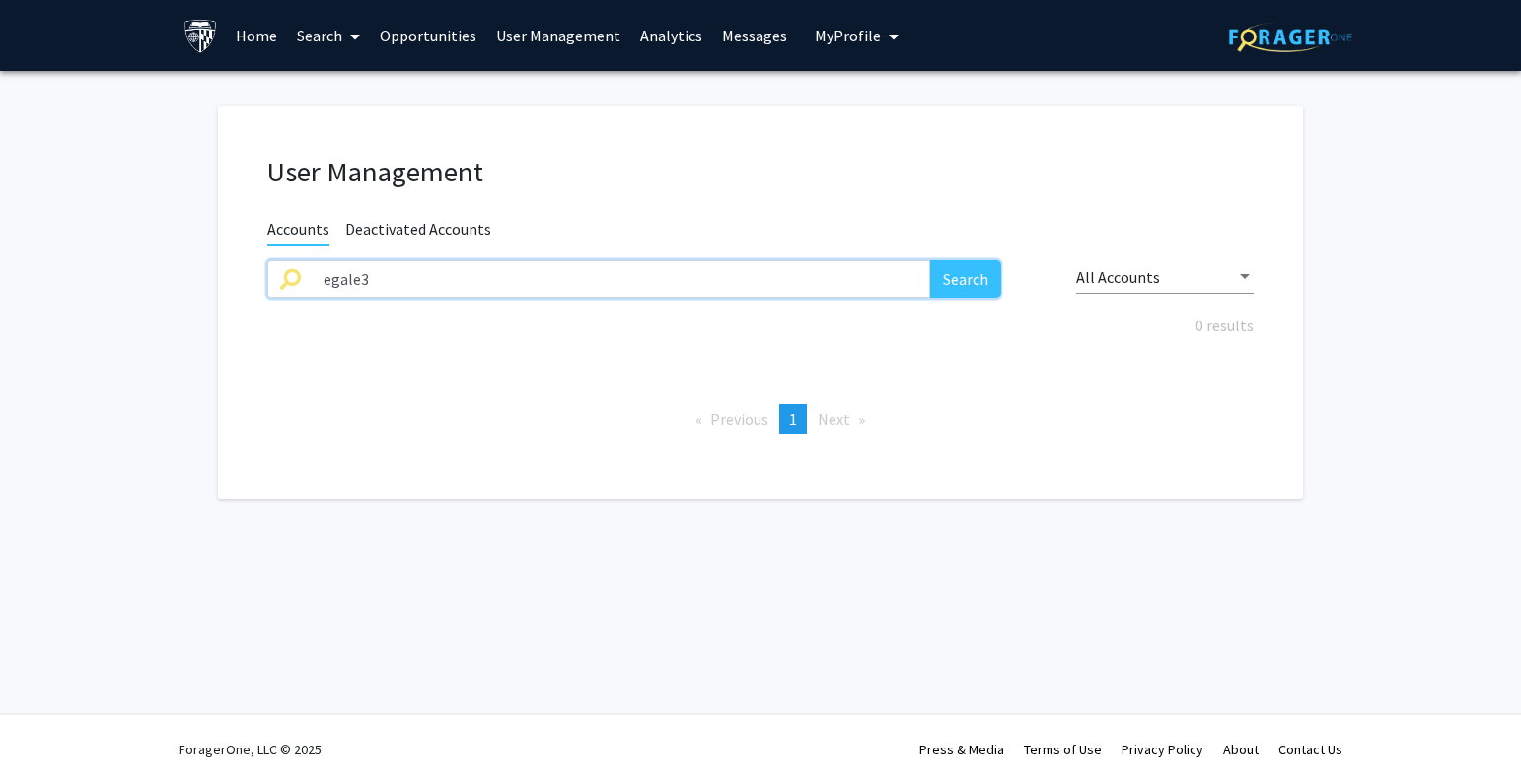 drag, startPoint x: 786, startPoint y: 280, endPoint x: 157, endPoint y: 291, distance: 629.09618 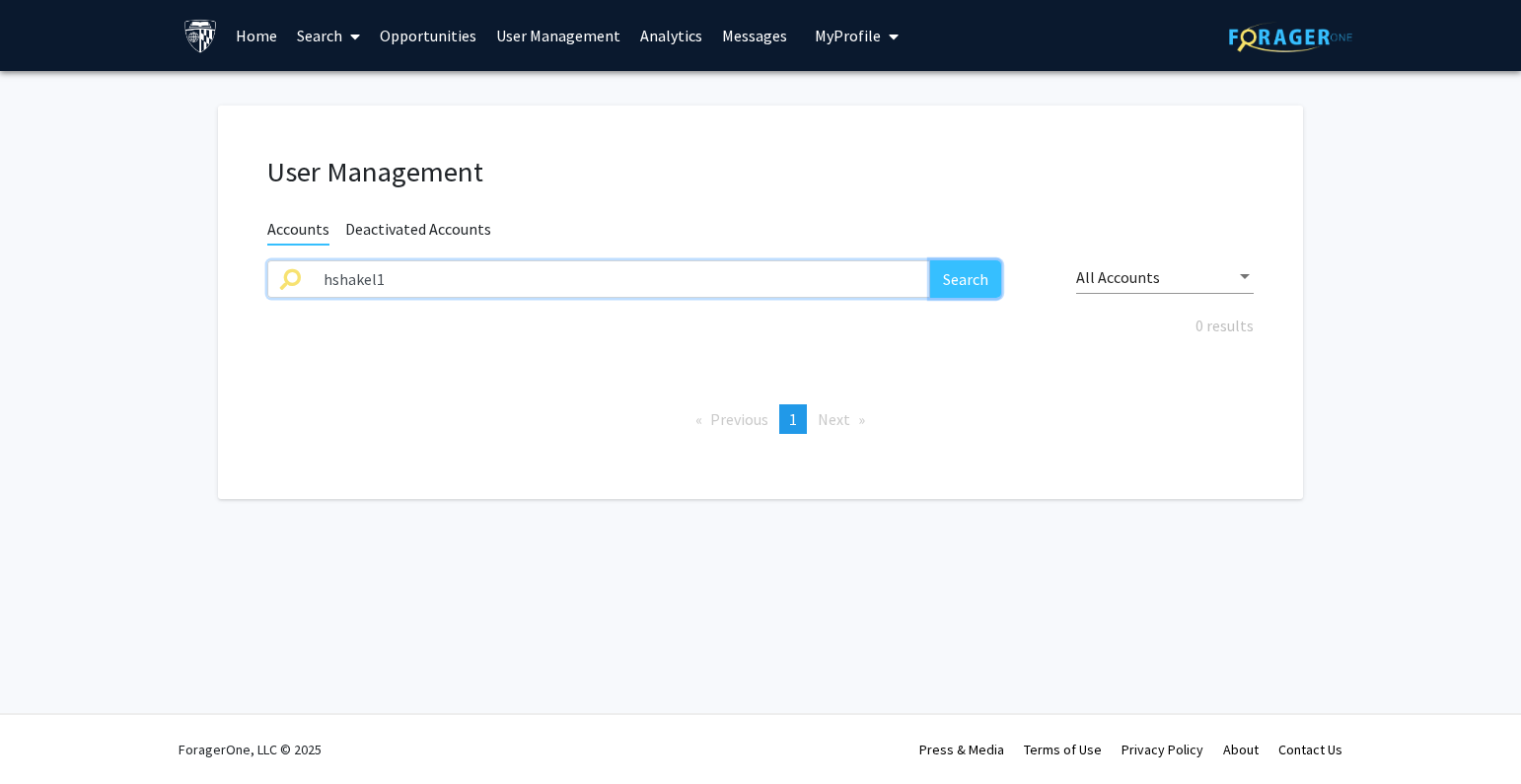 click on "Search" 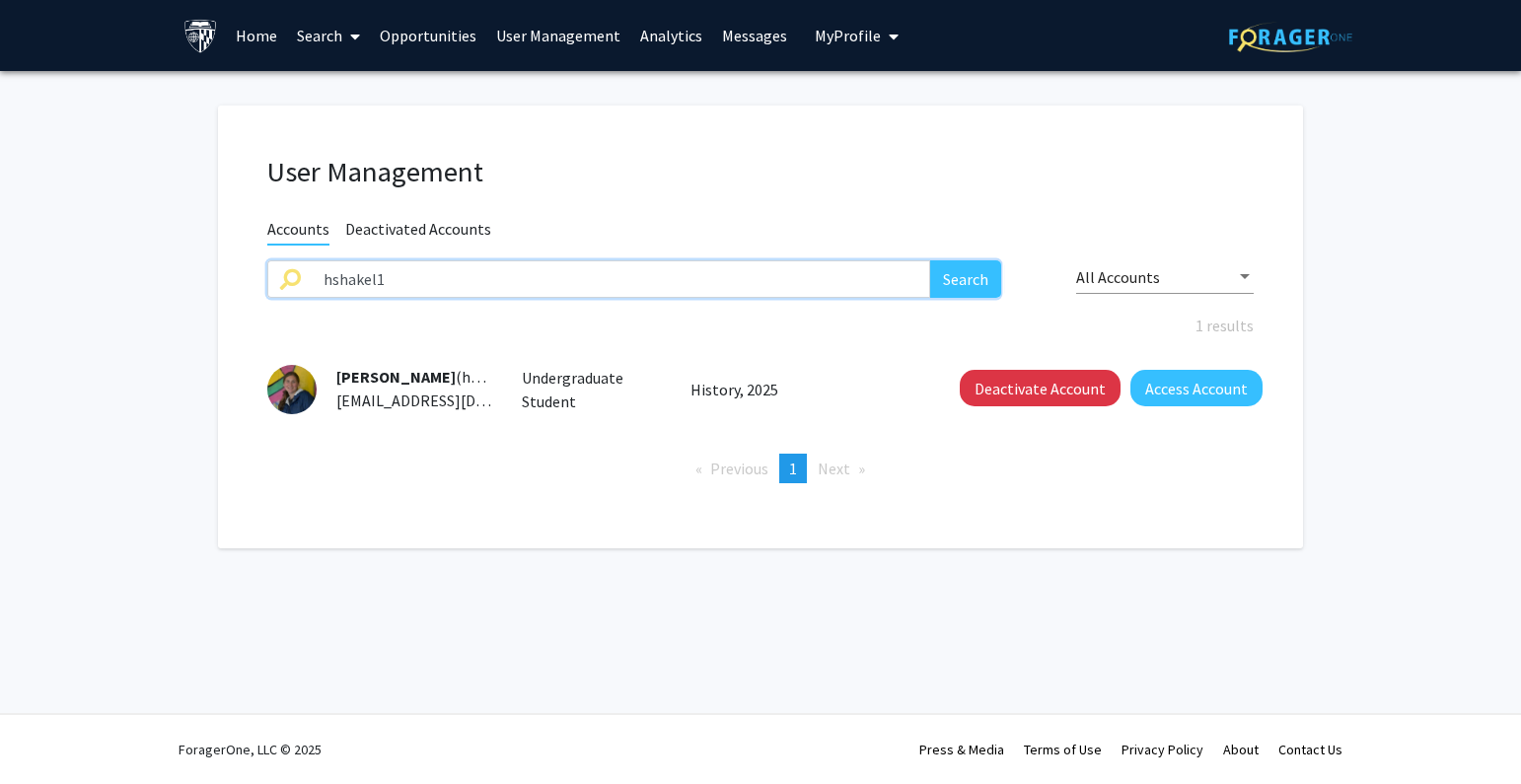 drag, startPoint x: 453, startPoint y: 265, endPoint x: 207, endPoint y: 275, distance: 246.20317 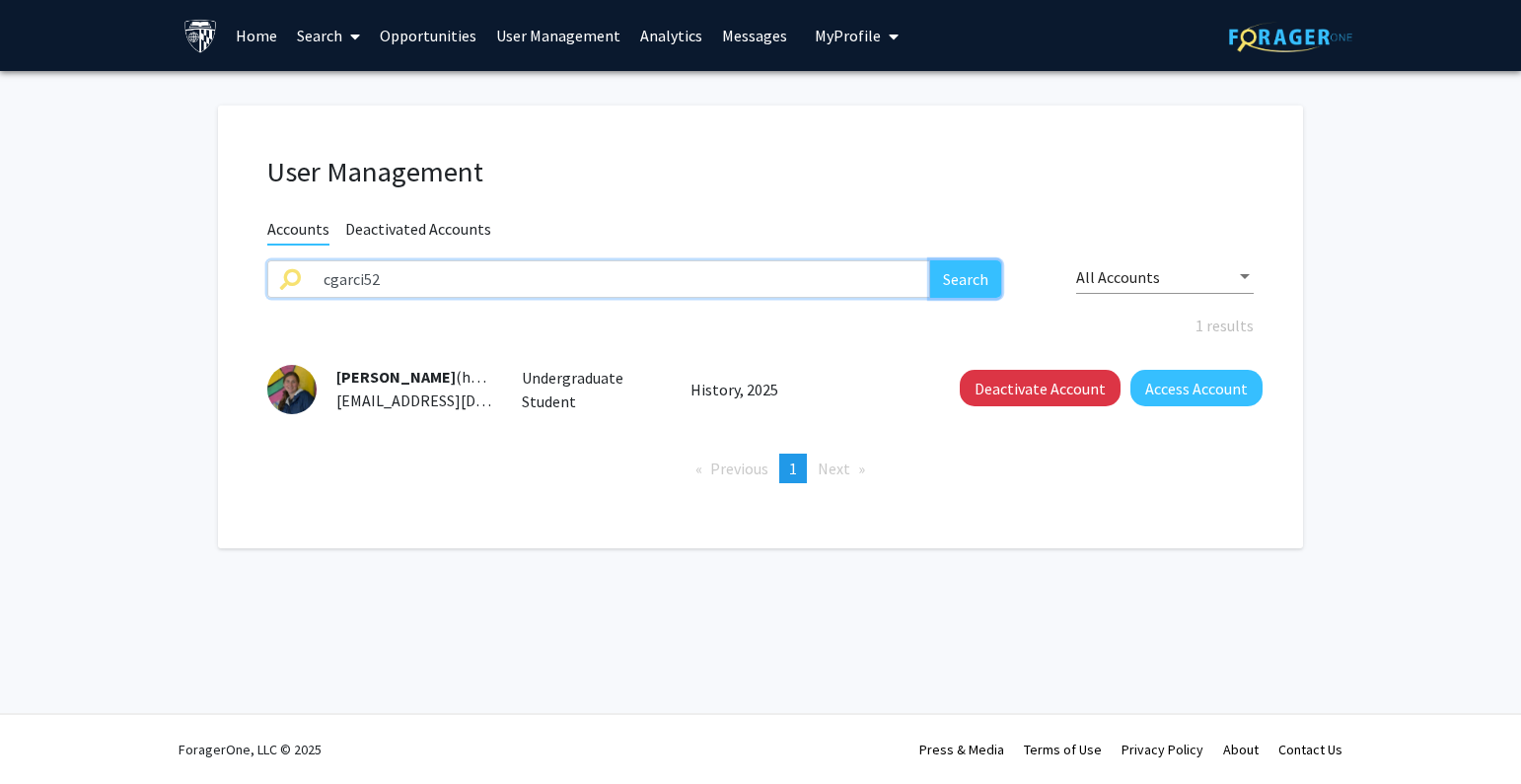 click on "Search" 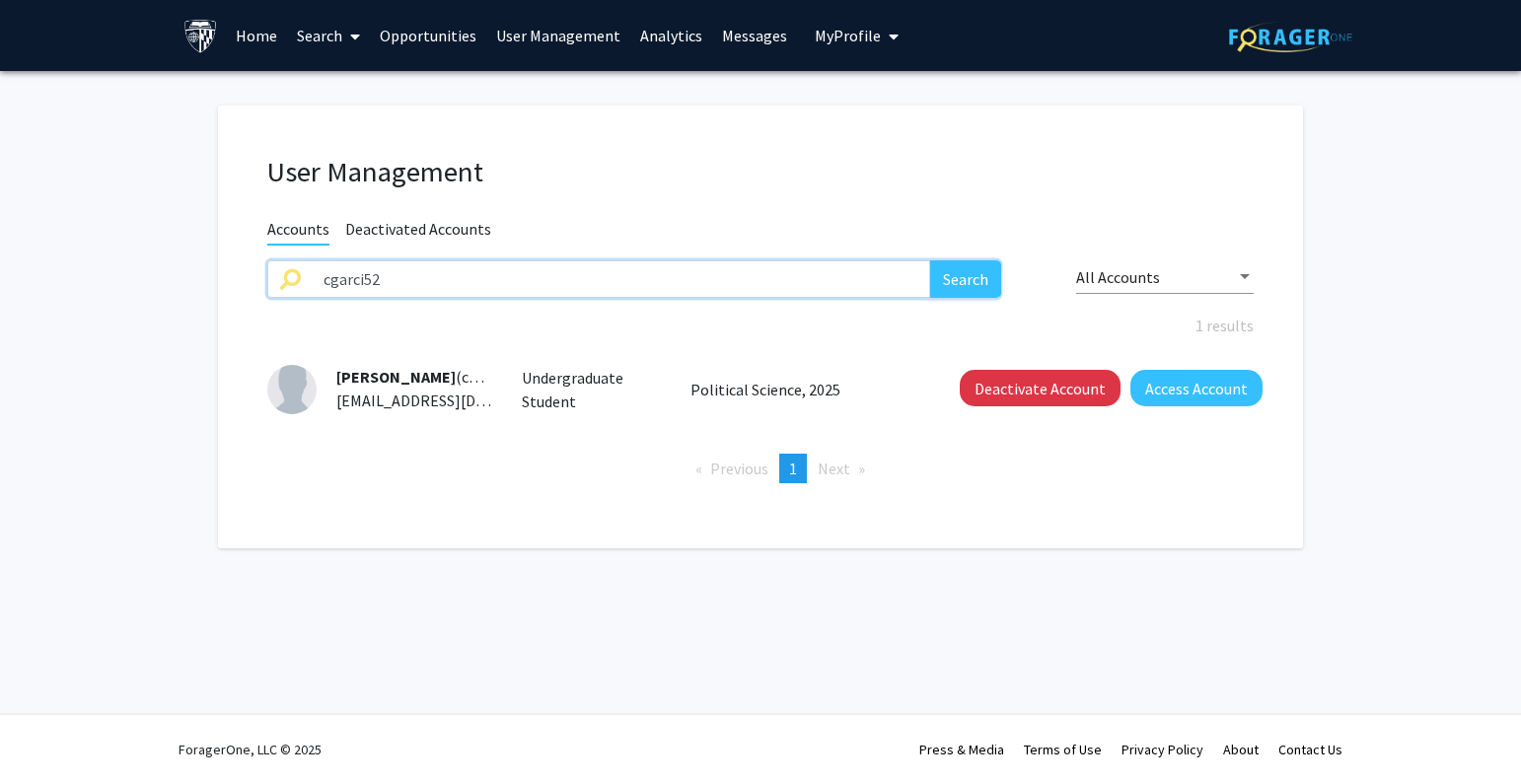 drag, startPoint x: 304, startPoint y: 278, endPoint x: 272, endPoint y: 272, distance: 32.55764 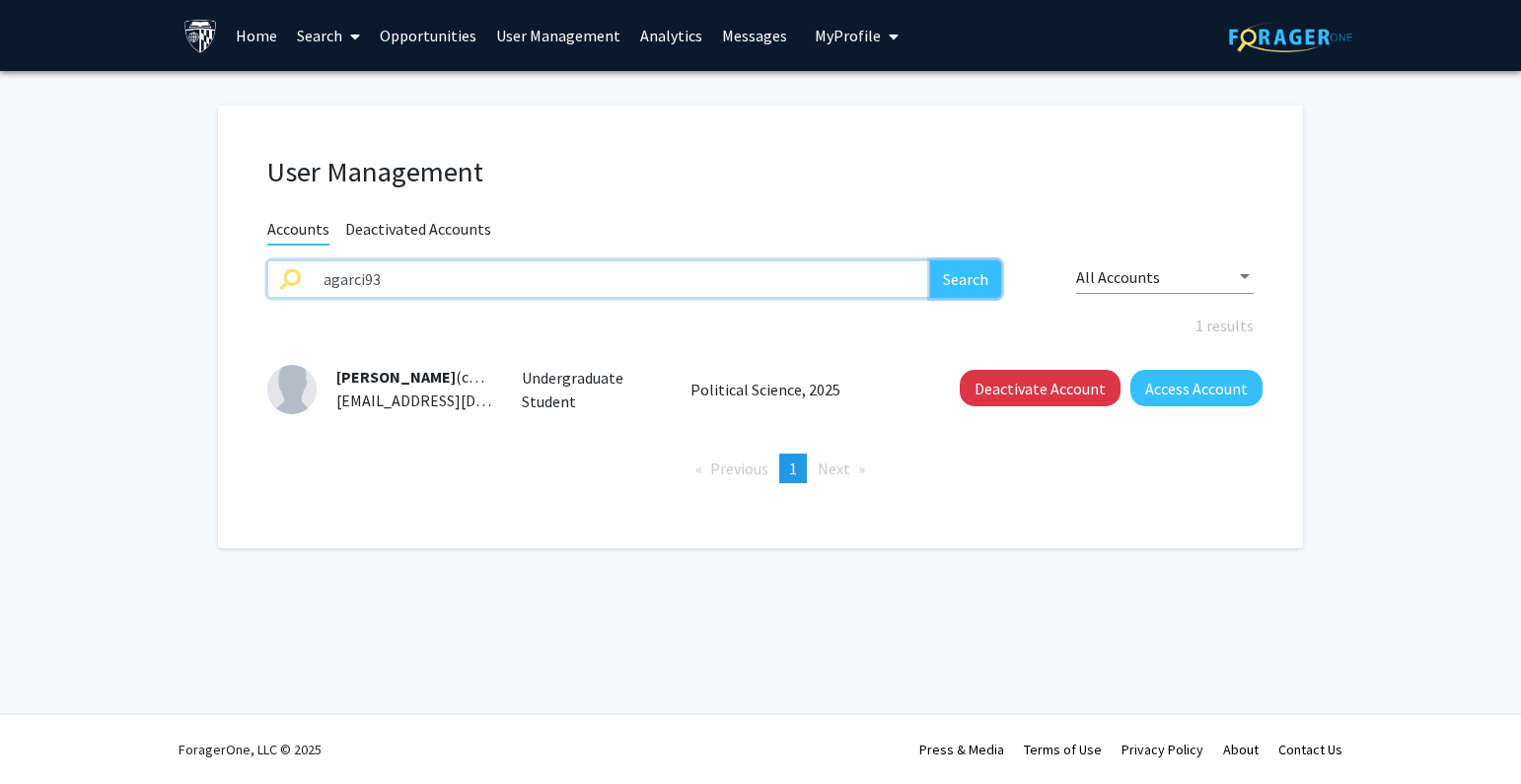 click on "Search" 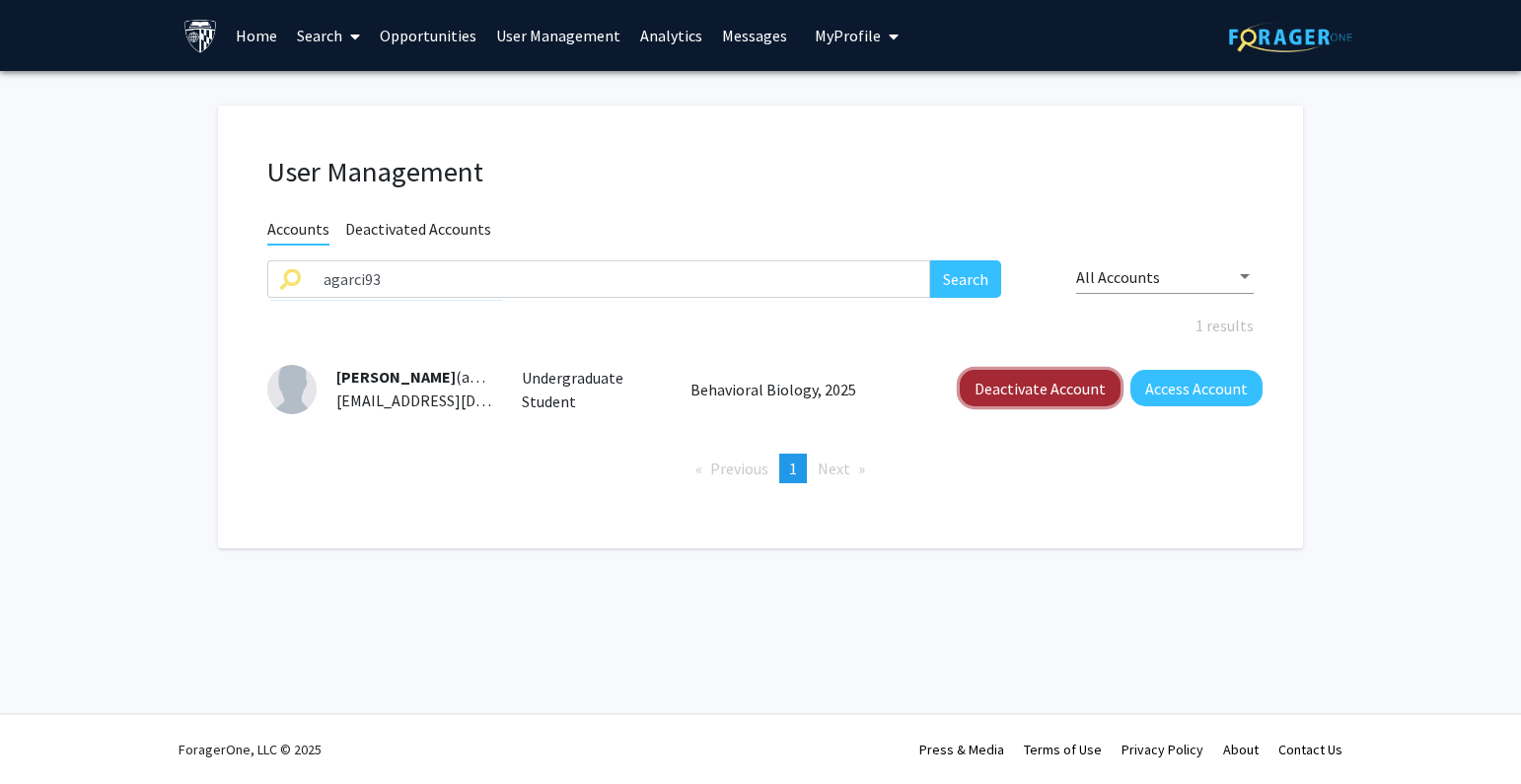 click on "Deactivate Account" 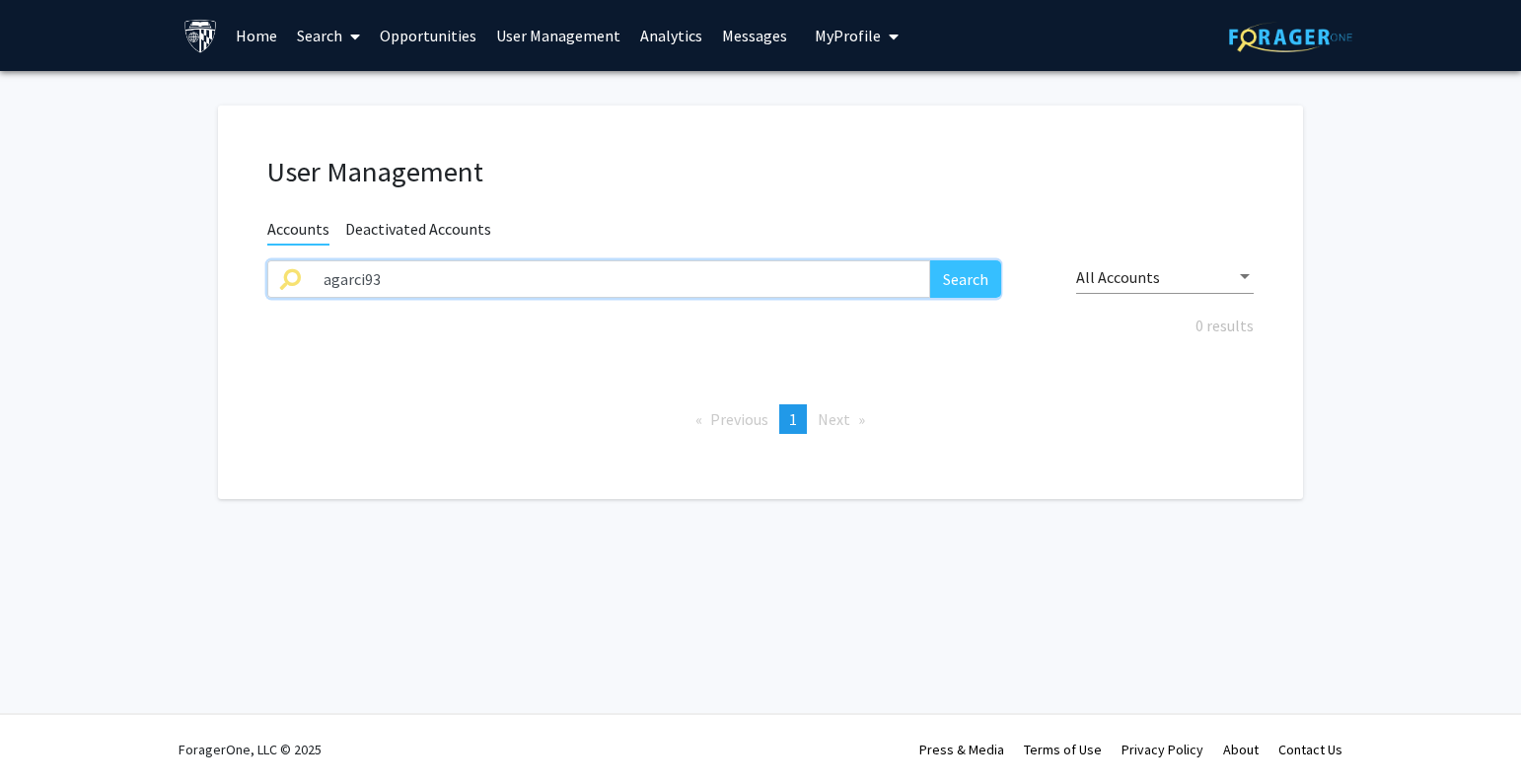 click on "User Management Accounts Deactivated Accounts agarci93 Search All Accounts 0 results  Previous  page  1 / 1  You're on page  1  Next  page" 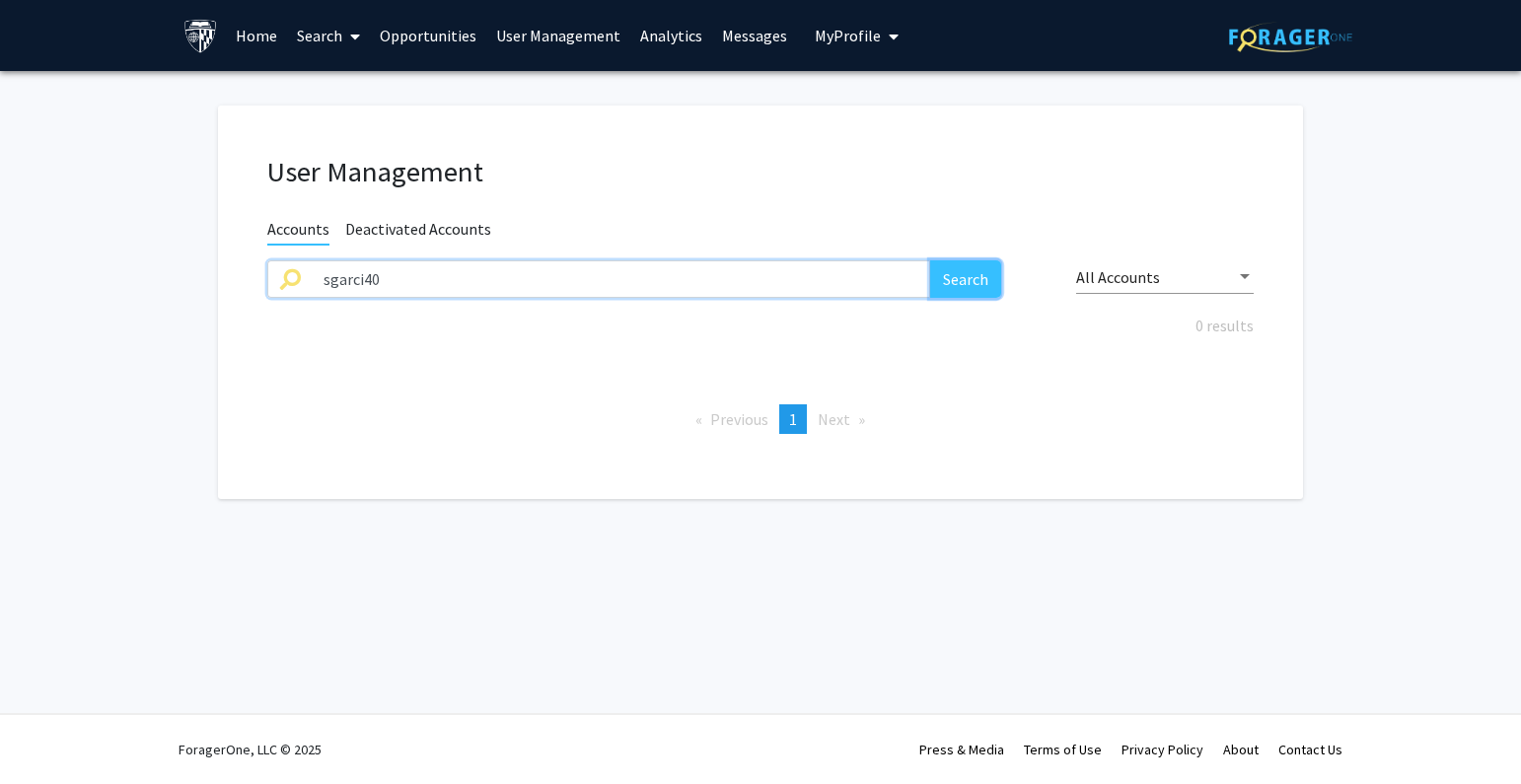 click on "Search" 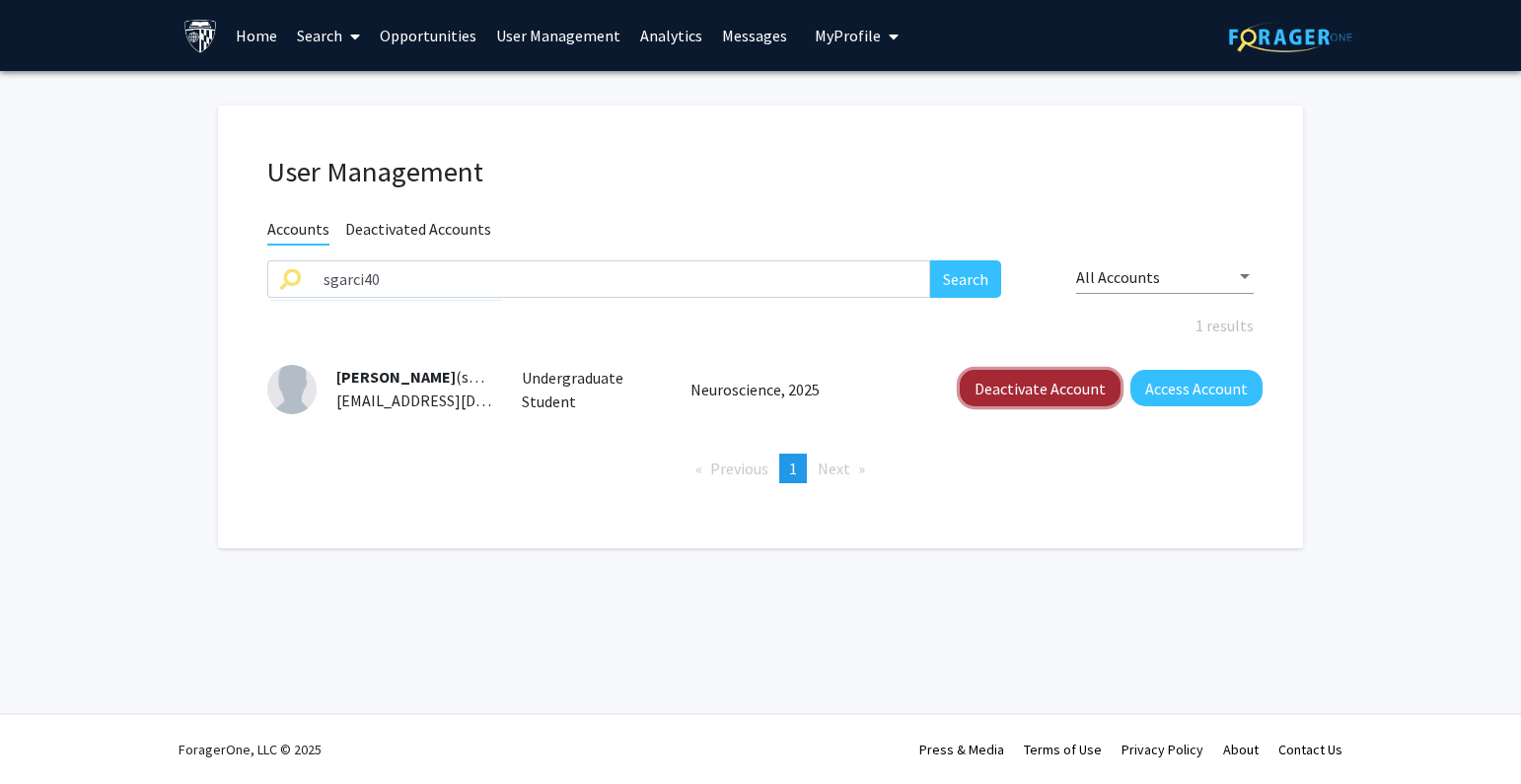 click on "Deactivate Account" 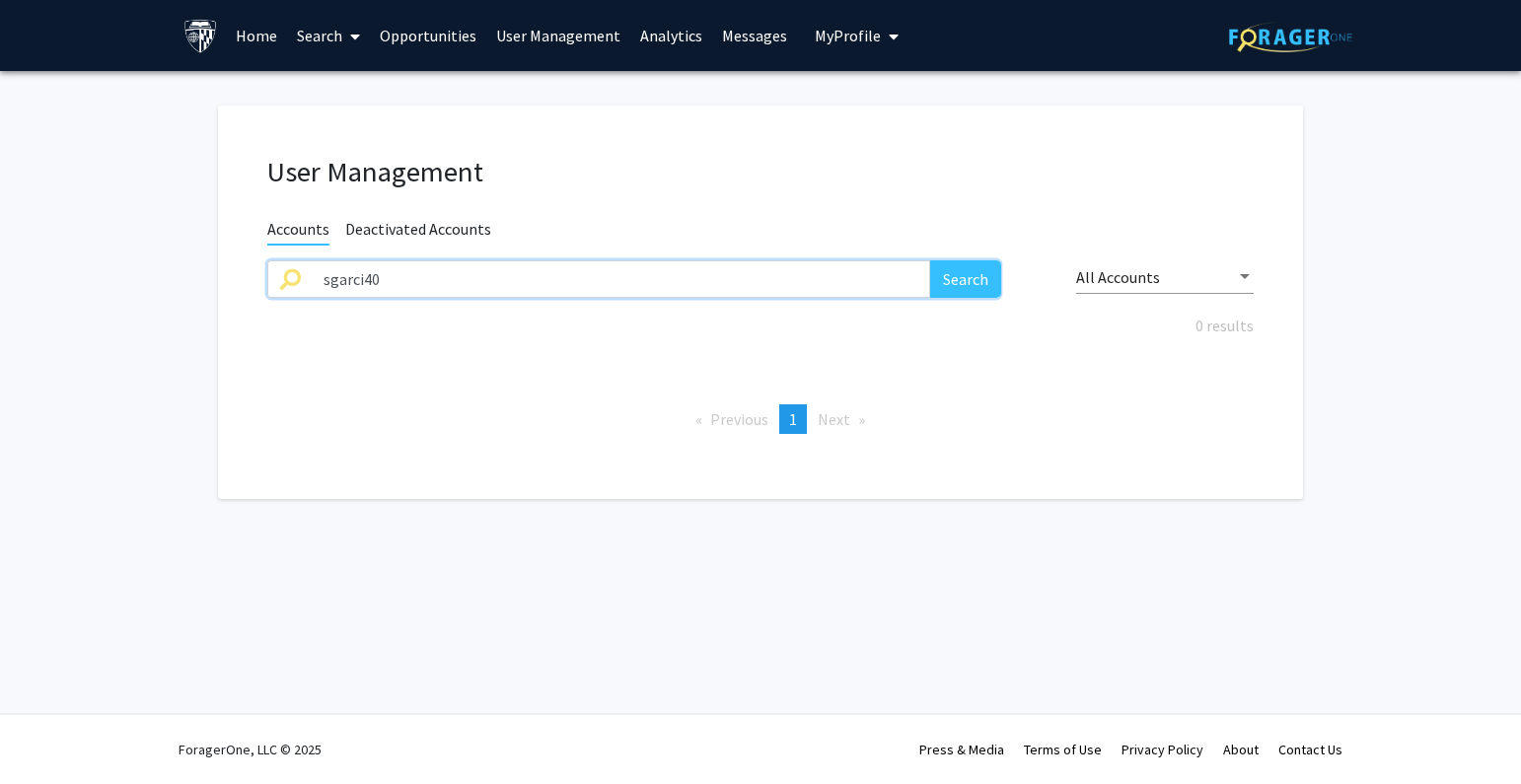 drag, startPoint x: 384, startPoint y: 266, endPoint x: 207, endPoint y: 285, distance: 178.01685 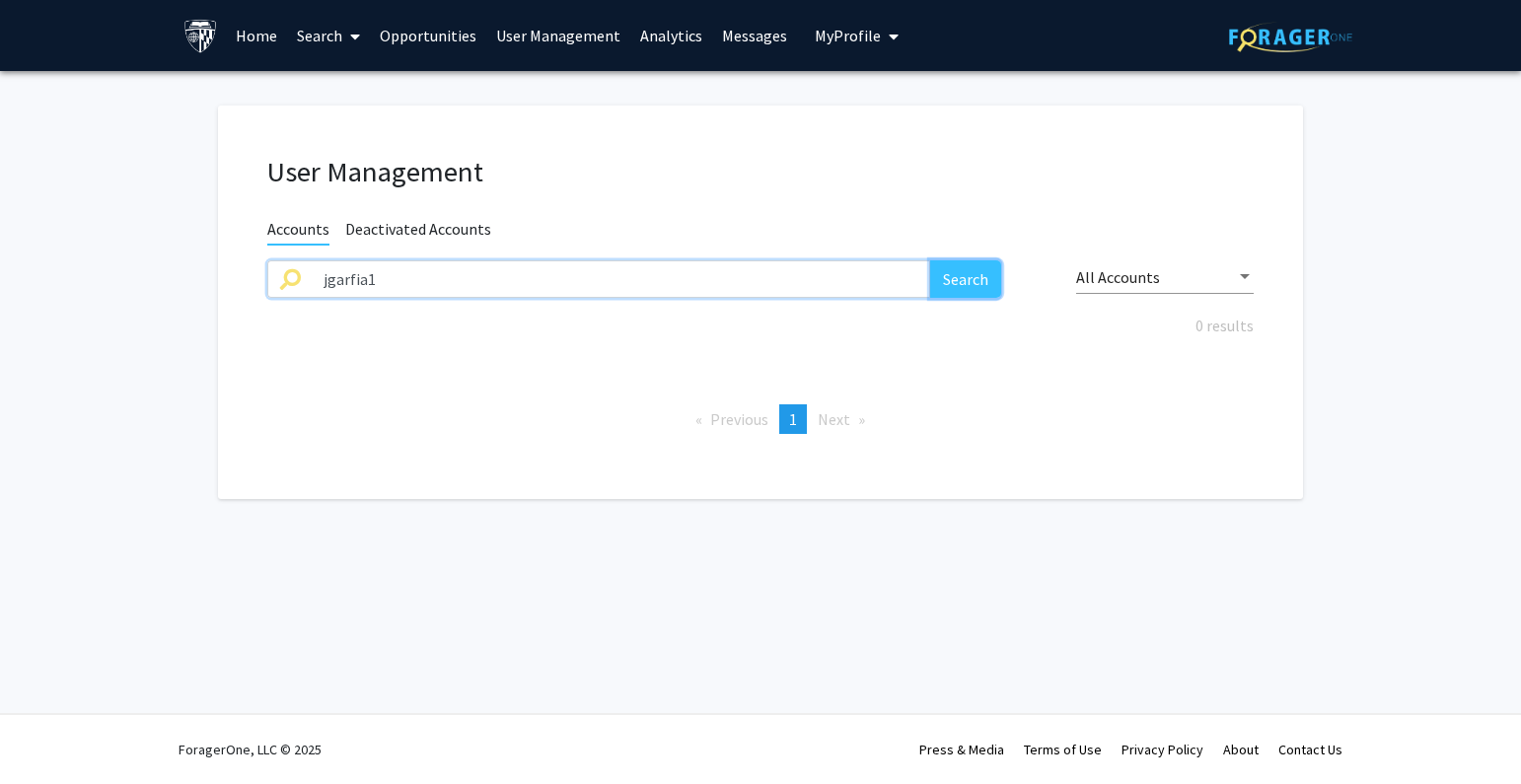 click on "Search" 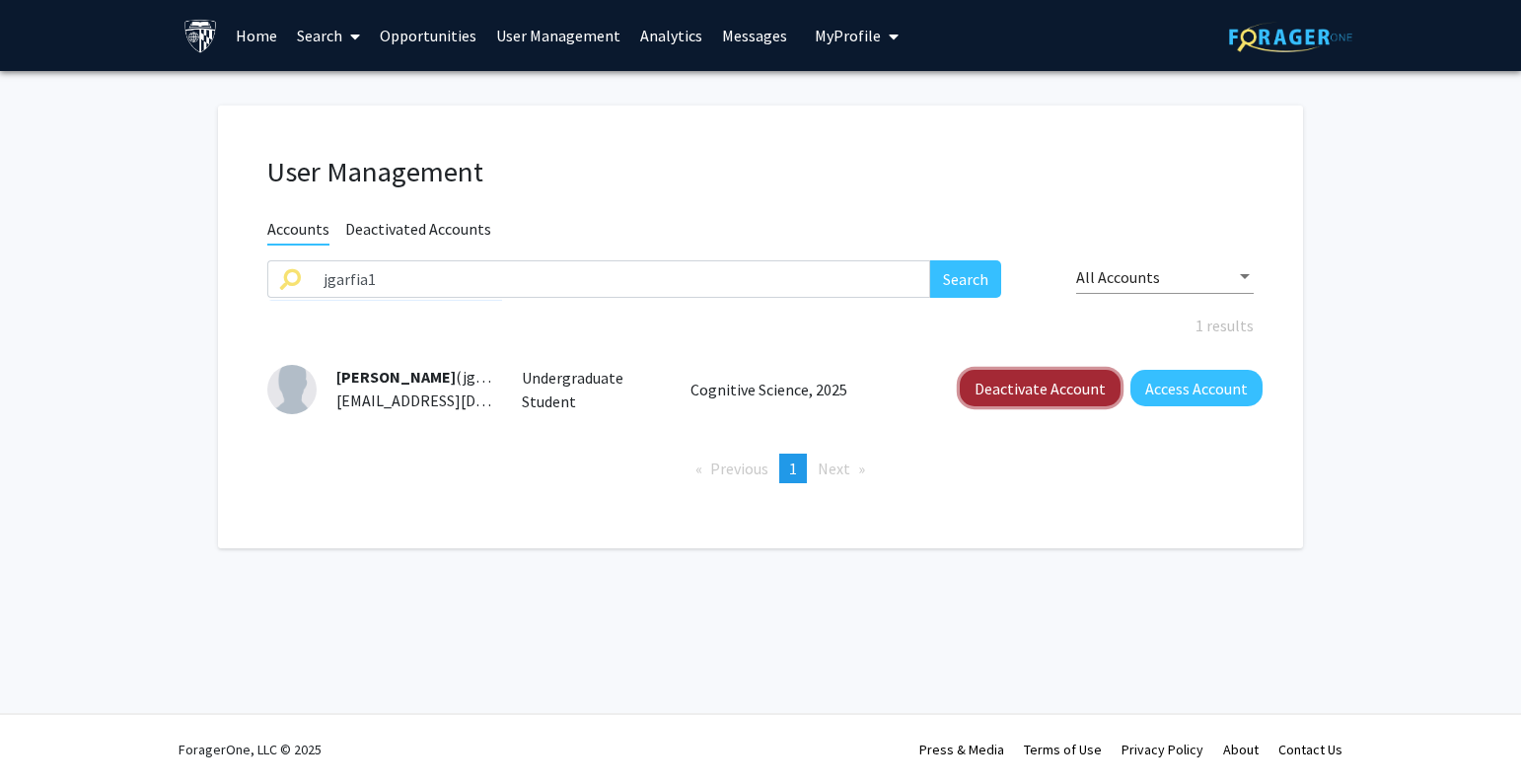 click on "Deactivate Account" 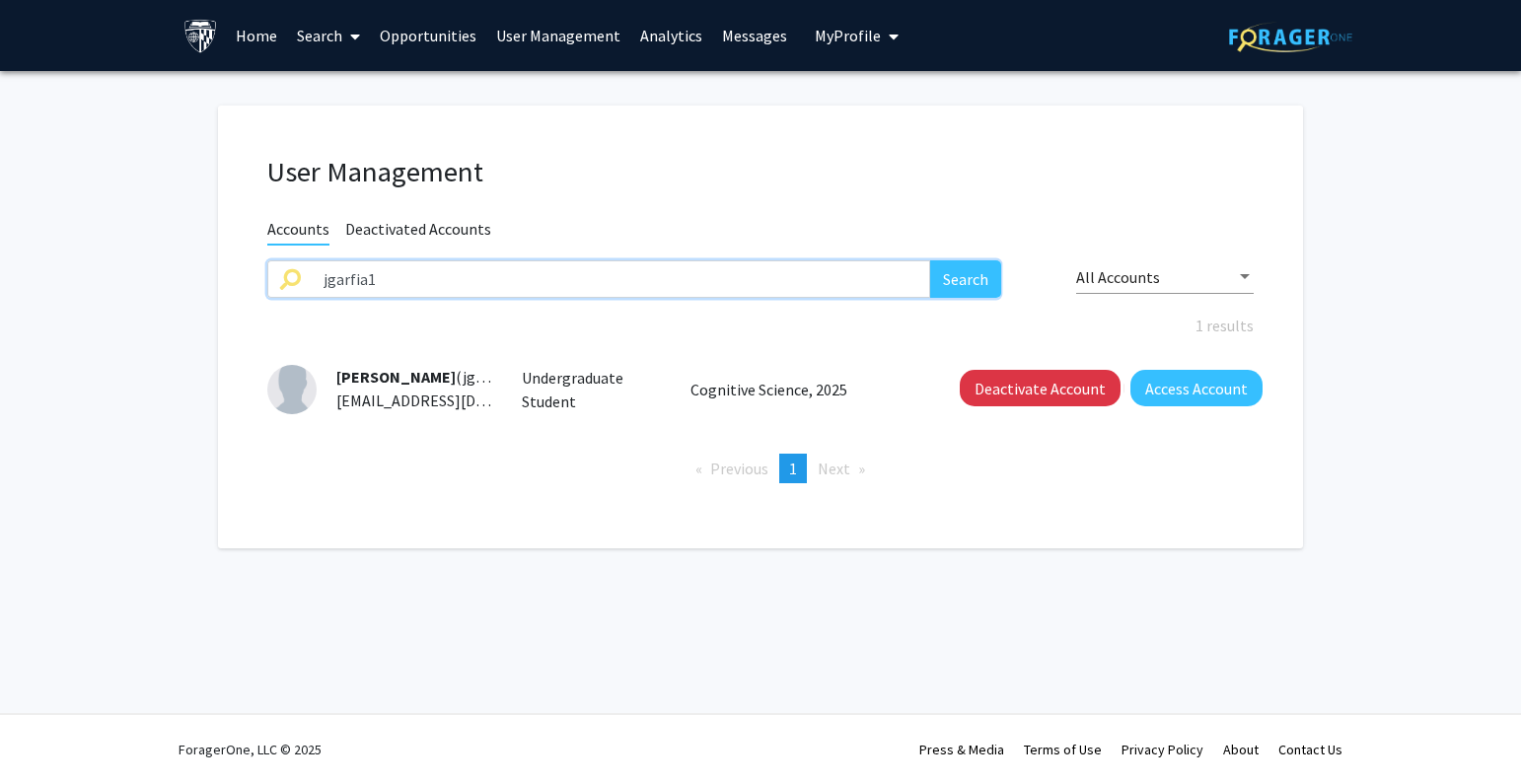 paste on "pge2" 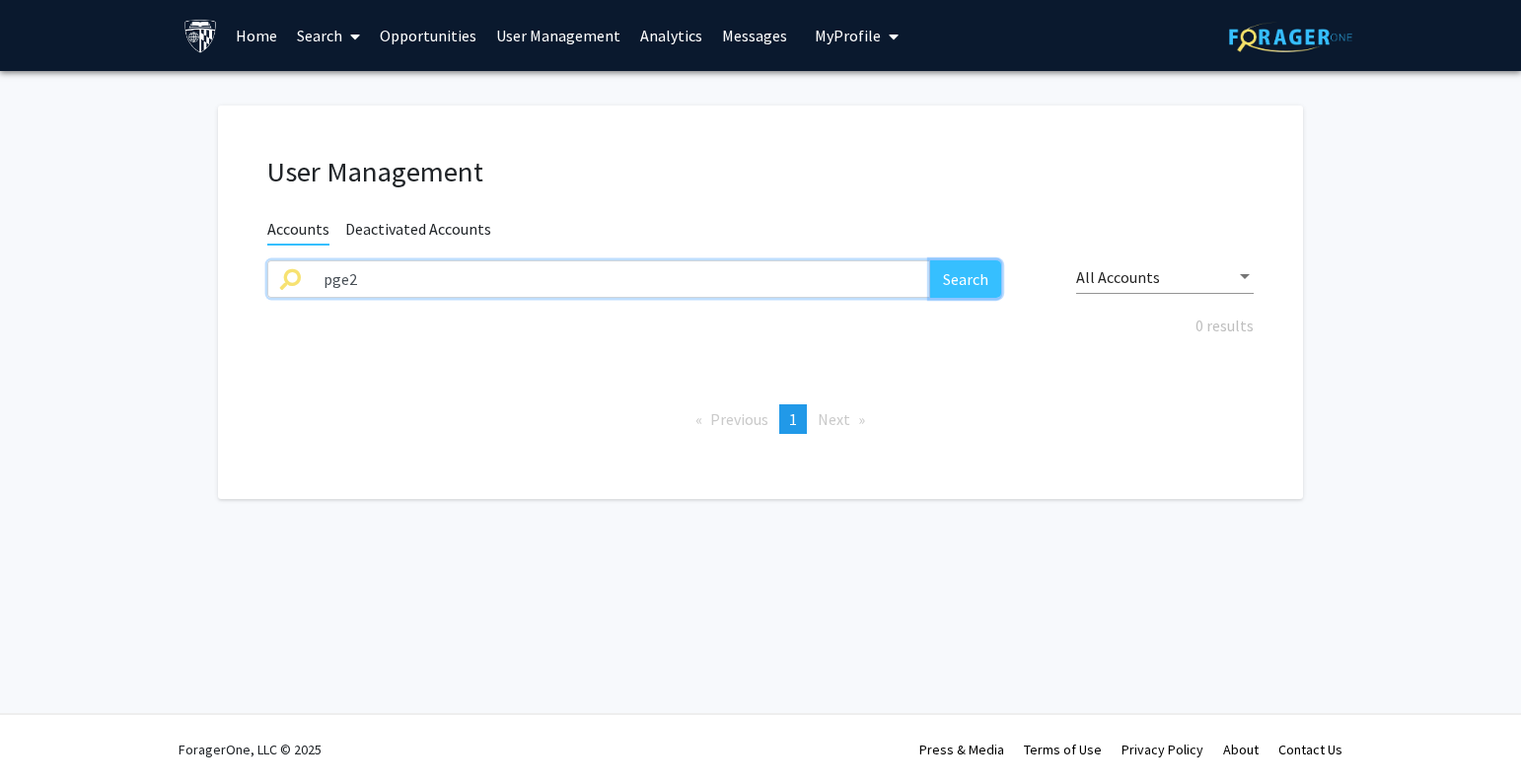 click on "Search" 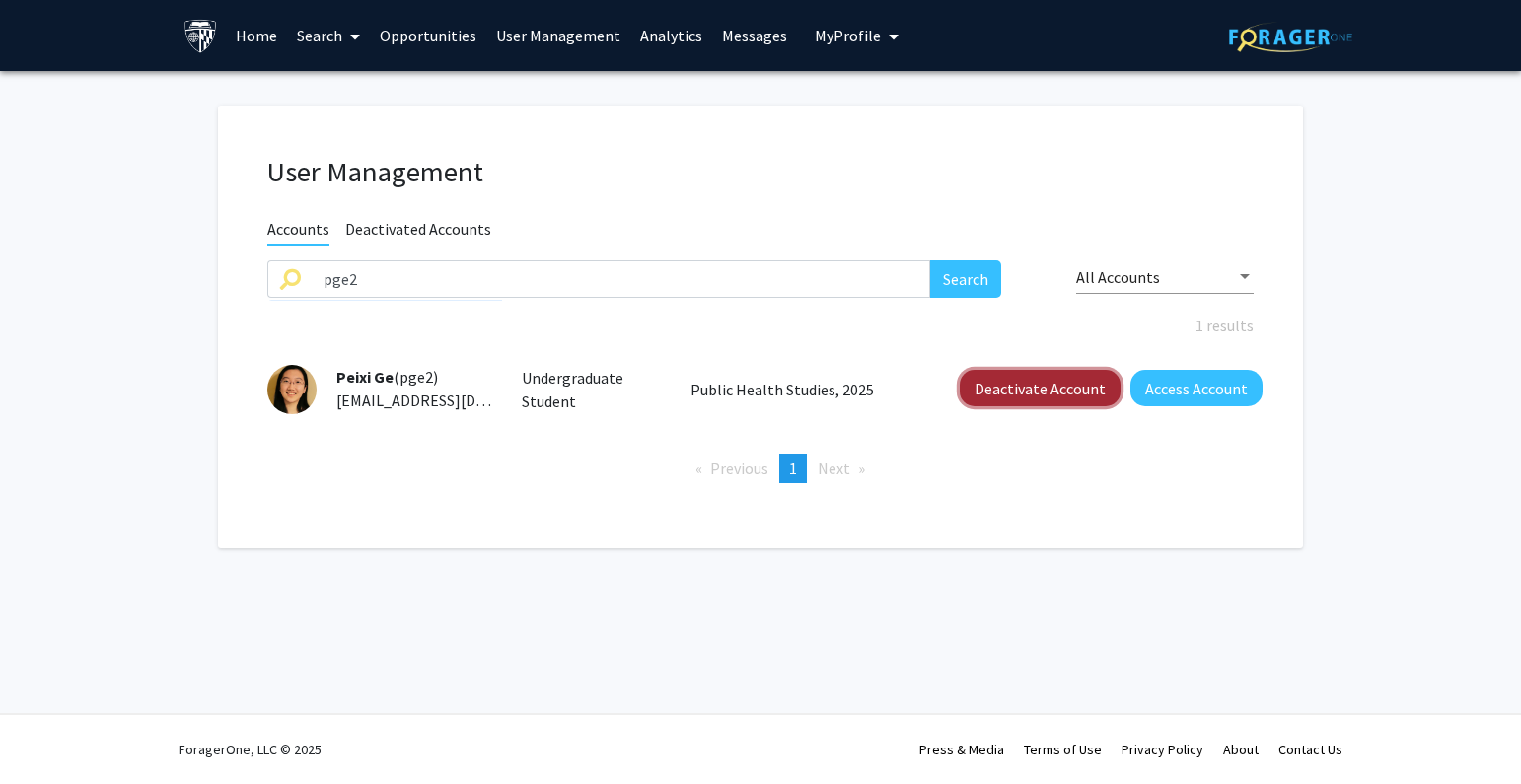 click on "Deactivate Account" 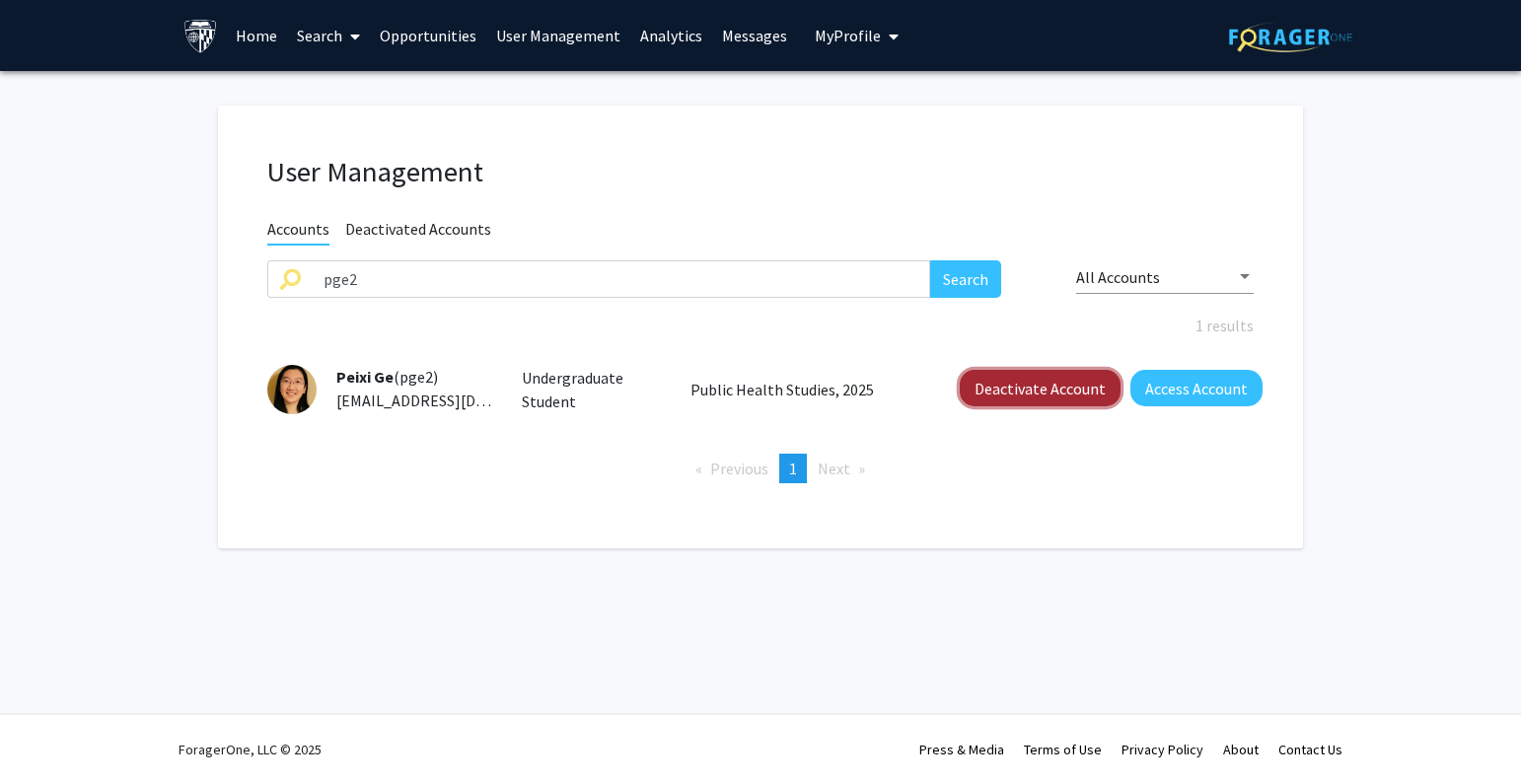 click on "Deactivate Account" 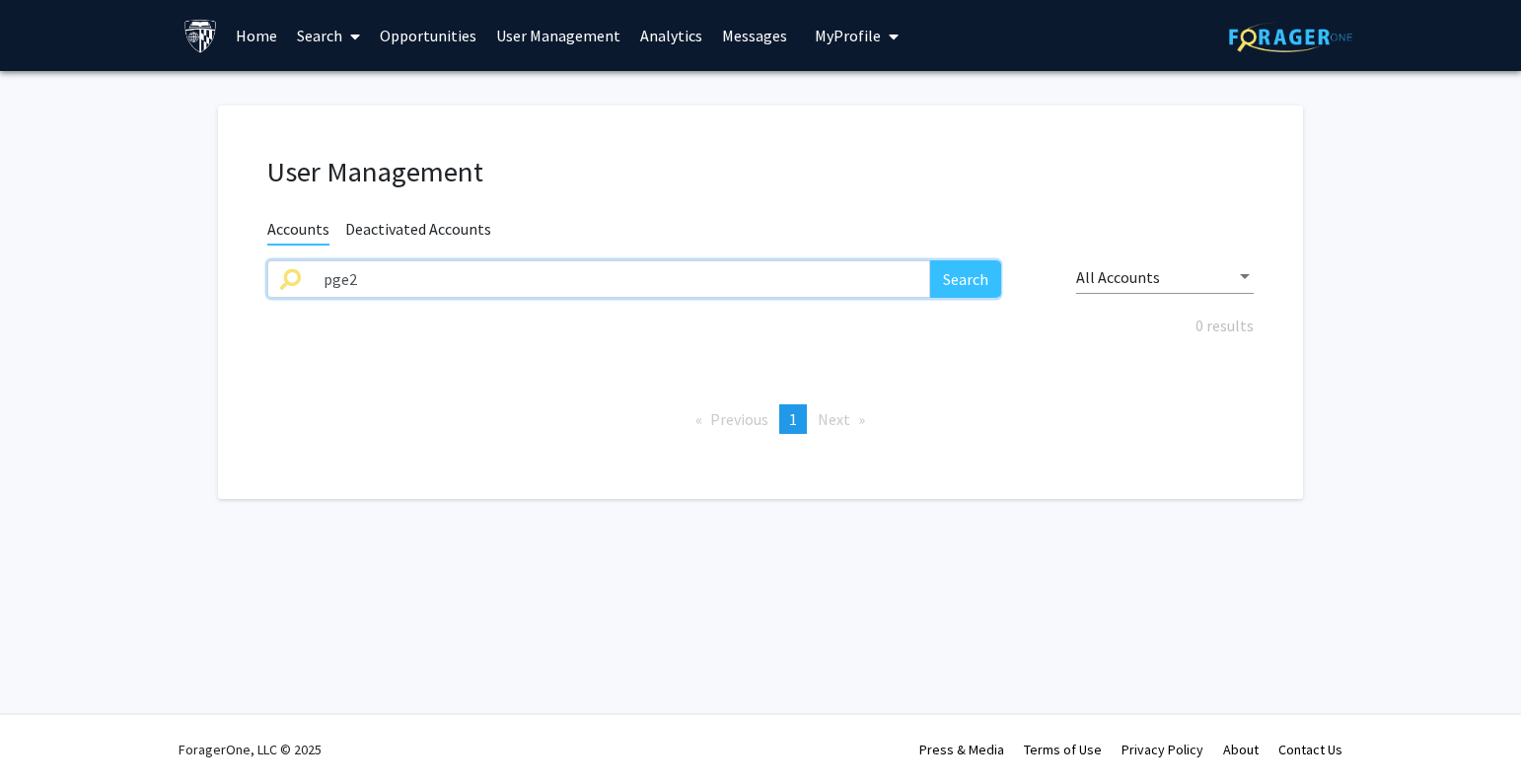 paste on "ngeissl" 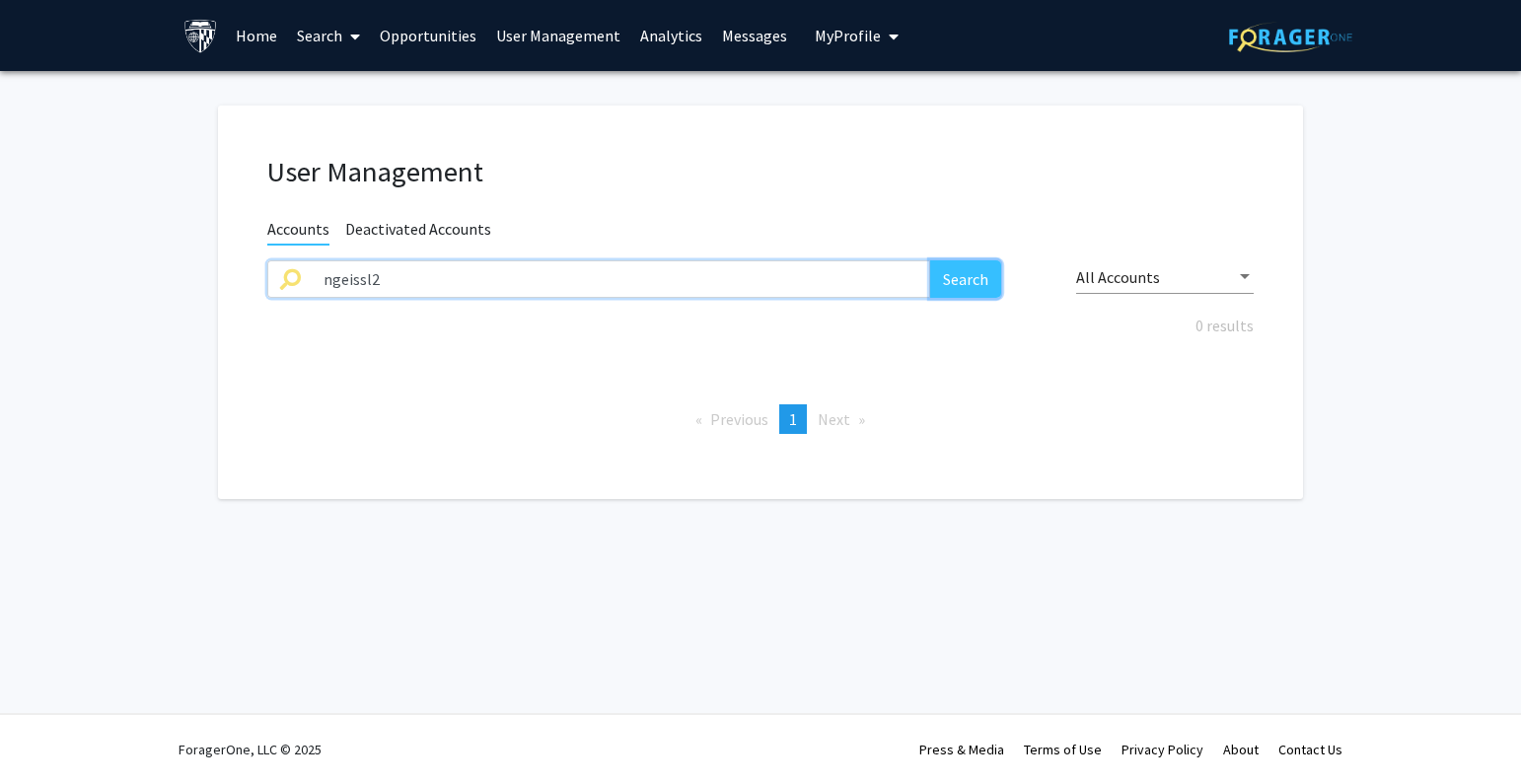 click on "Search" 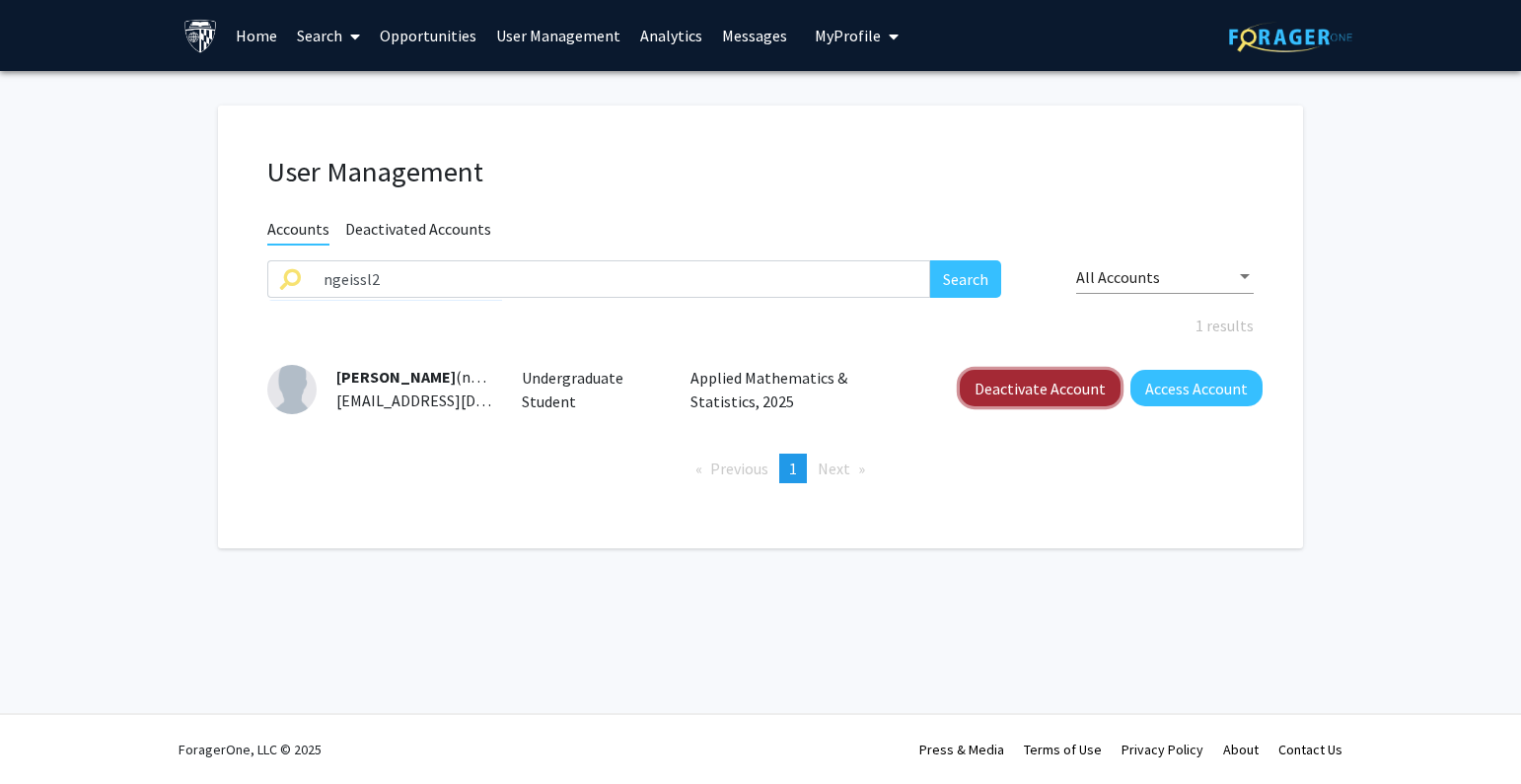 click on "Deactivate Account" 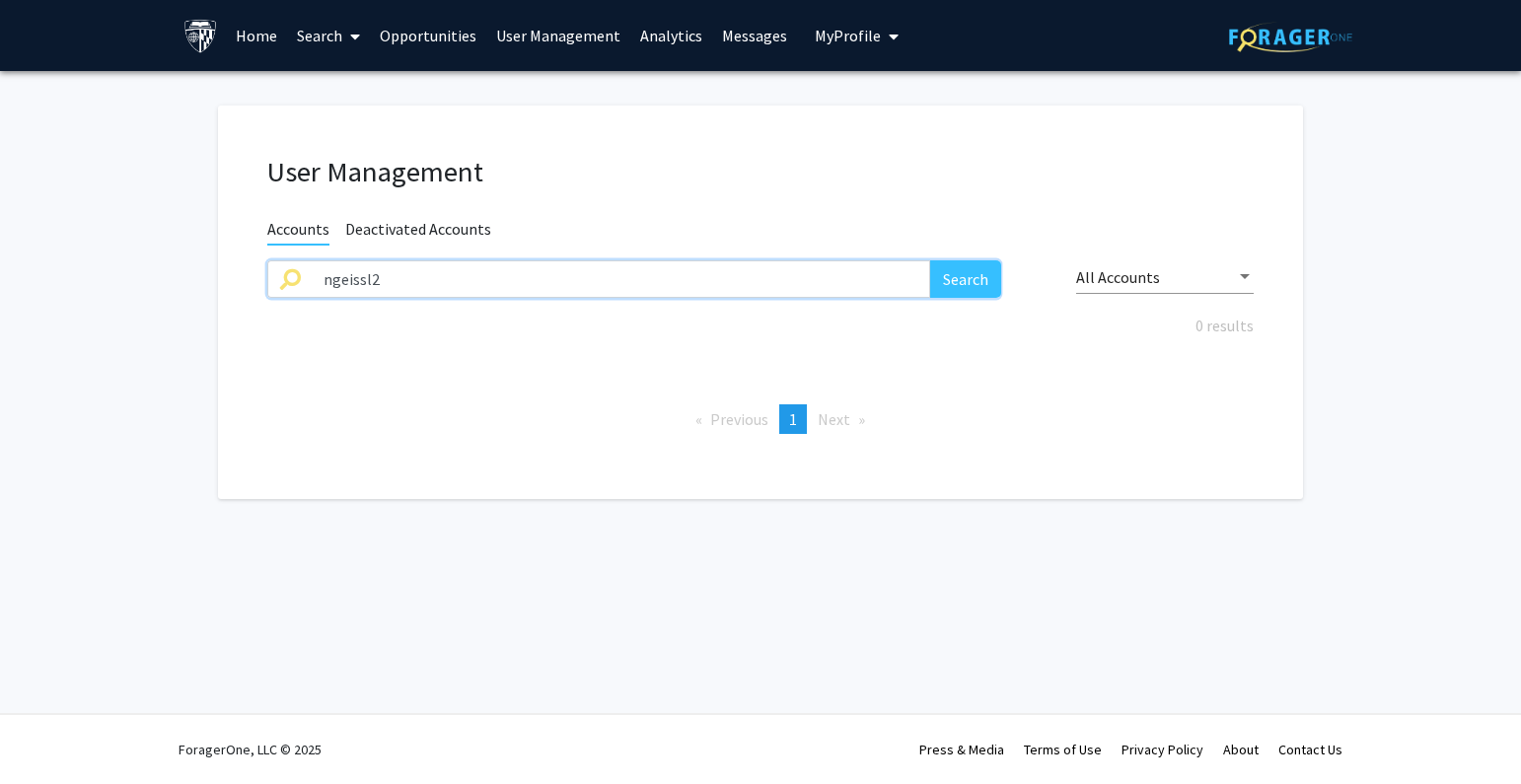 drag, startPoint x: 506, startPoint y: 294, endPoint x: 271, endPoint y: 282, distance: 235.30618 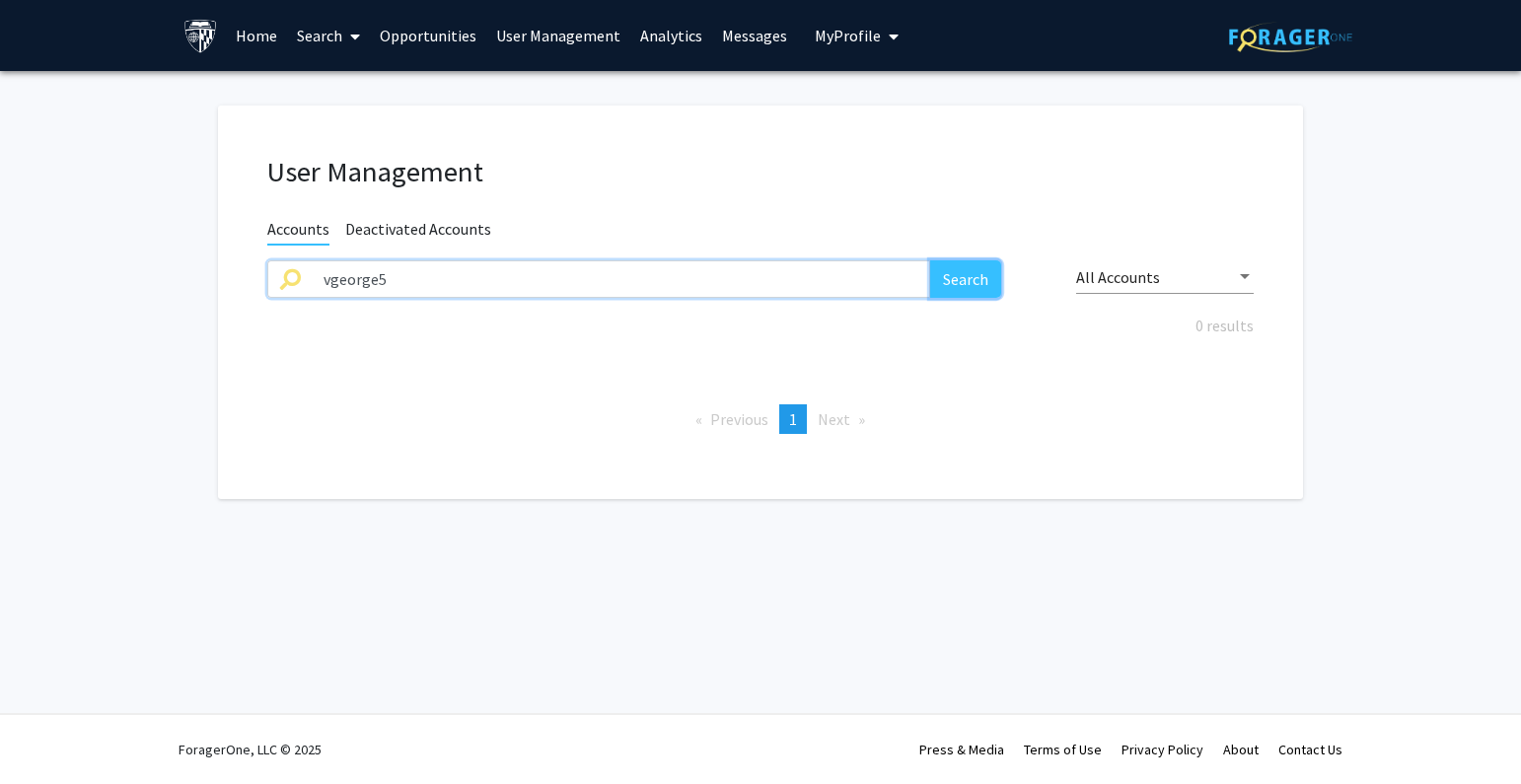 click on "Search" 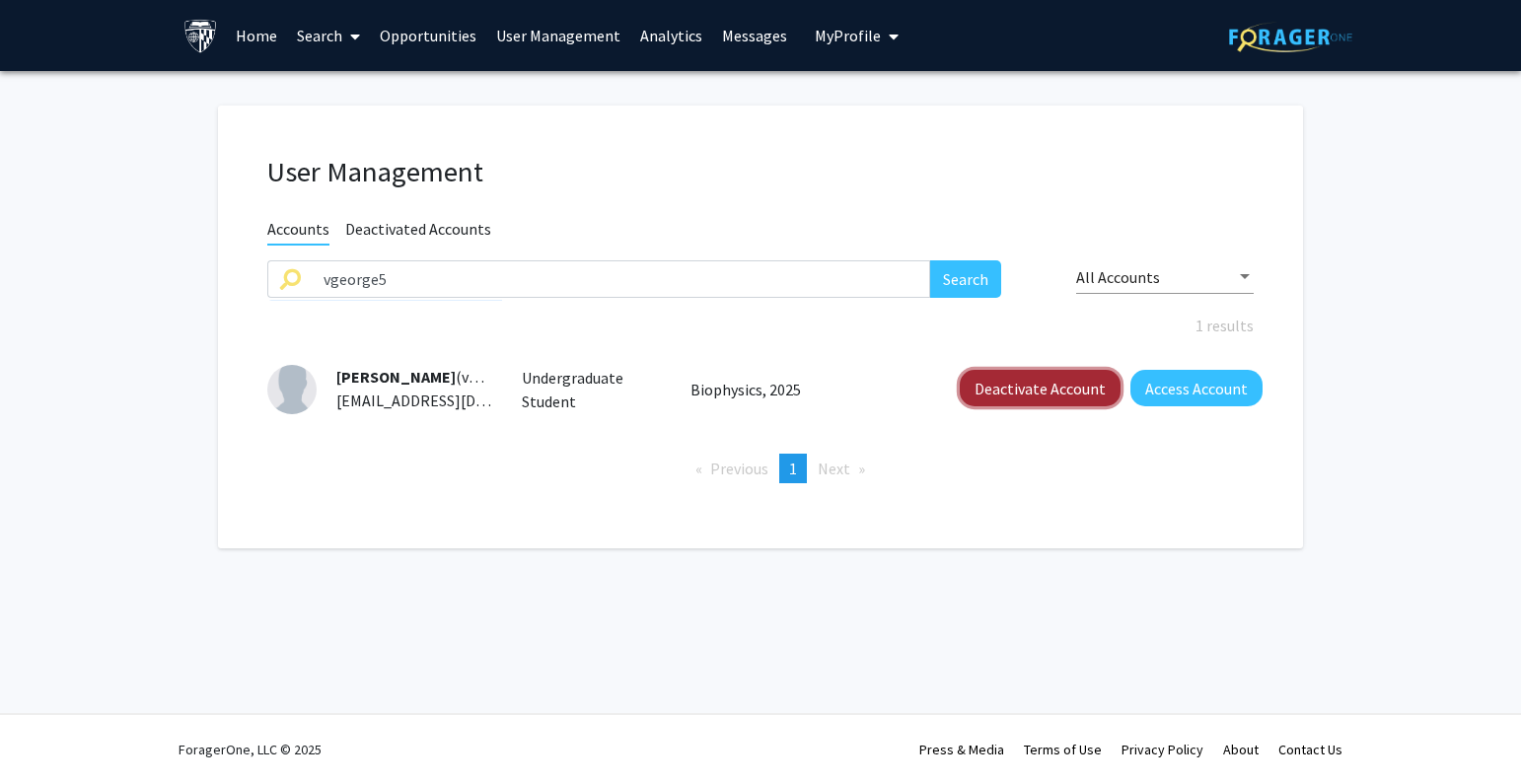 click on "Deactivate Account" 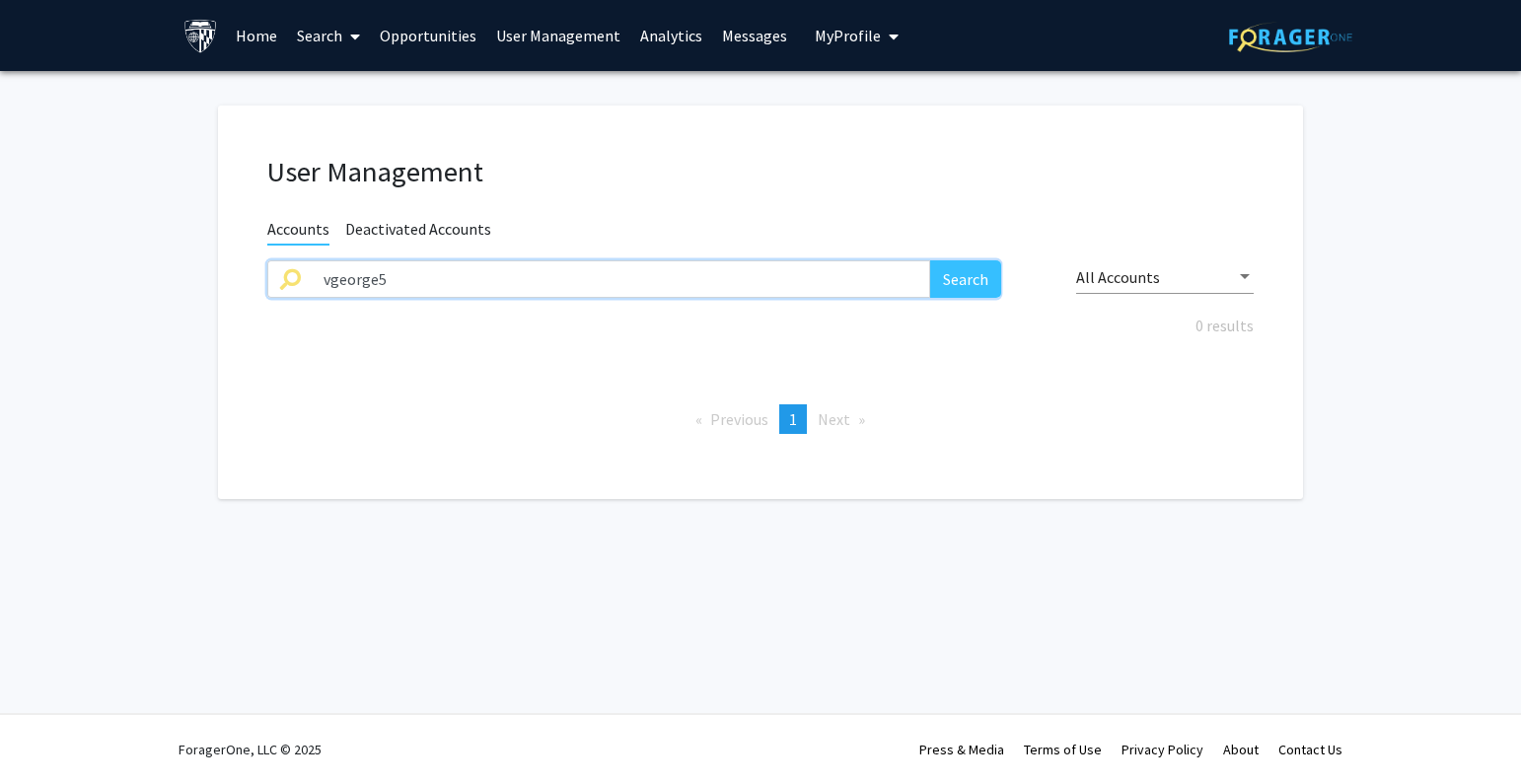 drag, startPoint x: 390, startPoint y: 272, endPoint x: 247, endPoint y: 272, distance: 143 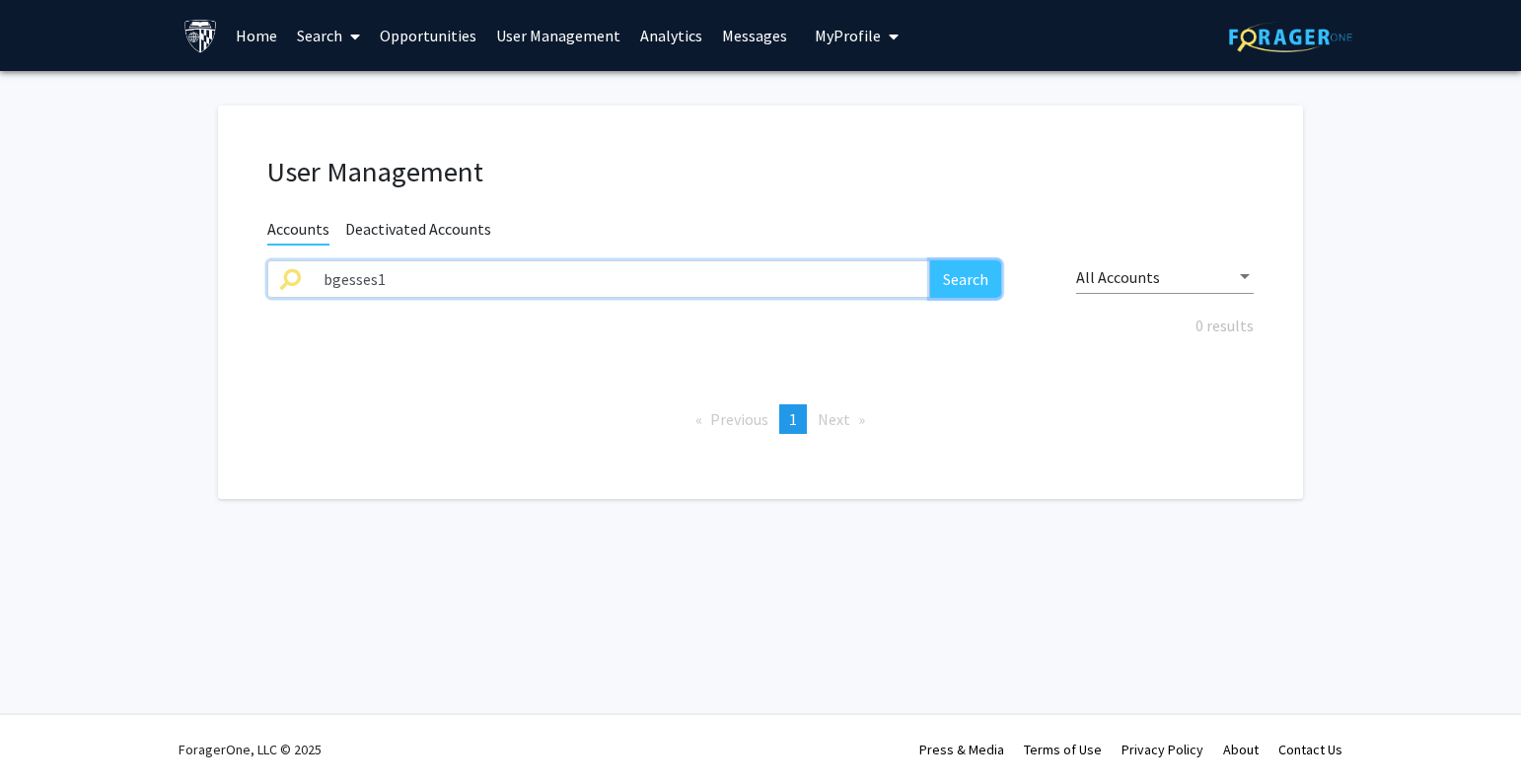 click on "Search" 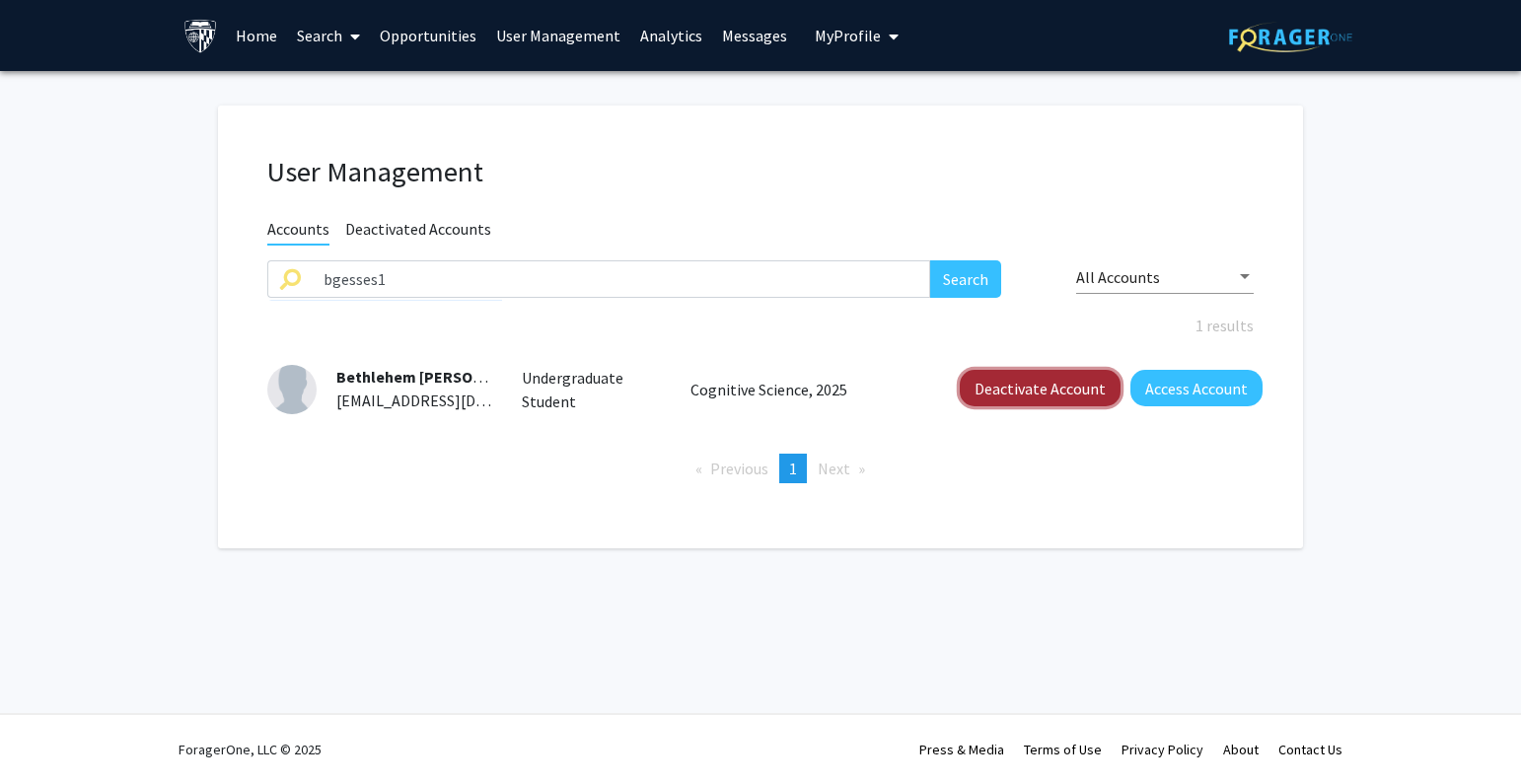 click on "Deactivate Account" 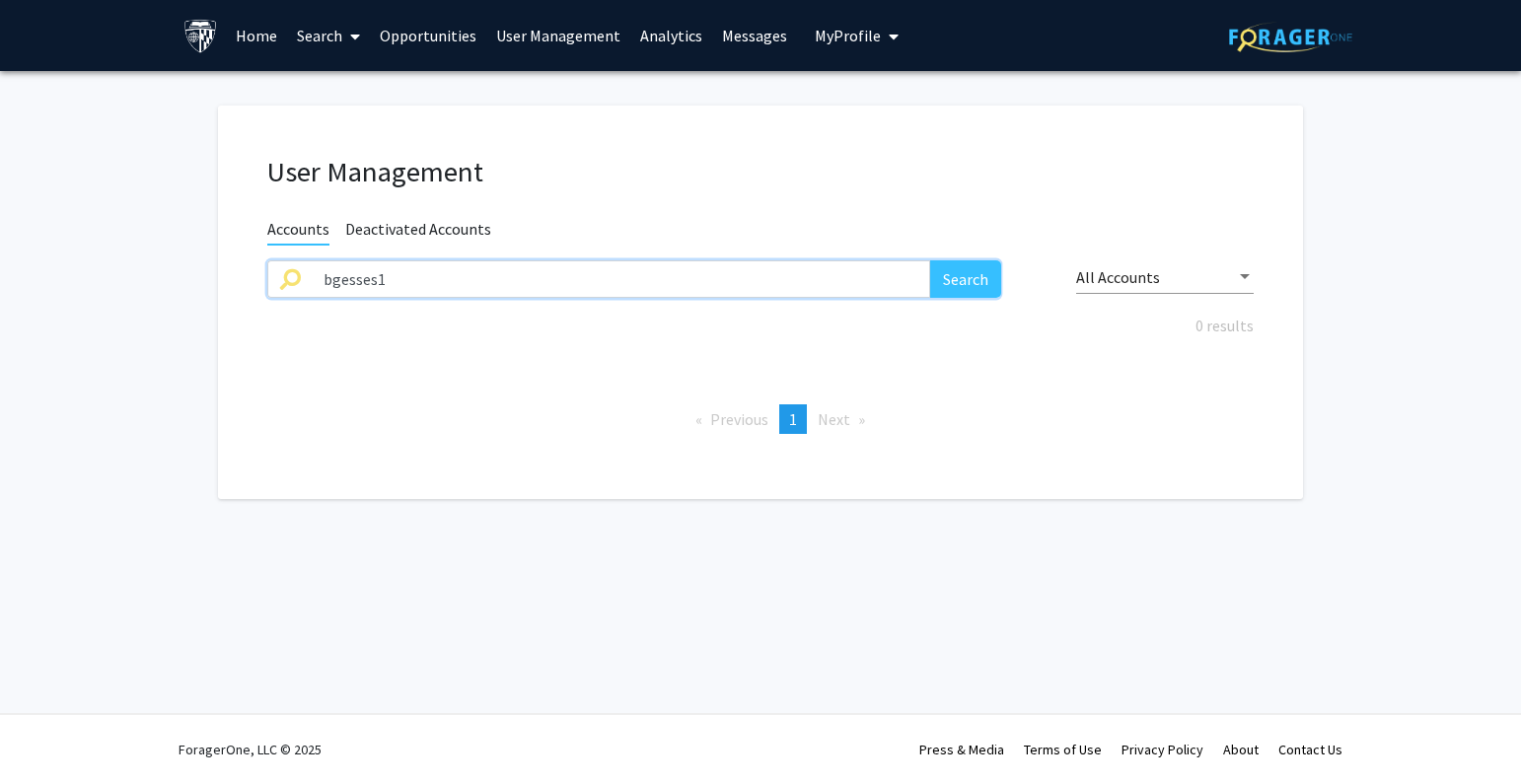 drag, startPoint x: 244, startPoint y: 288, endPoint x: 261, endPoint y: 287, distance: 17.029386 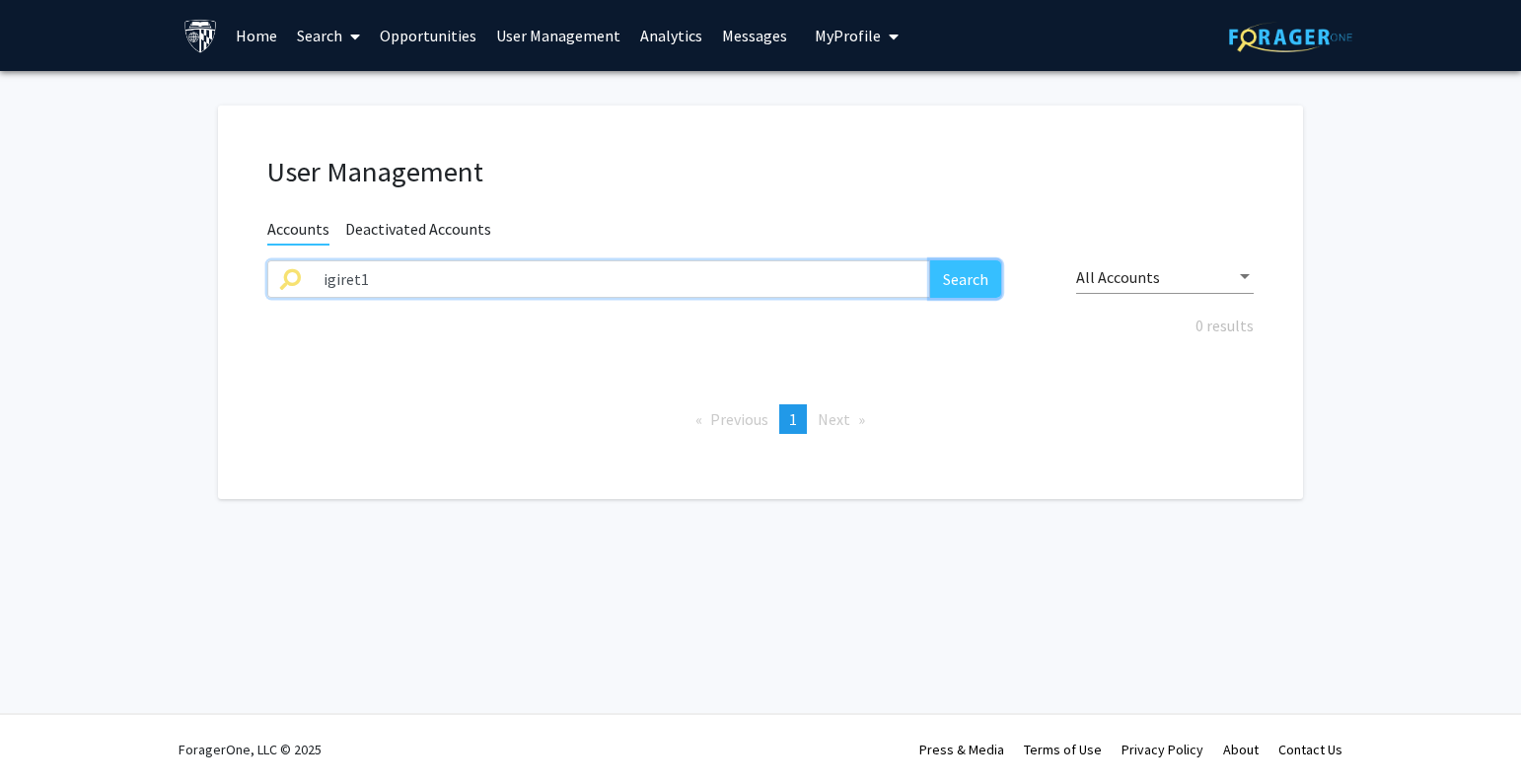 click on "Search" 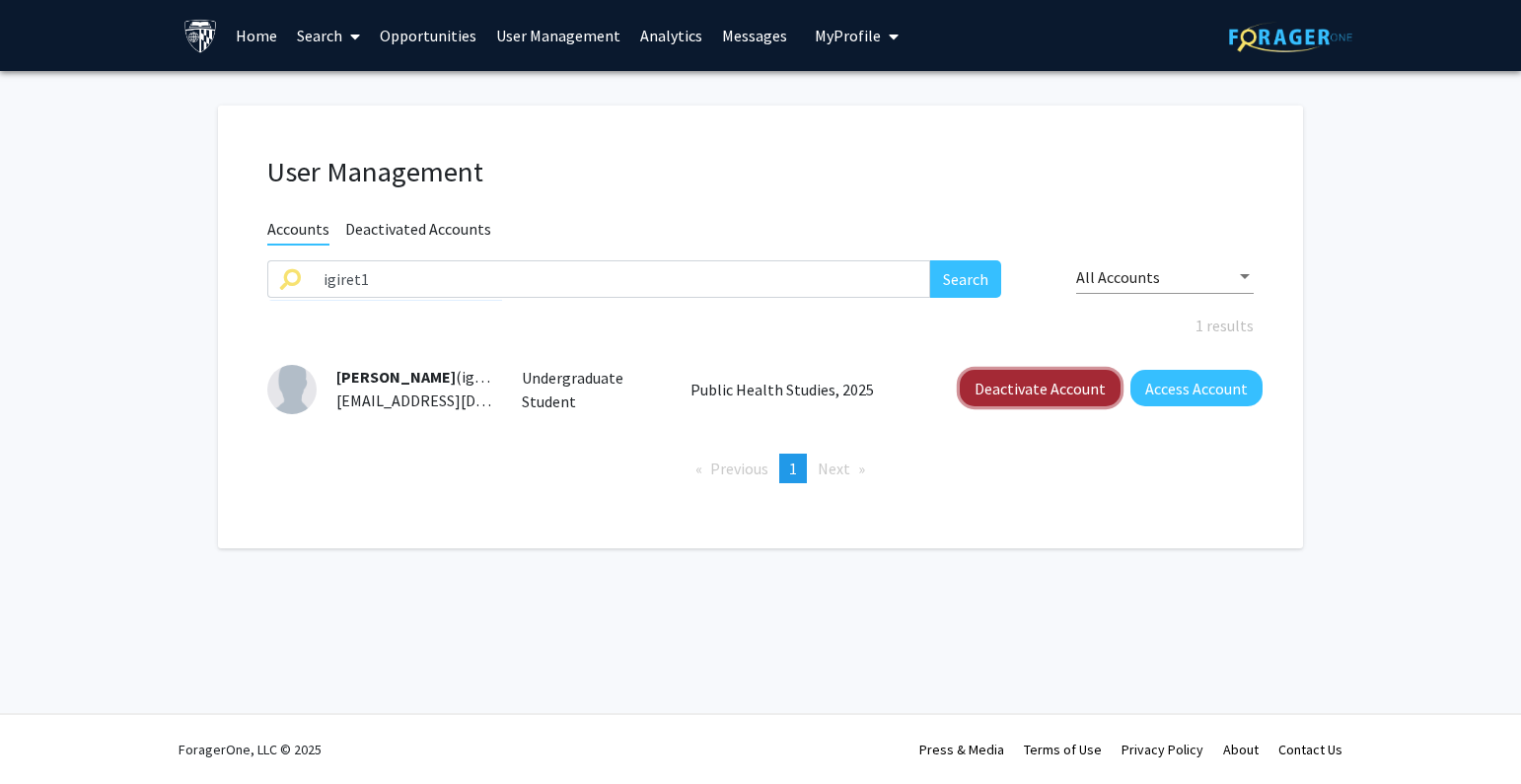 click on "Deactivate Account" 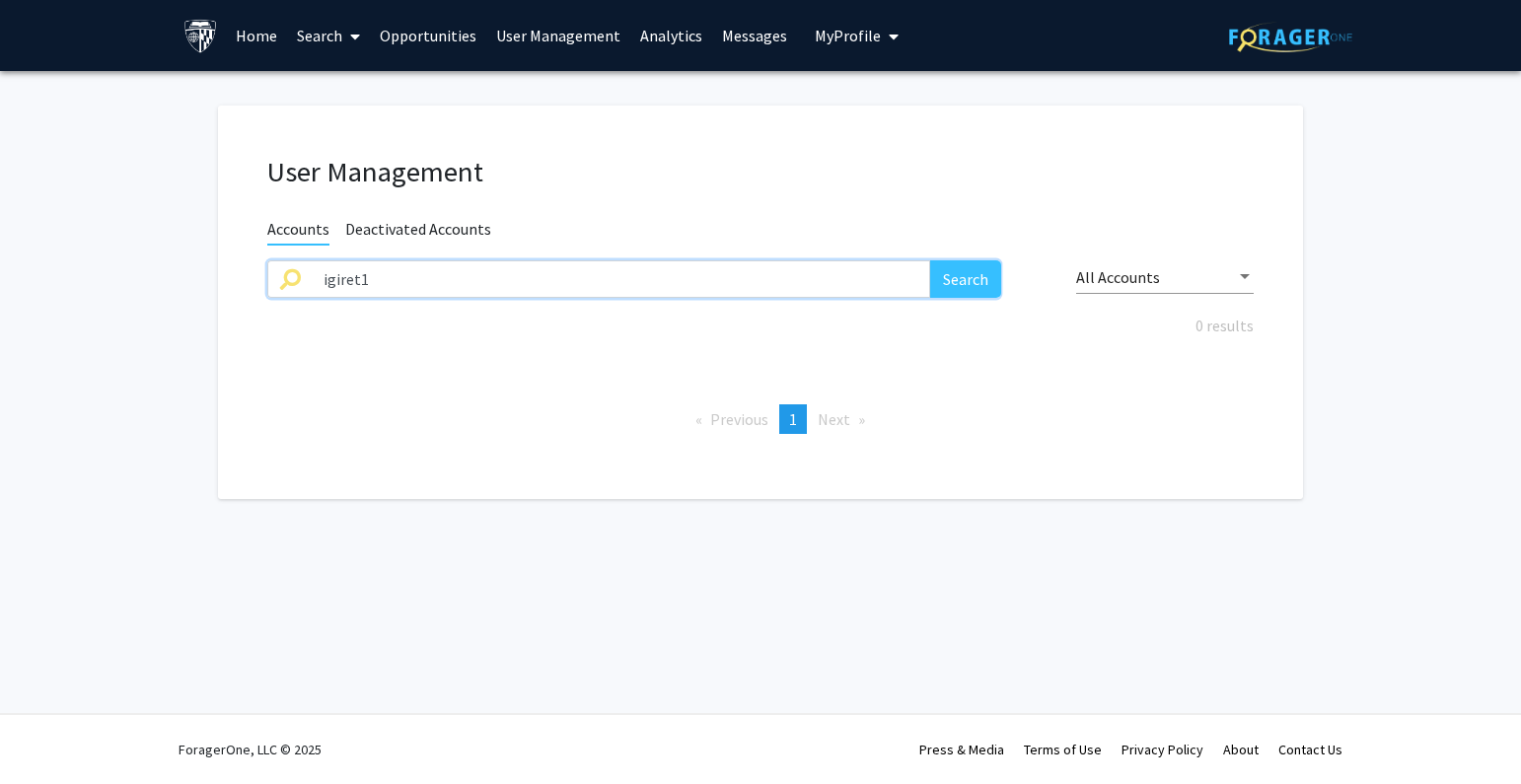 drag, startPoint x: 418, startPoint y: 264, endPoint x: 473, endPoint y: 271, distance: 55.443665 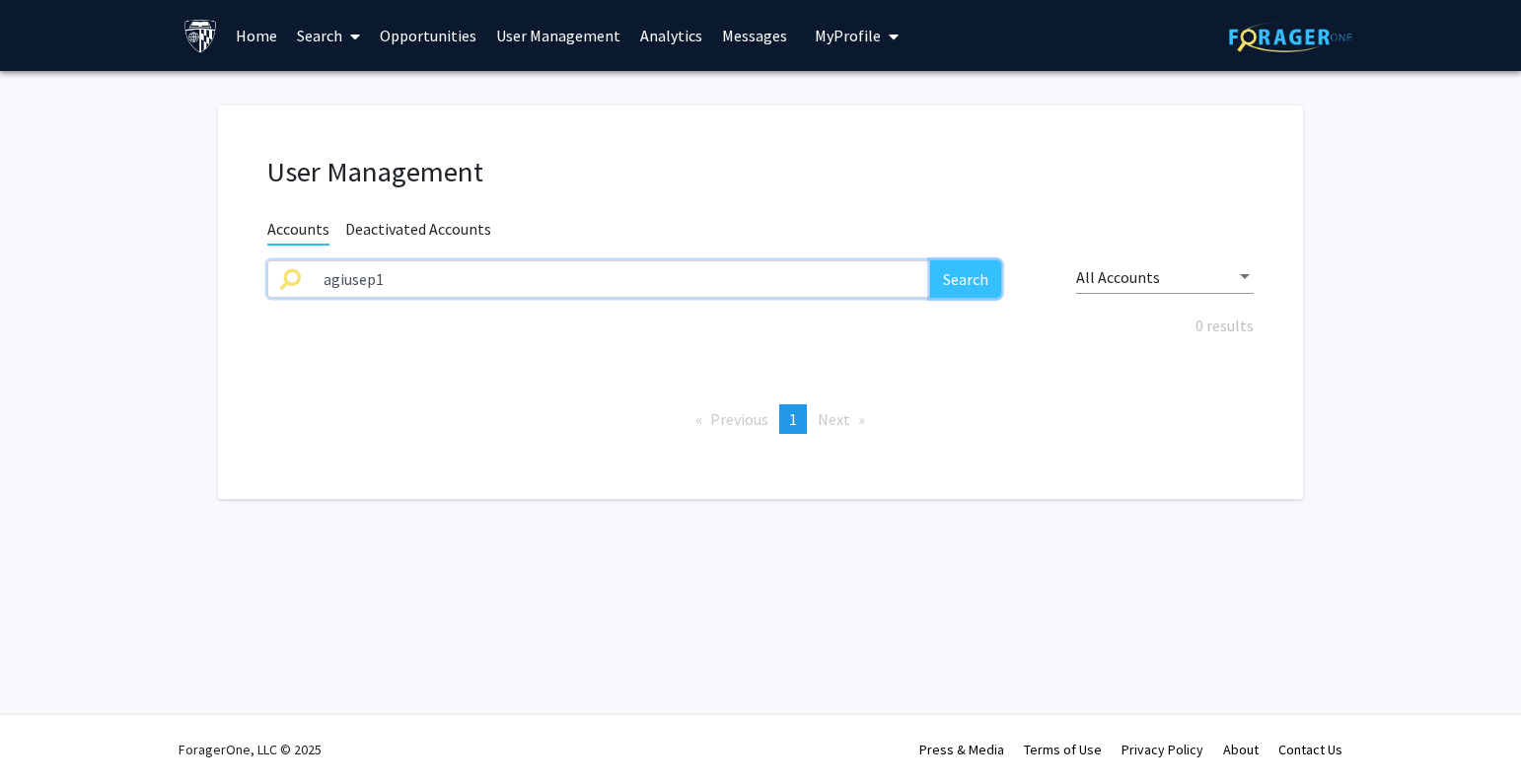 click on "Search" 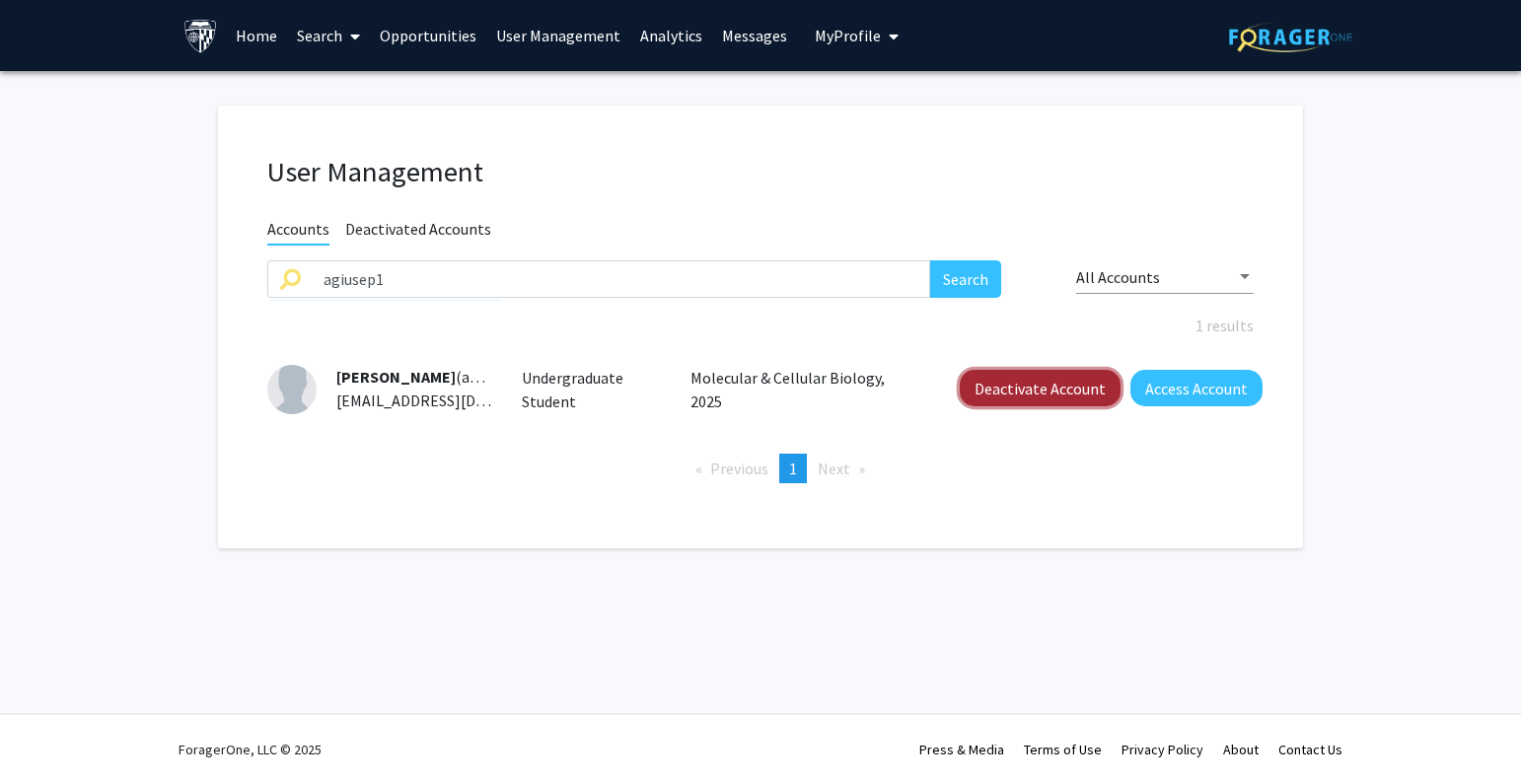 click on "Deactivate Account" 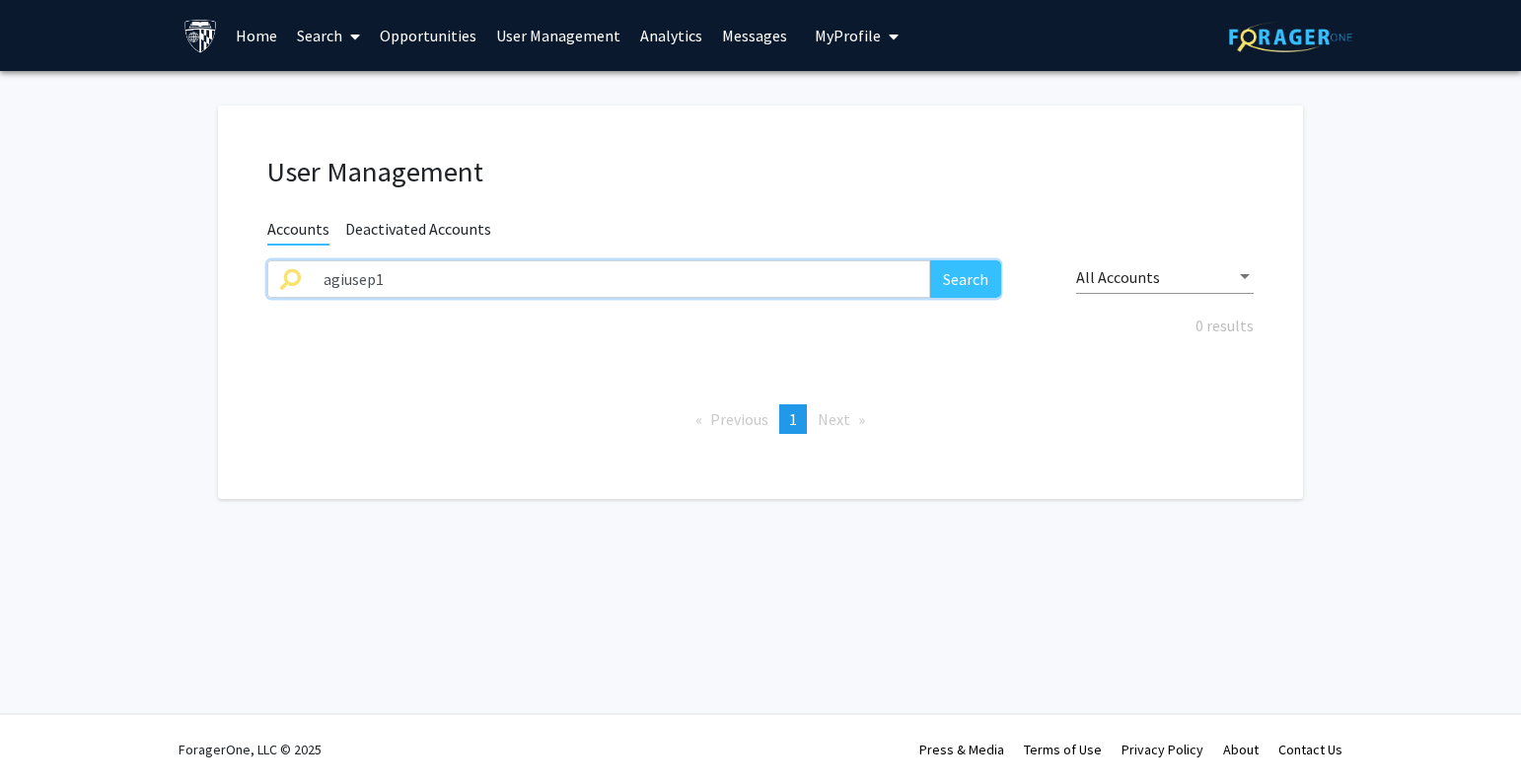 drag, startPoint x: 429, startPoint y: 279, endPoint x: 157, endPoint y: 279, distance: 272 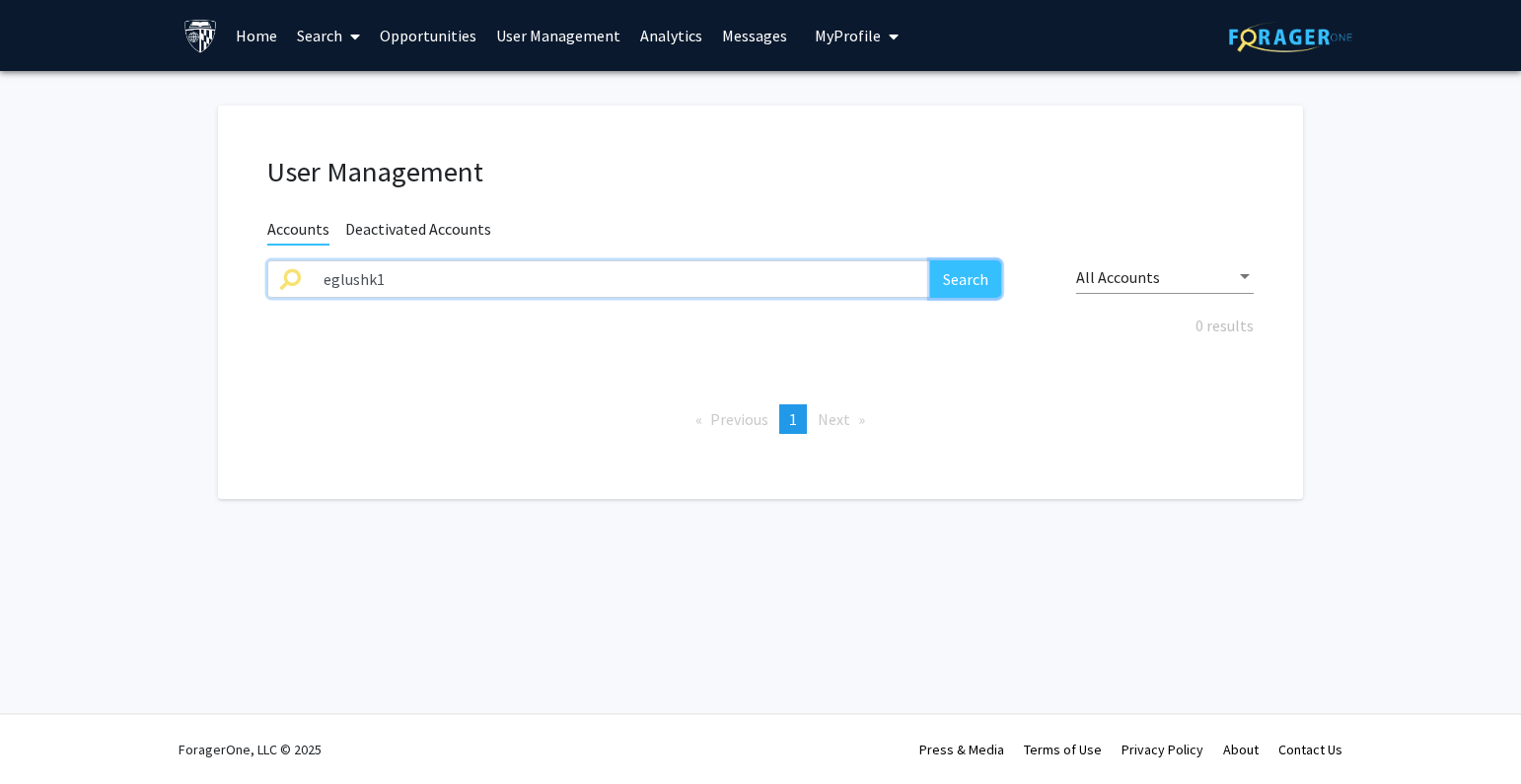 click on "Search" 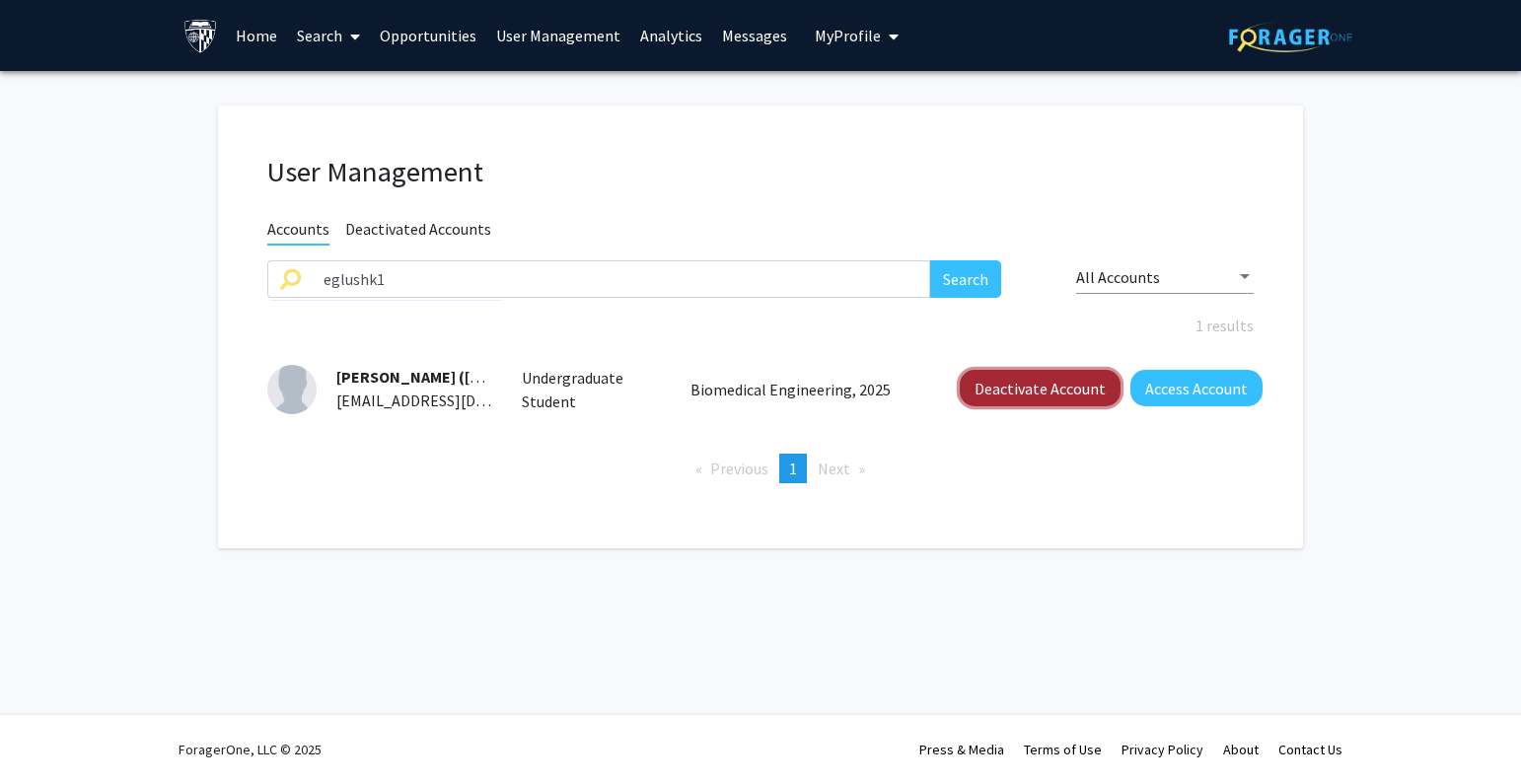 click on "Deactivate Account" 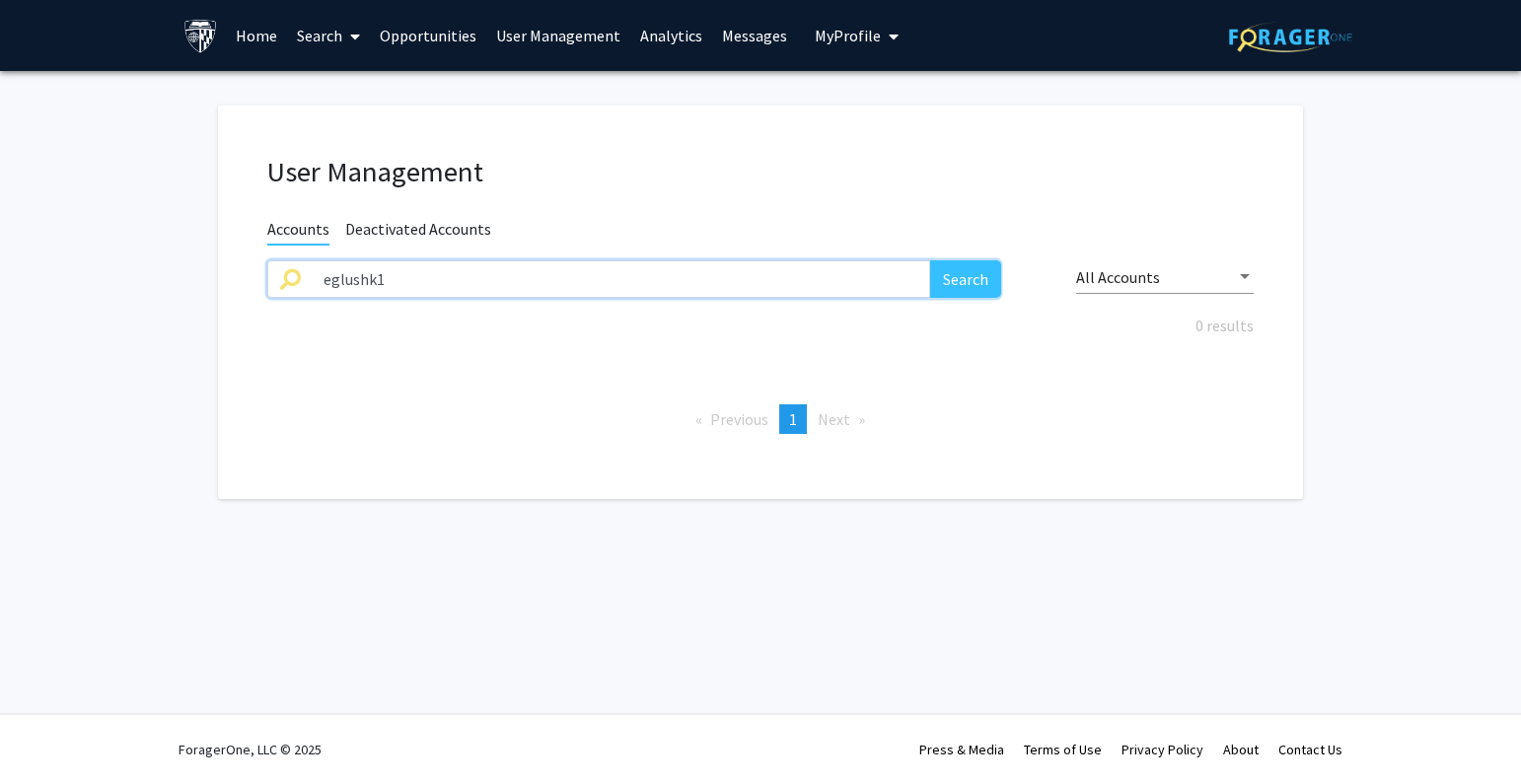 drag, startPoint x: 397, startPoint y: 277, endPoint x: 191, endPoint y: 277, distance: 206 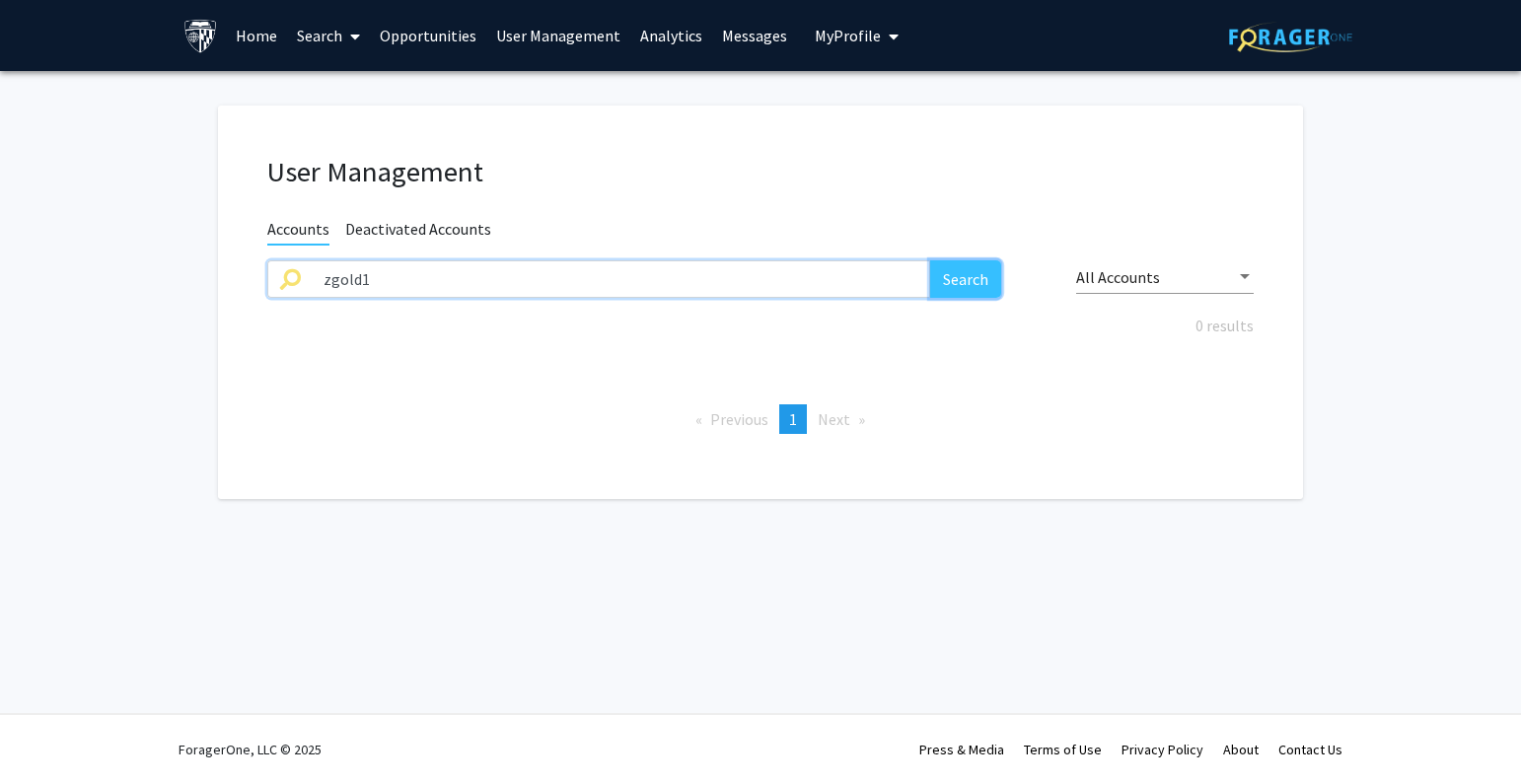 click on "Search" 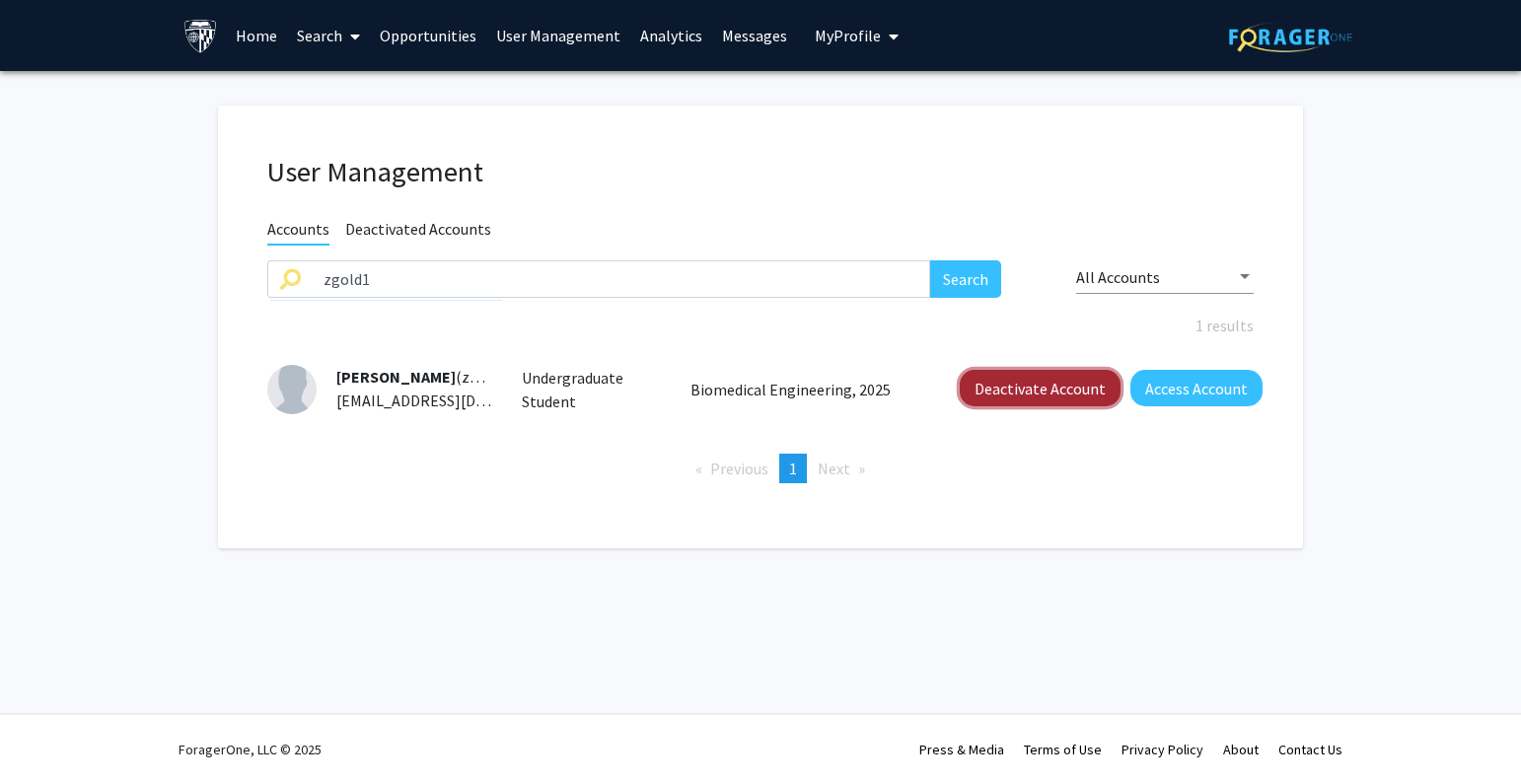 click on "Deactivate Account" 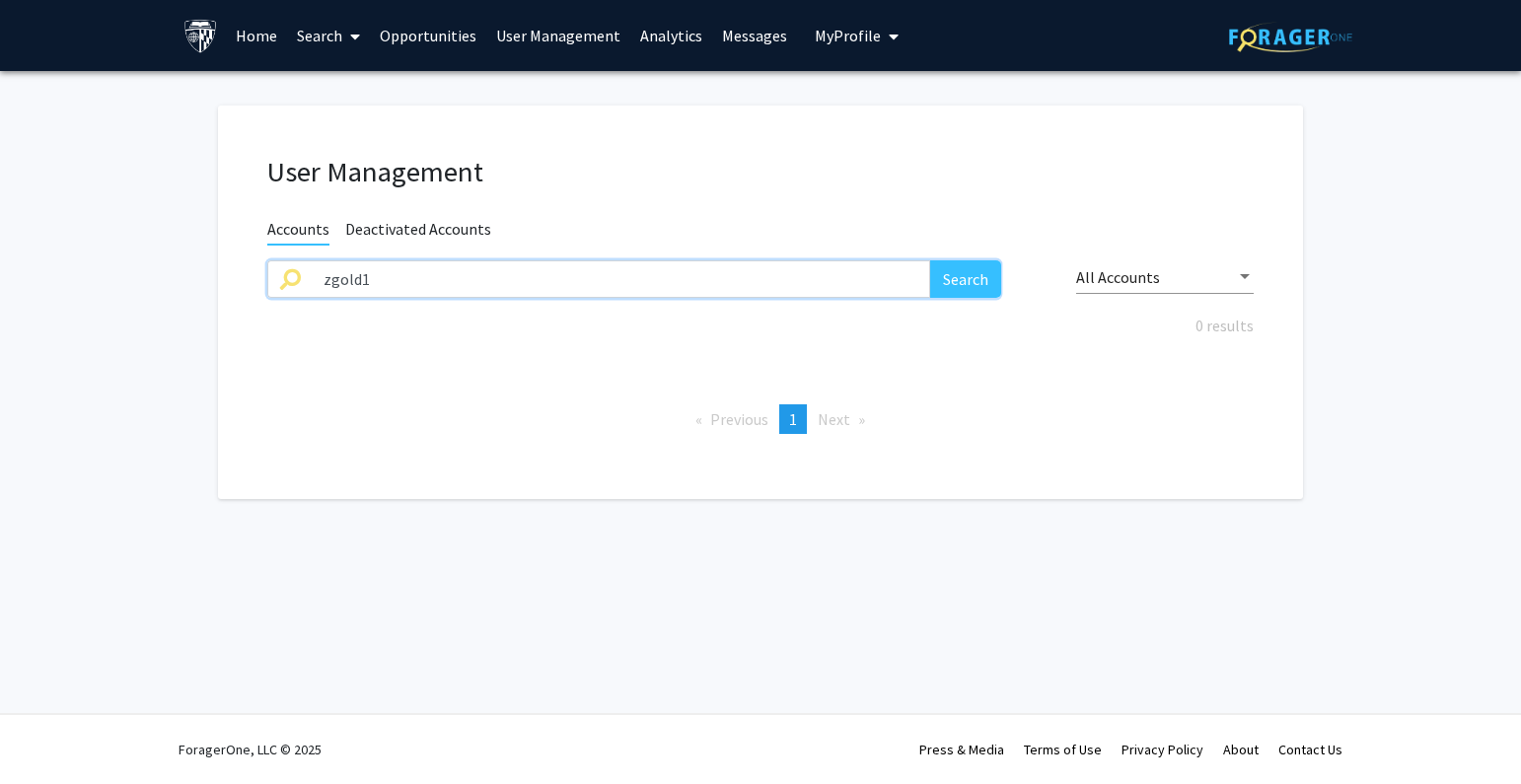 drag, startPoint x: 715, startPoint y: 288, endPoint x: 291, endPoint y: 282, distance: 424.04245 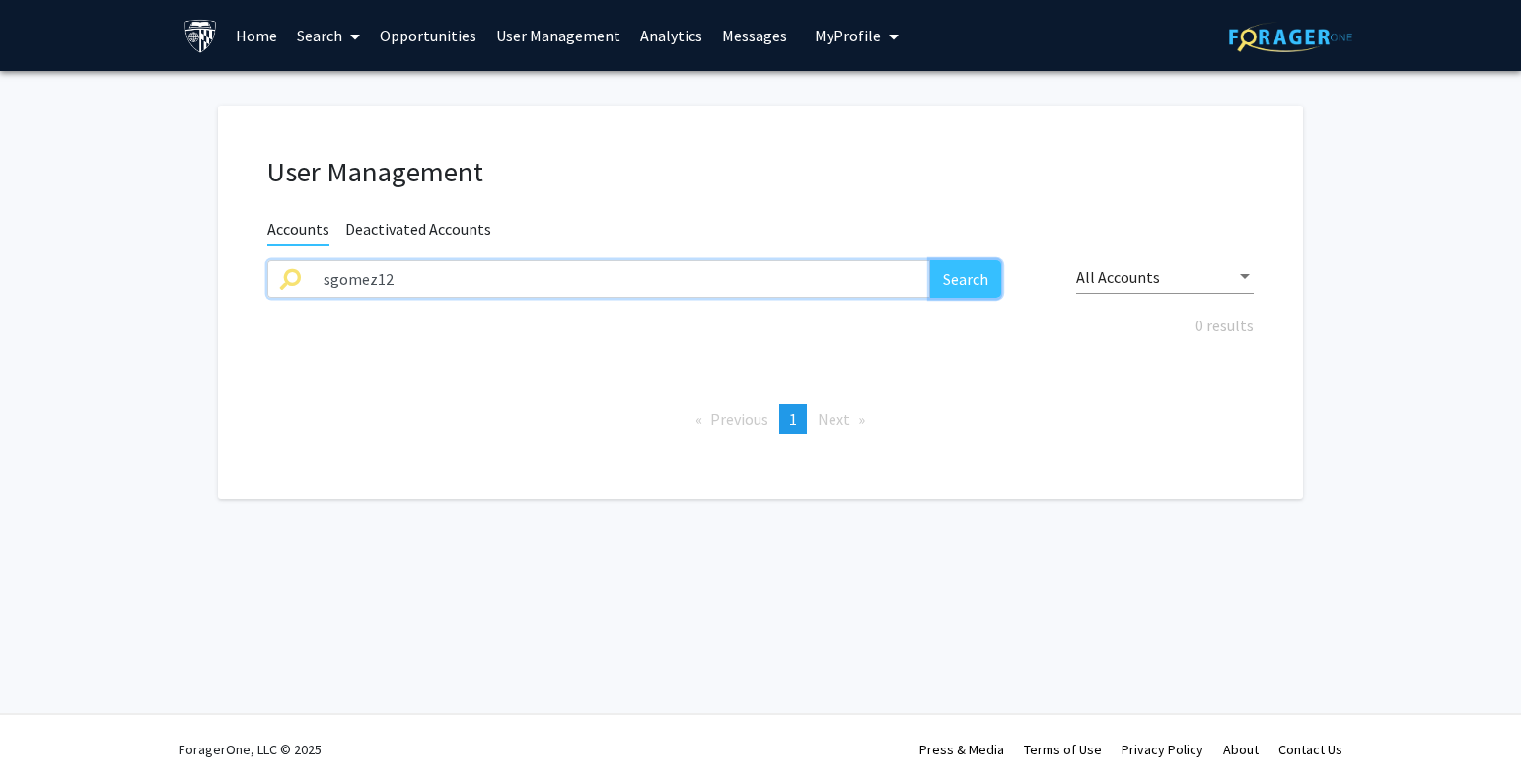 click on "Search" 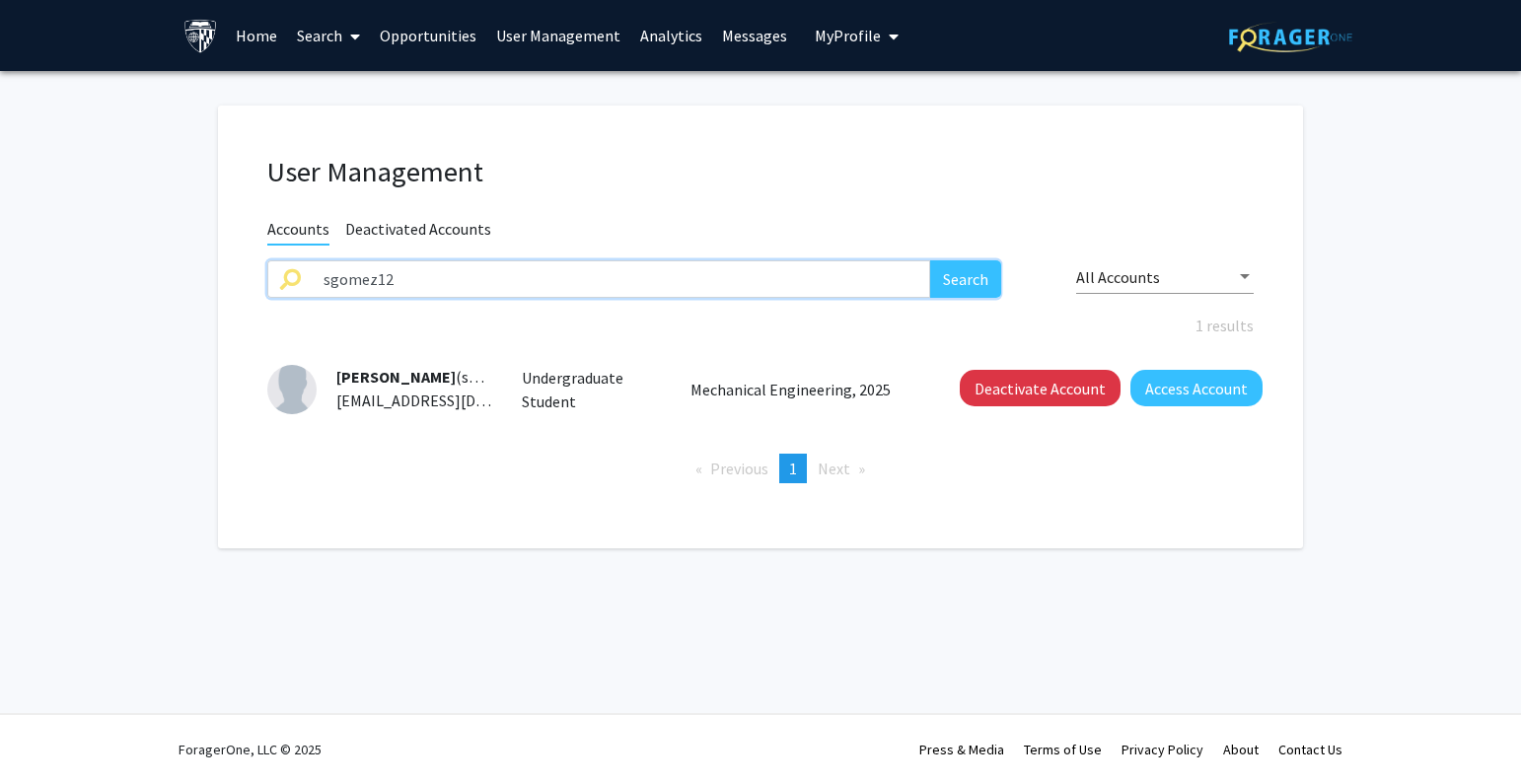 drag, startPoint x: 464, startPoint y: 291, endPoint x: 177, endPoint y: 310, distance: 287.62823 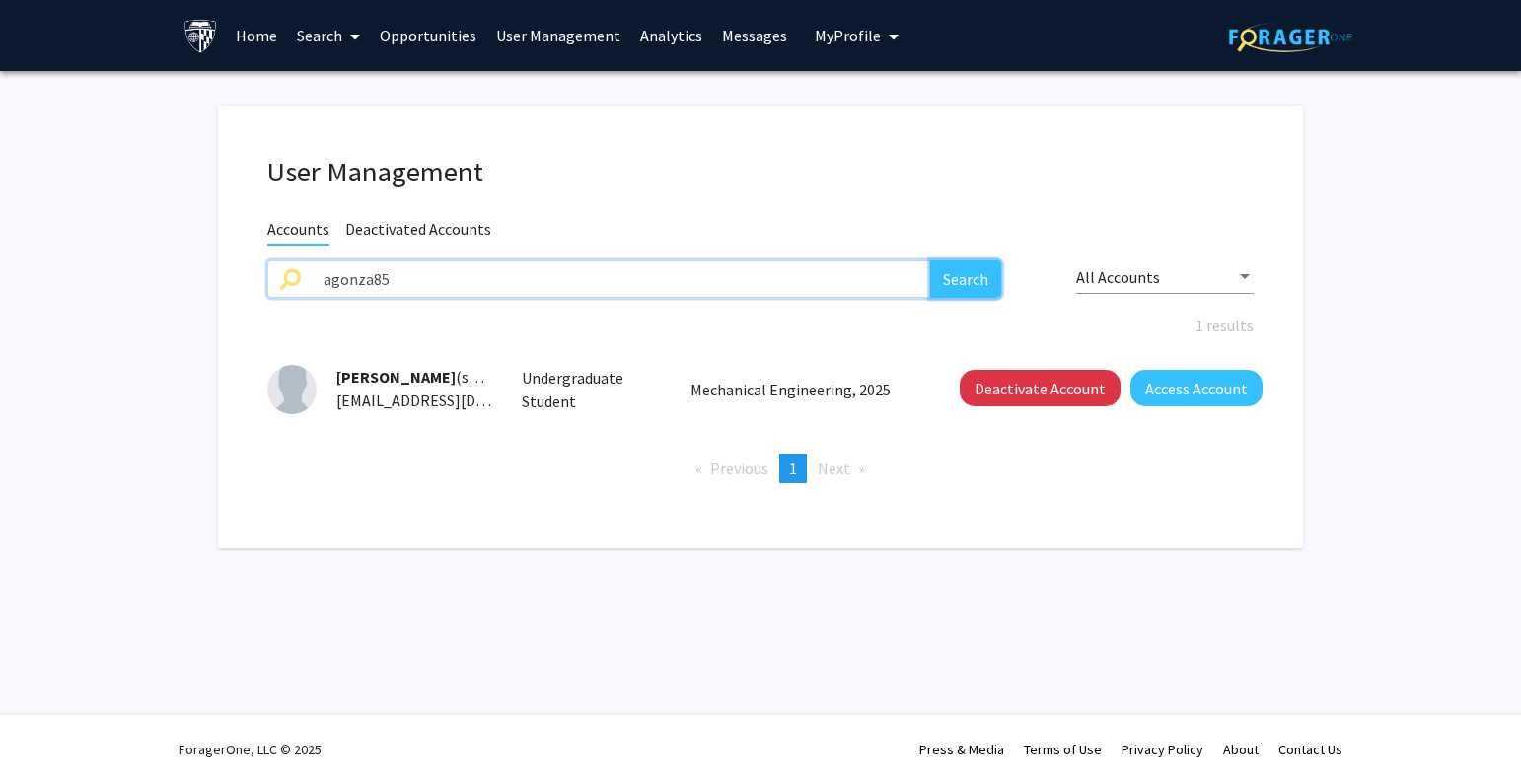 click on "Search" 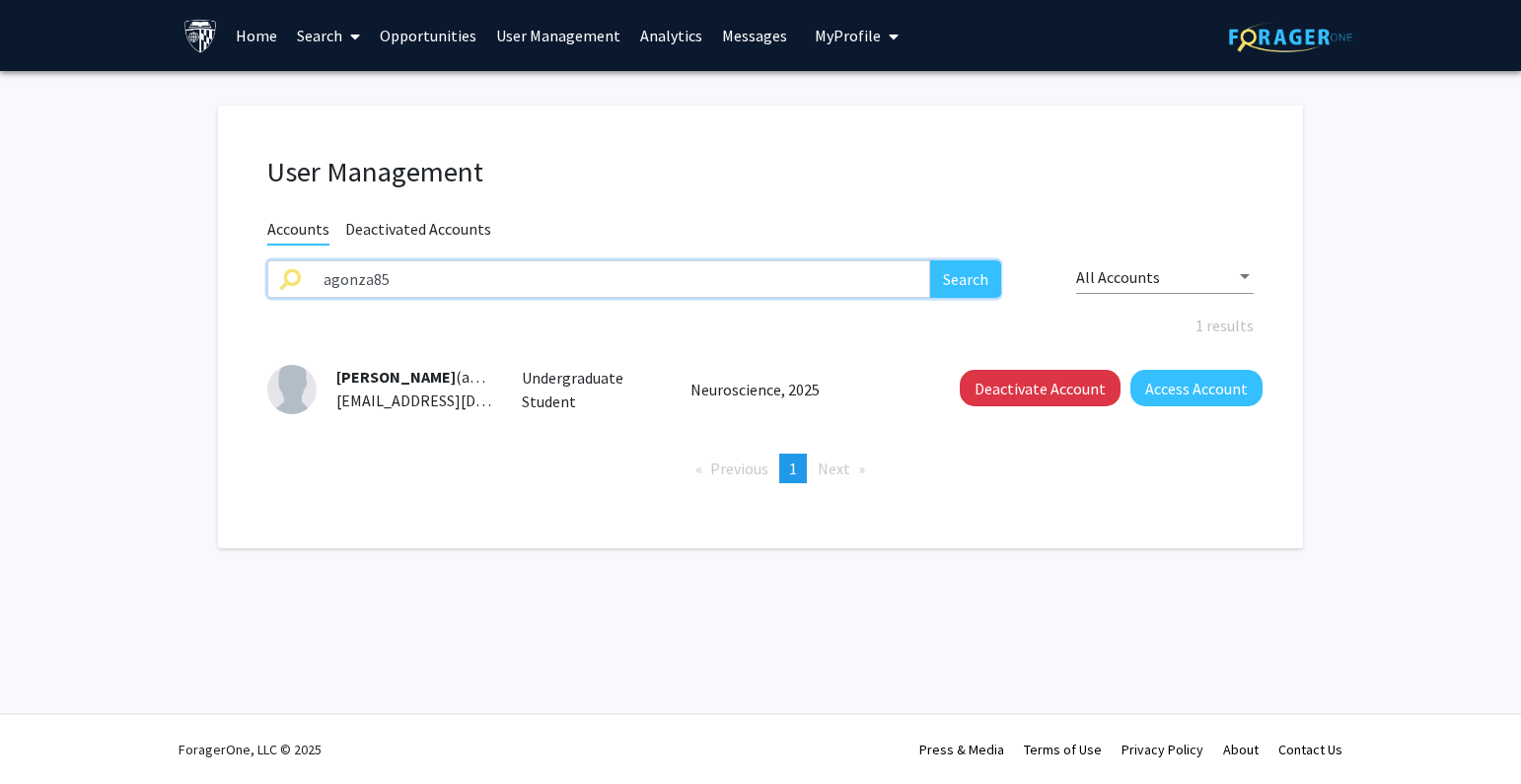 drag, startPoint x: 446, startPoint y: 278, endPoint x: 244, endPoint y: 285, distance: 202.12125 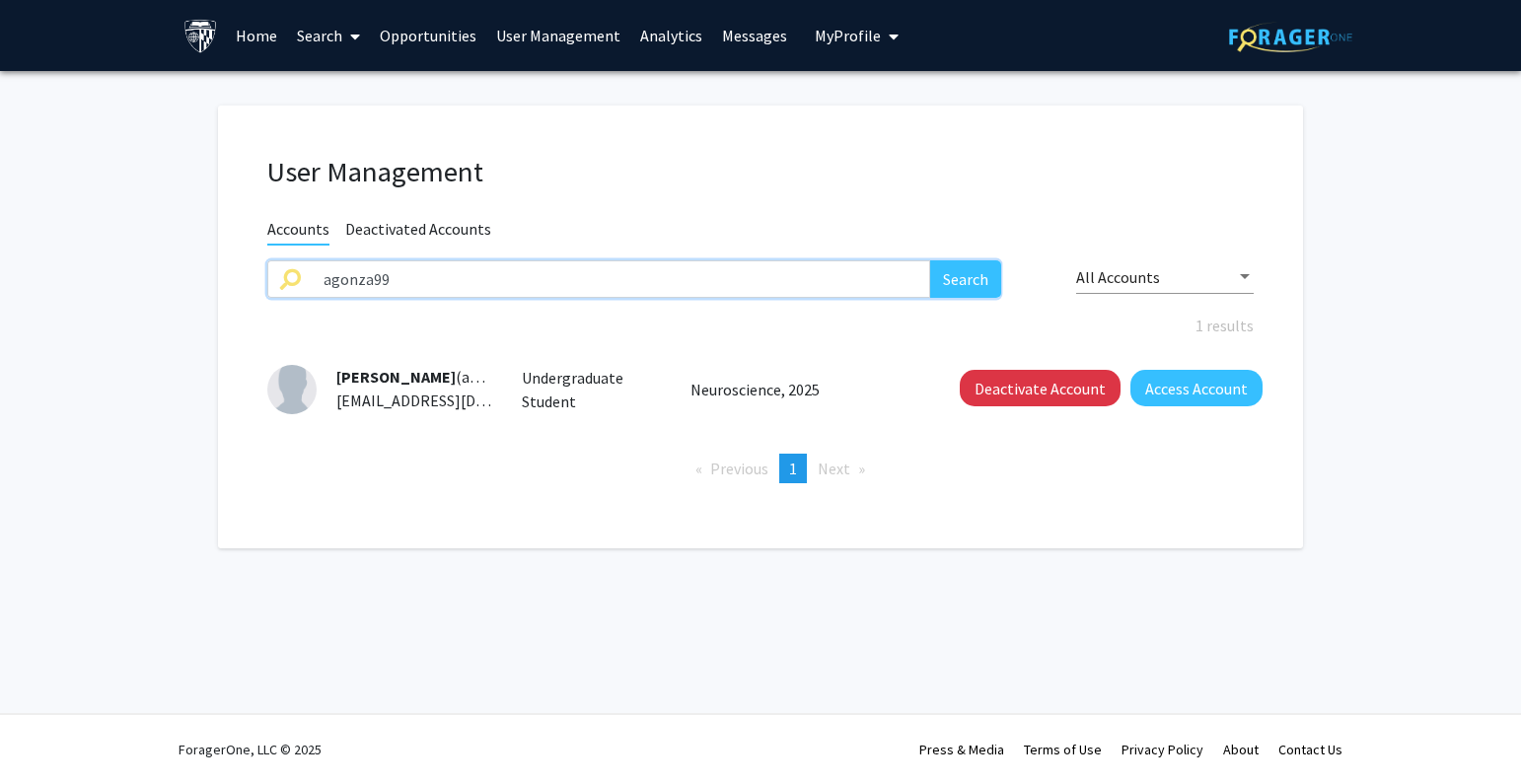 type on "agonza99" 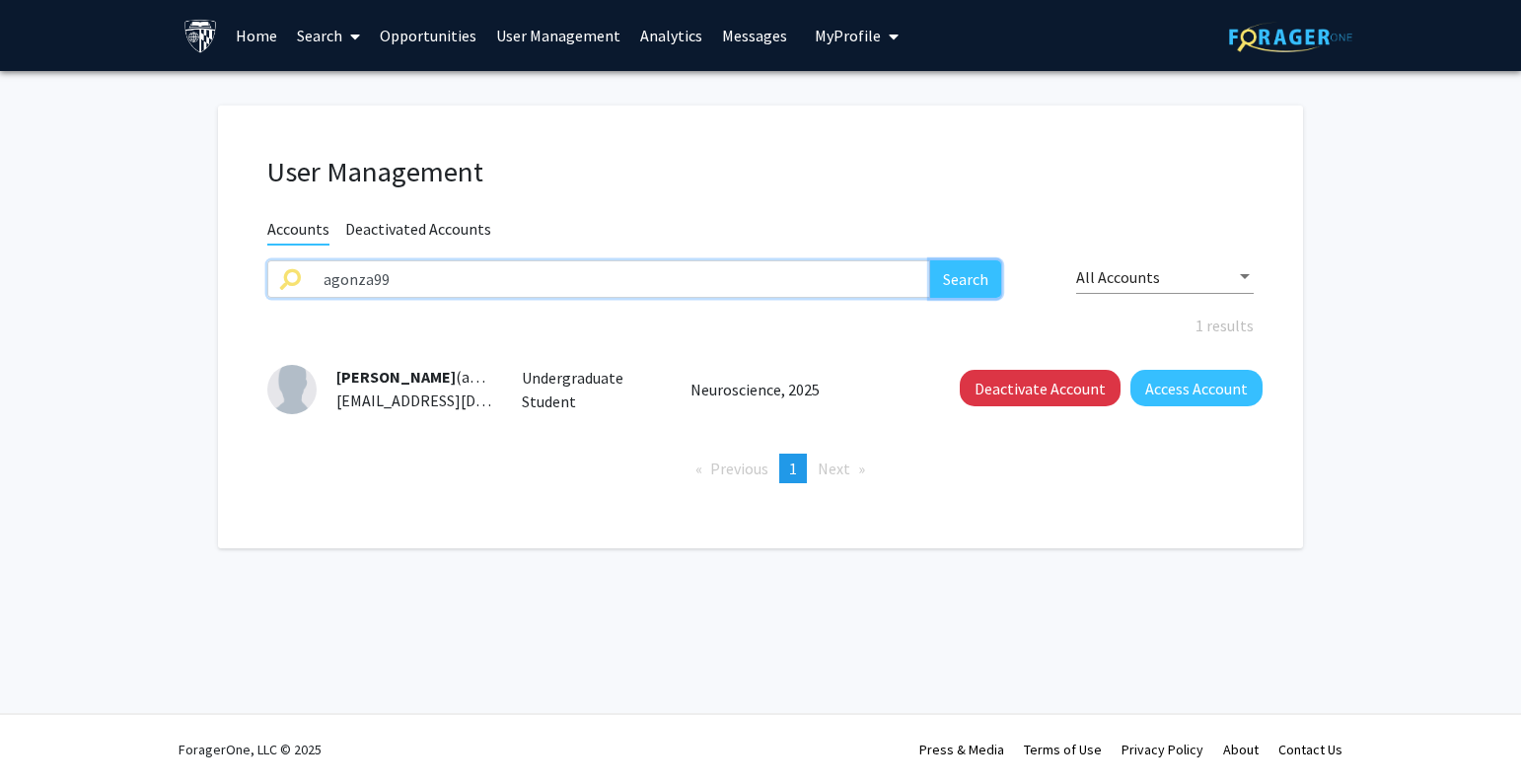 click on "Search" 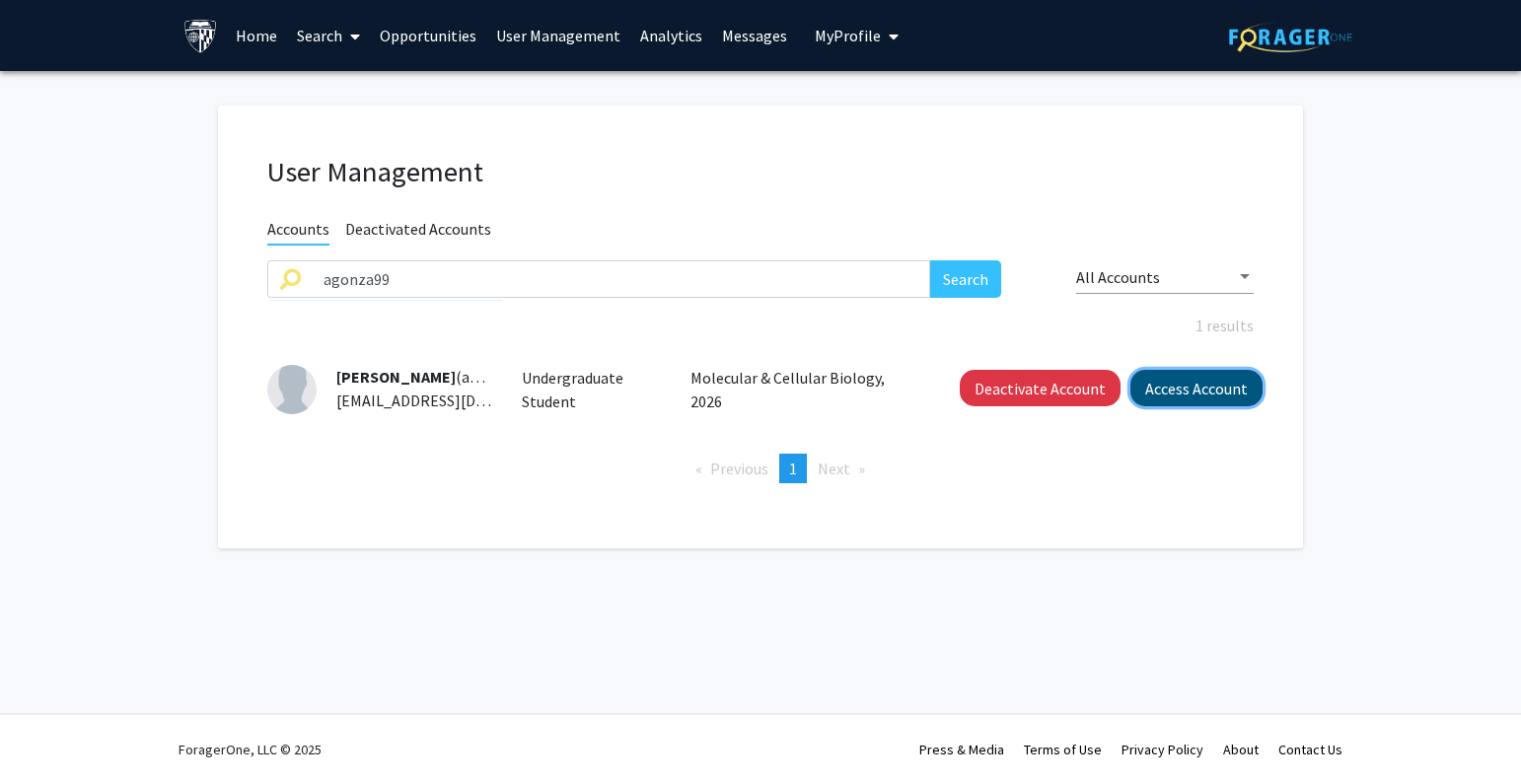 click on "Access Account" 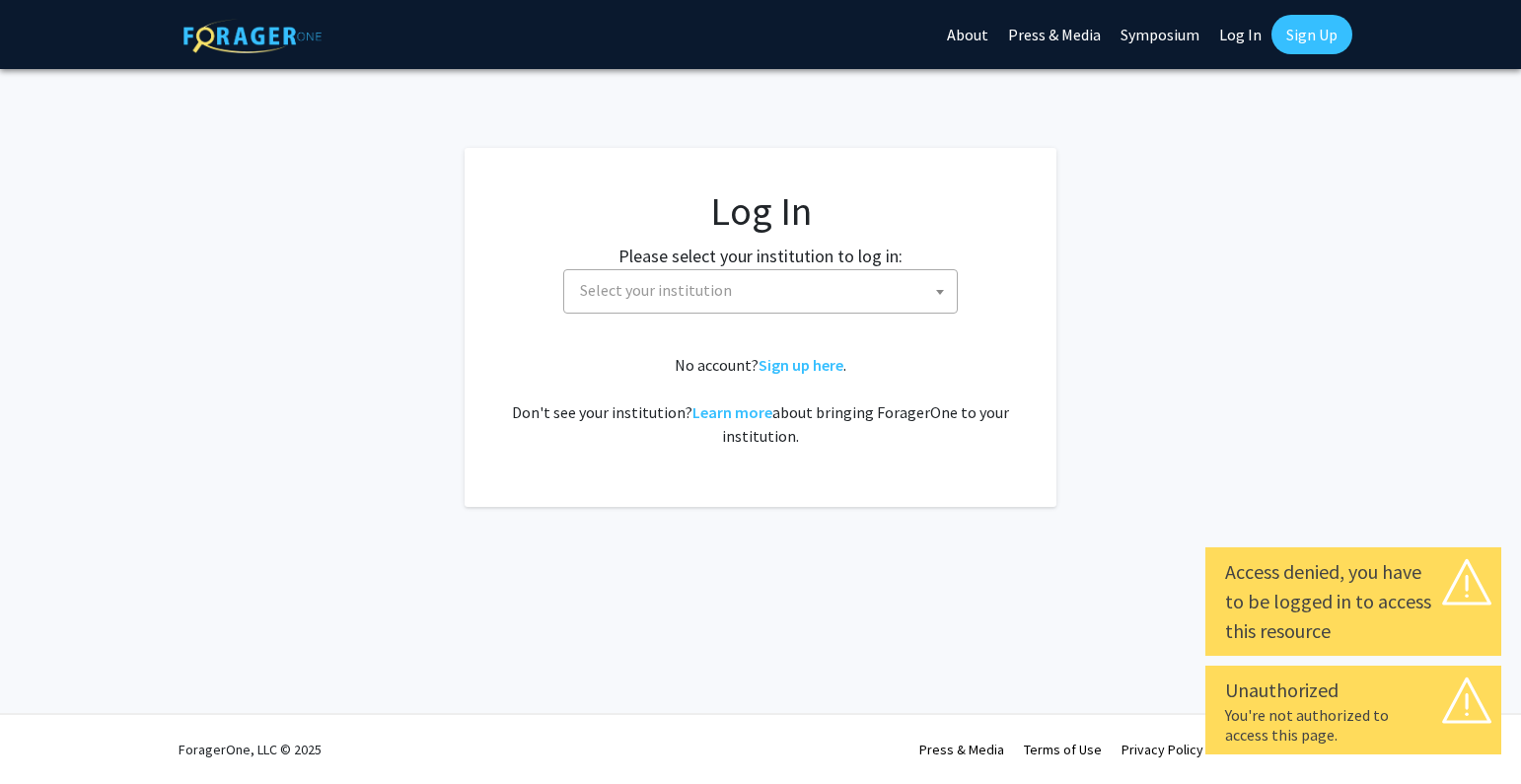 scroll, scrollTop: 0, scrollLeft: 0, axis: both 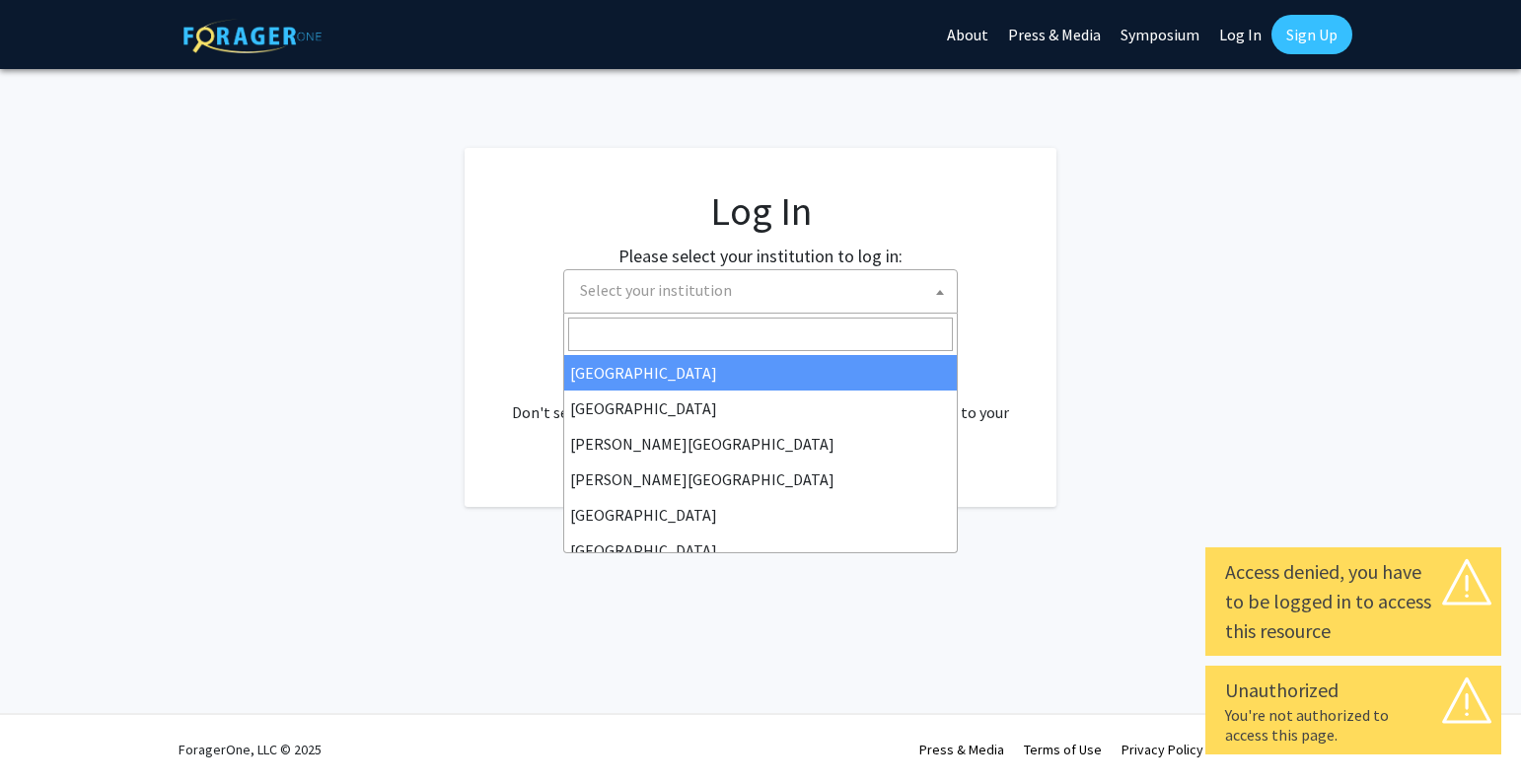 click on "Select your institution" at bounding box center (764, 290) 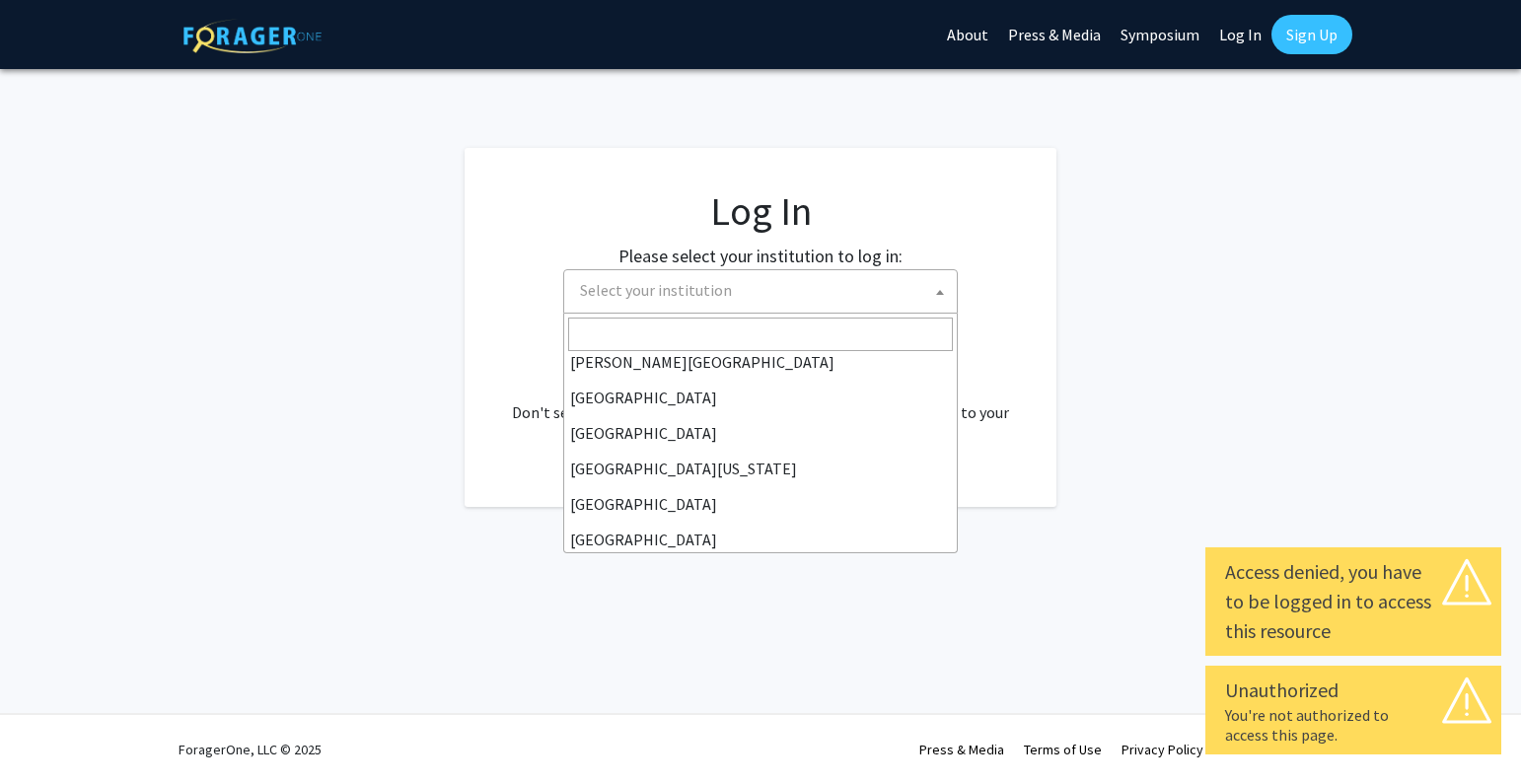 scroll, scrollTop: 296, scrollLeft: 0, axis: vertical 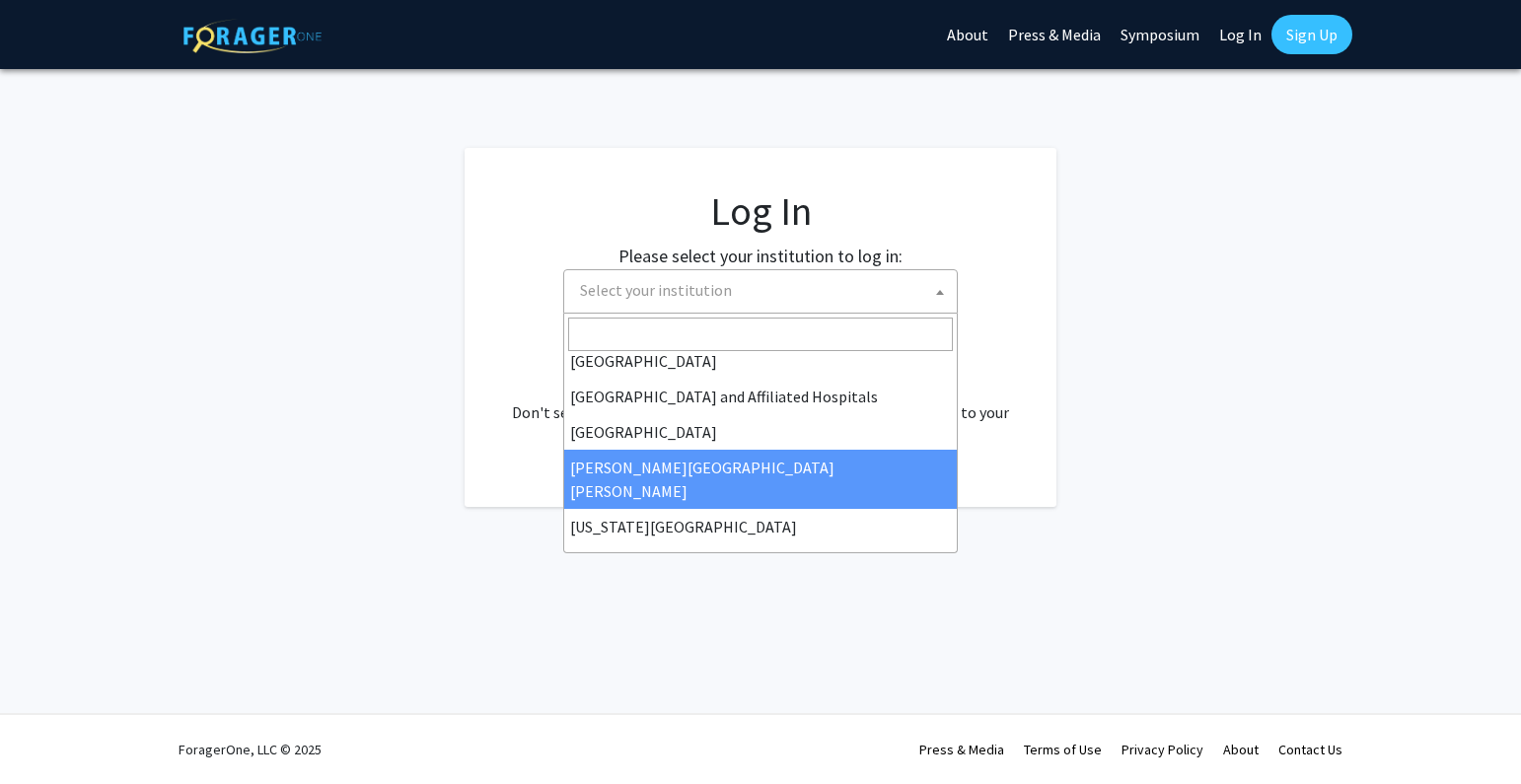 select on "1" 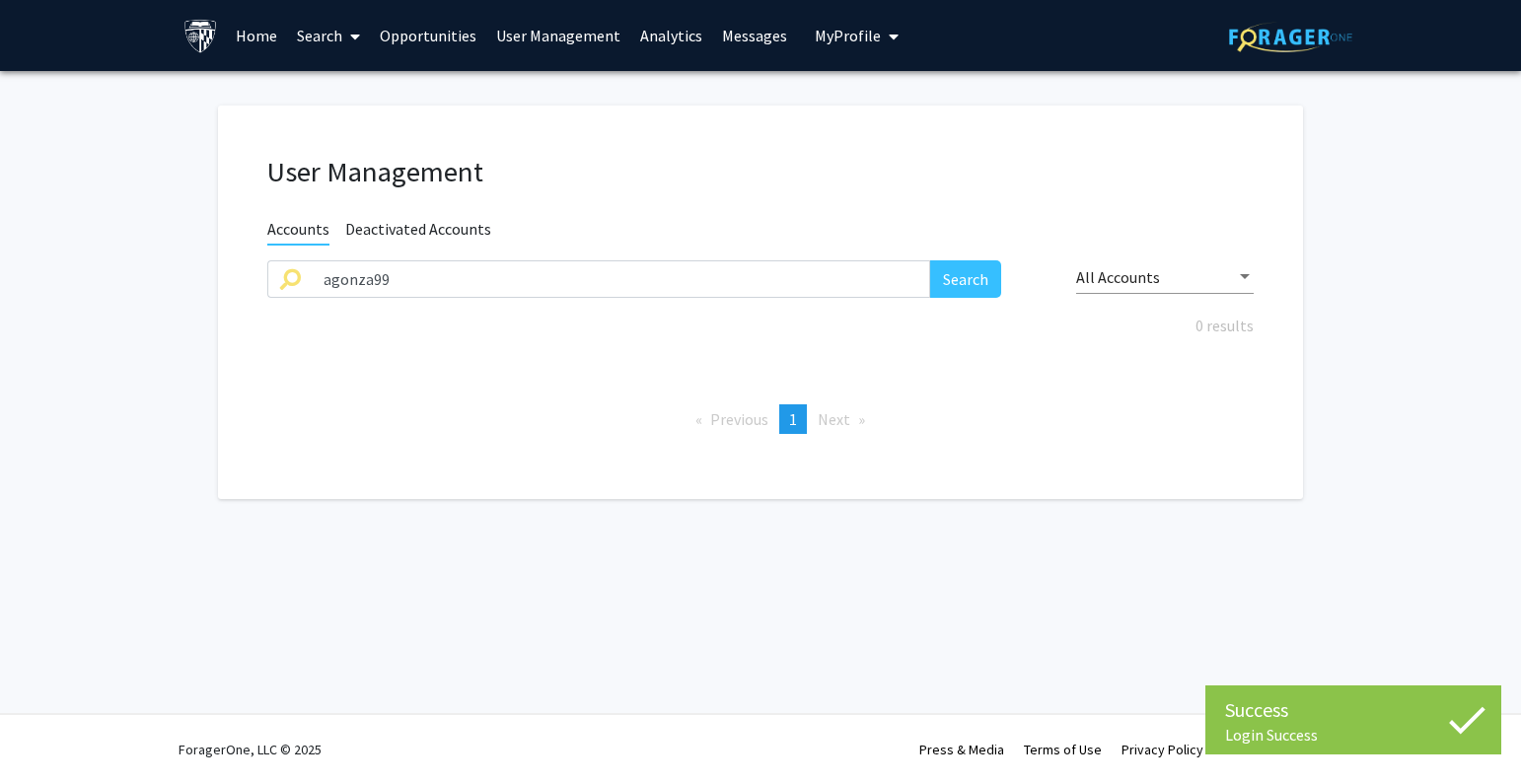 scroll, scrollTop: 0, scrollLeft: 0, axis: both 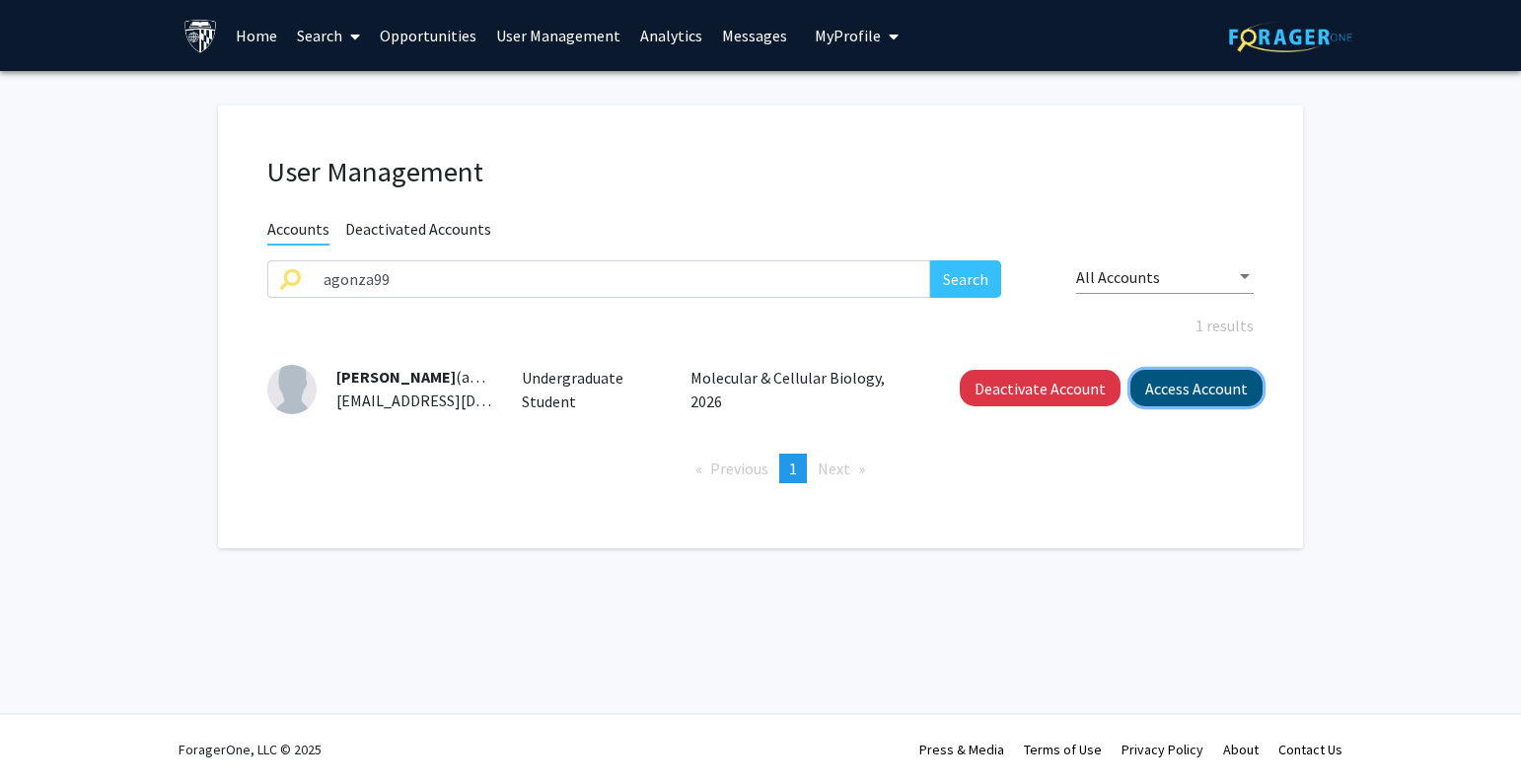 click on "Access Account" 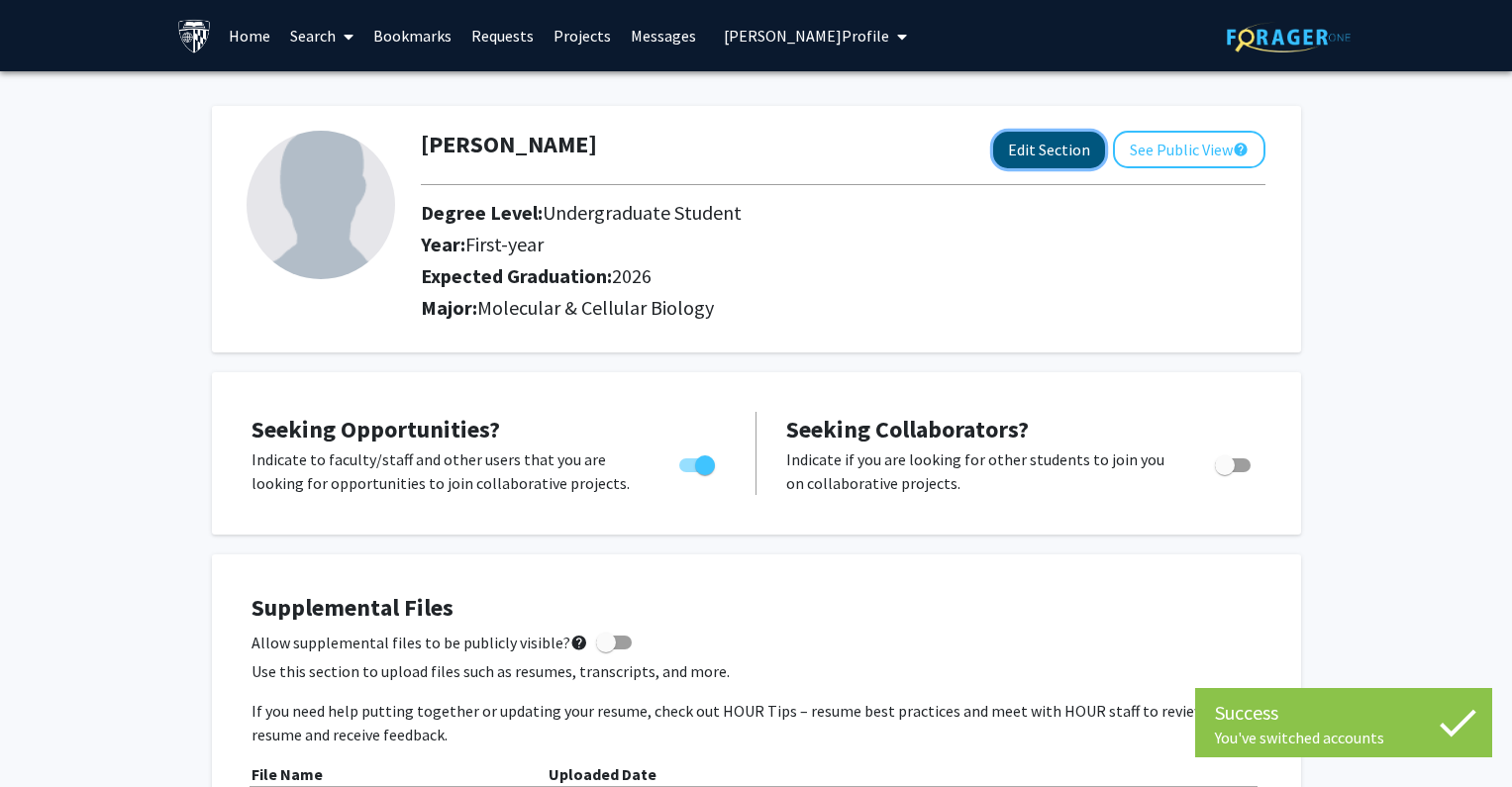 click on "Edit Section" 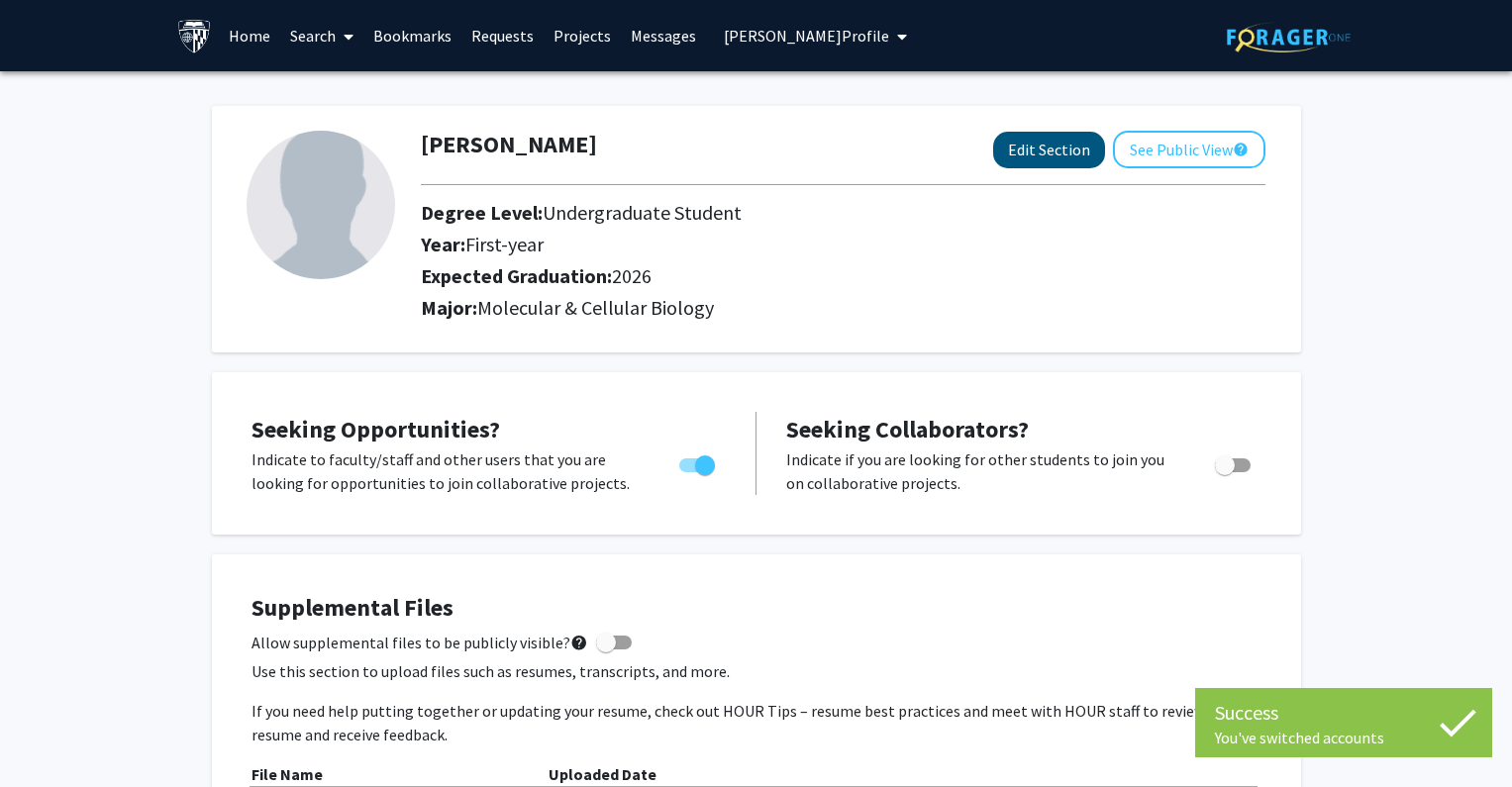 select on "first-year" 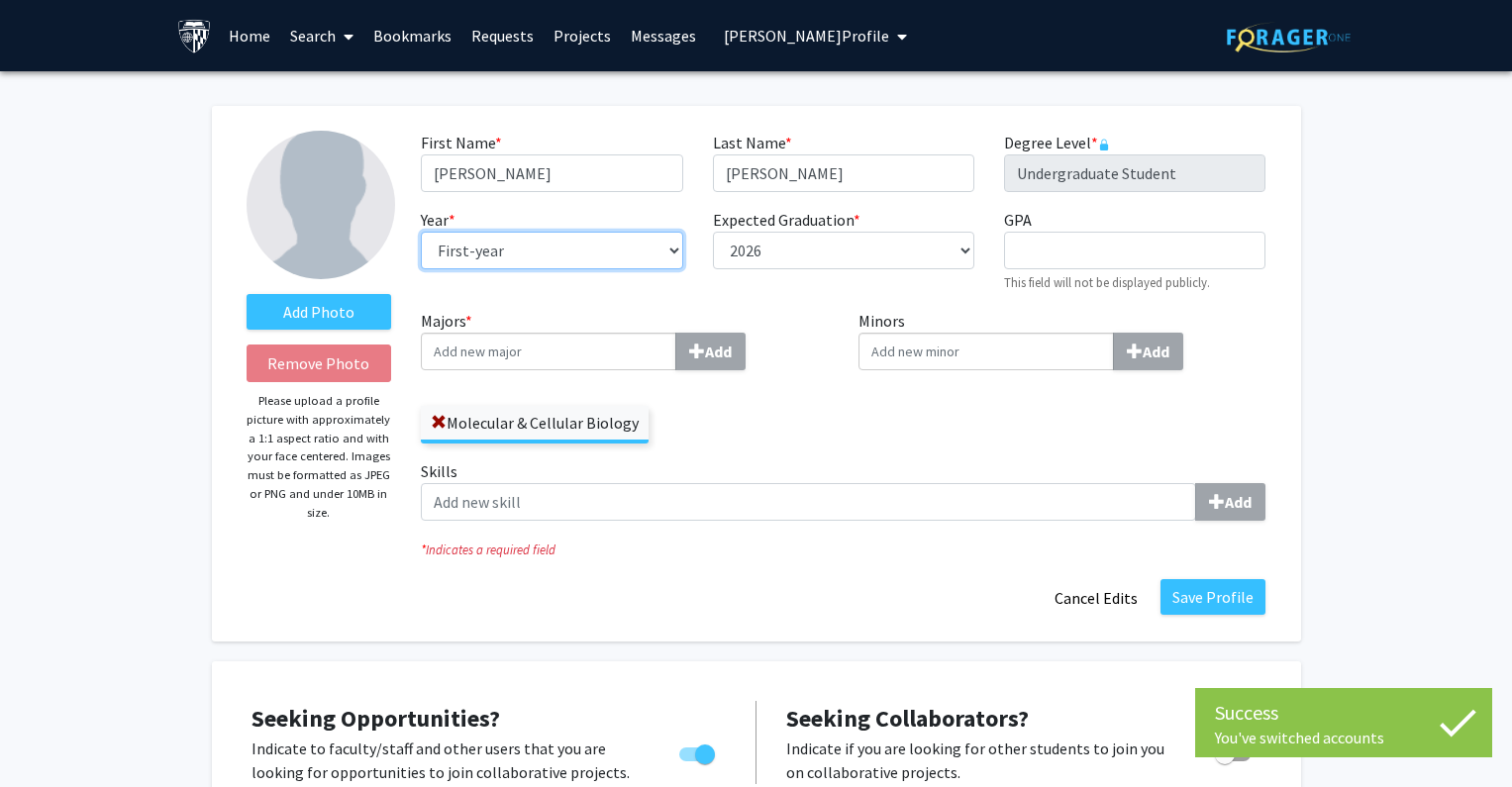 click on "---  First-year   Sophomore   Junior   Senior   Postbaccalaureate Certificate" at bounding box center (552, 250) 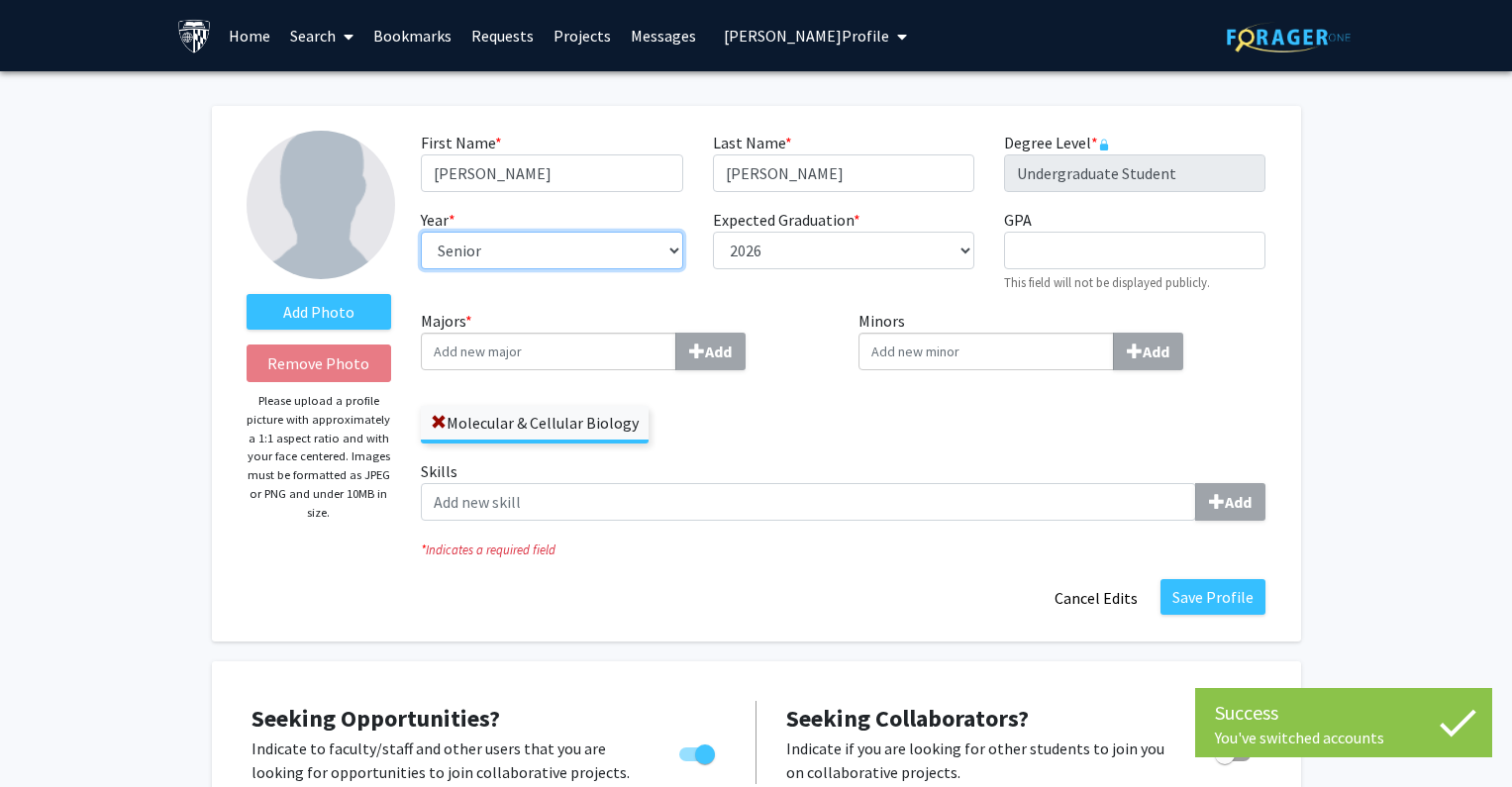 click on "---  First-year   Sophomore   Junior   Senior   Postbaccalaureate Certificate" at bounding box center [552, 250] 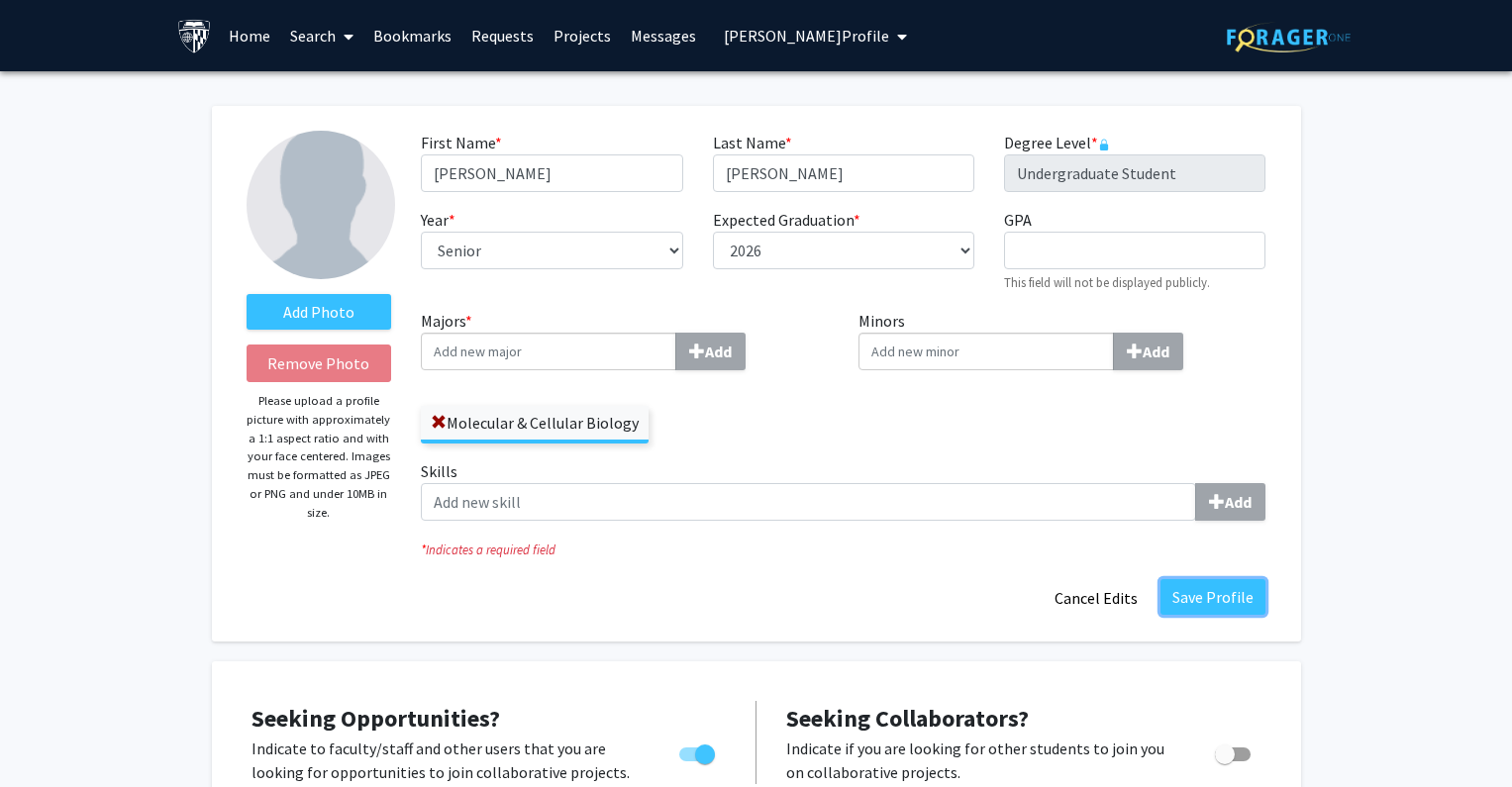 drag, startPoint x: 1196, startPoint y: 593, endPoint x: 1248, endPoint y: 594, distance: 52.009614 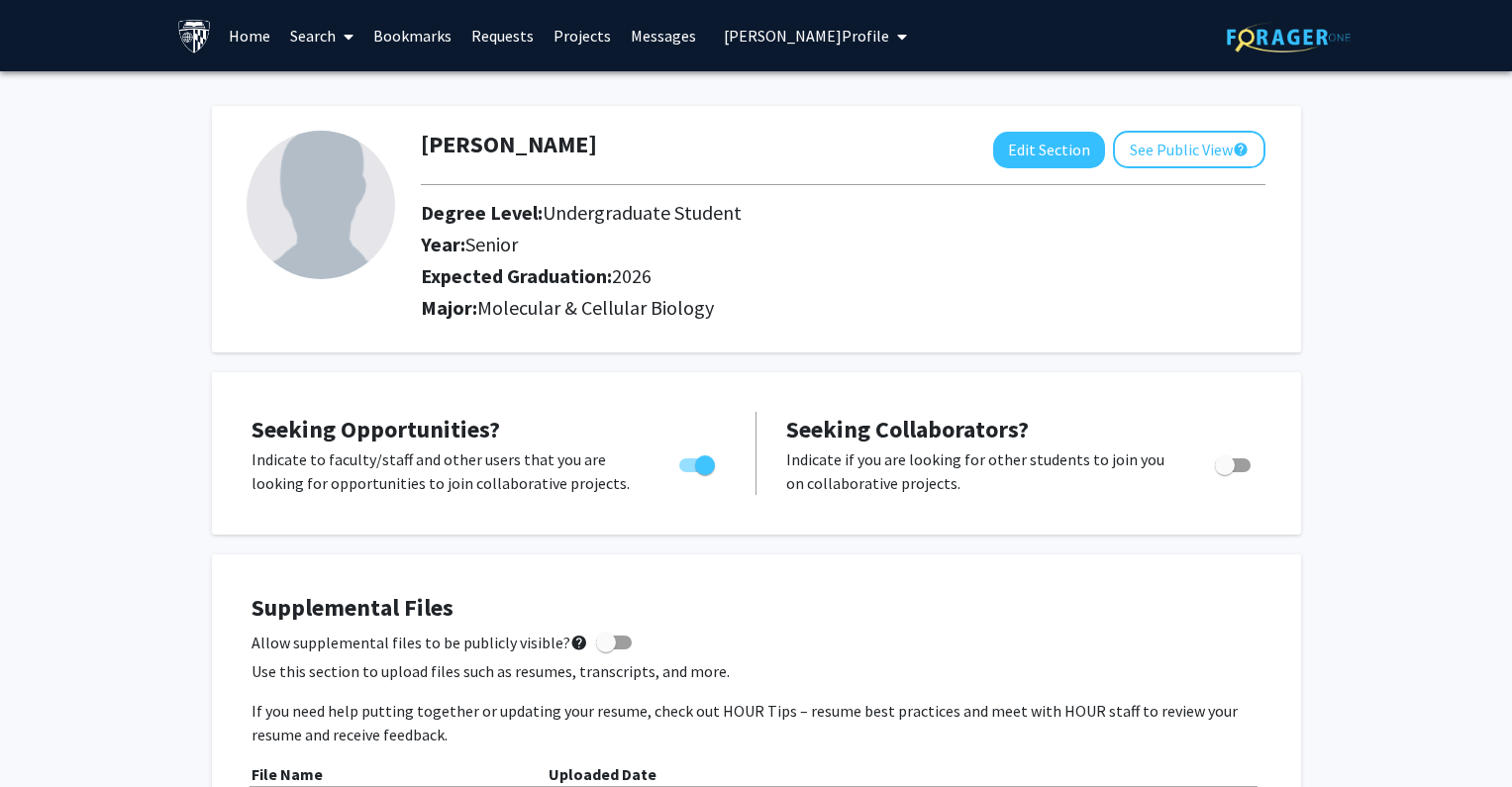 click on "Andrew Gonzalez's   Profile" at bounding box center [806, 36] 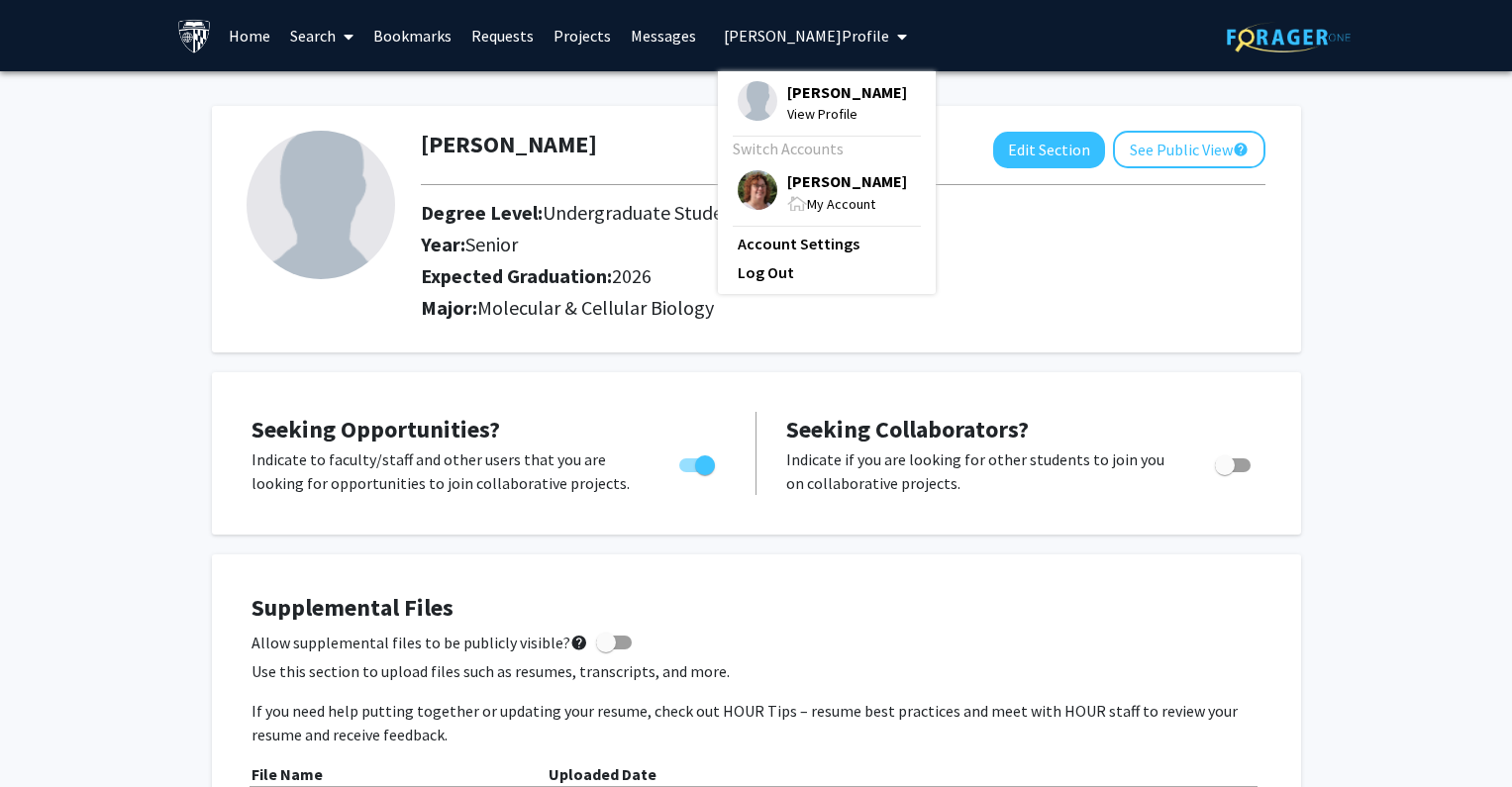 click on "[PERSON_NAME]" at bounding box center (847, 181) 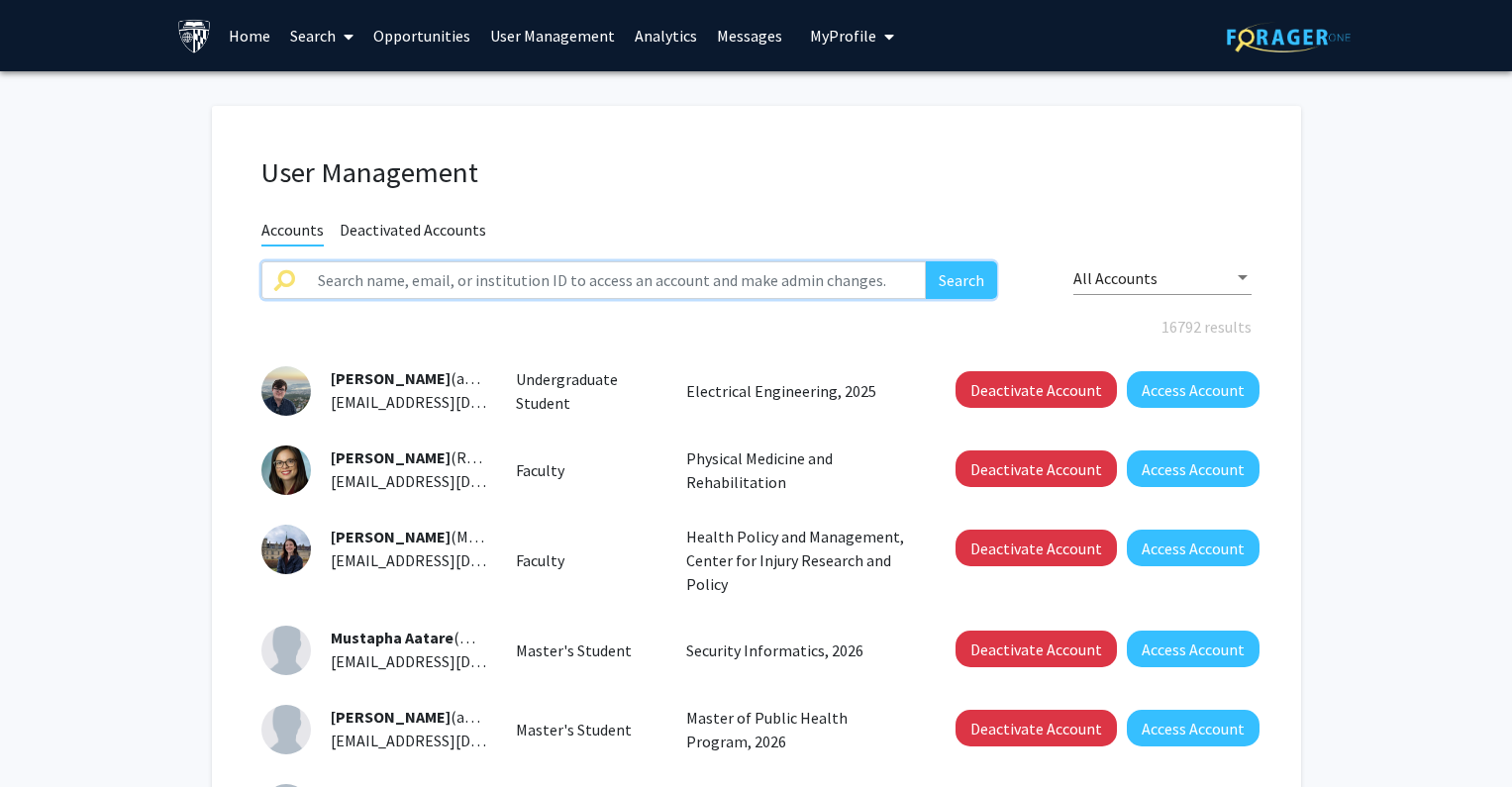 click 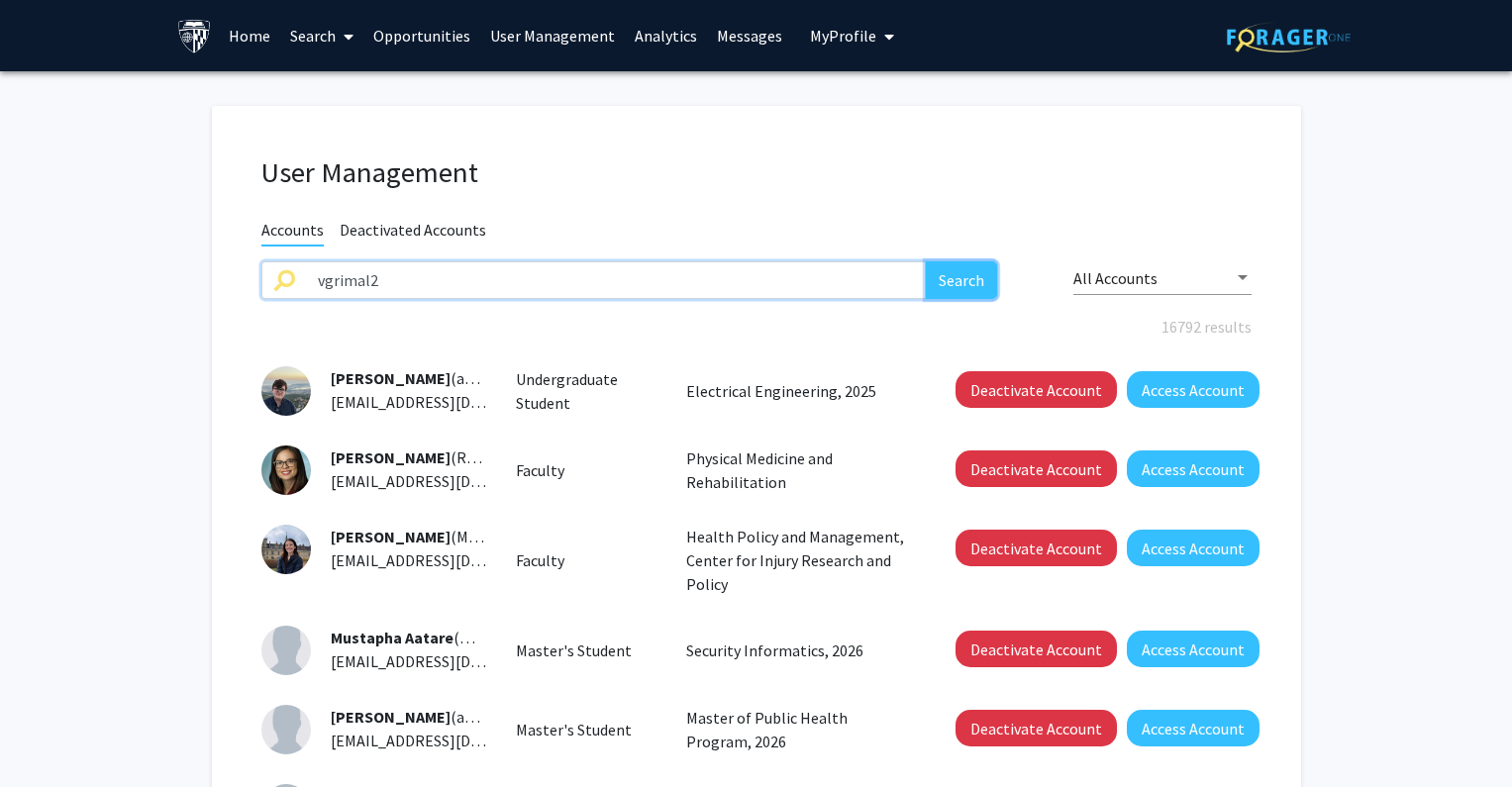 click on "Search" 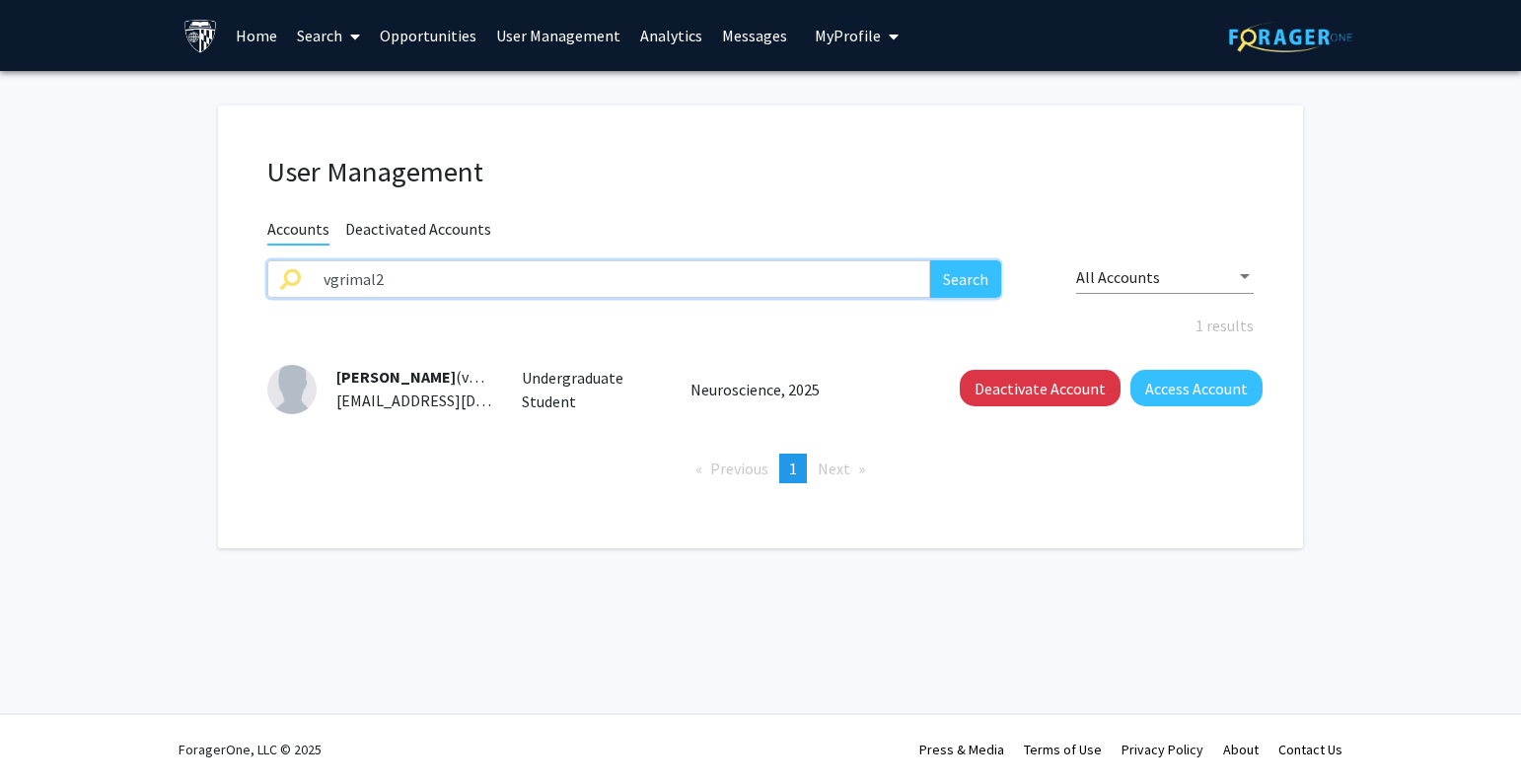 drag, startPoint x: 398, startPoint y: 283, endPoint x: 270, endPoint y: 284, distance: 128.00391 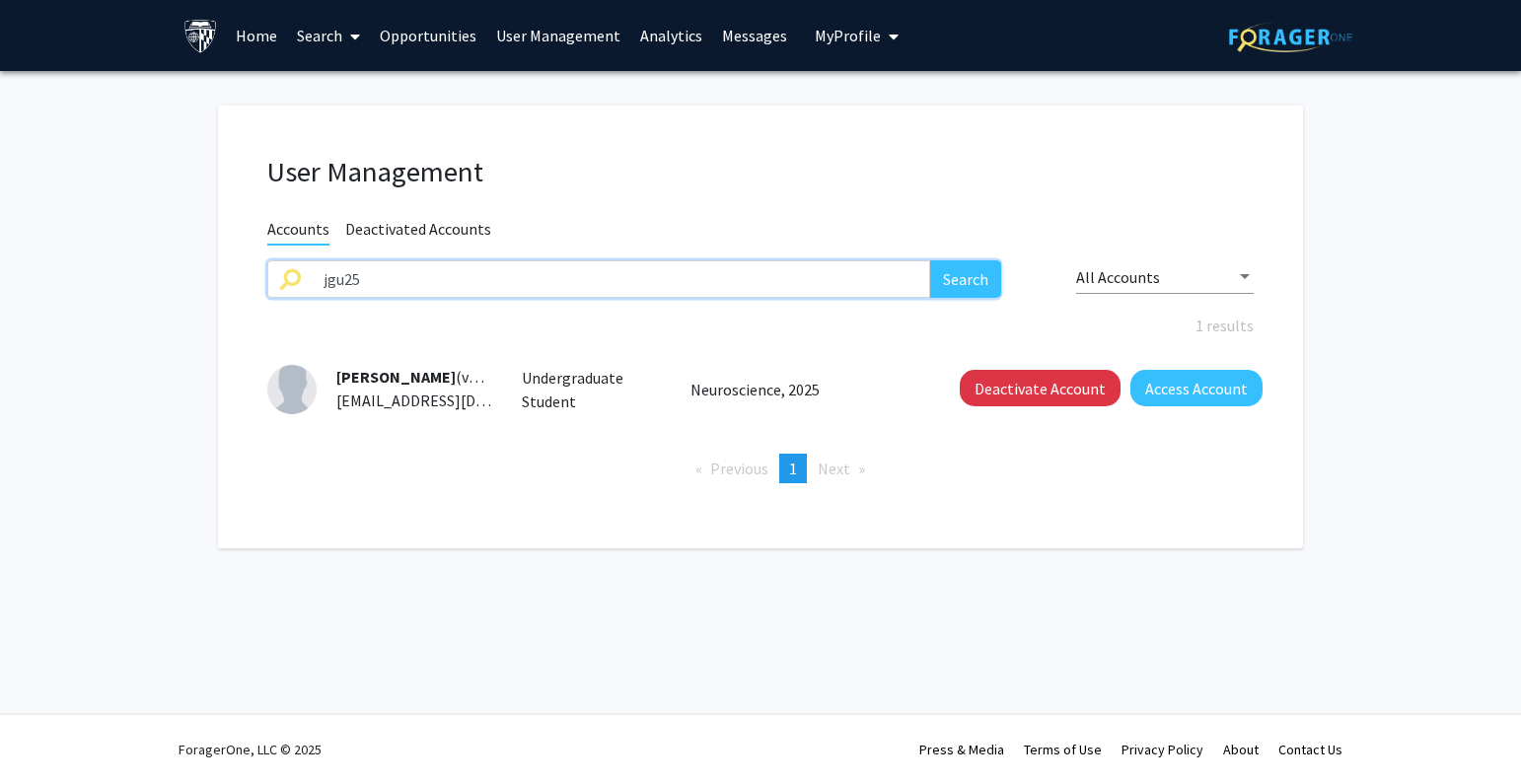 type on "jgu25" 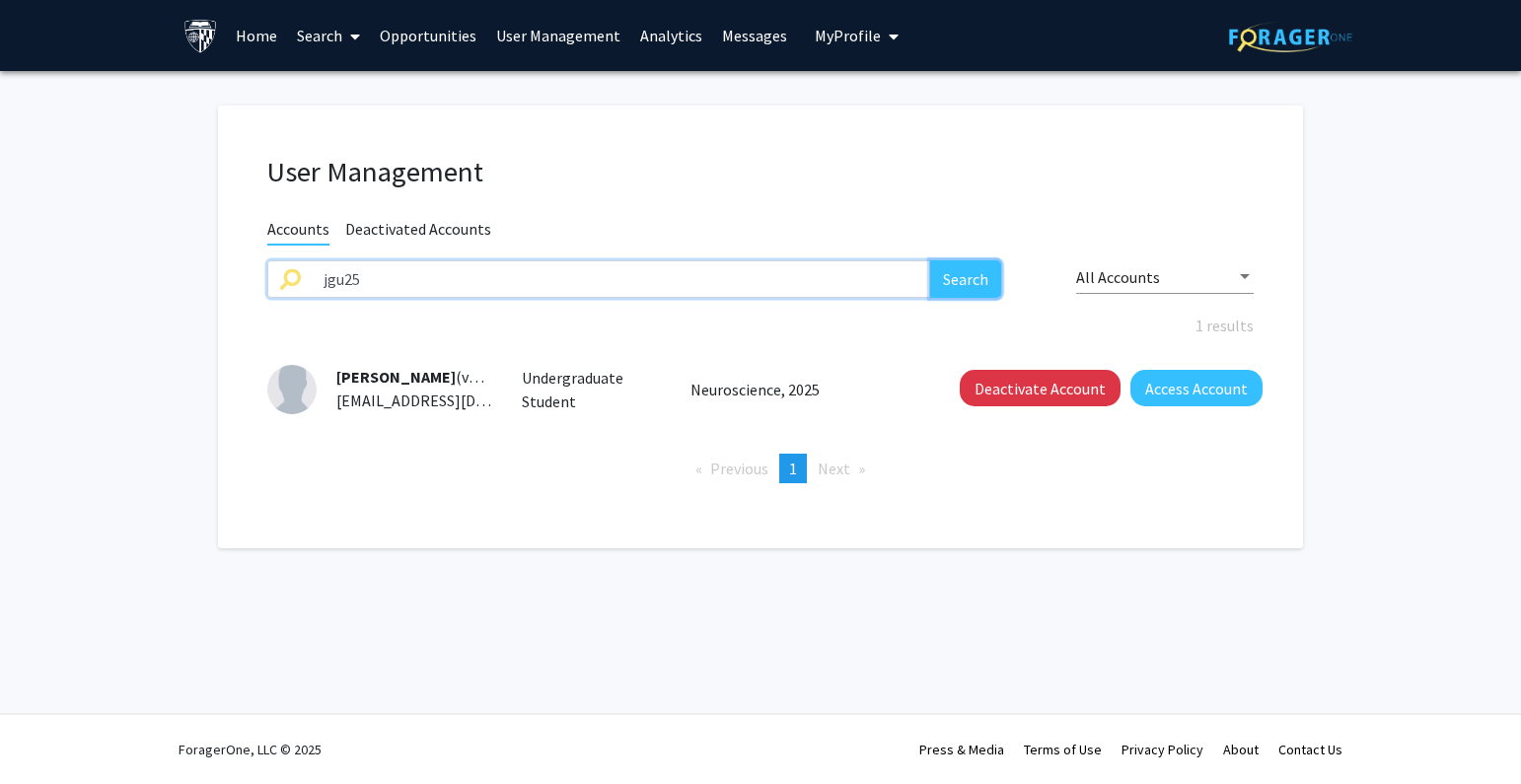 click on "Search" 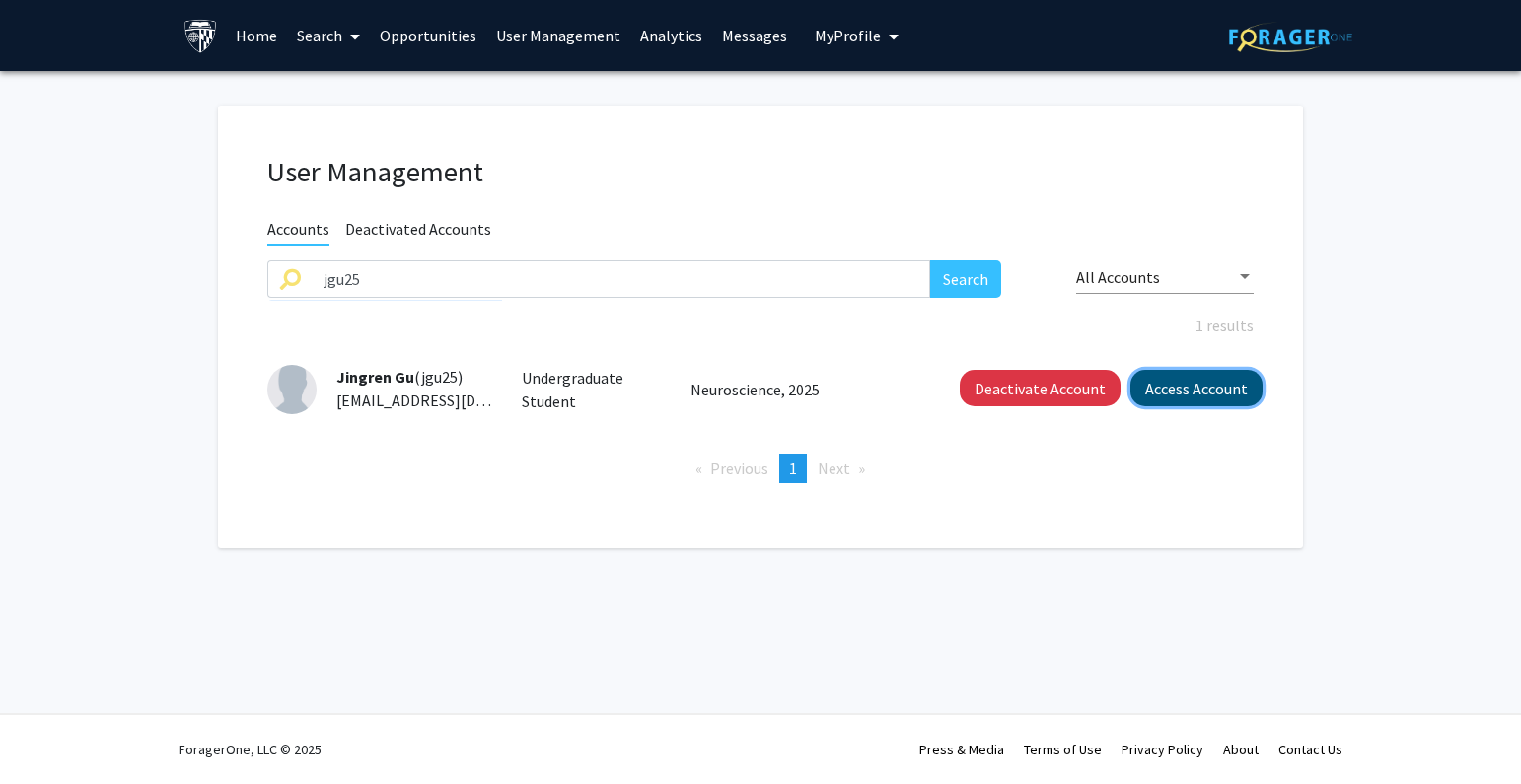 click on "Access Account" 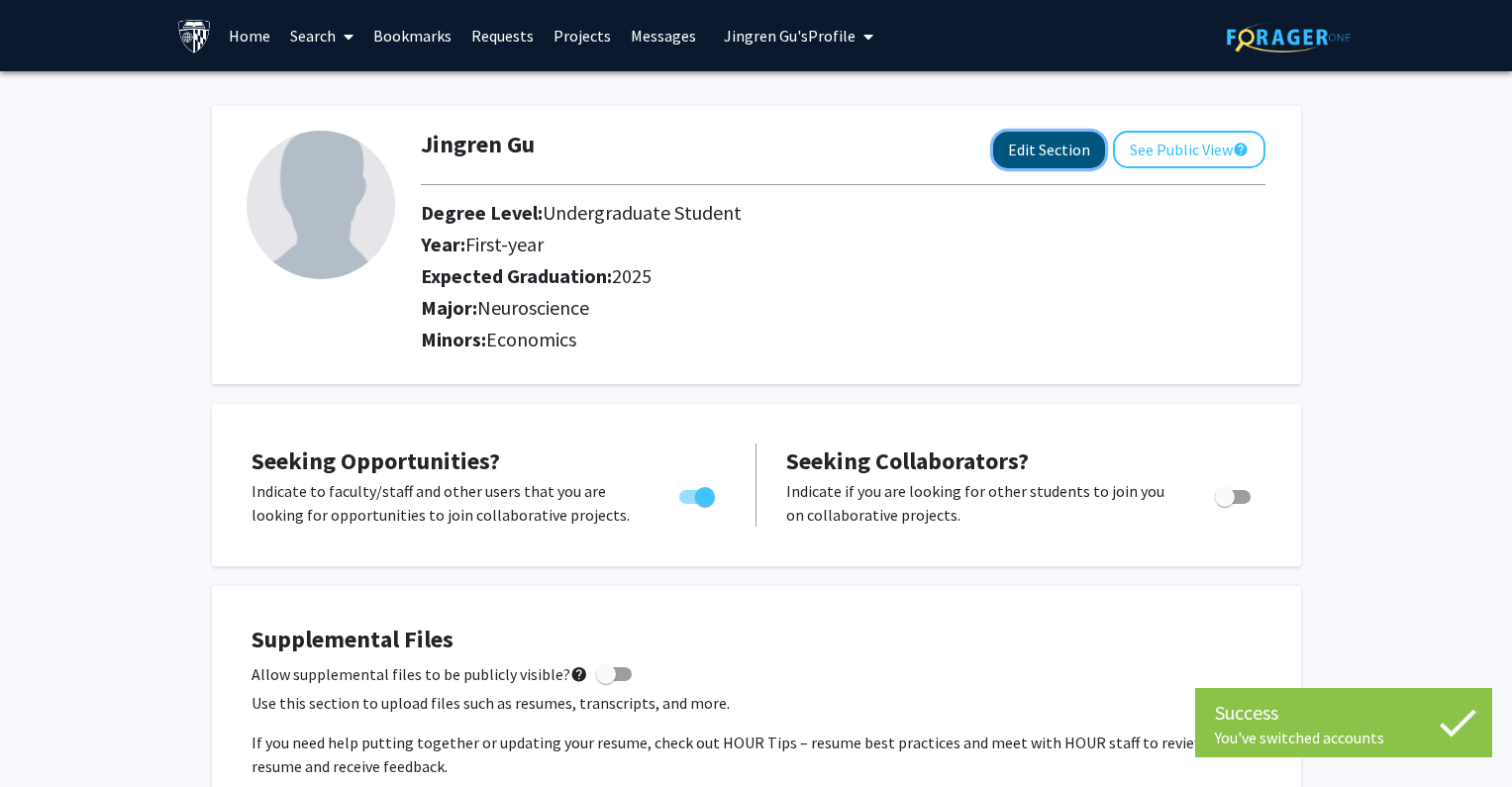 click on "Edit Section" 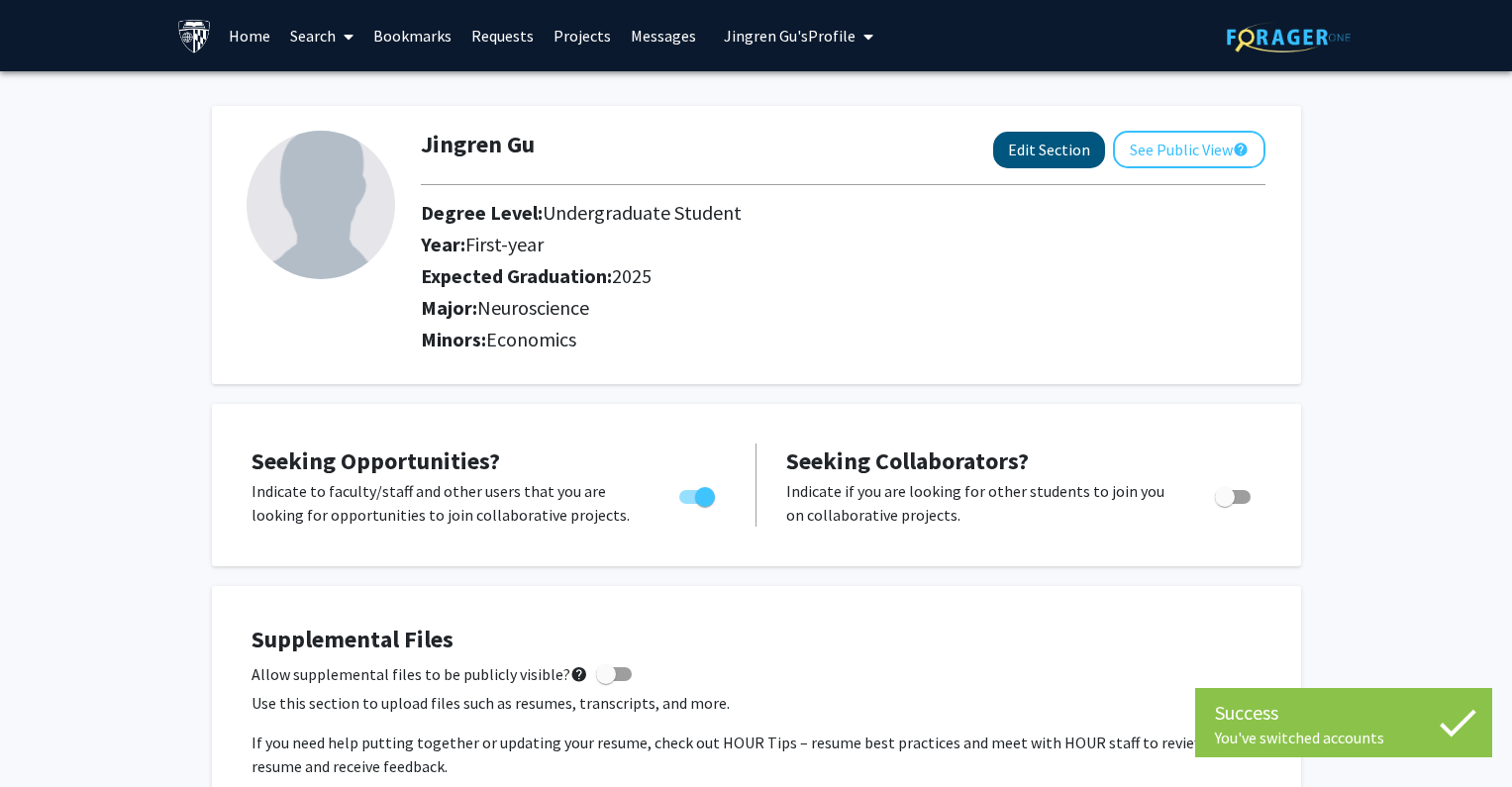 select on "first-year" 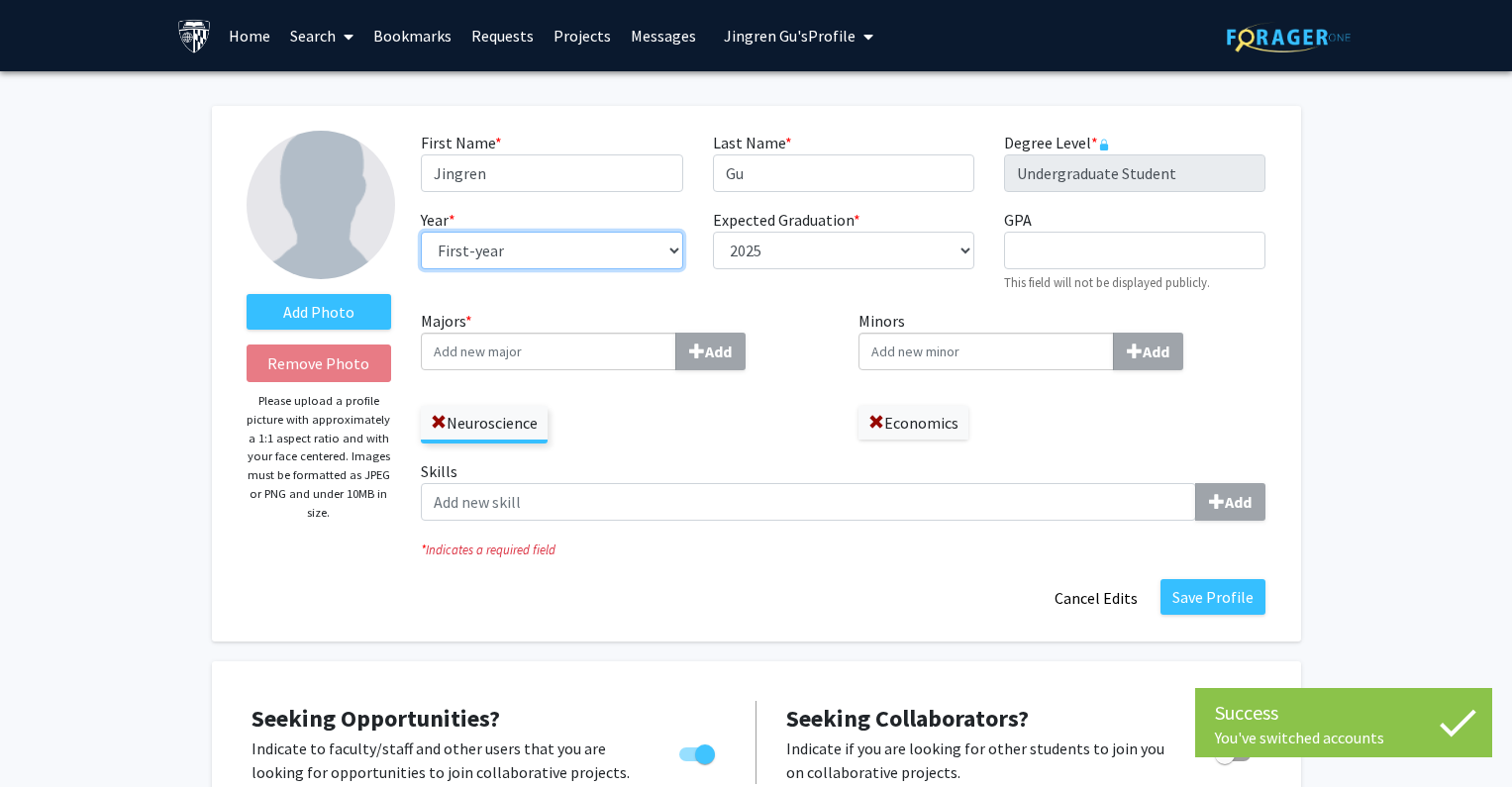 click on "---  First-year   Sophomore   Junior   Senior   Postbaccalaureate Certificate" at bounding box center (552, 250) 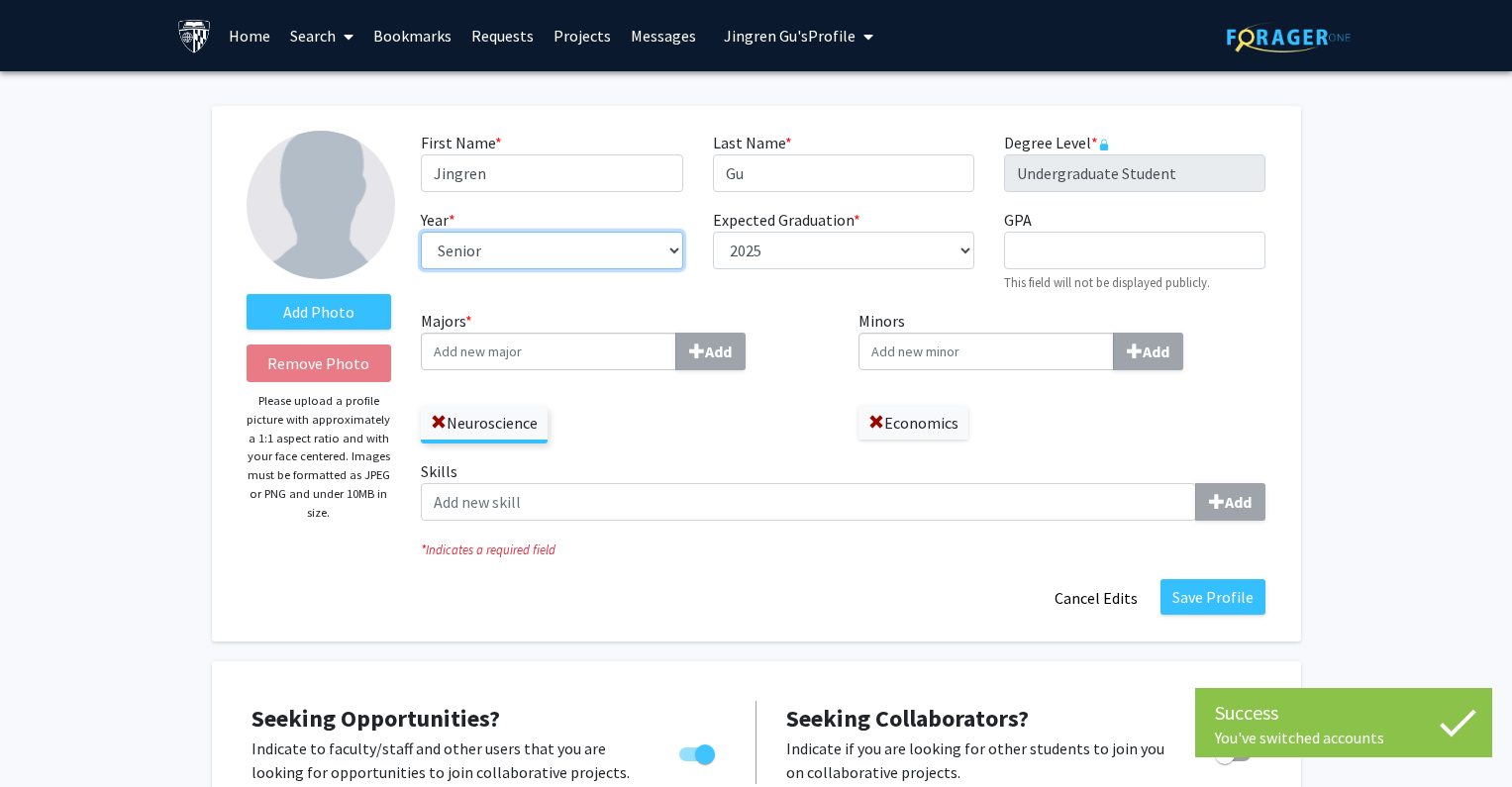 click on "---  First-year   Sophomore   Junior   Senior   Postbaccalaureate Certificate" at bounding box center [552, 250] 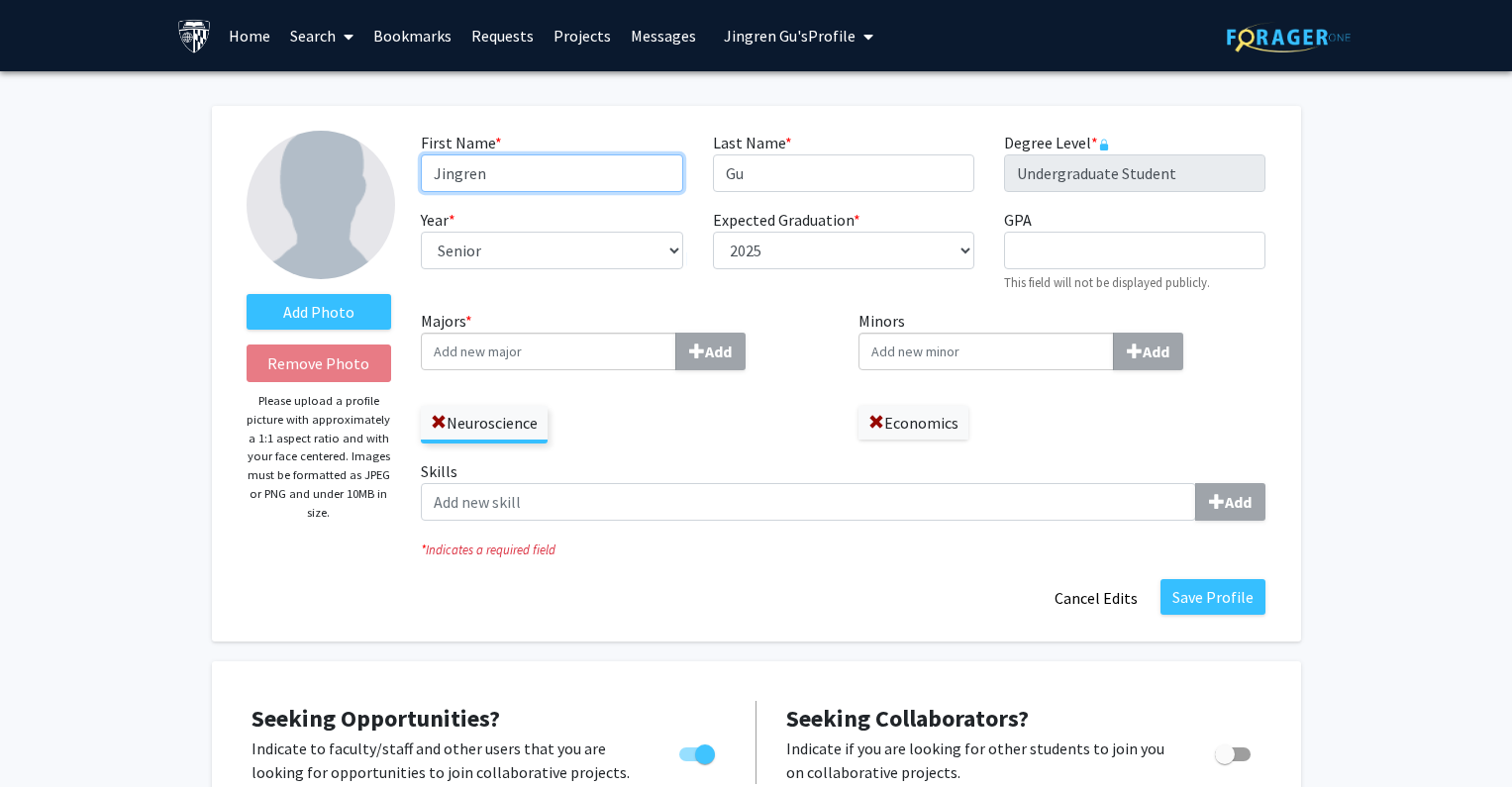 drag, startPoint x: 543, startPoint y: 176, endPoint x: 226, endPoint y: 176, distance: 317 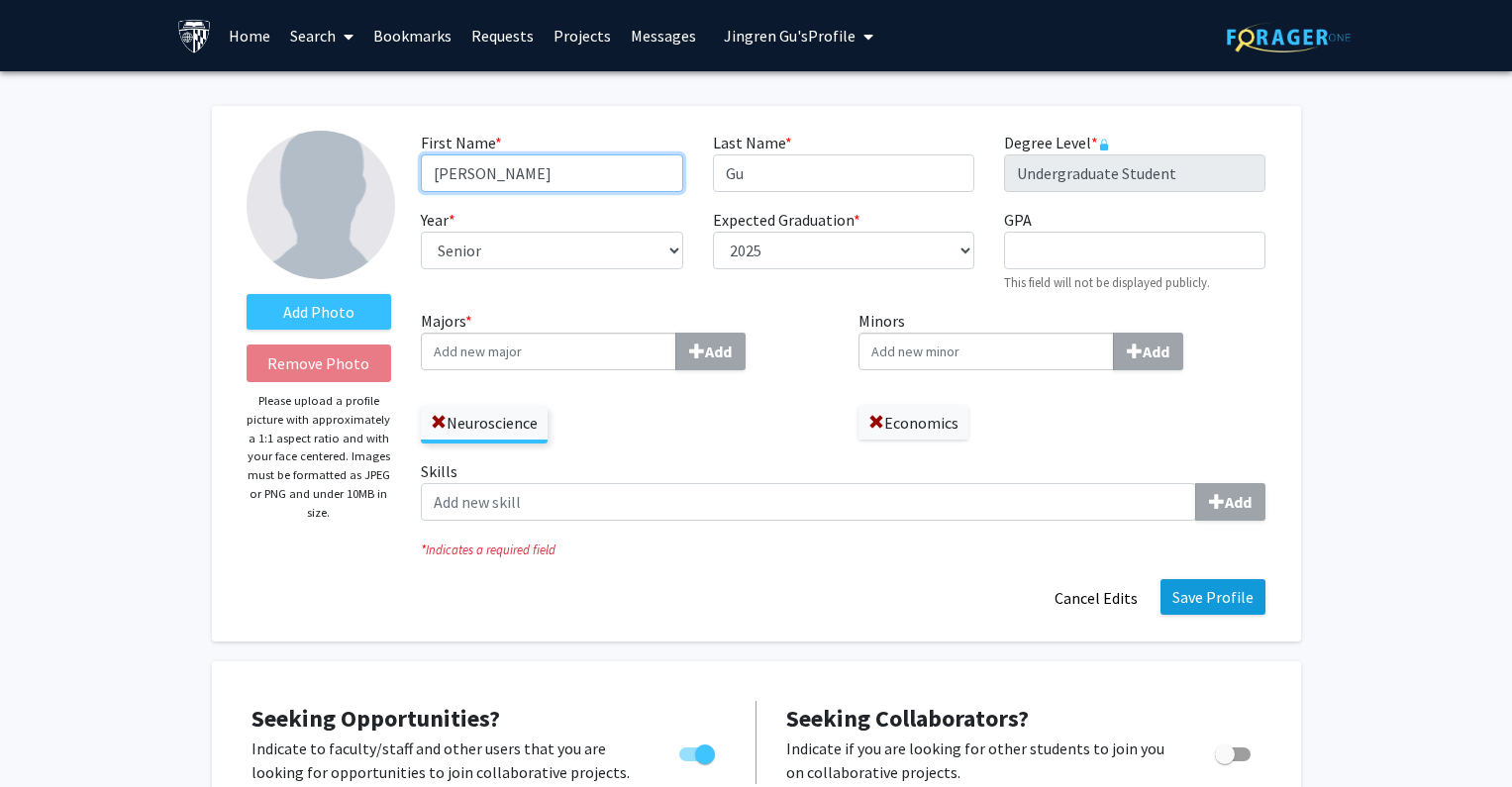 type on "Carl" 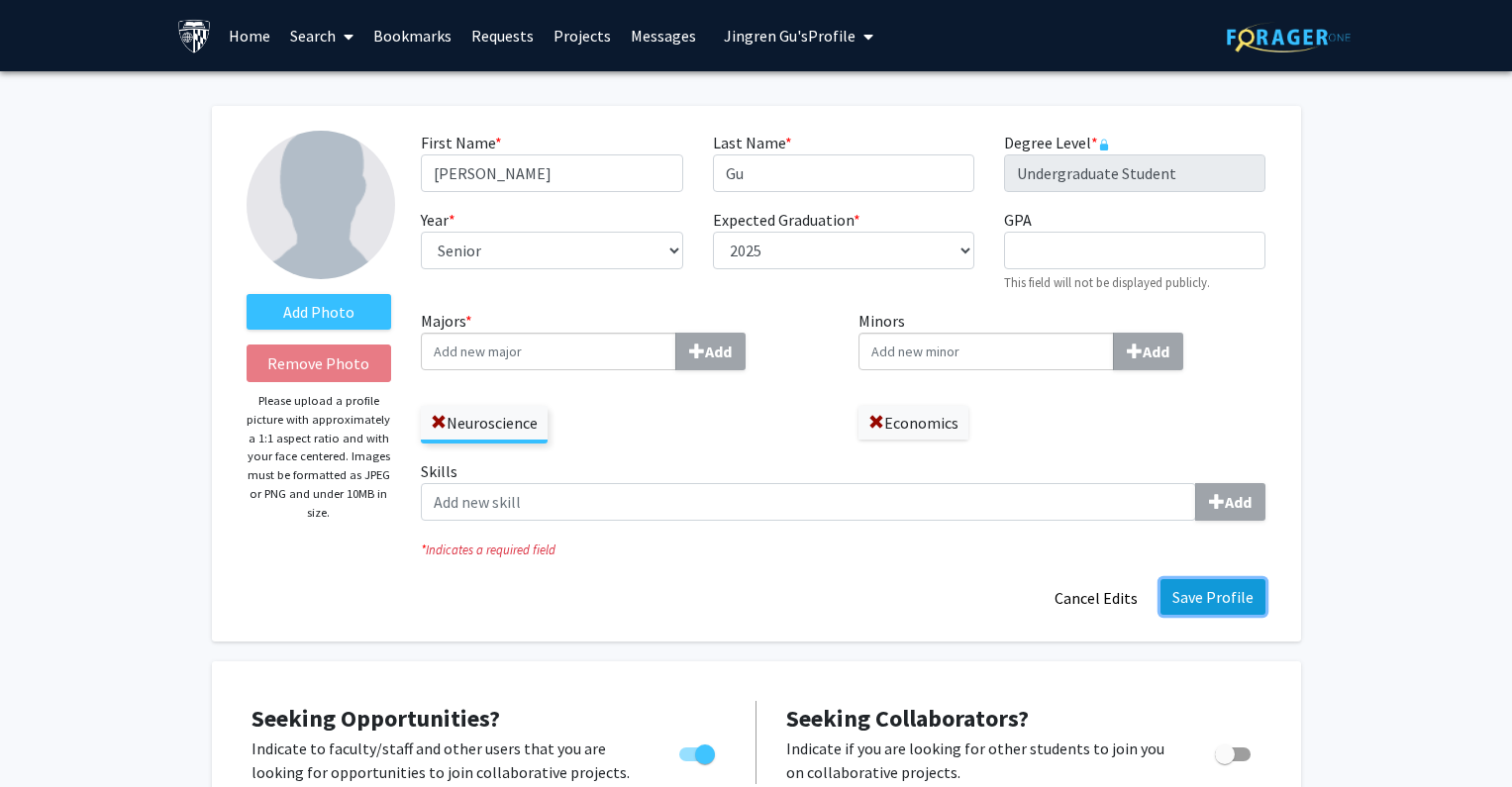 click on "Save Profile" 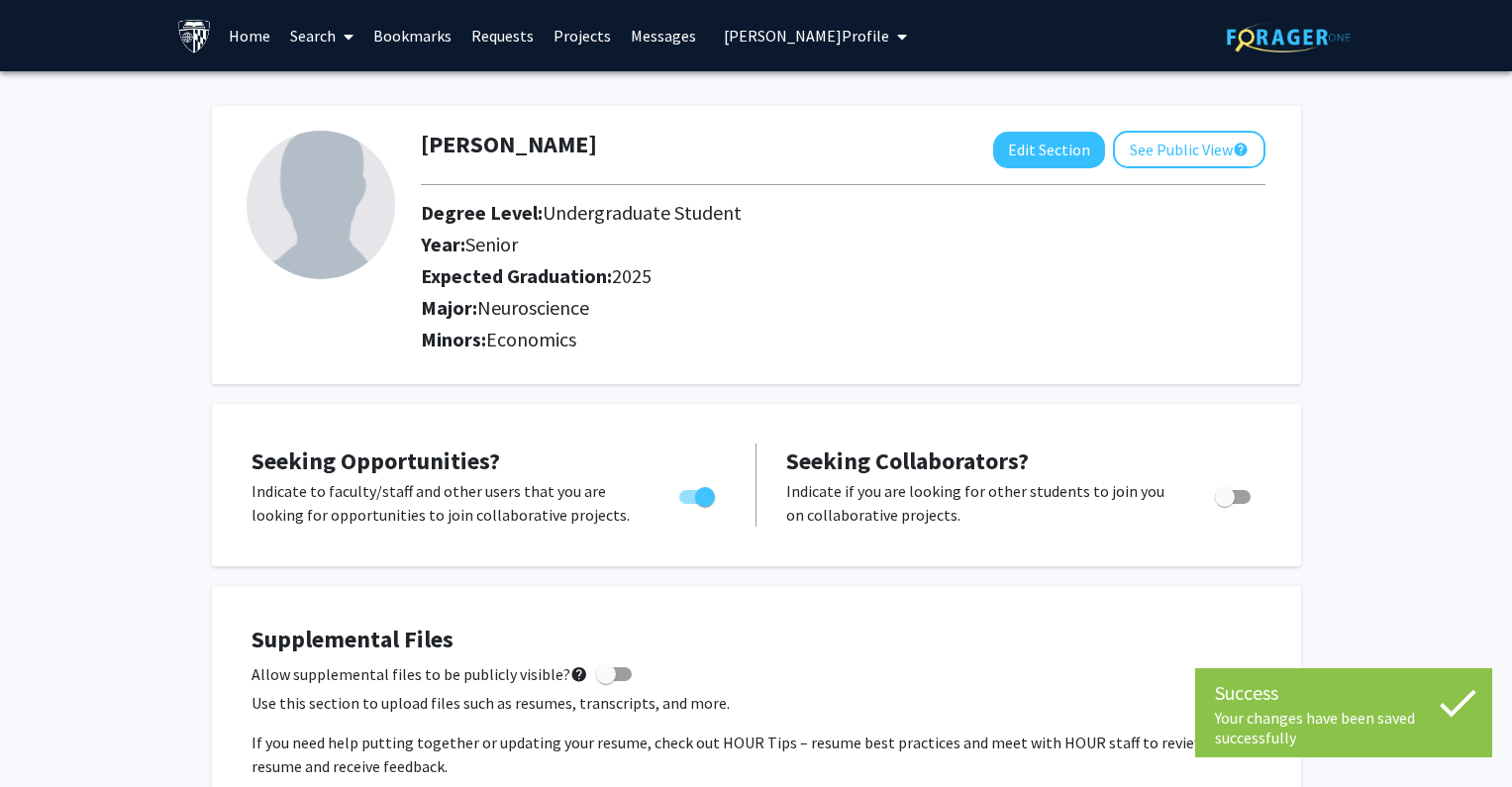 click at bounding box center [898, 37] 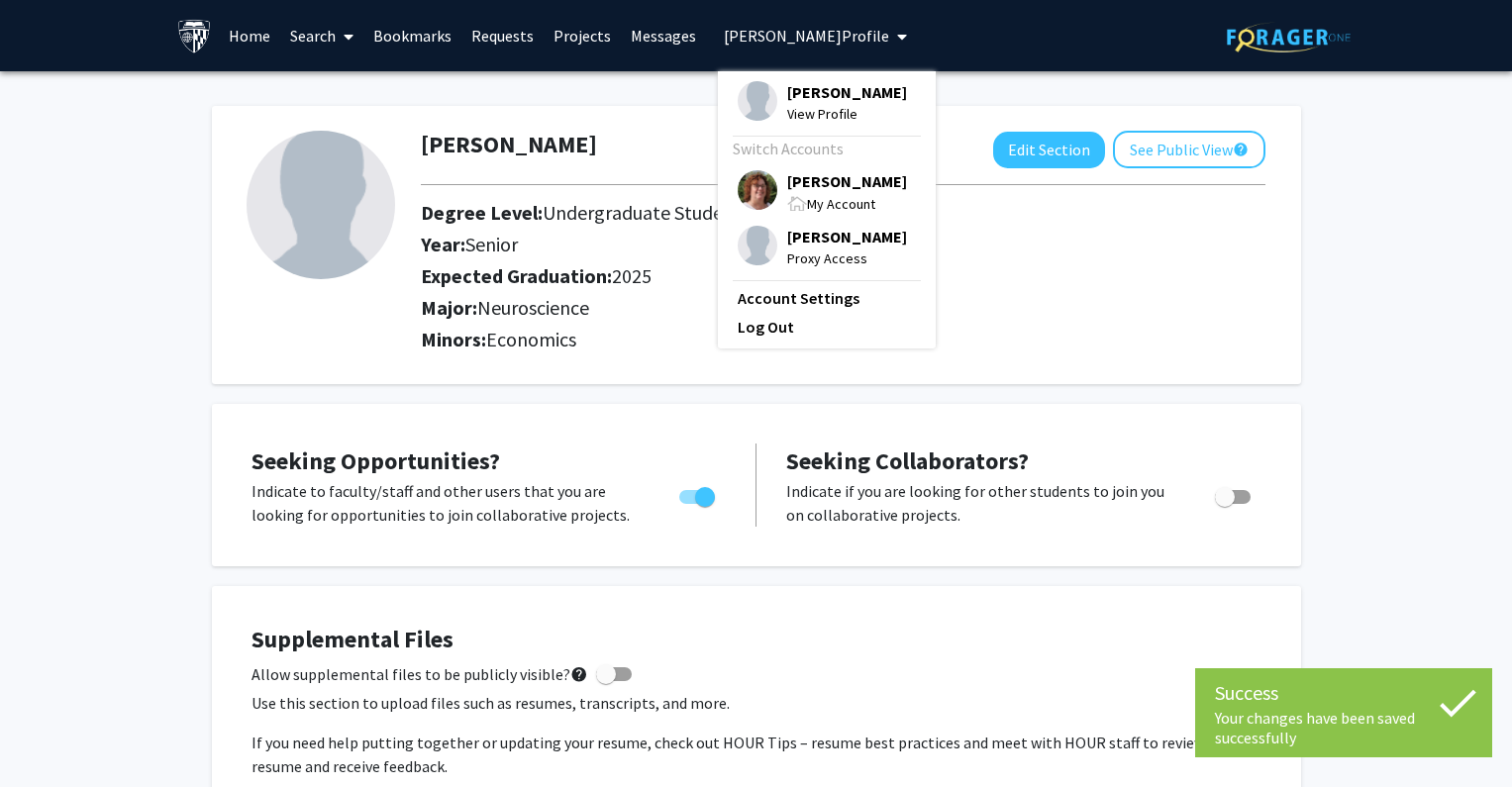 click on "[PERSON_NAME]" at bounding box center (847, 181) 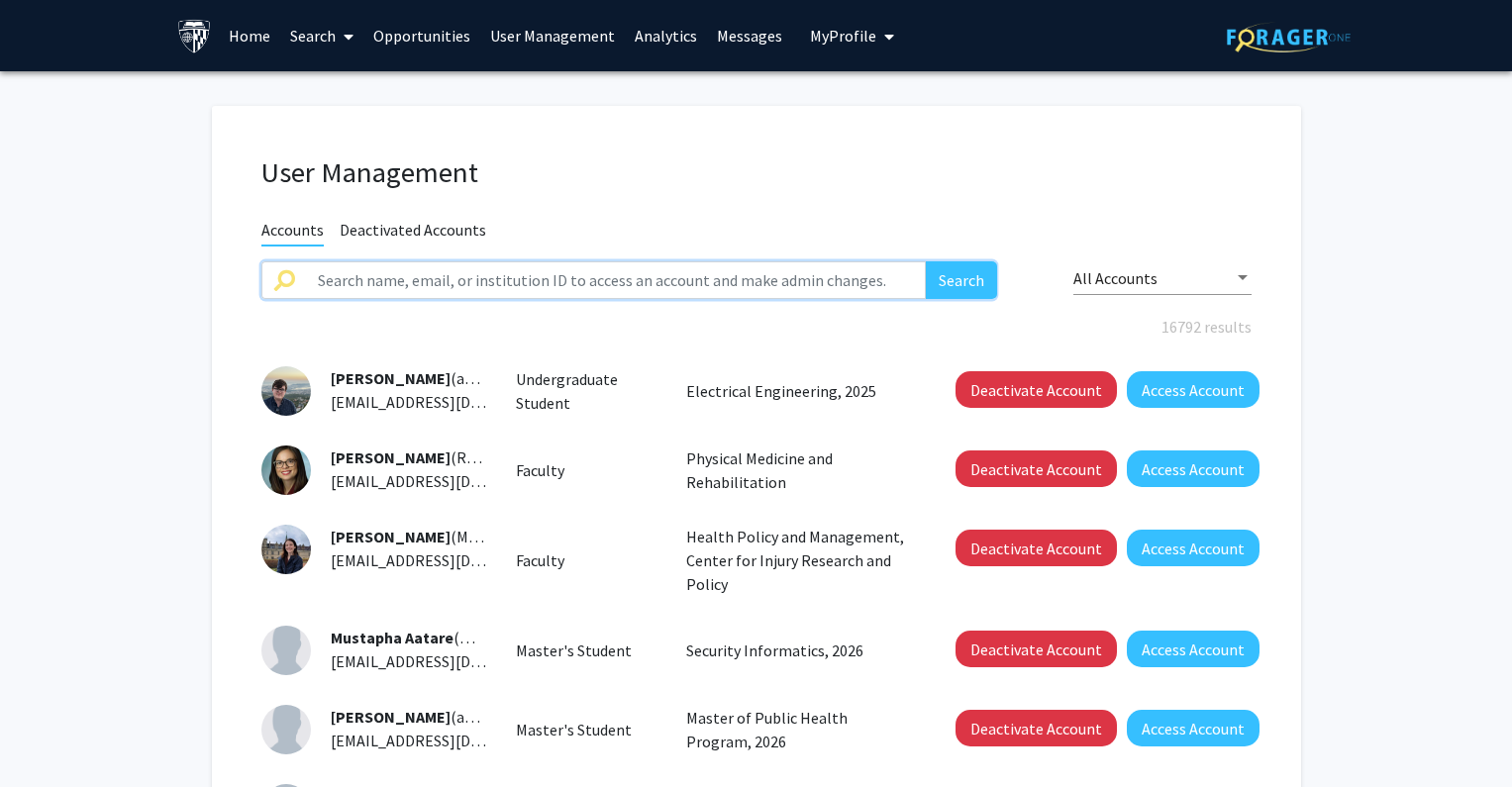click 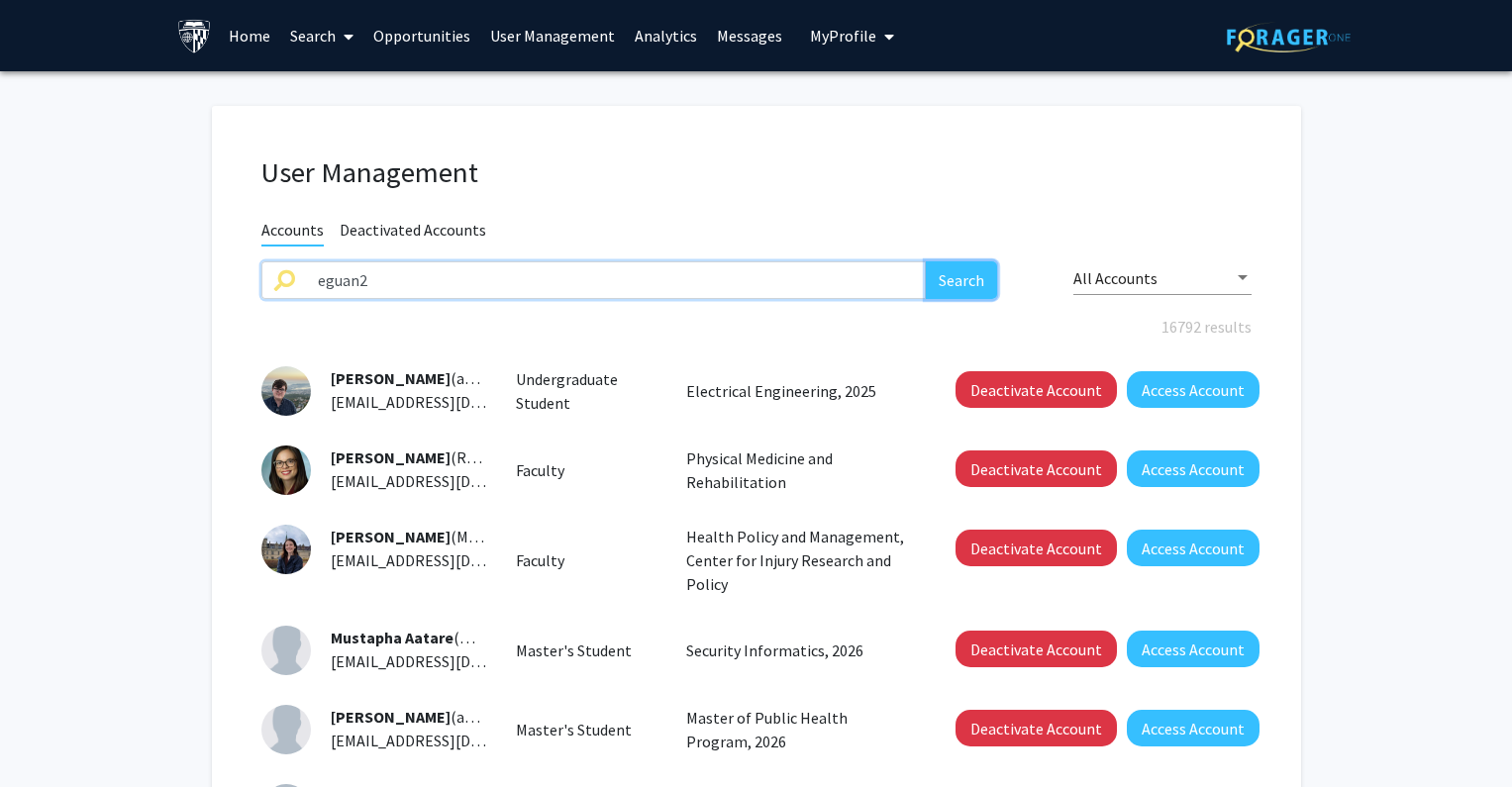 click on "Search" 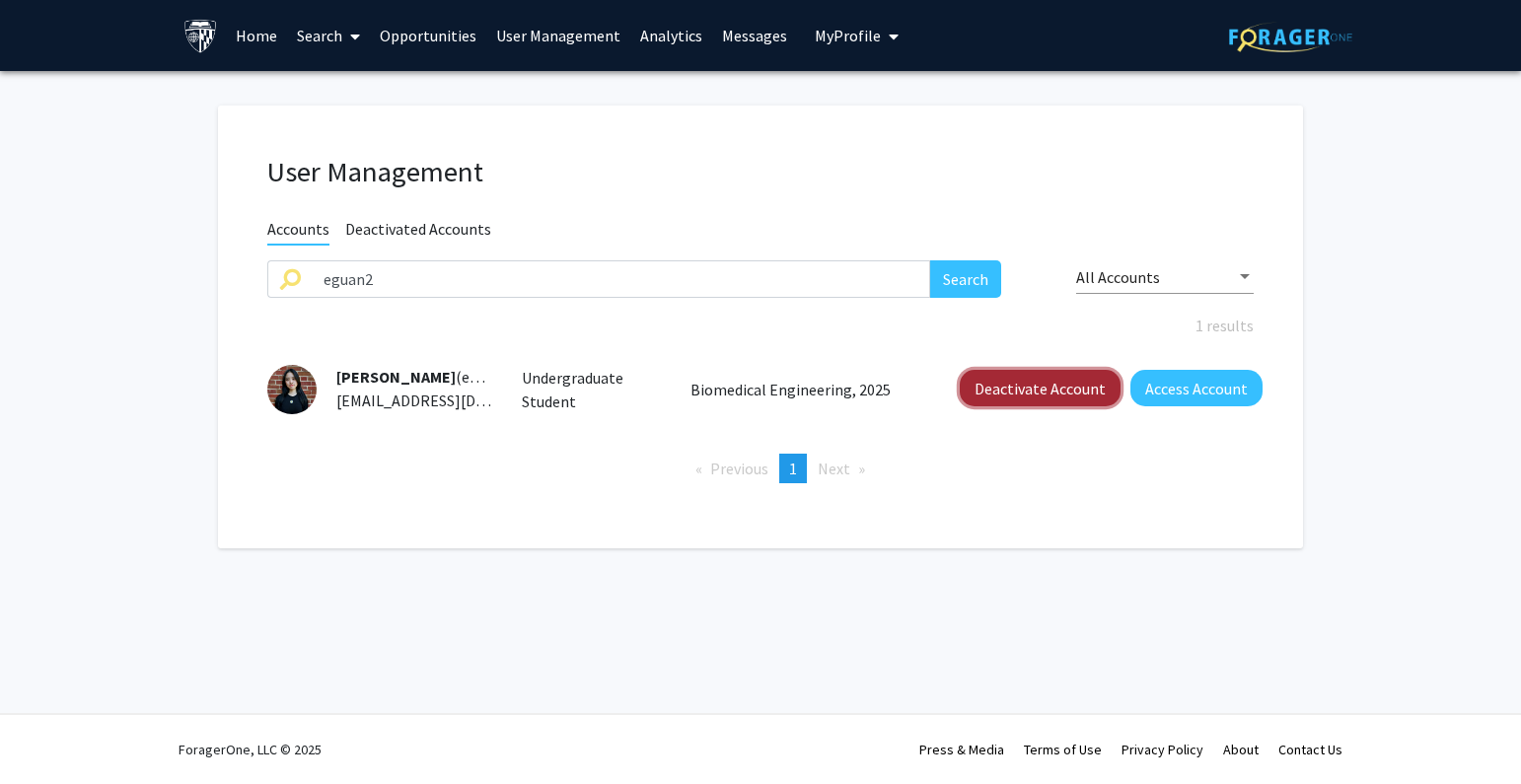 click on "Deactivate Account" 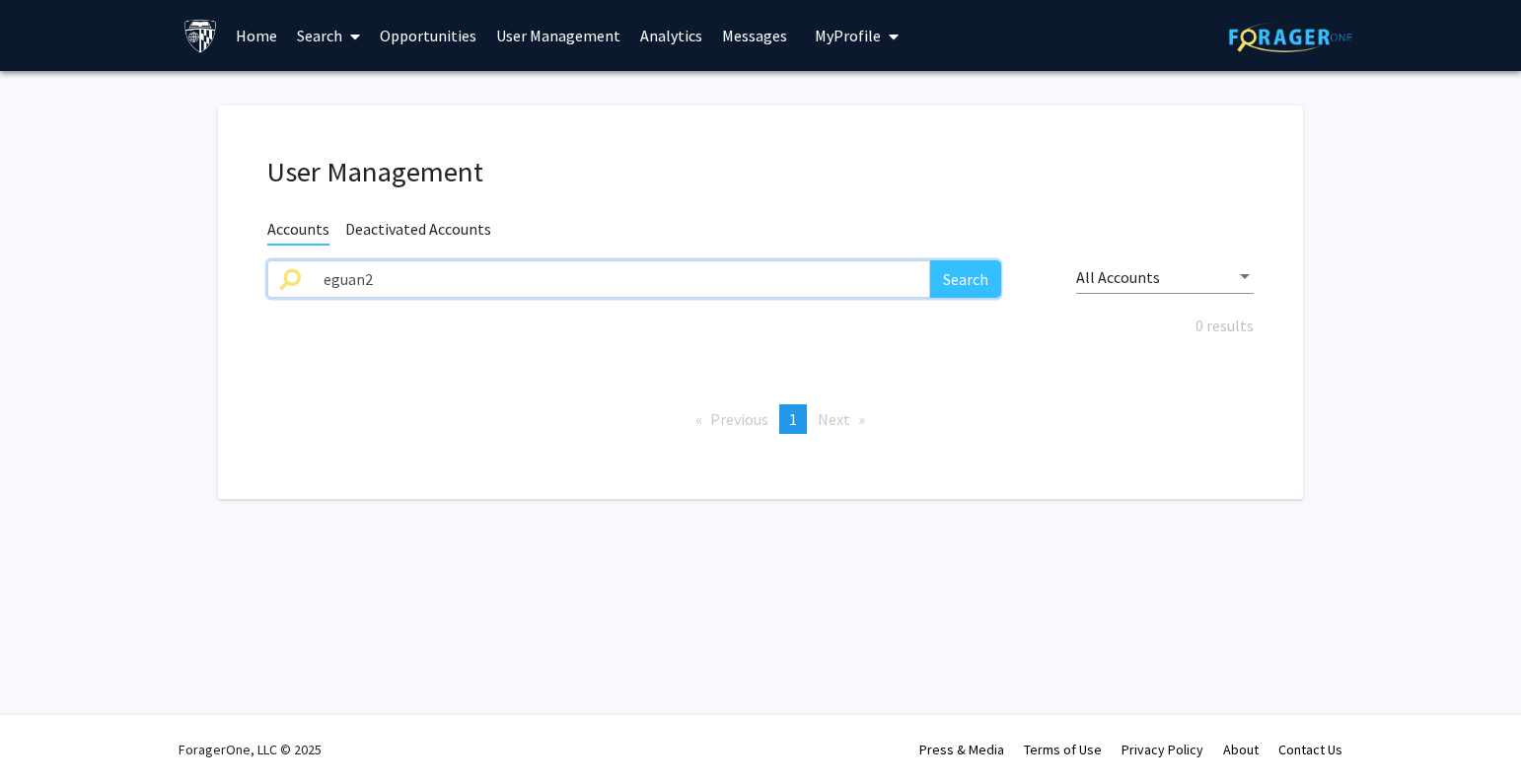 drag, startPoint x: 455, startPoint y: 279, endPoint x: 159, endPoint y: 267, distance: 296.2431 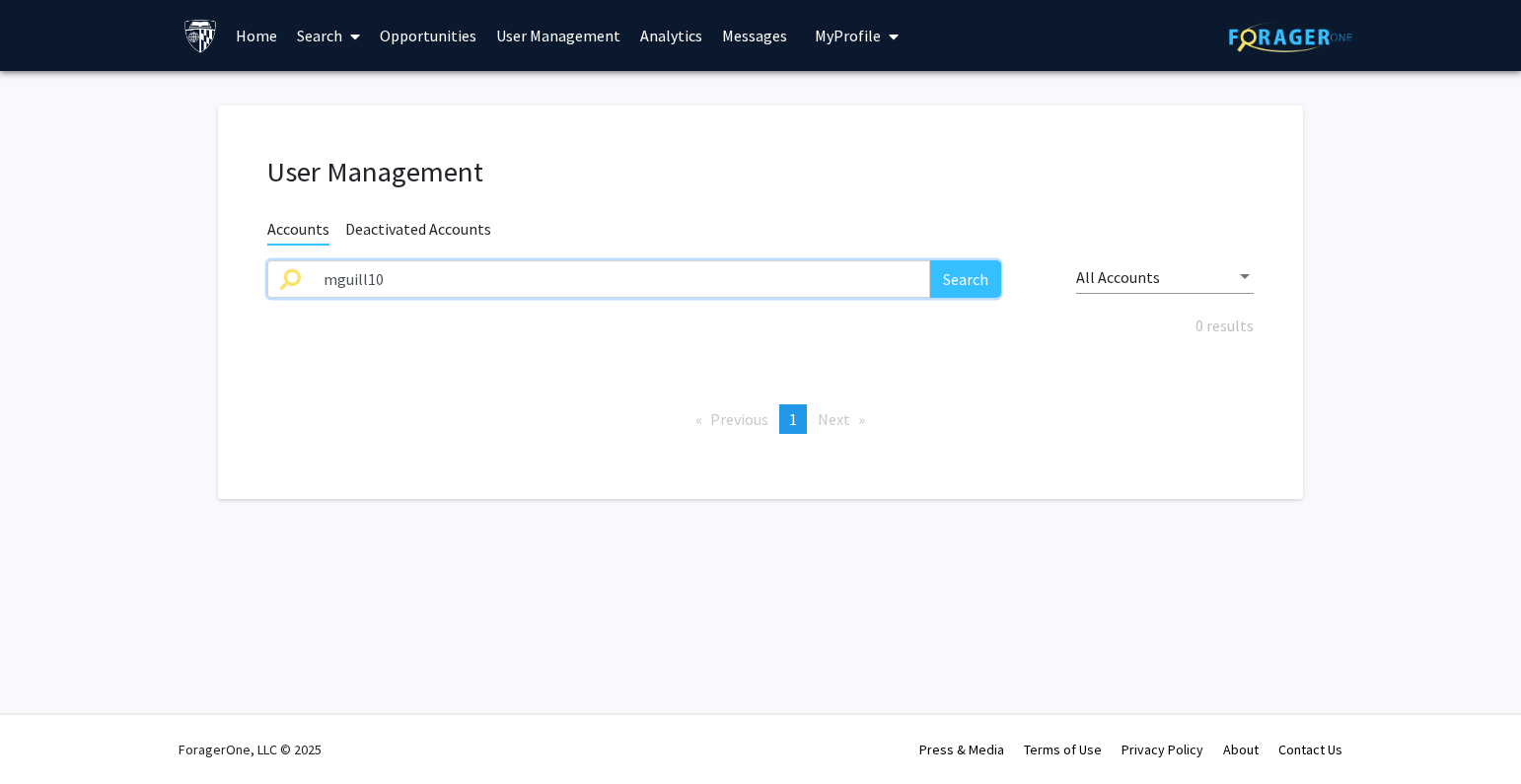 type on "mguill10" 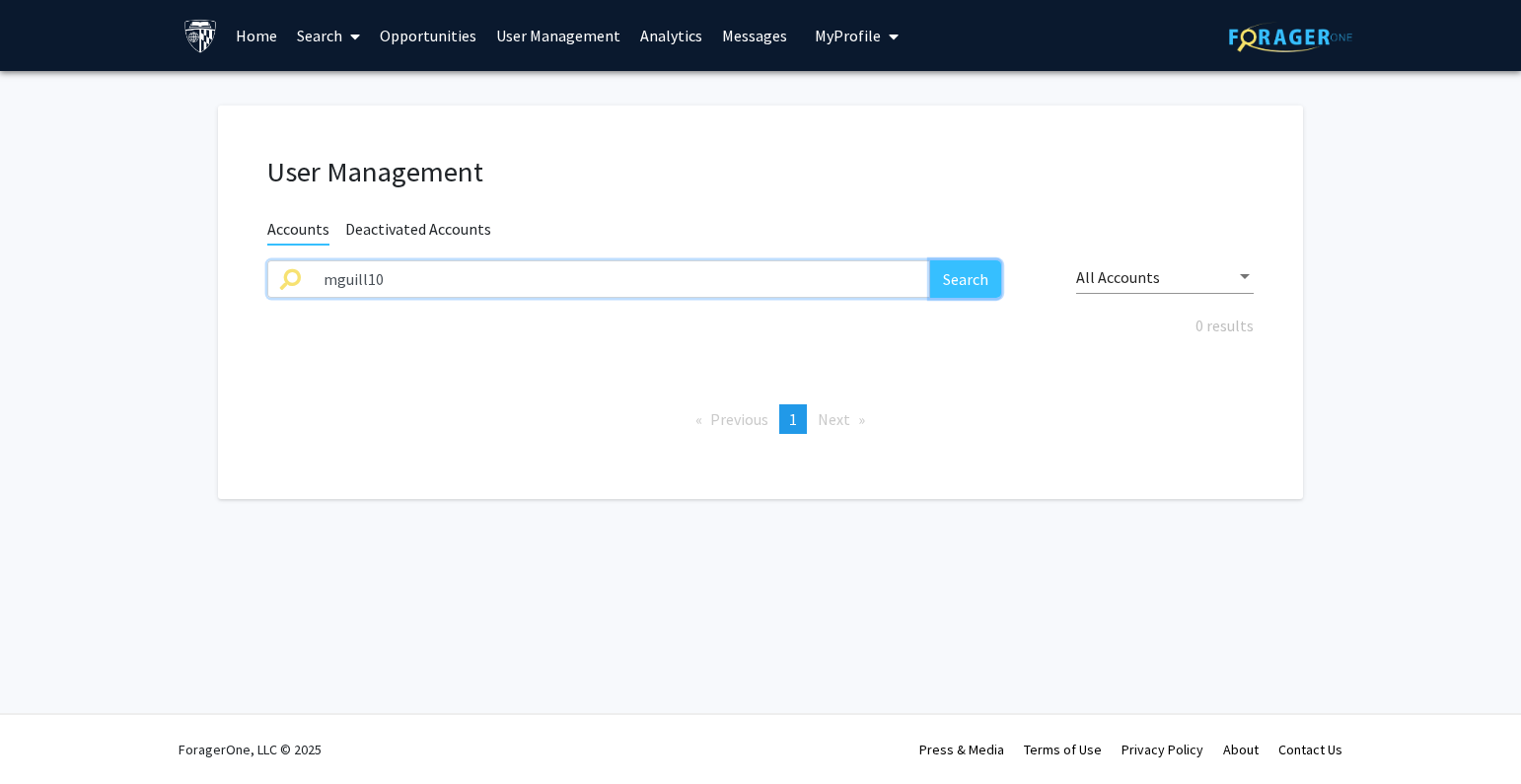 click on "Search" 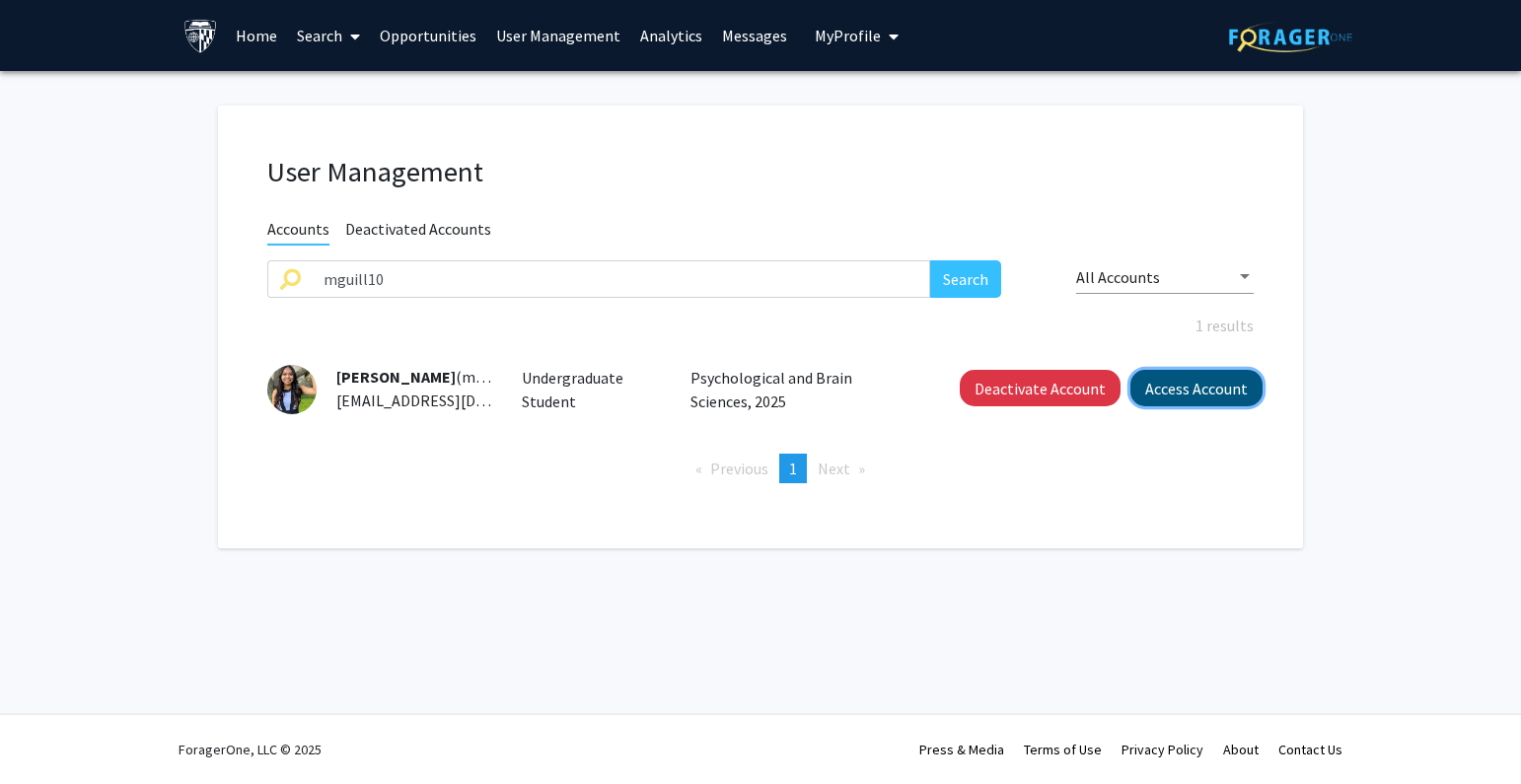 click on "Access Account" 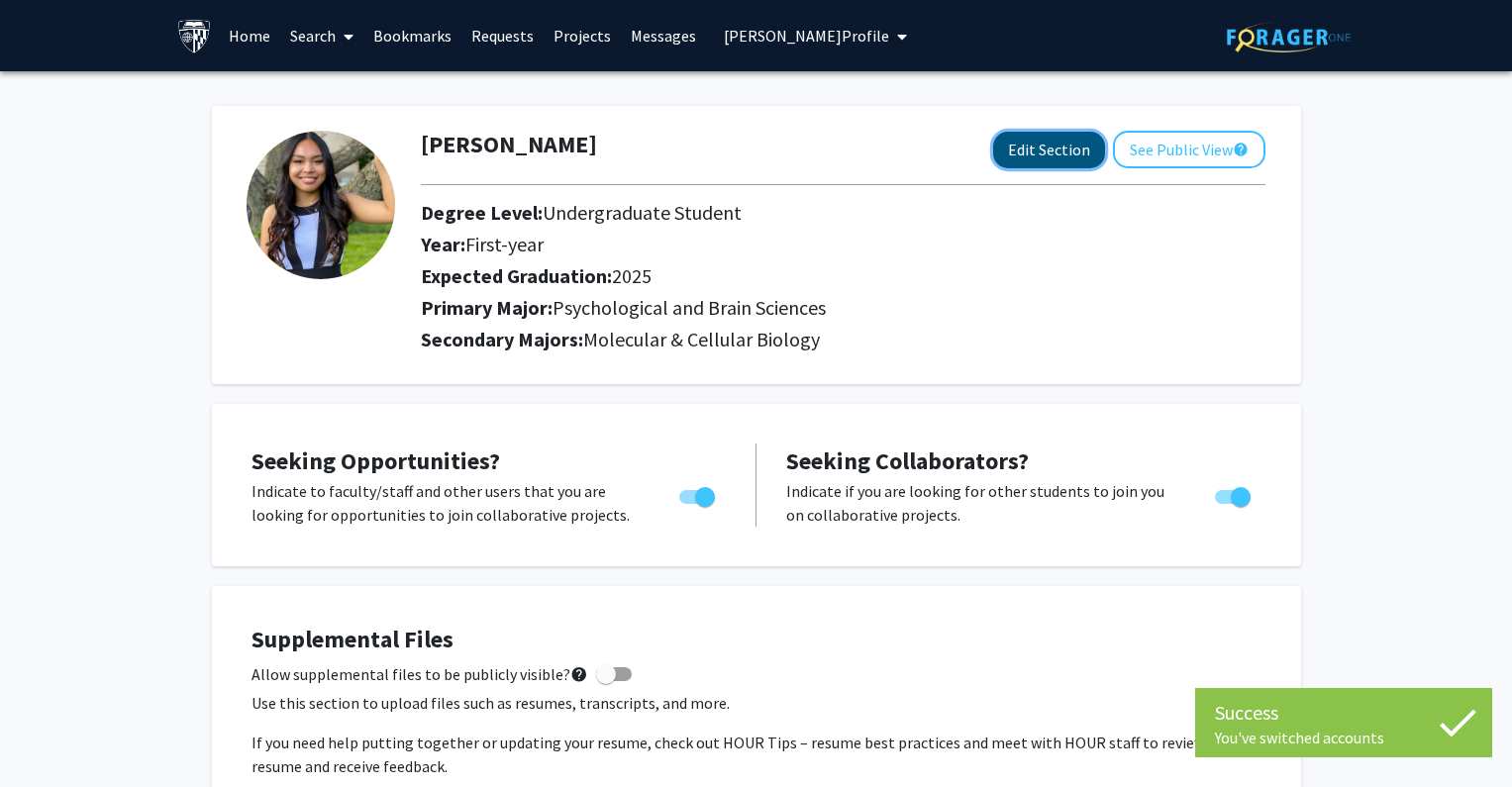 click on "Edit Section" 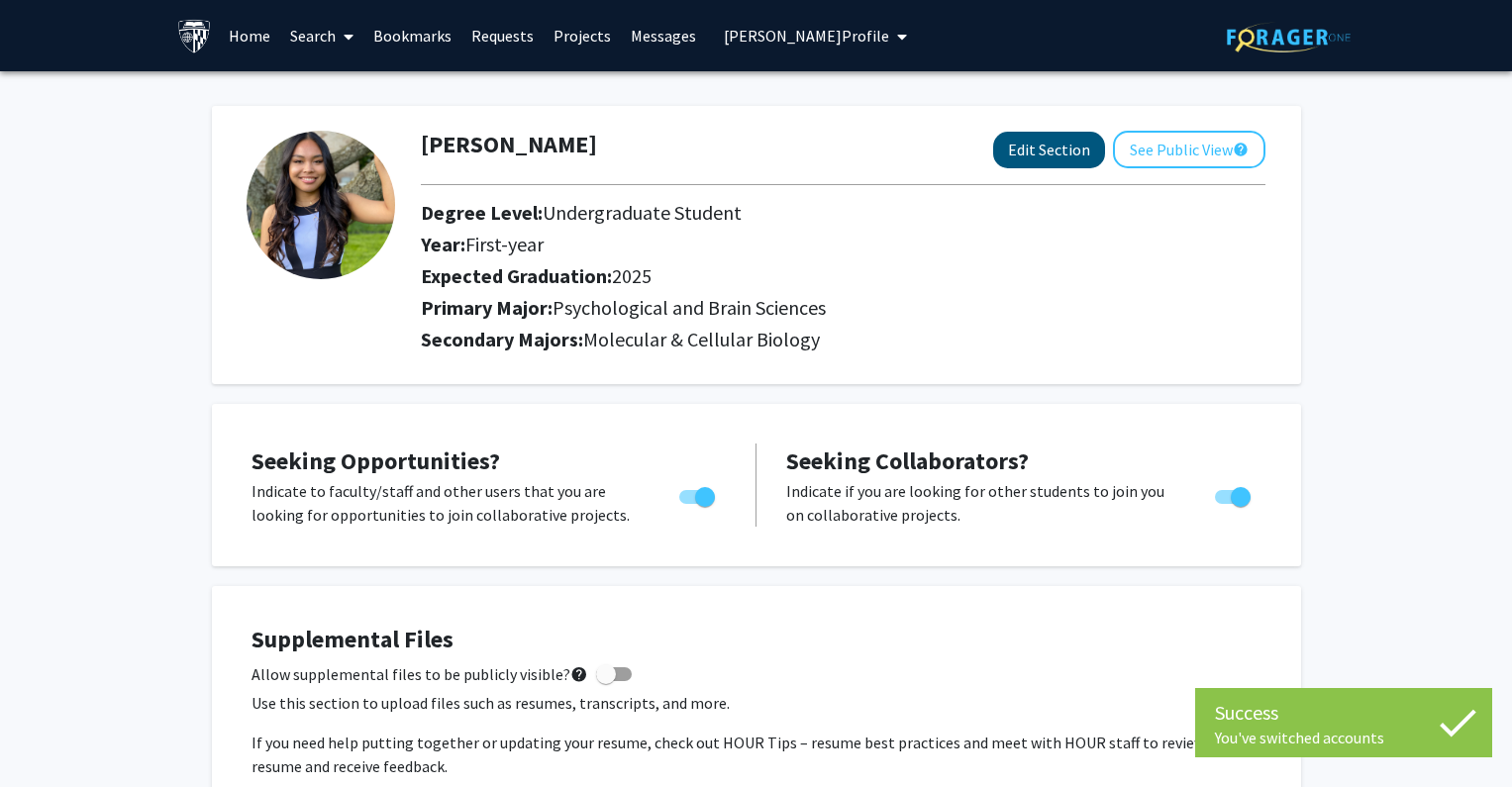 select on "first-year" 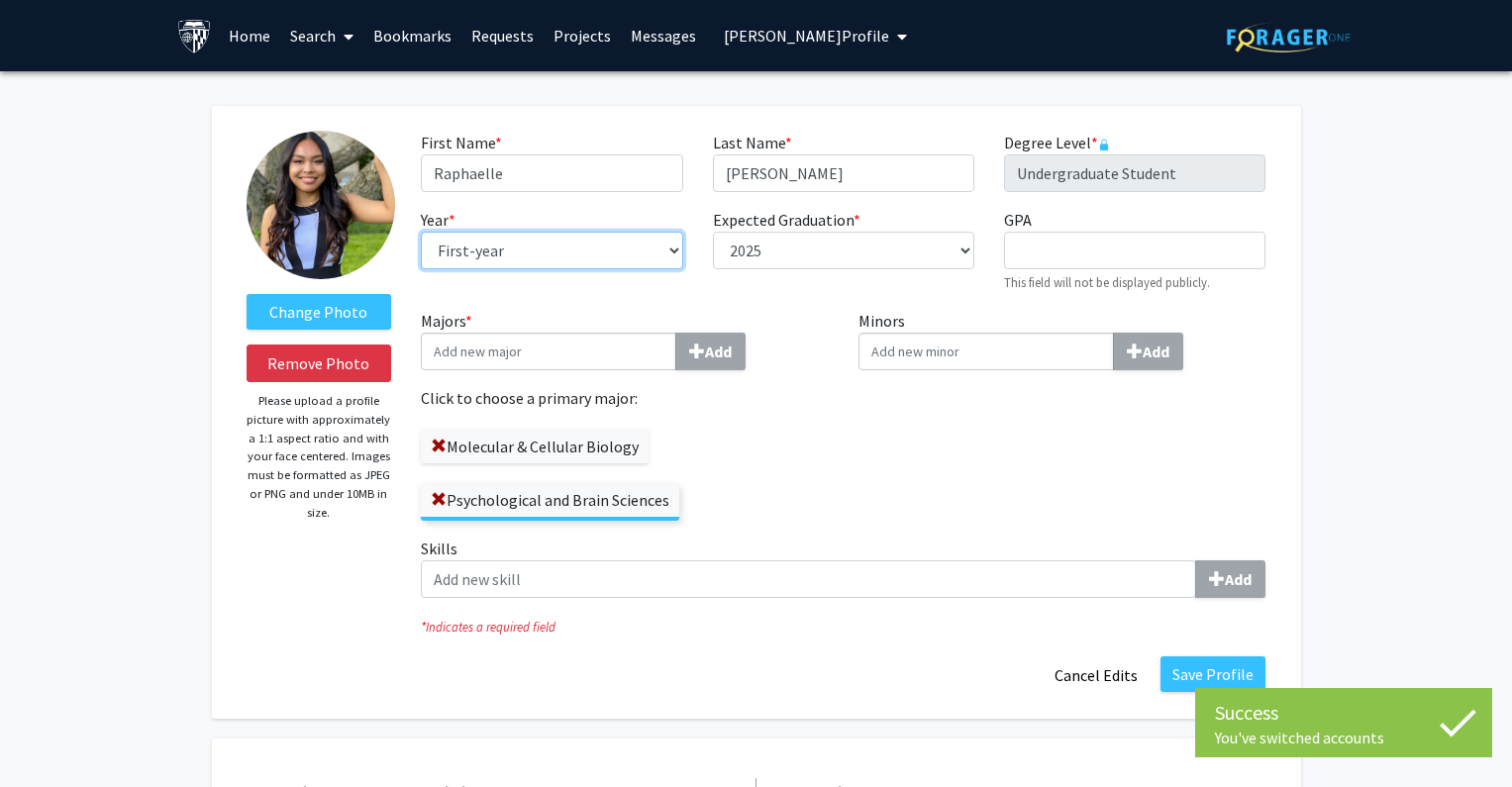 click on "---  First-year   Sophomore   Junior   Senior   Postbaccalaureate Certificate" at bounding box center (552, 250) 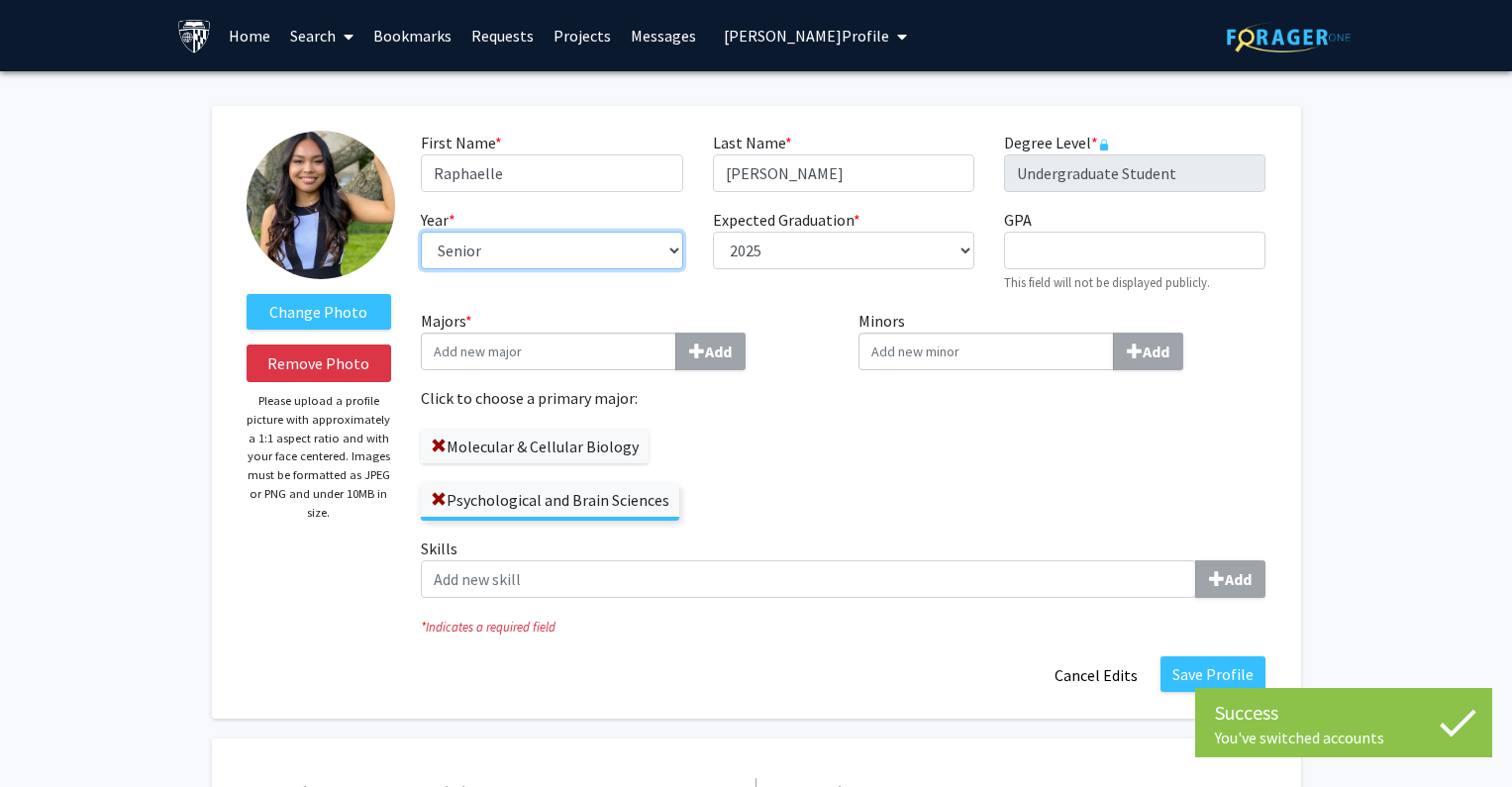 click on "---  First-year   Sophomore   Junior   Senior   Postbaccalaureate Certificate" at bounding box center [552, 250] 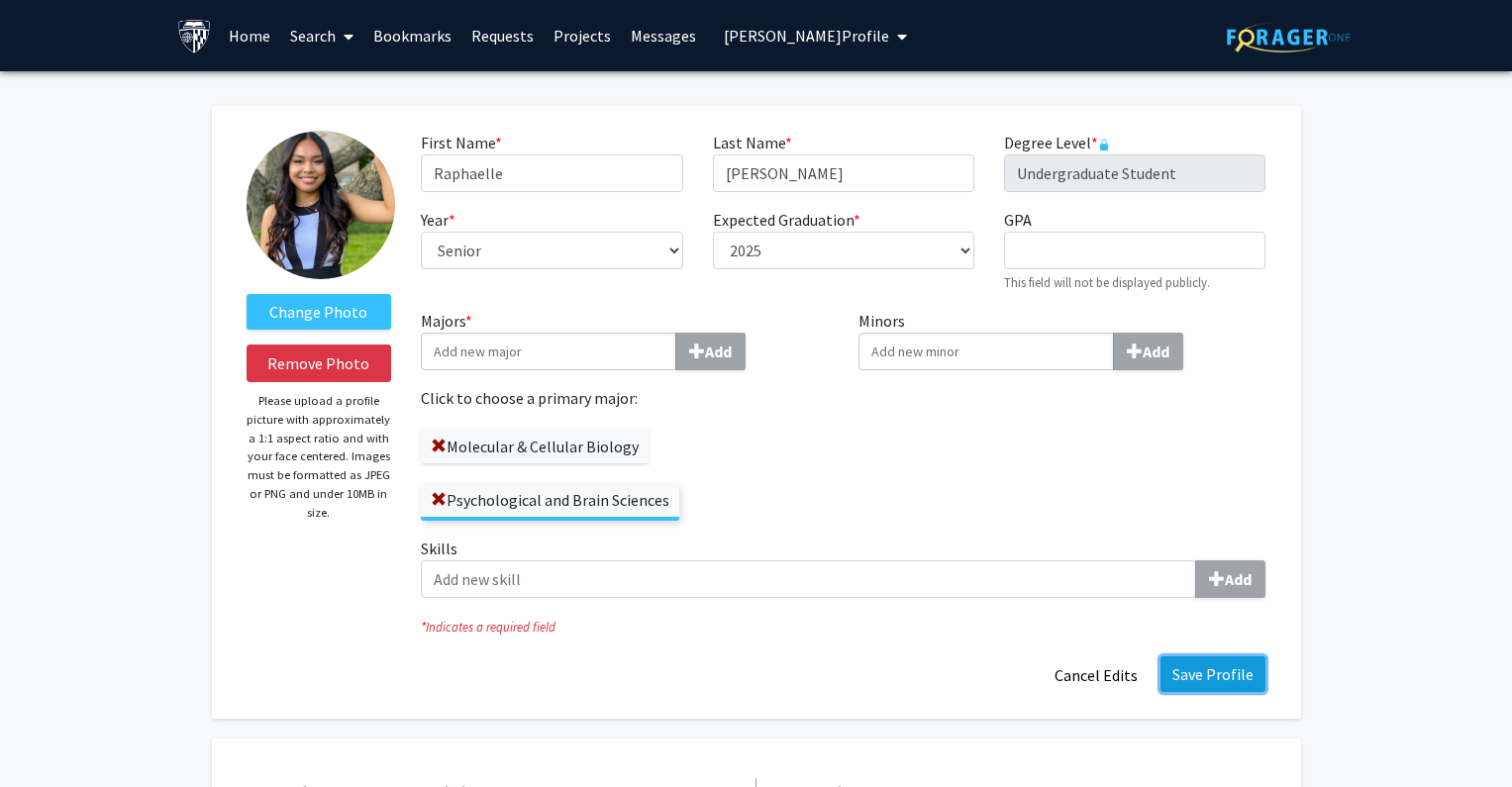 click on "Save Profile" 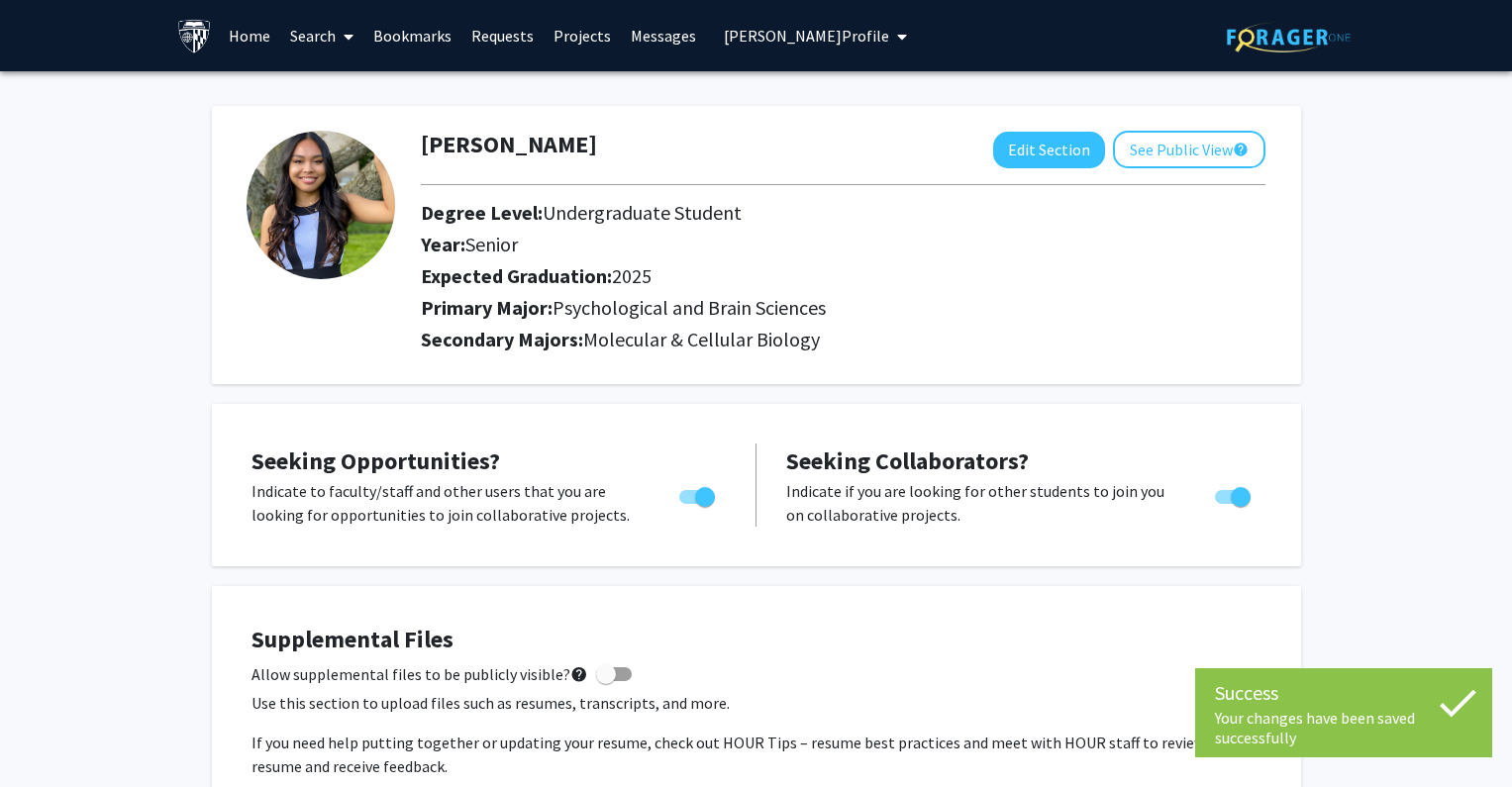 click on "Raphaelle Guillen's   Profile" at bounding box center [806, 36] 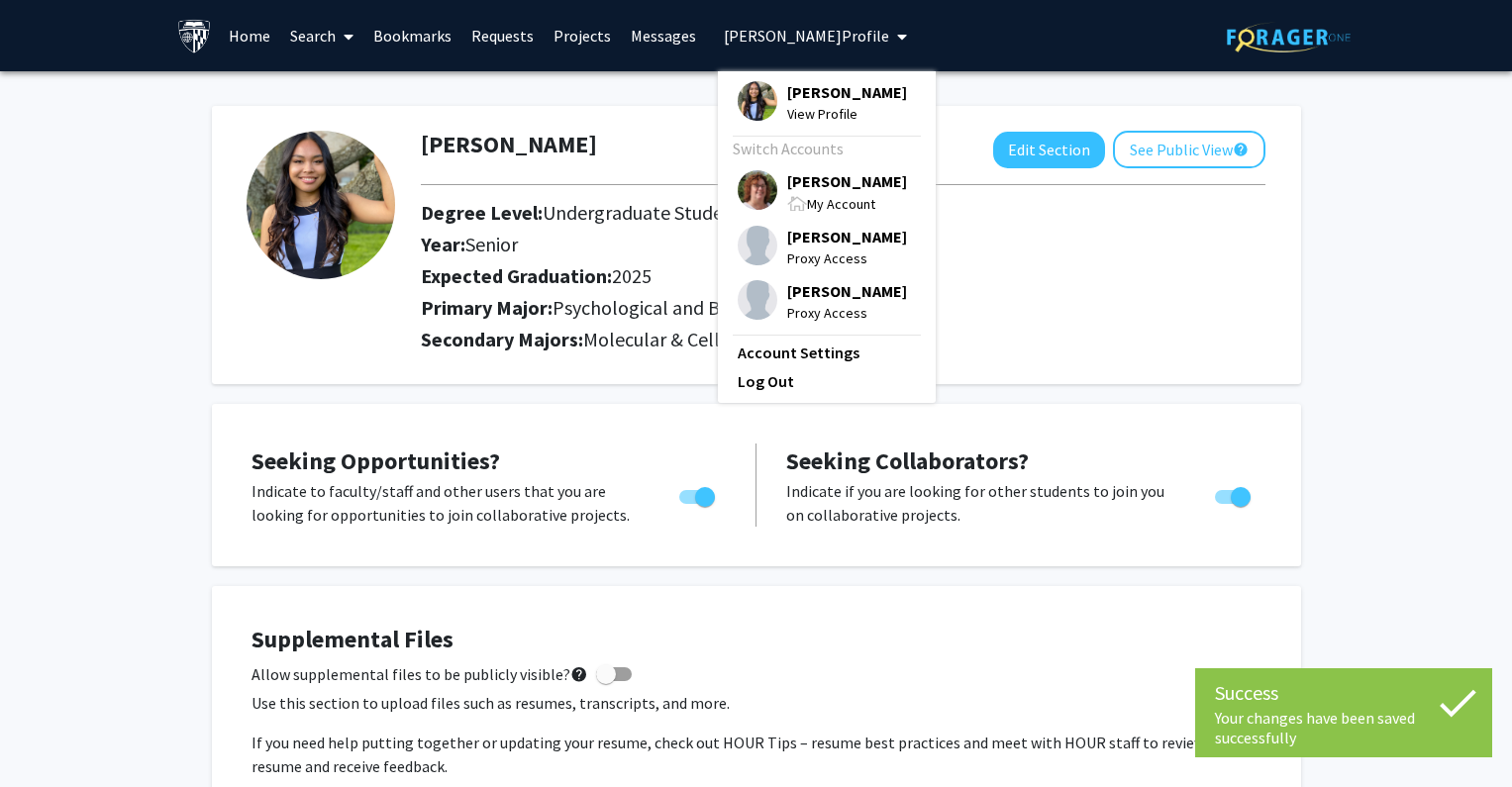 click on "[PERSON_NAME]" at bounding box center (847, 181) 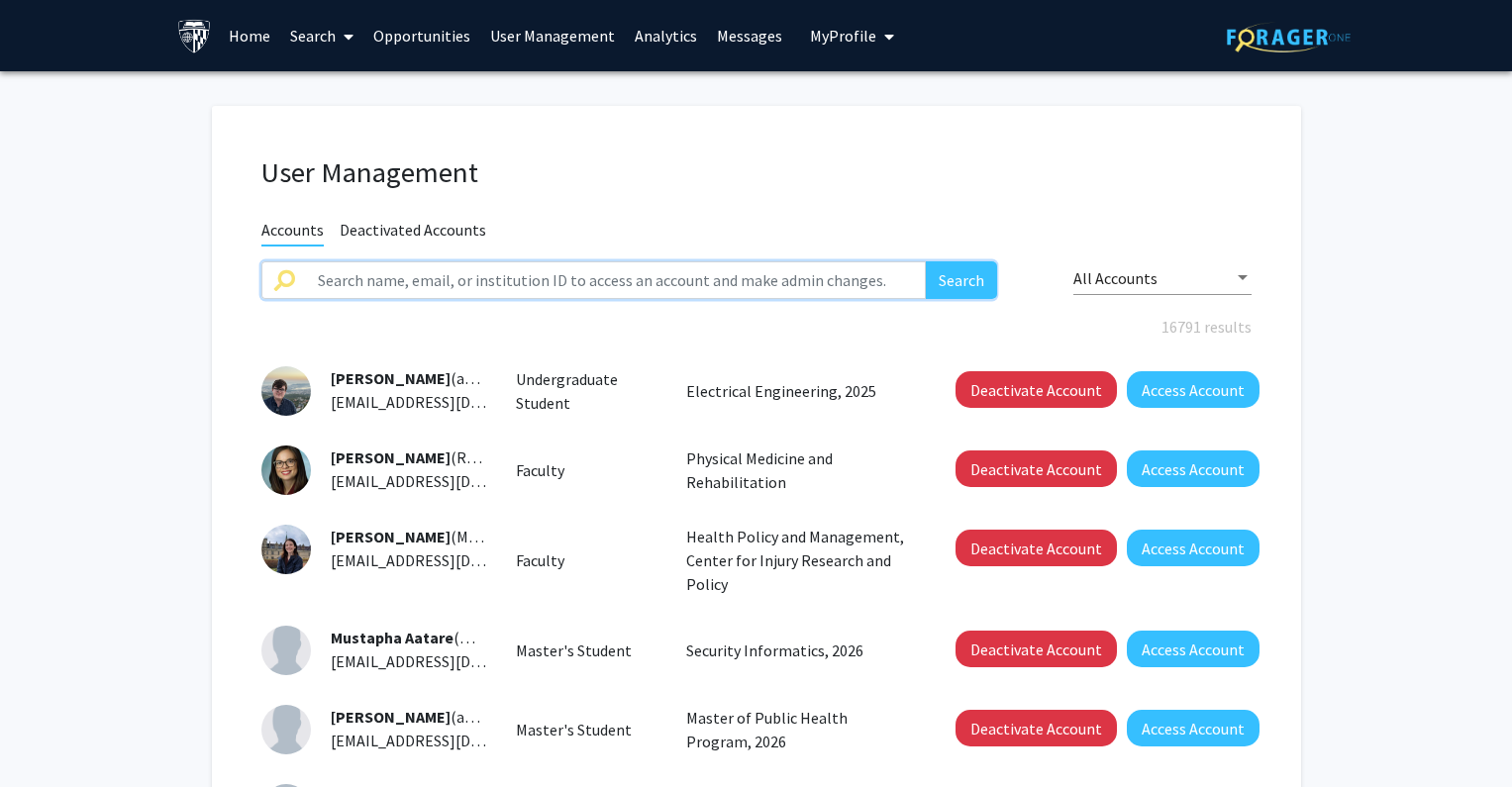 drag, startPoint x: 461, startPoint y: 276, endPoint x: 492, endPoint y: 279, distance: 31.144823 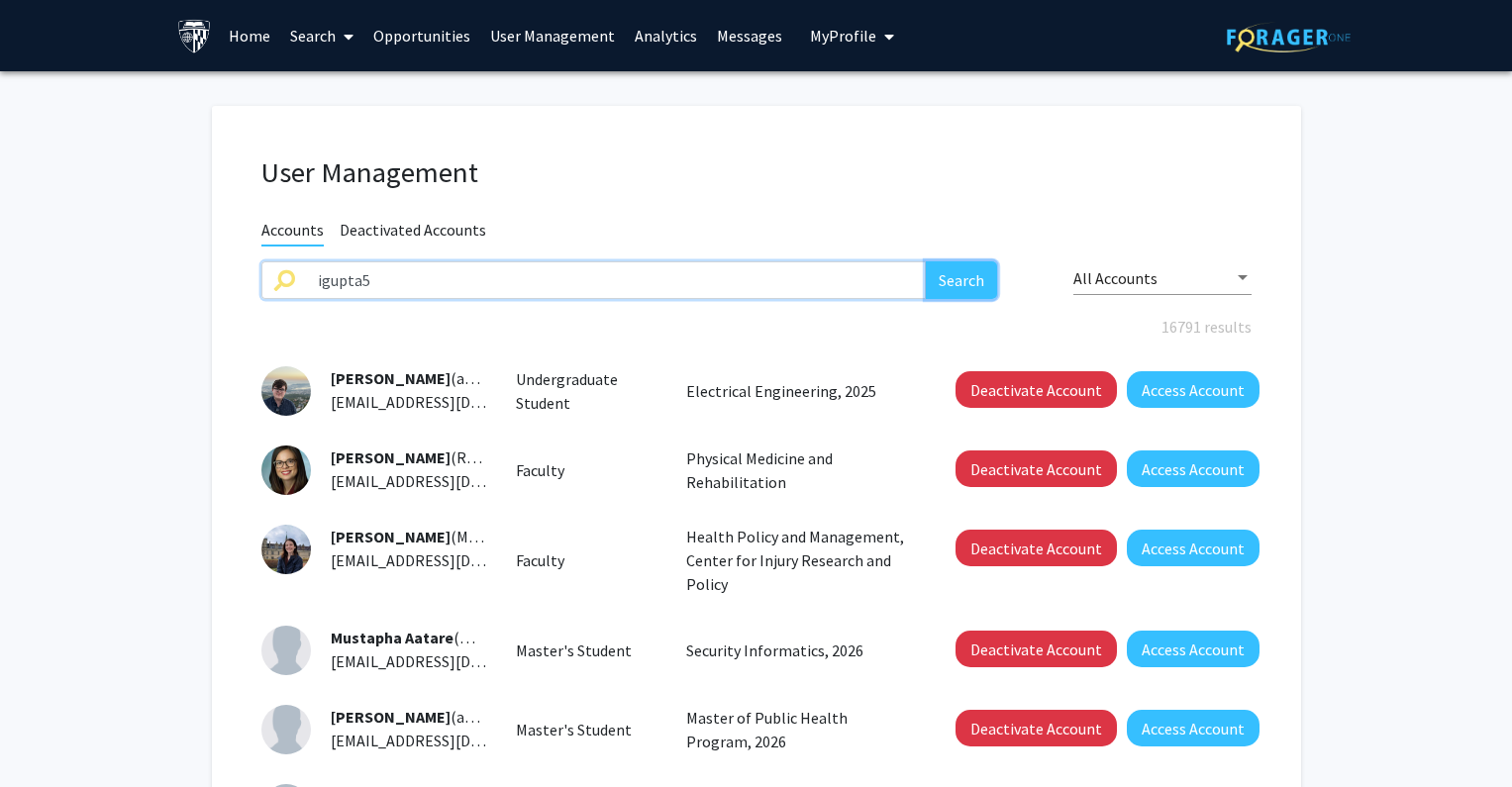 click on "Search" 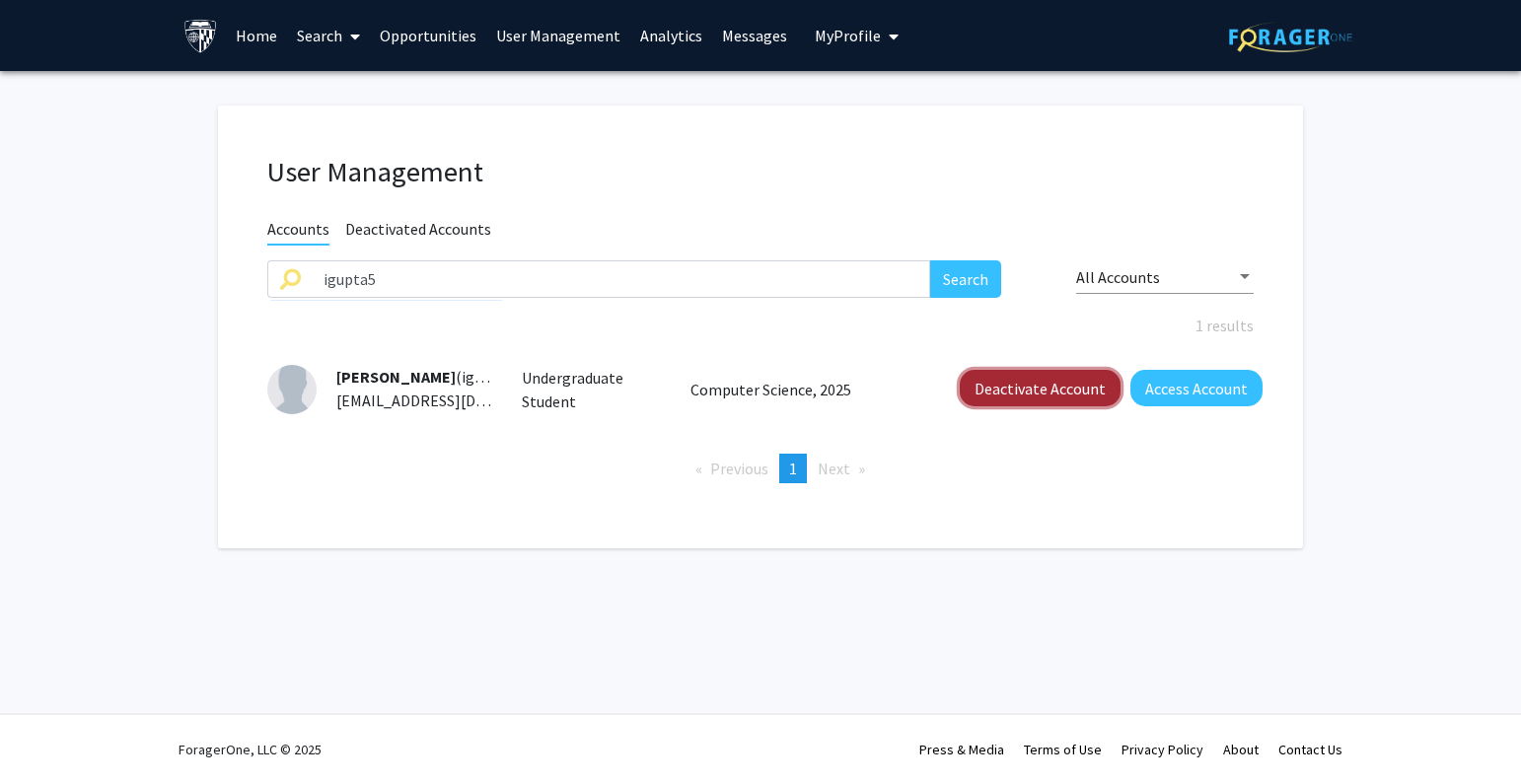 click on "Deactivate Account" 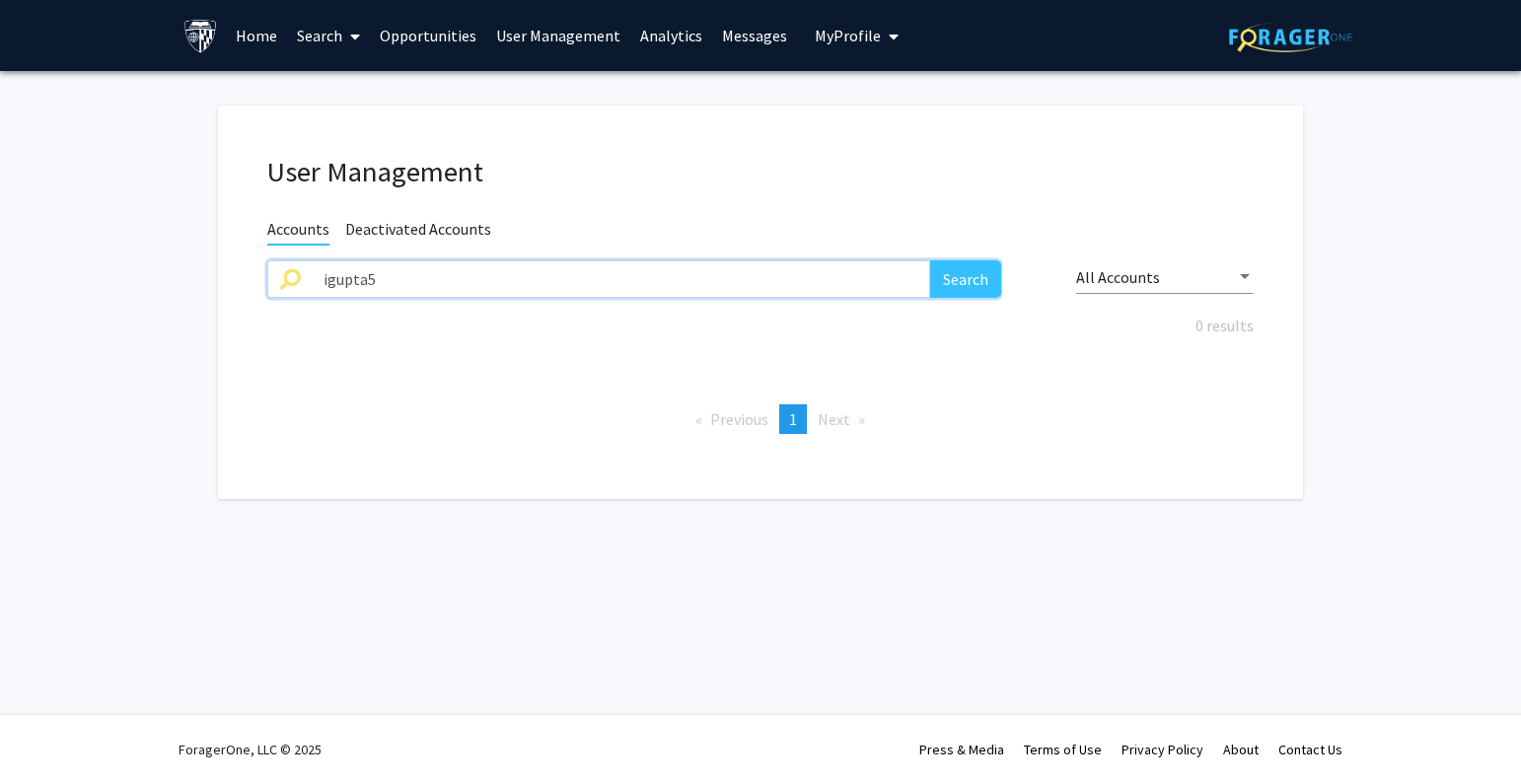drag, startPoint x: 202, startPoint y: 289, endPoint x: 254, endPoint y: 289, distance: 52 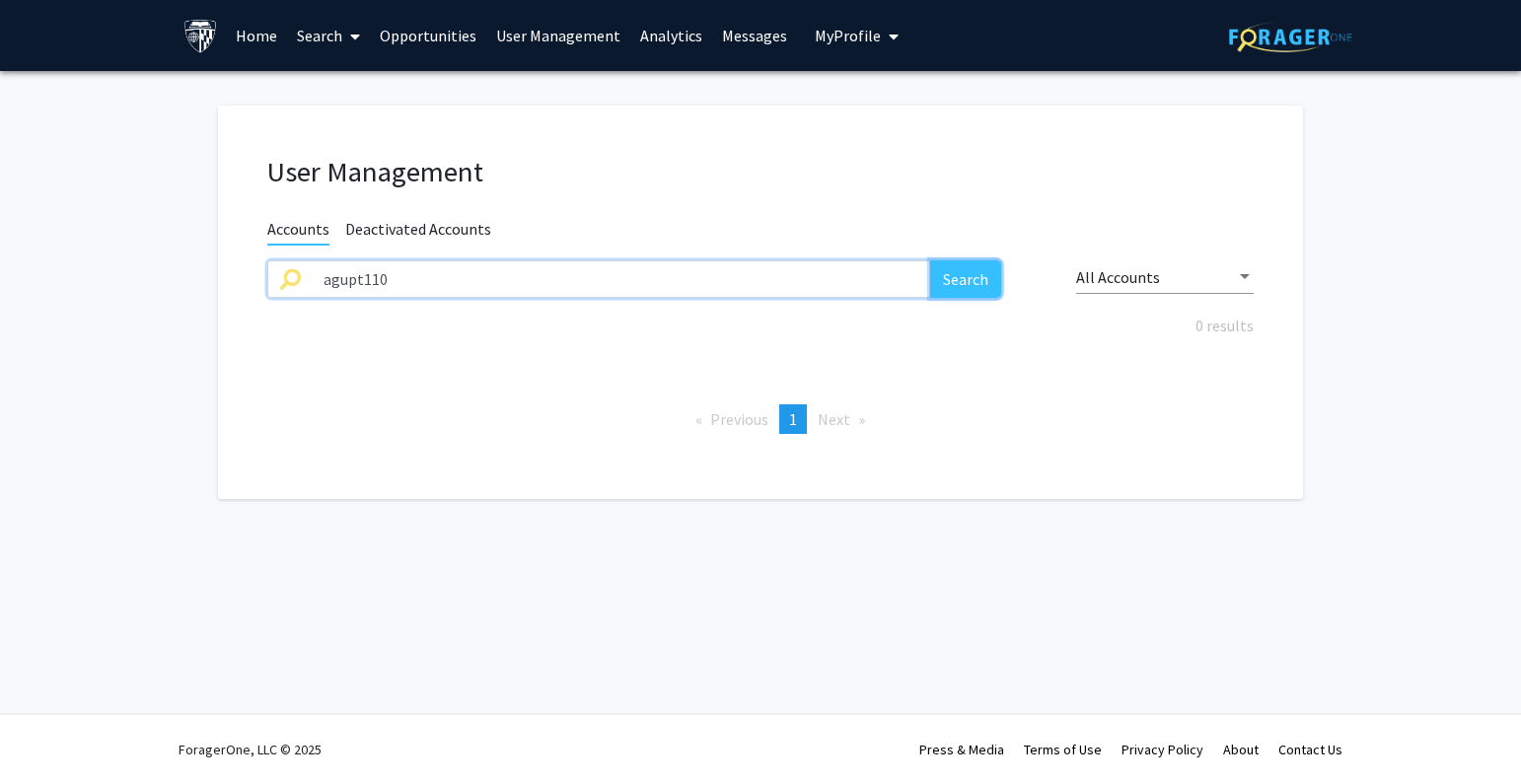 click on "Search" 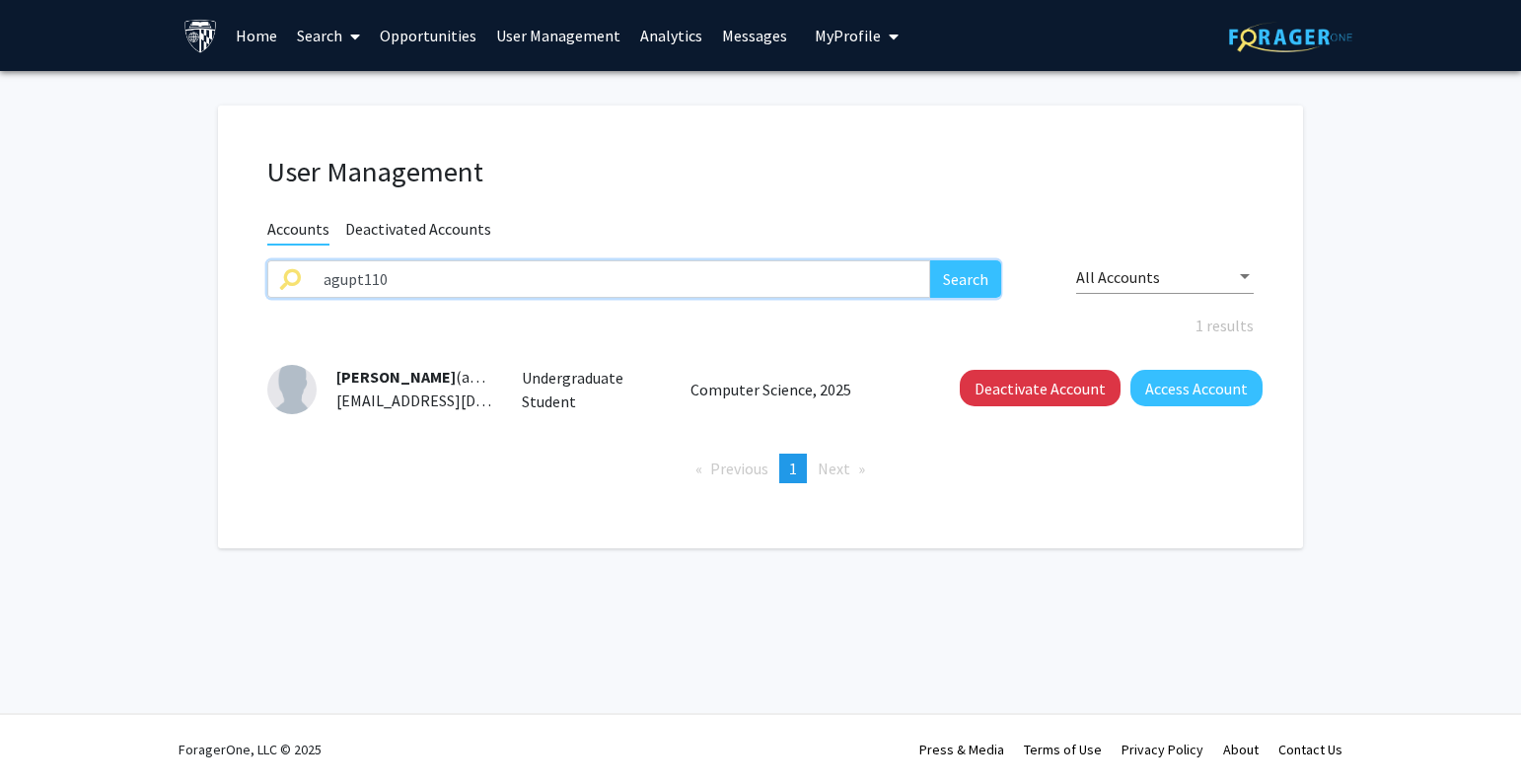 drag, startPoint x: 408, startPoint y: 262, endPoint x: 209, endPoint y: 302, distance: 202.98029 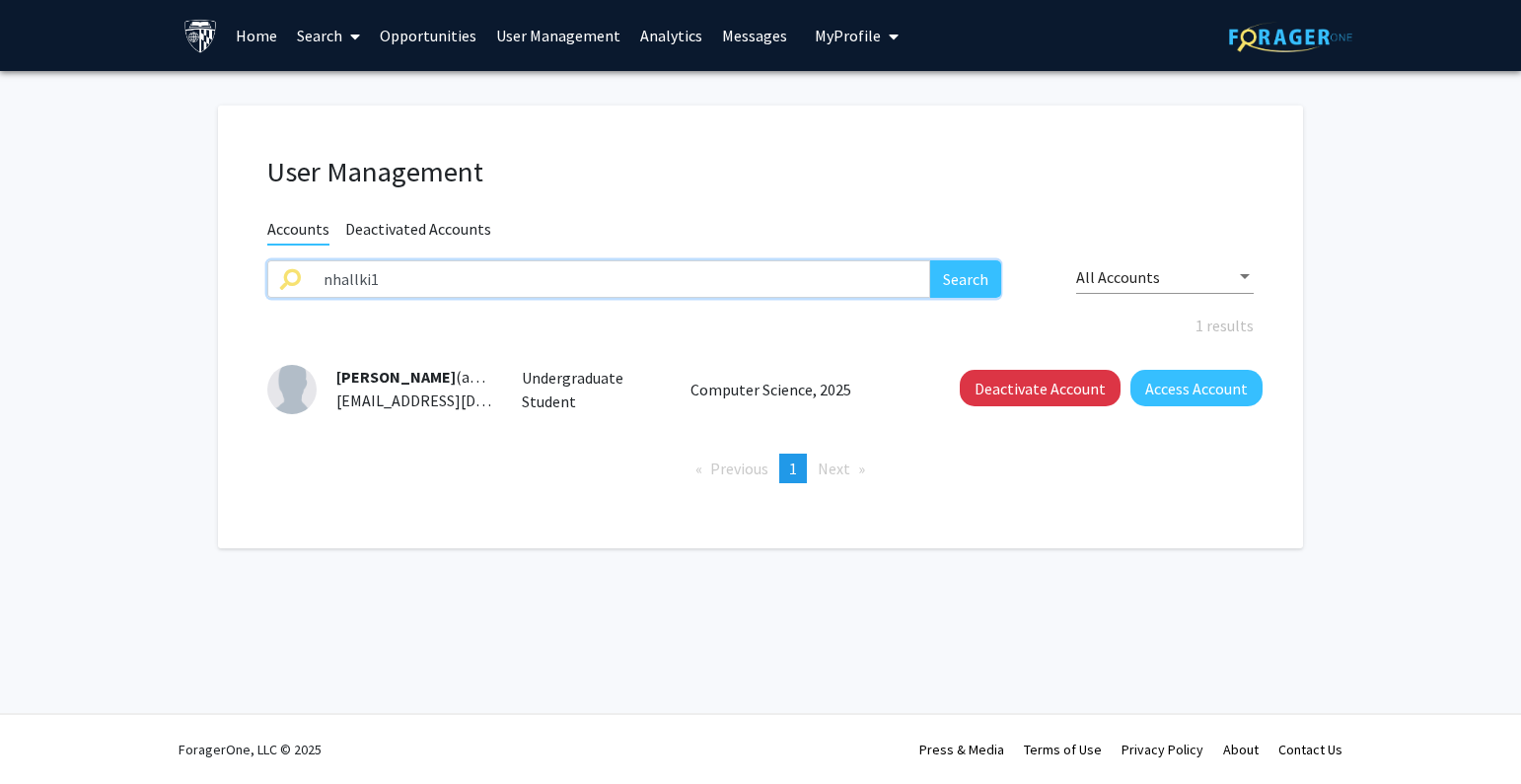 type on "nhallki1" 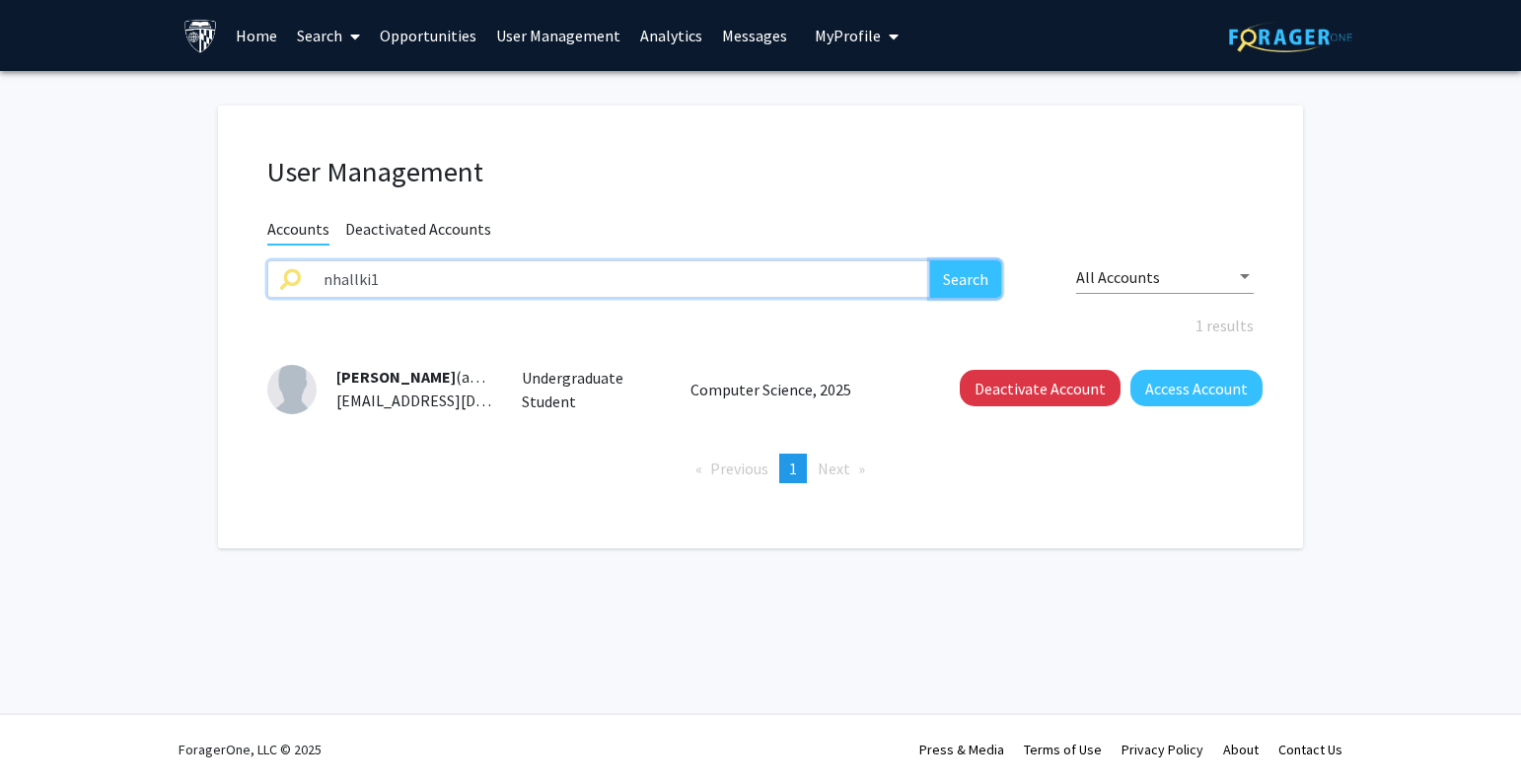 click on "Search" 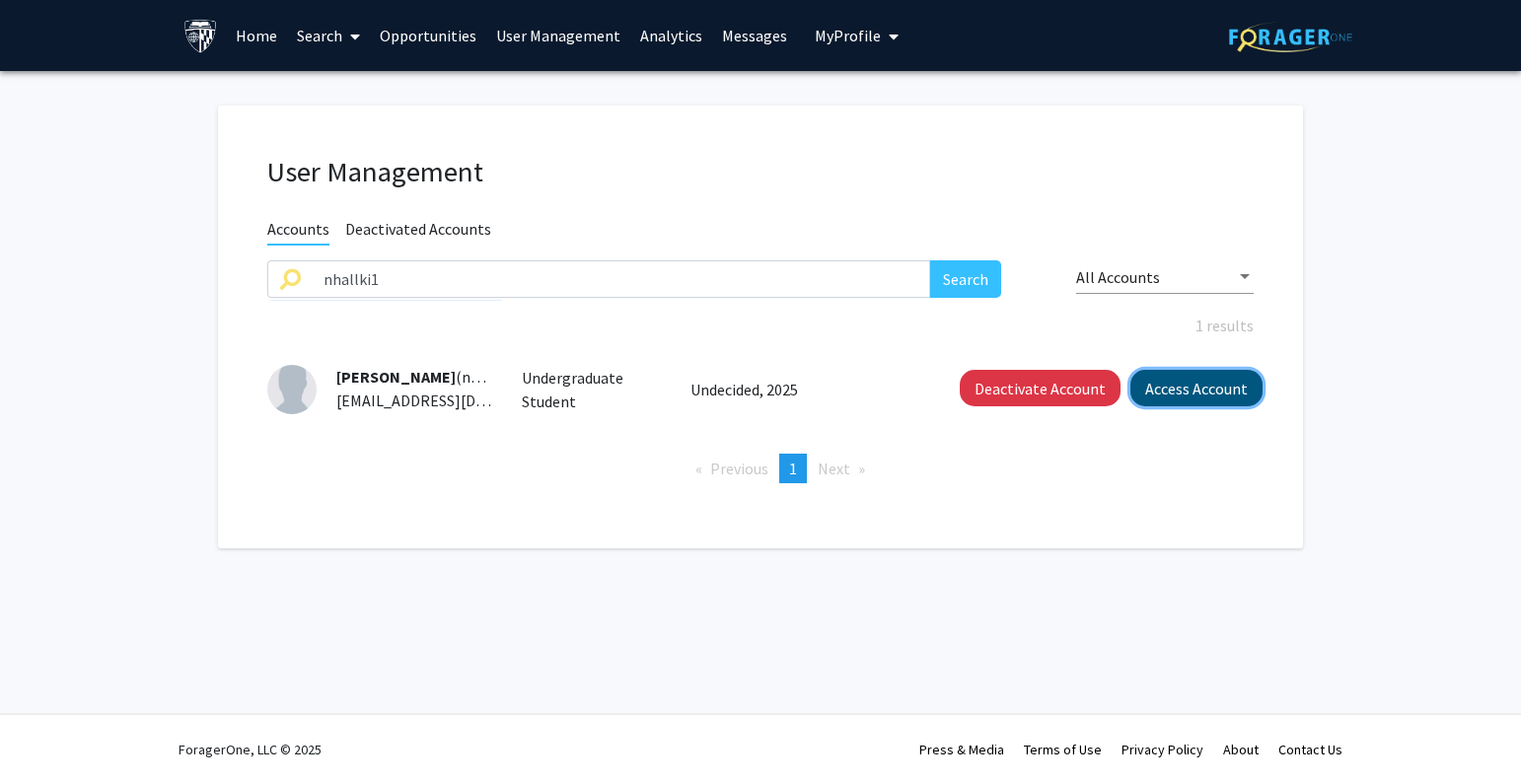 click on "Access Account" 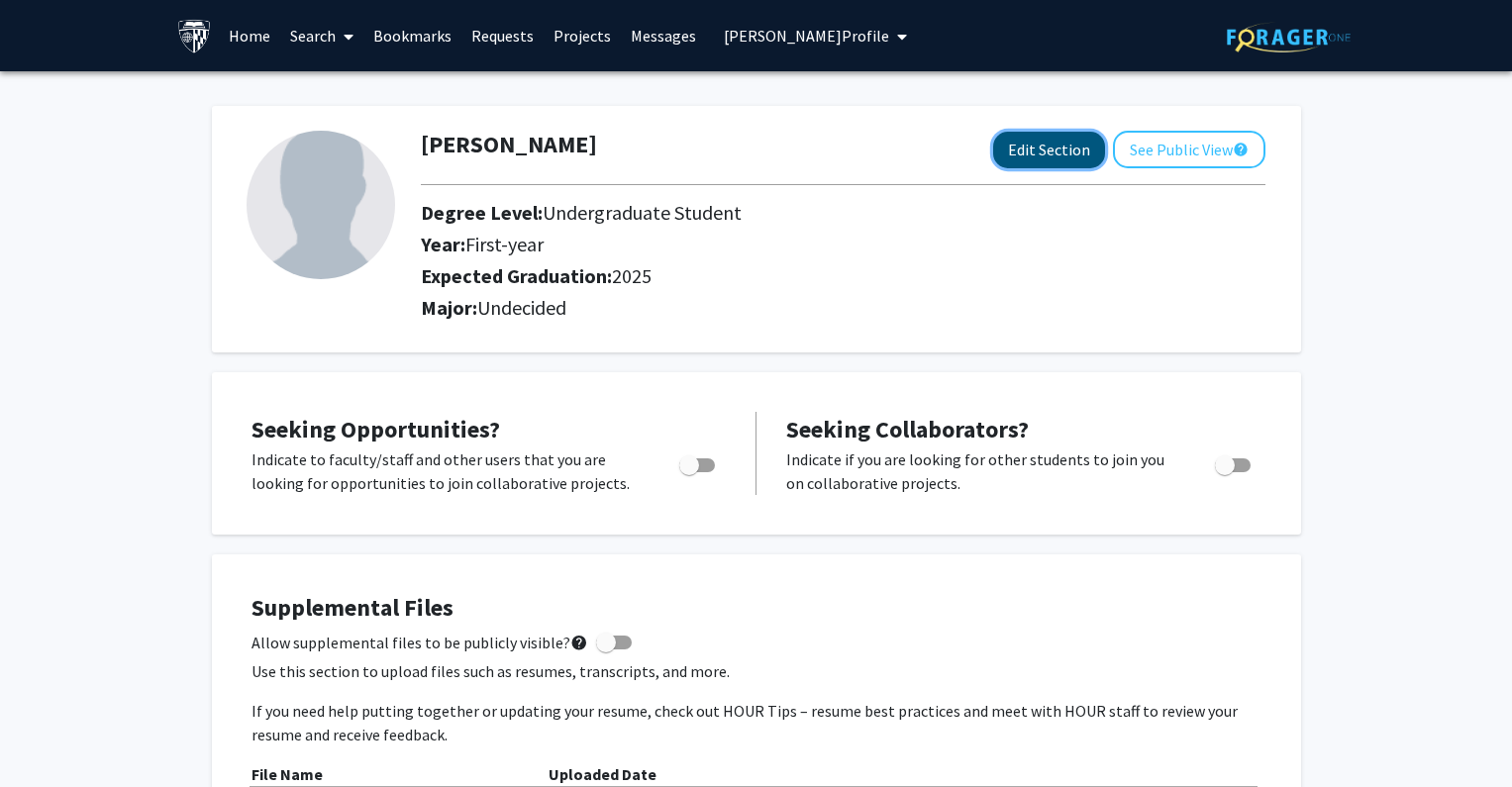 click on "Edit Section" 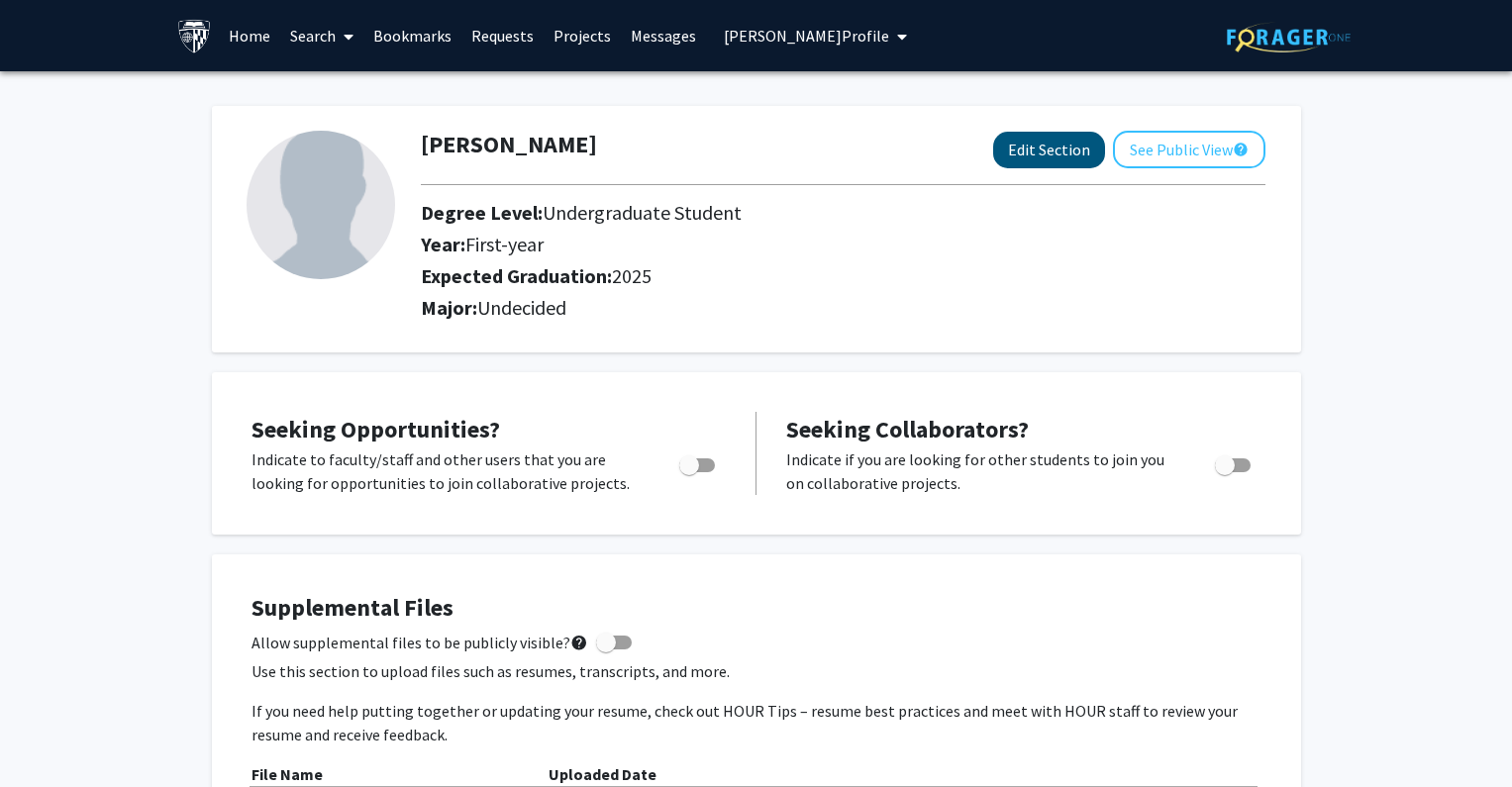 select on "first-year" 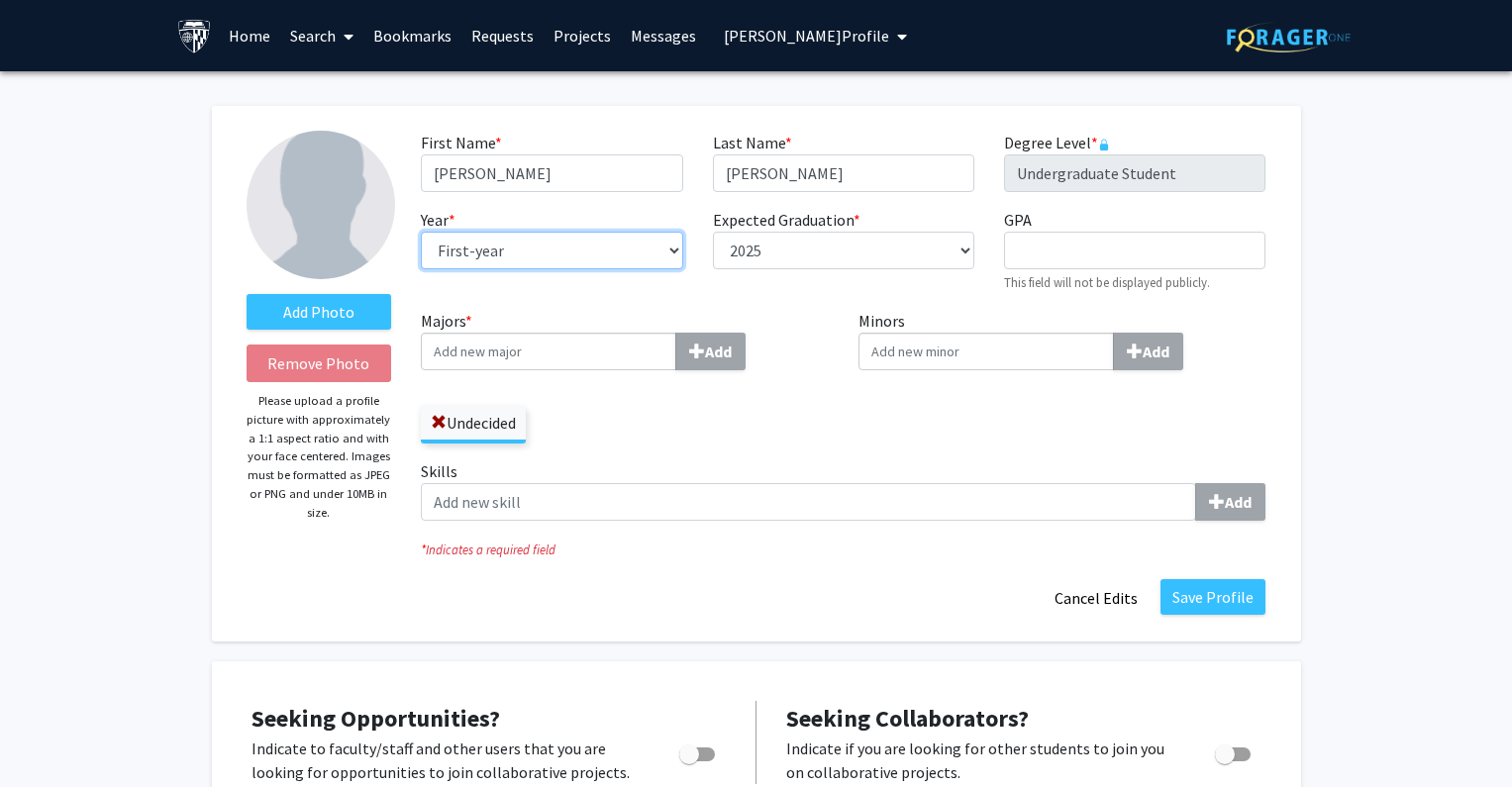 click on "---  First-year   Sophomore   Junior   Senior   Postbaccalaureate Certificate" at bounding box center (552, 250) 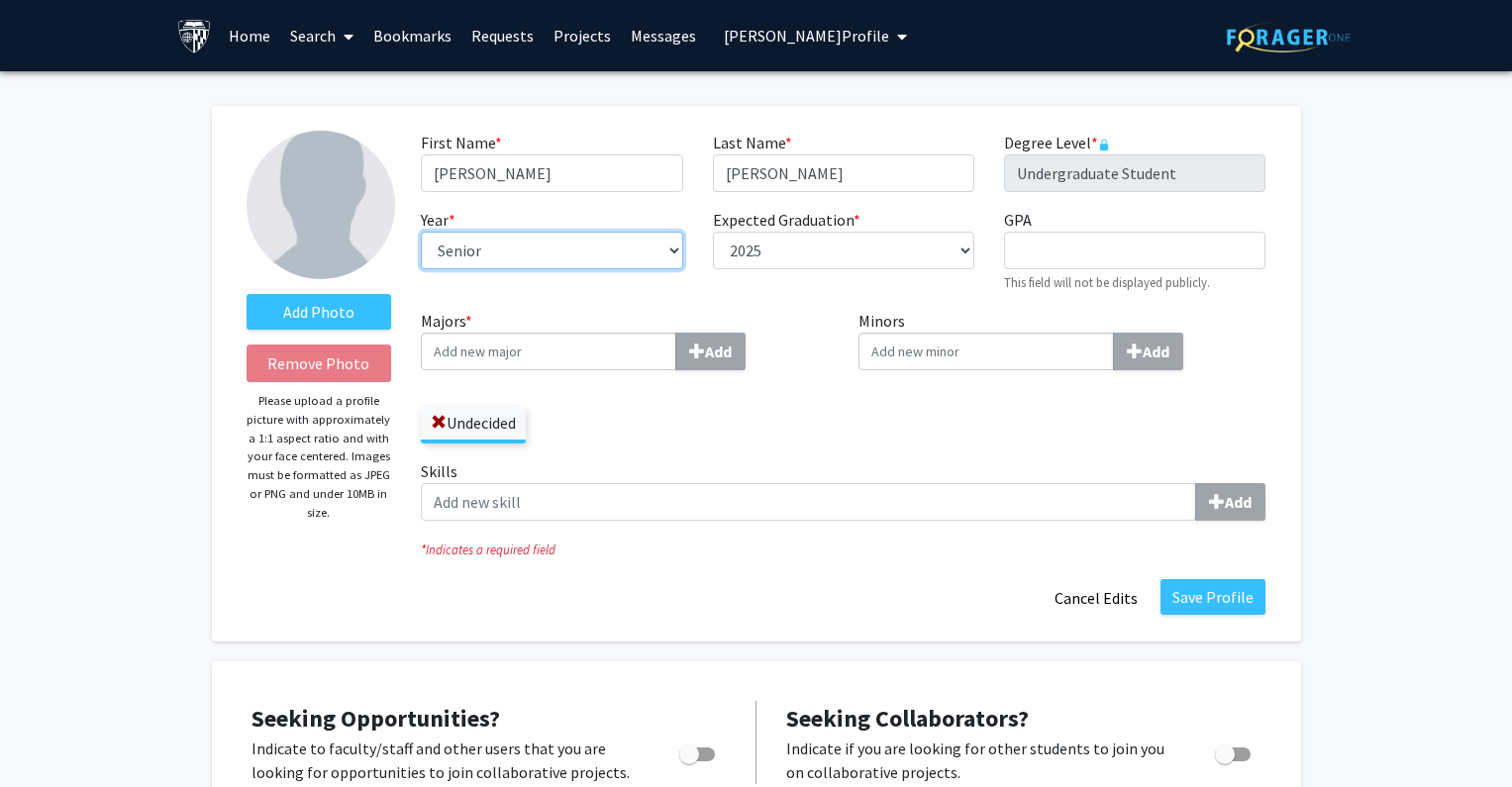 click on "---  First-year   Sophomore   Junior   Senior   Postbaccalaureate Certificate" at bounding box center (552, 250) 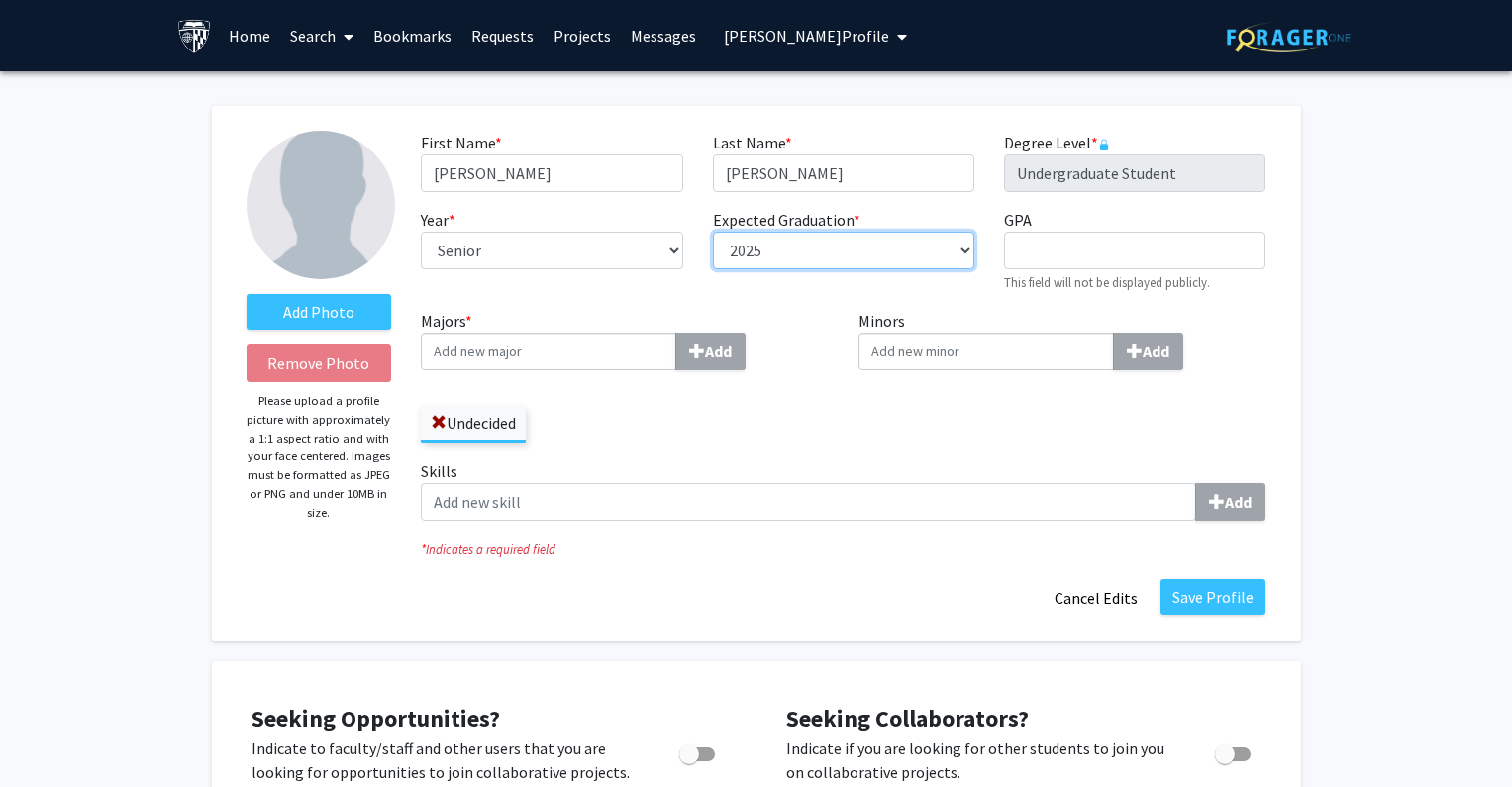 drag, startPoint x: 877, startPoint y: 240, endPoint x: 867, endPoint y: 250, distance: 14.142136 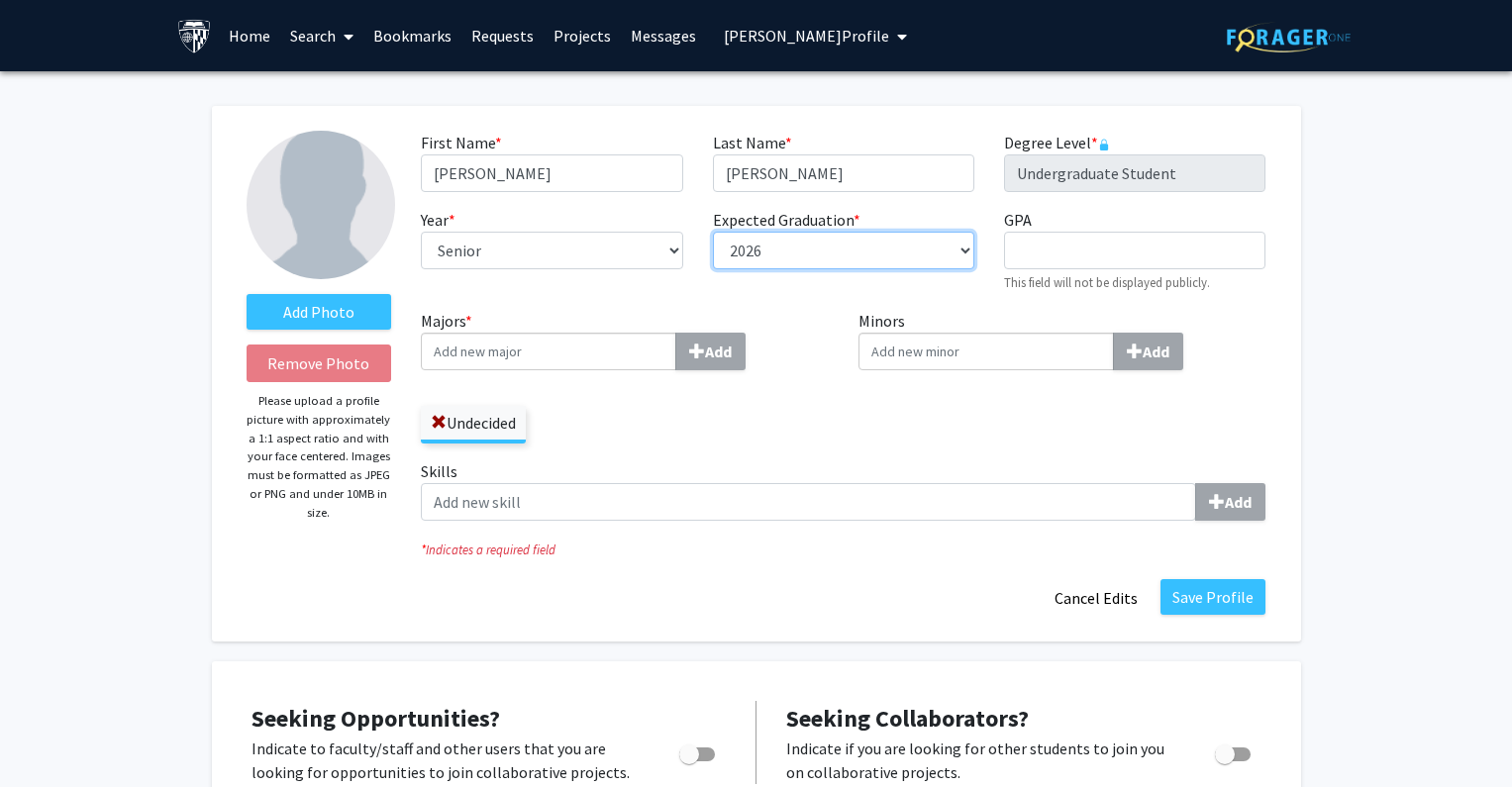click on "---  2018   2019   2020   2021   2022   2023   2024   2025   2026   2027   2028   2029   2030   2031" at bounding box center (844, 250) 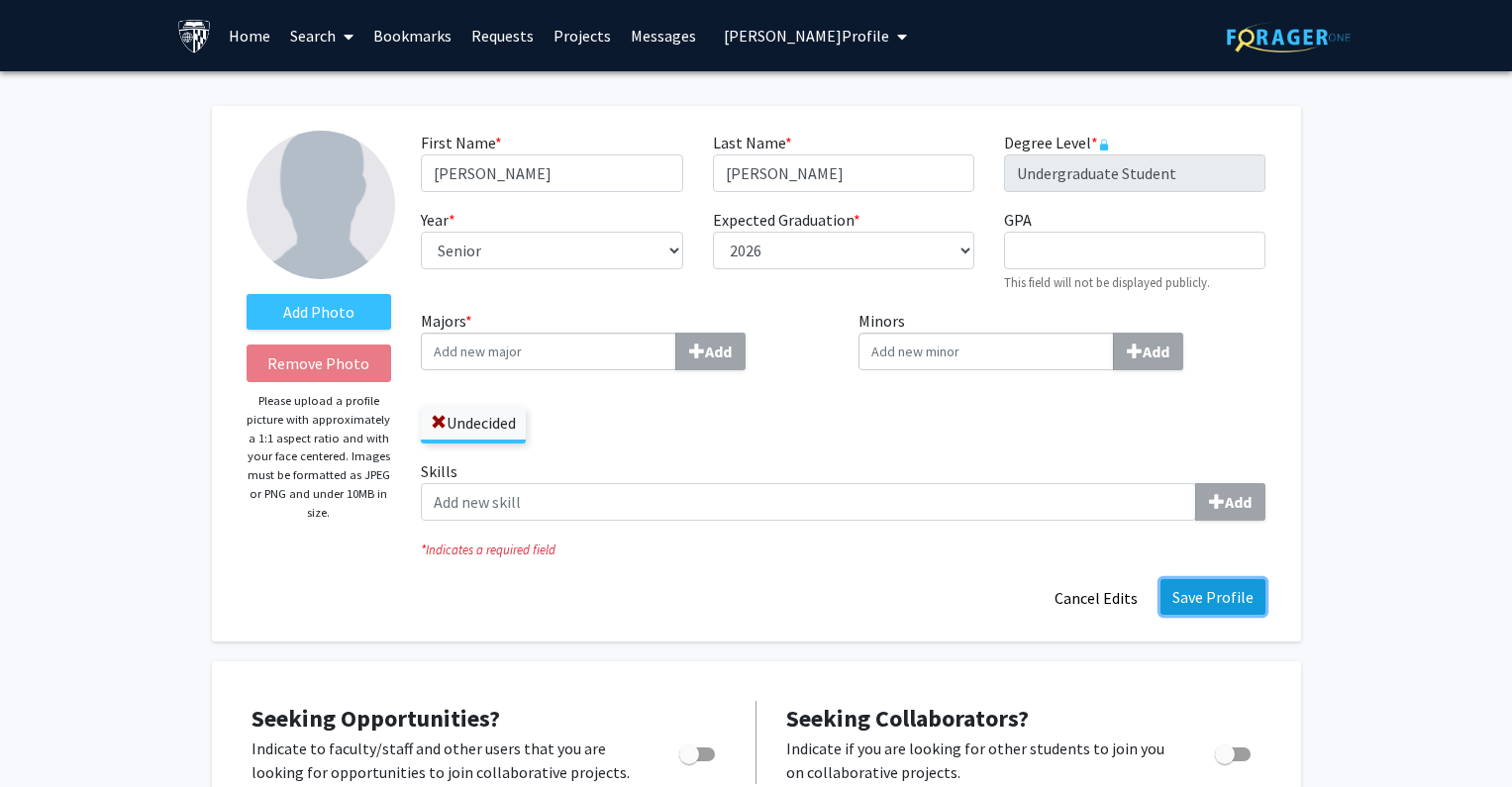 click on "Save Profile" 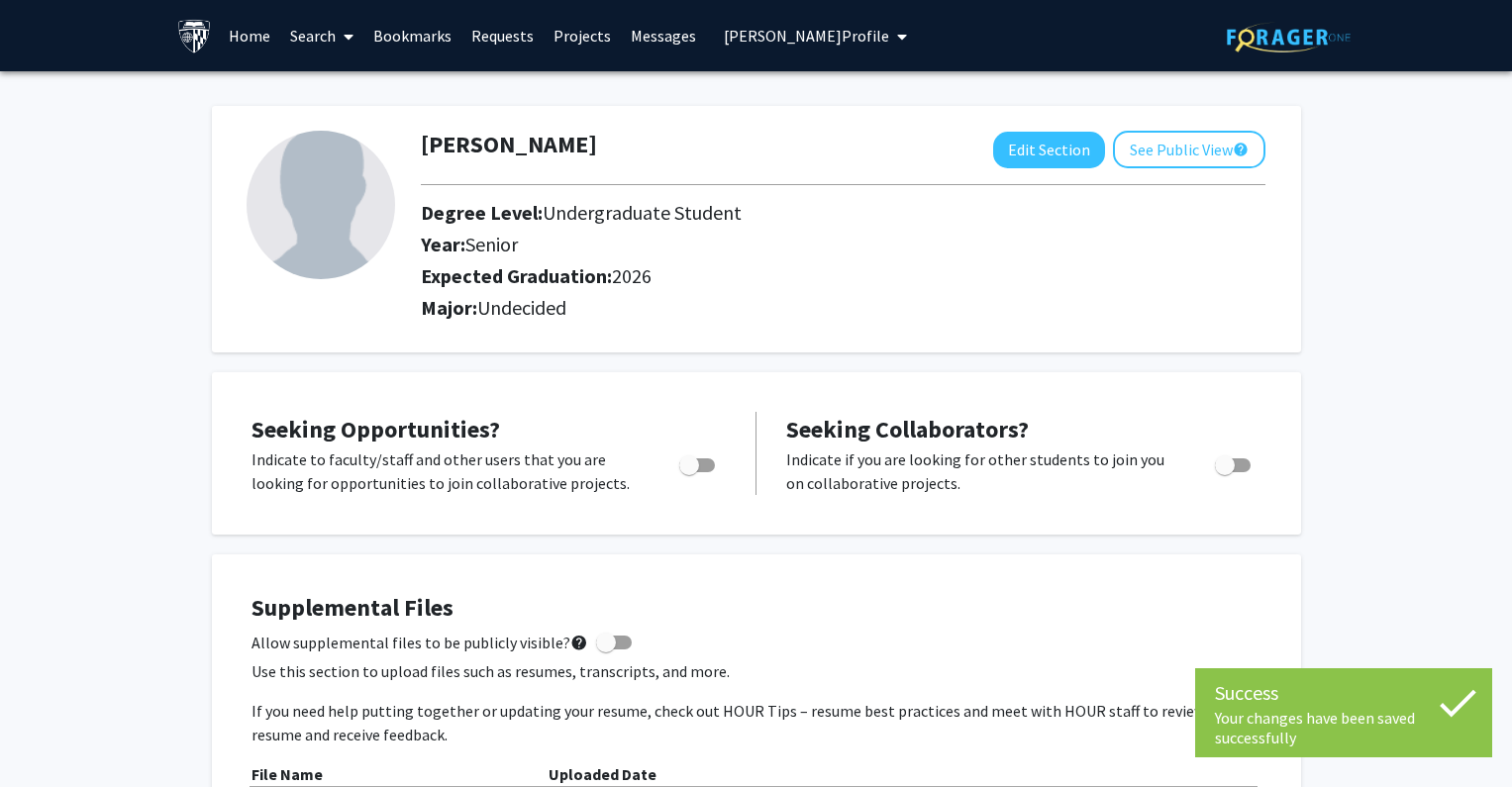 click on "Noah Hall-King's   Profile" at bounding box center [806, 36] 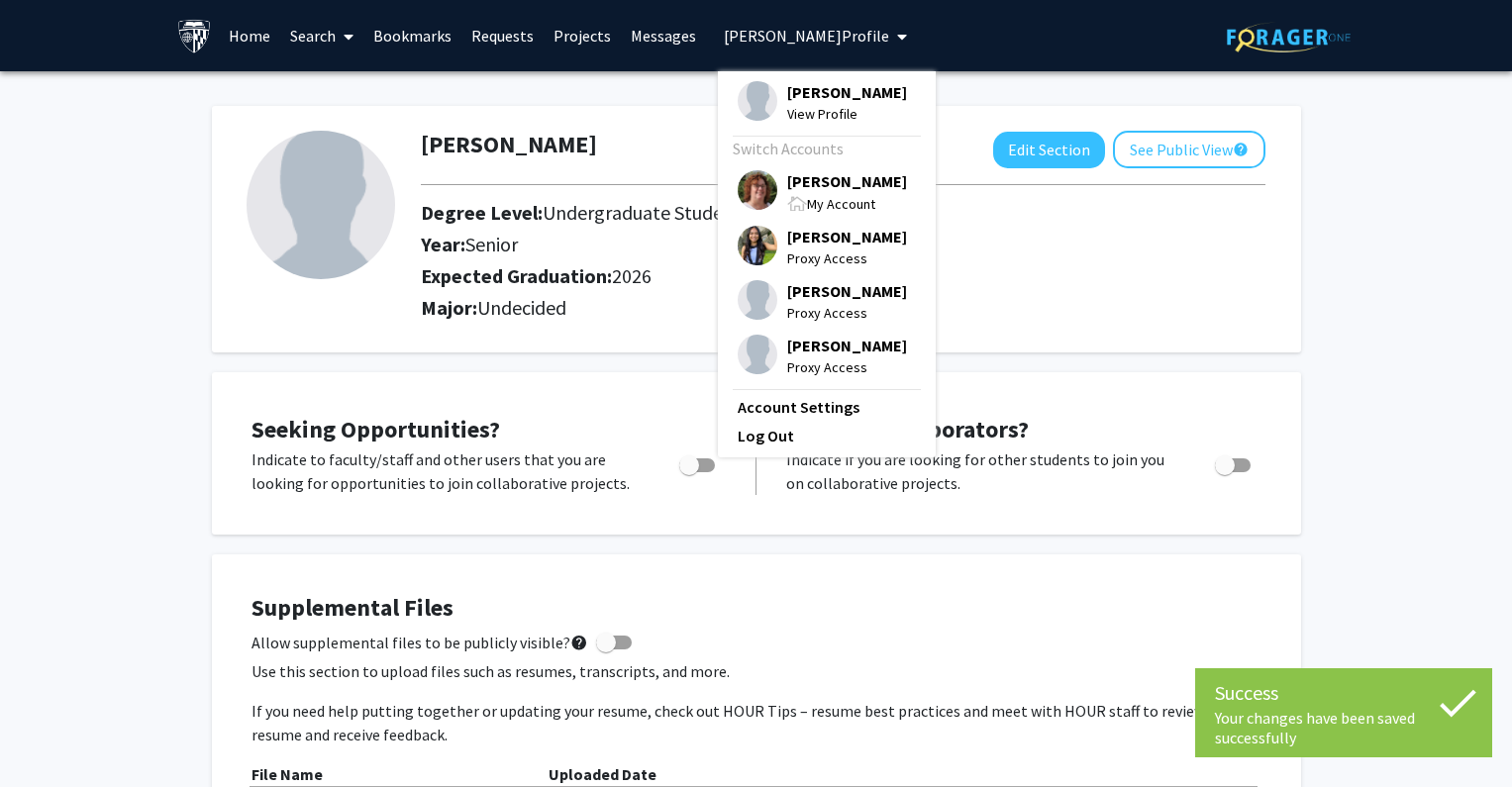 click on "[PERSON_NAME]" at bounding box center (847, 181) 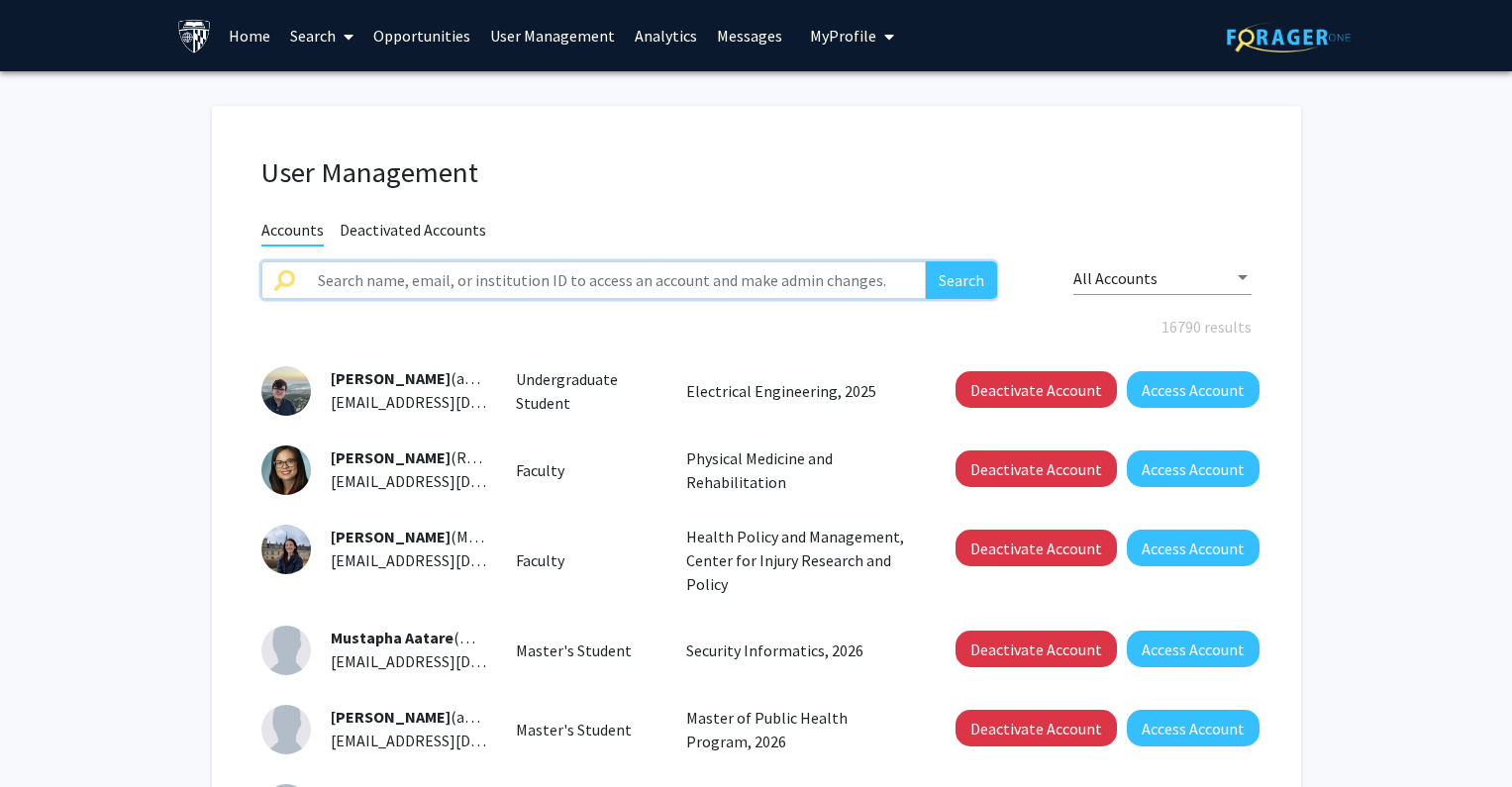 click 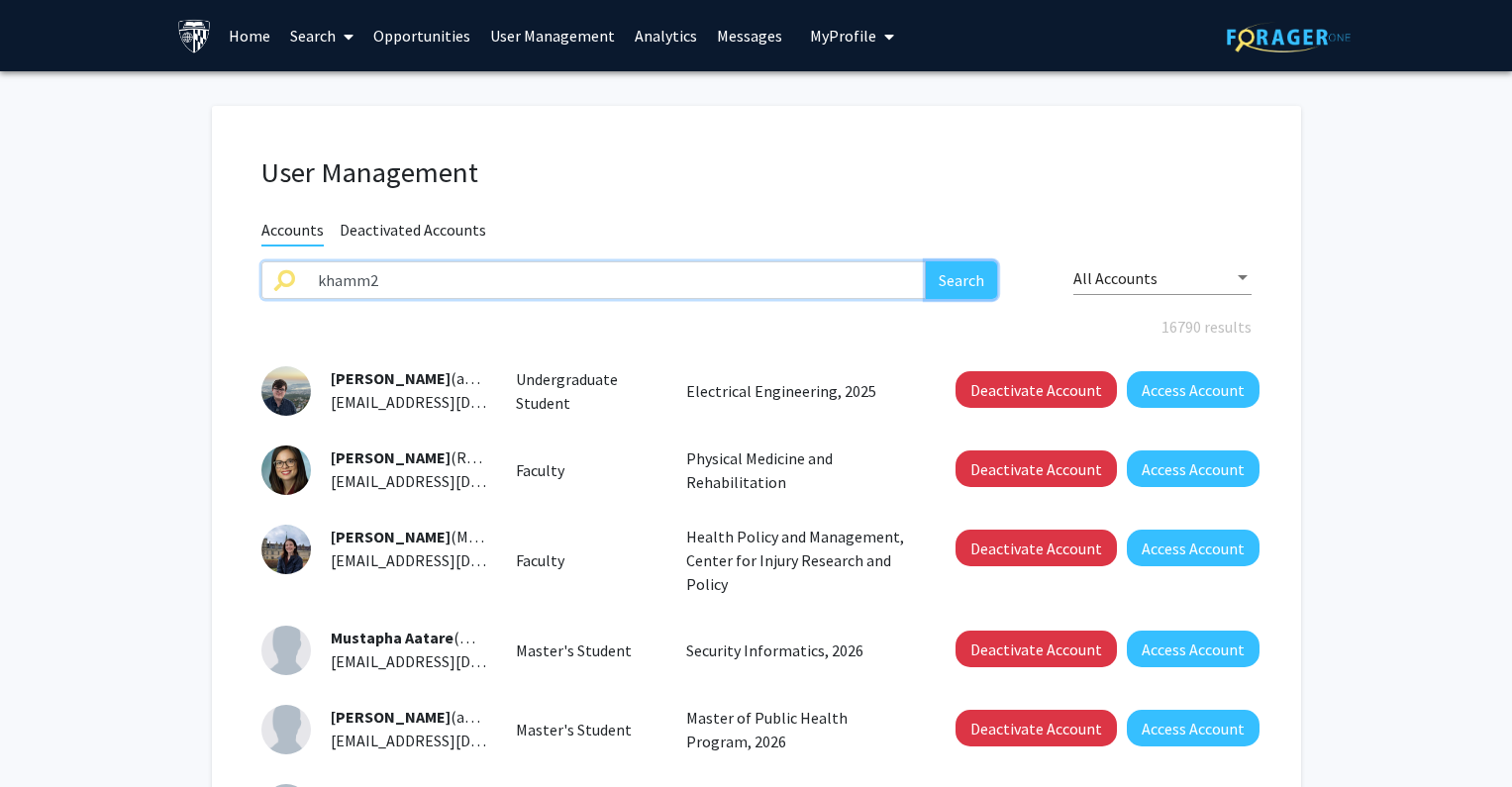 click on "Search" 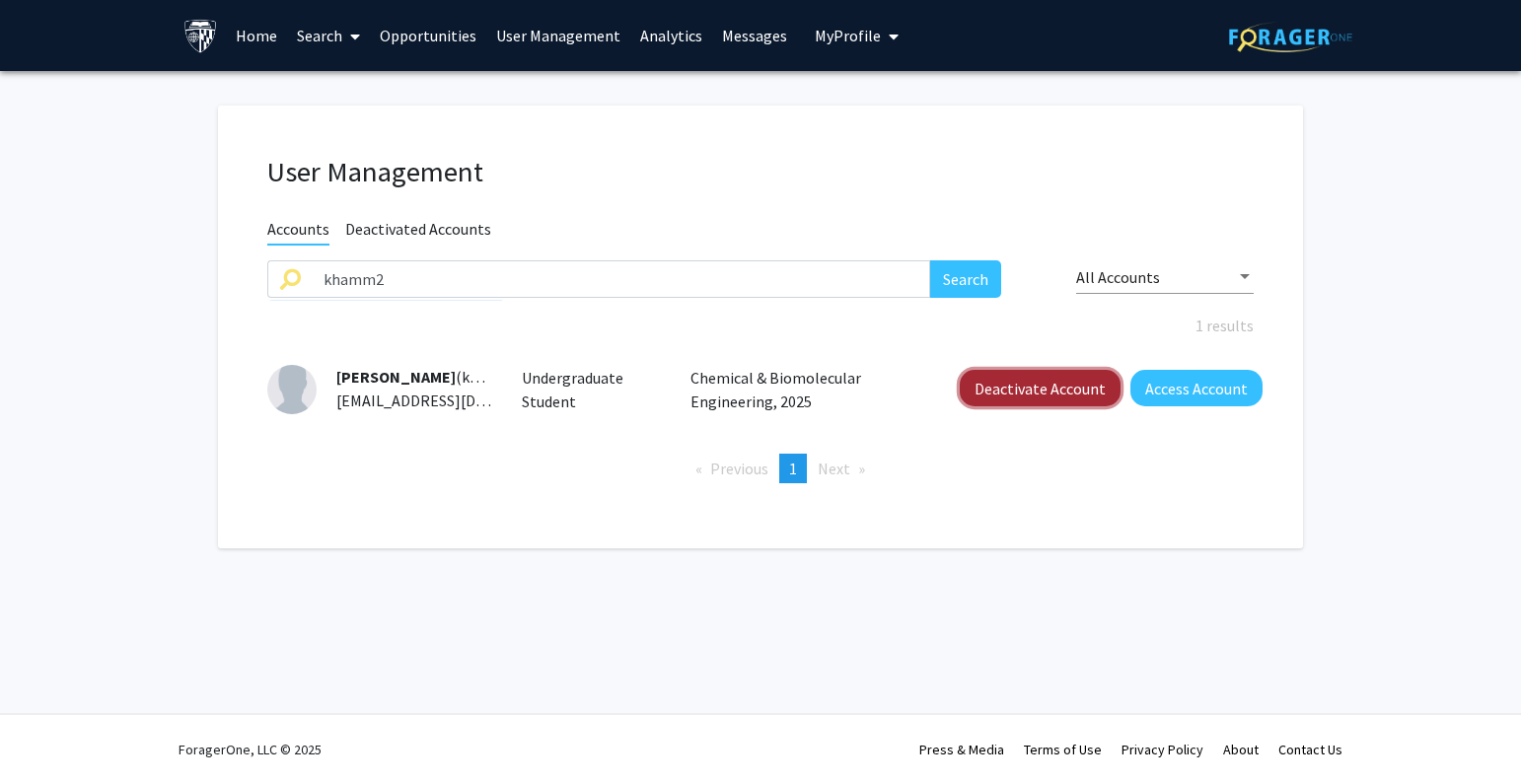 click on "Deactivate Account" 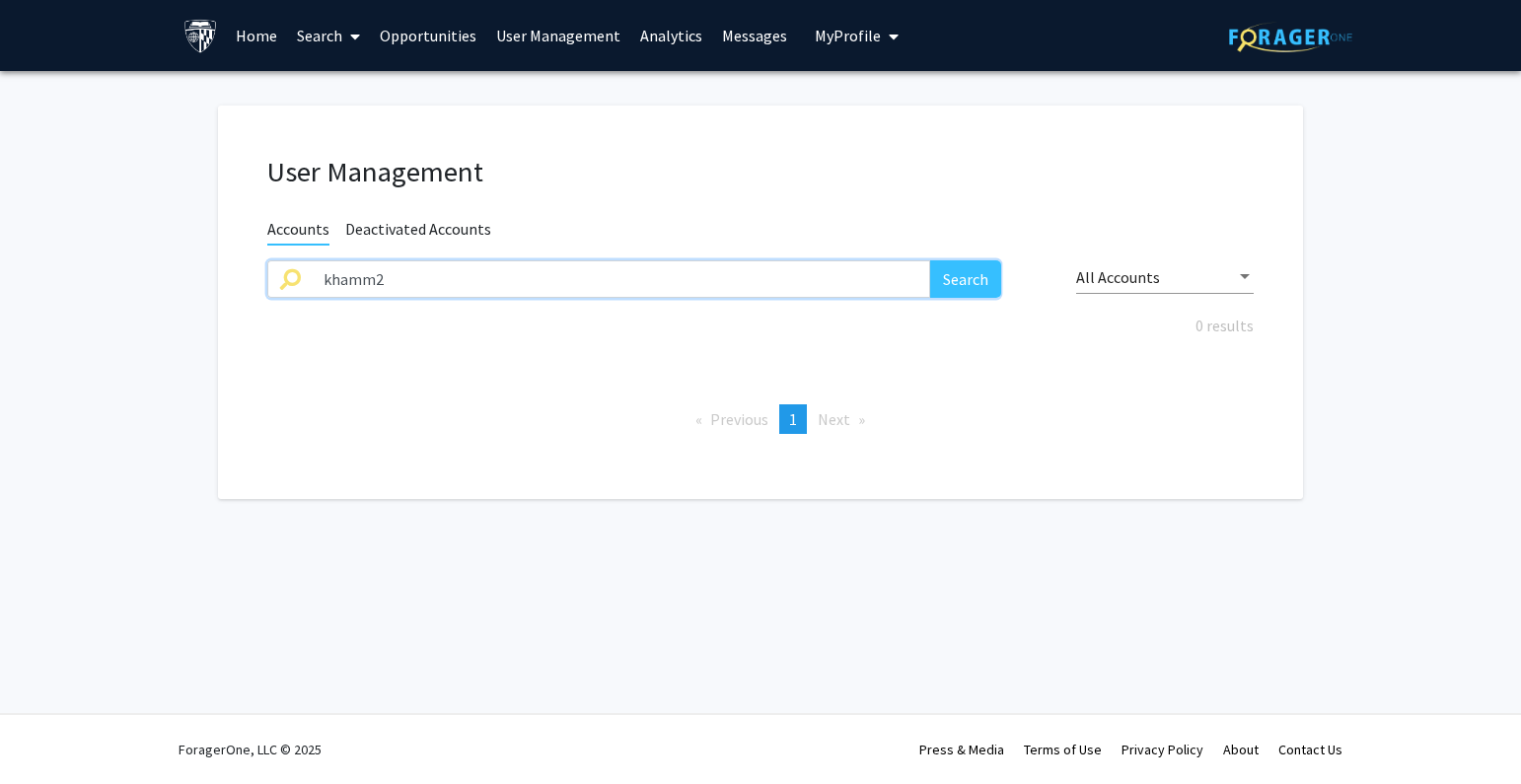 drag, startPoint x: 430, startPoint y: 278, endPoint x: 173, endPoint y: 289, distance: 257.2353 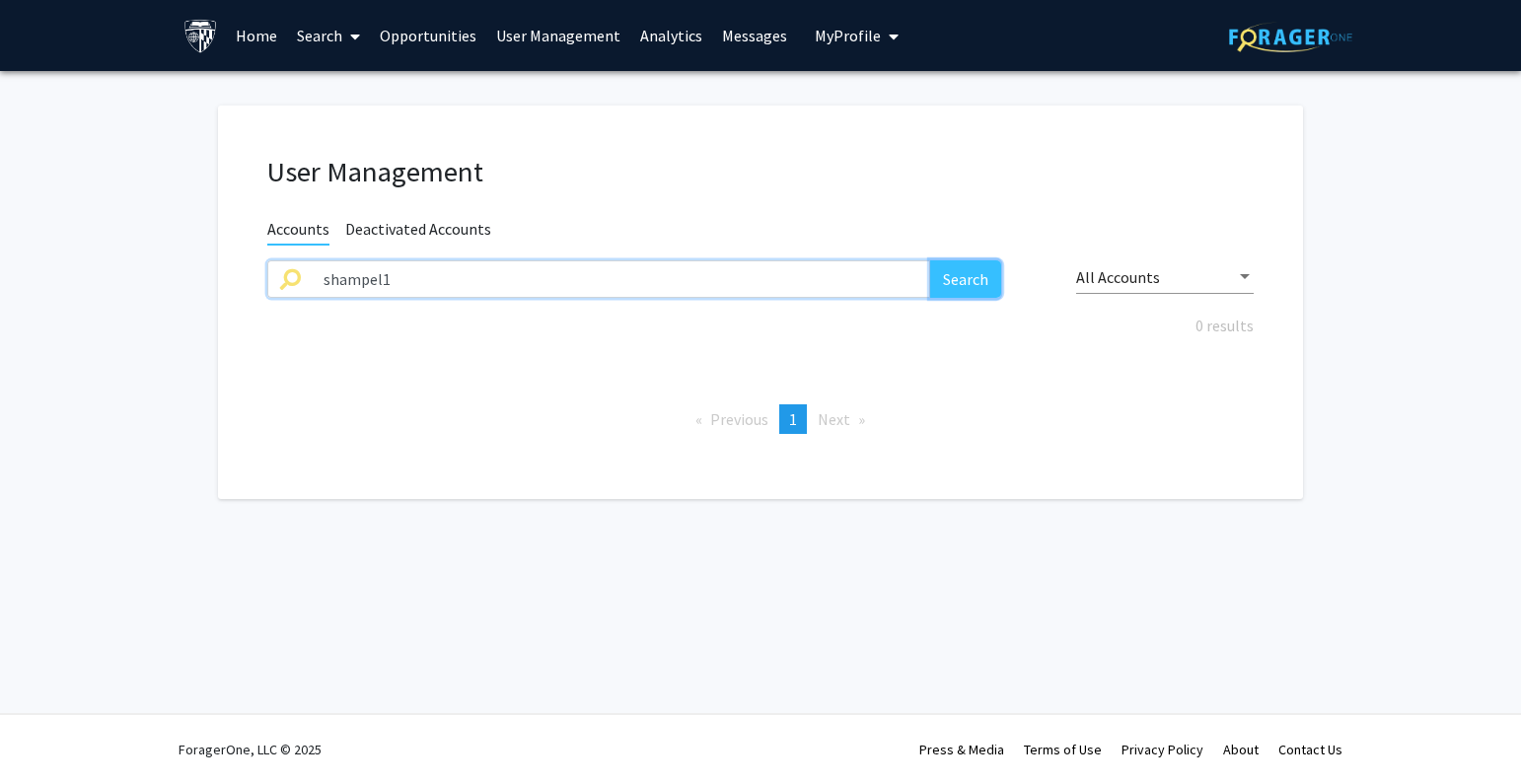 click on "Search" 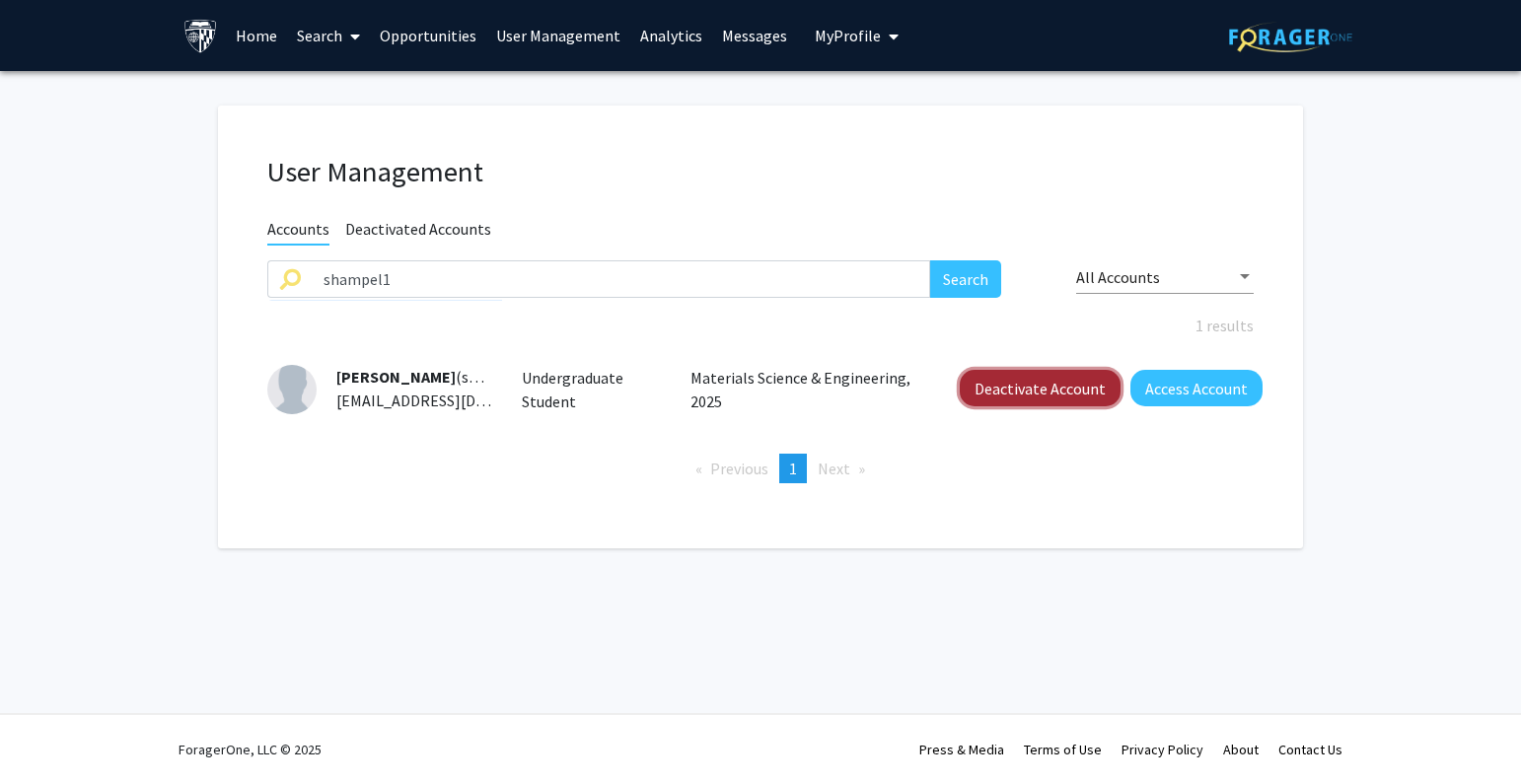 click on "Deactivate Account" 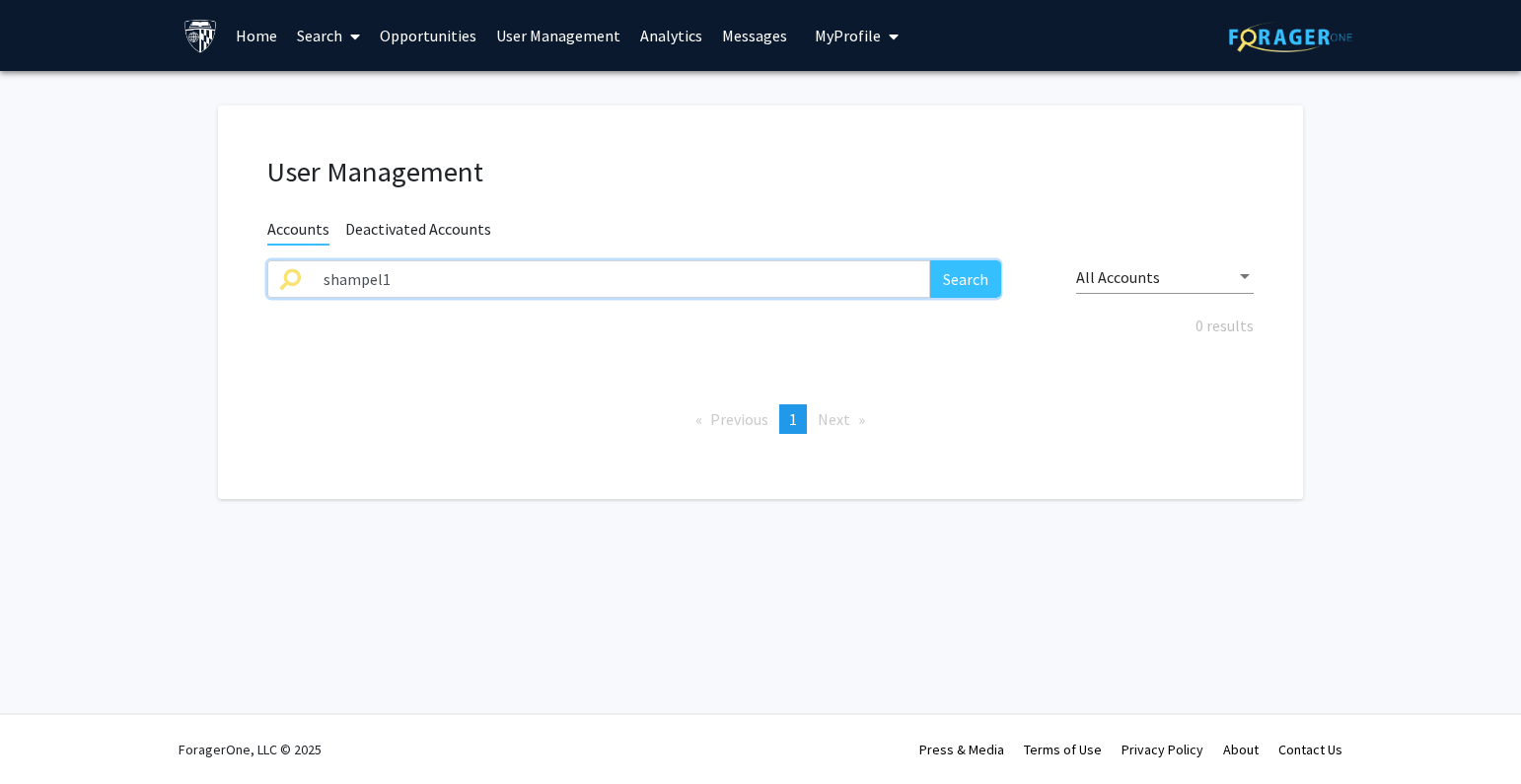 paste on "jharo2" 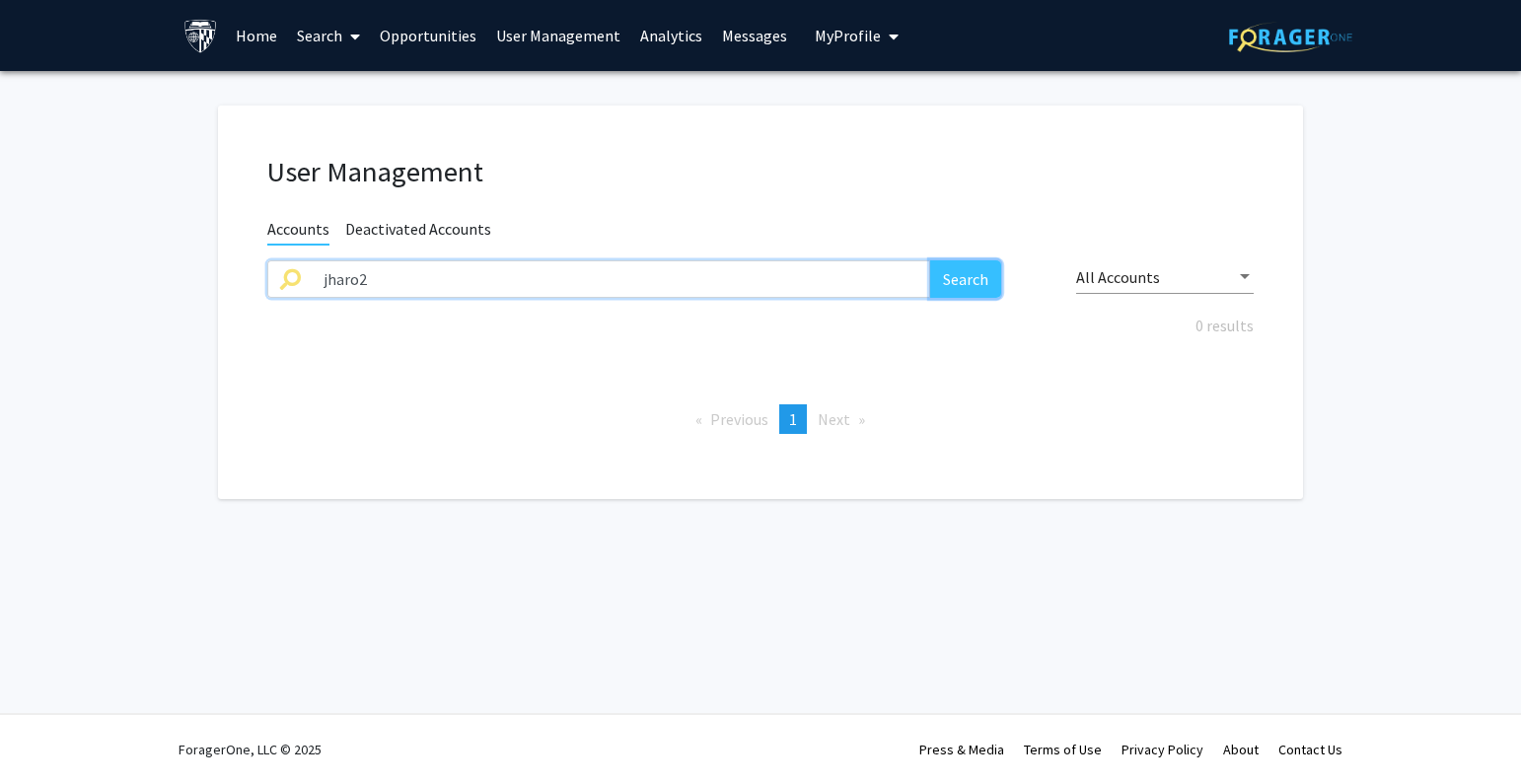 click on "Search" 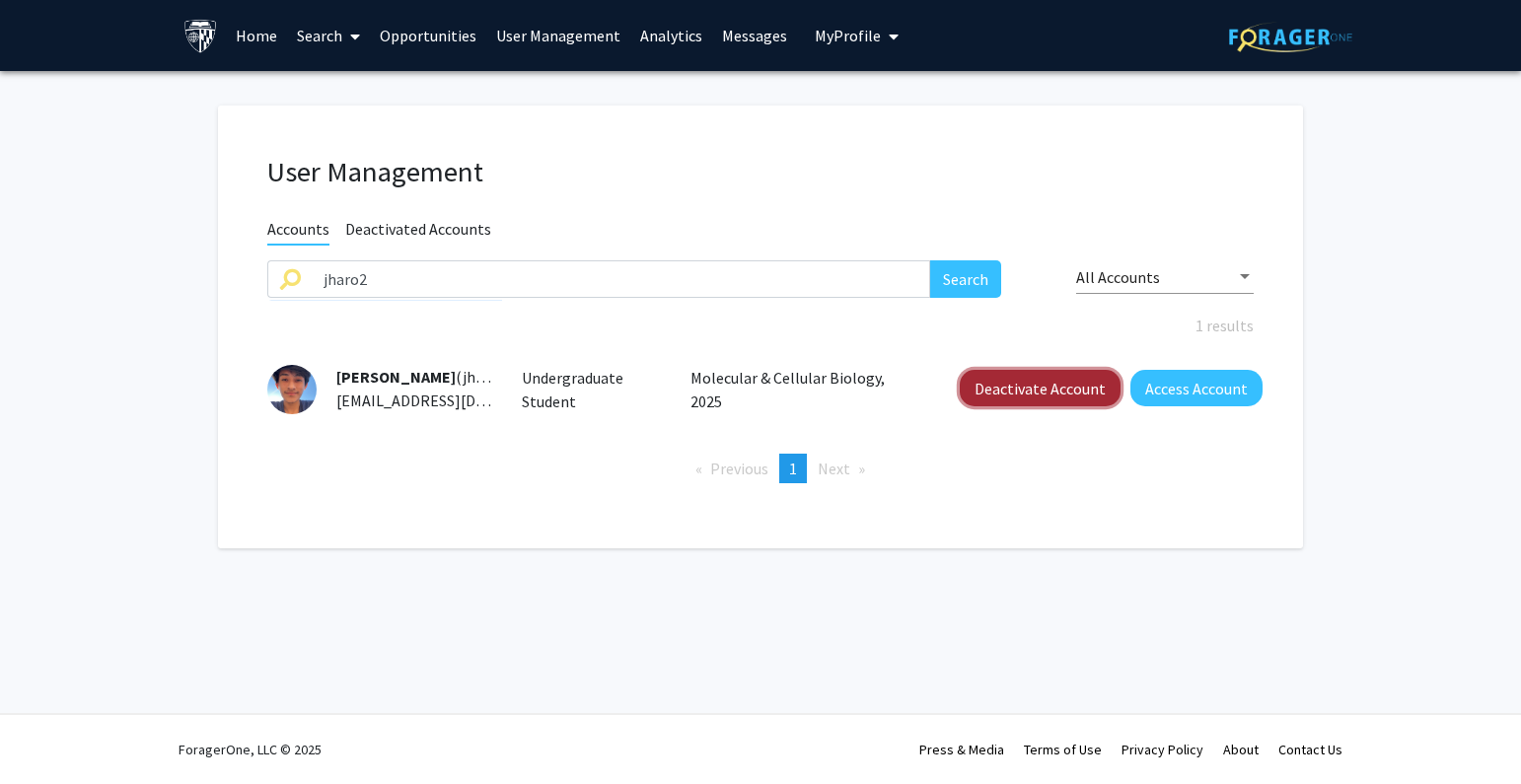 click on "Deactivate Account" 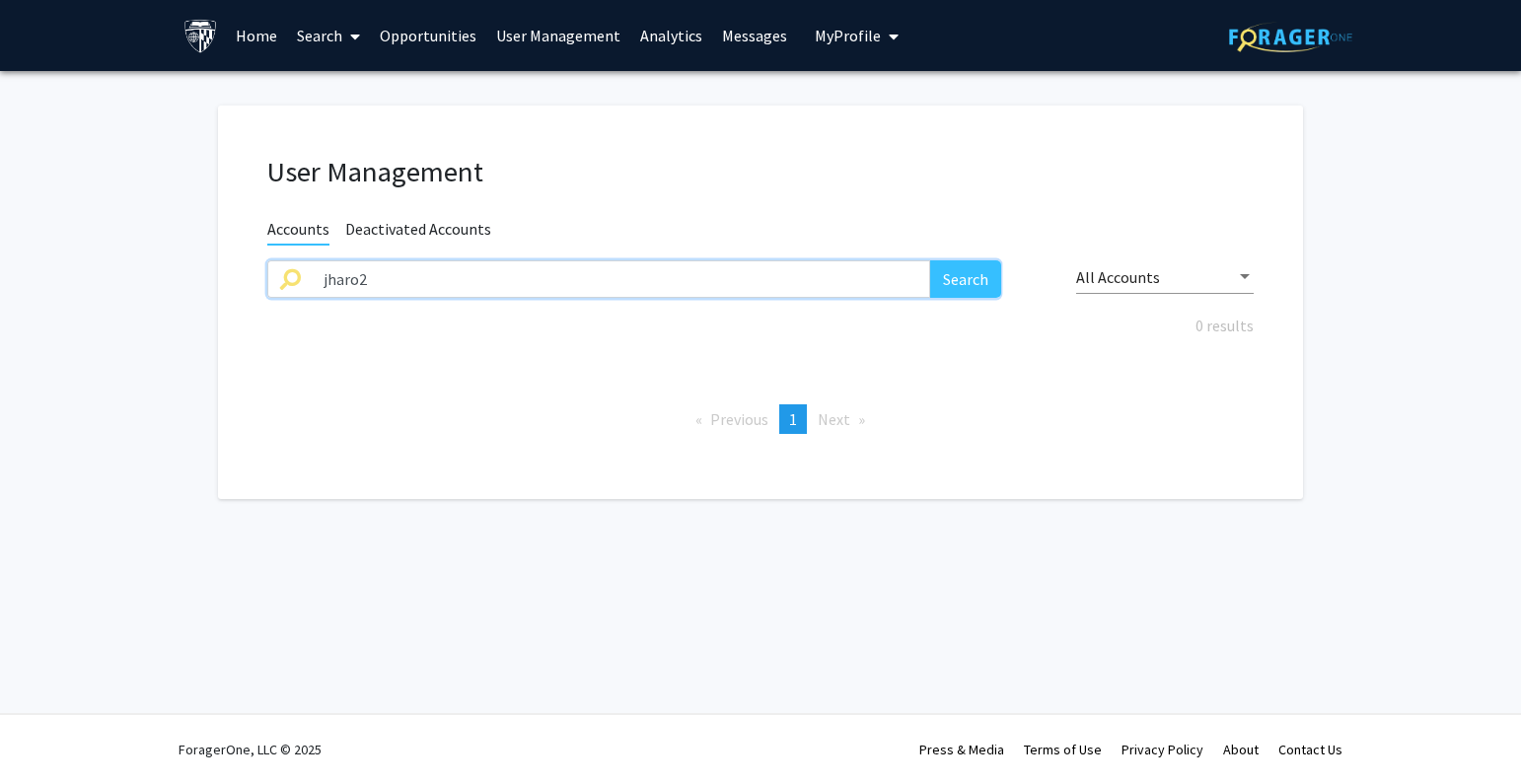 drag, startPoint x: 422, startPoint y: 285, endPoint x: 180, endPoint y: 299, distance: 242.40462 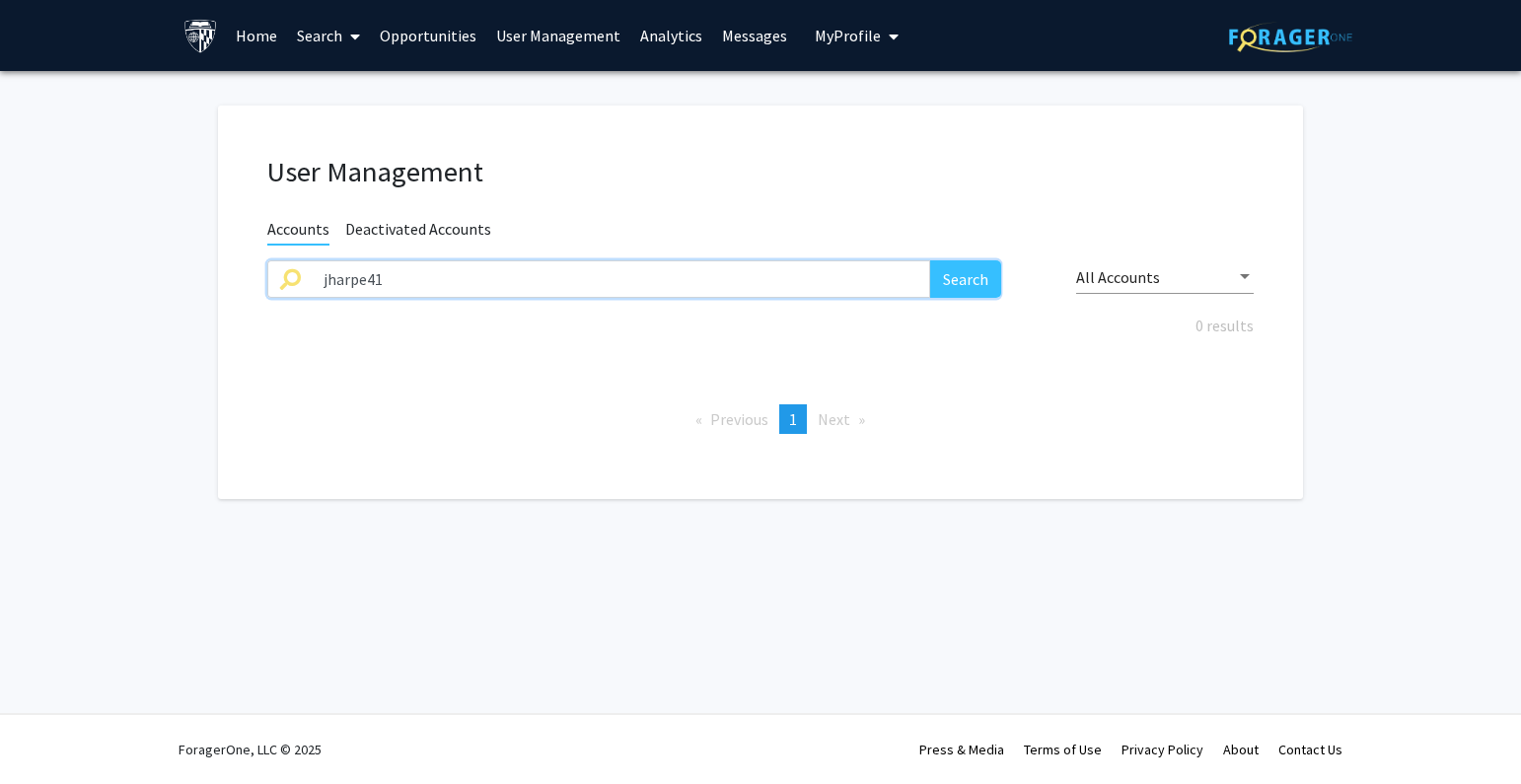 type on "jharpe41" 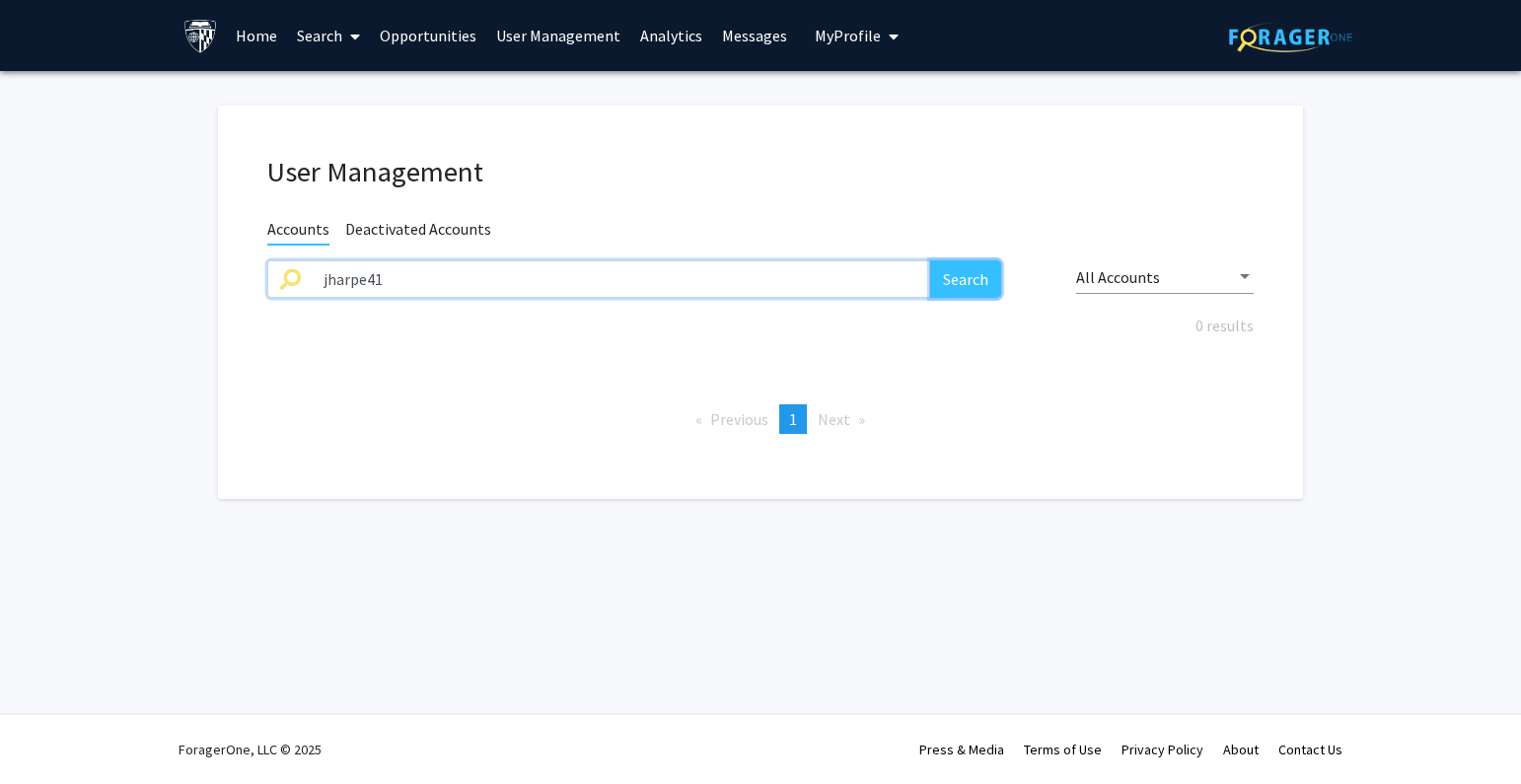 click on "Search" 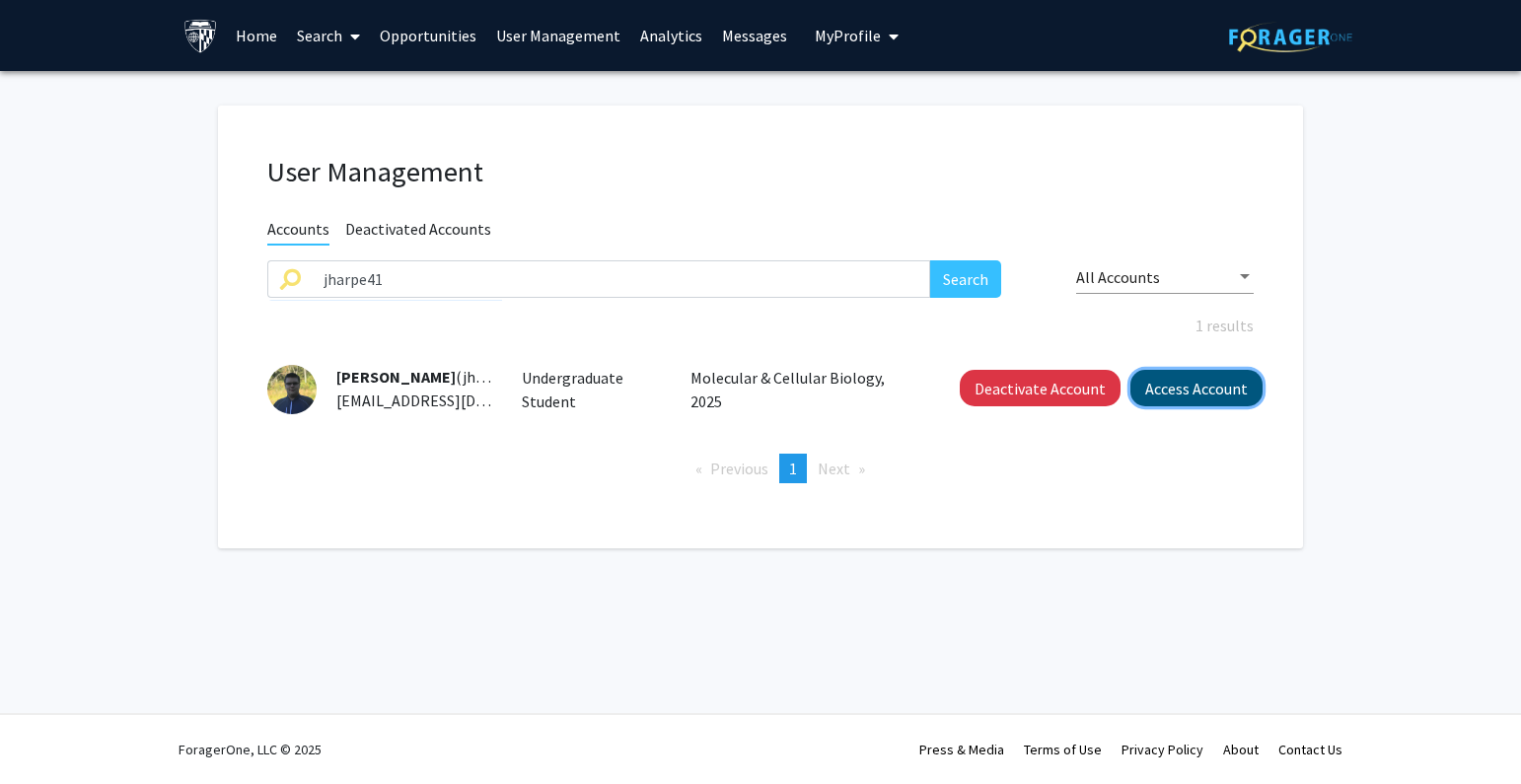 click on "Access Account" 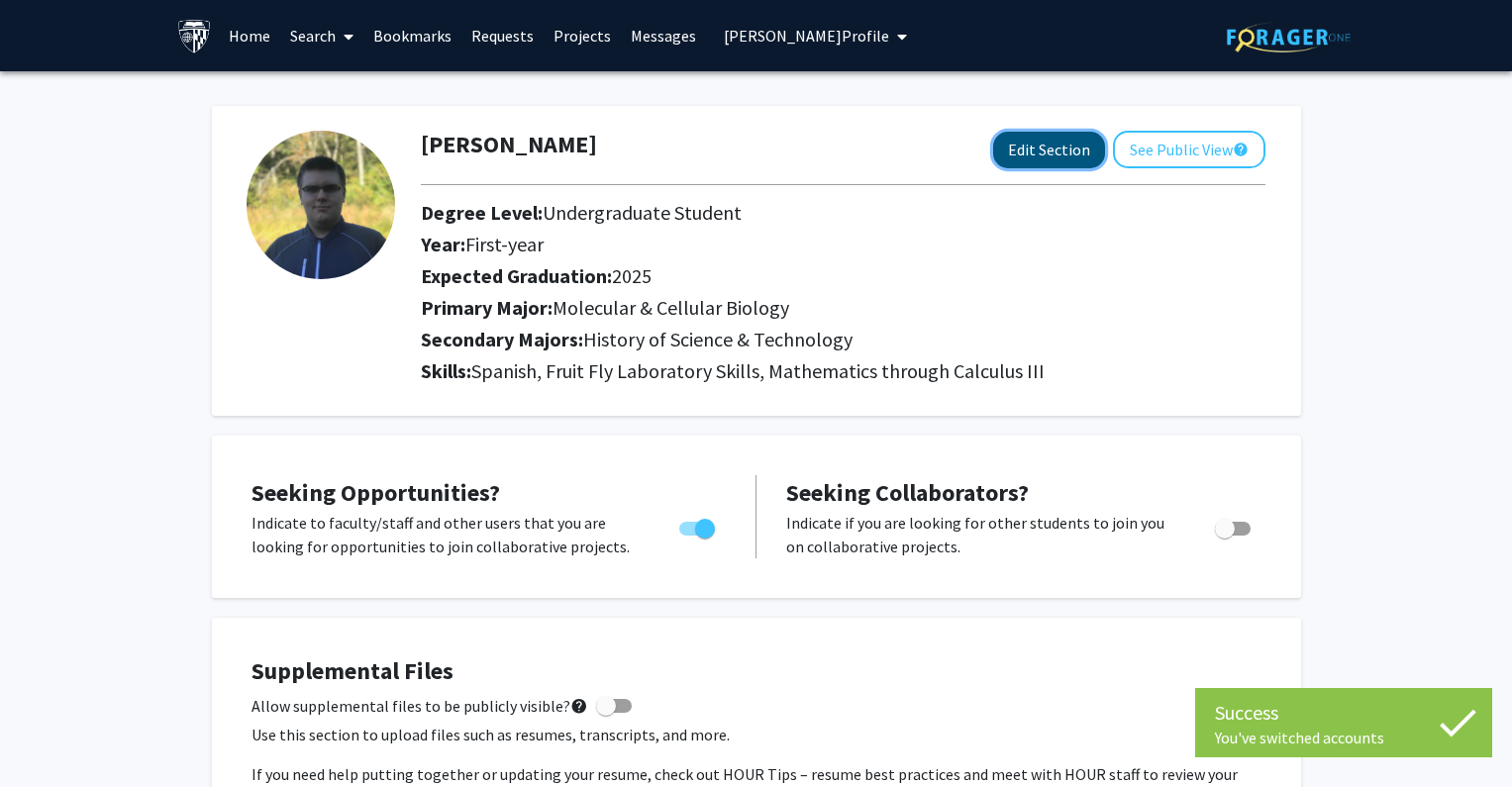 click on "Edit Section" 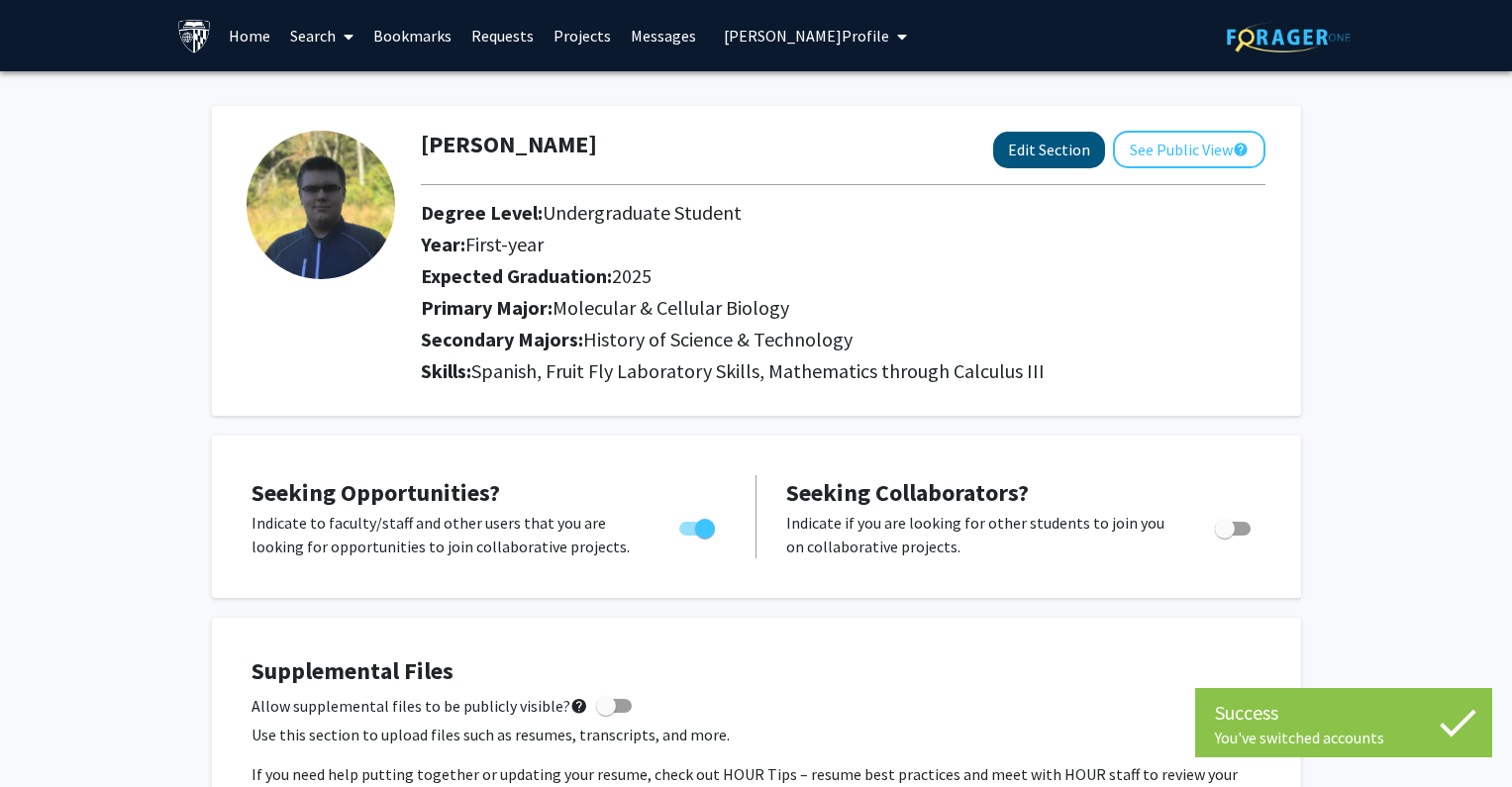 select on "first-year" 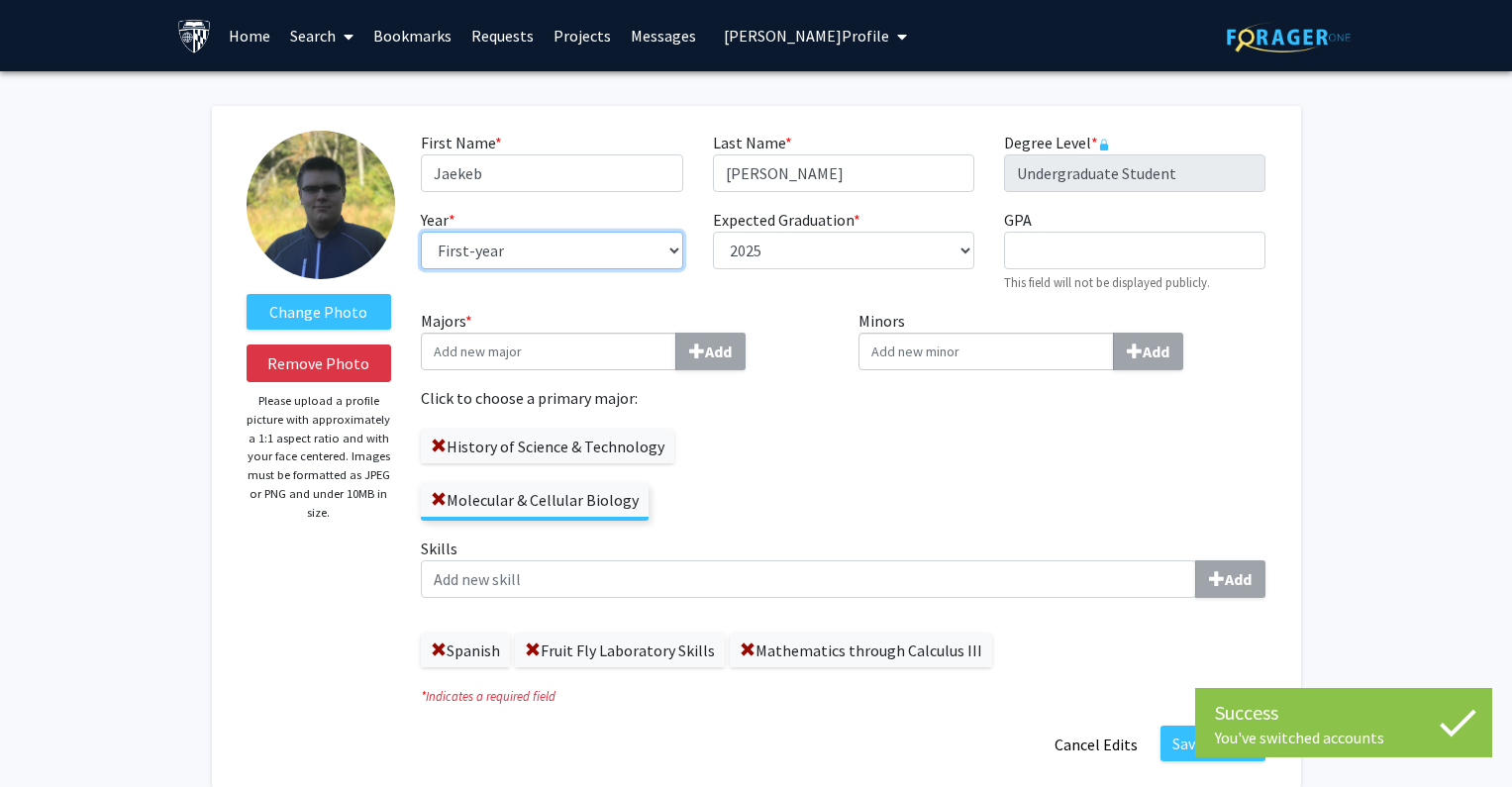 click on "---  First-year   Sophomore   Junior   Senior   Postbaccalaureate Certificate" at bounding box center (552, 250) 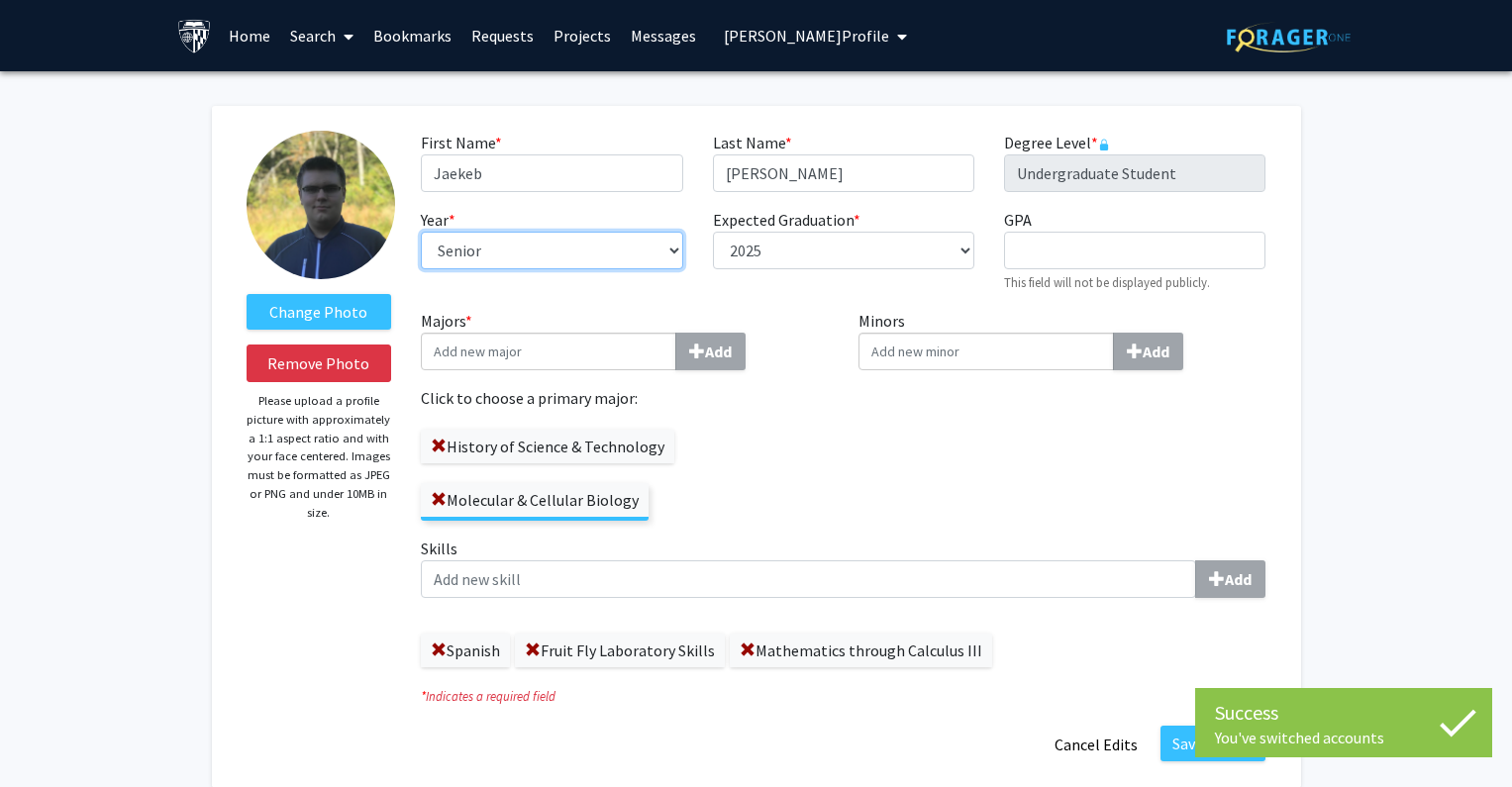 click on "---  First-year   Sophomore   Junior   Senior   Postbaccalaureate Certificate" at bounding box center (552, 250) 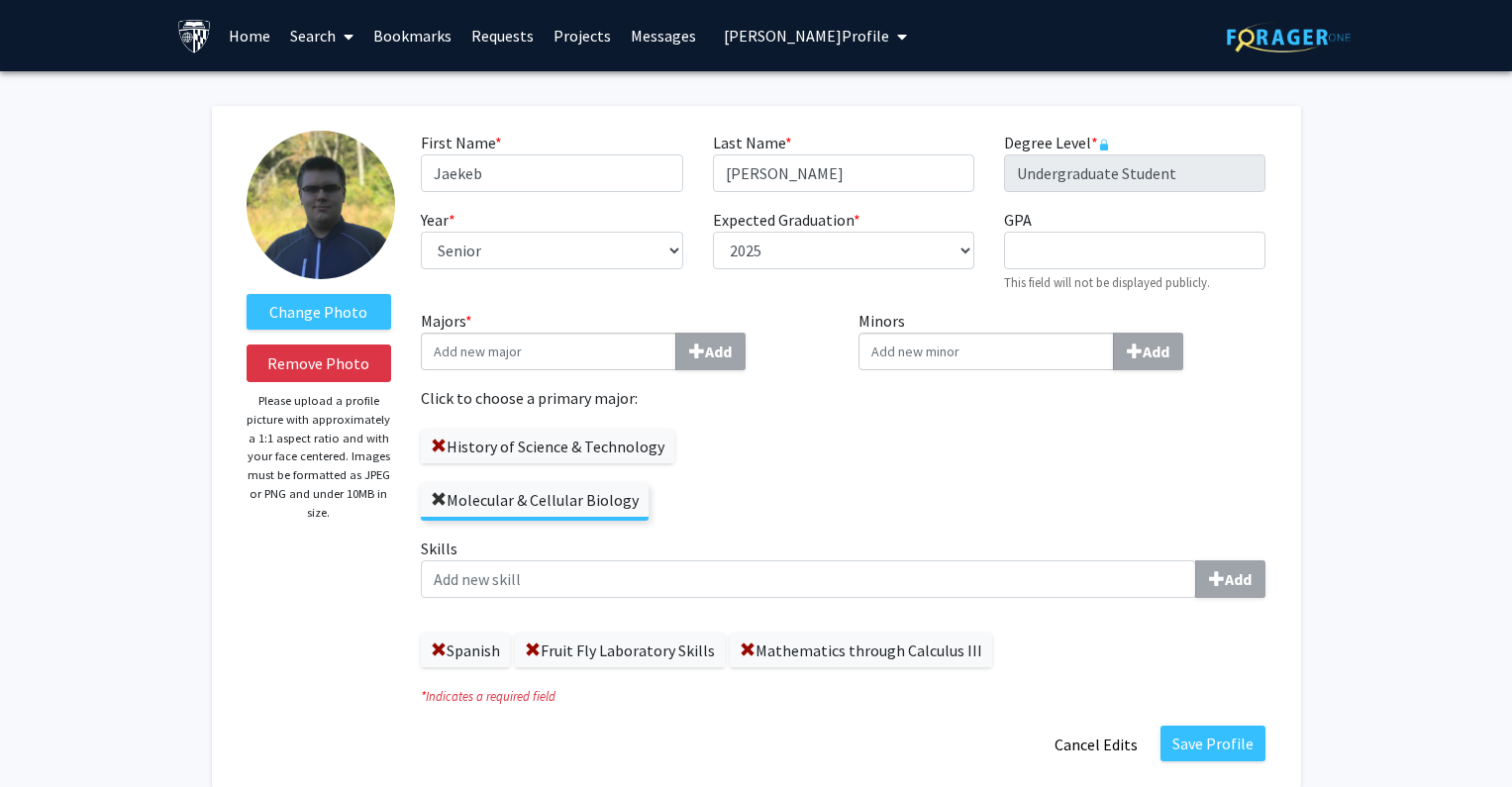 click 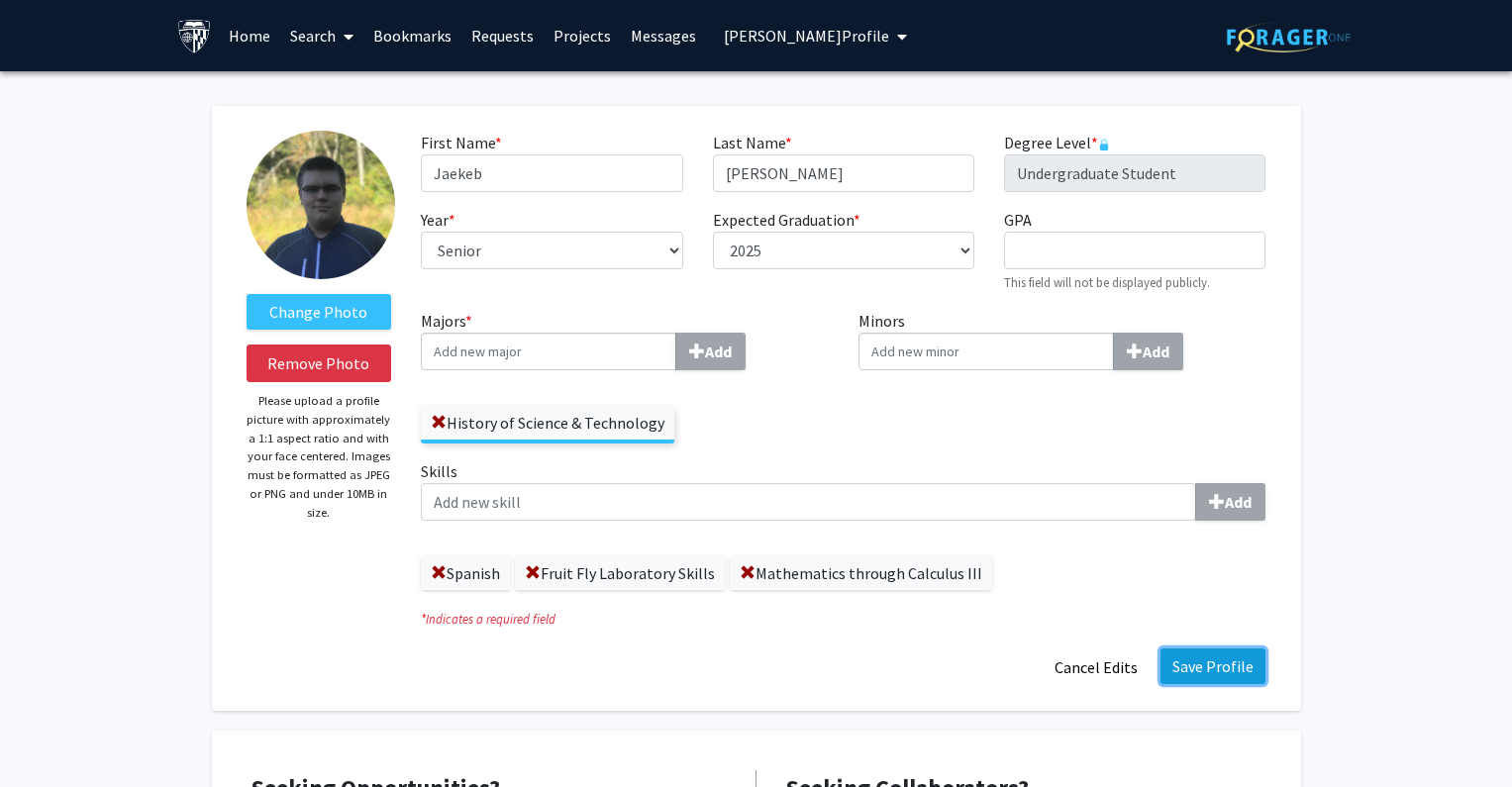 click on "Save Profile" 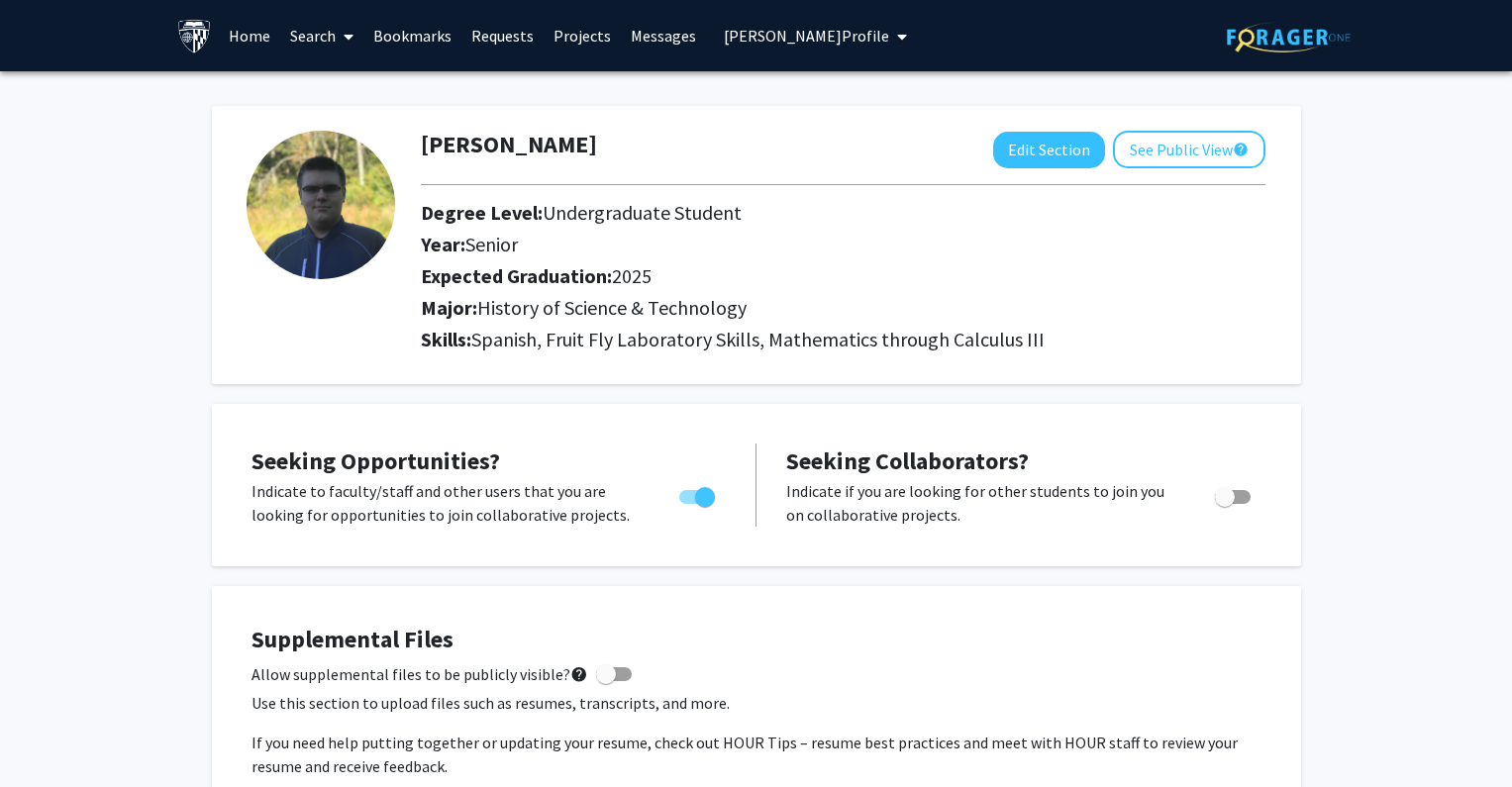 click on "Jaekeb Harper's   Profile" at bounding box center [806, 36] 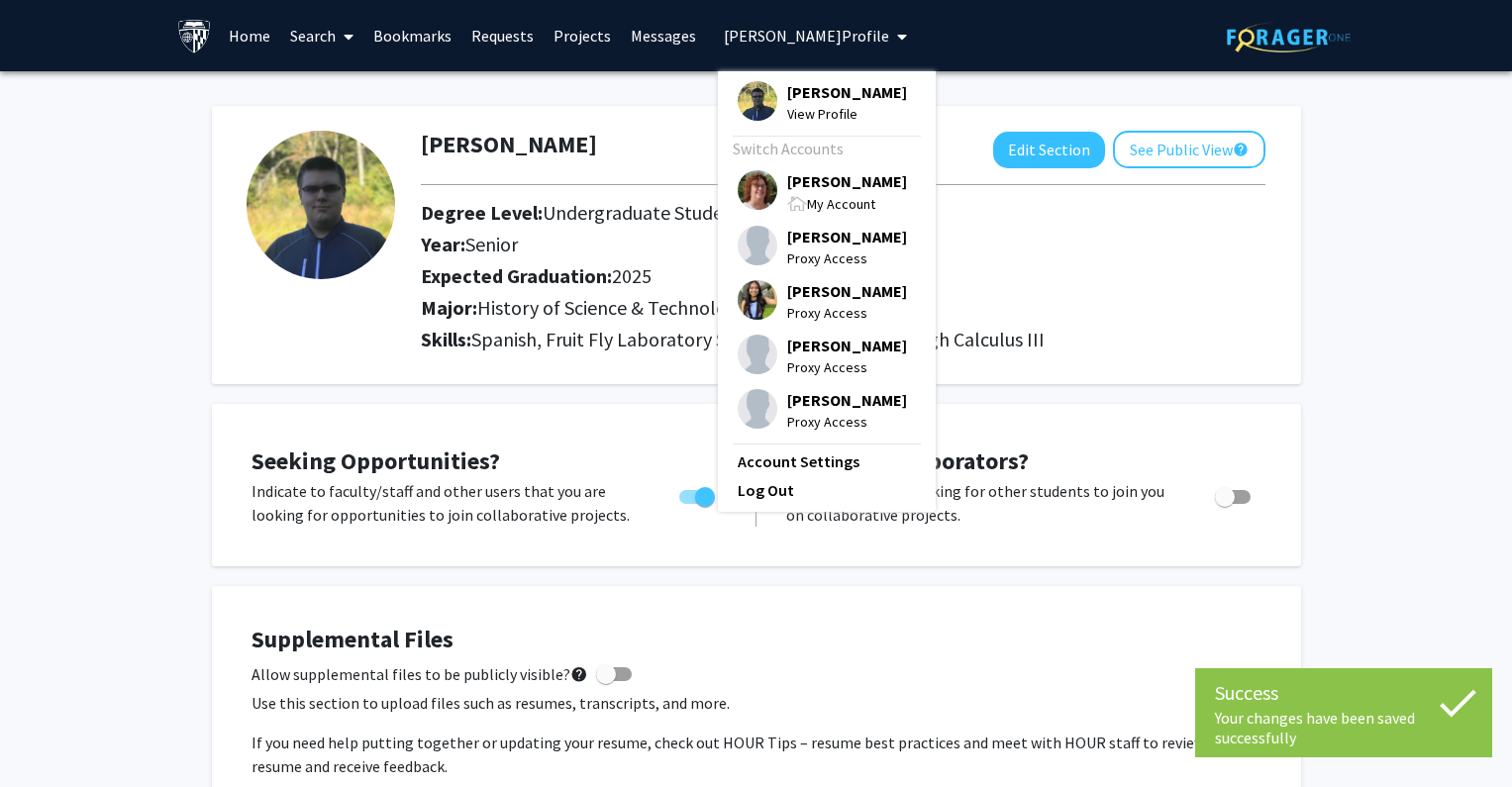click on "[PERSON_NAME]" at bounding box center (847, 181) 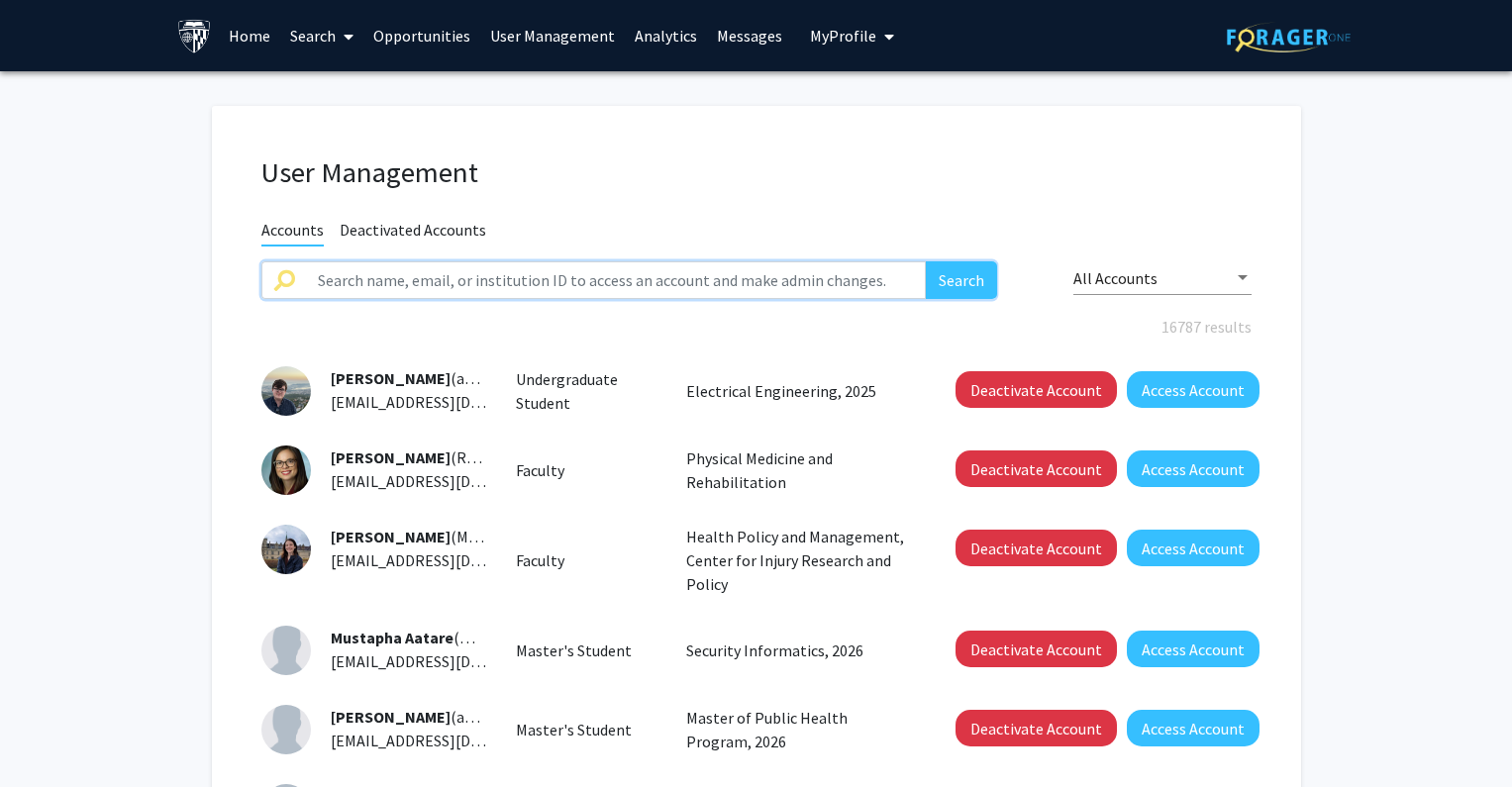click 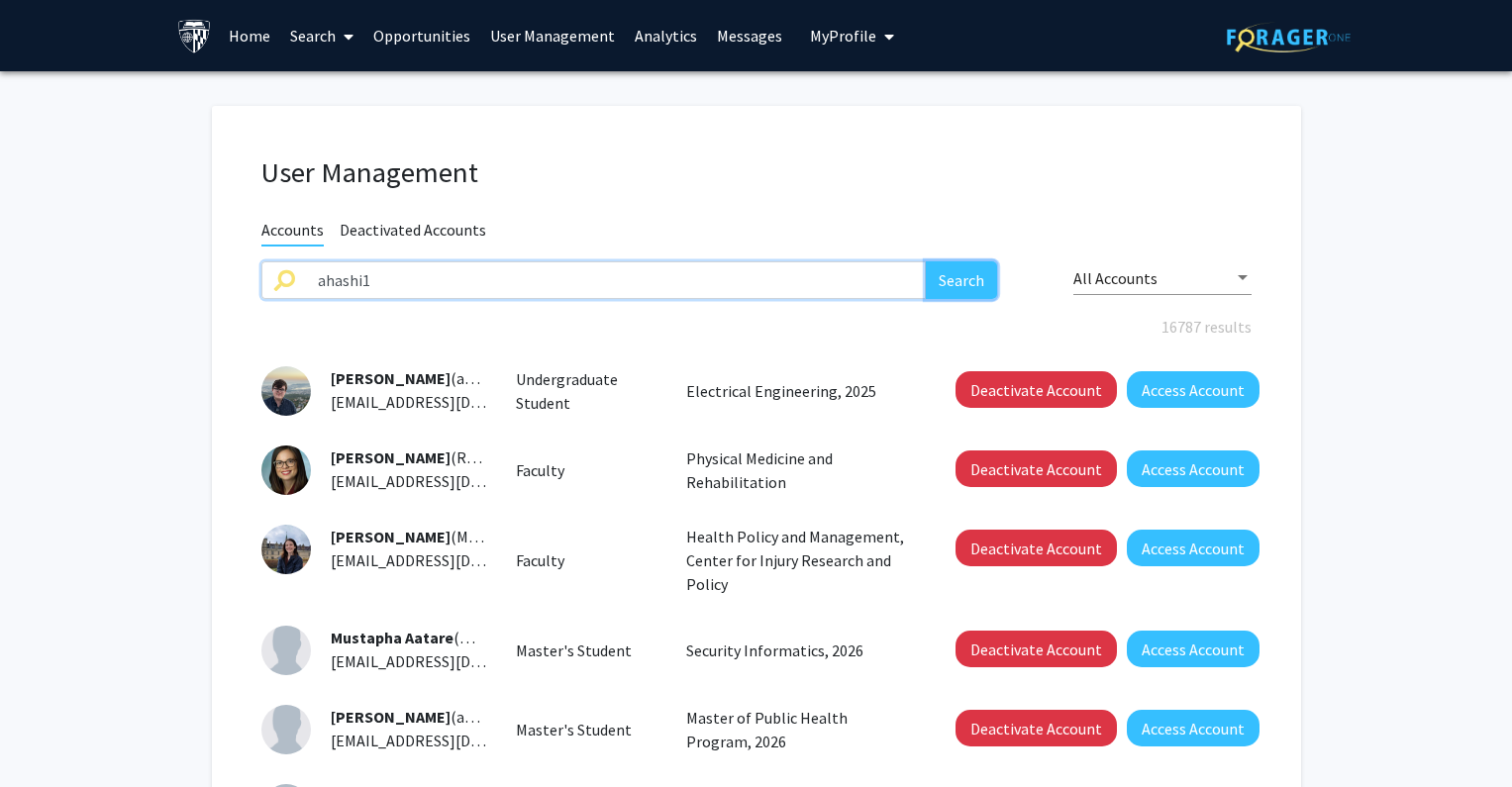 click on "Search" 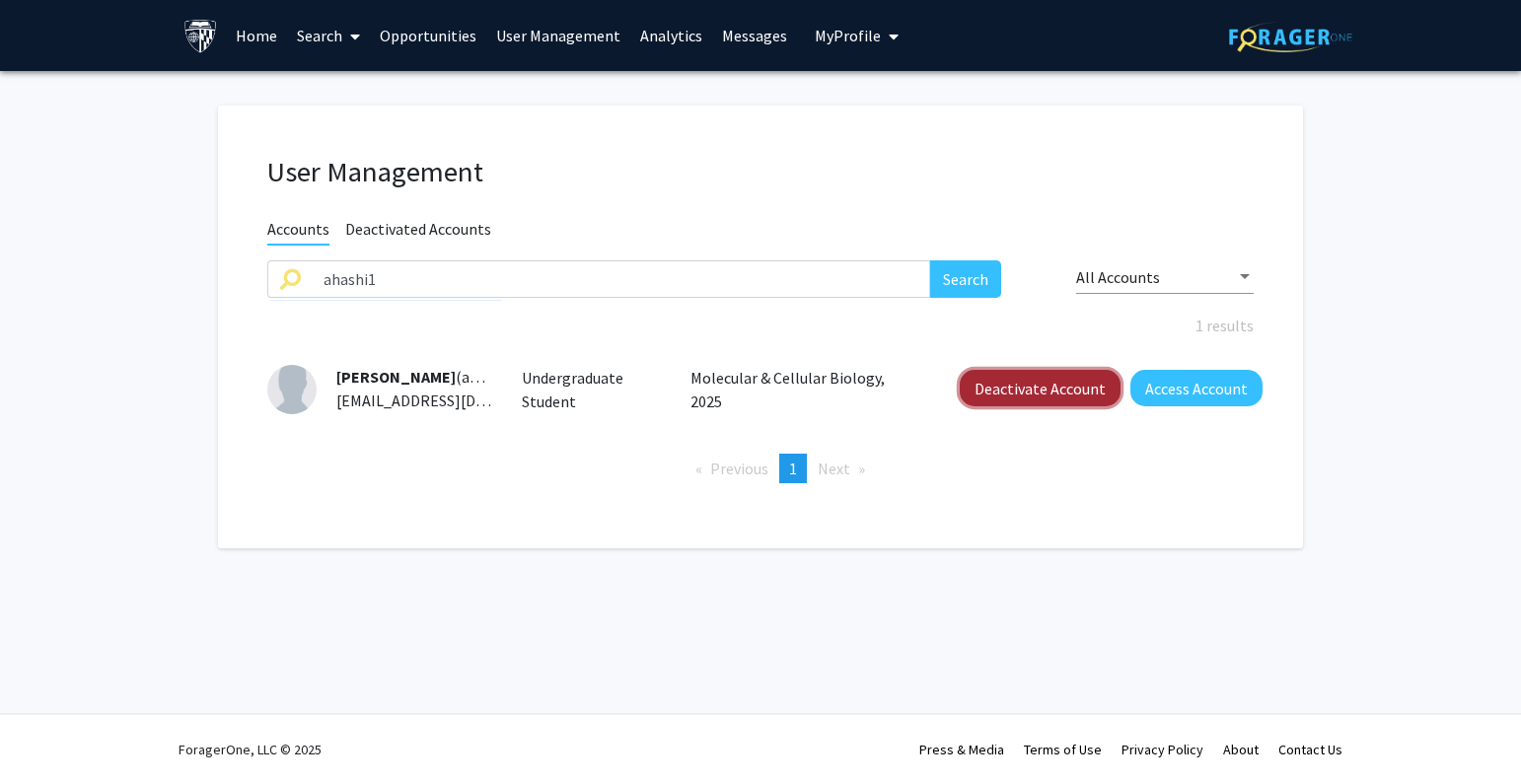 click on "Deactivate Account" 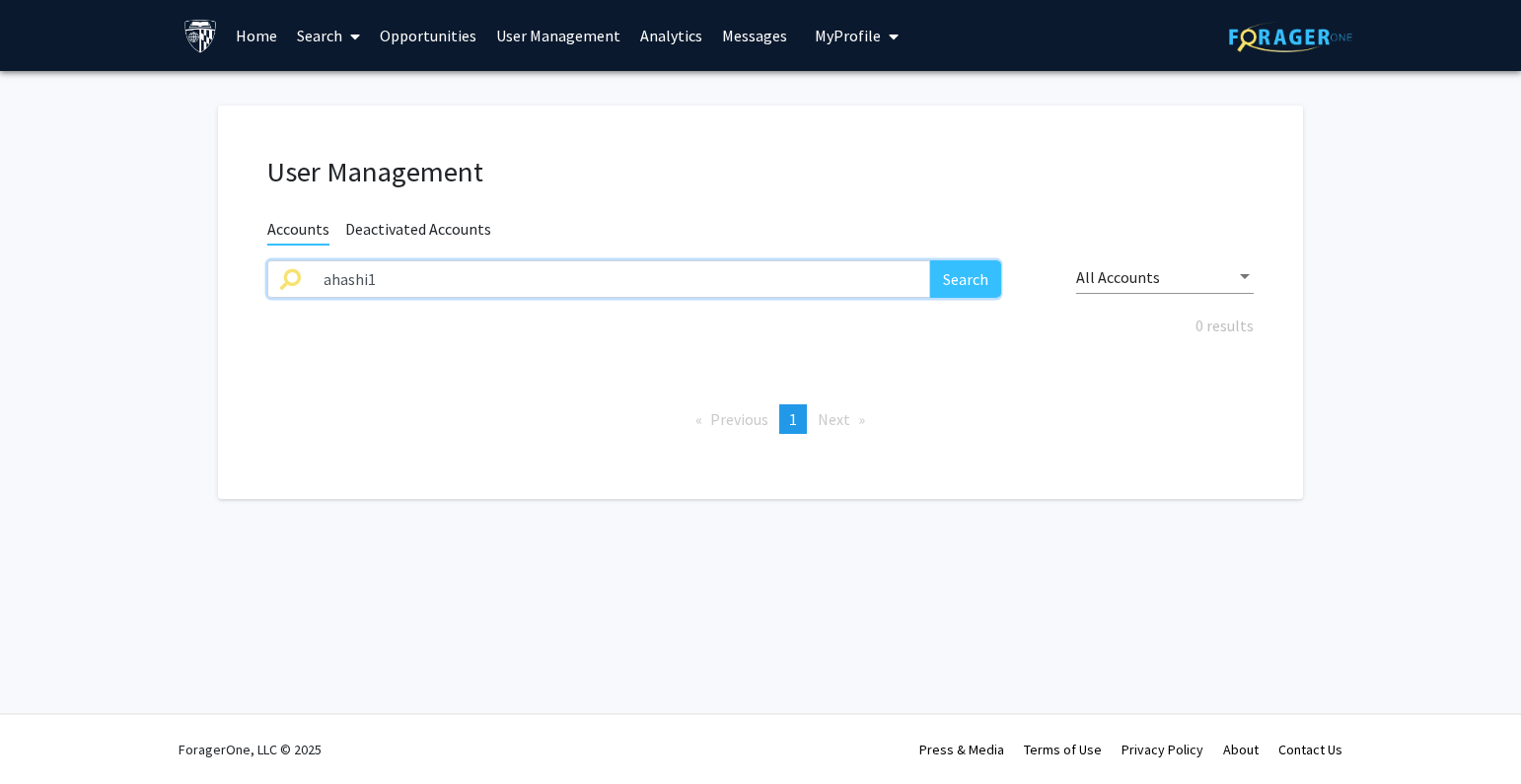 drag, startPoint x: 401, startPoint y: 264, endPoint x: 182, endPoint y: 276, distance: 219.32852 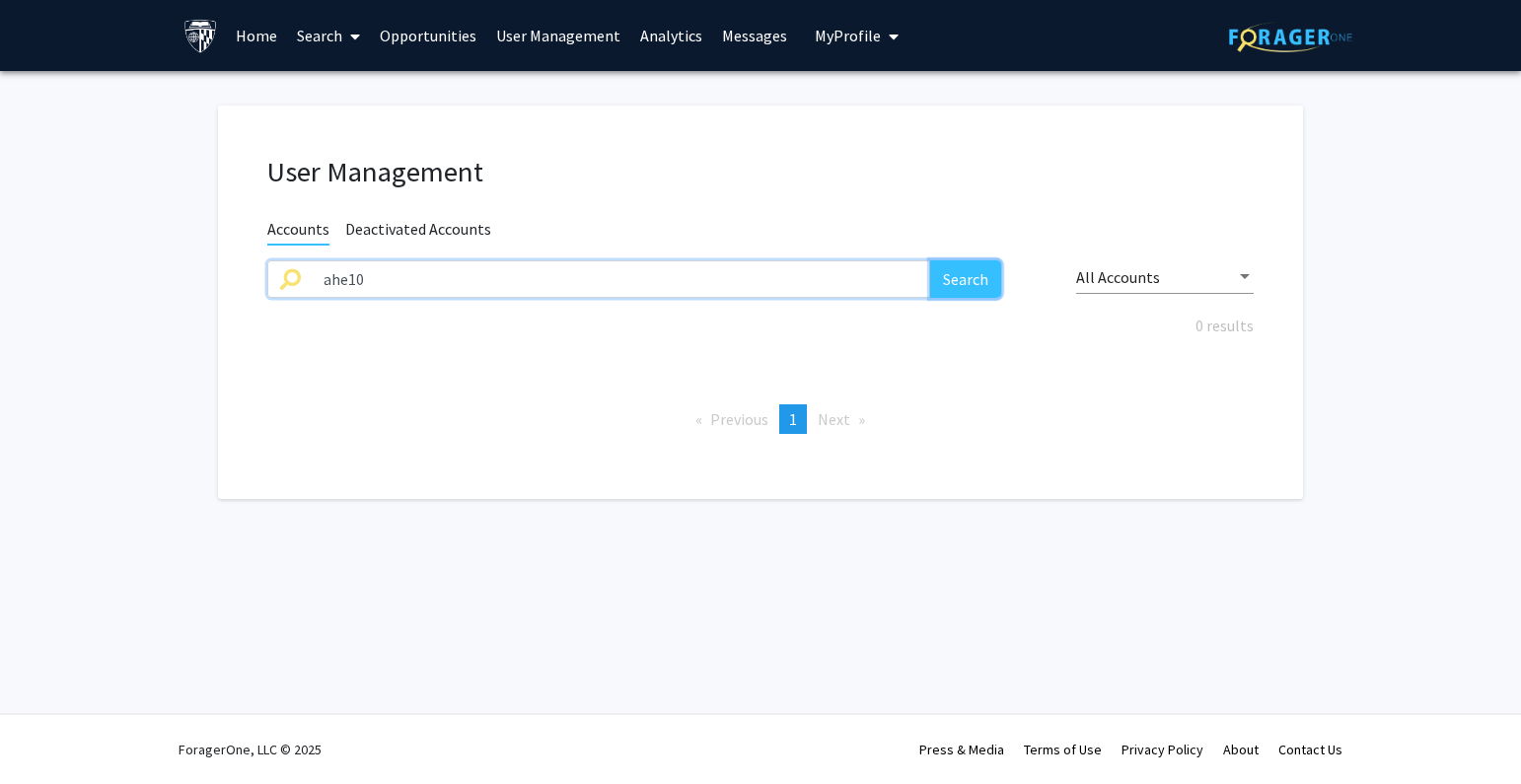click on "Search" 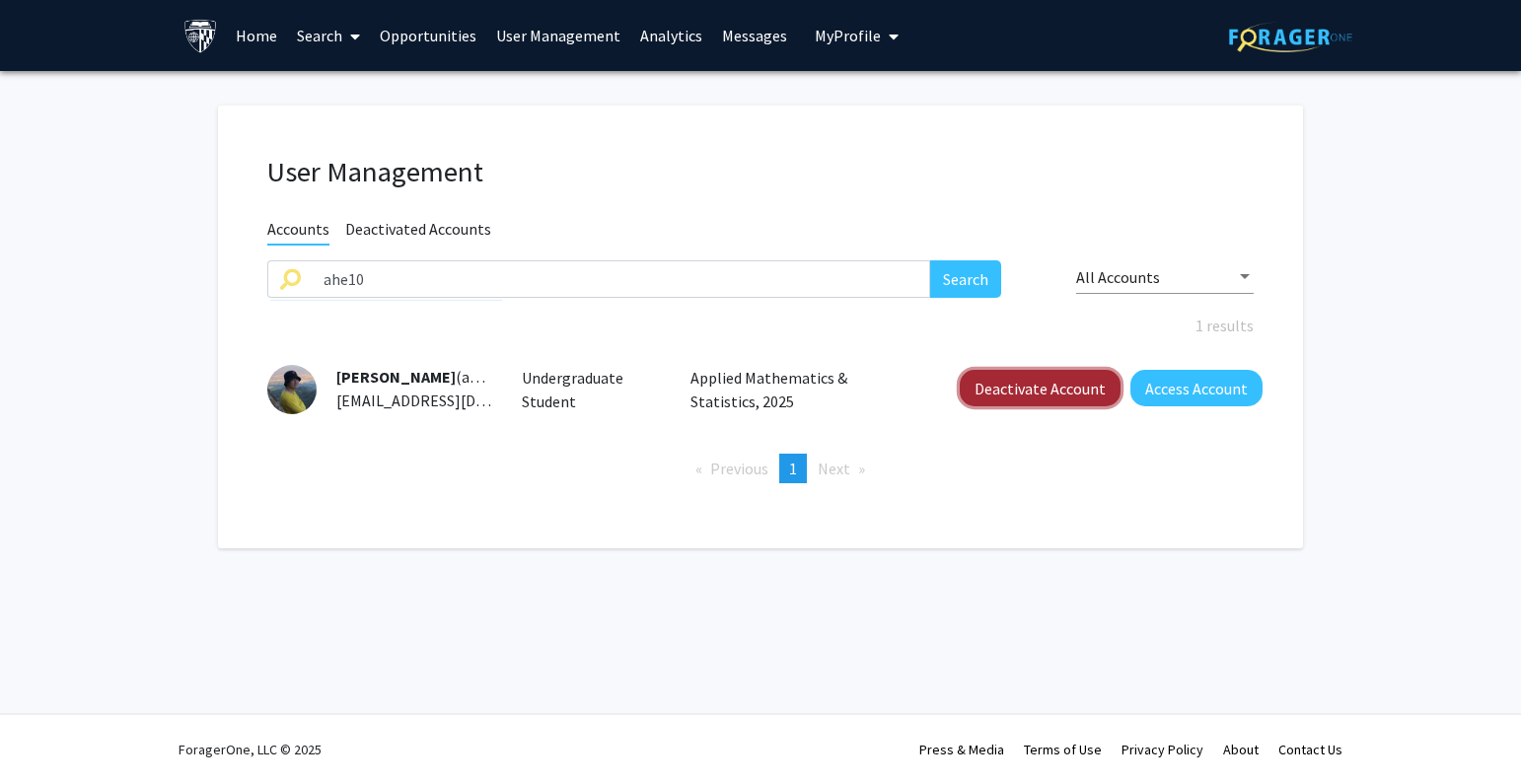 click on "Deactivate Account" 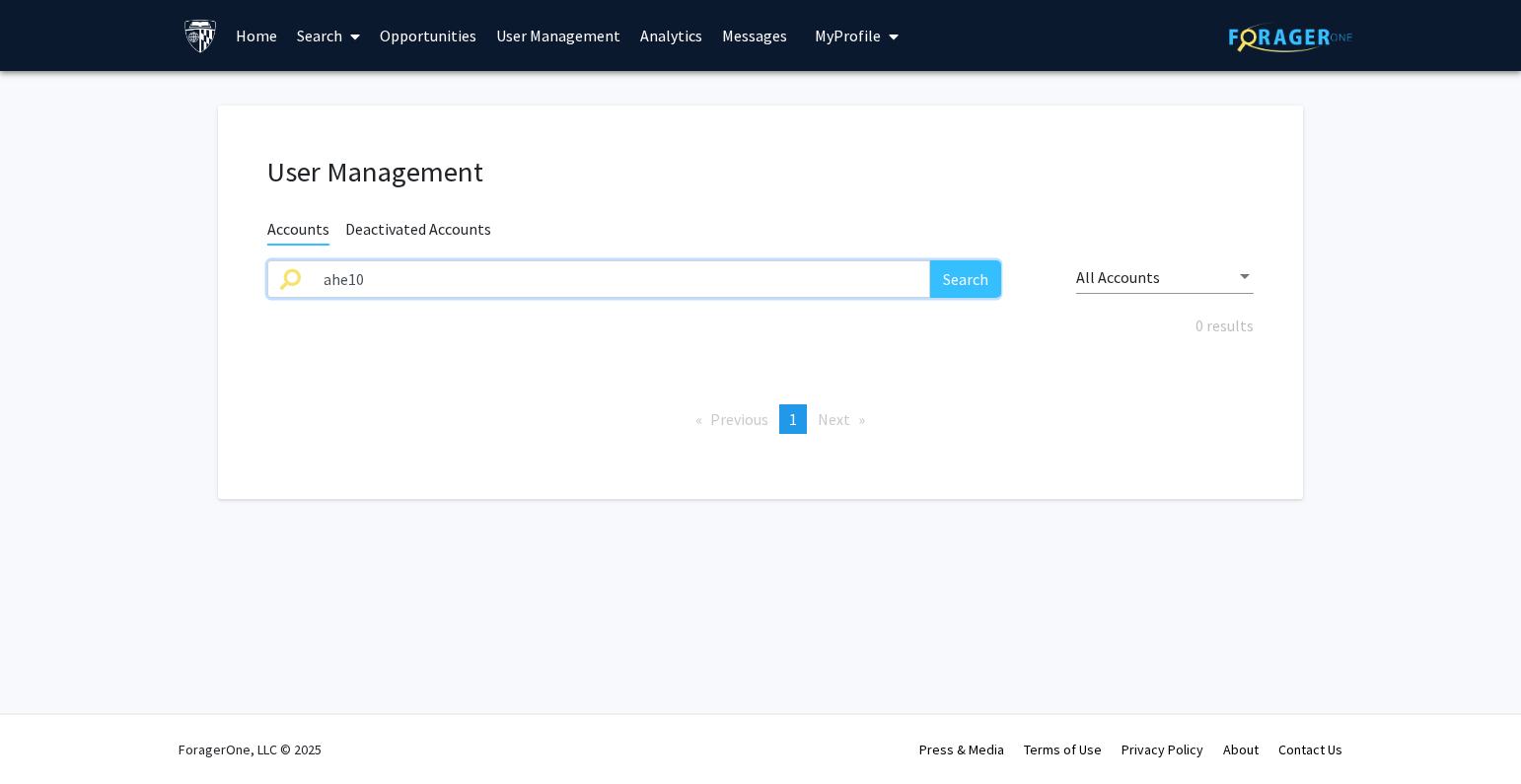 drag, startPoint x: 395, startPoint y: 293, endPoint x: 269, endPoint y: 289, distance: 126.06348 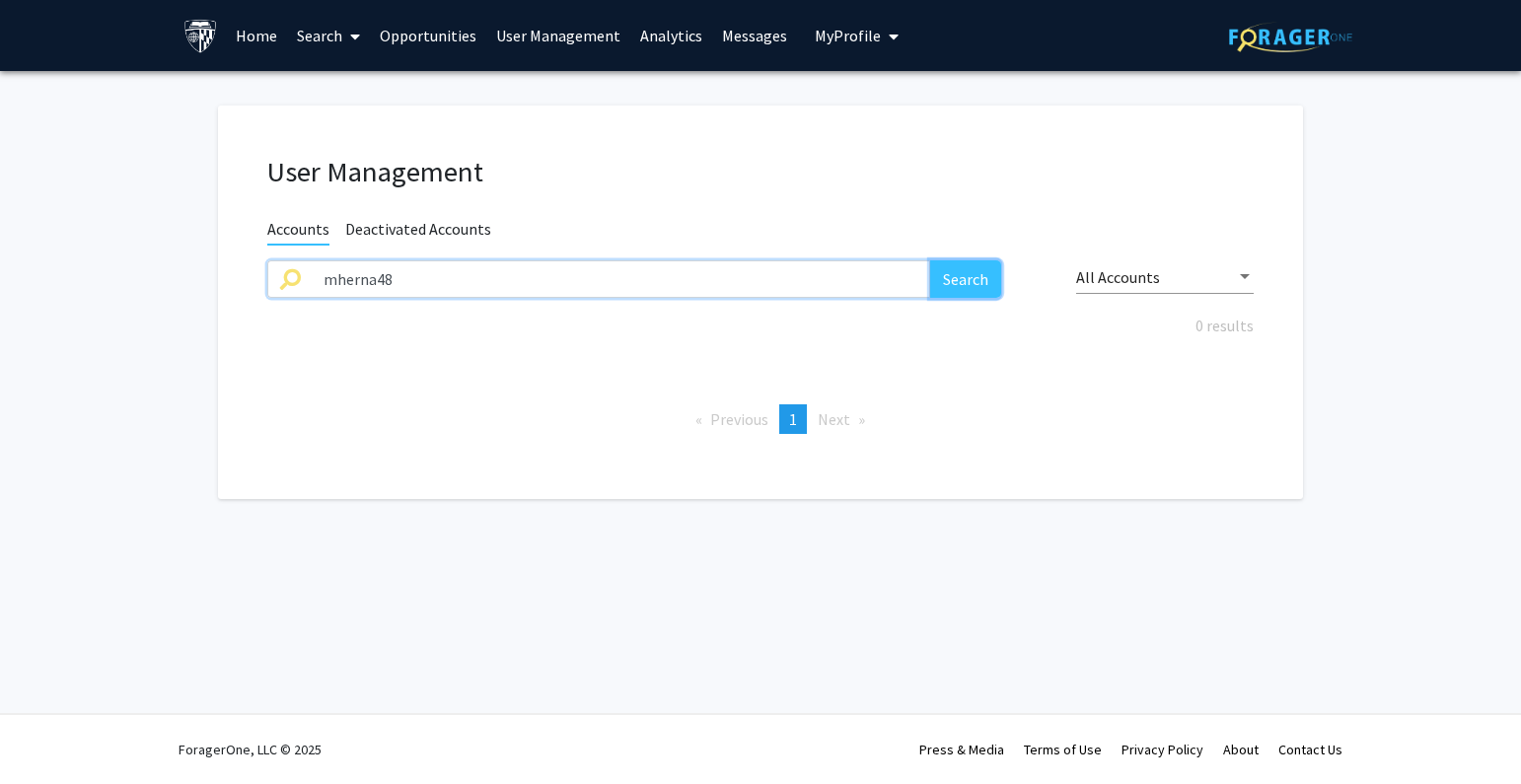 click on "Search" 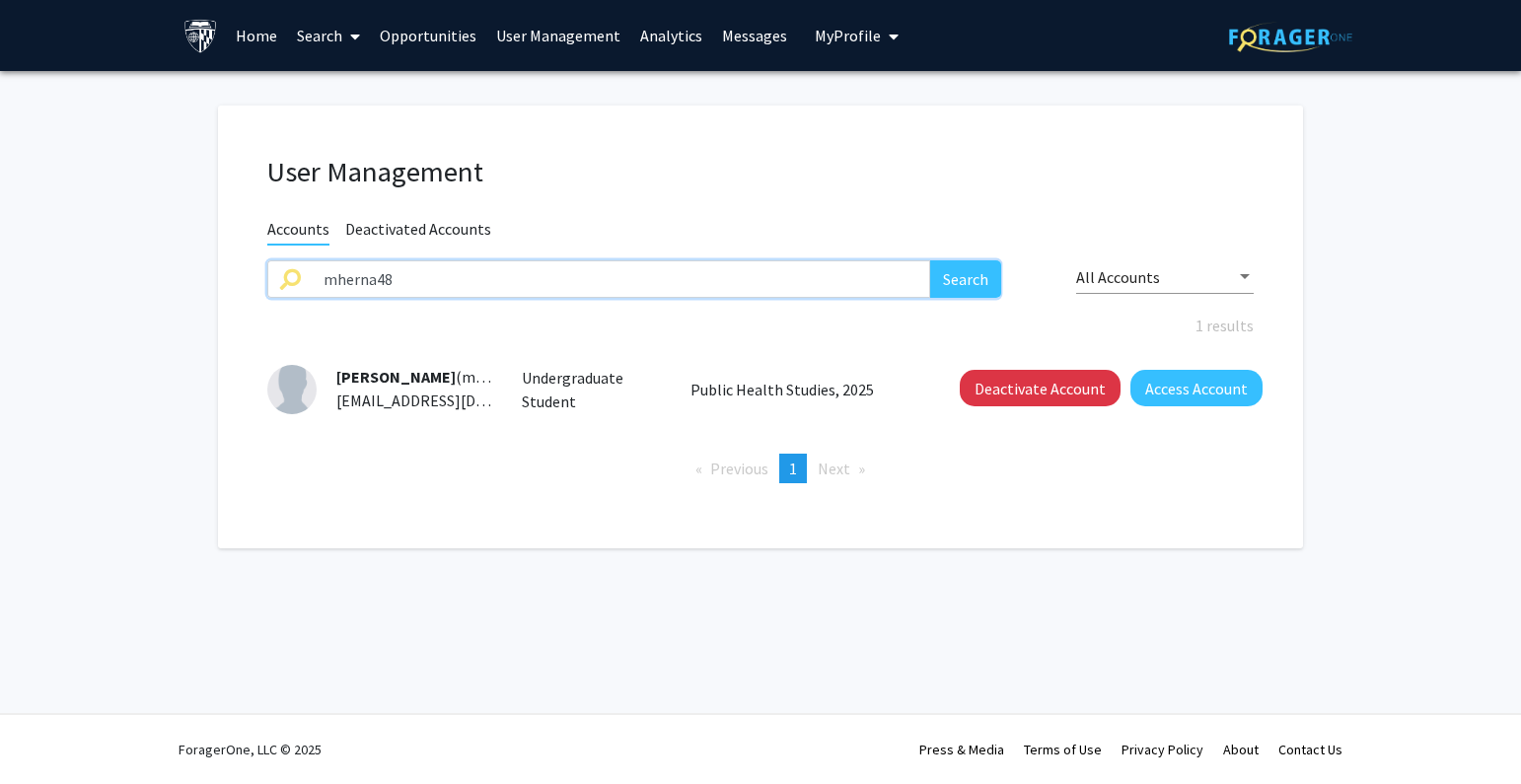 drag, startPoint x: 419, startPoint y: 268, endPoint x: 203, endPoint y: 284, distance: 216.5918 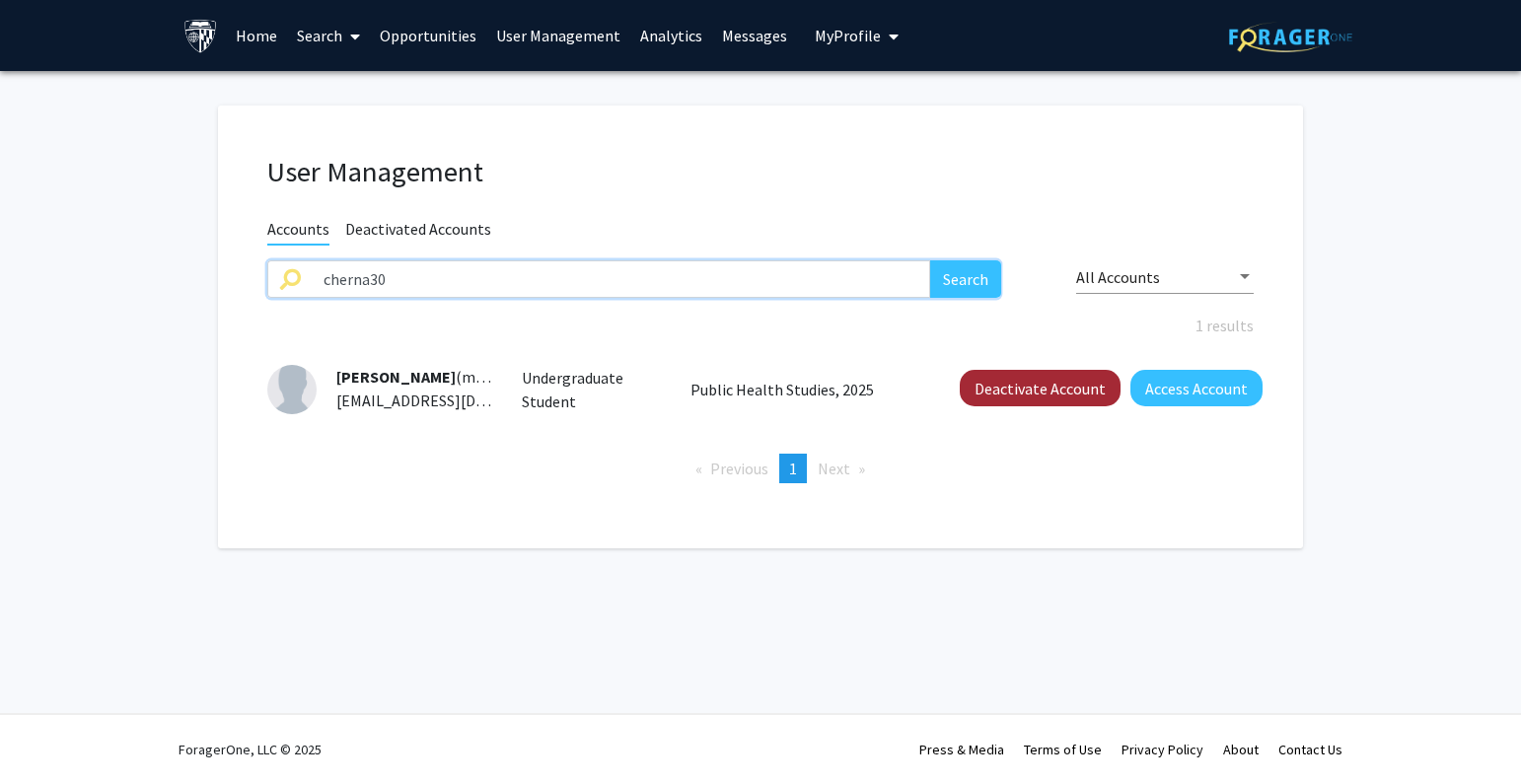 type on "cherna30" 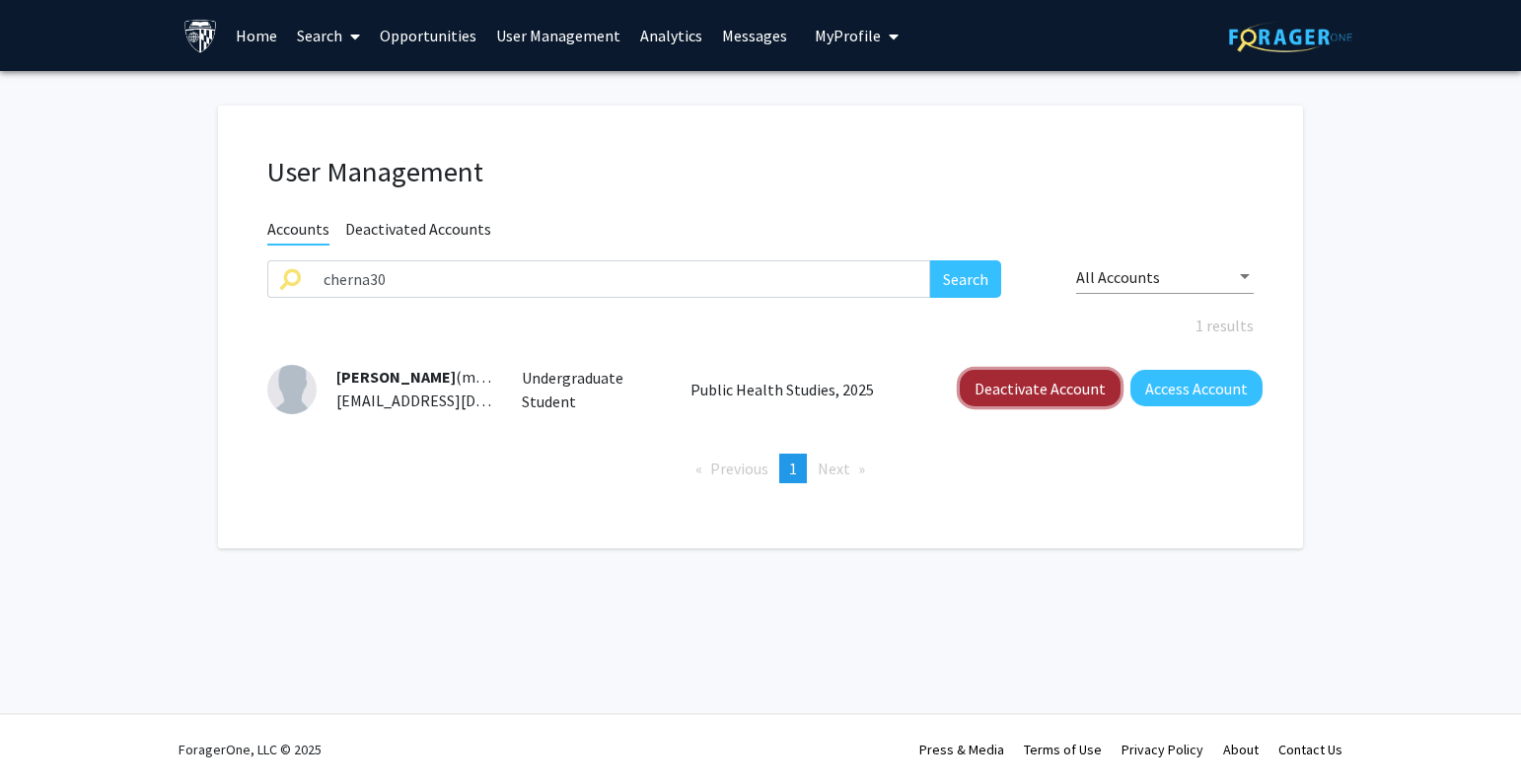 click on "Deactivate Account" 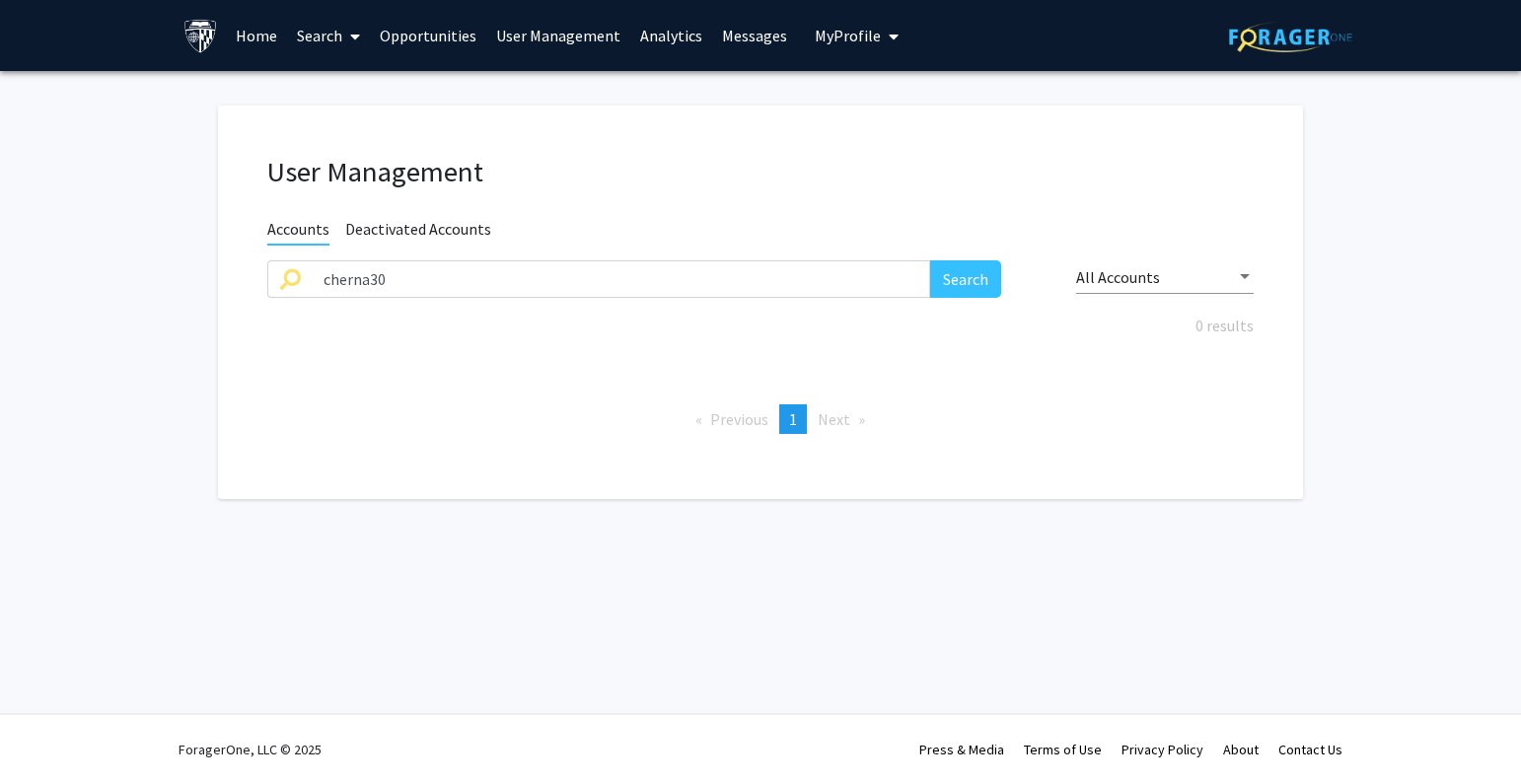 click on "Deactivated Accounts" 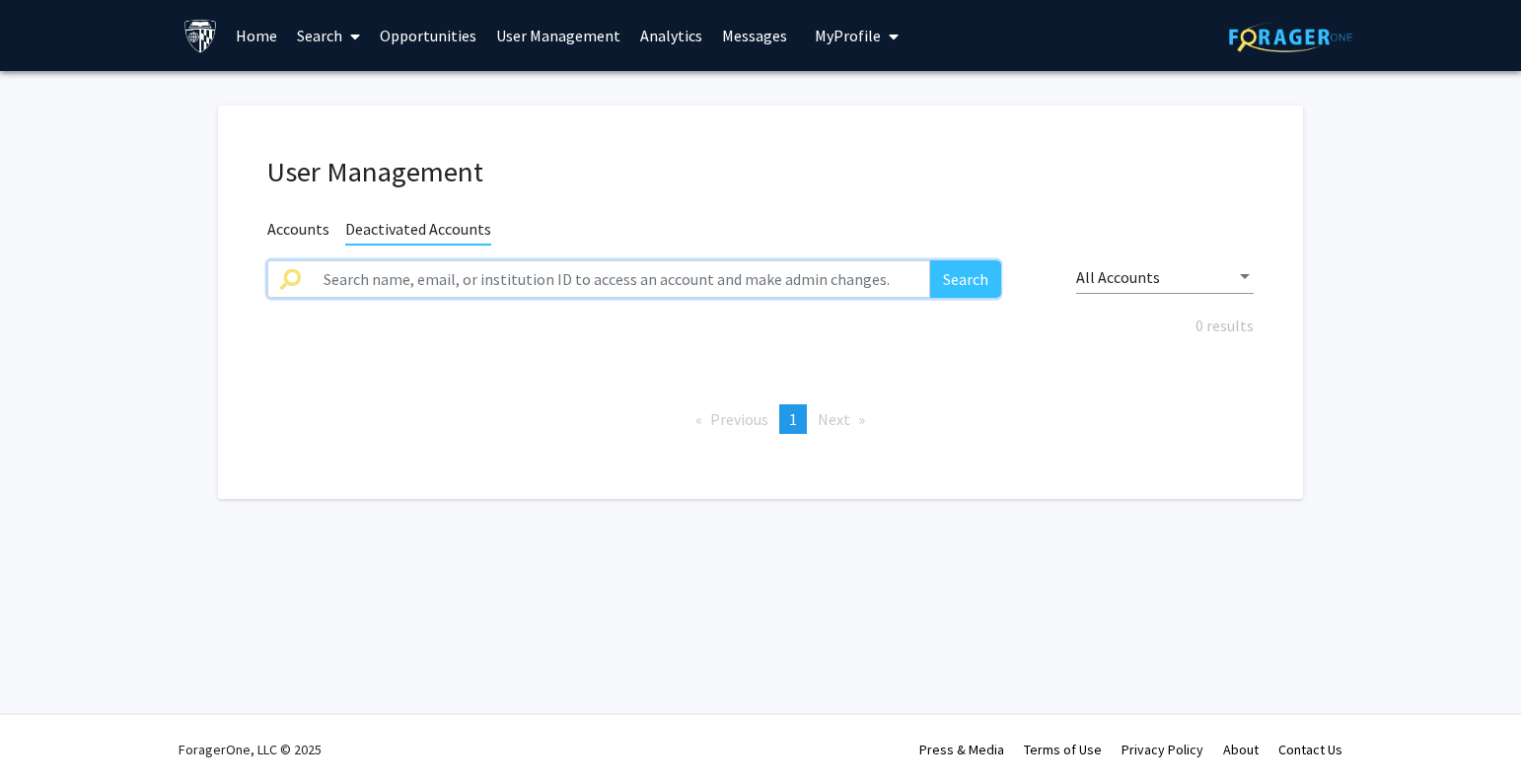 click 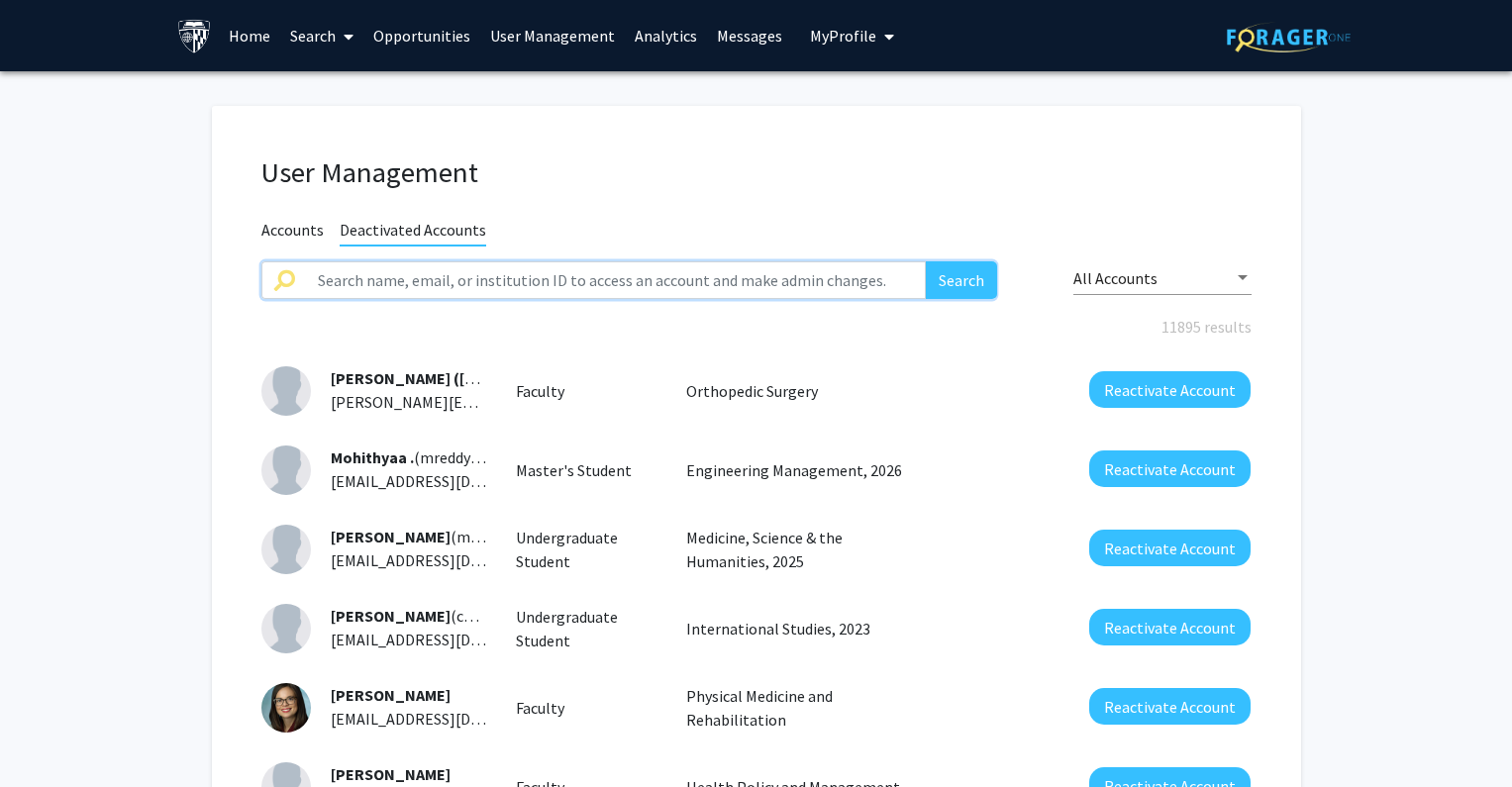 paste on "cherna30" 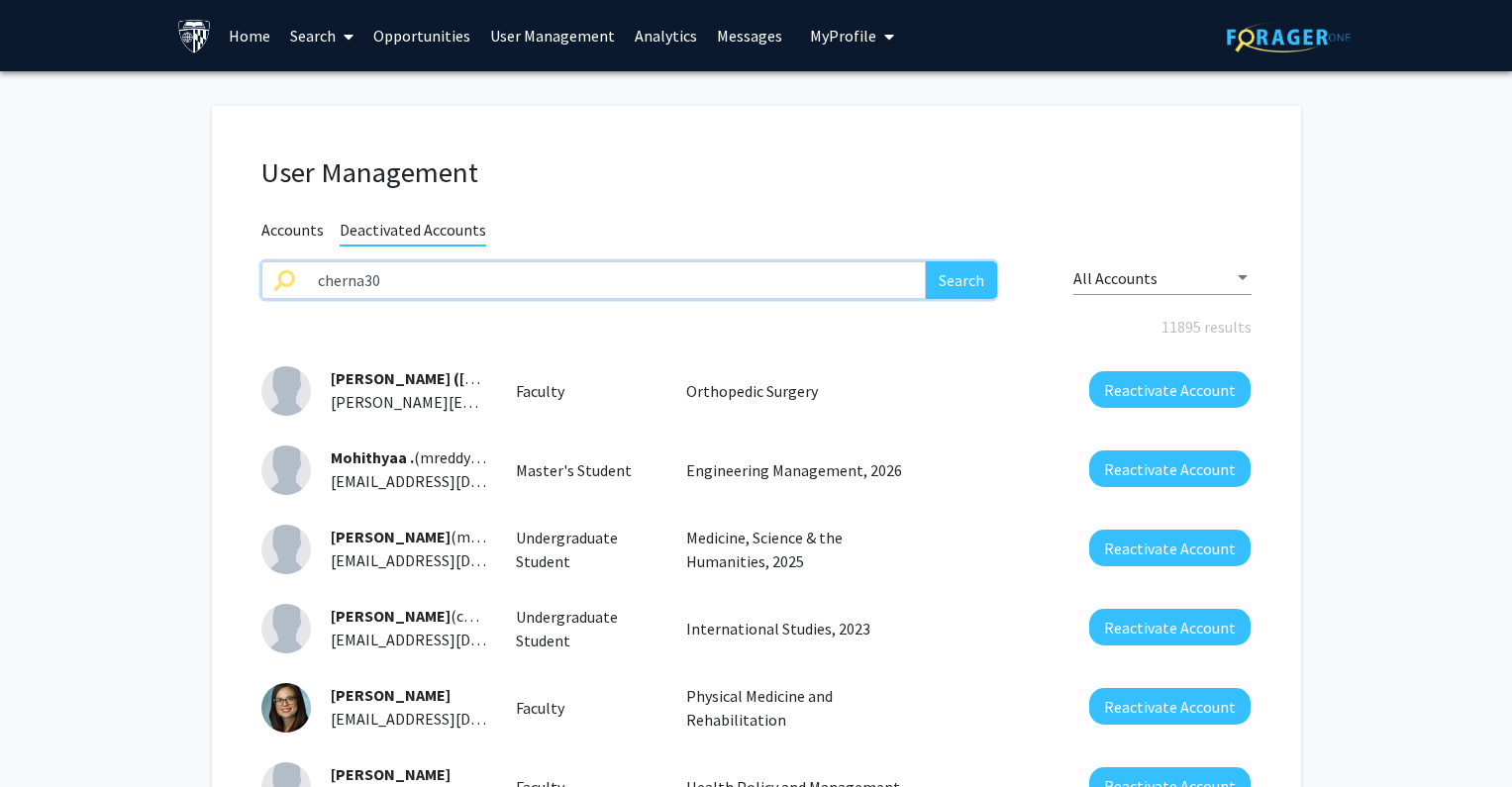type on "cherna30" 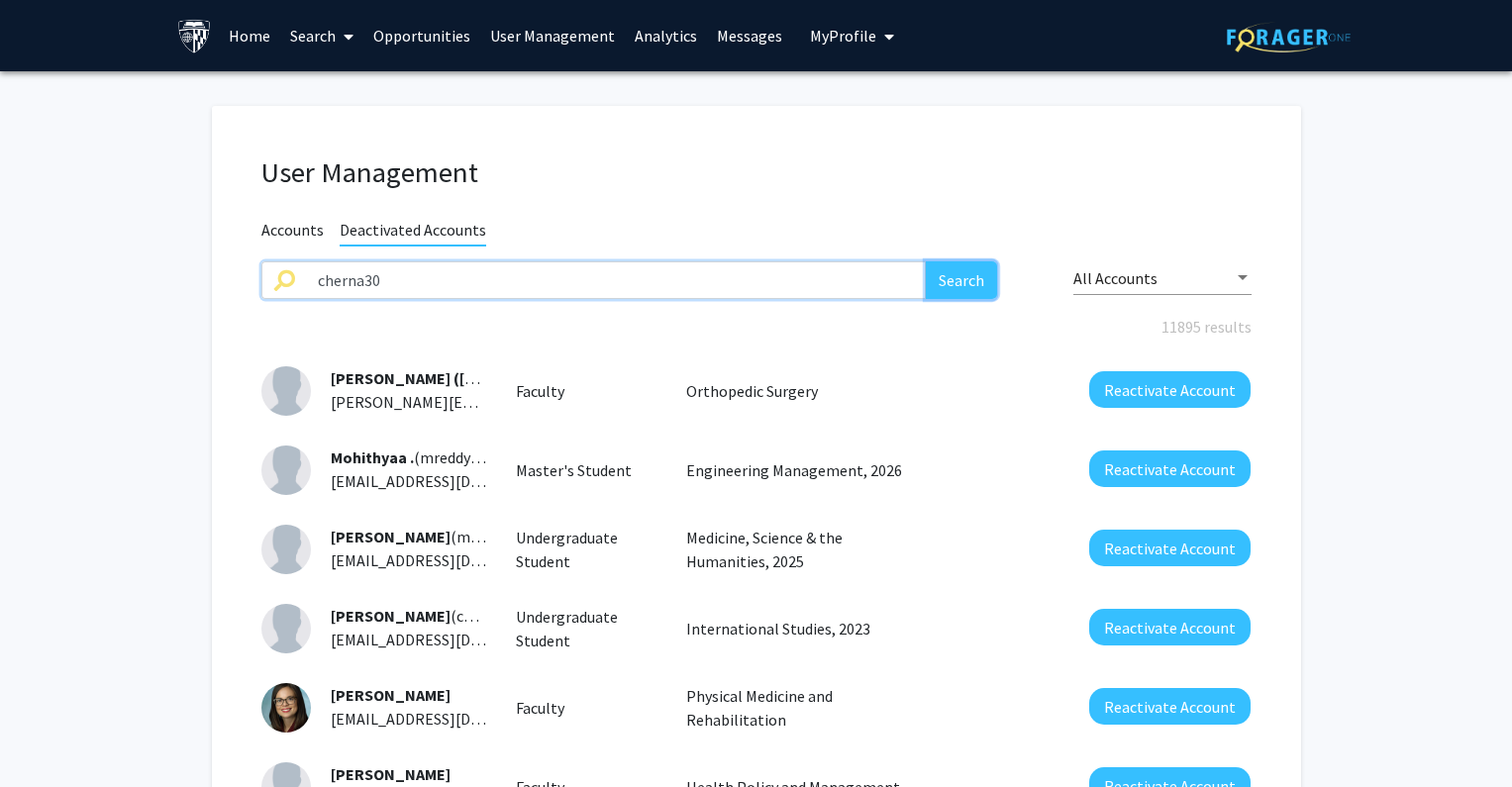click on "Search" 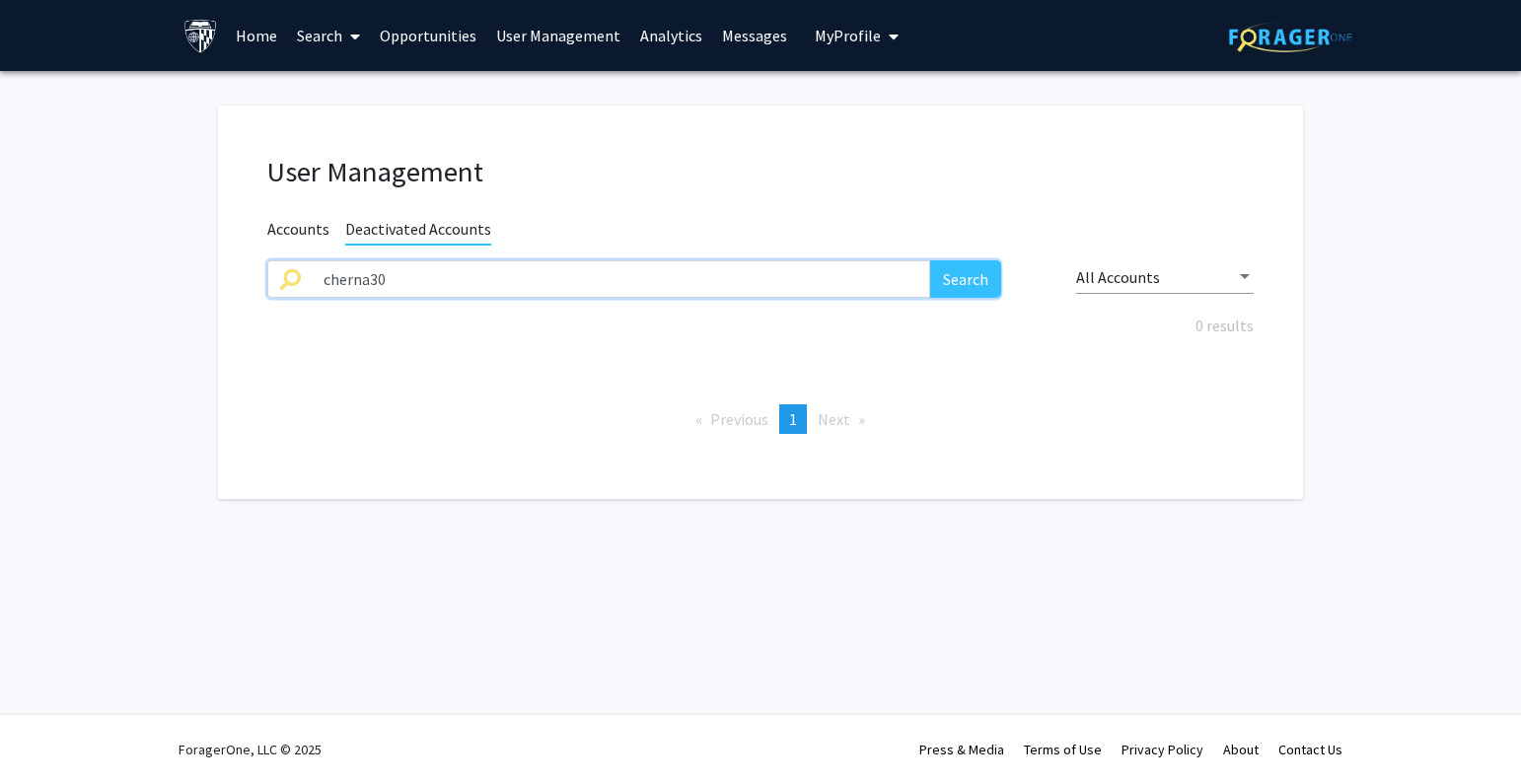 drag, startPoint x: 410, startPoint y: 282, endPoint x: 202, endPoint y: 270, distance: 208.34587 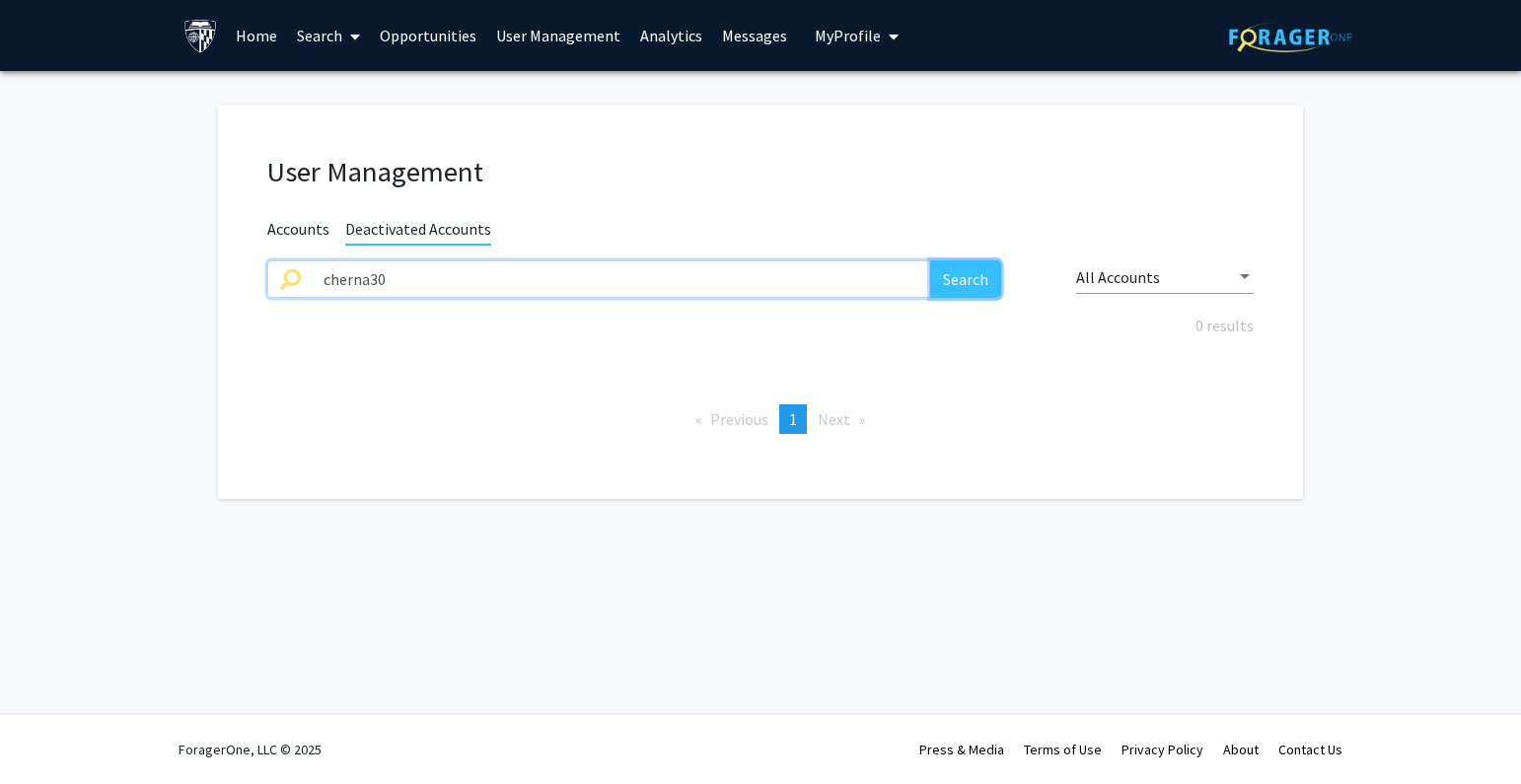 click on "Search" 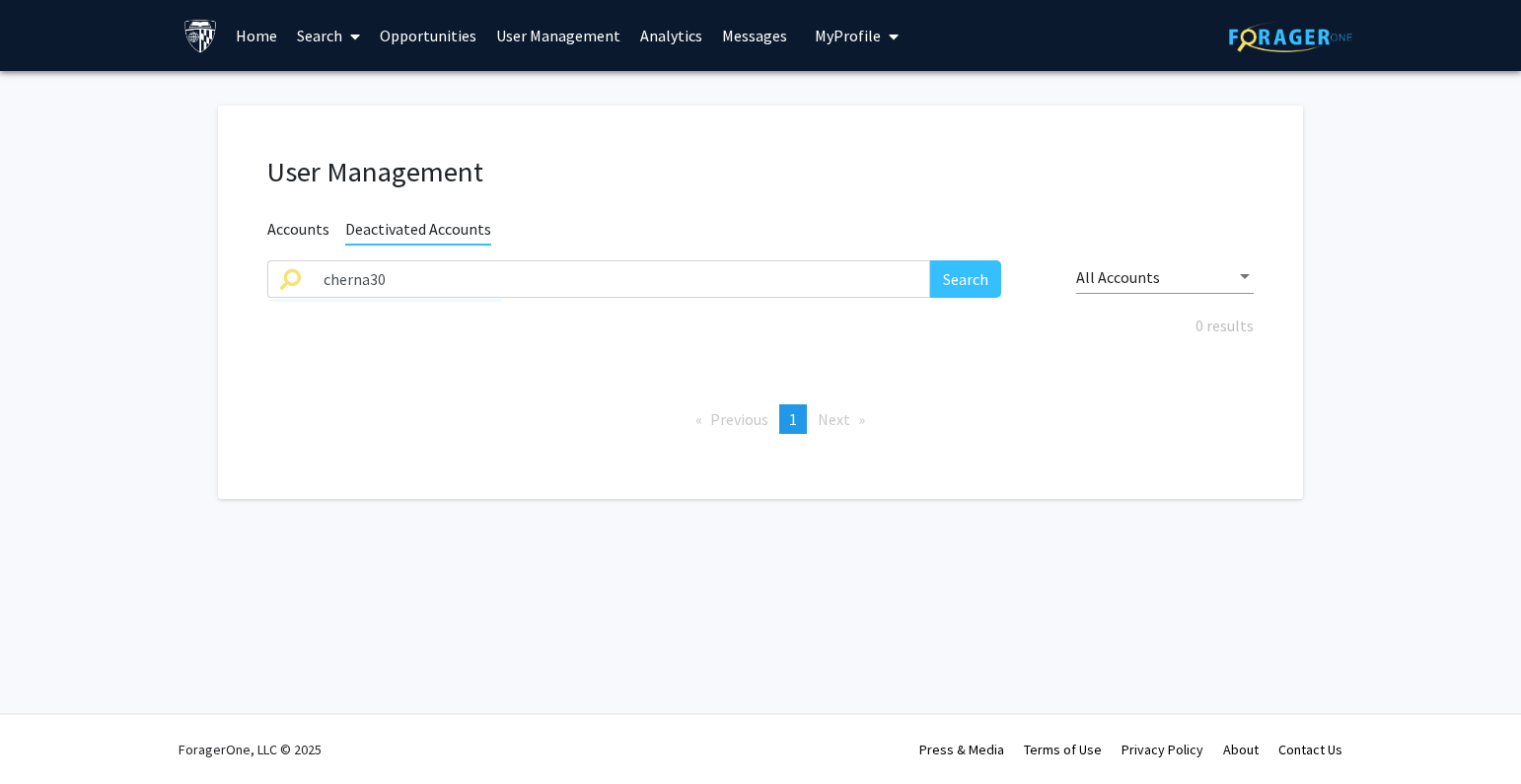 click on "Accounts" 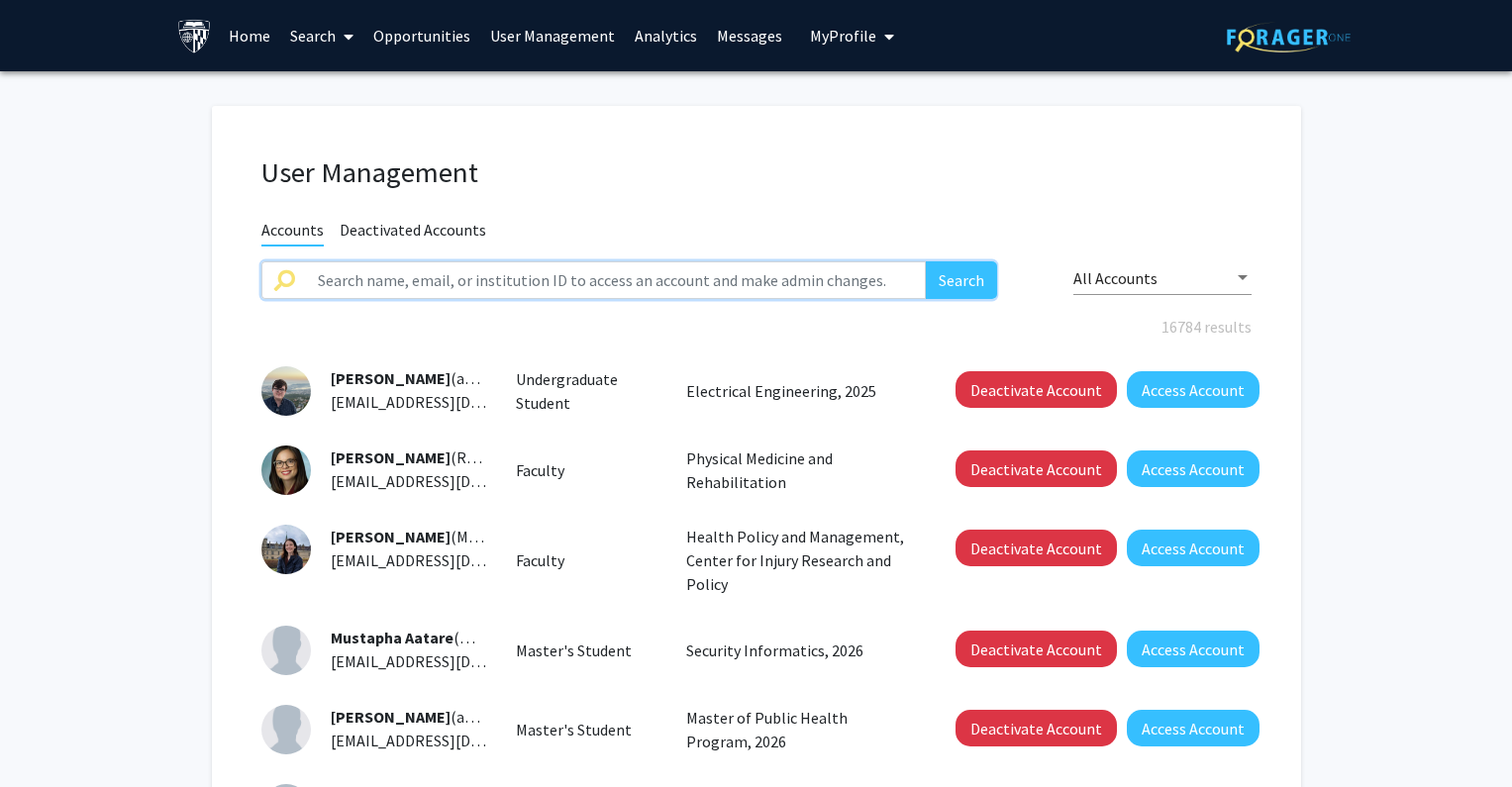 click 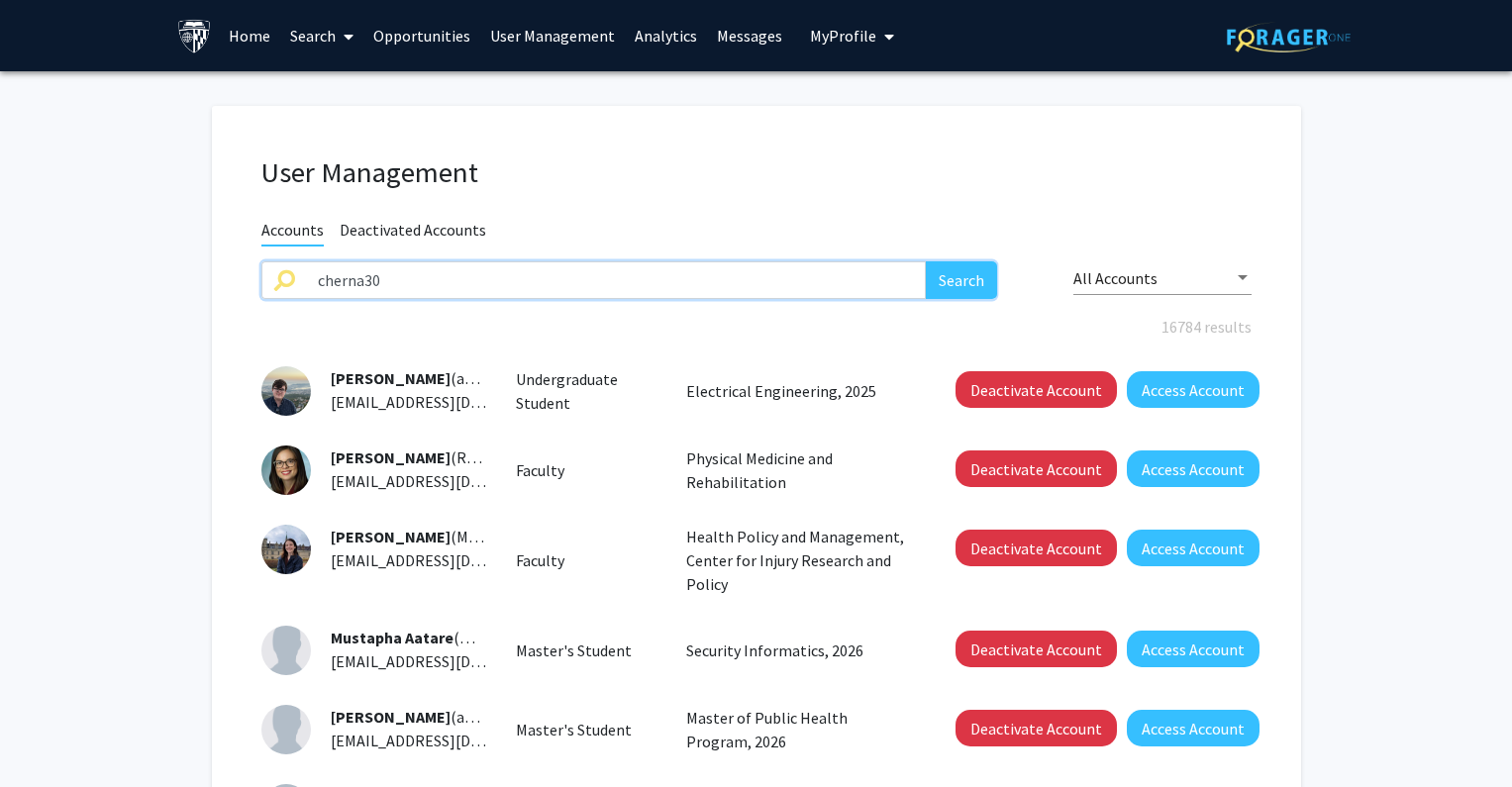 type on "cherna30" 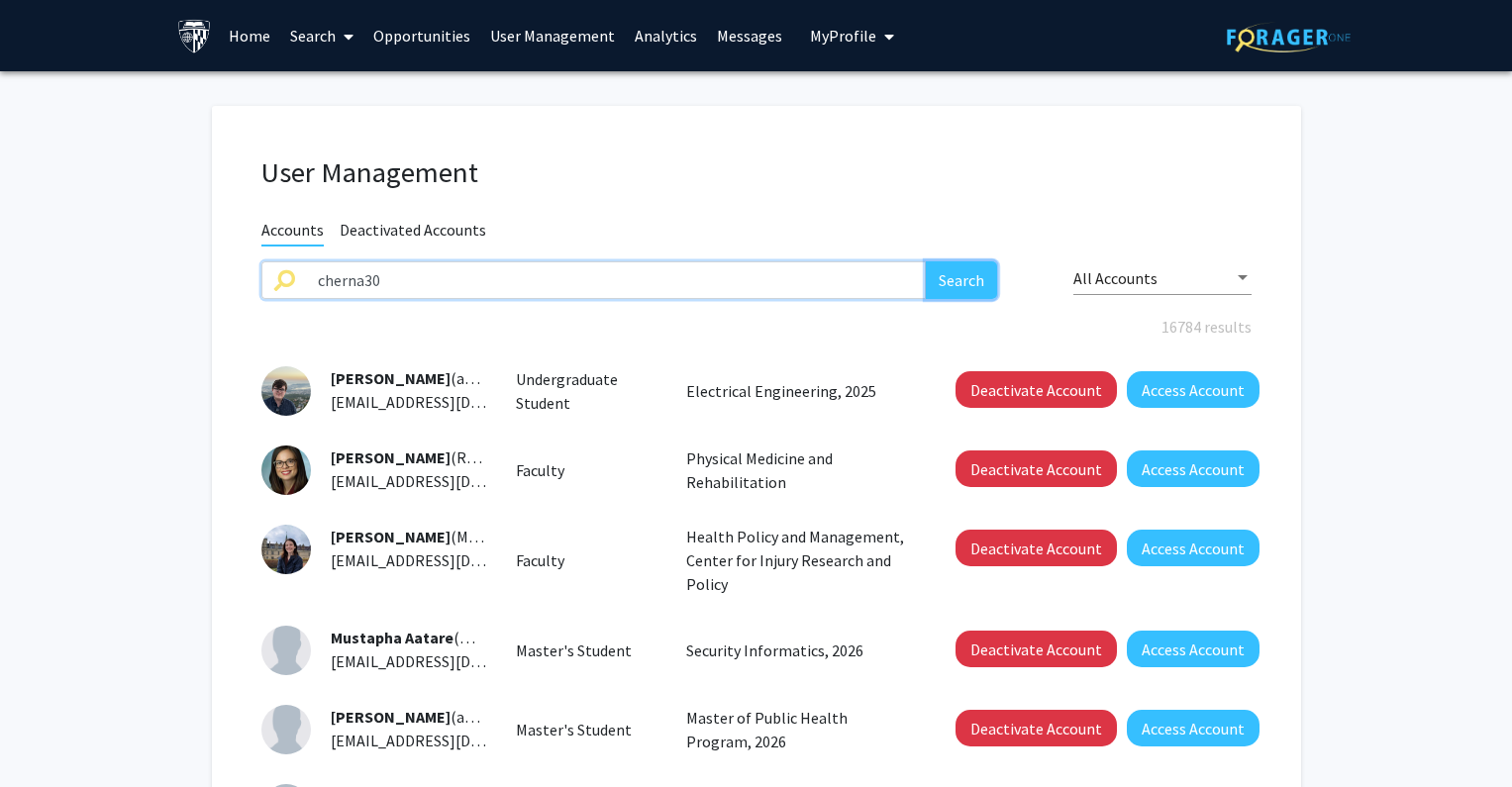 click on "Search" 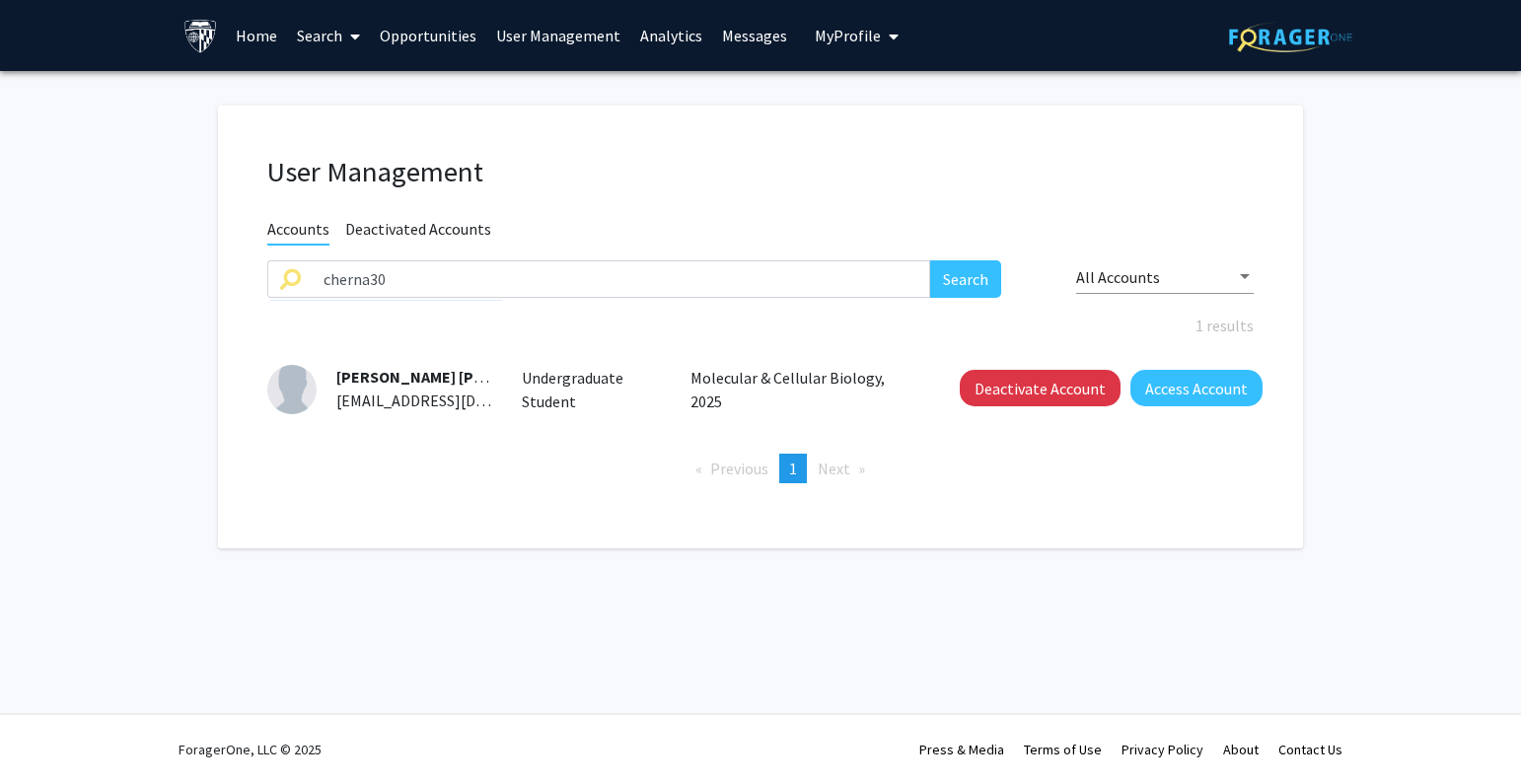 click on "Deactivated Accounts" 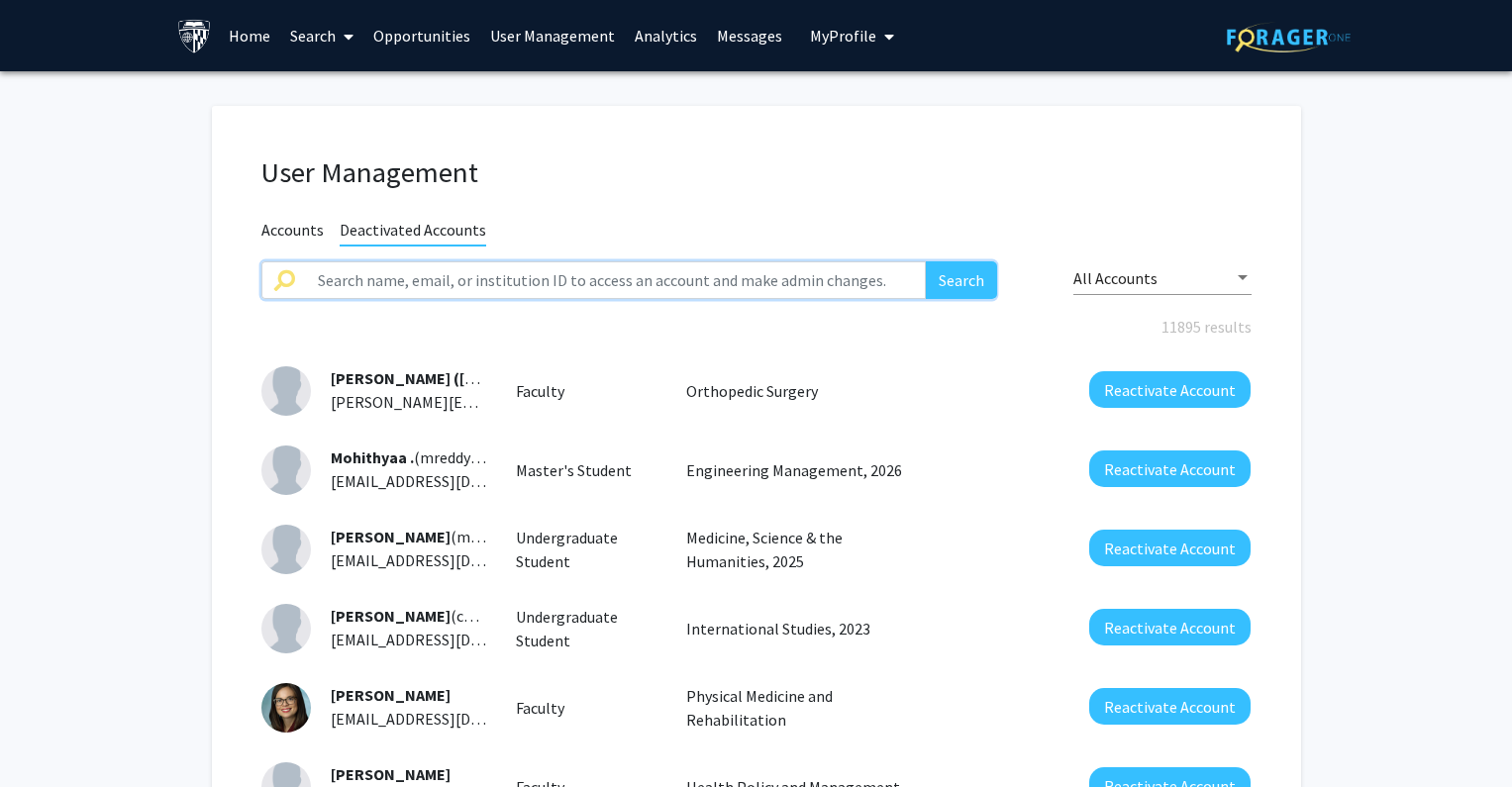 click 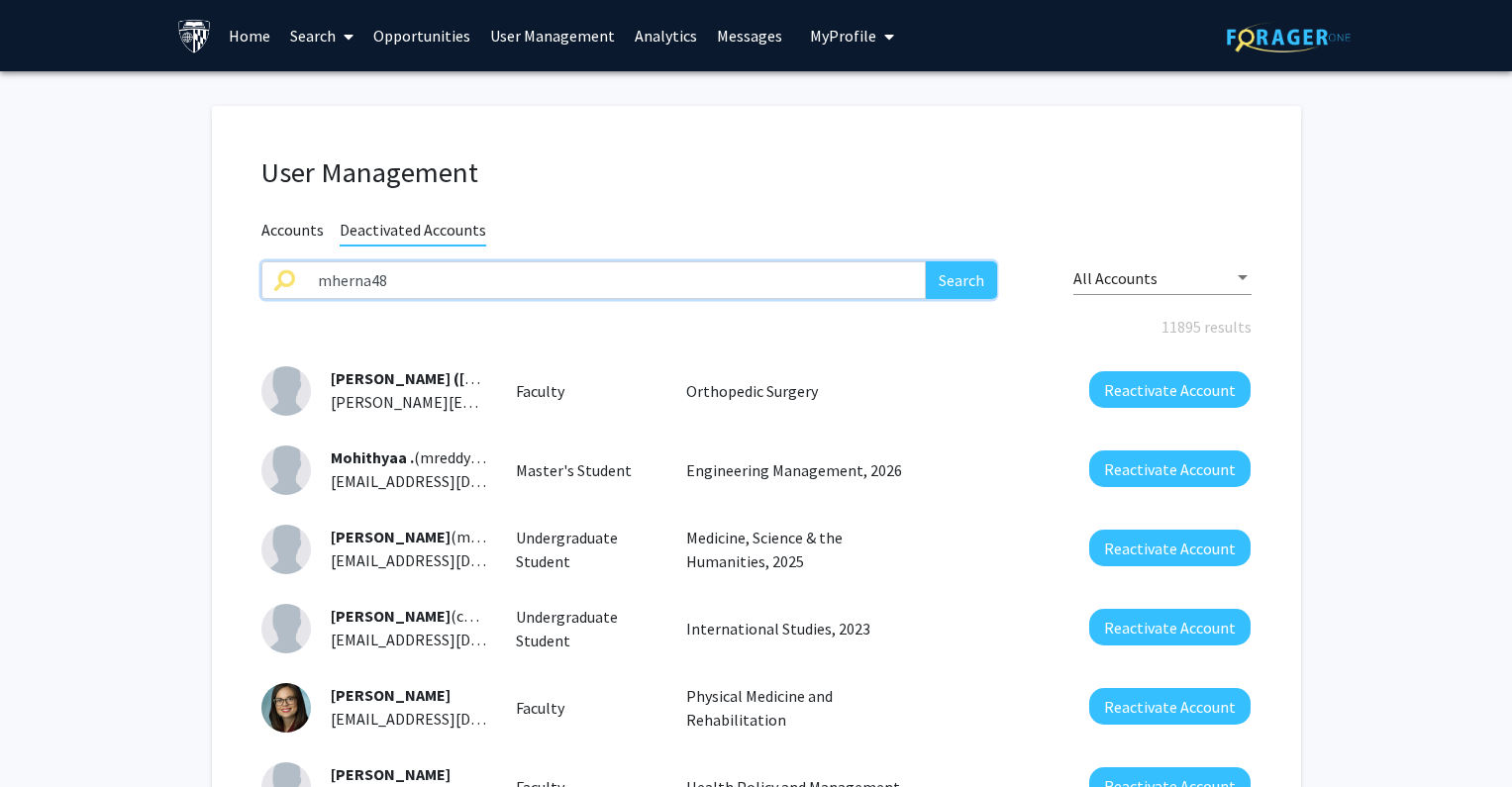 type on "mherna48" 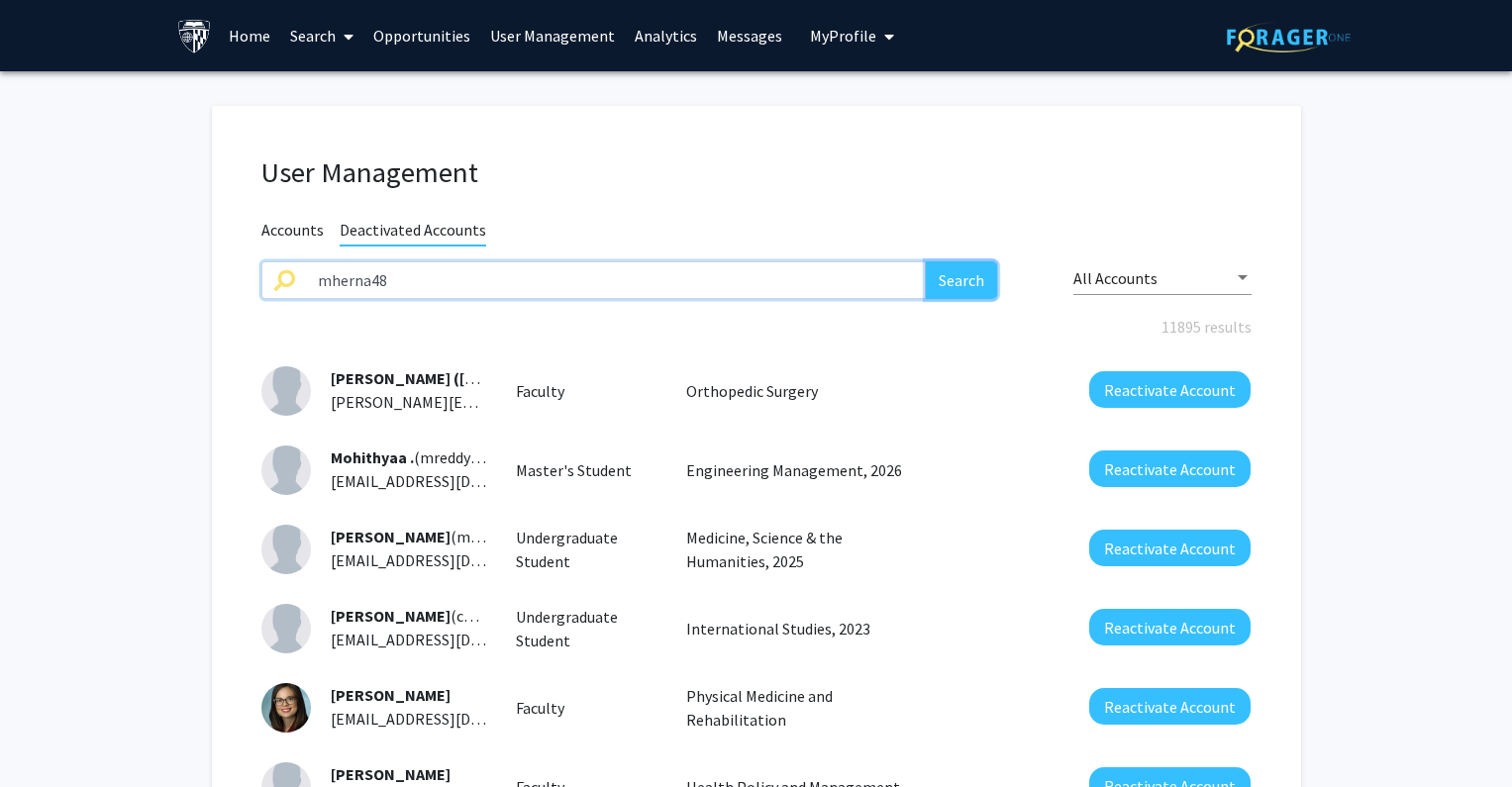 click on "Search" 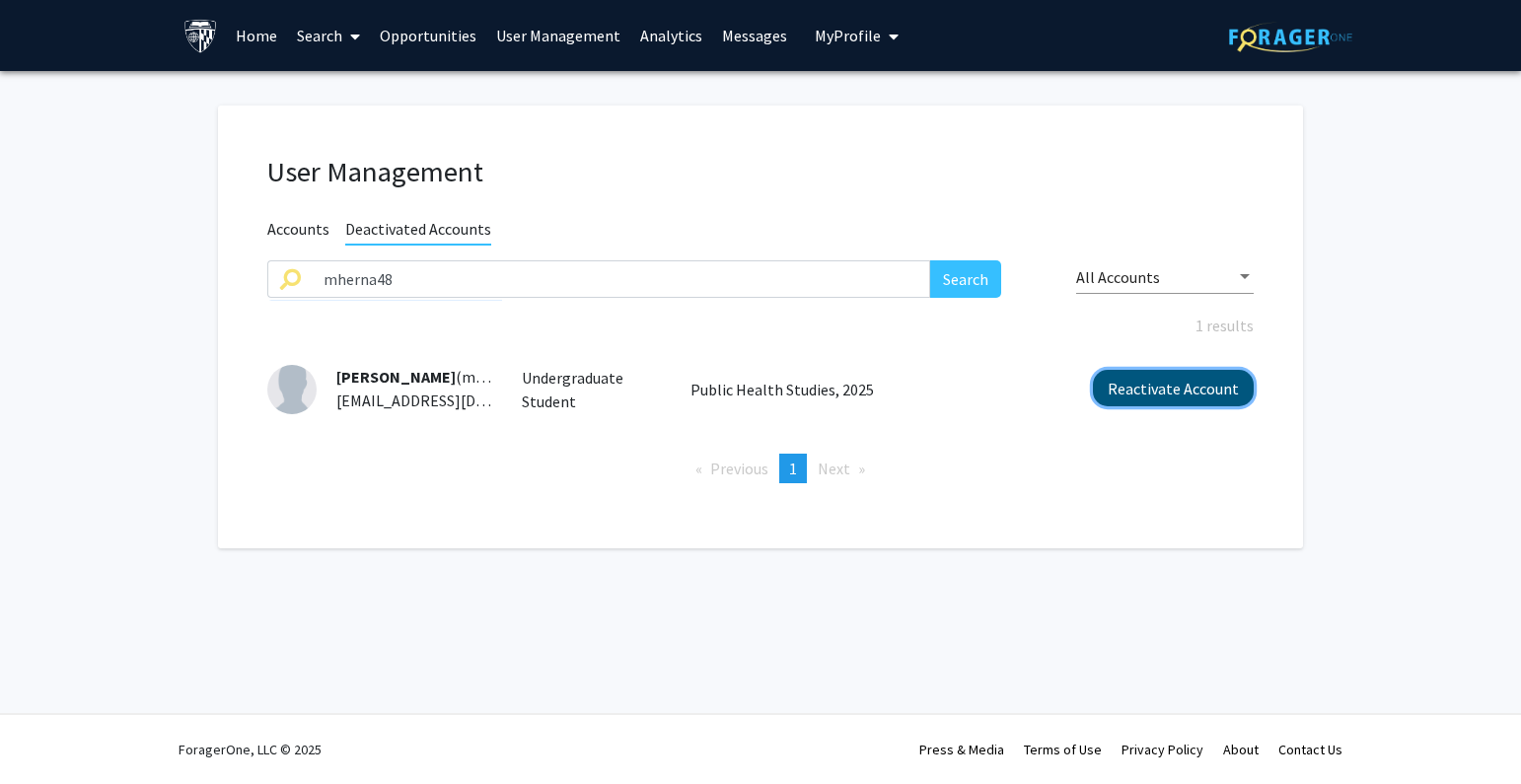 click on "Reactivate Account" 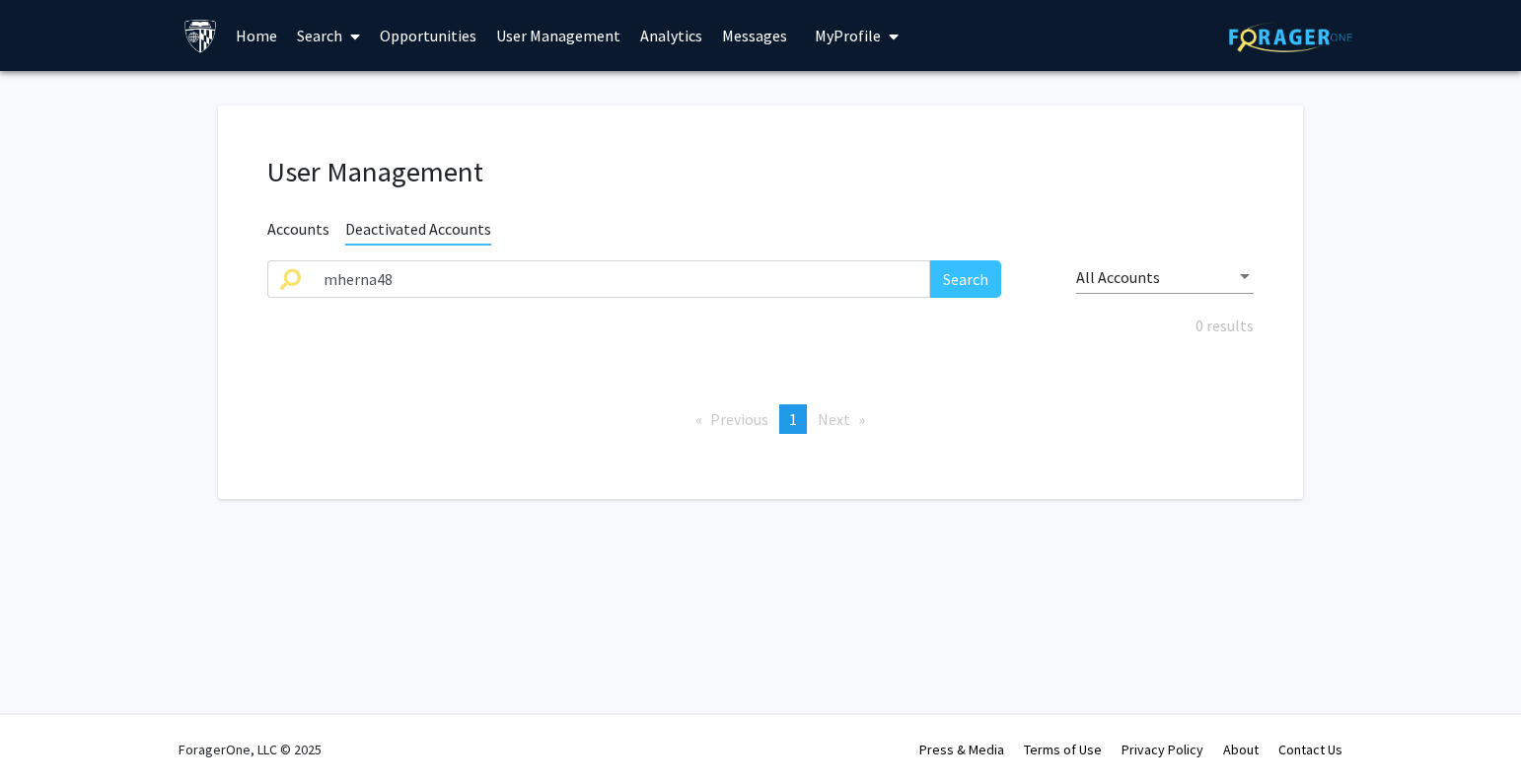 click on "Accounts" 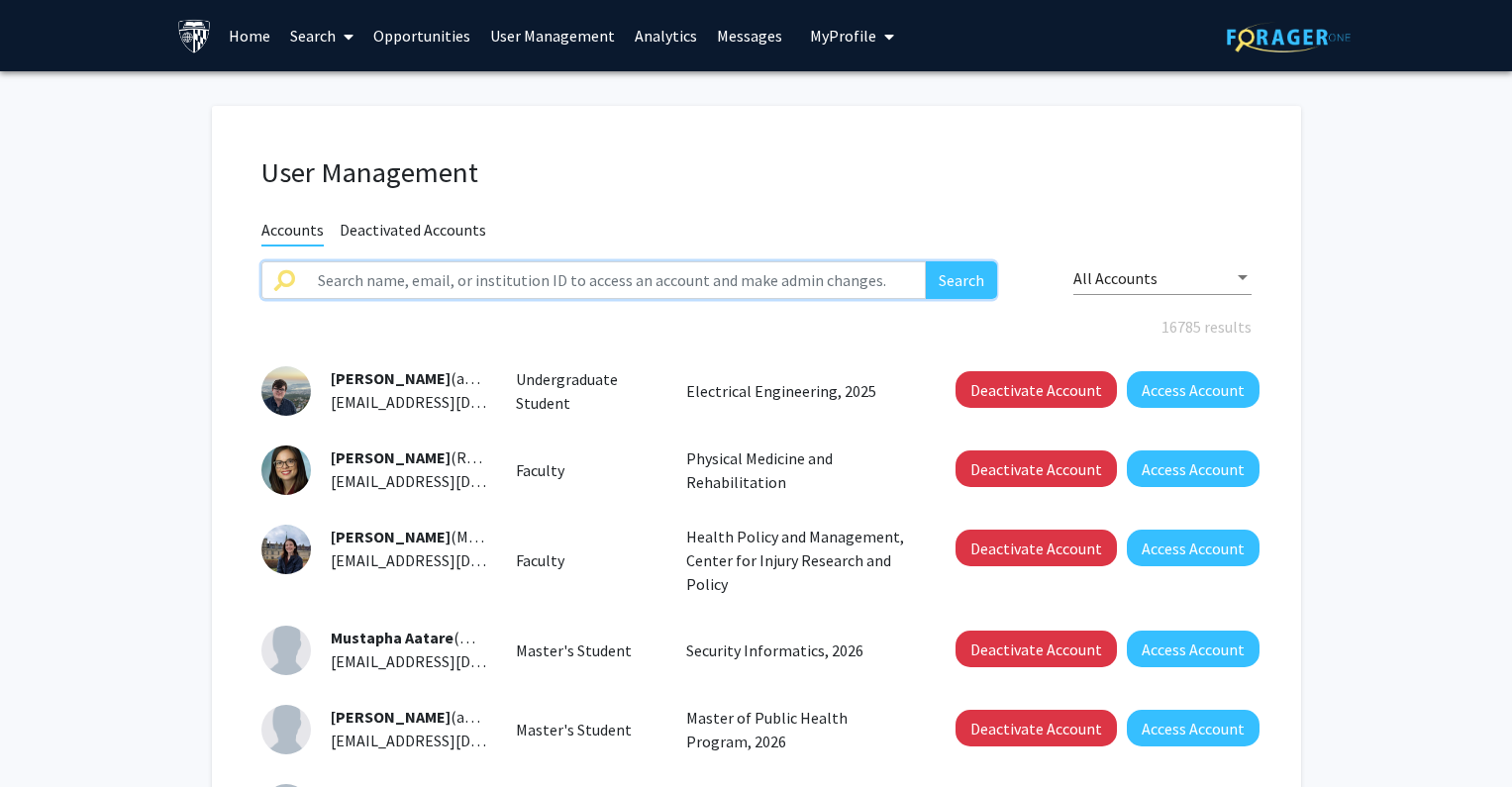 paste on "cherna30" 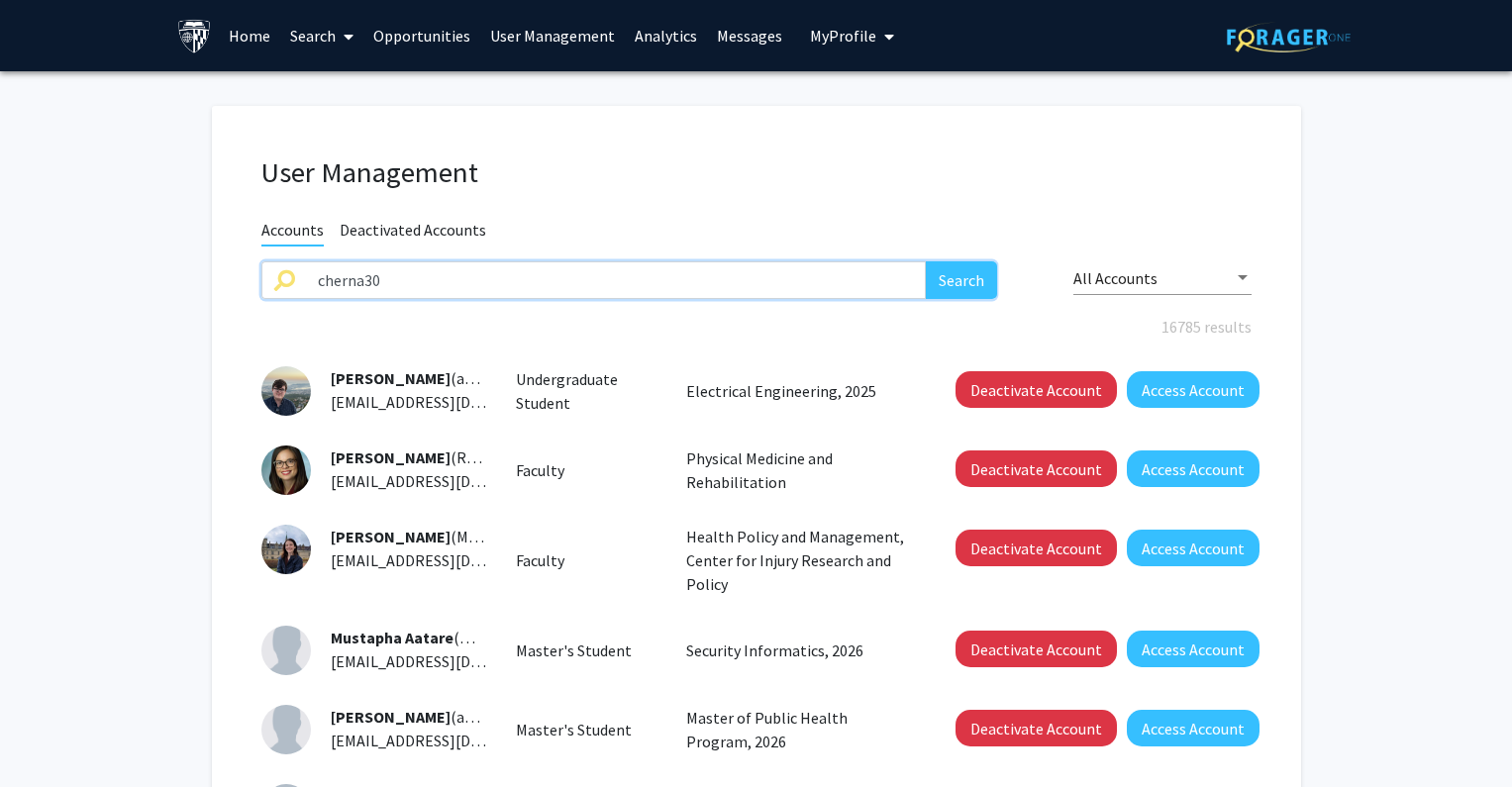 type on "cherna30" 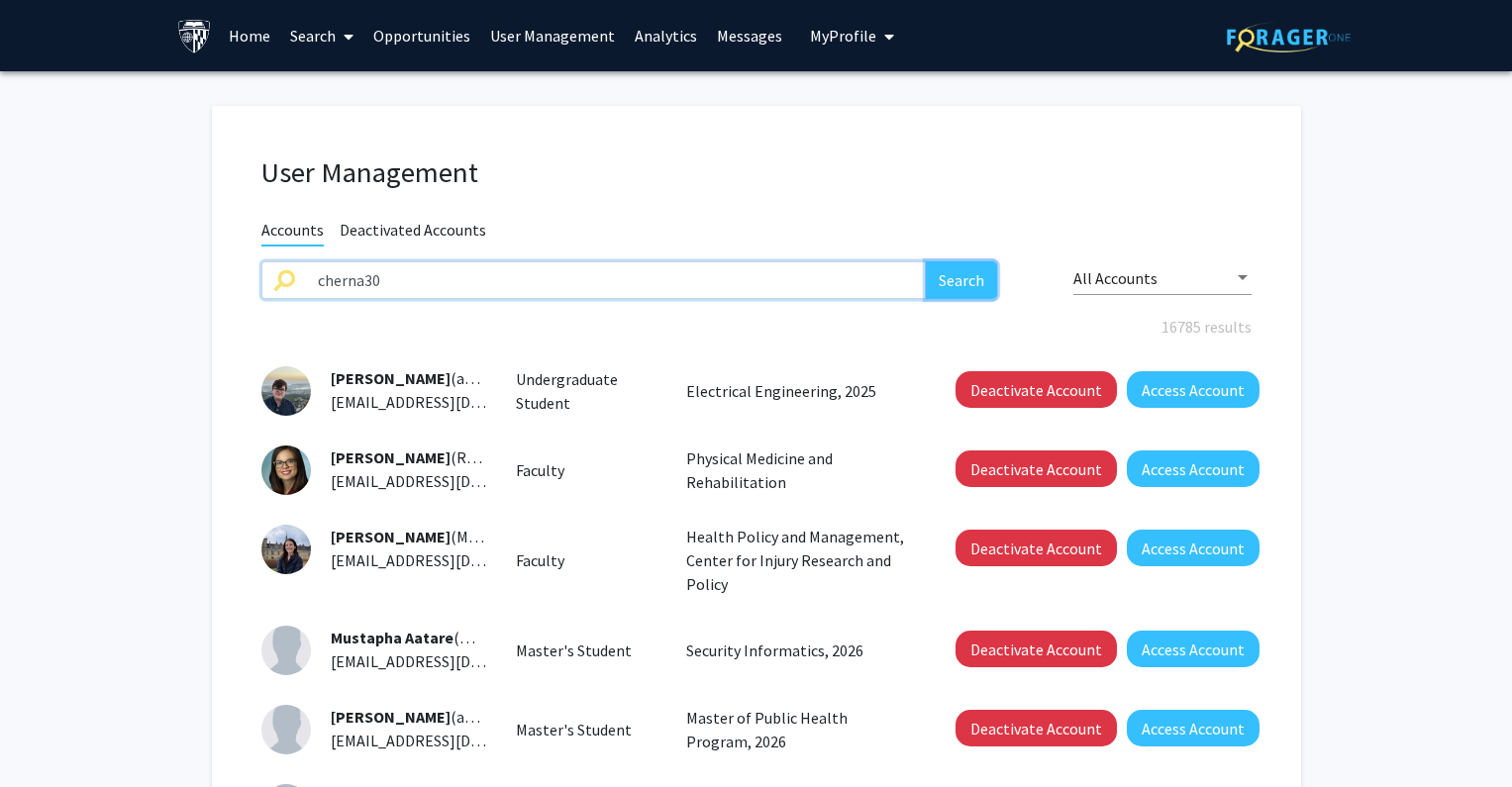 drag, startPoint x: 950, startPoint y: 277, endPoint x: 963, endPoint y: 264, distance: 18.384776 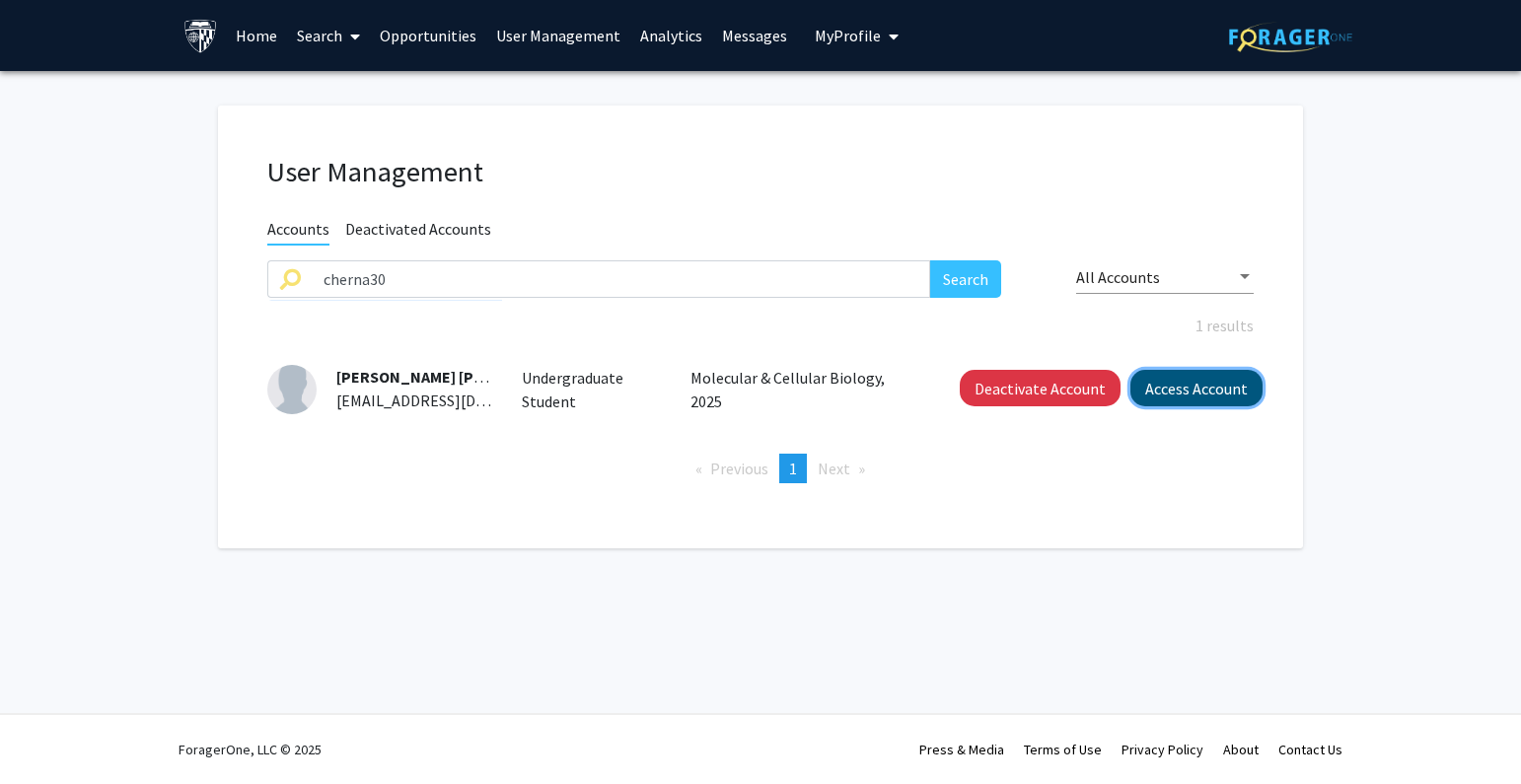 click on "Access Account" 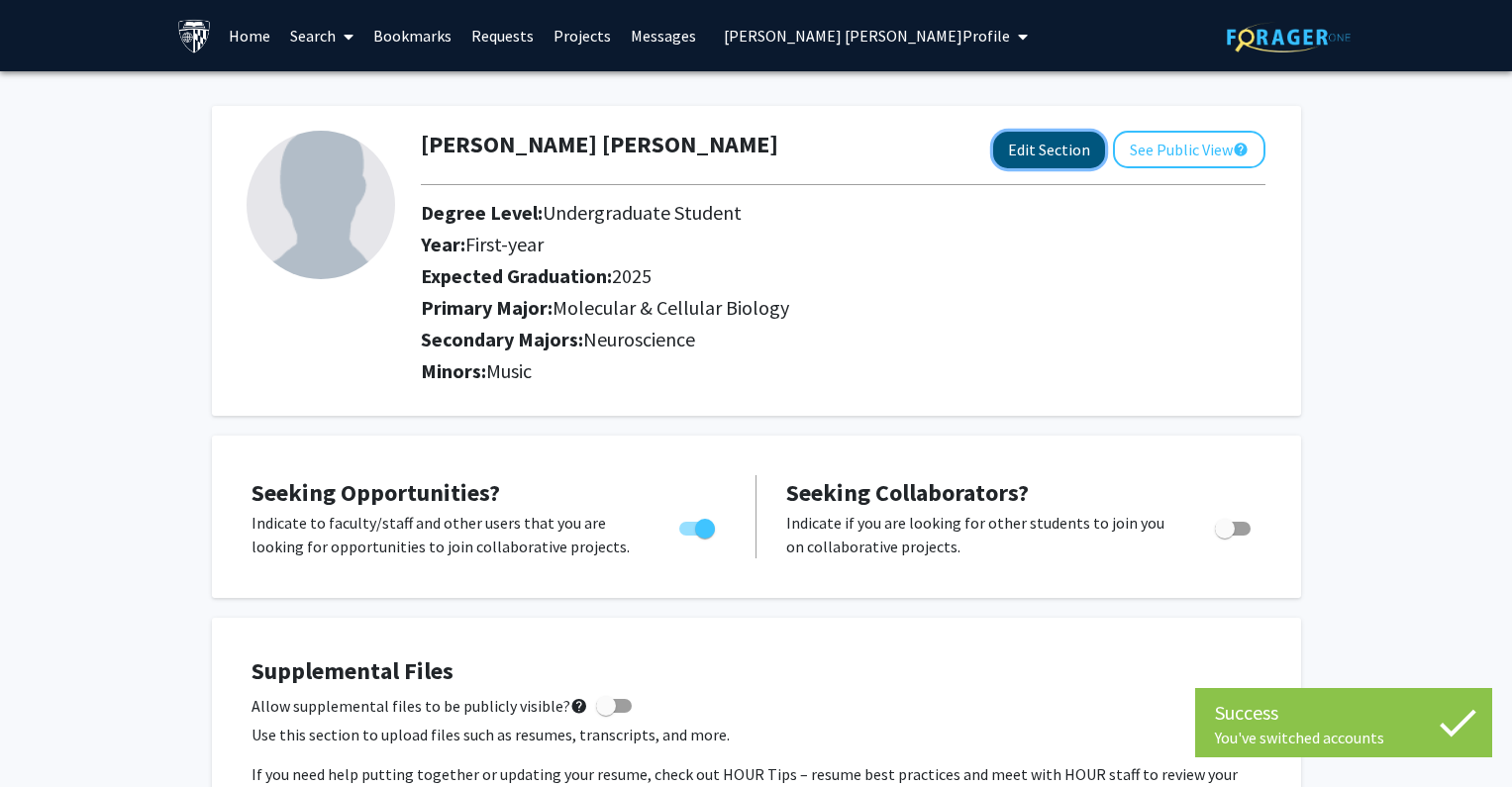 click on "Edit Section" 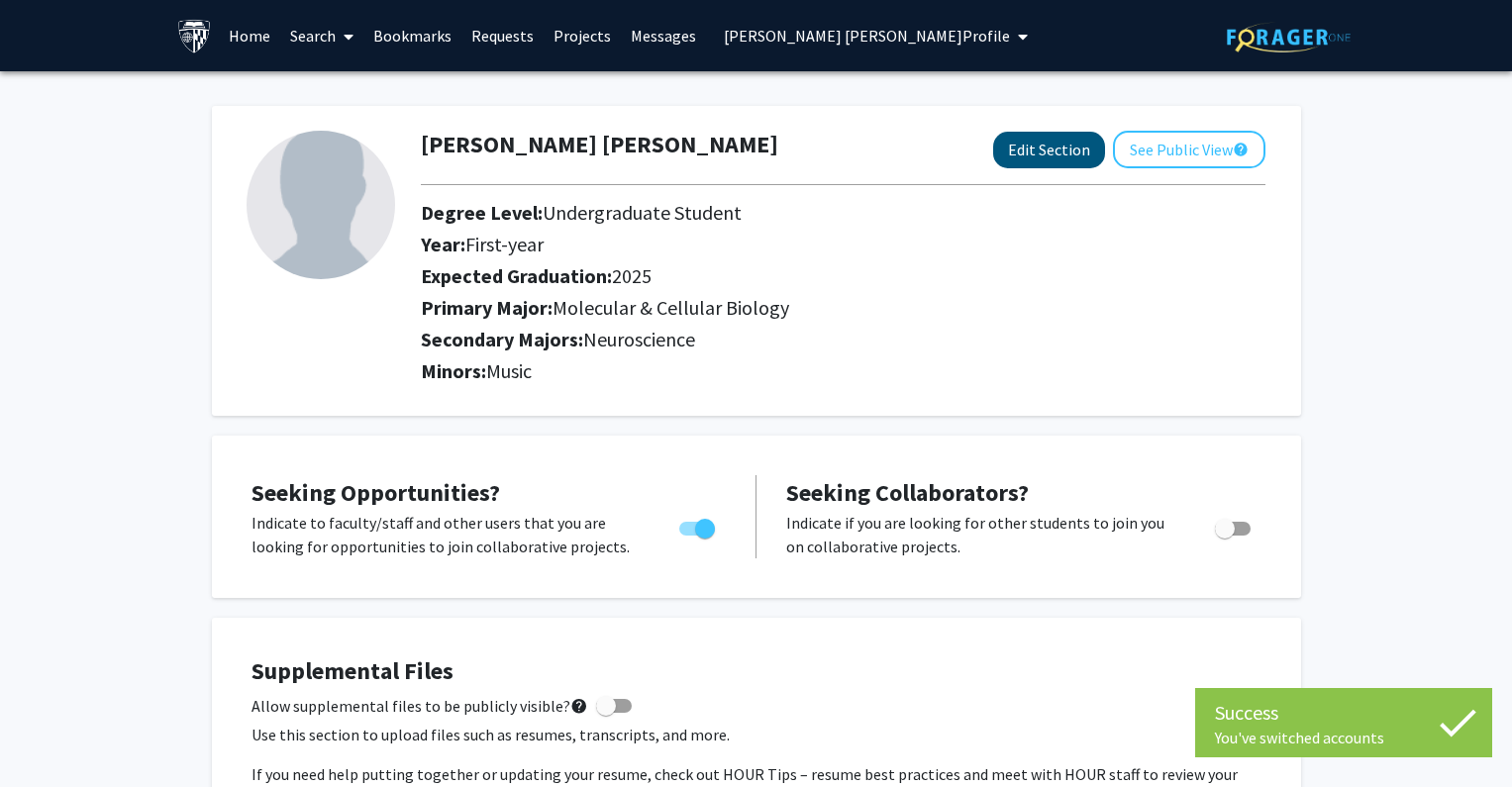 select on "first-year" 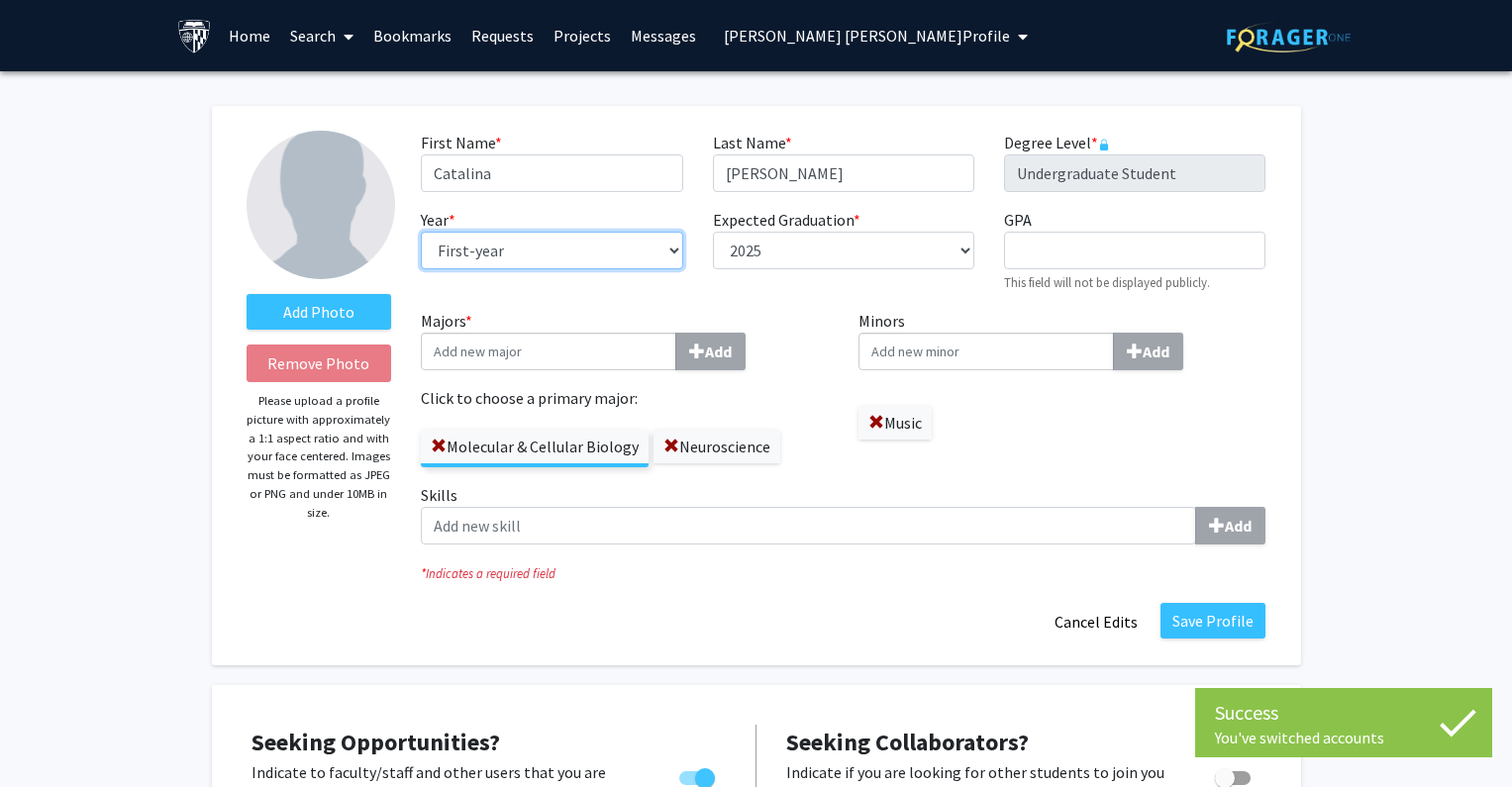 click on "---  First-year   Sophomore   Junior   Senior   Postbaccalaureate Certificate" at bounding box center (552, 250) 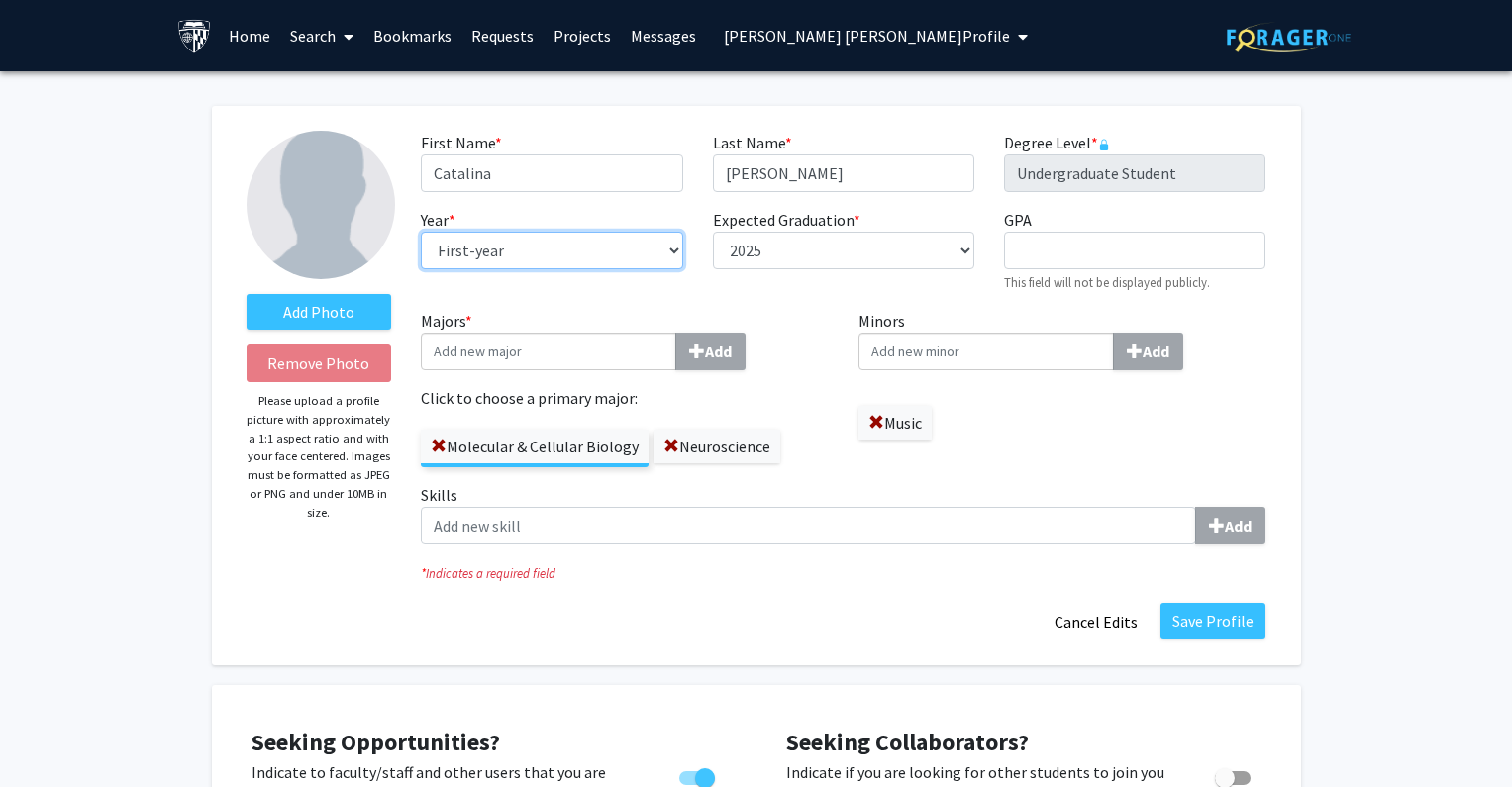 select on "senior" 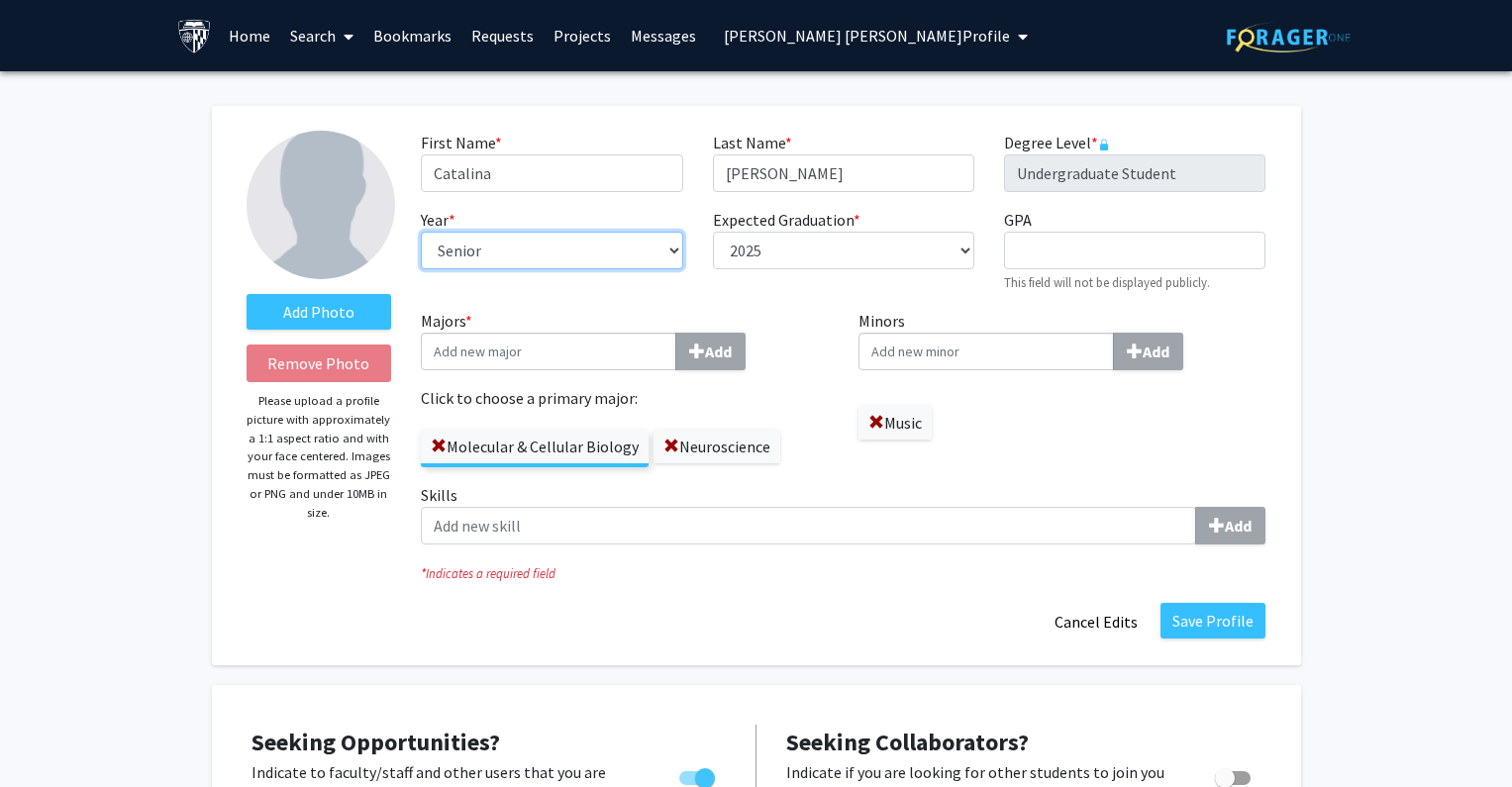 click on "---  First-year   Sophomore   Junior   Senior   Postbaccalaureate Certificate" at bounding box center [552, 250] 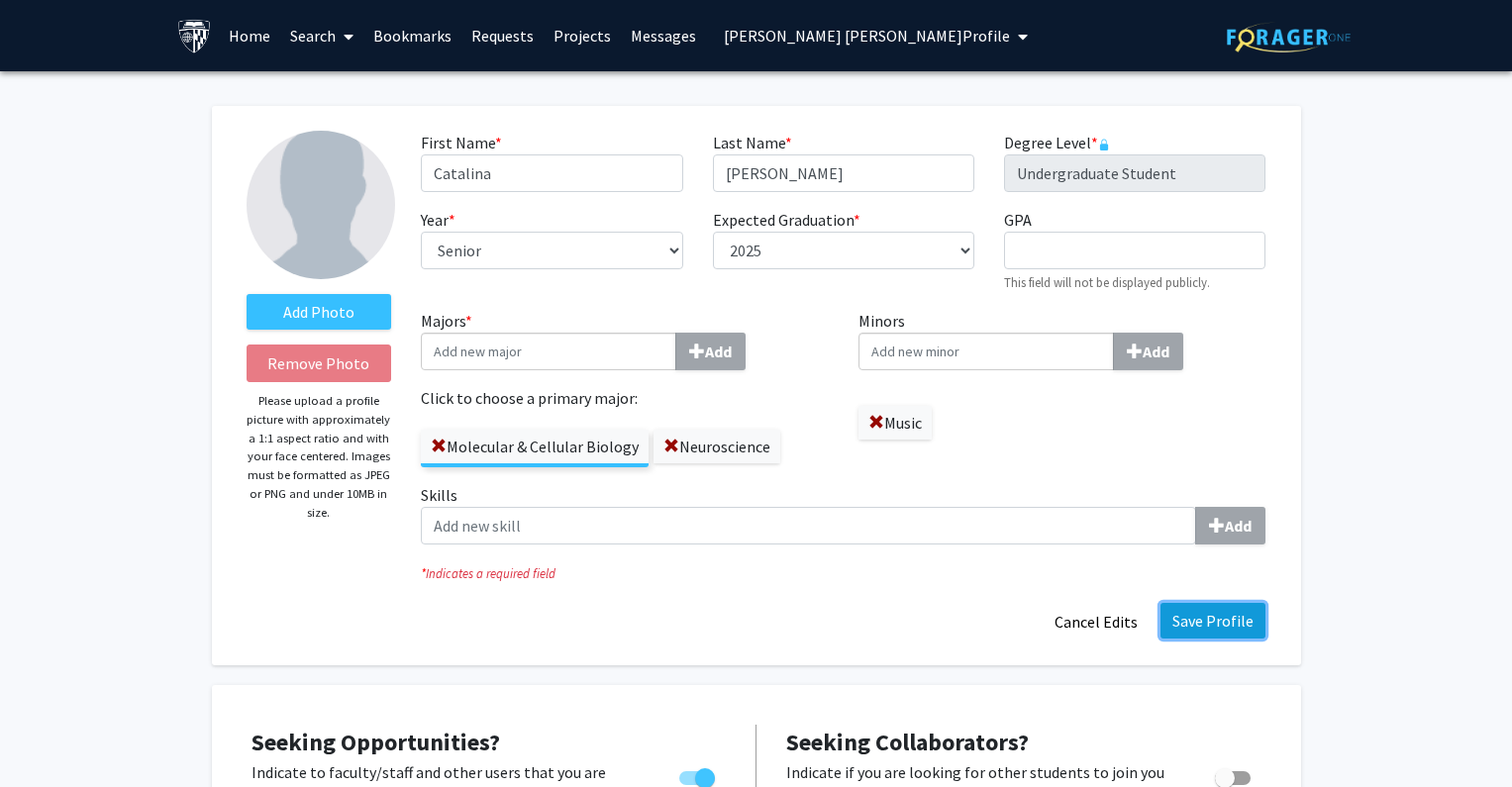 click on "Save Profile" 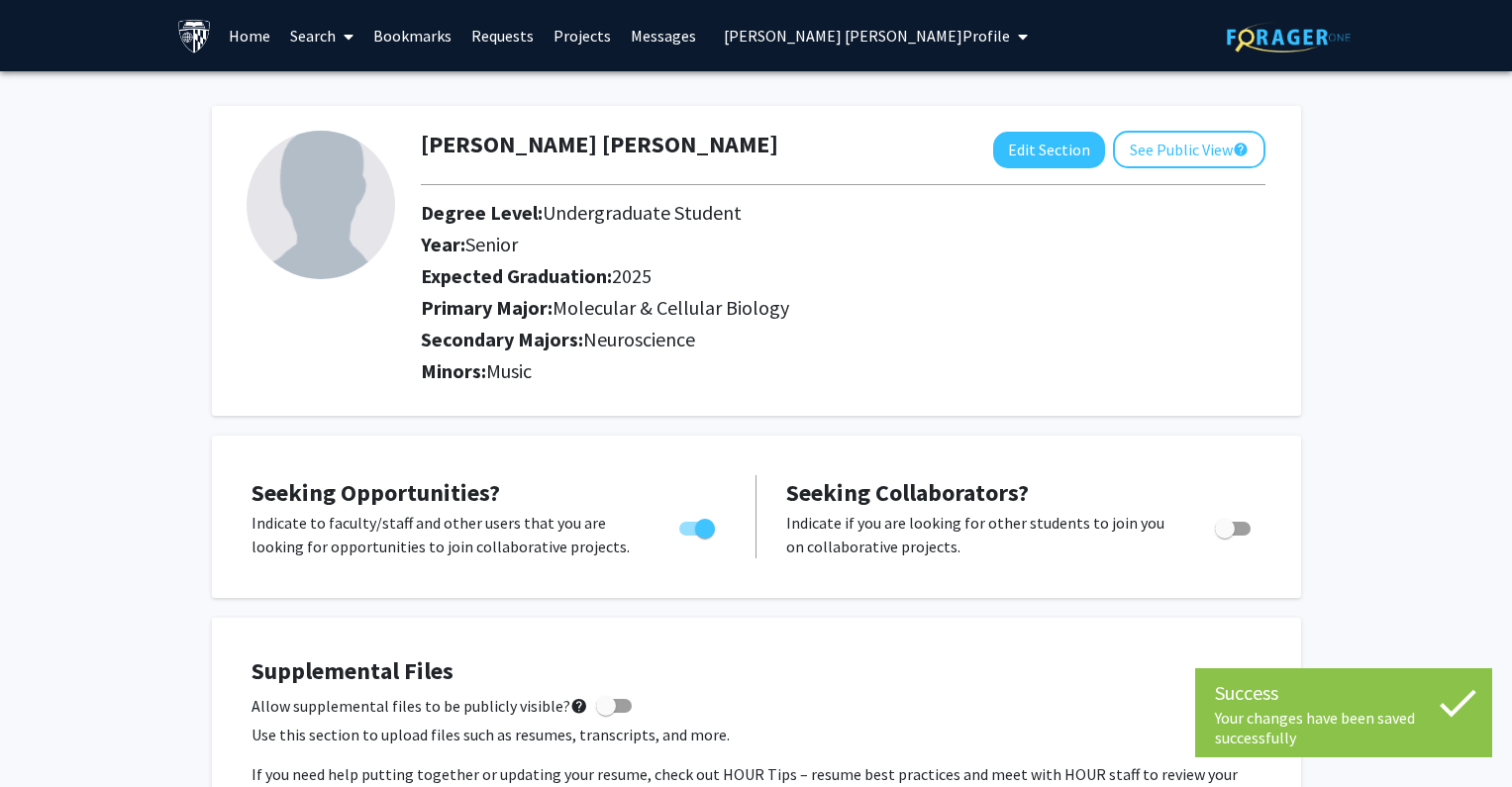 click on "Catalina  Hernandez Valencia's   Profile" at bounding box center (875, 36) 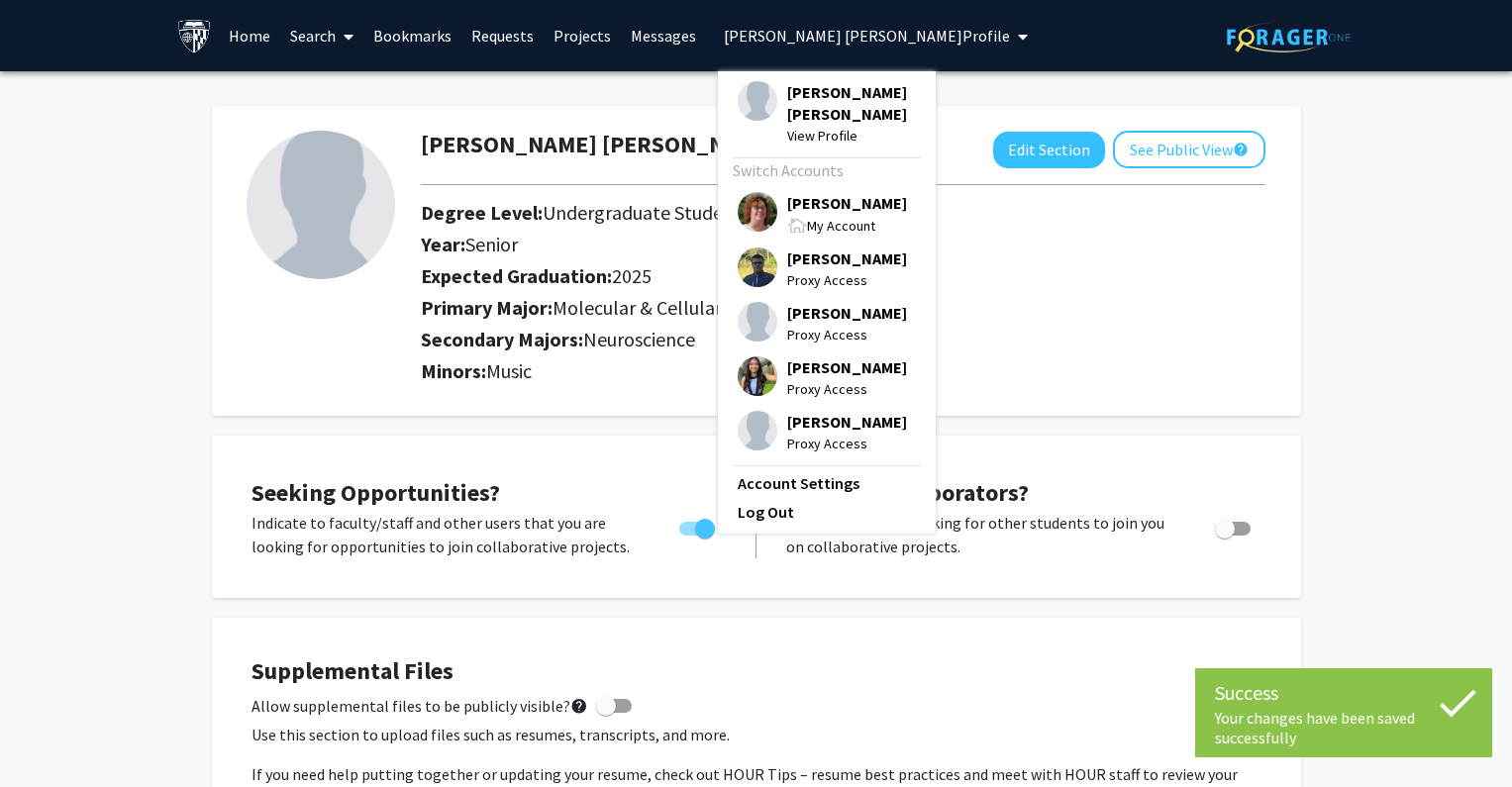 click on "[PERSON_NAME]" at bounding box center [847, 203] 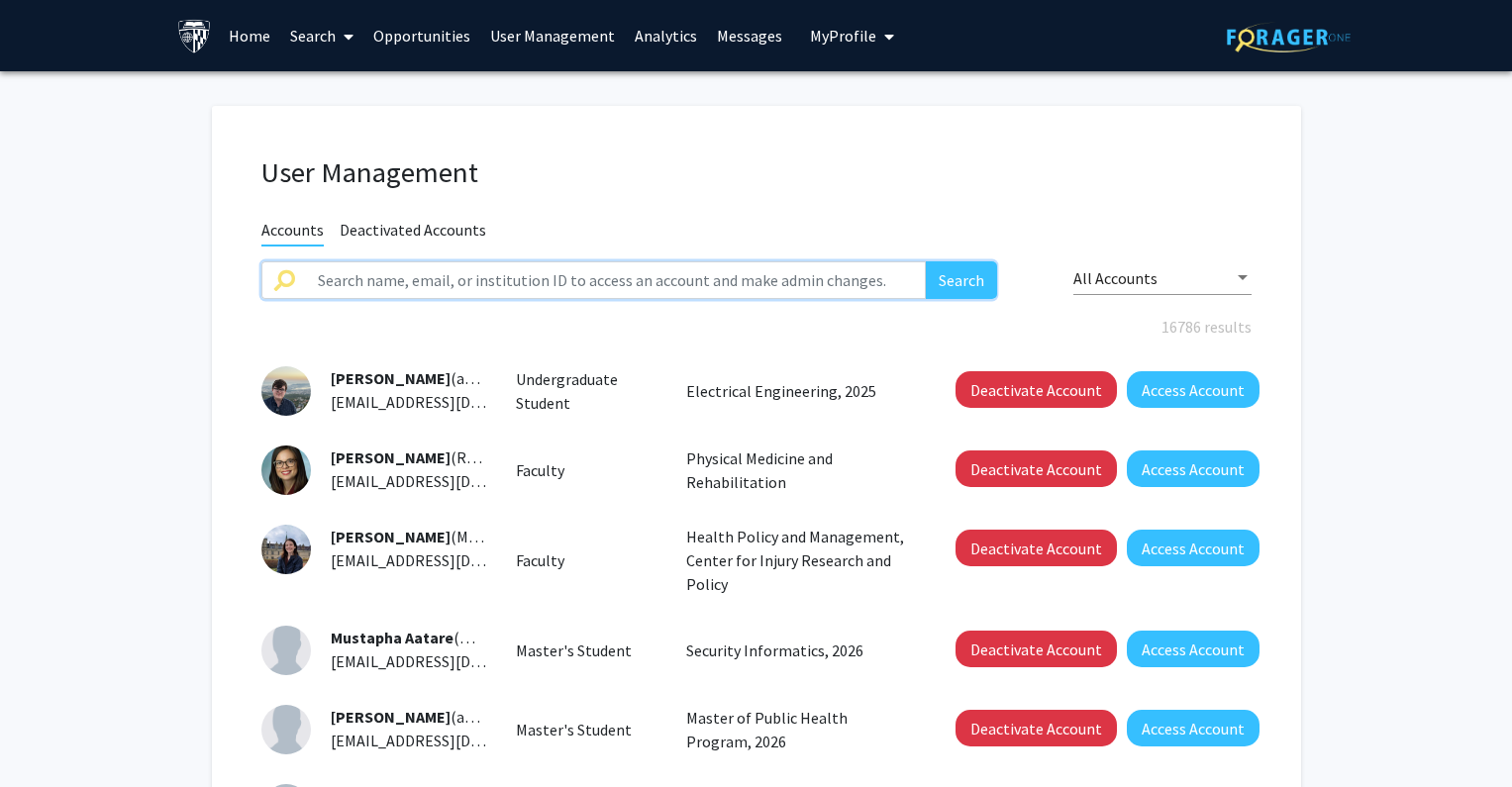 click 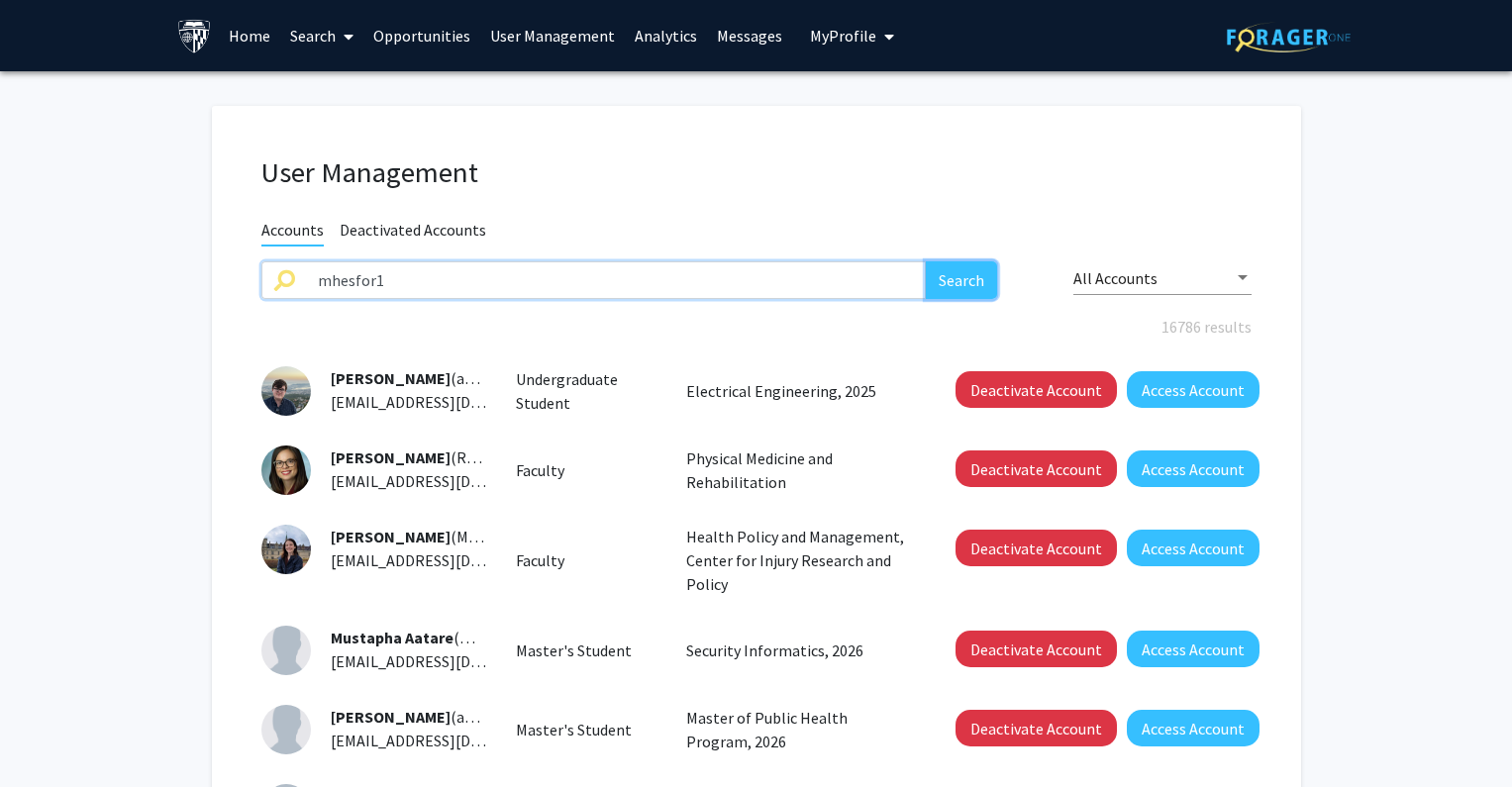 click on "Search" 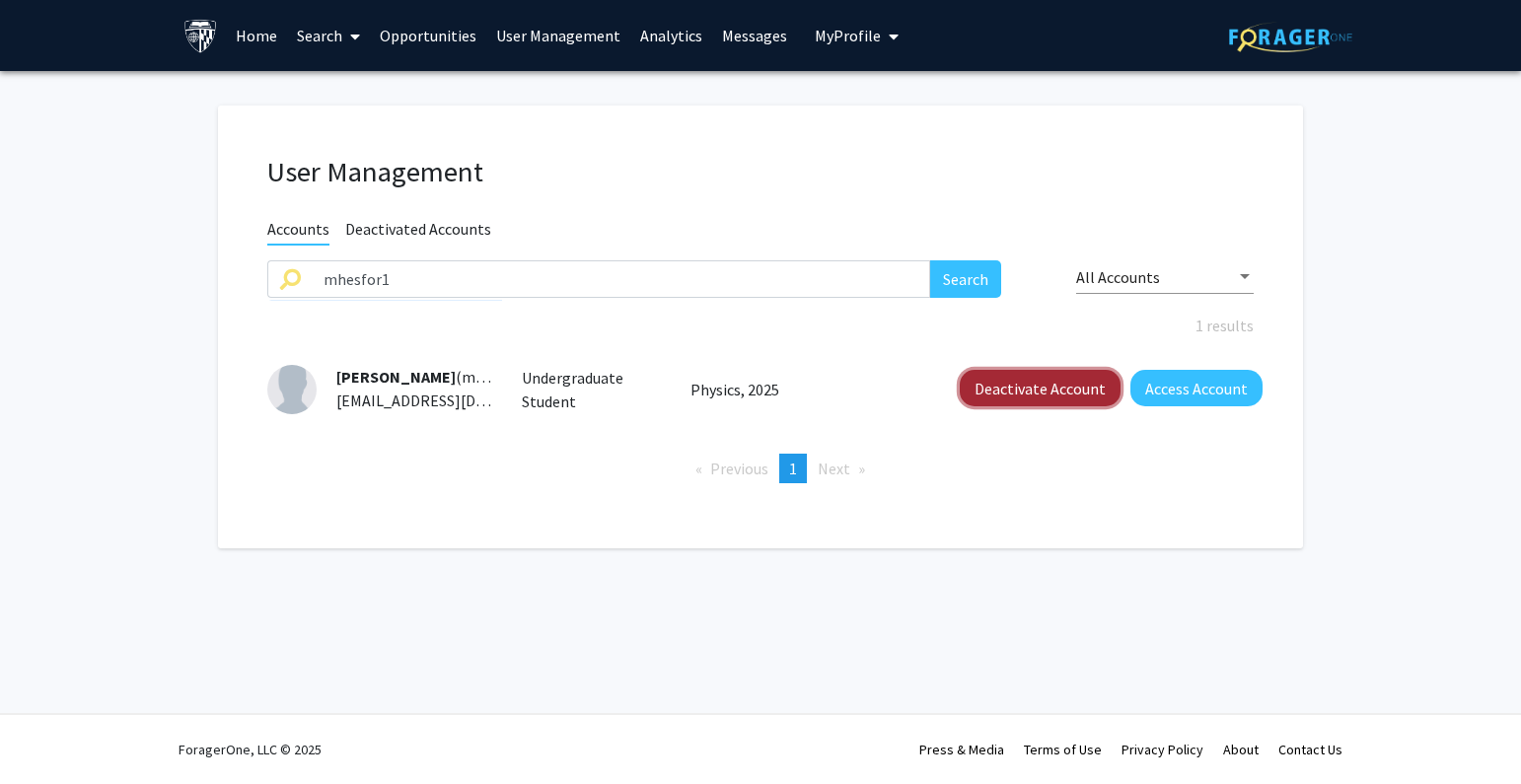 click on "Deactivate Account" 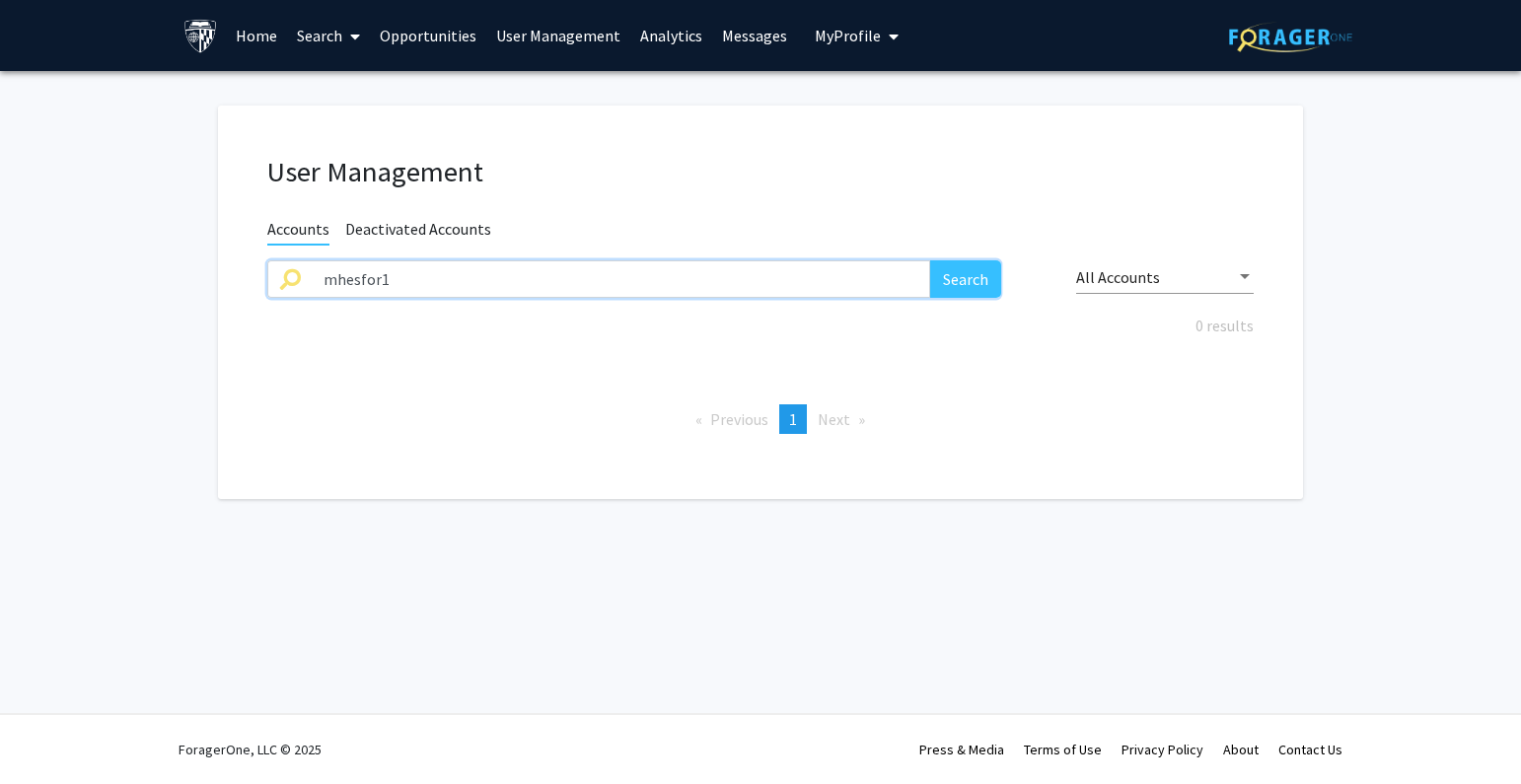 drag, startPoint x: 461, startPoint y: 266, endPoint x: 108, endPoint y: 276, distance: 353.14161 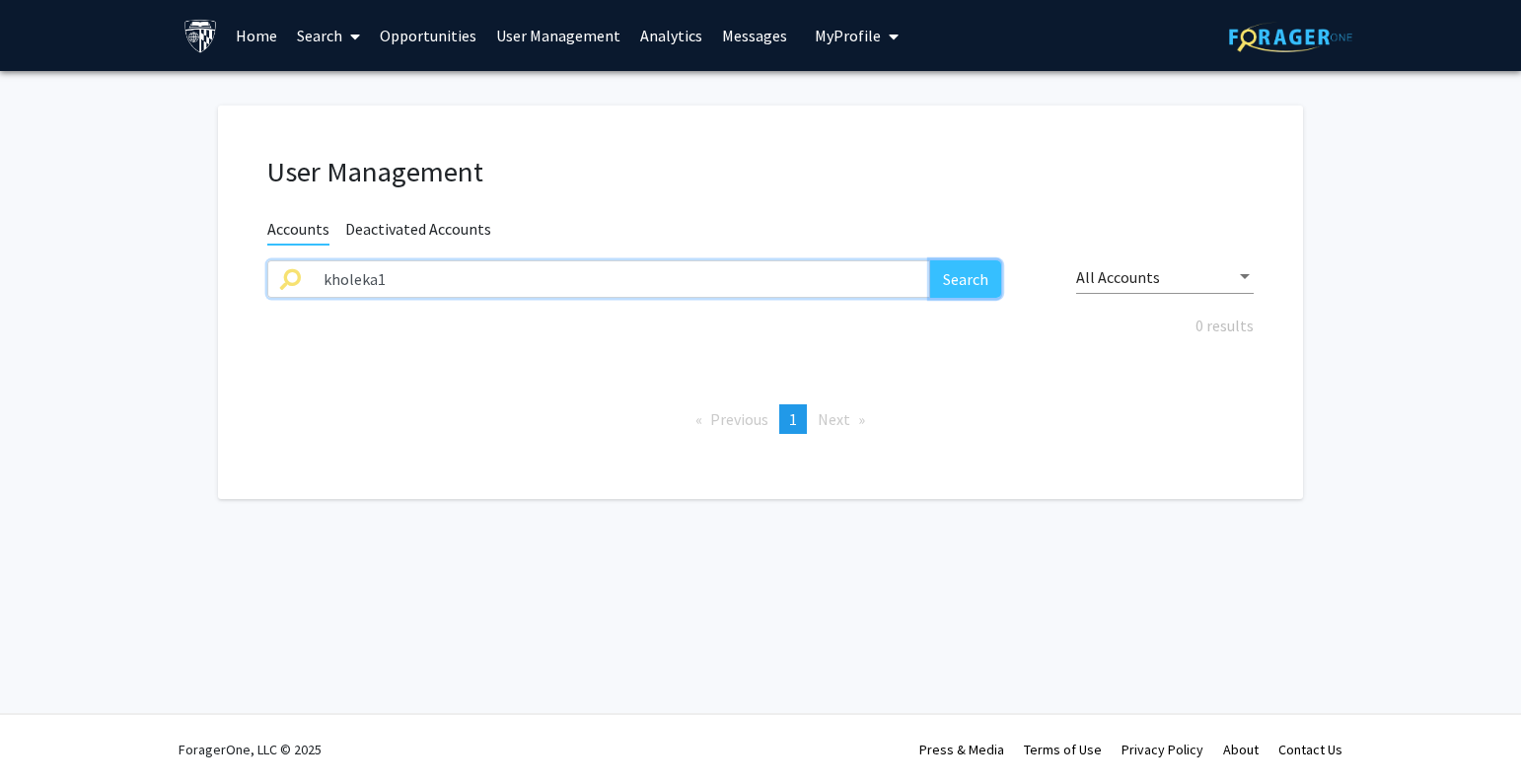 click on "Search" 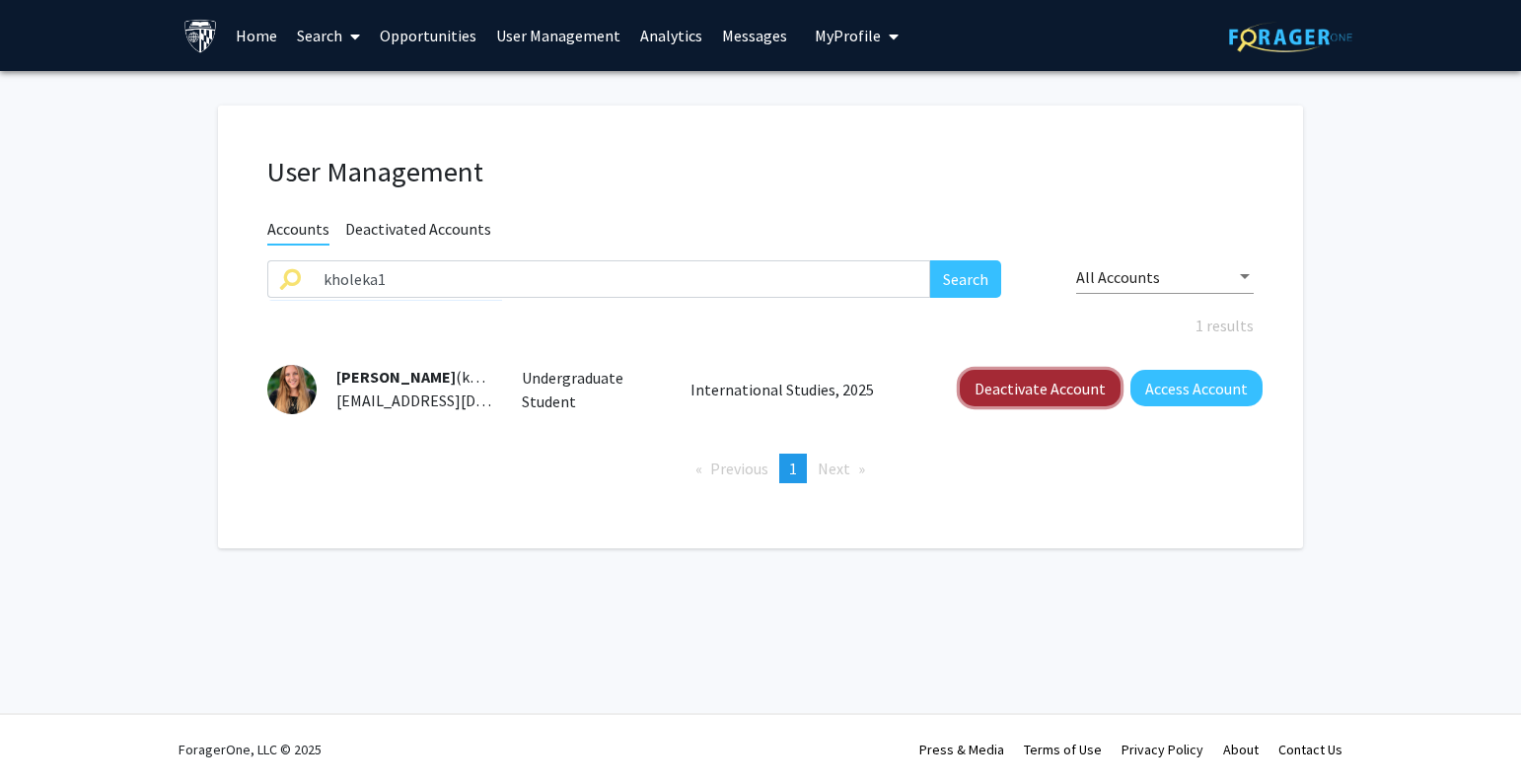 click on "Deactivate Account" 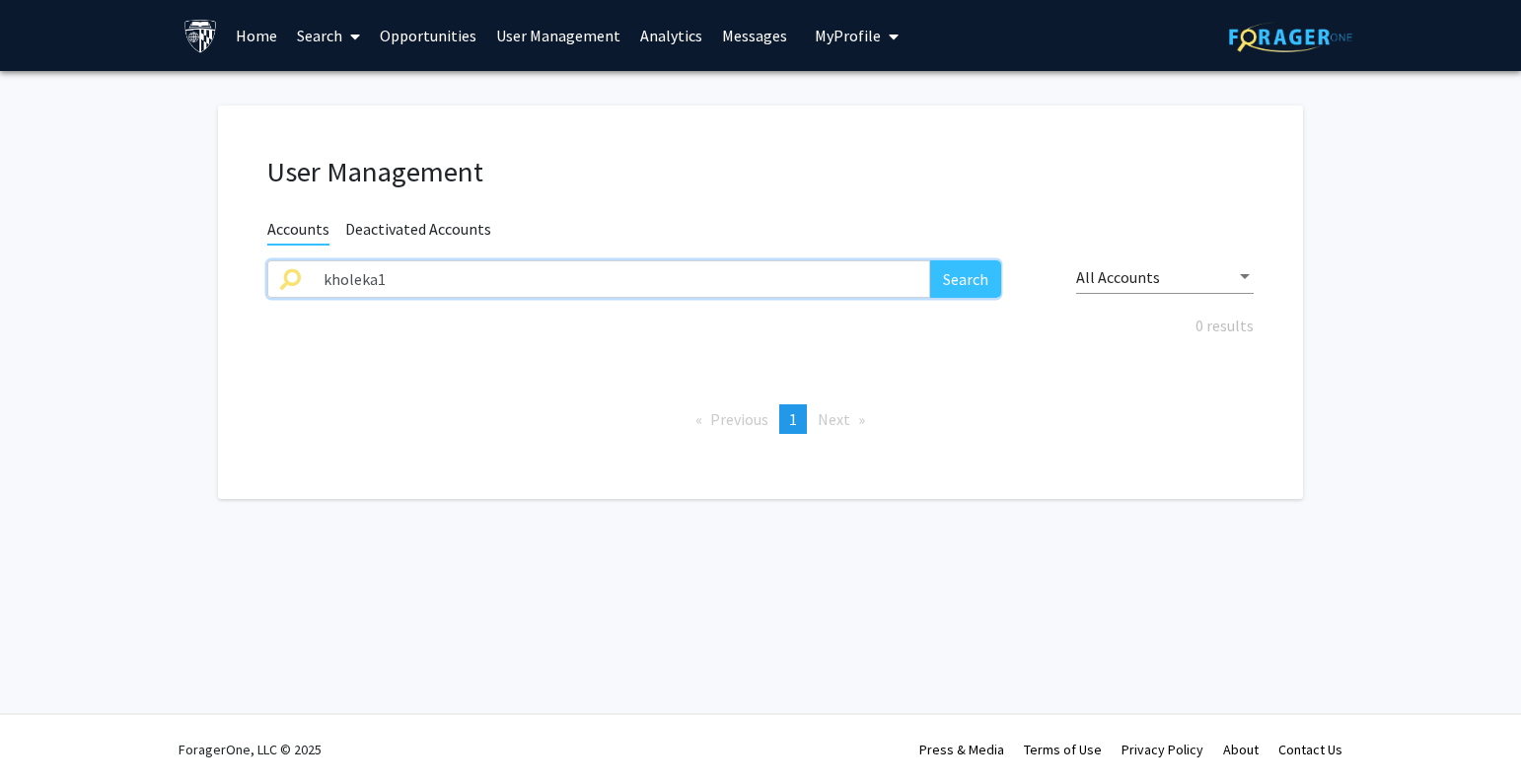 drag, startPoint x: 559, startPoint y: 276, endPoint x: 130, endPoint y: 298, distance: 429.56373 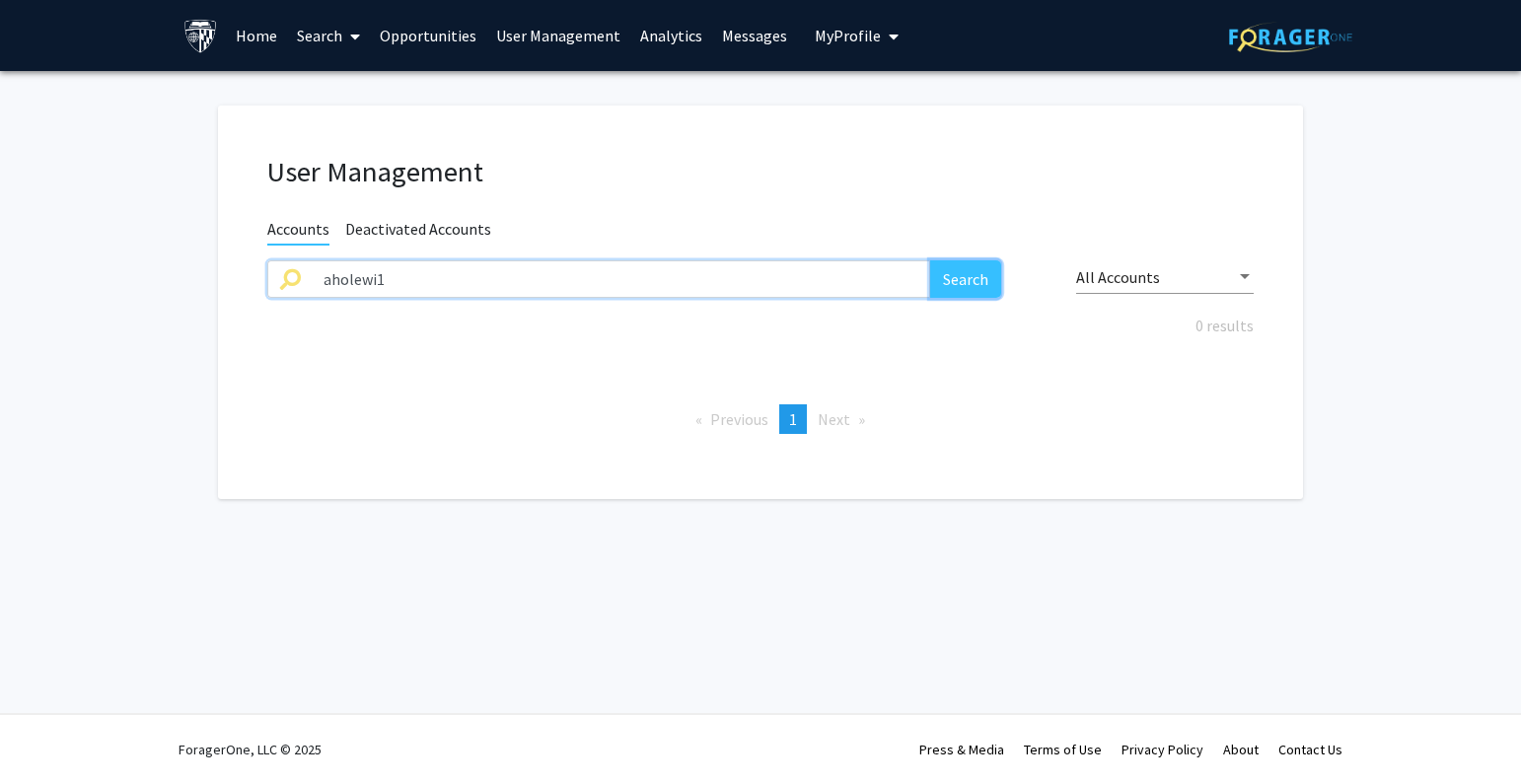 click on "Search" 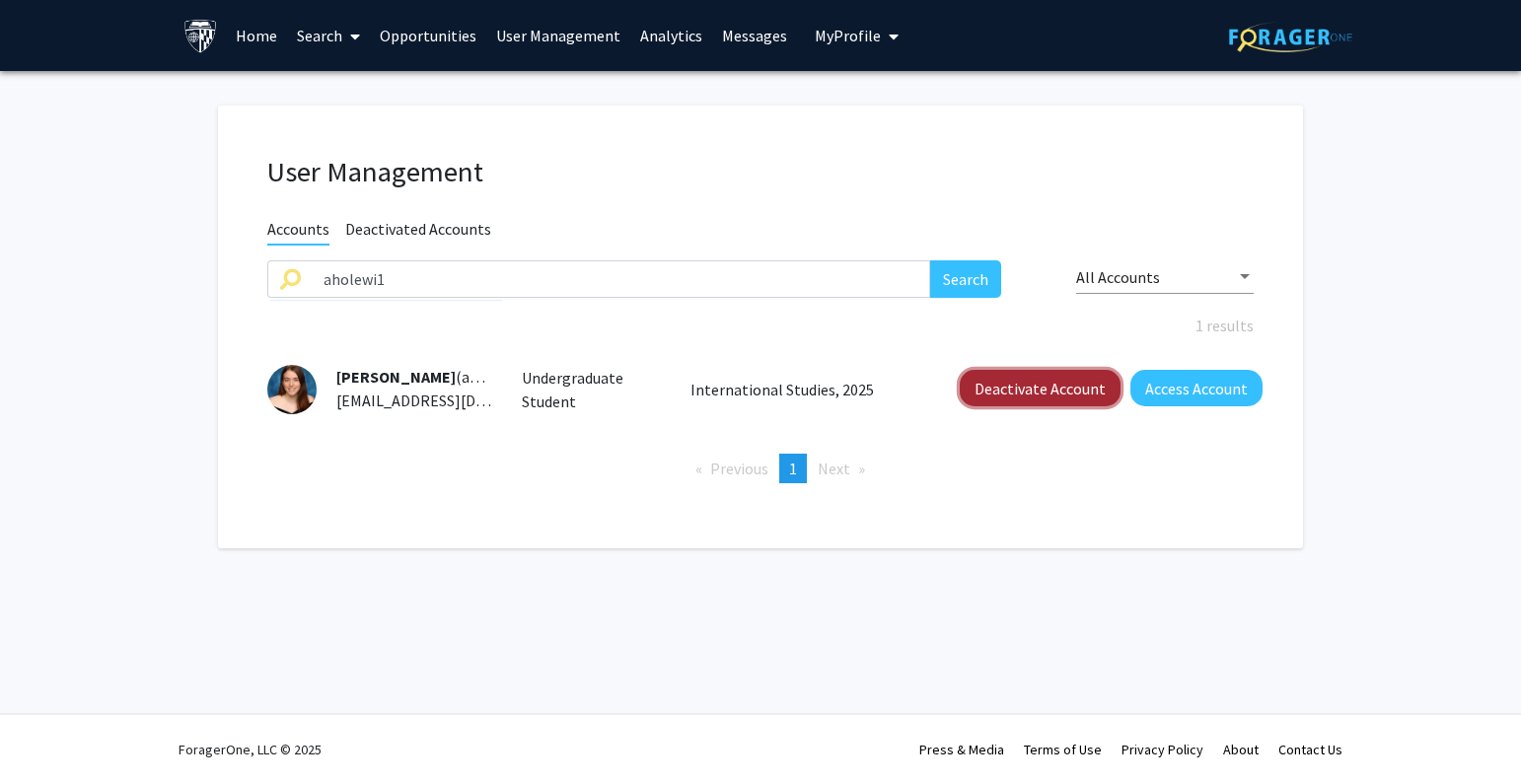 drag, startPoint x: 1007, startPoint y: 381, endPoint x: 1113, endPoint y: 389, distance: 106.301458 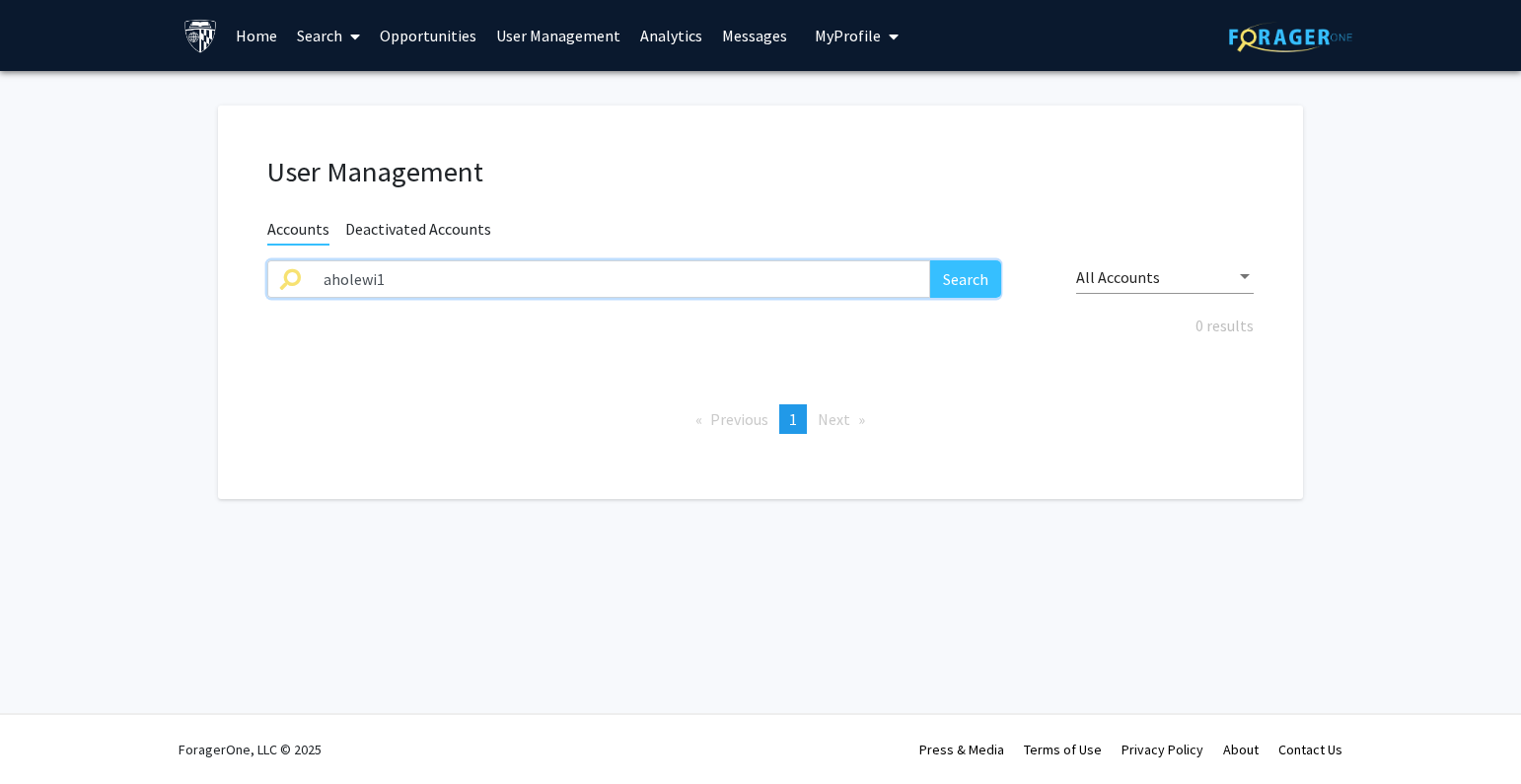 drag, startPoint x: 263, startPoint y: 283, endPoint x: 213, endPoint y: 283, distance: 50 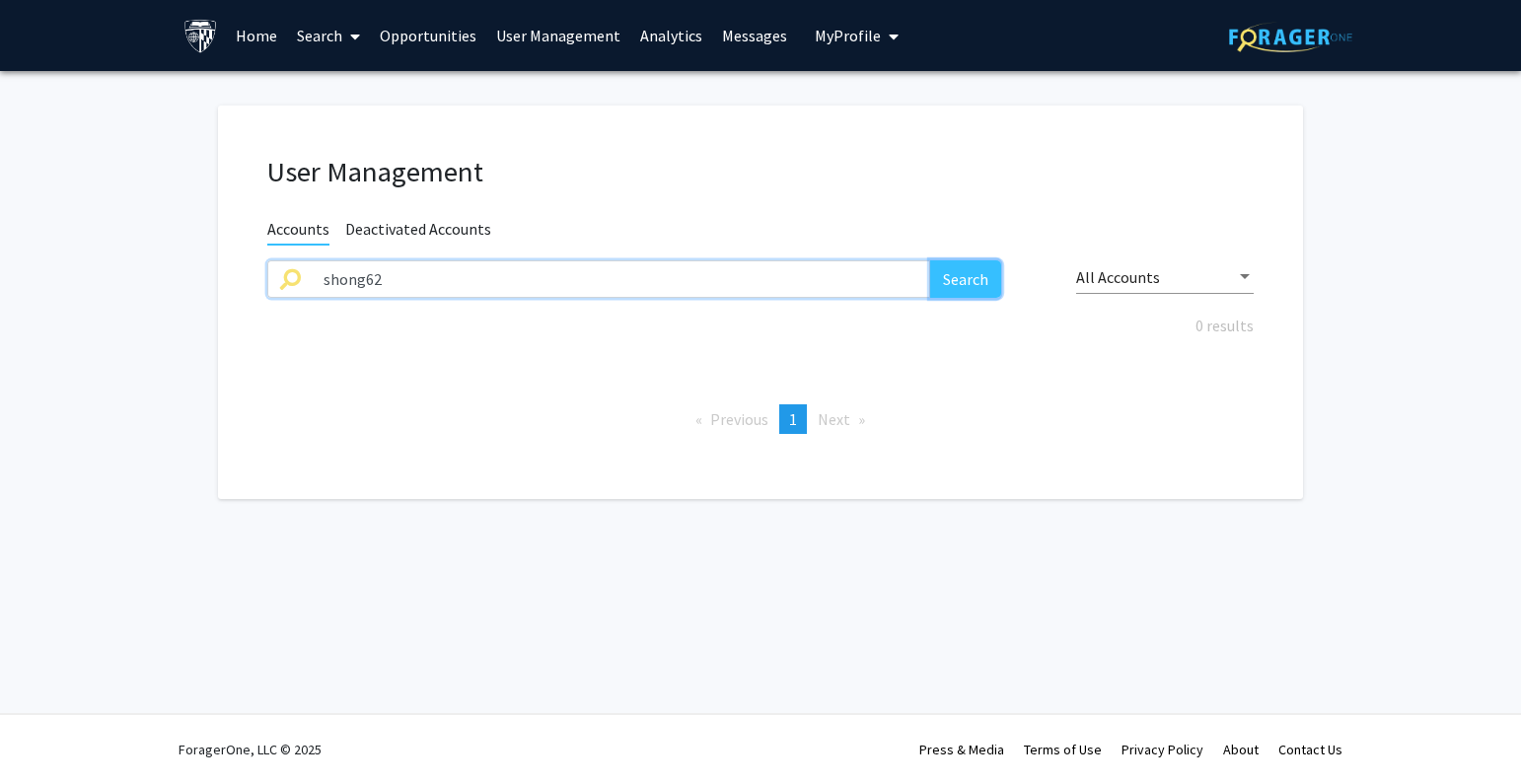 click on "Search" 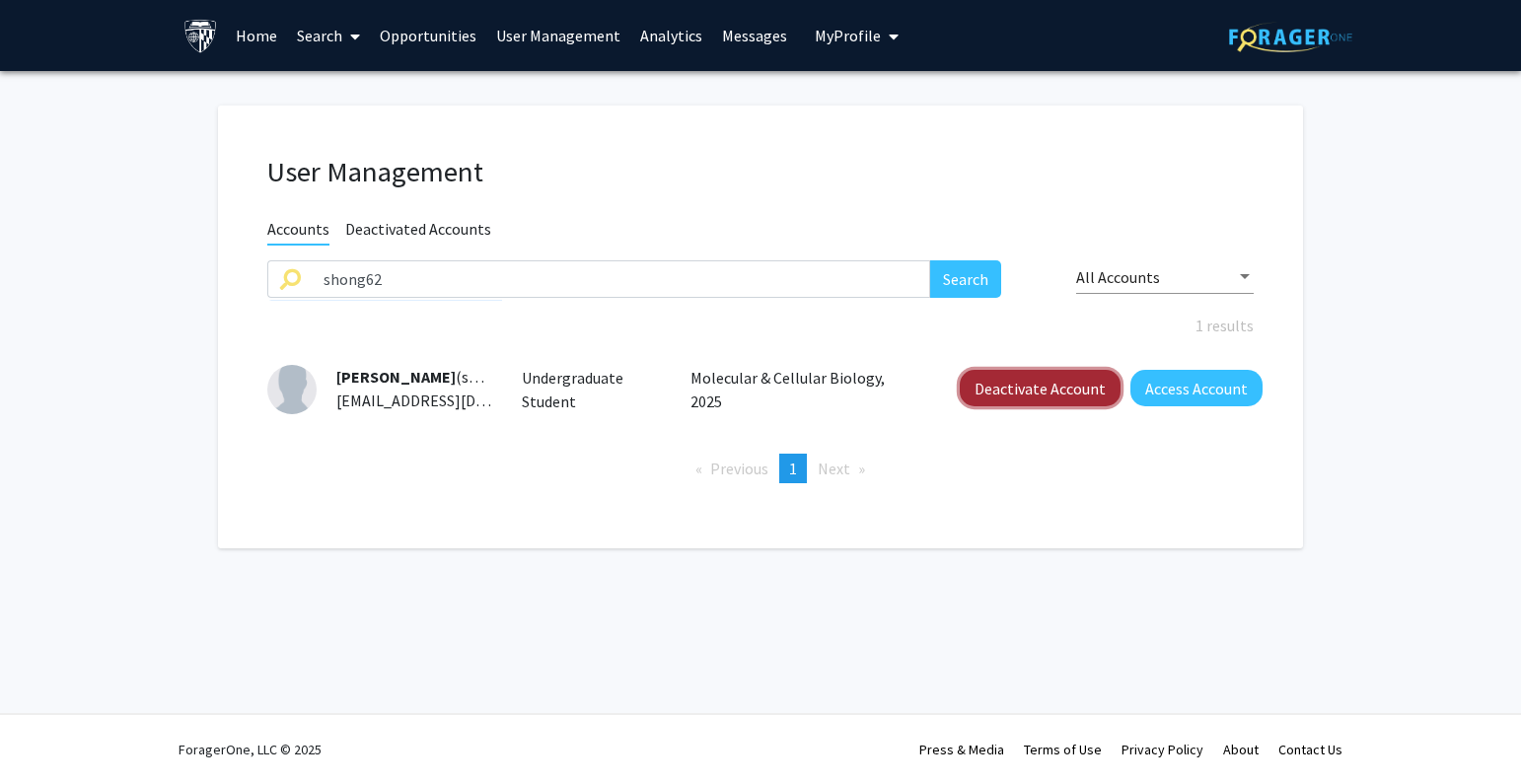 click on "Deactivate Account" 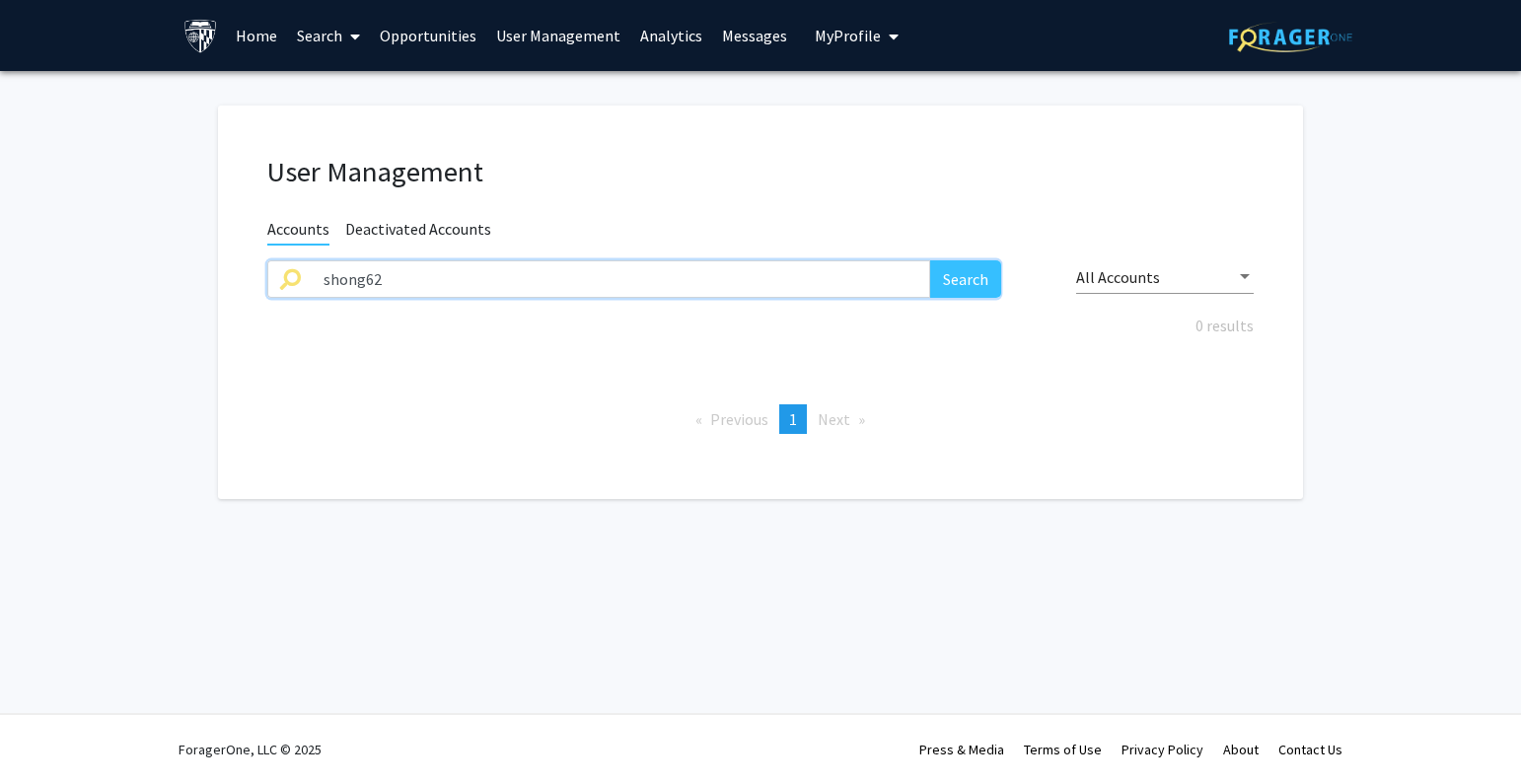 drag, startPoint x: 254, startPoint y: 276, endPoint x: 289, endPoint y: 266, distance: 36.40055 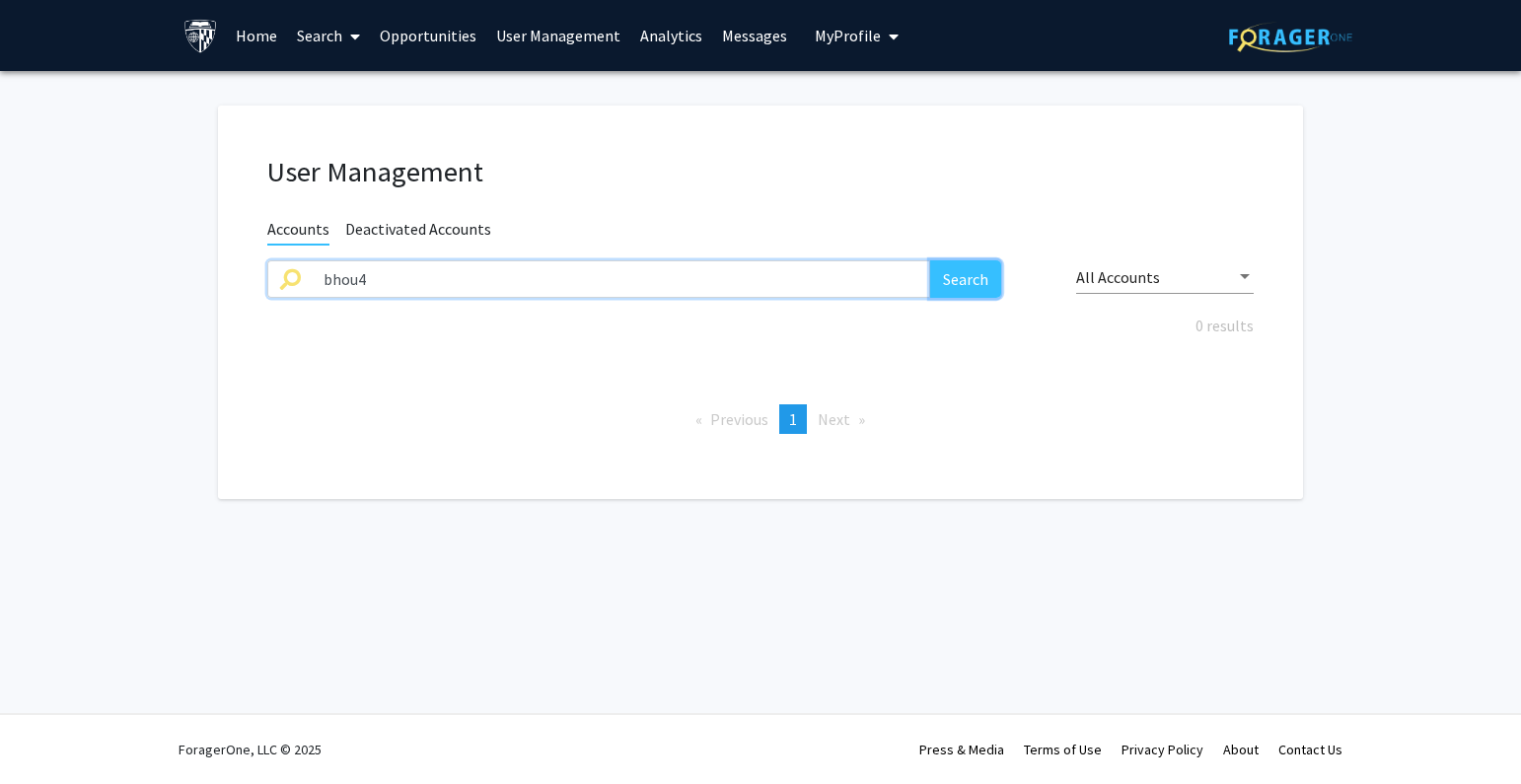 click on "Search" 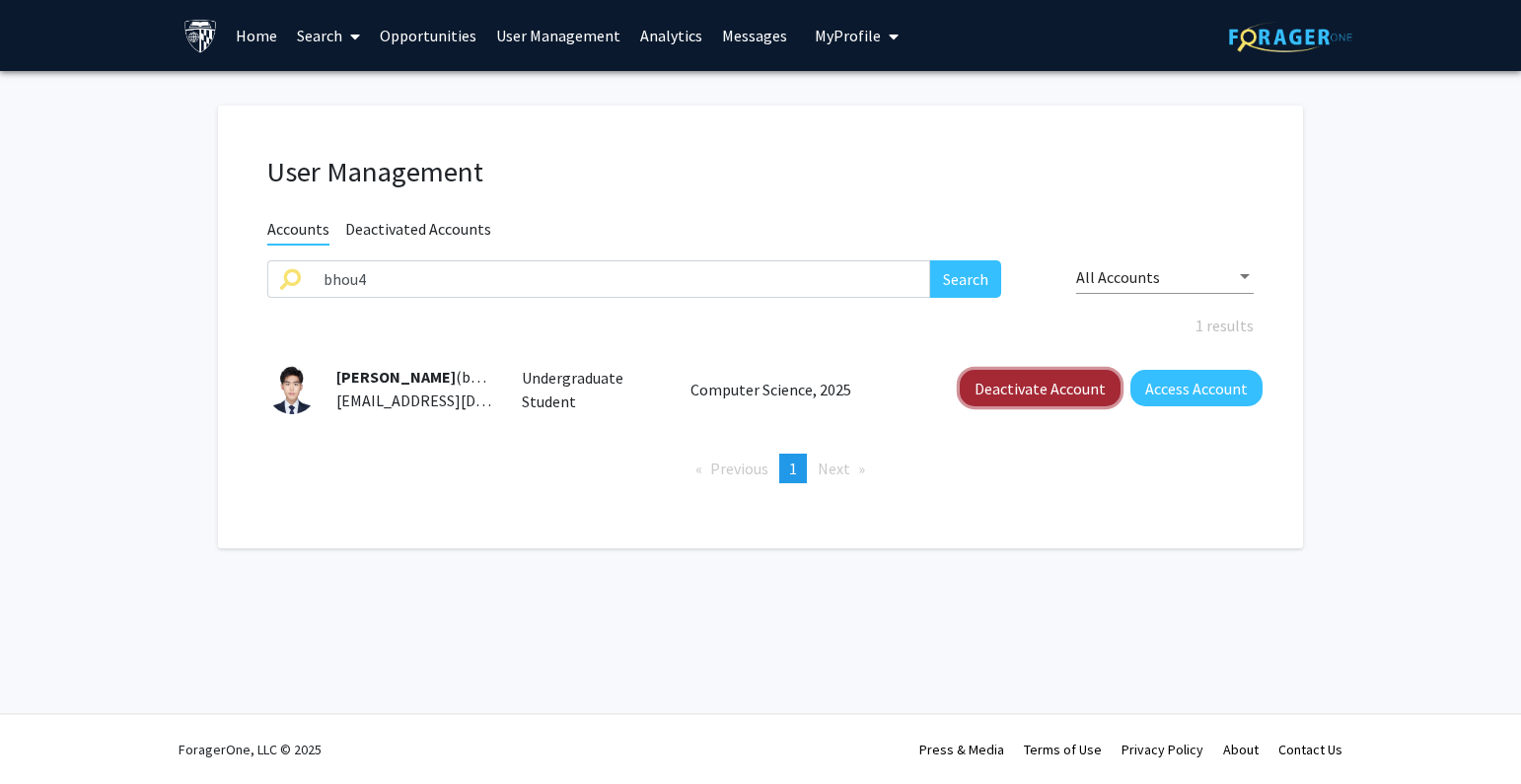 click on "Deactivate Account" 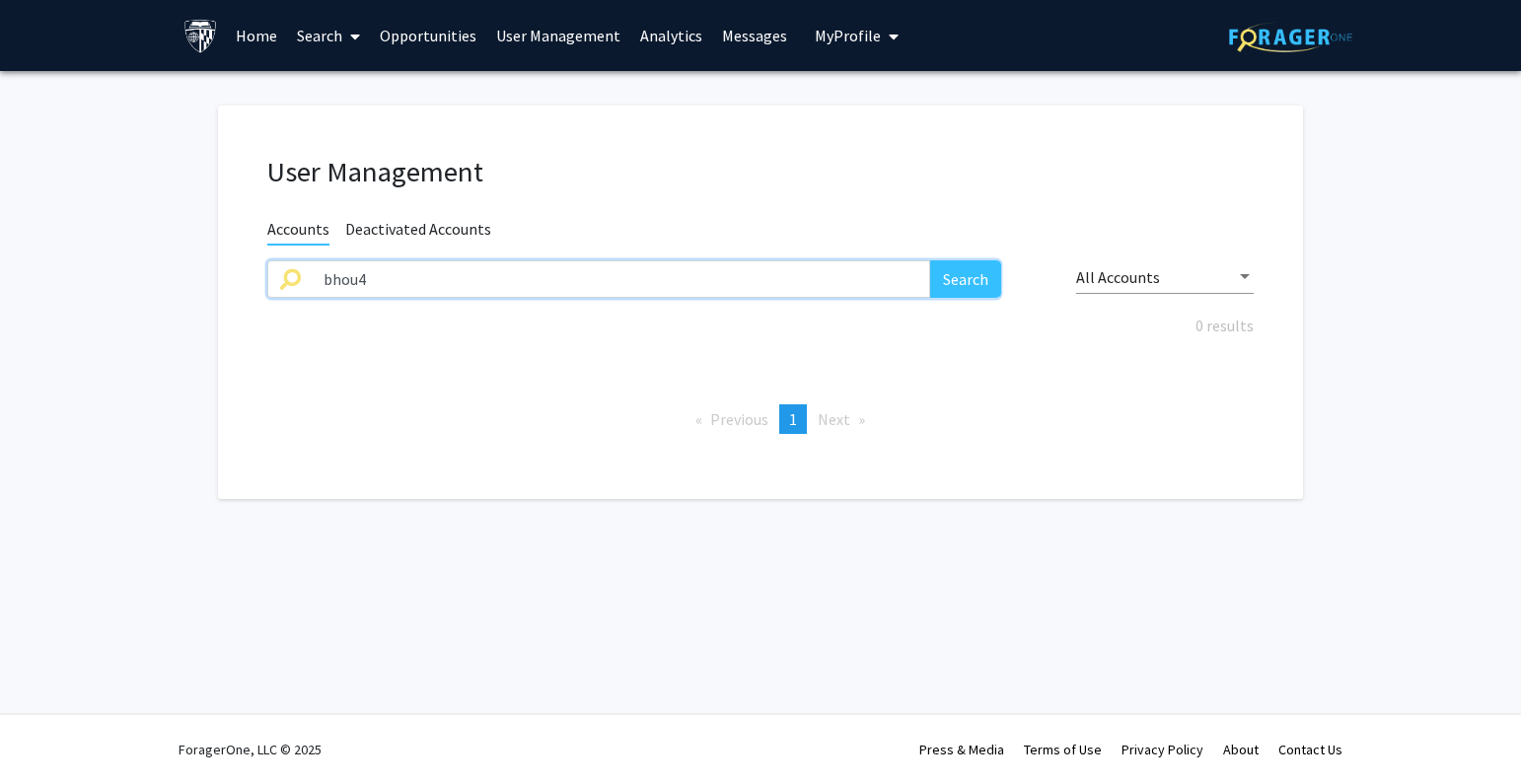 drag, startPoint x: 555, startPoint y: 286, endPoint x: 251, endPoint y: 283, distance: 304.0148 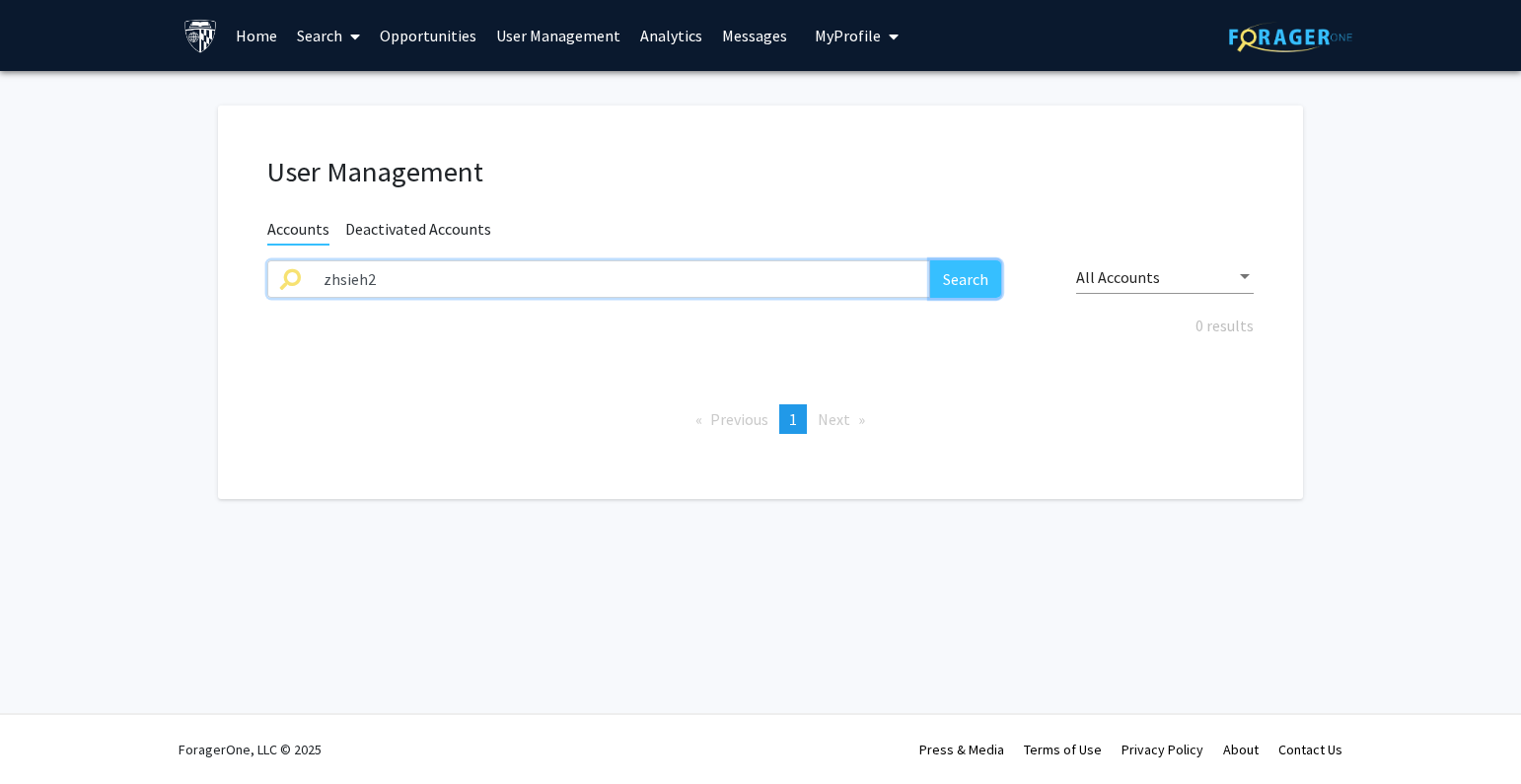 click on "Search" 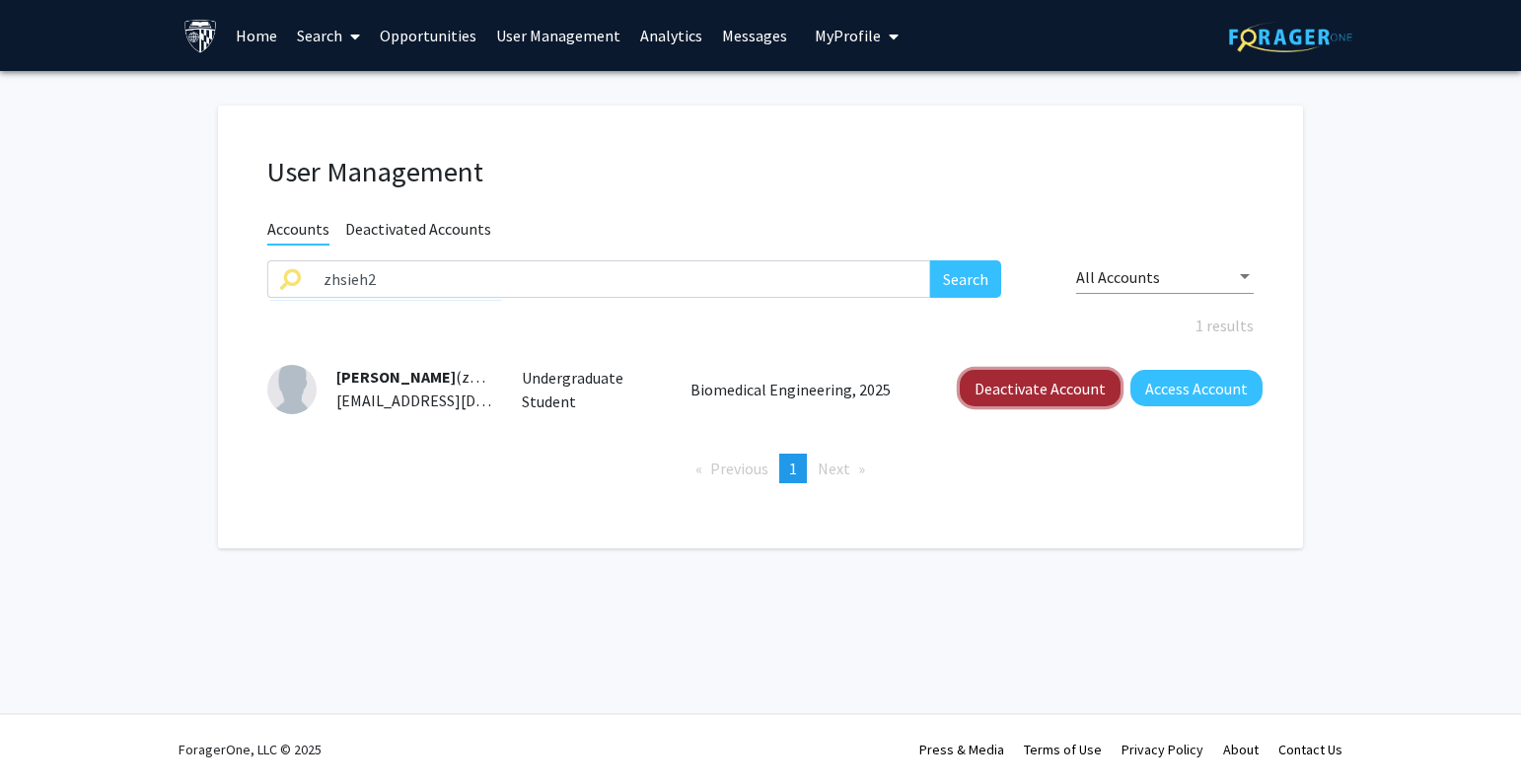 click on "Deactivate Account" 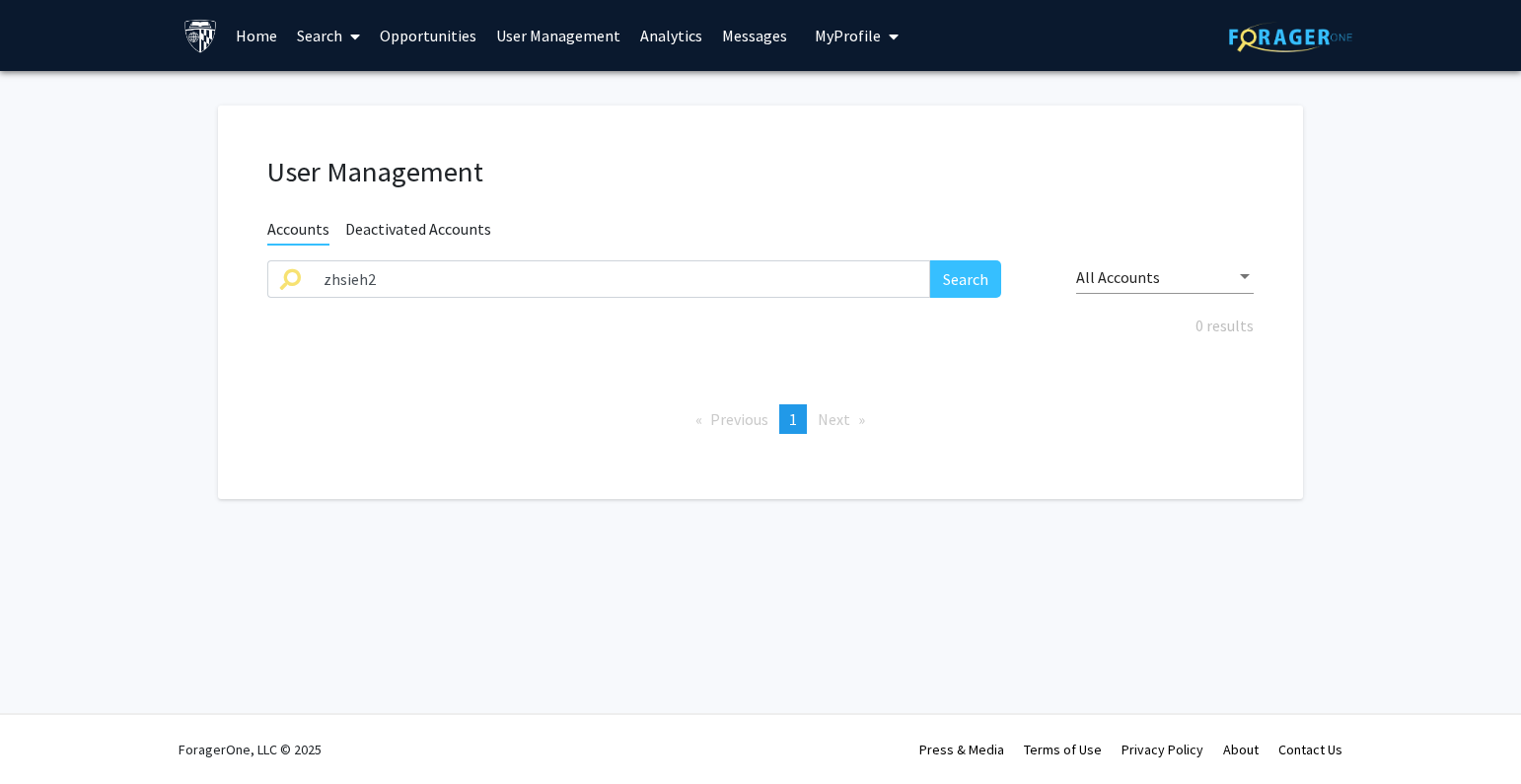 drag, startPoint x: 464, startPoint y: 303, endPoint x: 389, endPoint y: 297, distance: 75.23962 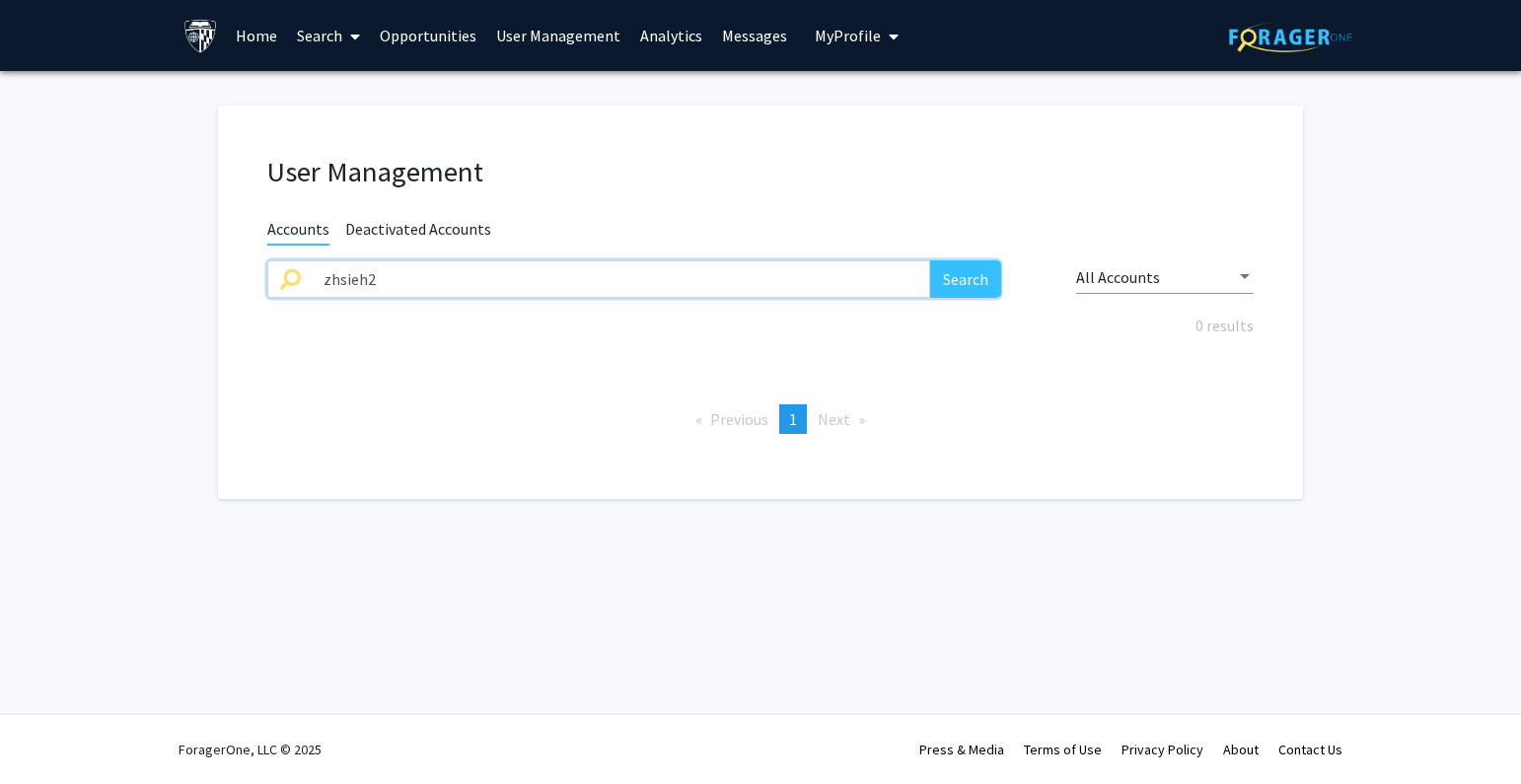 drag, startPoint x: 393, startPoint y: 290, endPoint x: 334, endPoint y: 274, distance: 61.13101 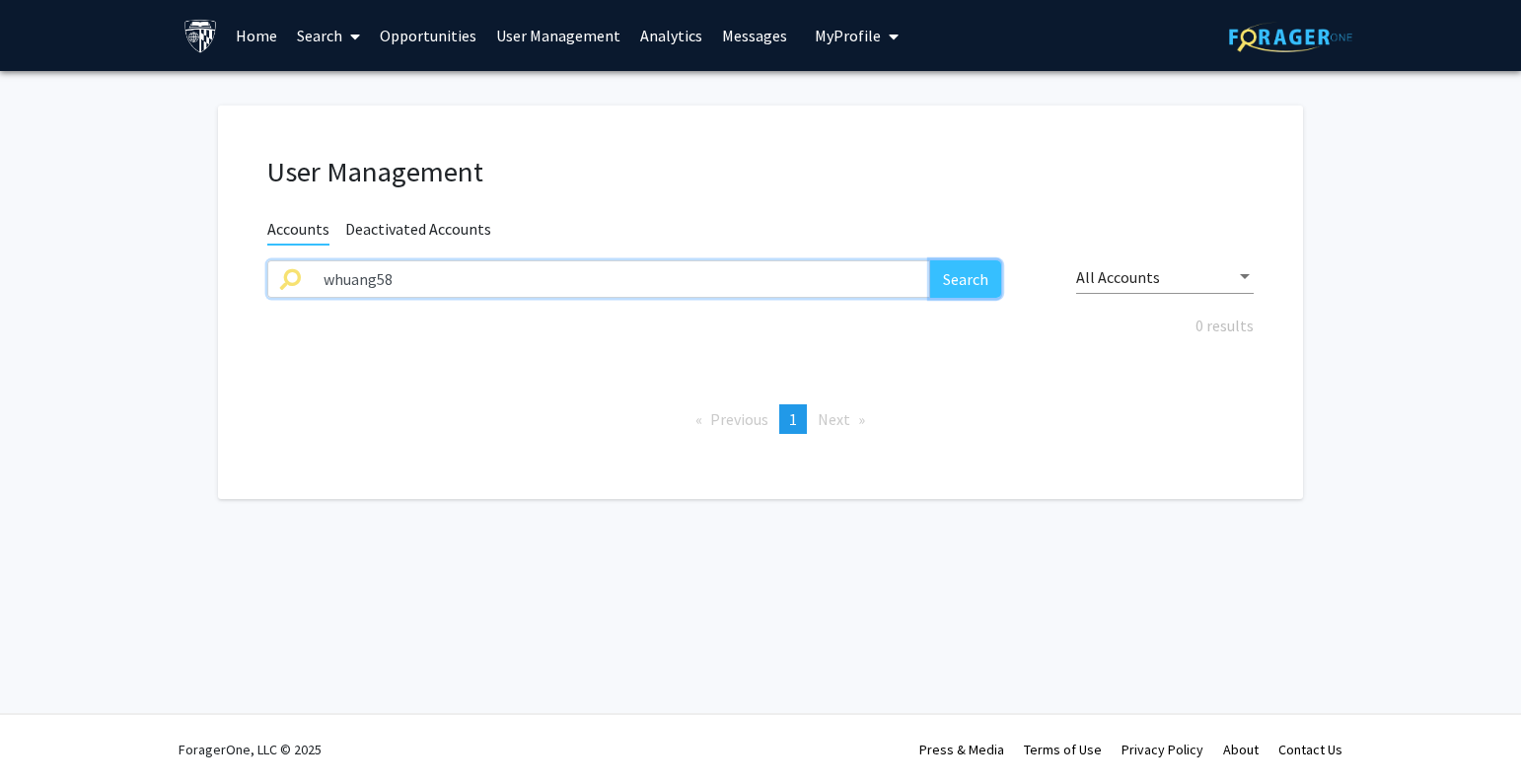 click on "Search" 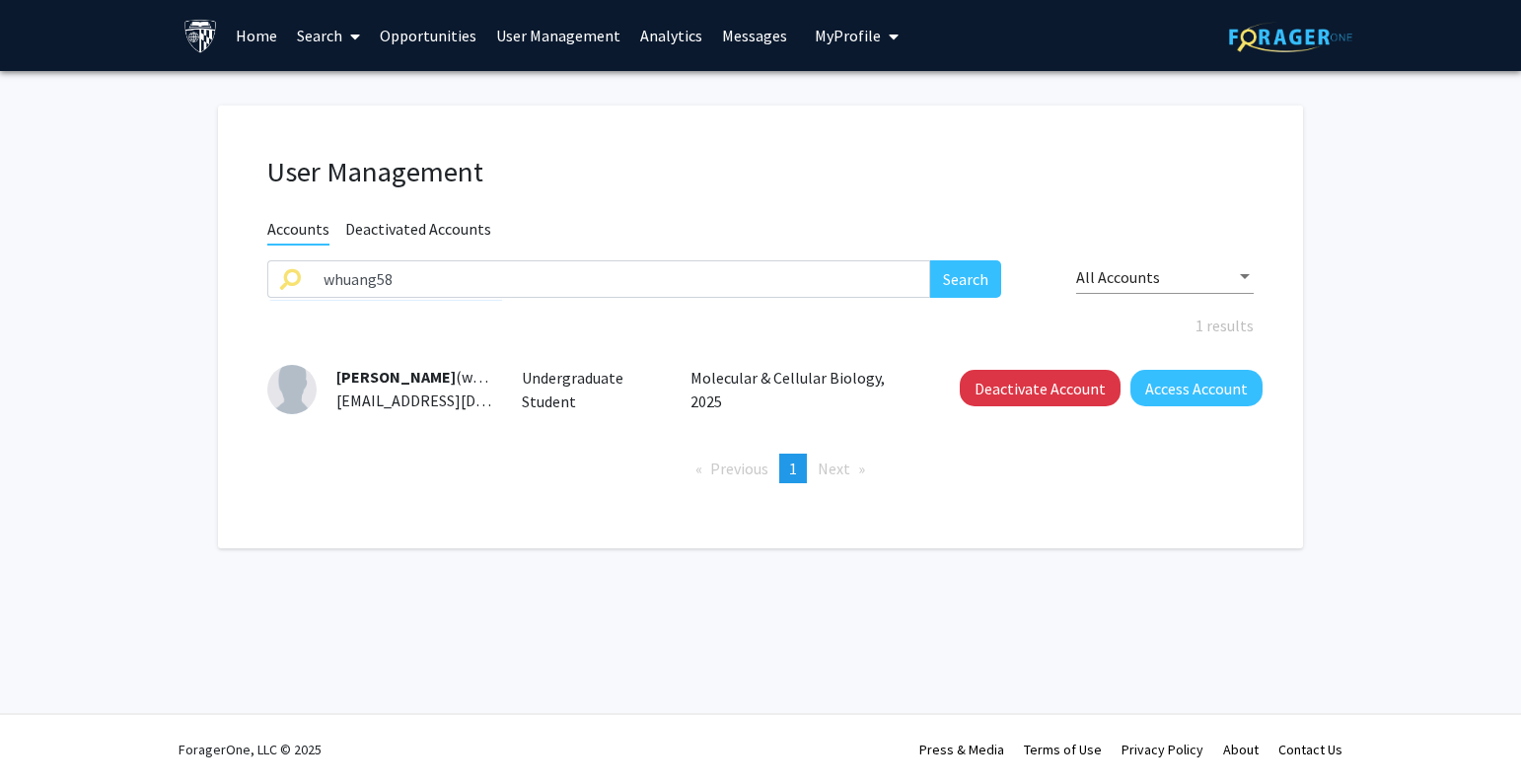 click on "Deactivate Account   Access Account" 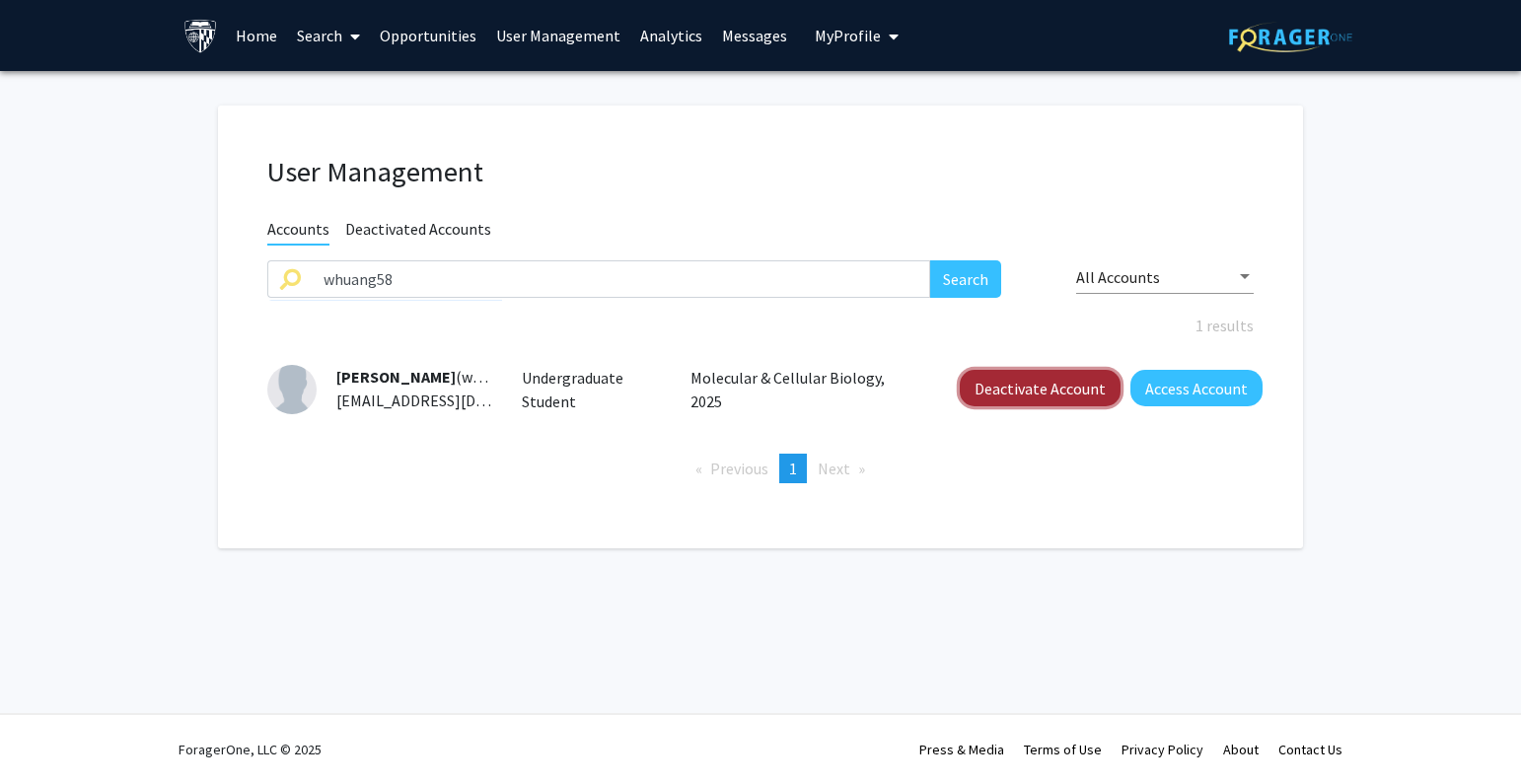 click on "Deactivate Account" 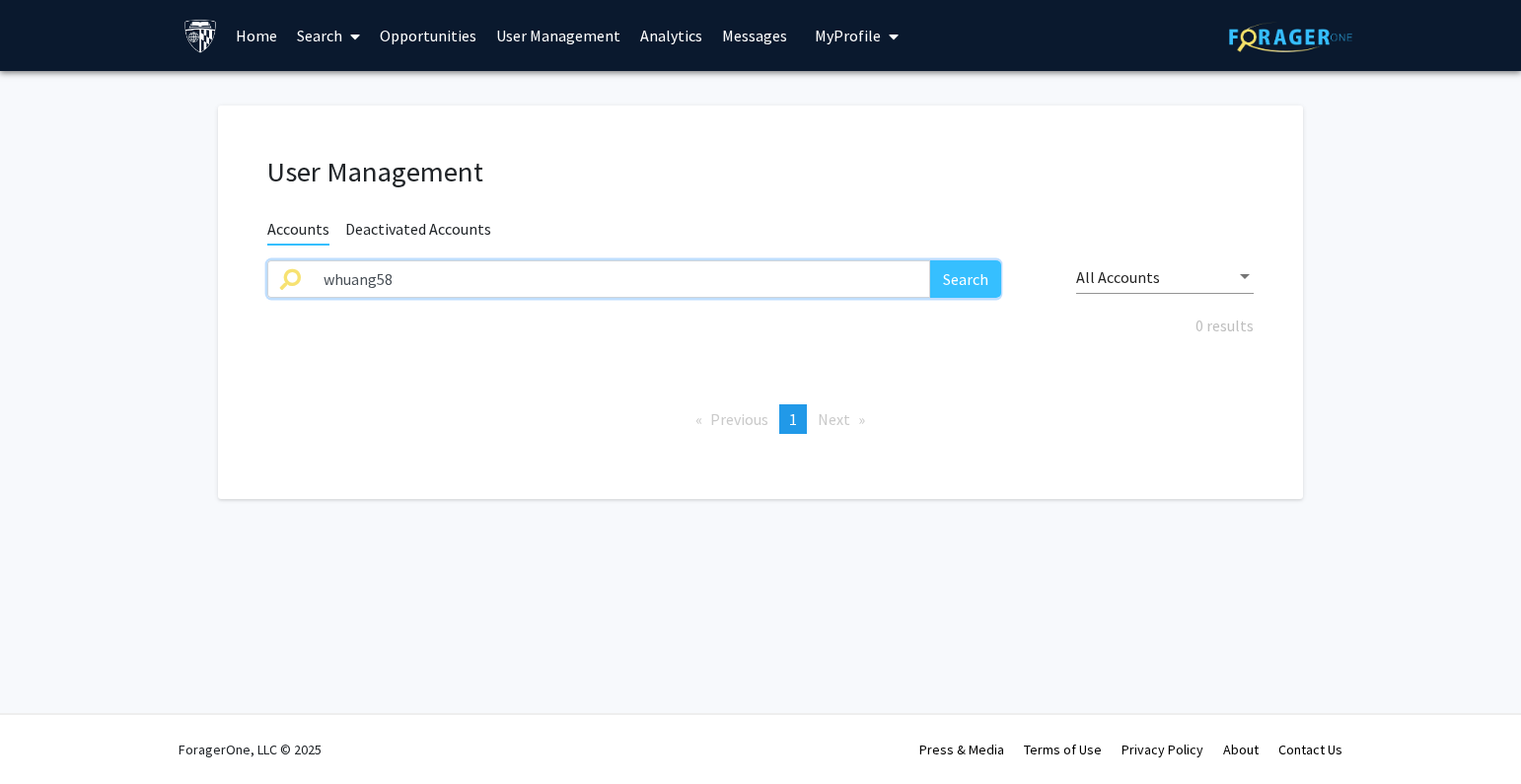 drag, startPoint x: 477, startPoint y: 280, endPoint x: 186, endPoint y: 279, distance: 291.0017 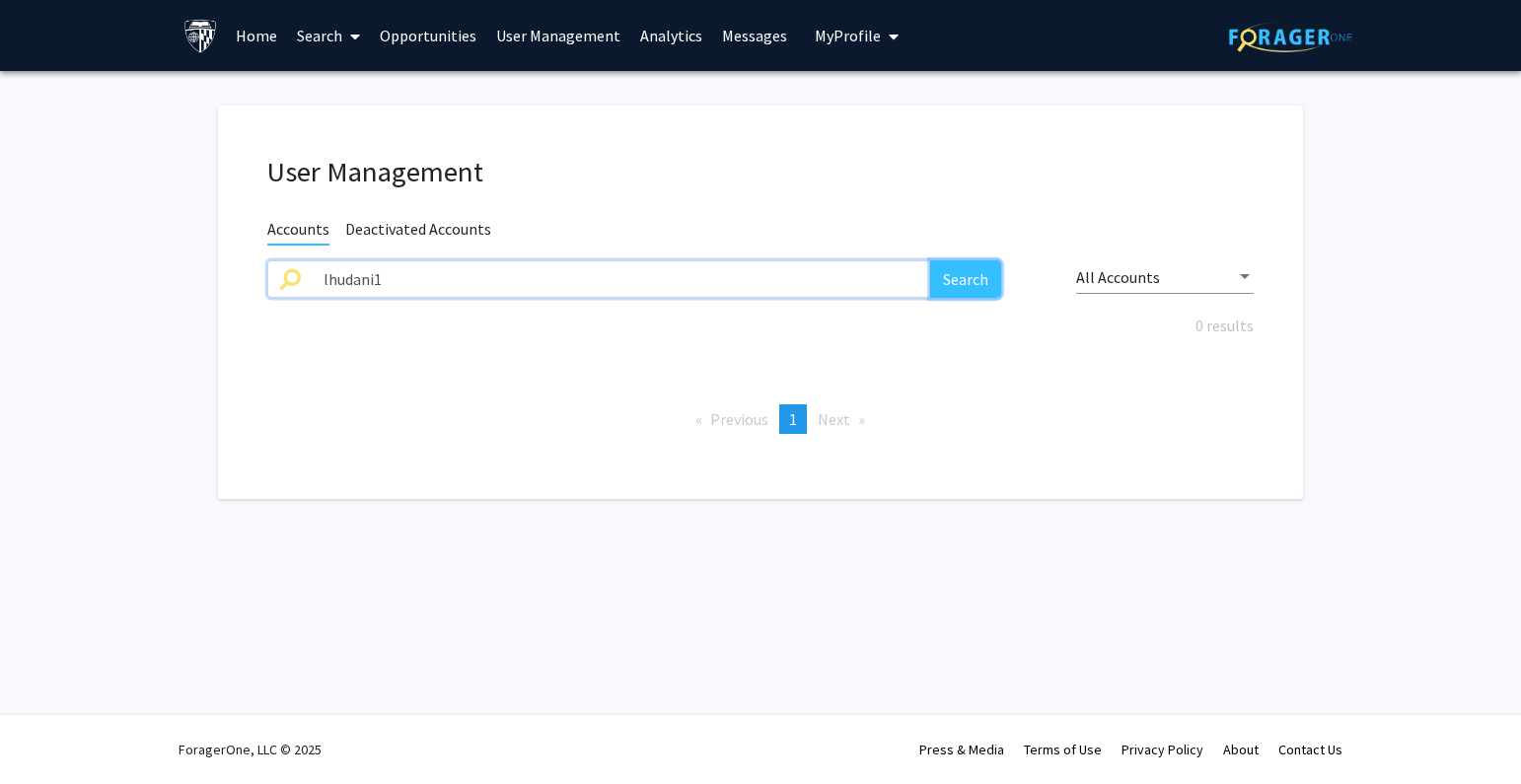 click on "Search" 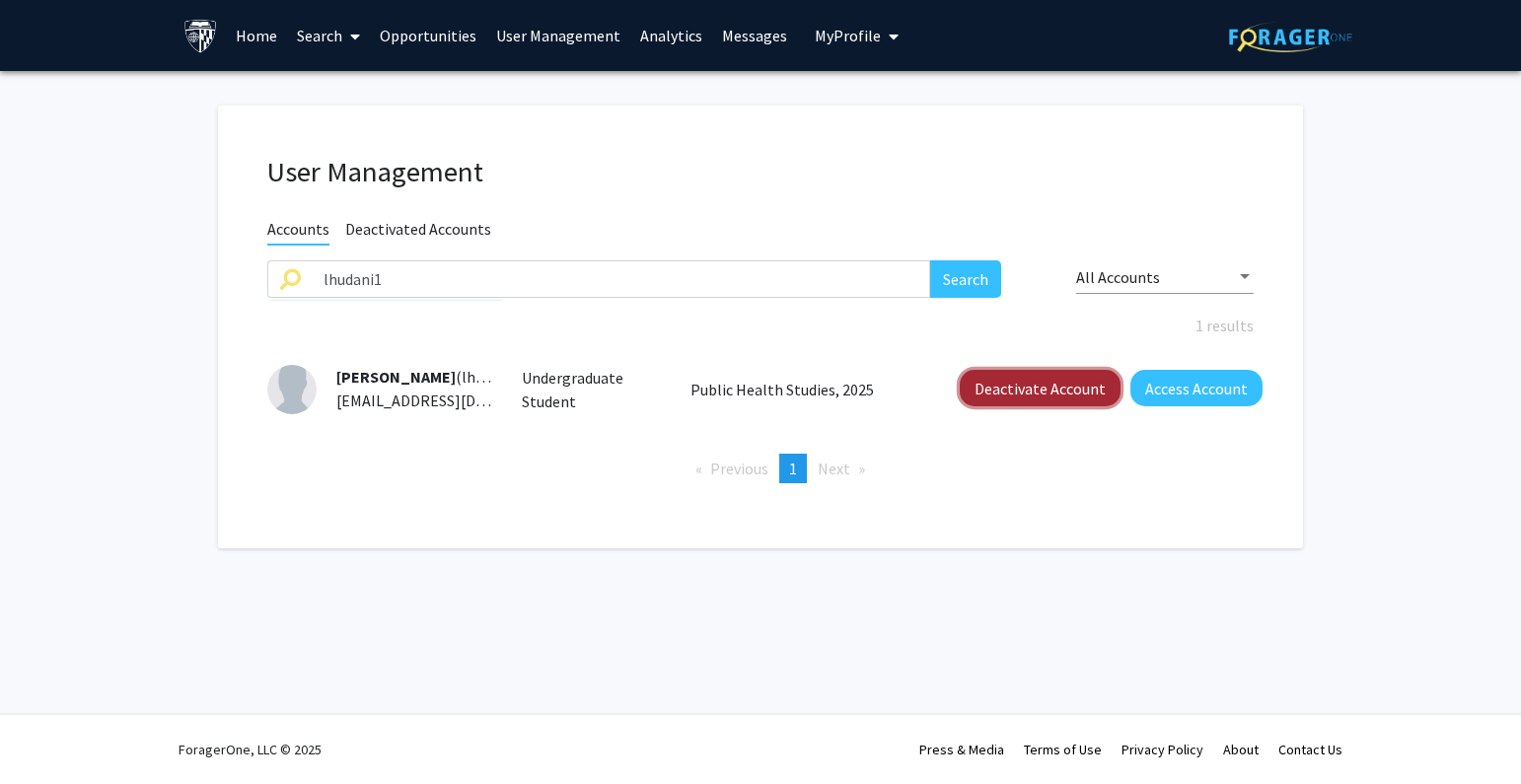 click on "Deactivate Account" 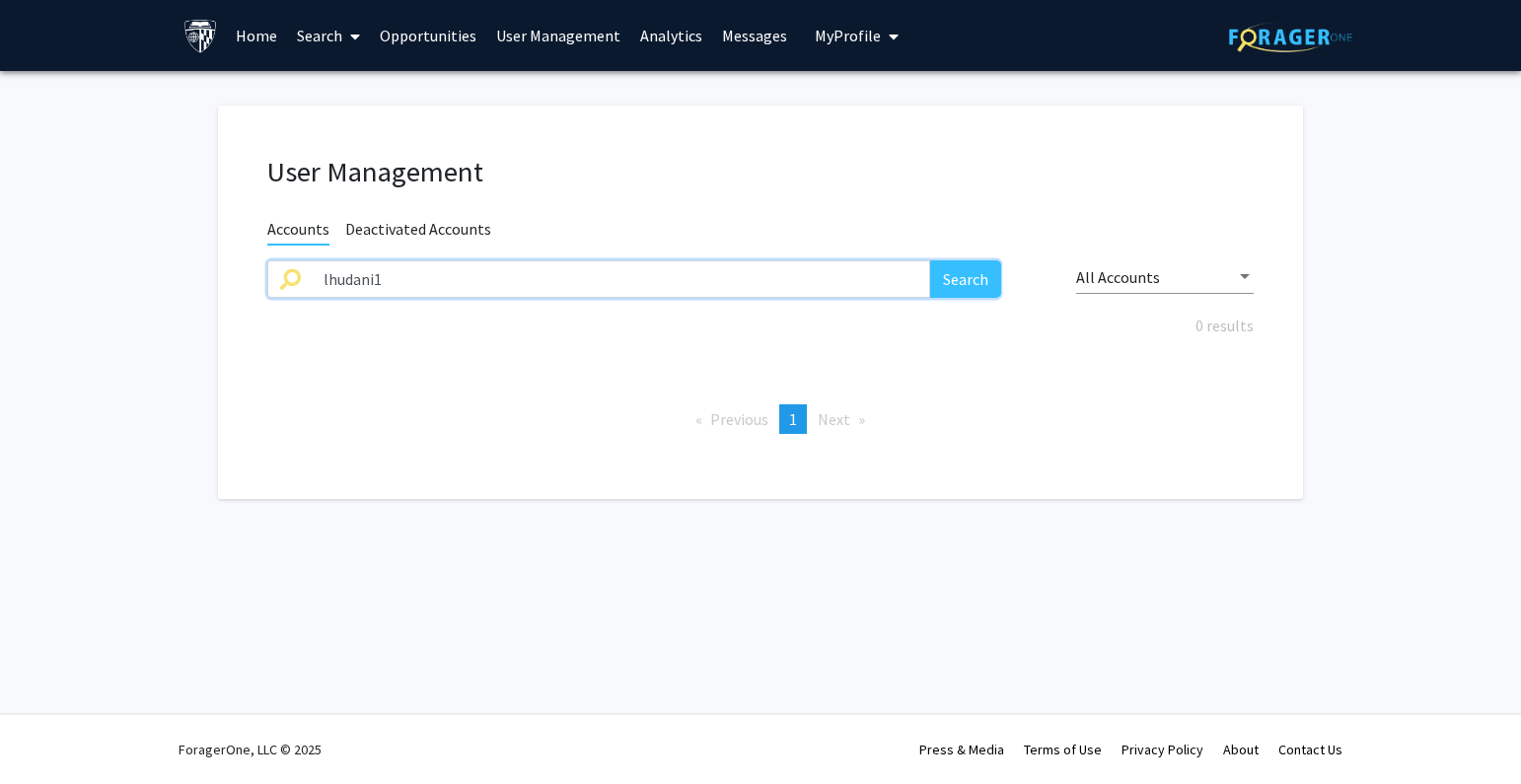 drag, startPoint x: 87, startPoint y: 297, endPoint x: 30, endPoint y: 300, distance: 57.078893 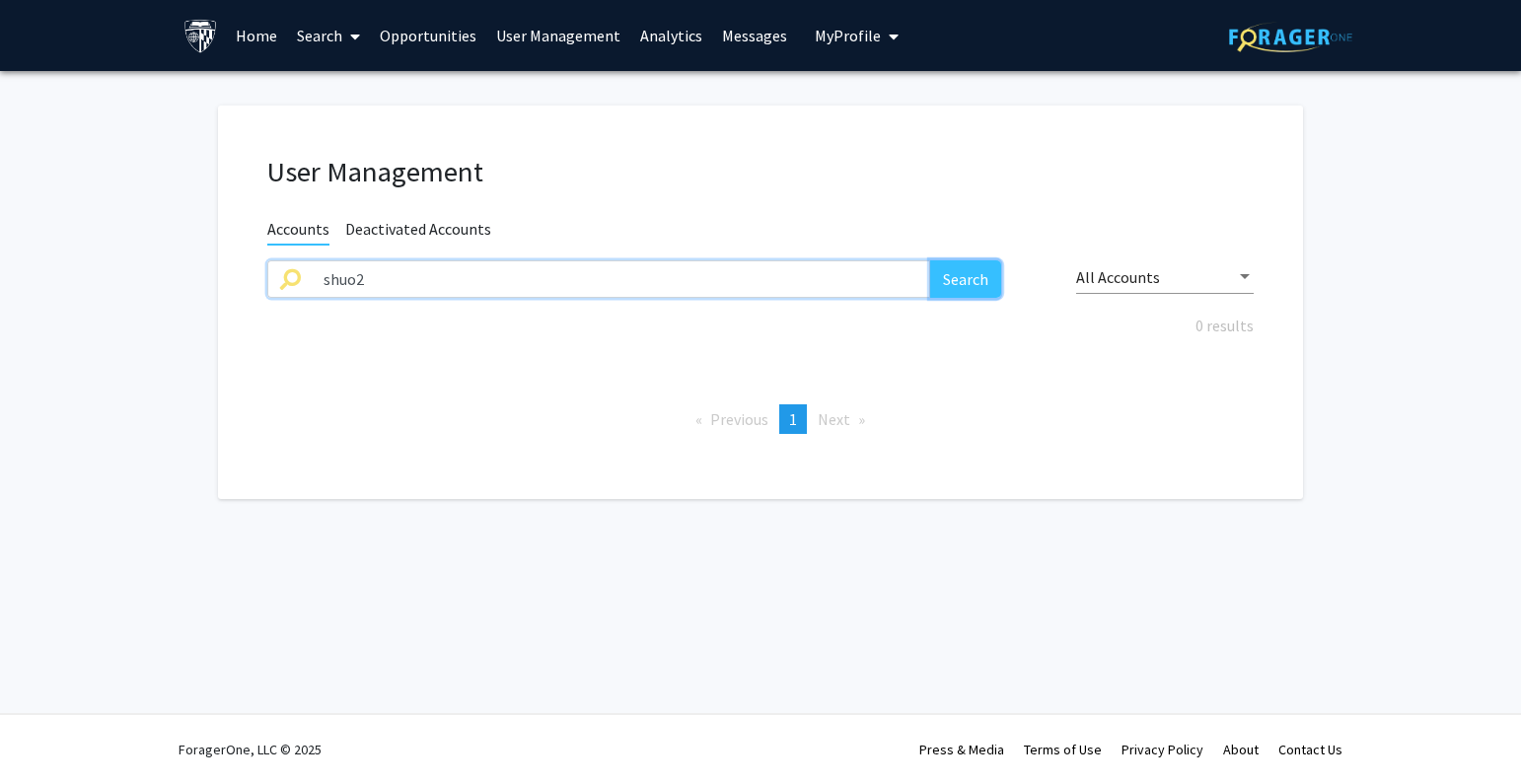 click on "Search" 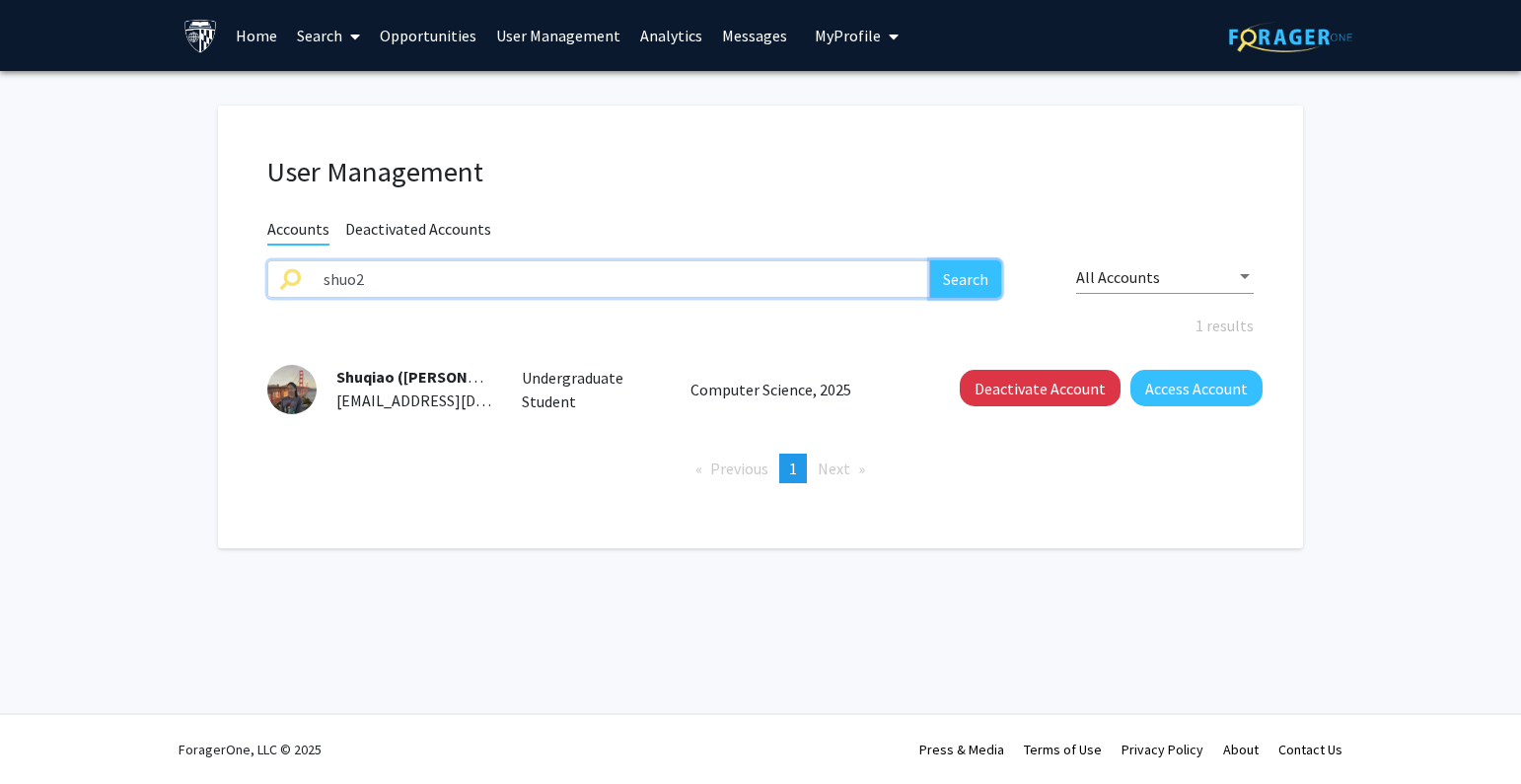 click on "Search" 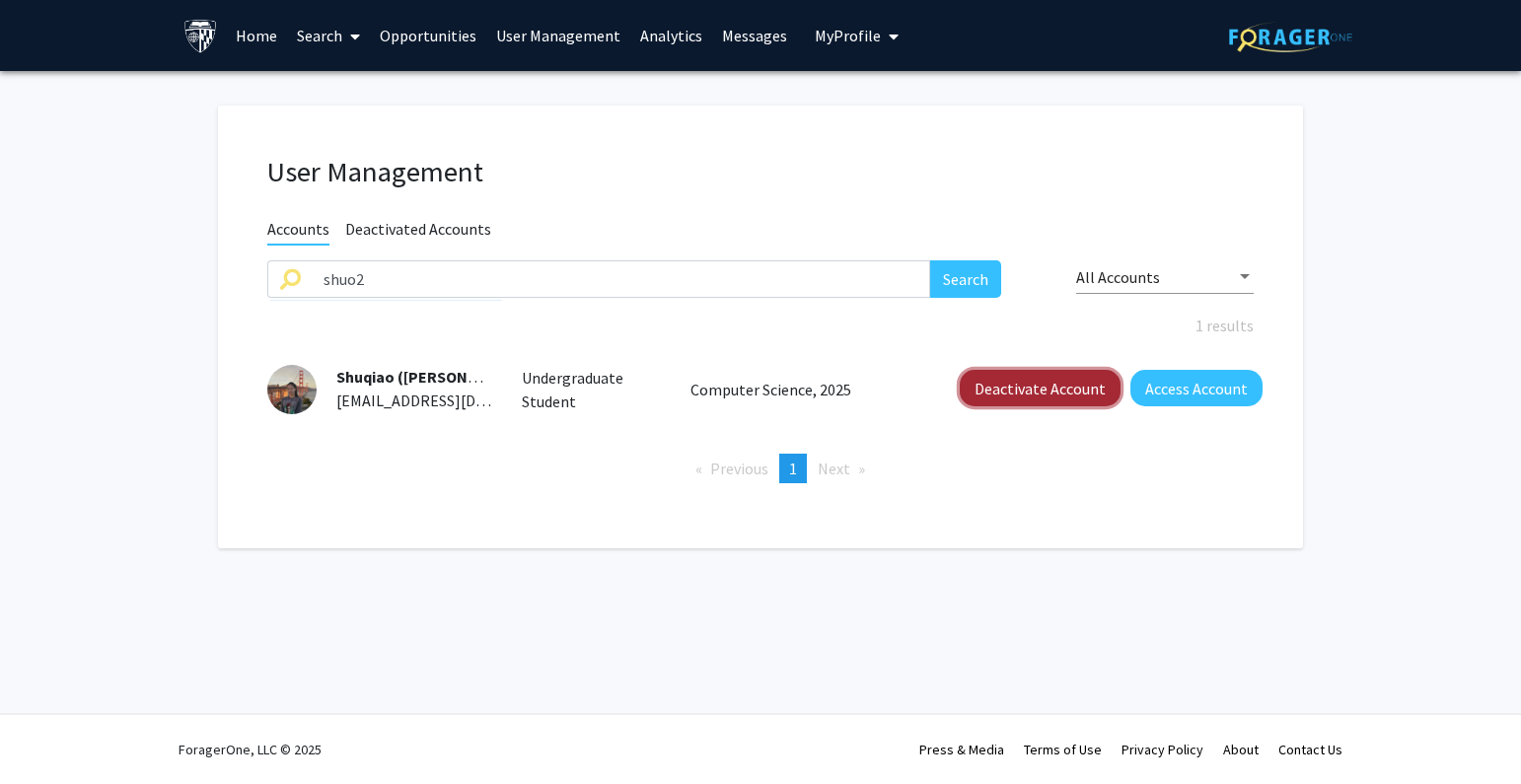 click on "Deactivate Account" 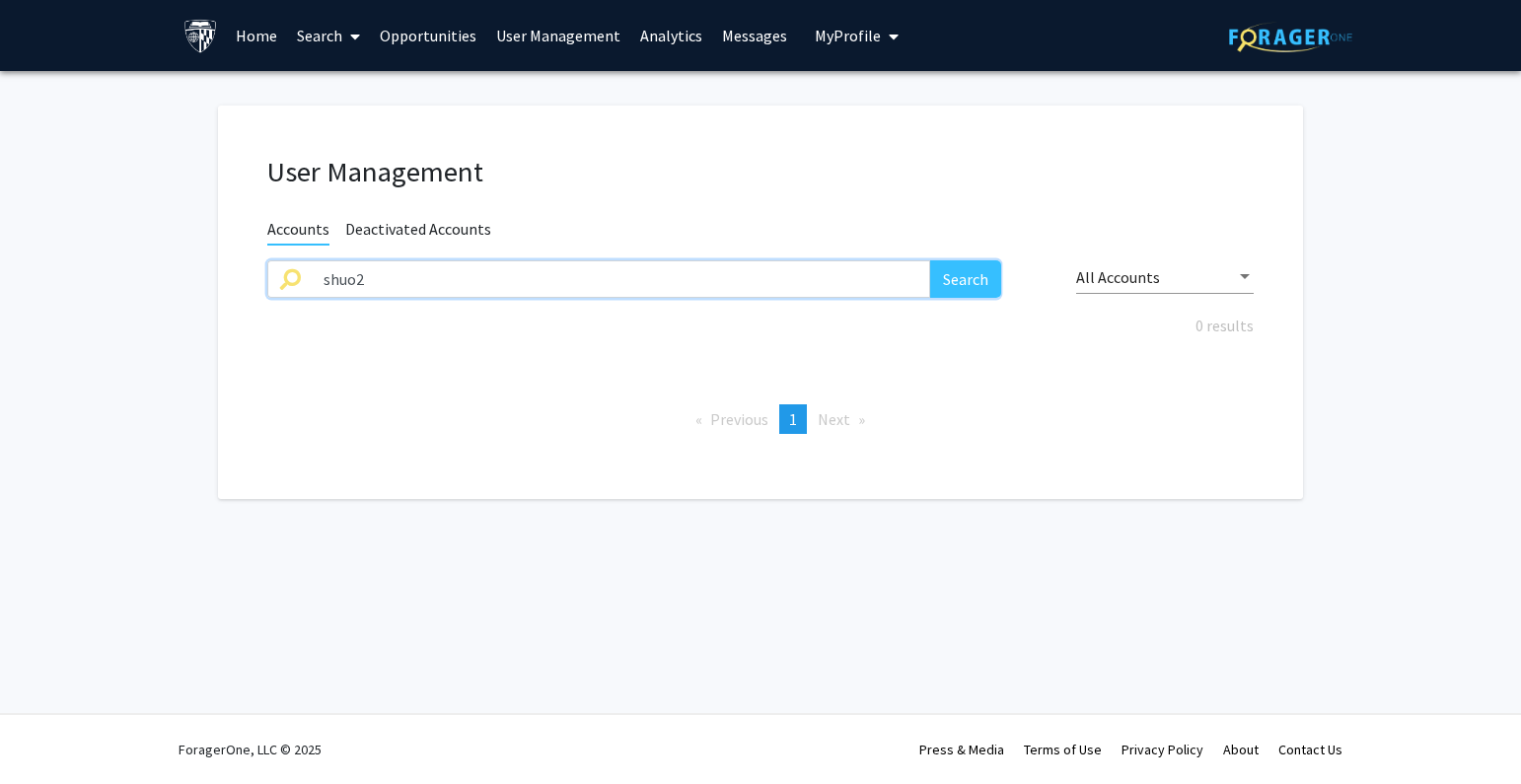drag, startPoint x: 365, startPoint y: 285, endPoint x: 171, endPoint y: 285, distance: 194 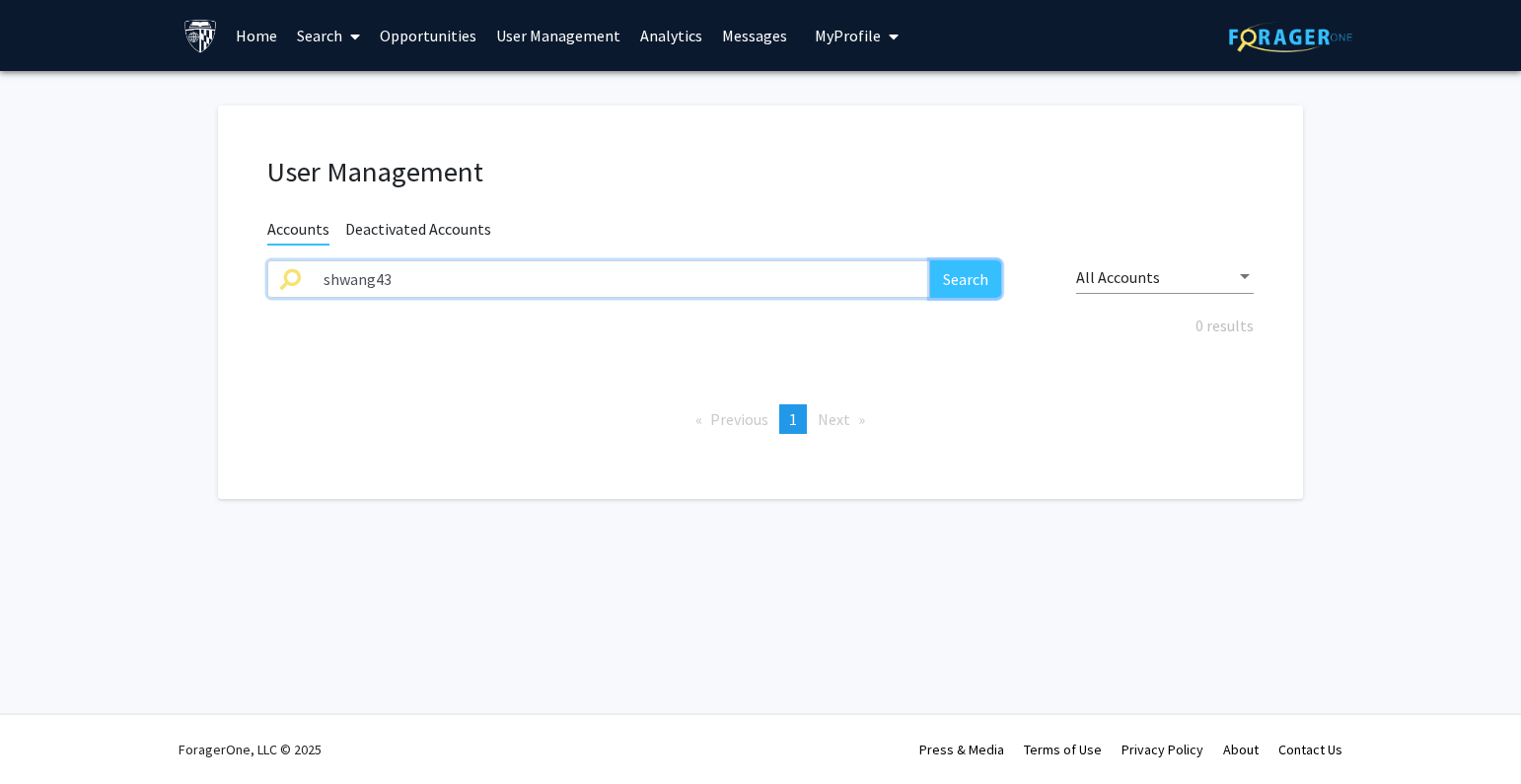 click on "Search" 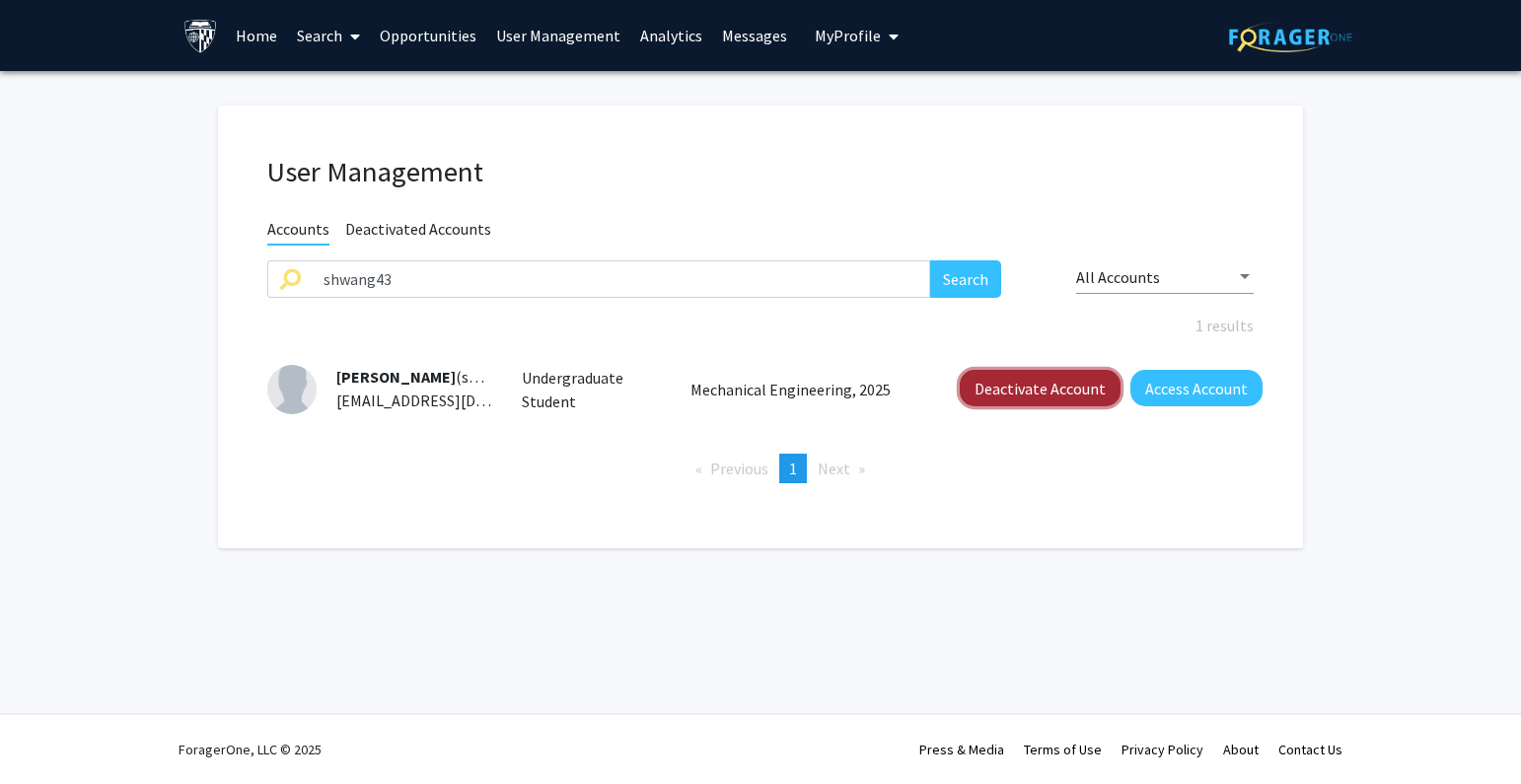 click on "Deactivate Account" 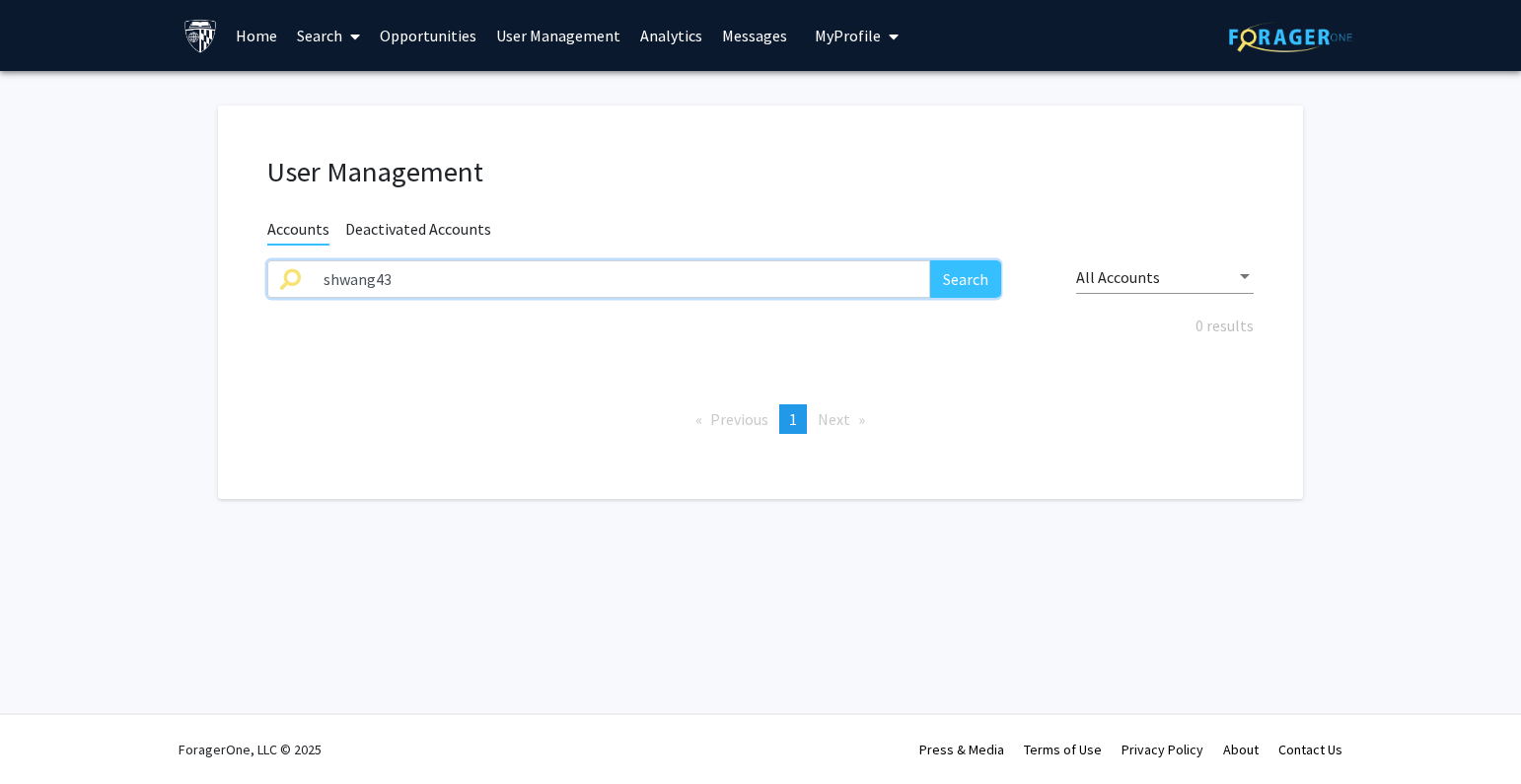 drag, startPoint x: 555, startPoint y: 282, endPoint x: 170, endPoint y: 289, distance: 385.06363 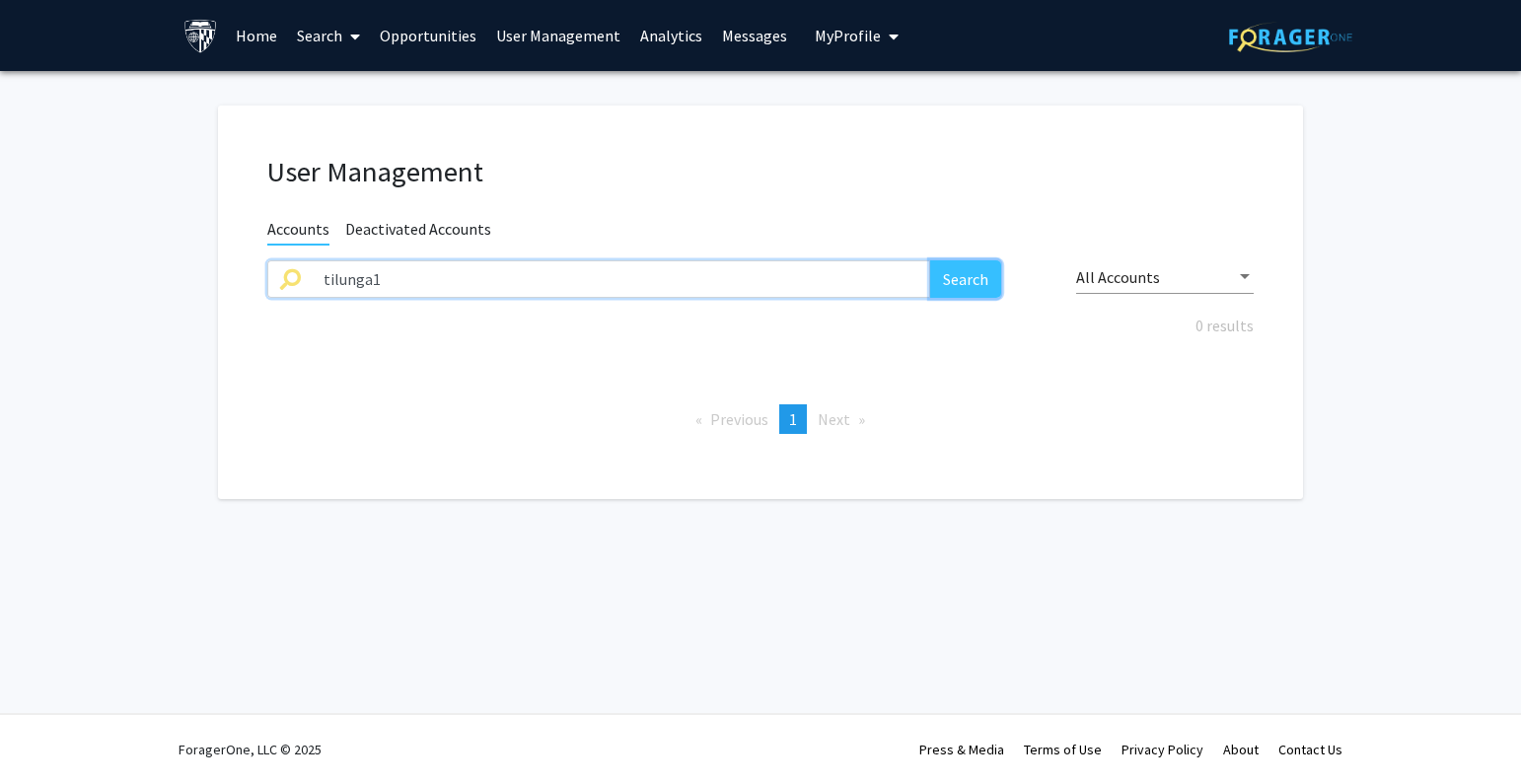 click on "Search" 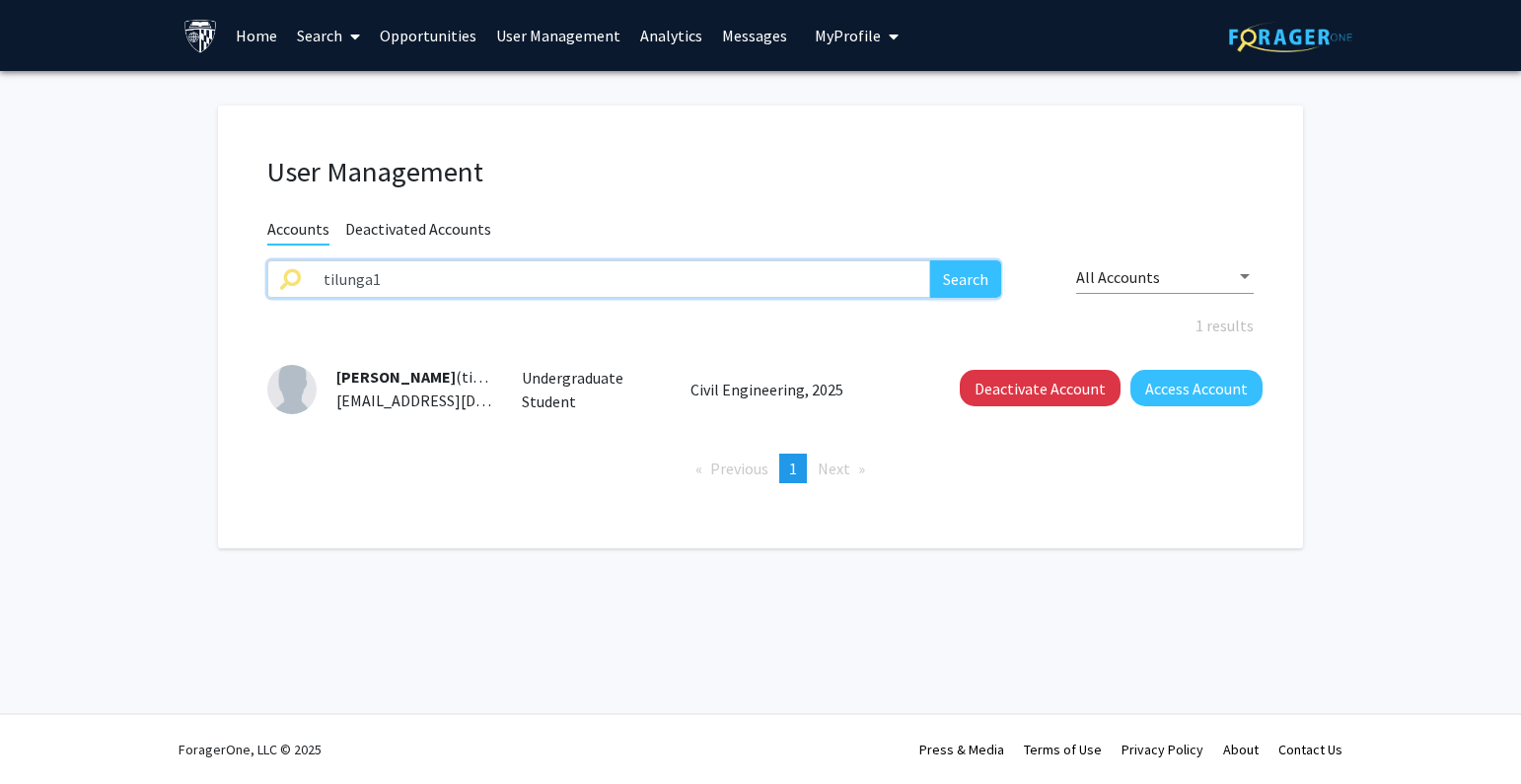 drag, startPoint x: 401, startPoint y: 277, endPoint x: 180, endPoint y: 258, distance: 221.8152 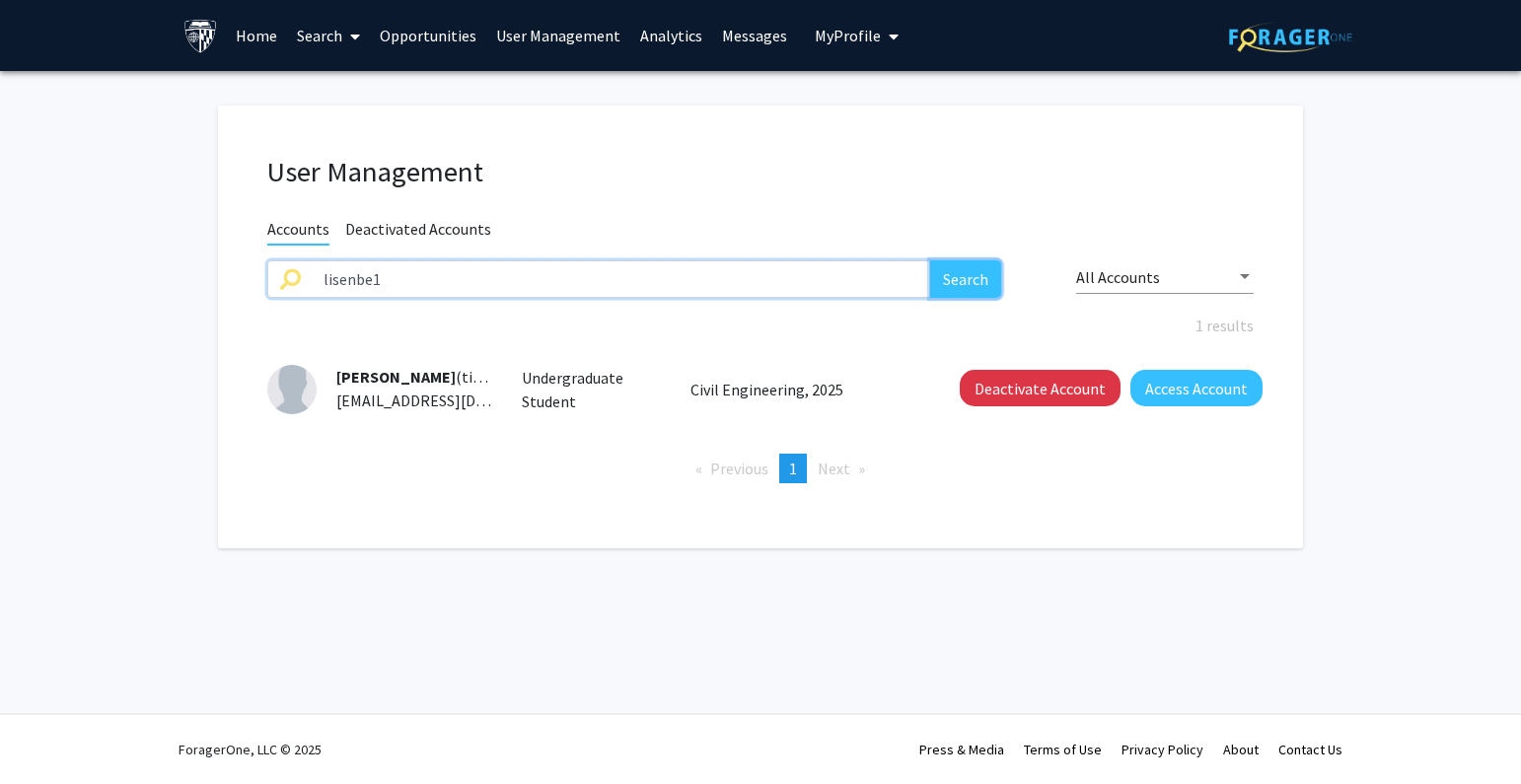 click on "Search" 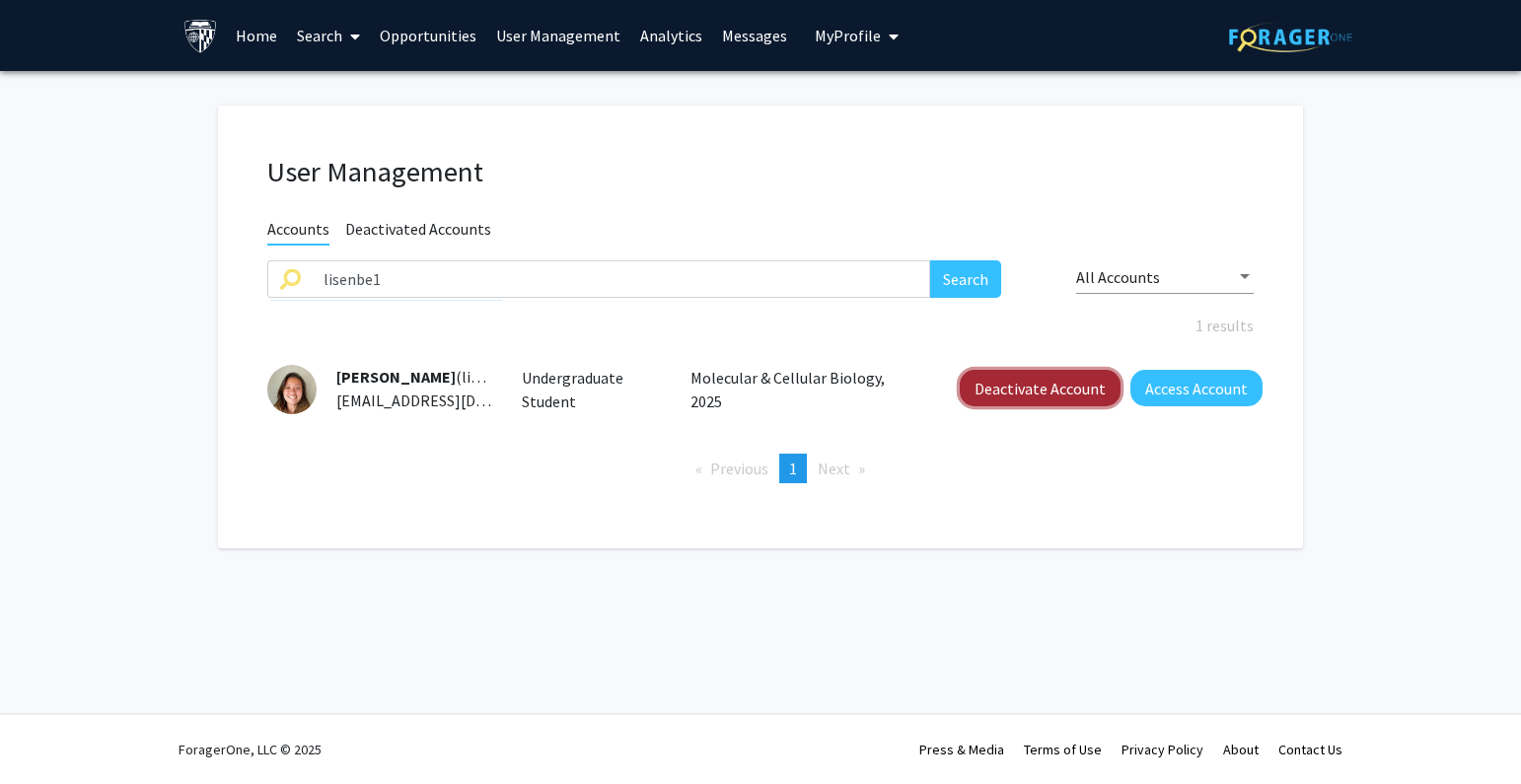 click on "Deactivate Account" 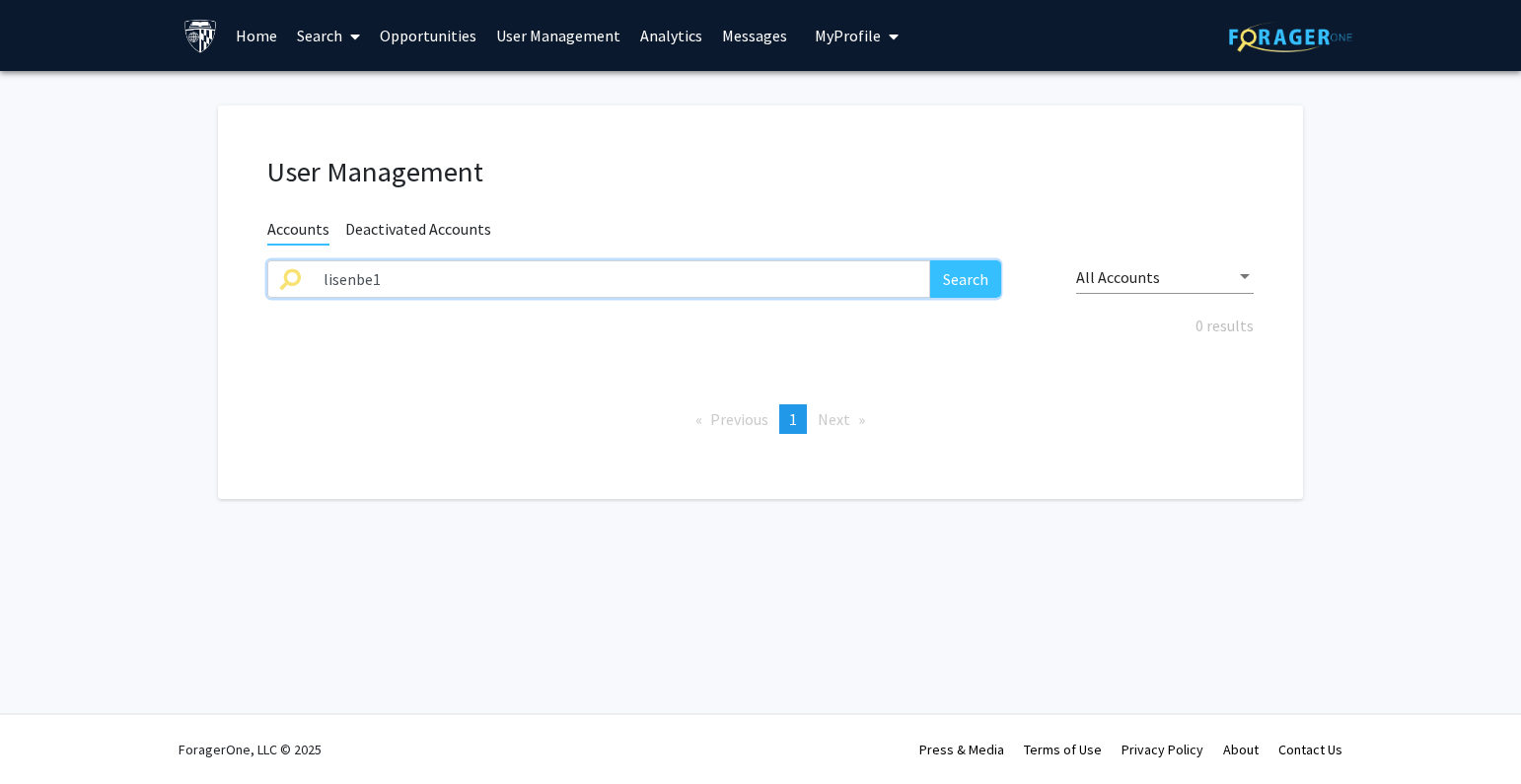 drag, startPoint x: 393, startPoint y: 272, endPoint x: 152, endPoint y: 281, distance: 241.16799 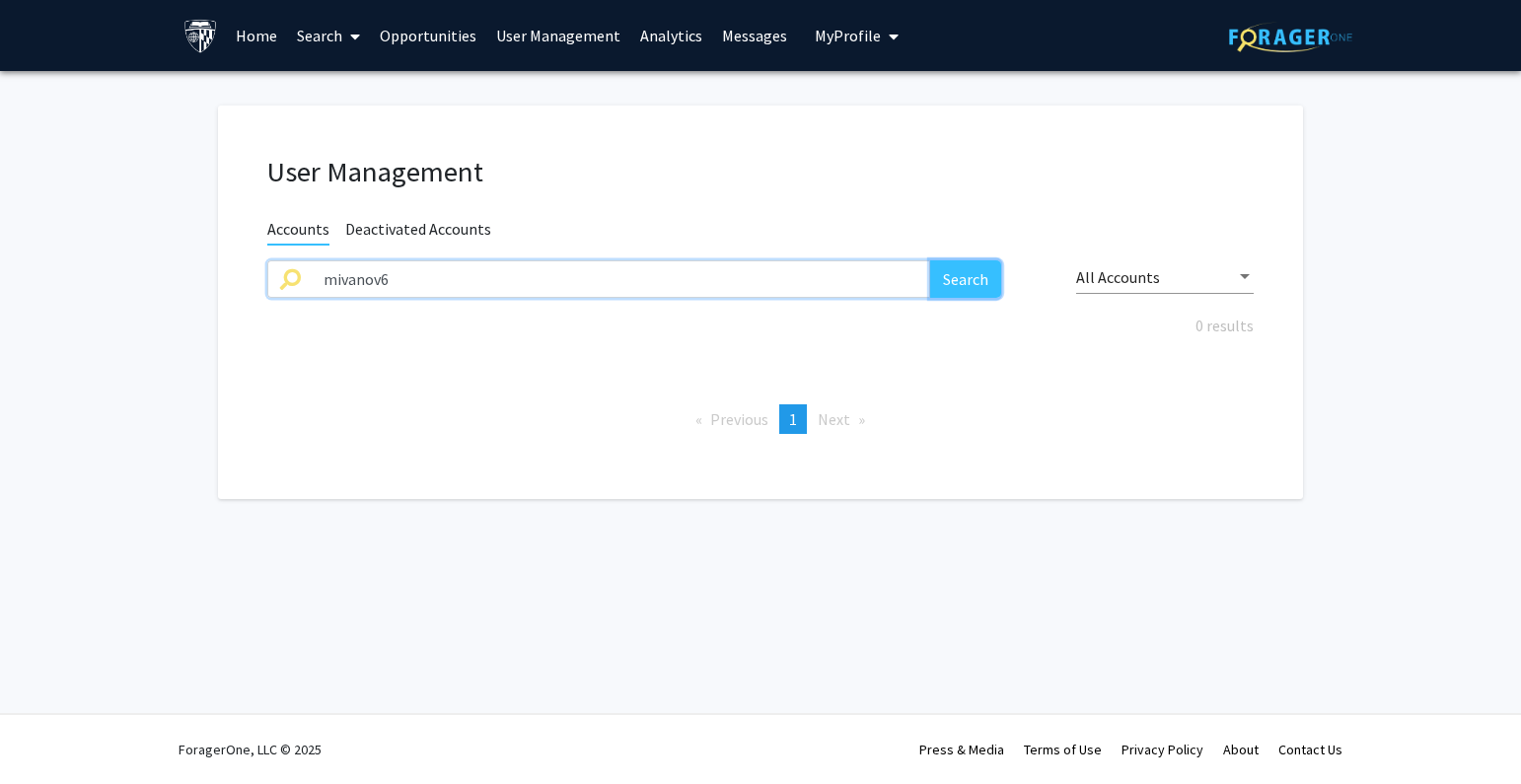 click on "Search" 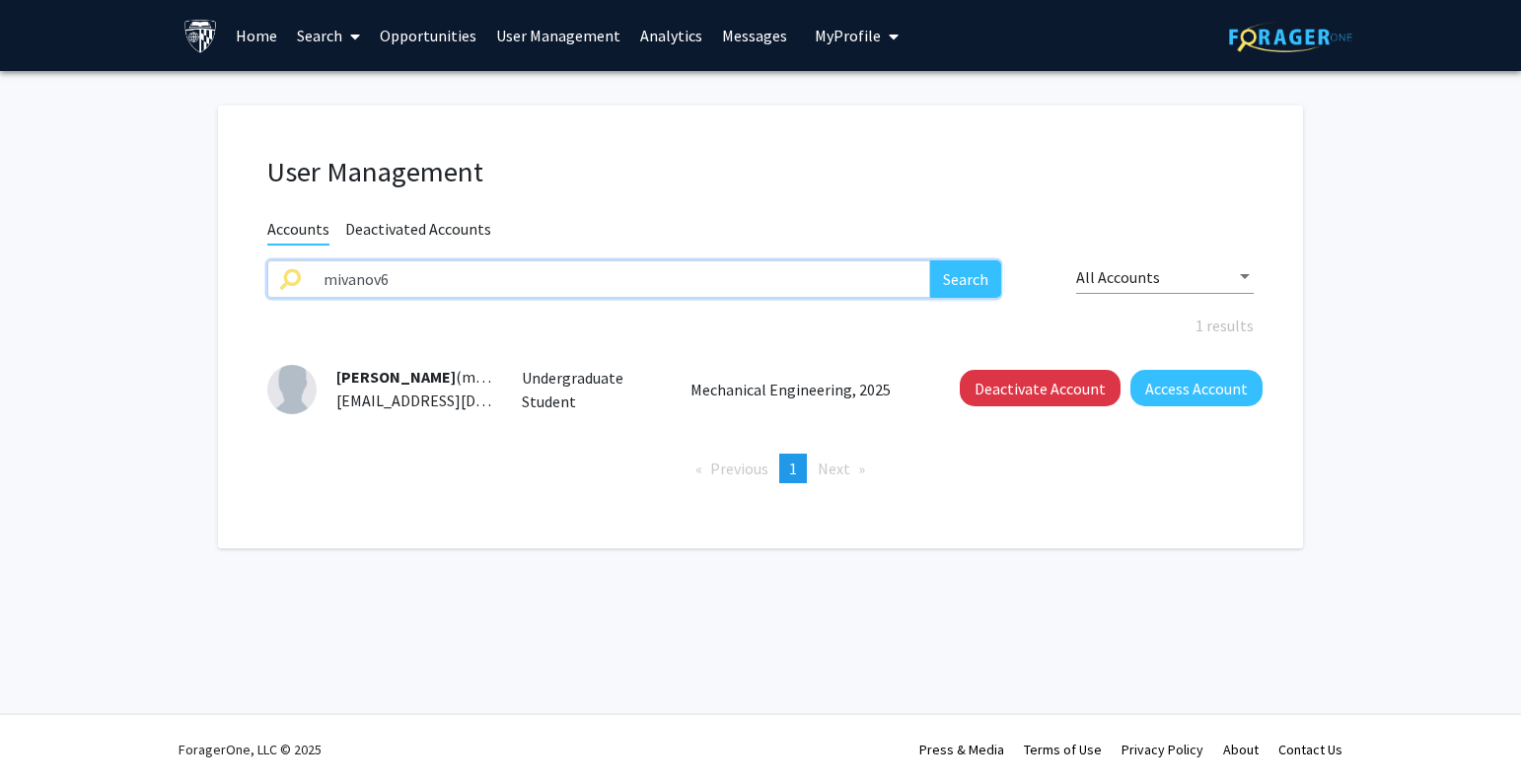 drag, startPoint x: 440, startPoint y: 263, endPoint x: 770, endPoint y: 262, distance: 330.0015 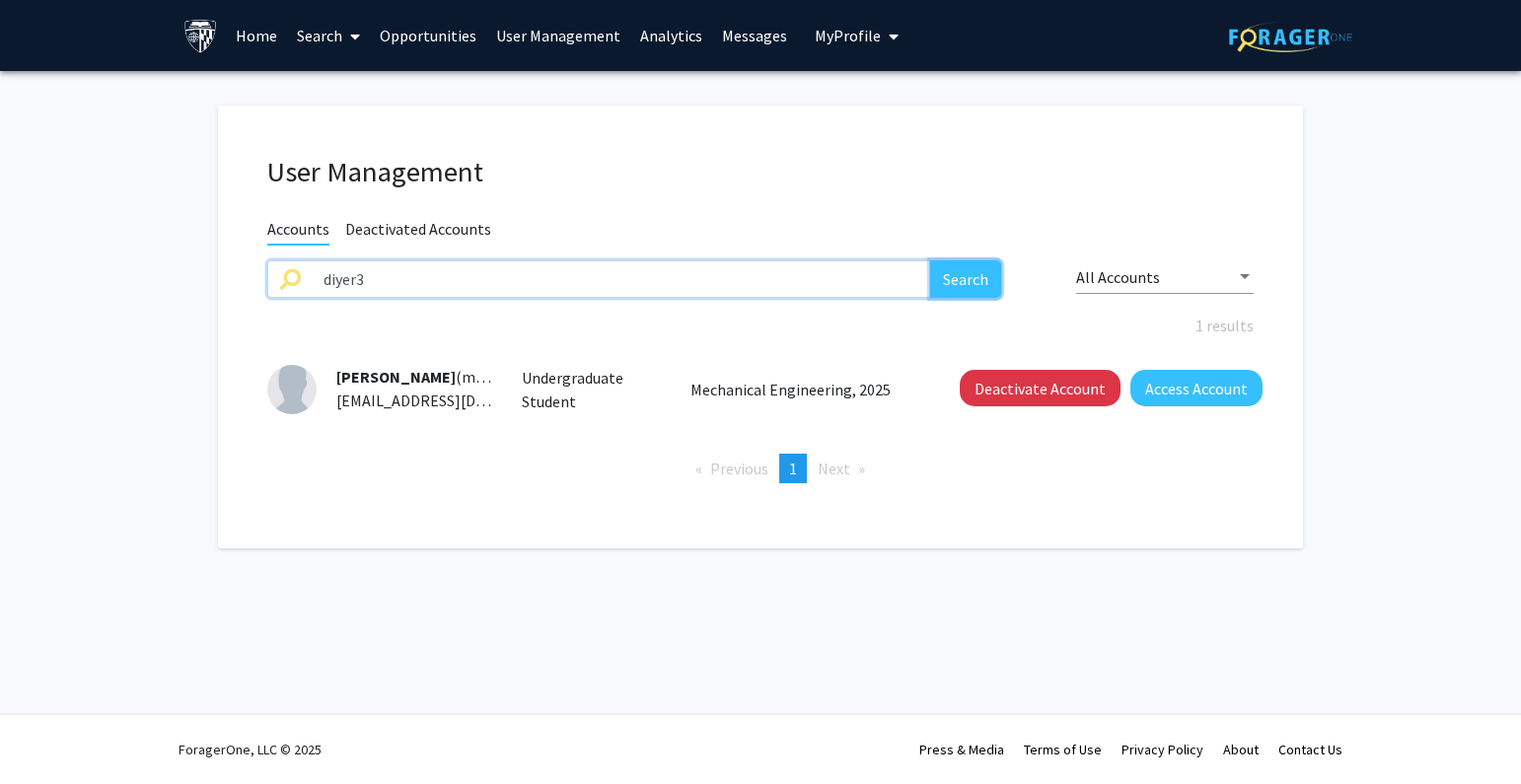 click on "Search" 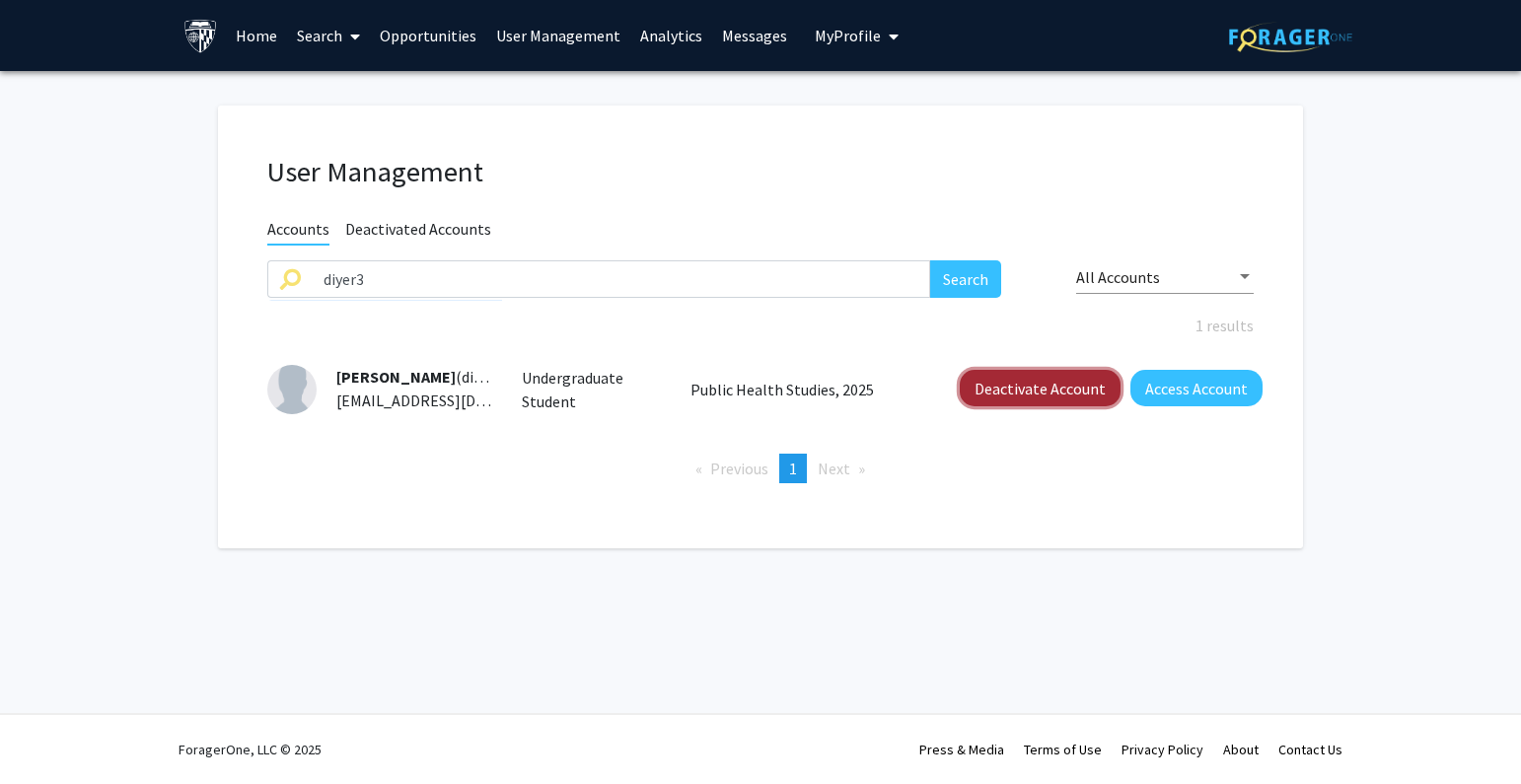 click on "Deactivate Account" 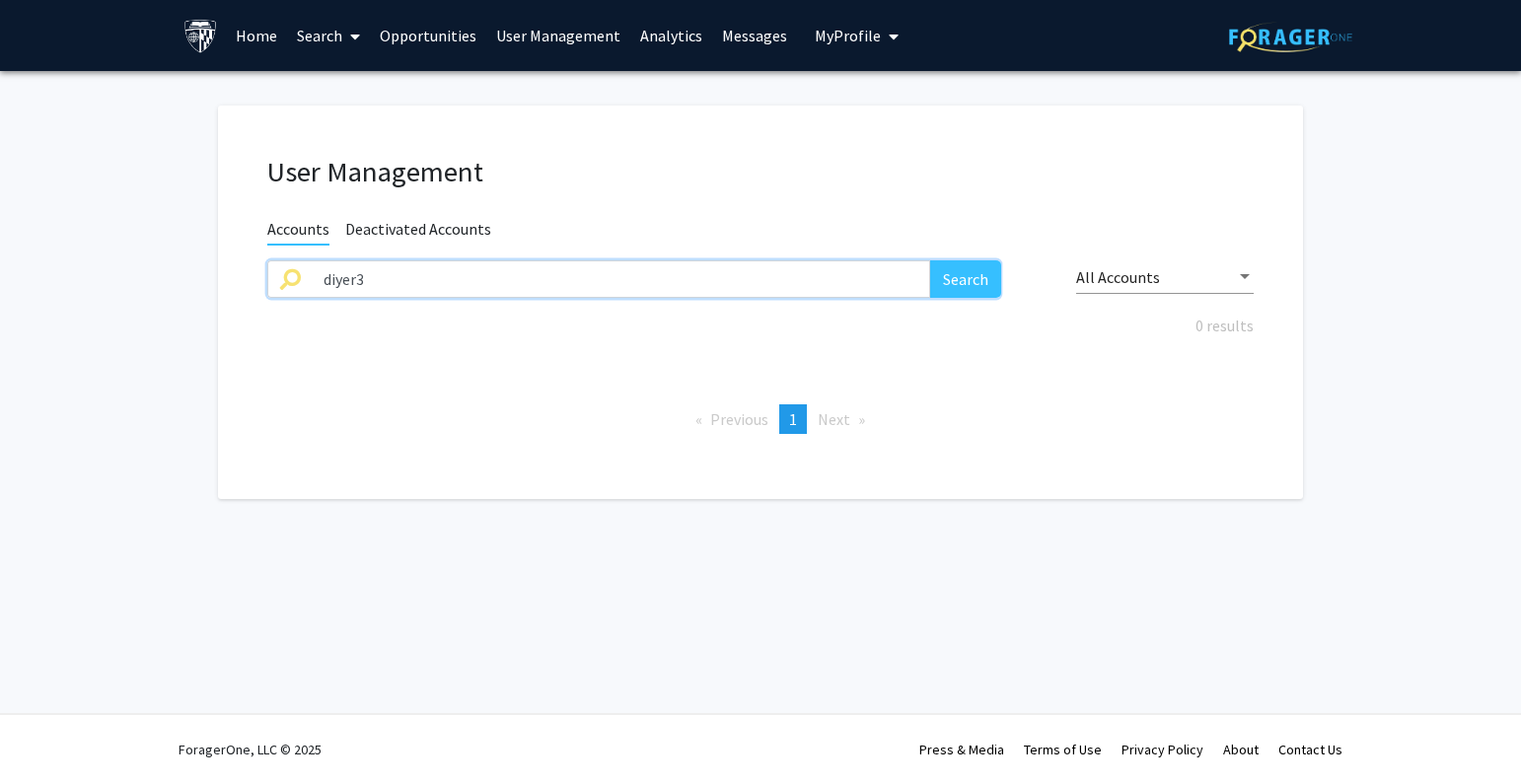 drag, startPoint x: 390, startPoint y: 281, endPoint x: 136, endPoint y: 290, distance: 254.1594 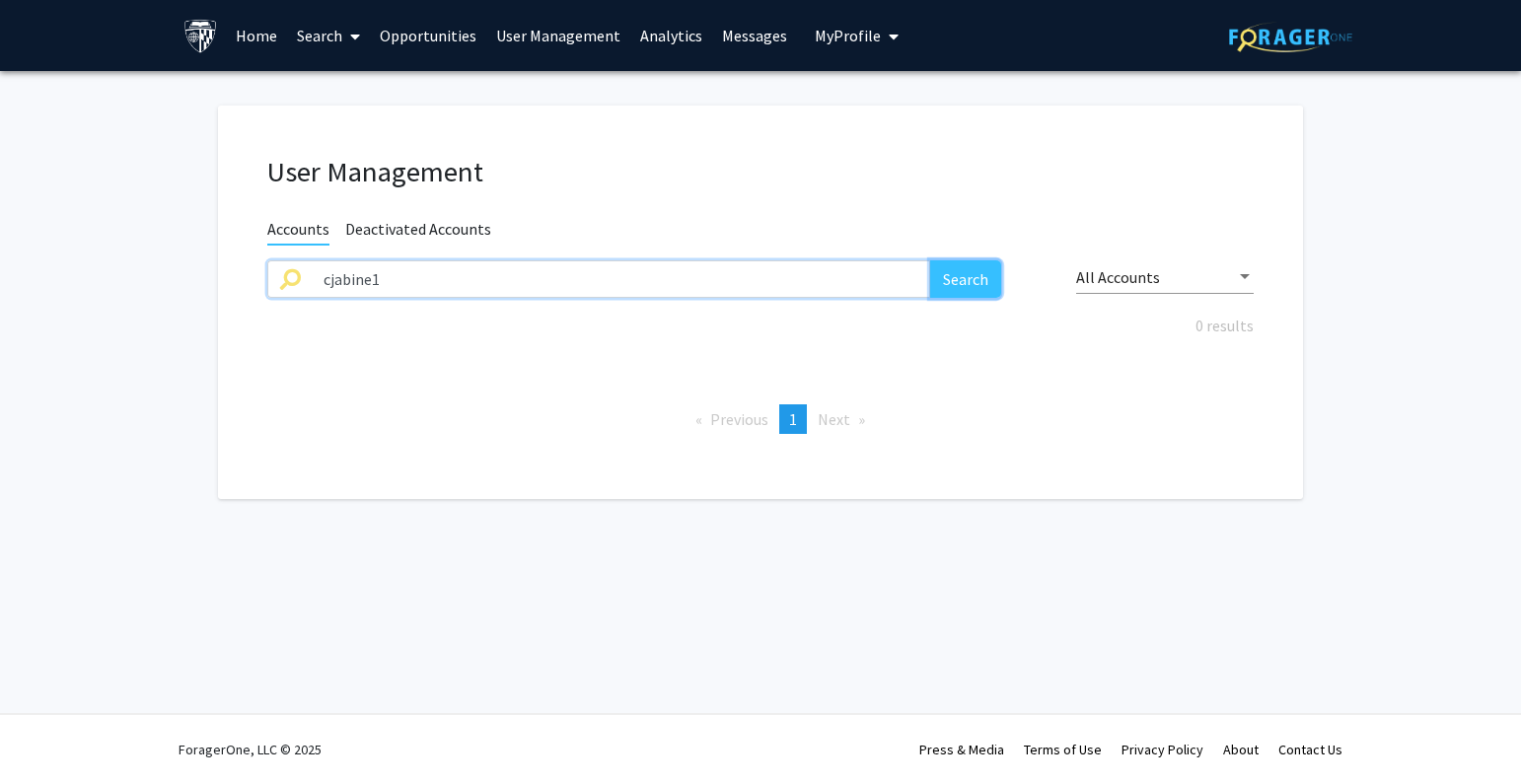 click on "Search" 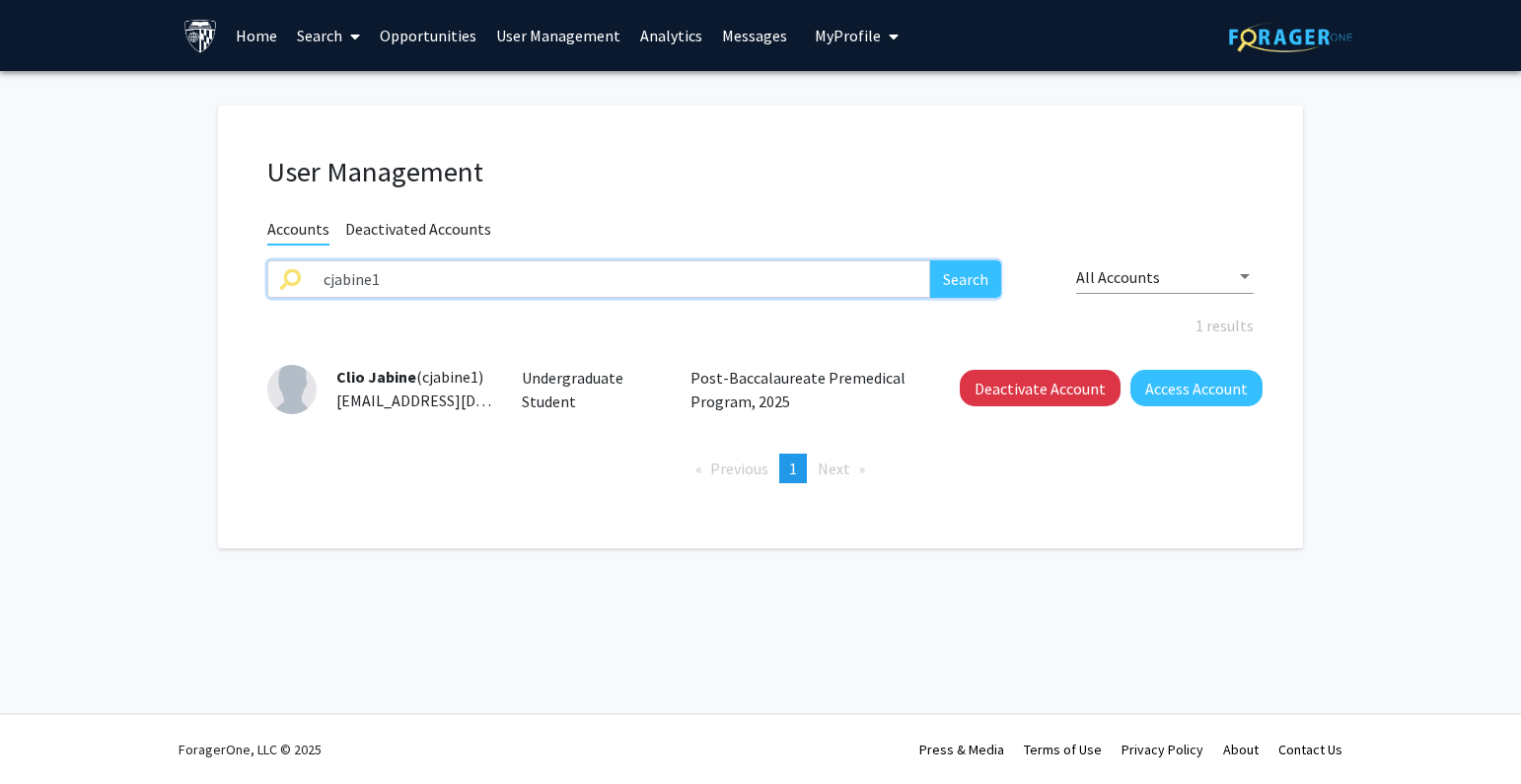 drag, startPoint x: 232, startPoint y: 282, endPoint x: 215, endPoint y: 290, distance: 18.788294 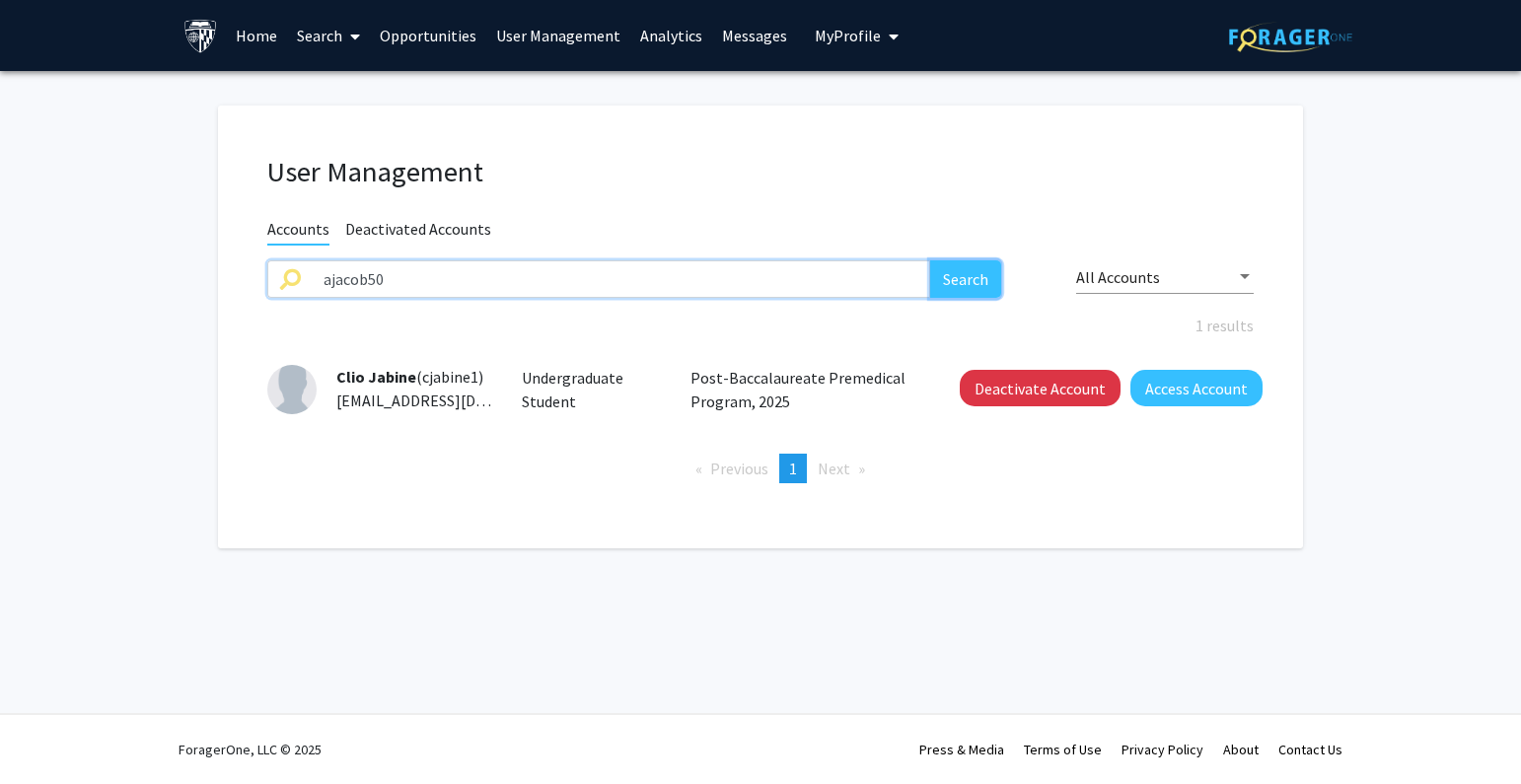 click on "Search" 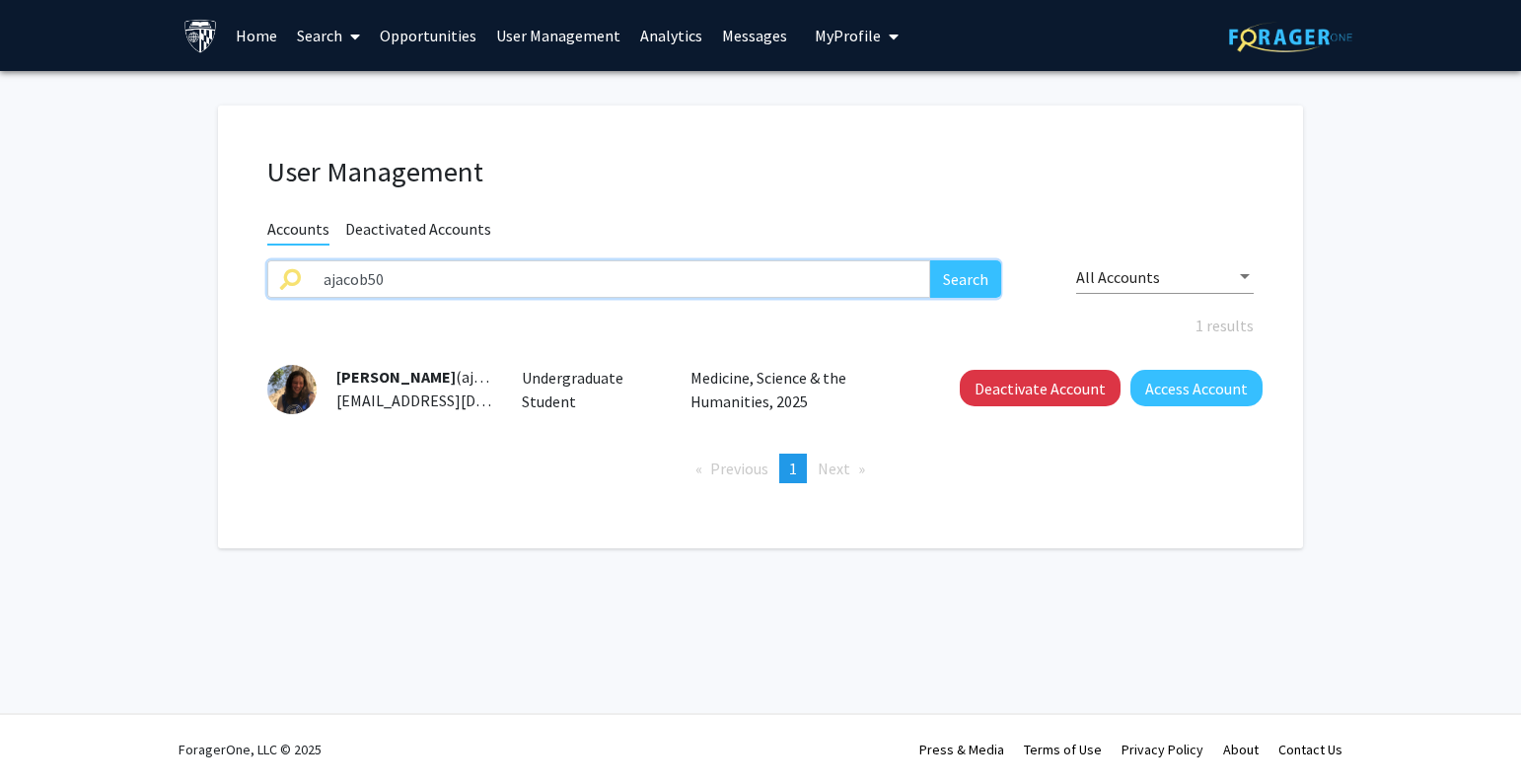 drag, startPoint x: 440, startPoint y: 283, endPoint x: 176, endPoint y: 282, distance: 264.00189 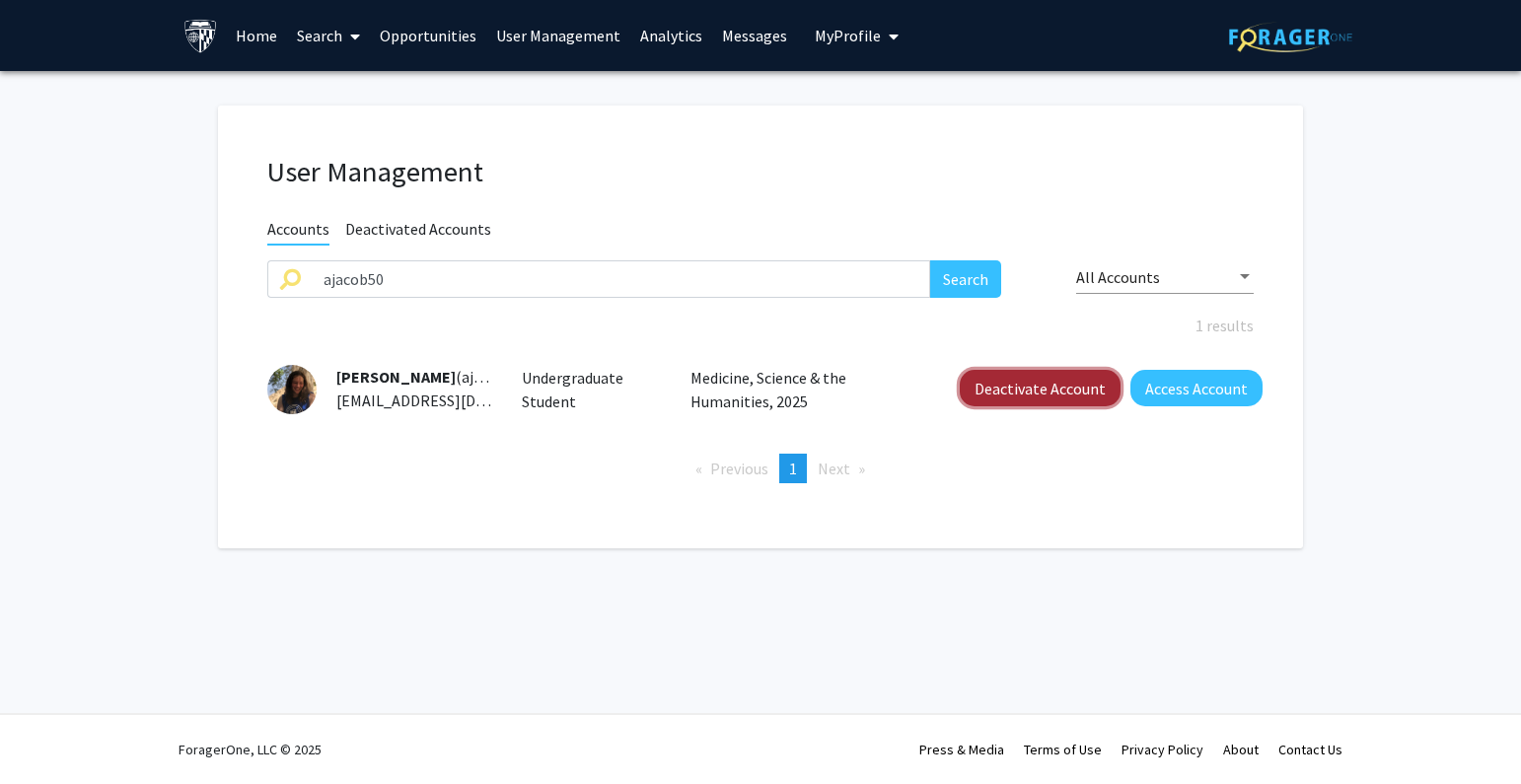 click on "Deactivate Account" 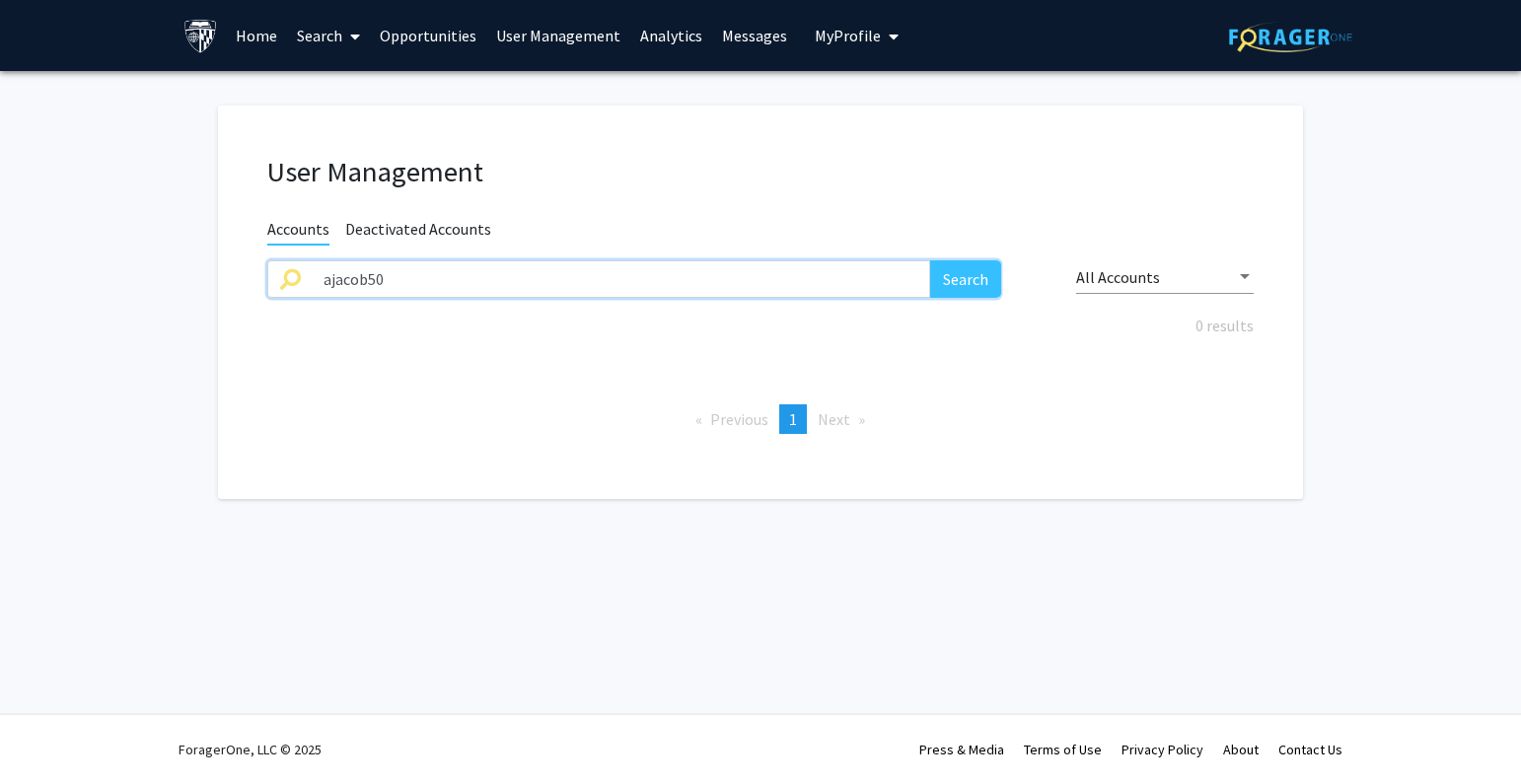 drag, startPoint x: 441, startPoint y: 289, endPoint x: 177, endPoint y: 297, distance: 264.1212 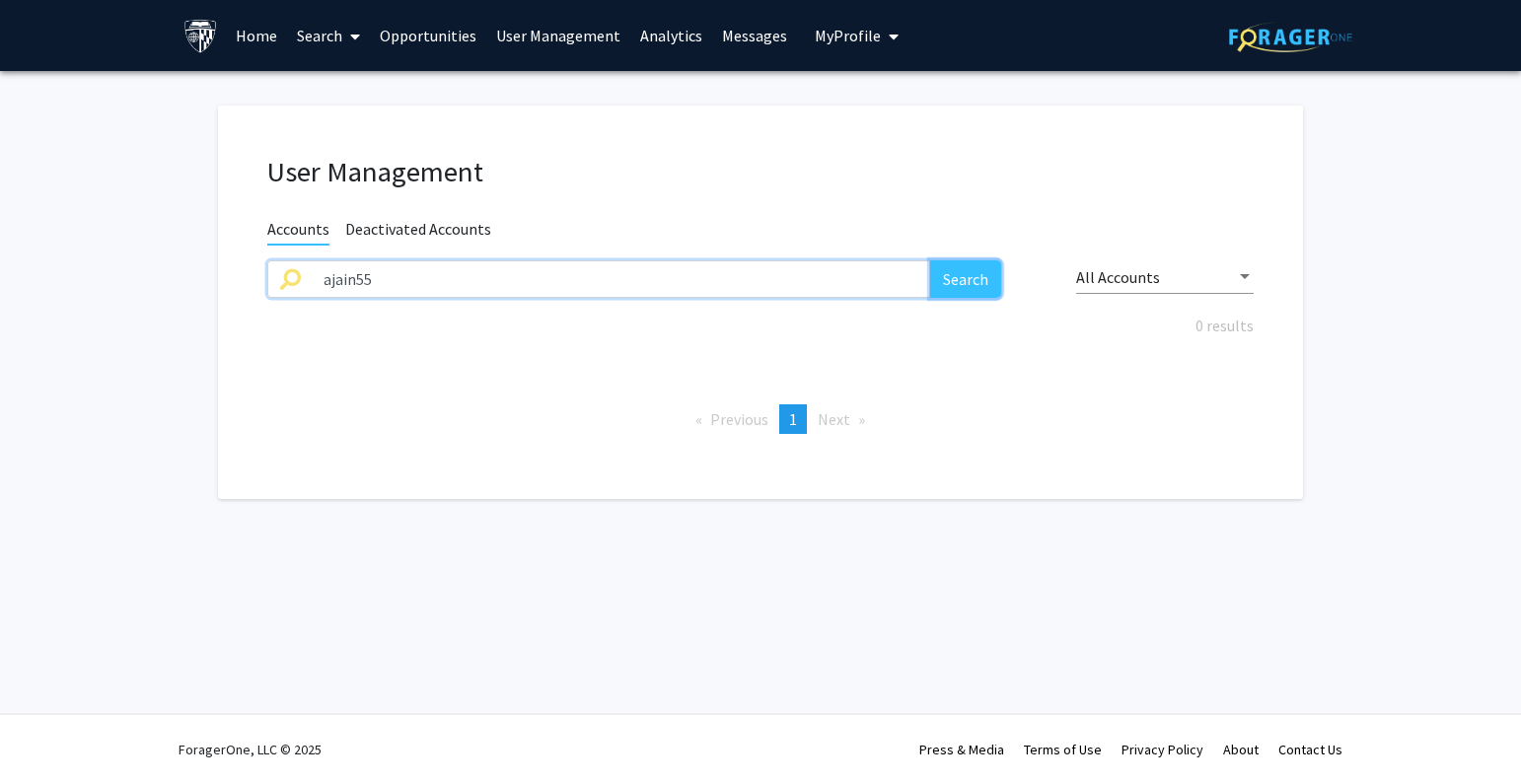click on "Search" 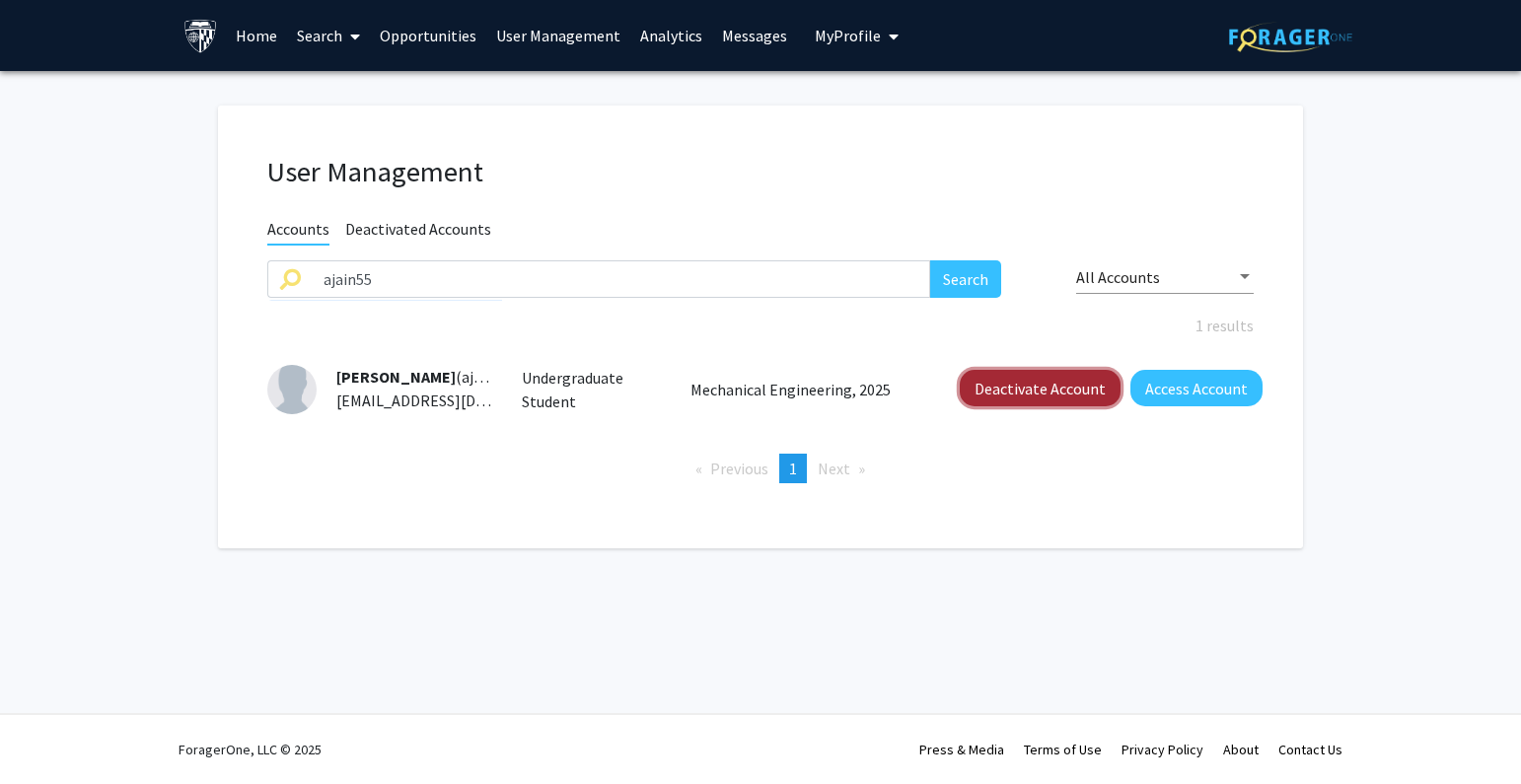 click on "Deactivate Account" 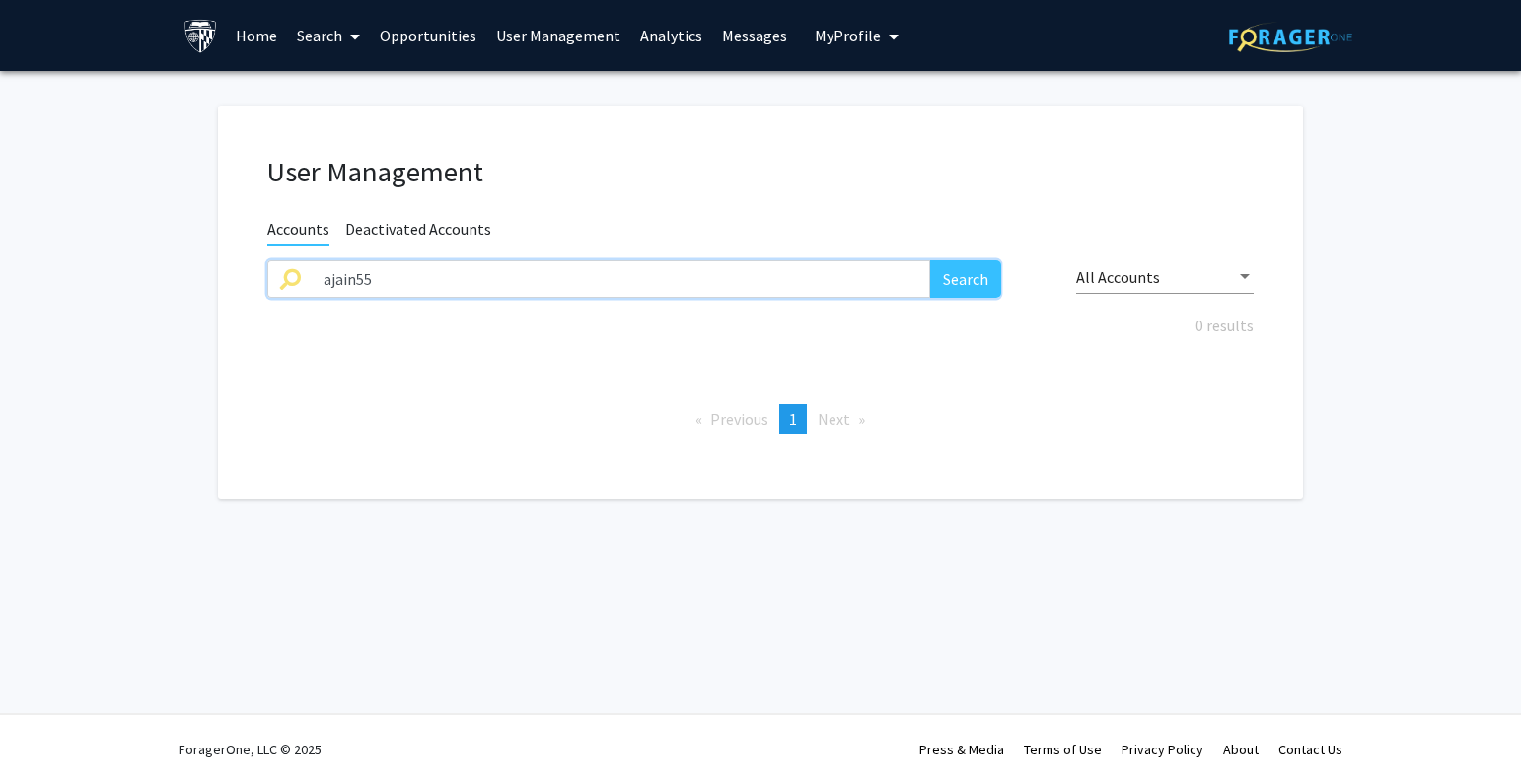 drag, startPoint x: 329, startPoint y: 283, endPoint x: 192, endPoint y: 287, distance: 137.05838 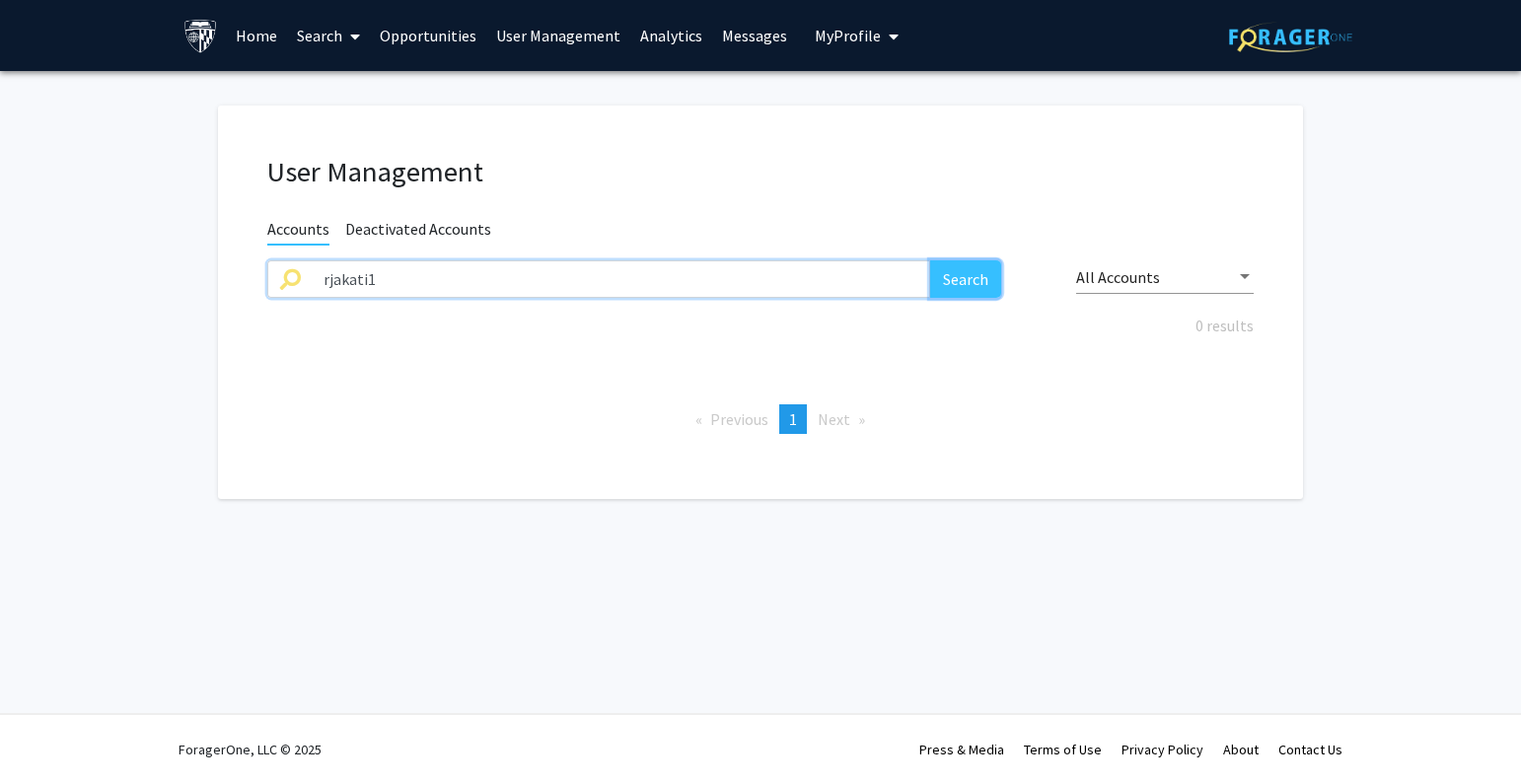 click on "Search" 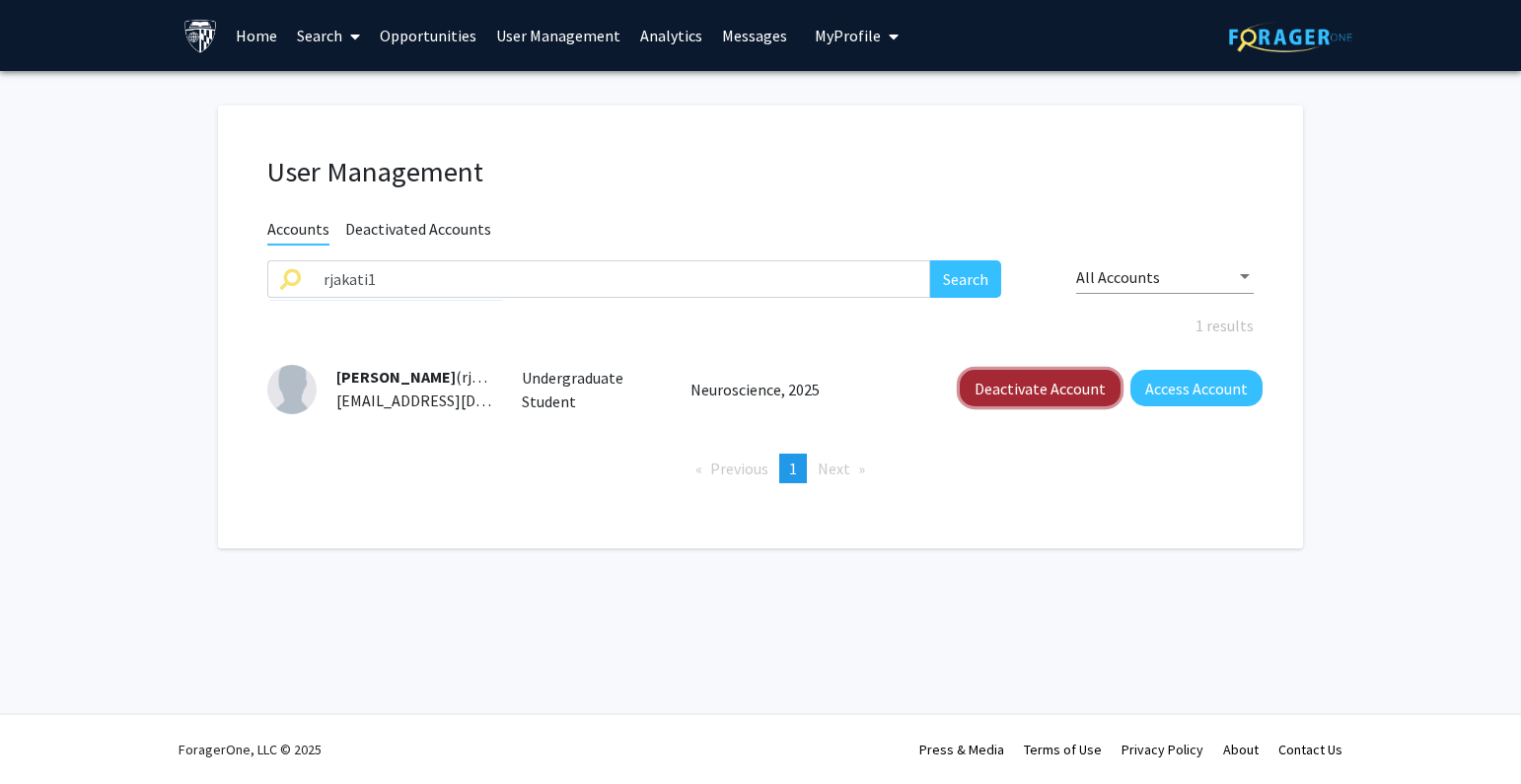 click on "Deactivate Account" 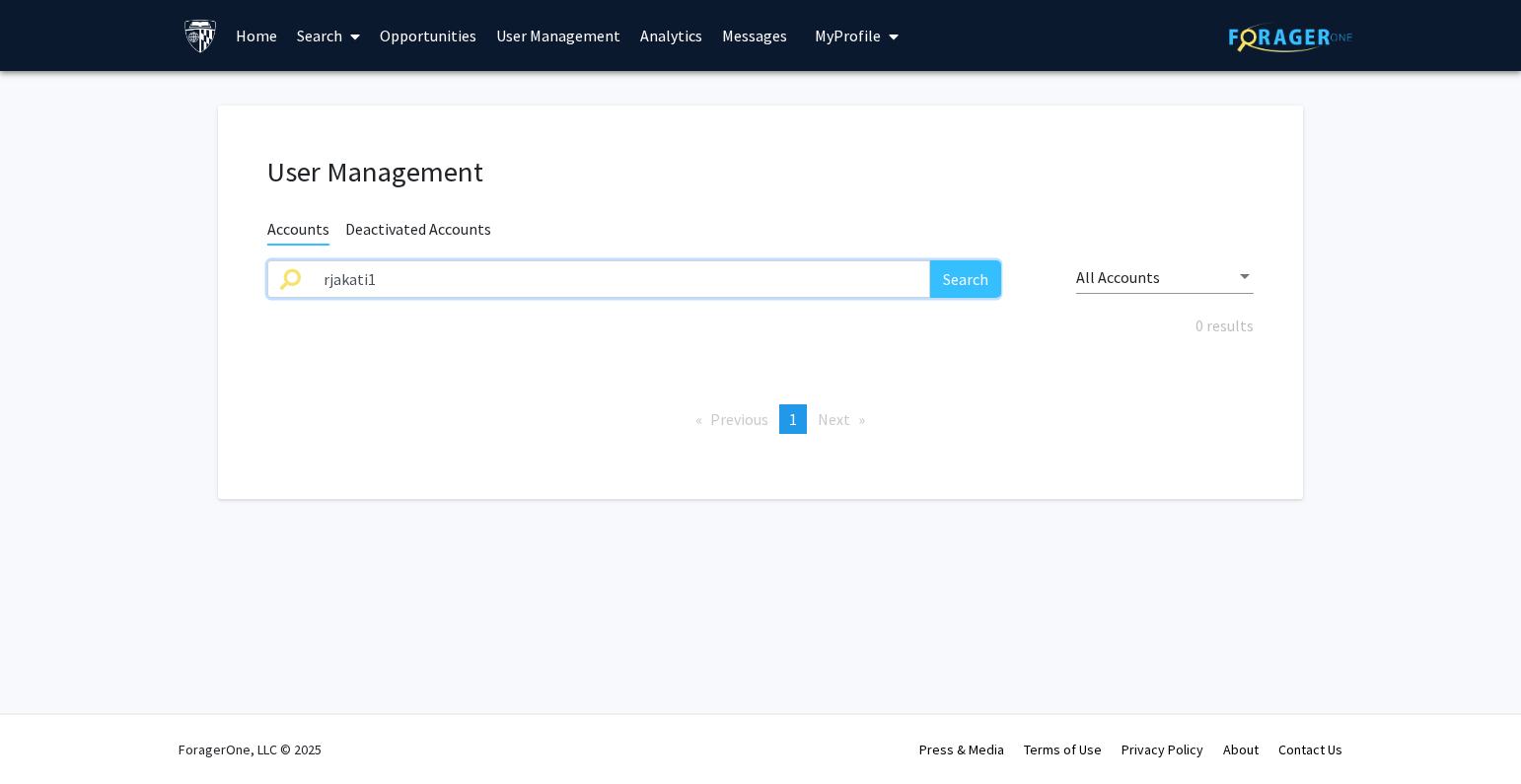 drag, startPoint x: 416, startPoint y: 268, endPoint x: 175, endPoint y: 282, distance: 241.4063 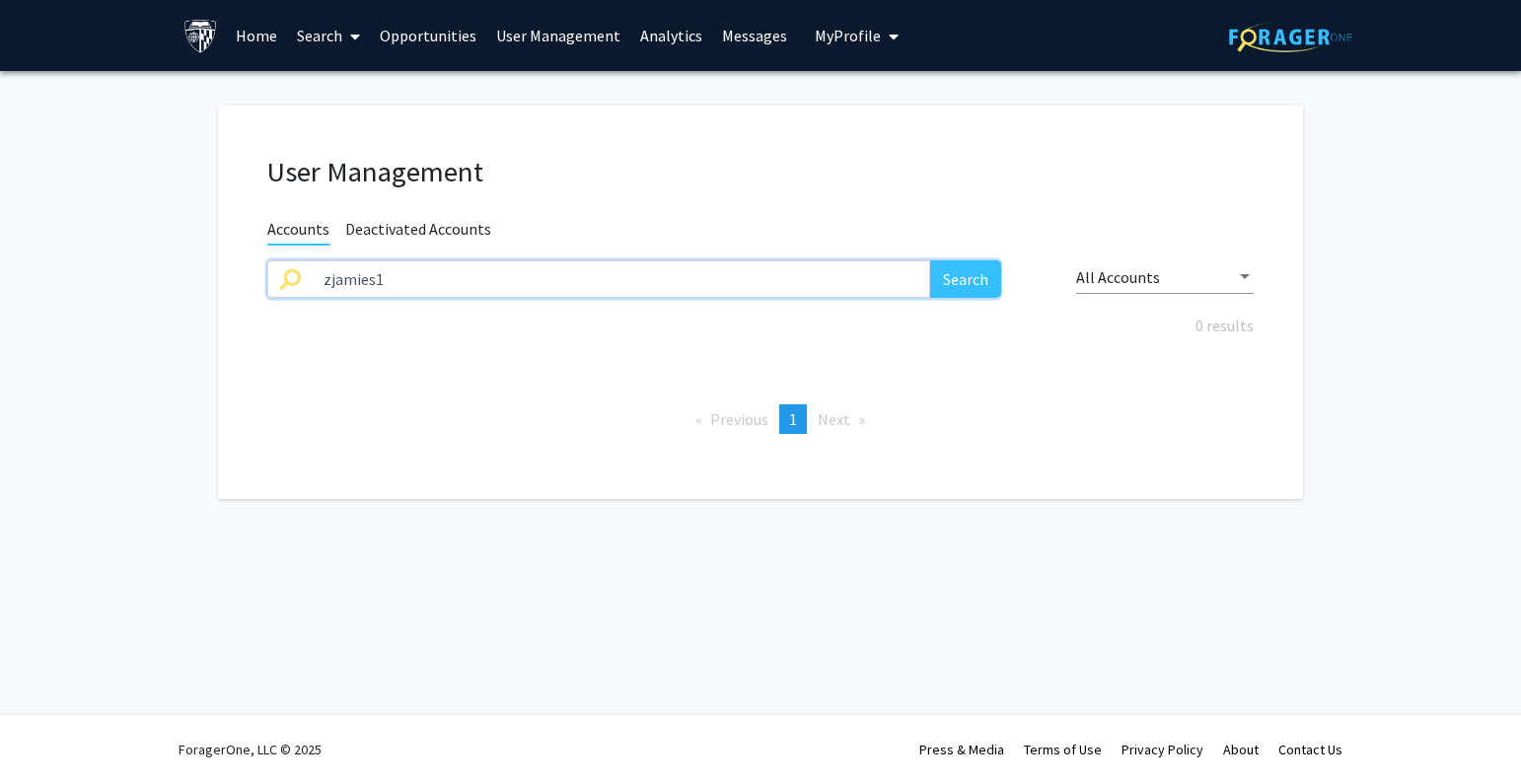 type on "zjamies1" 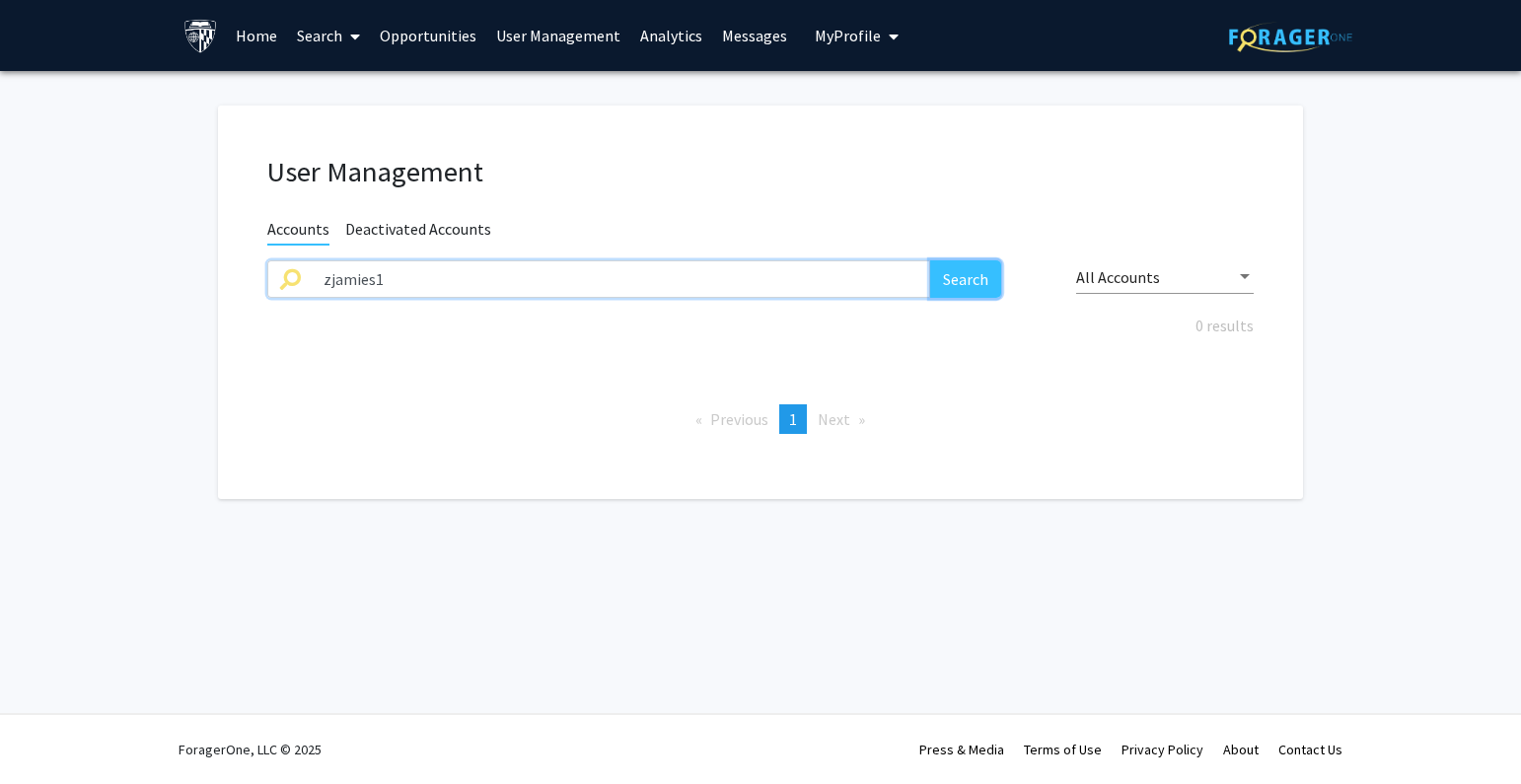 click on "Search" 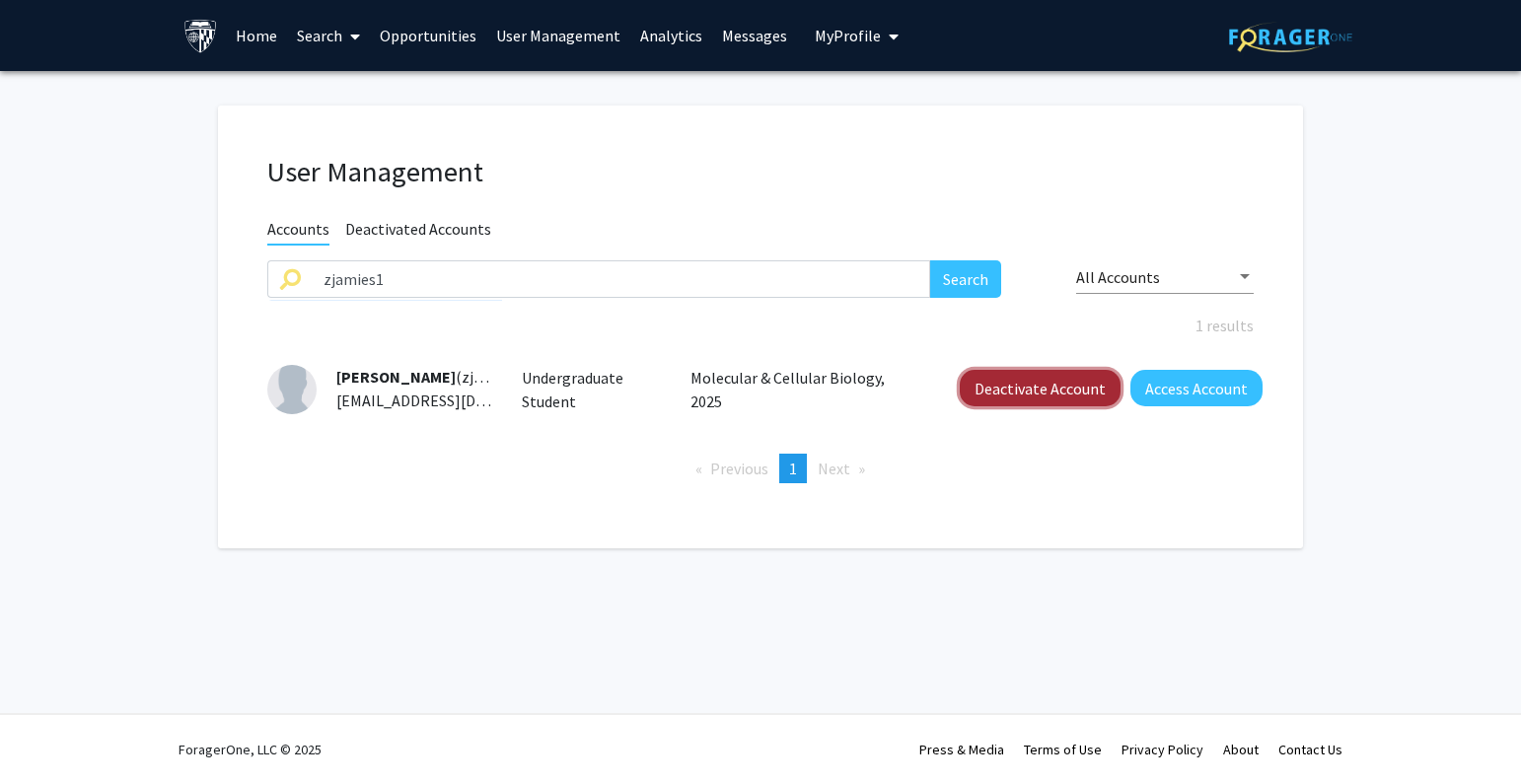 click on "Deactivate Account" 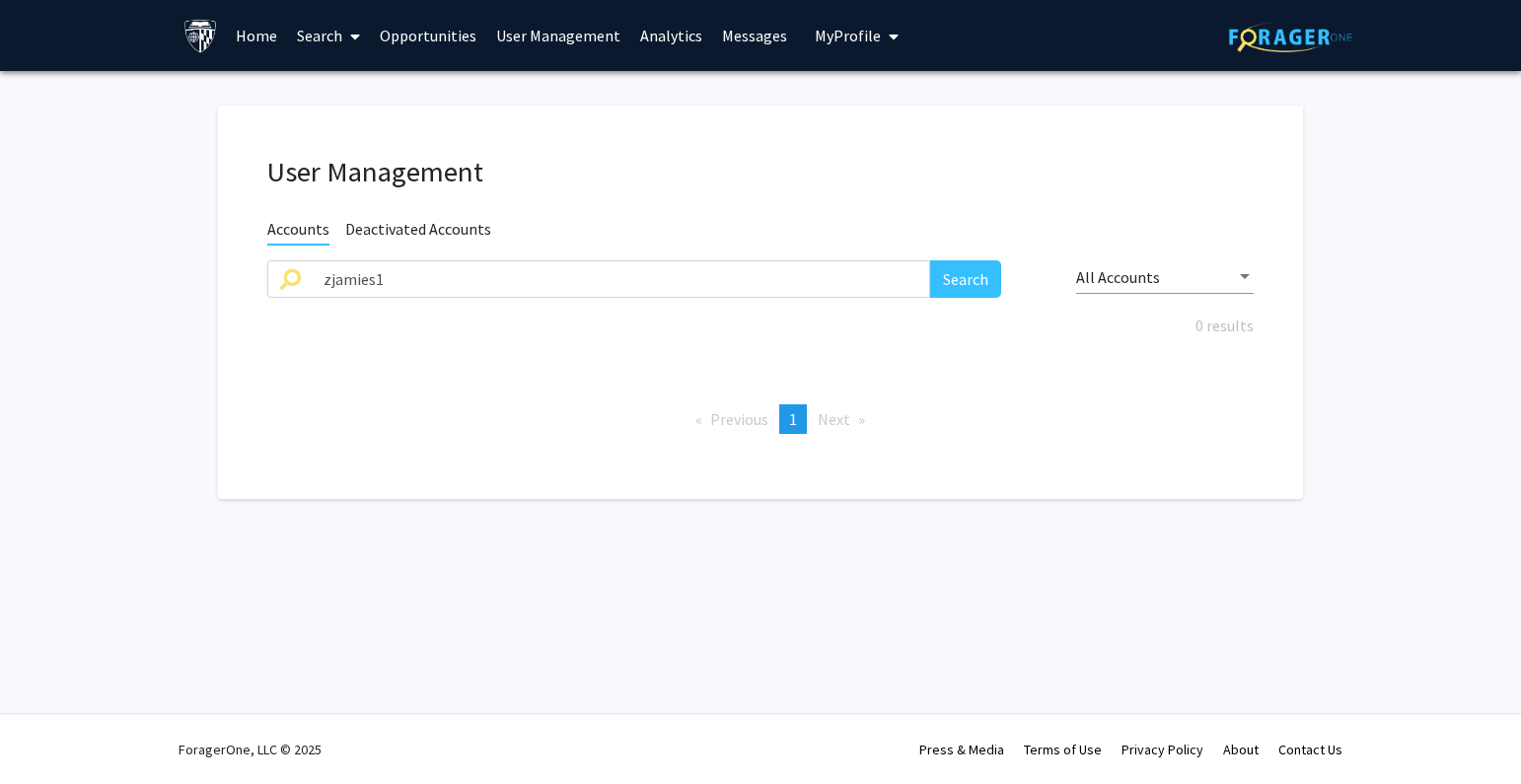 click on "Deactivated Accounts" 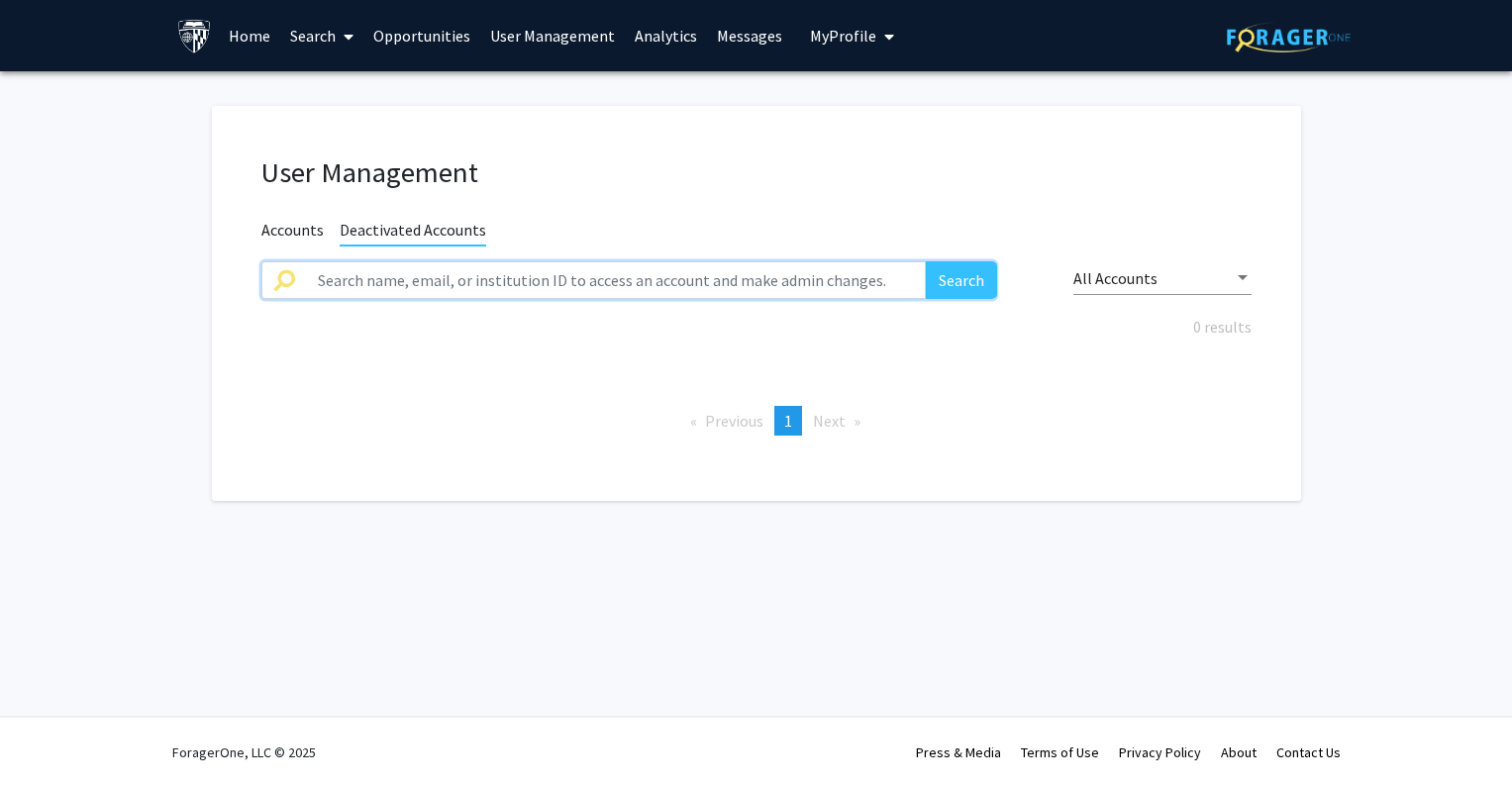 click 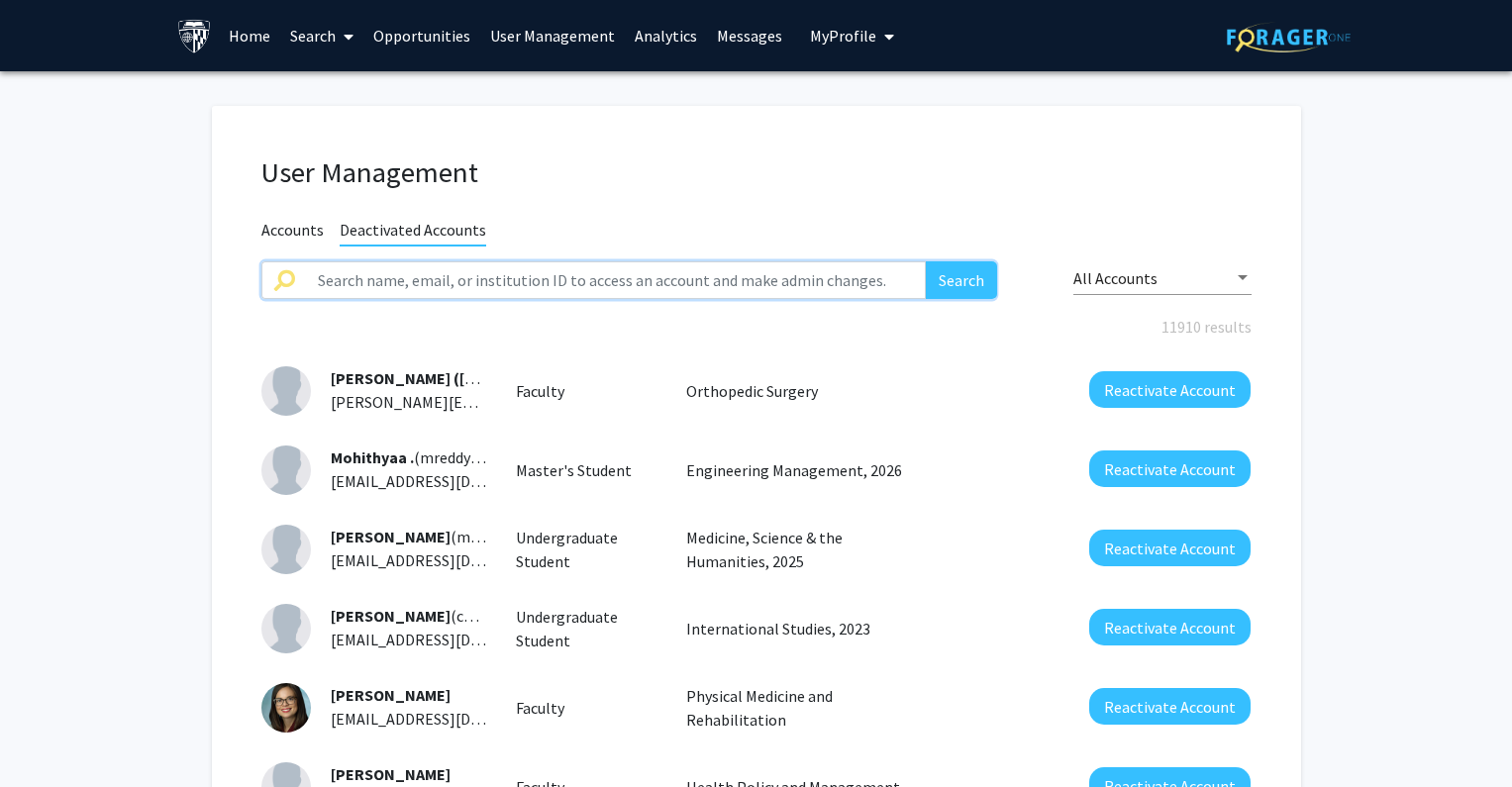 paste on "zjamies1" 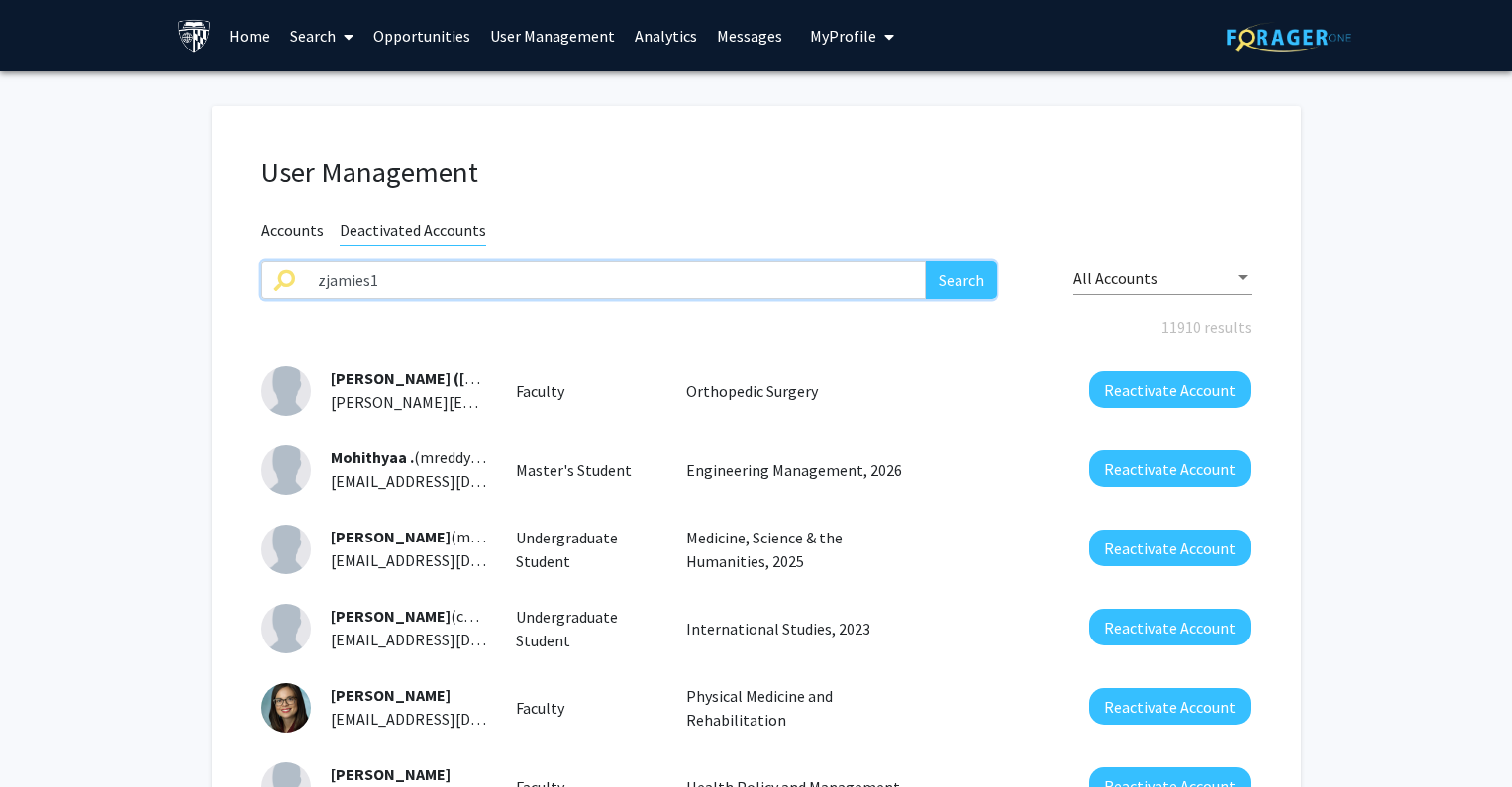 type on "zjamies1" 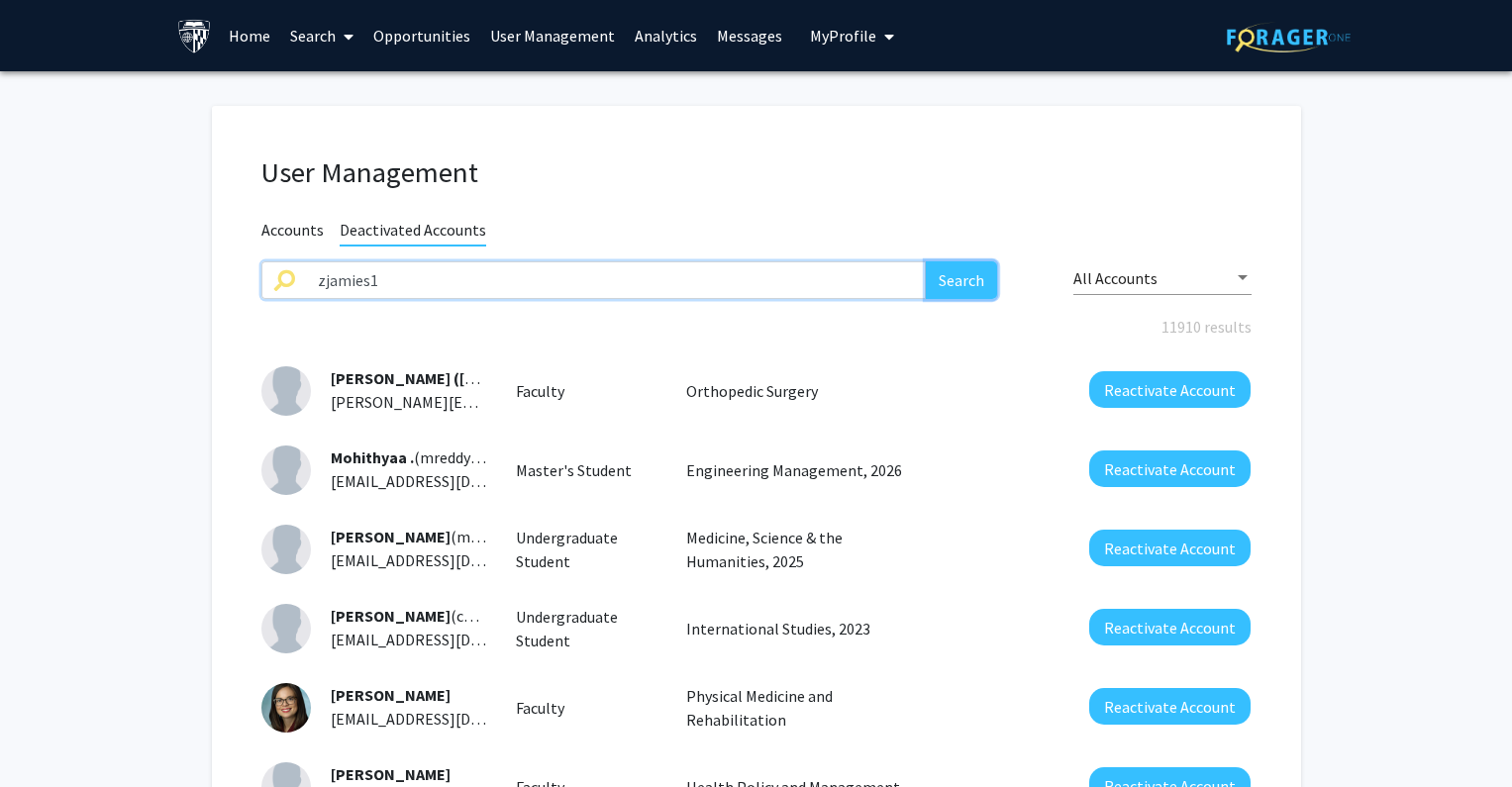 click on "Search" 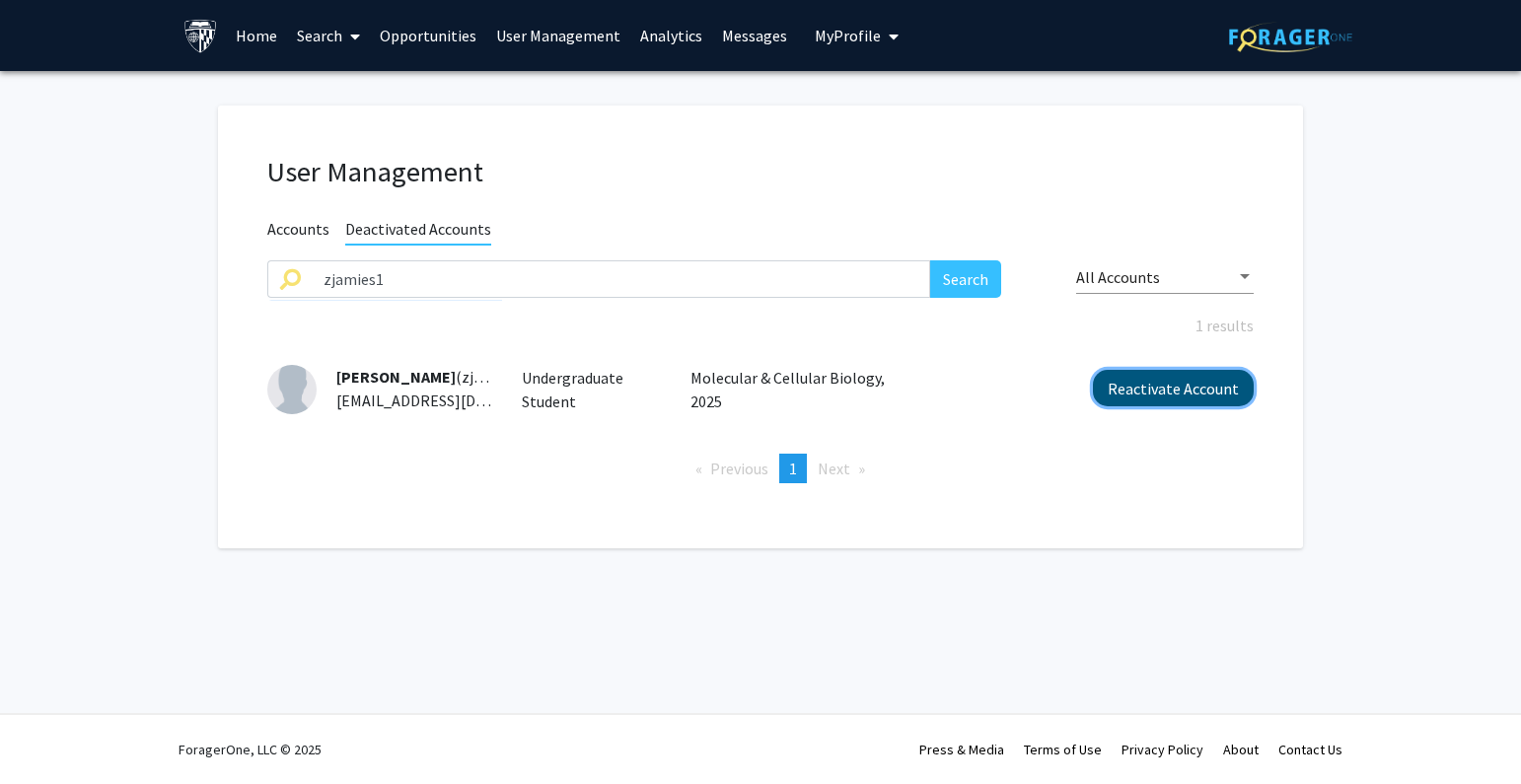 click on "Reactivate Account" 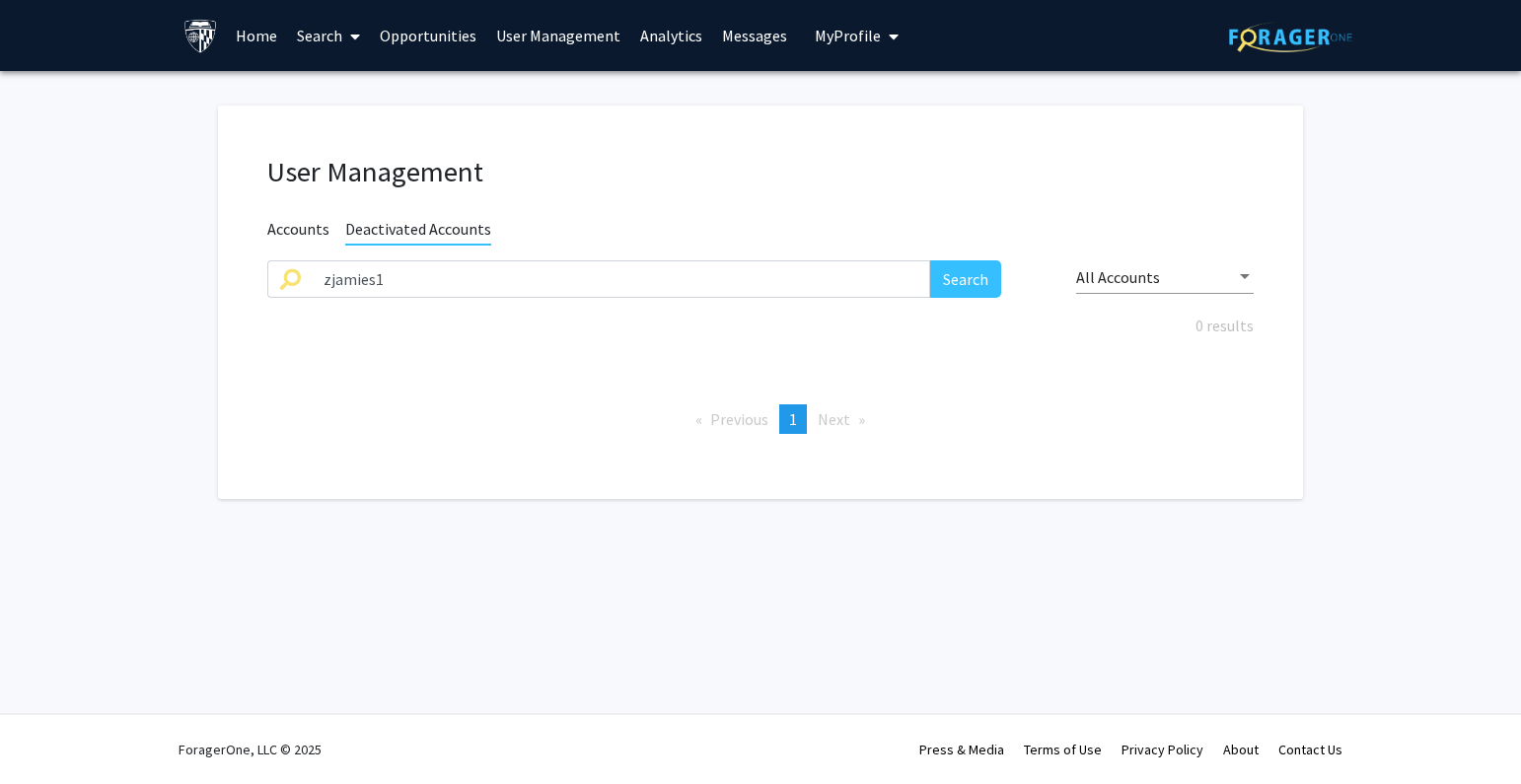 click on "Accounts" 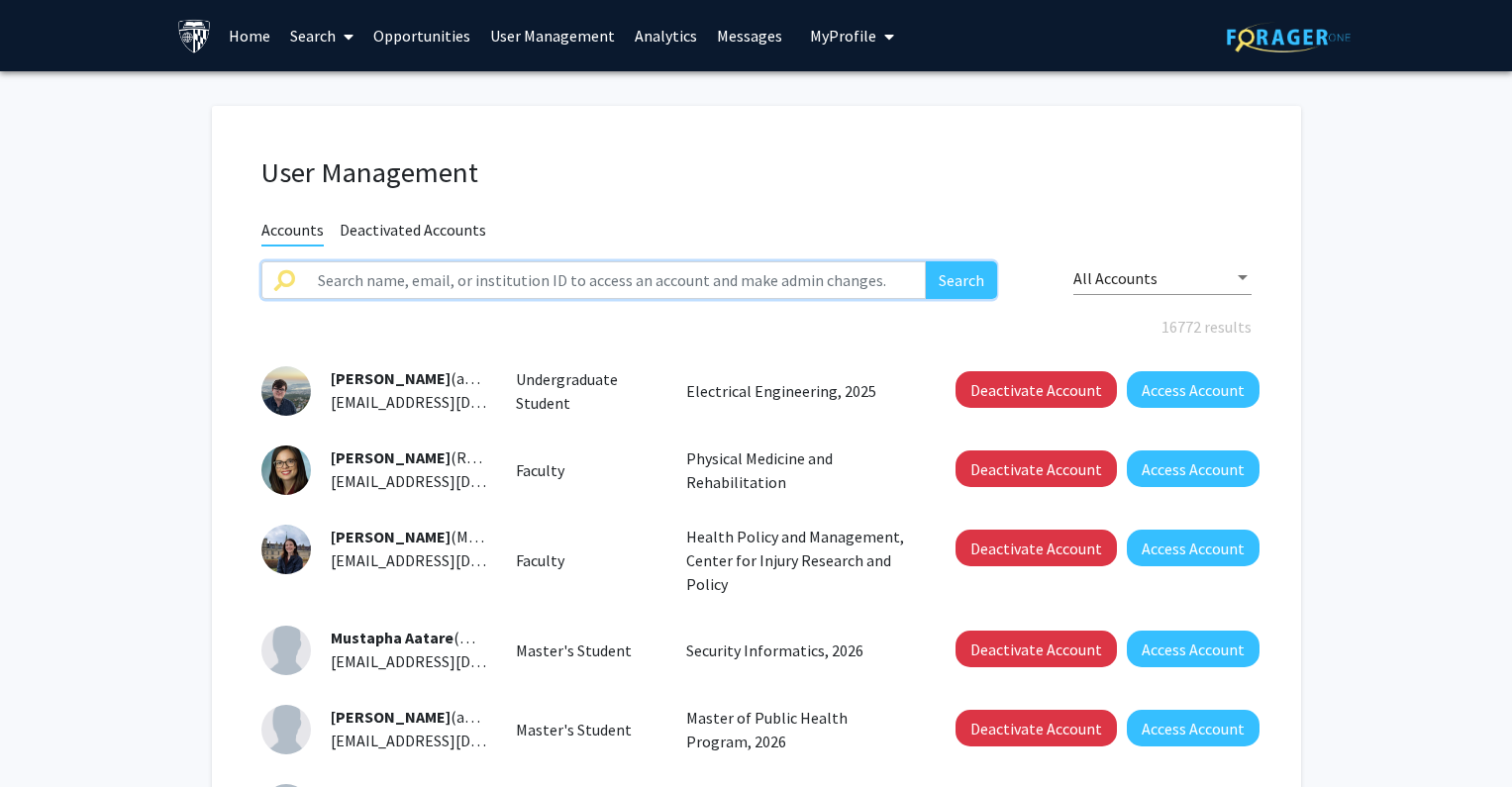 click 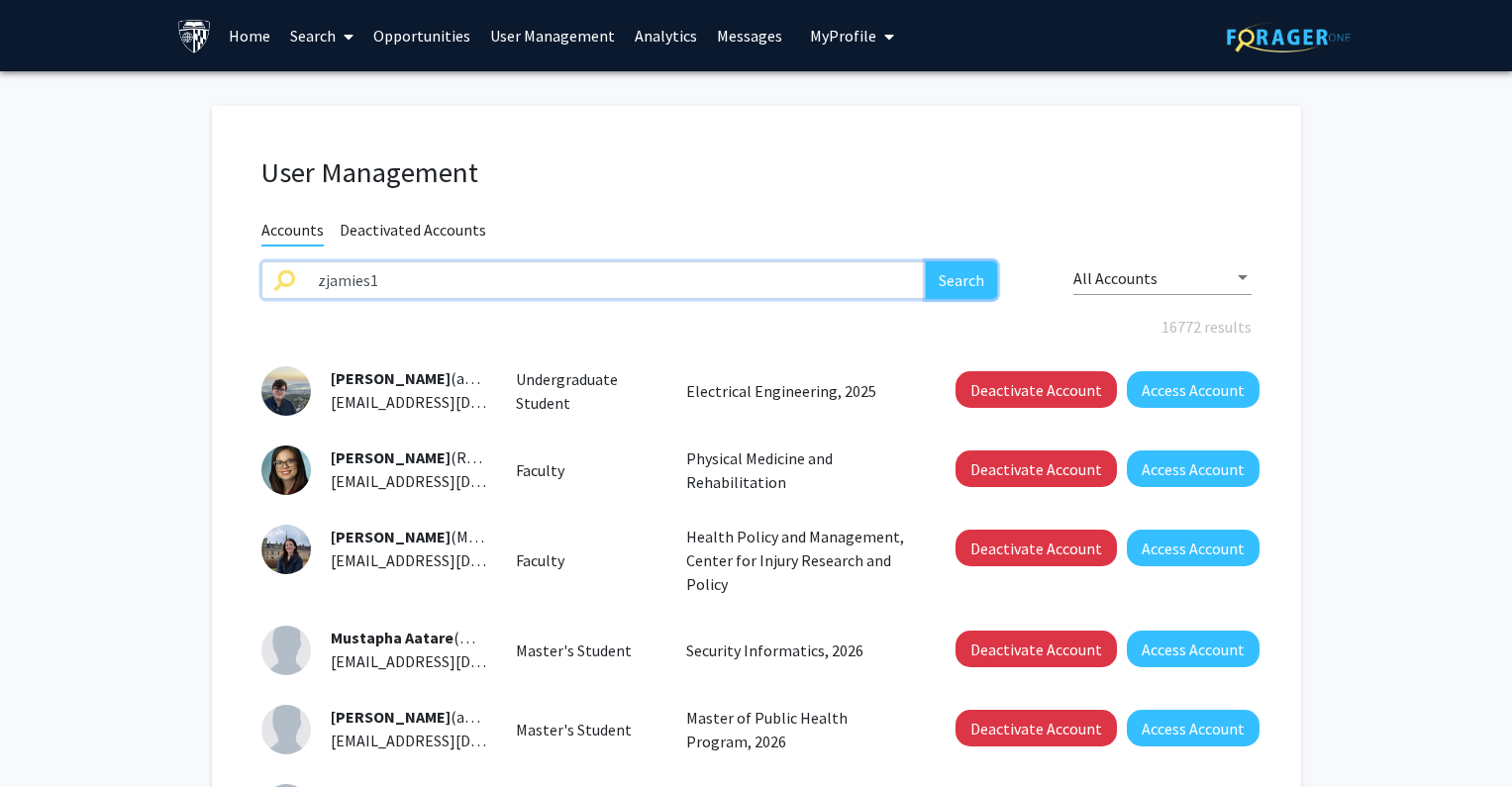 click on "Search" 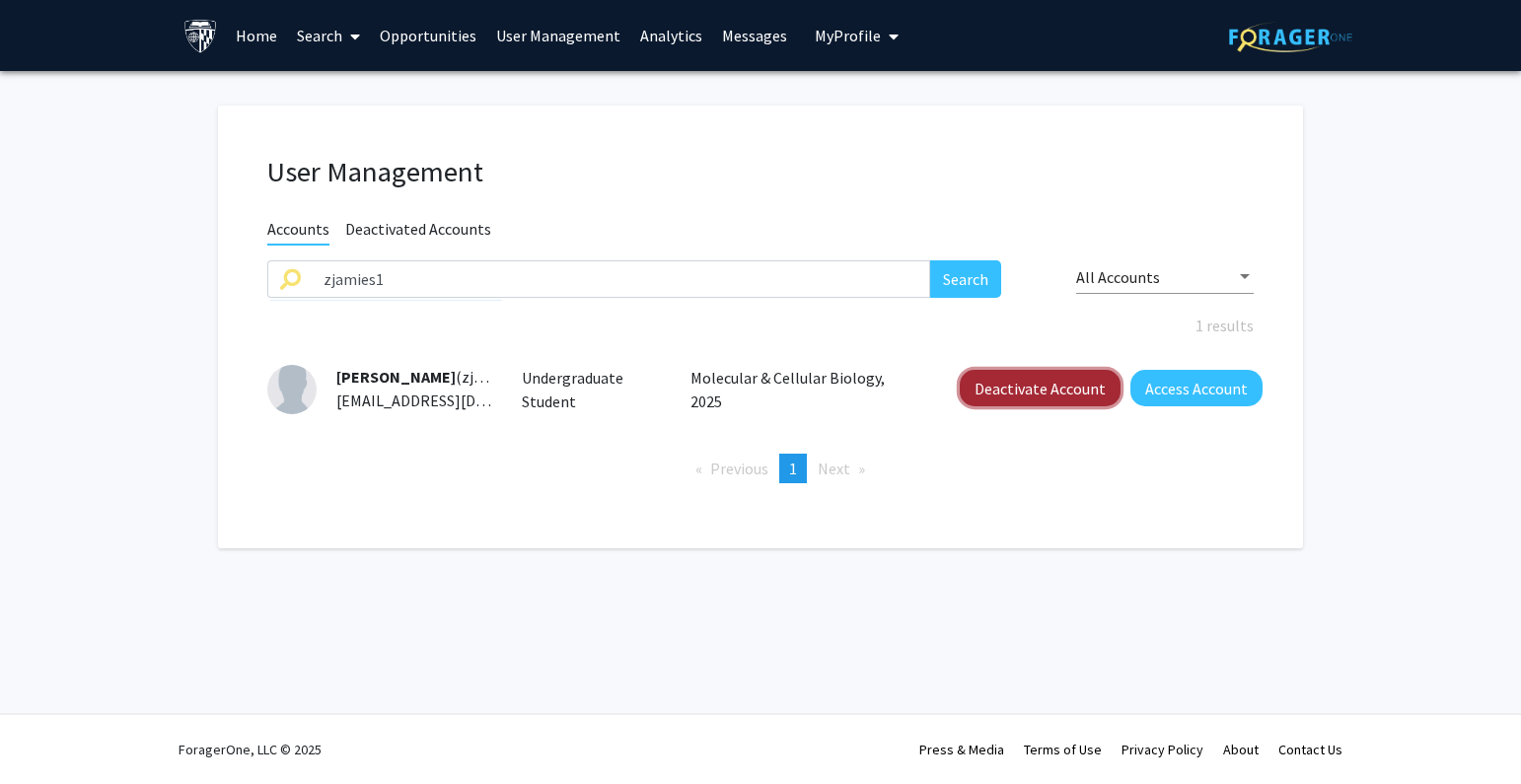 click on "Deactivate Account" 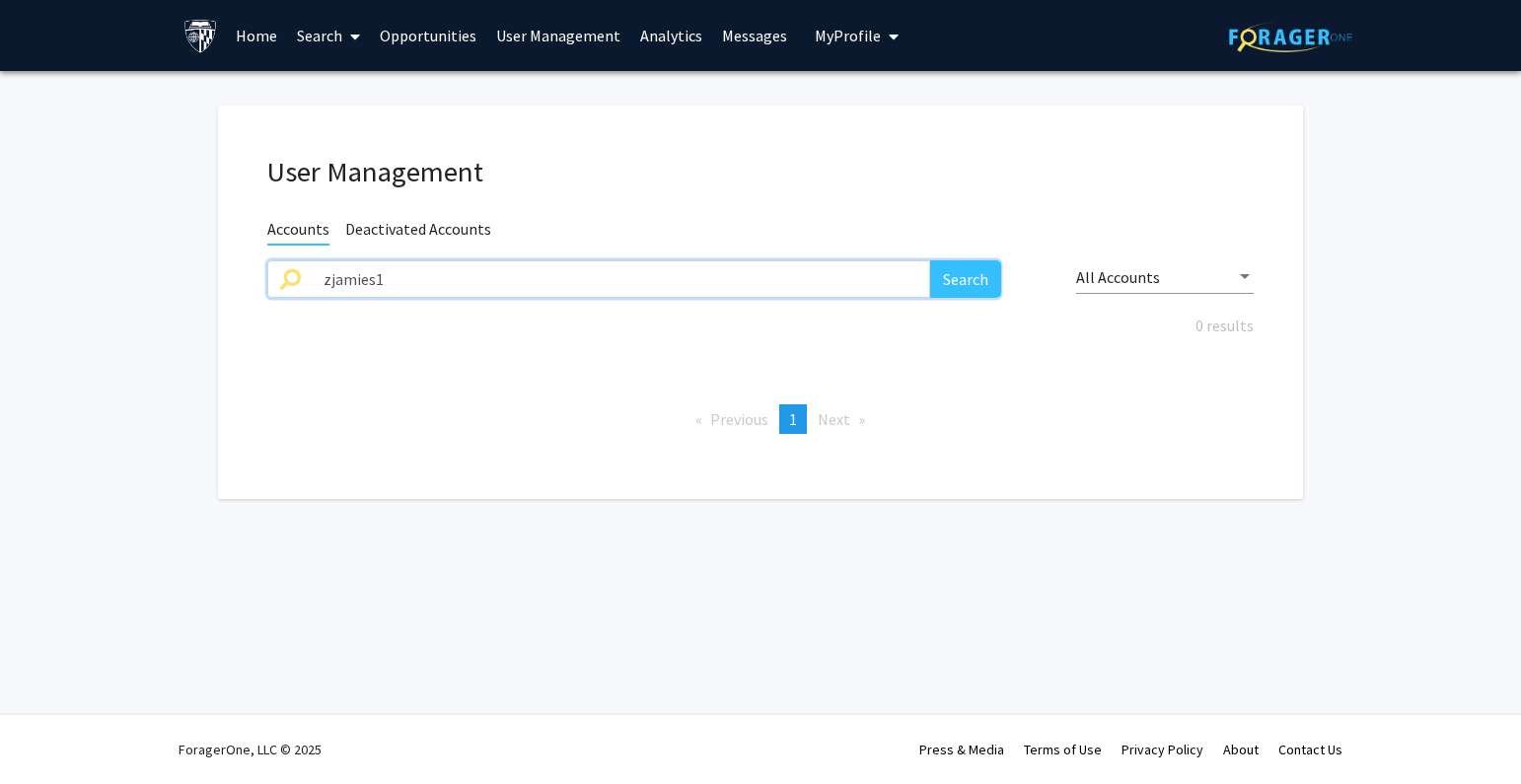 drag, startPoint x: 410, startPoint y: 288, endPoint x: 171, endPoint y: 283, distance: 239.0523 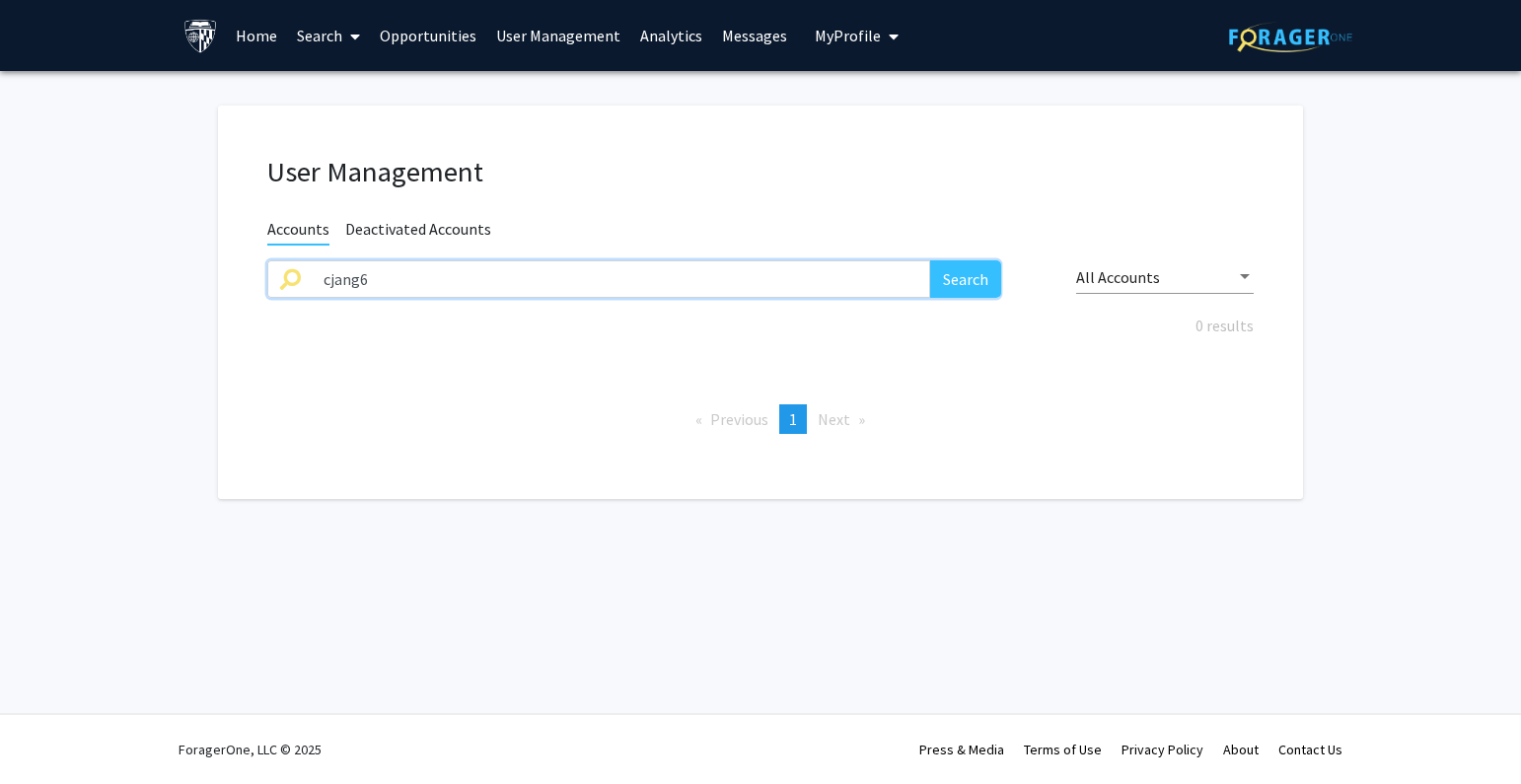 type on "cjang6" 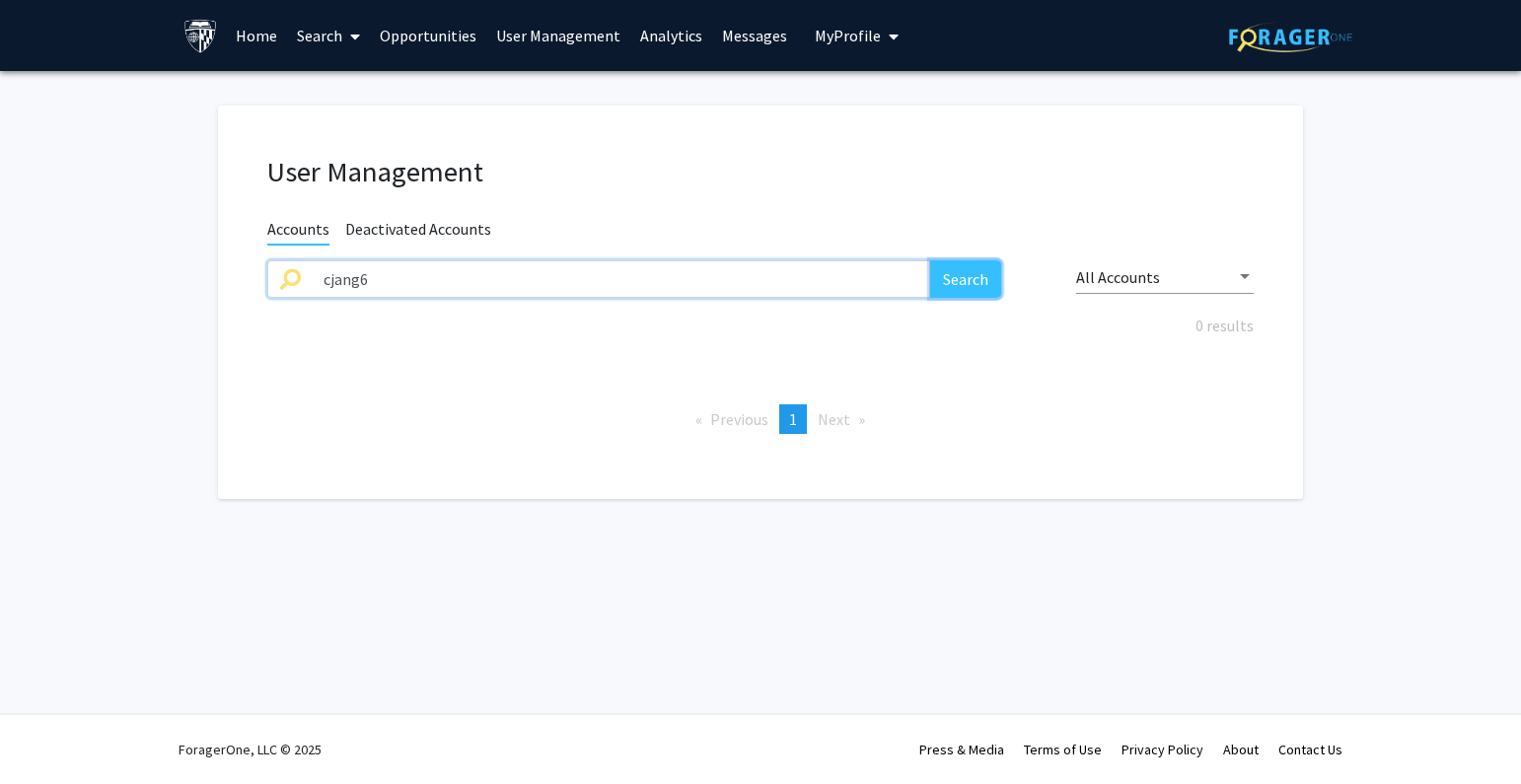 click on "Search" 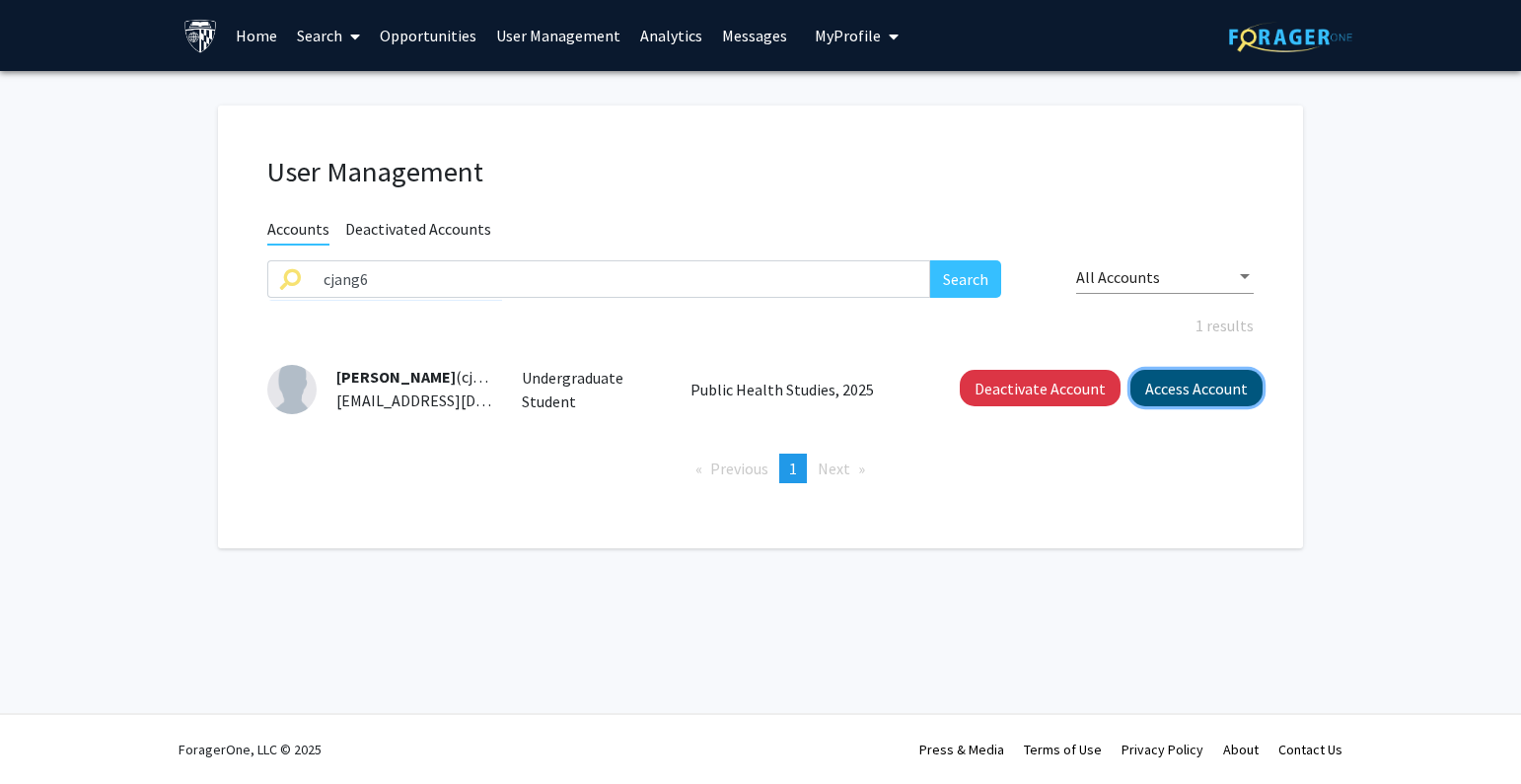 click on "Access Account" 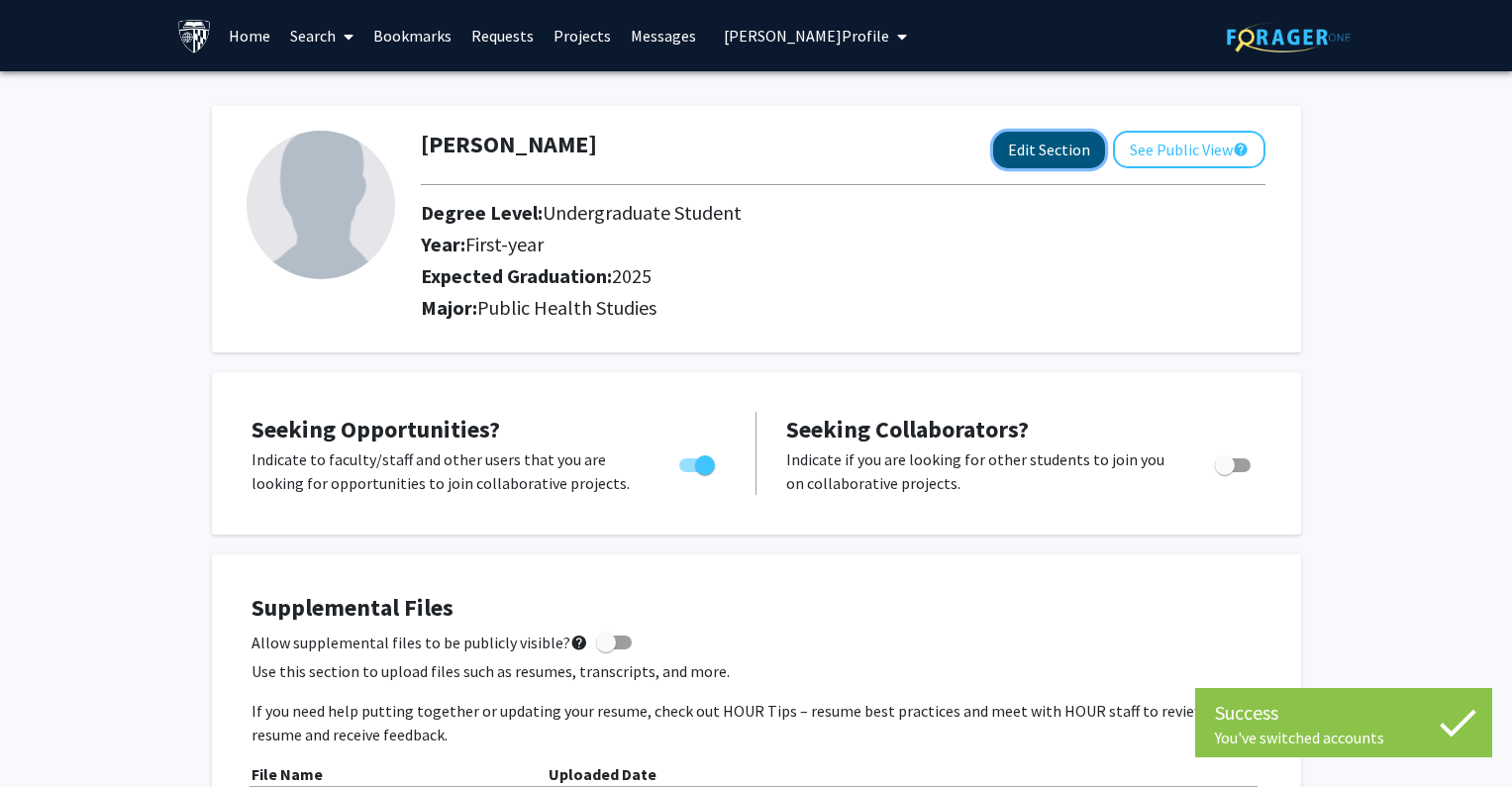 click on "Edit Section" 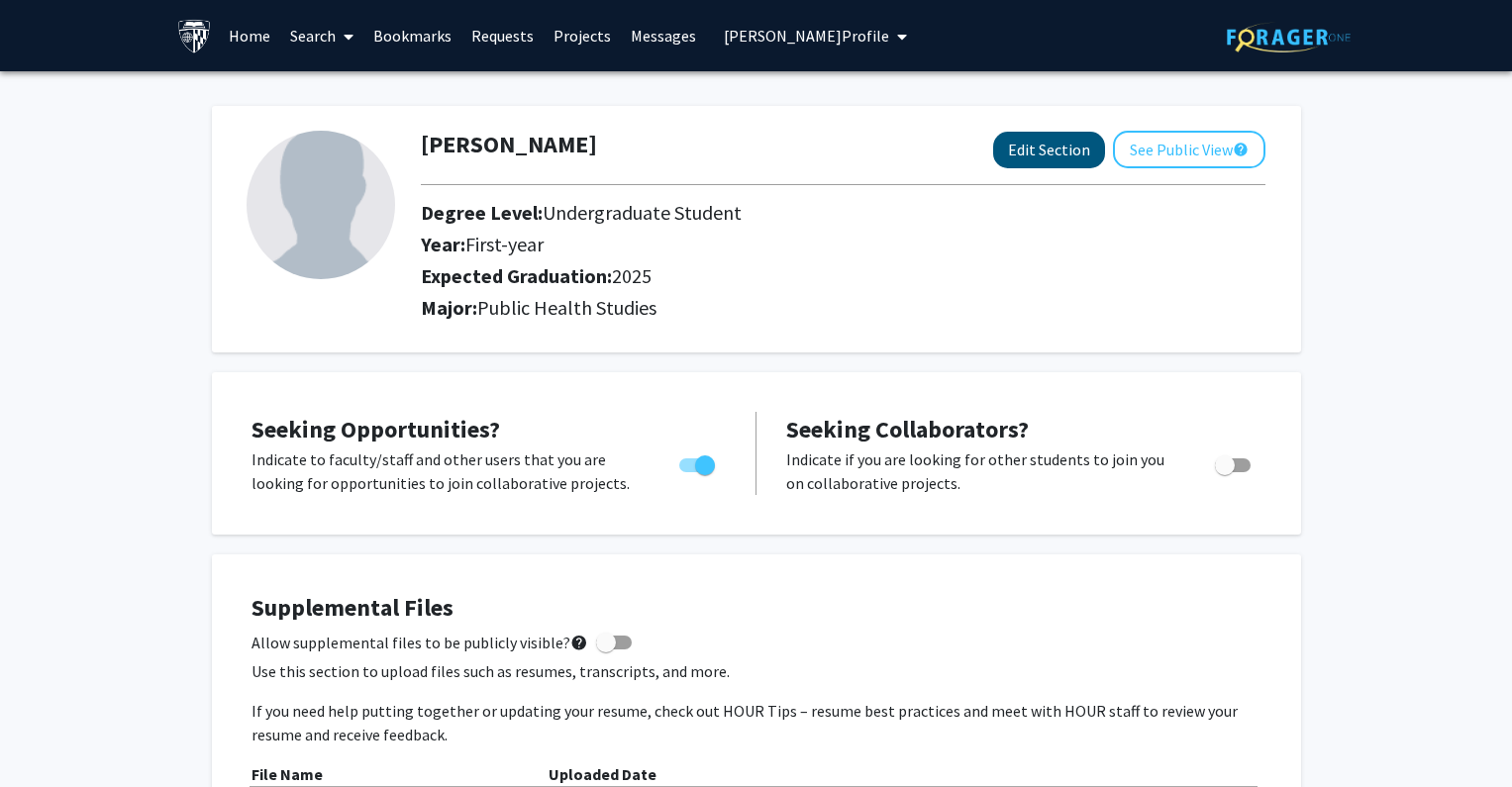 select on "first-year" 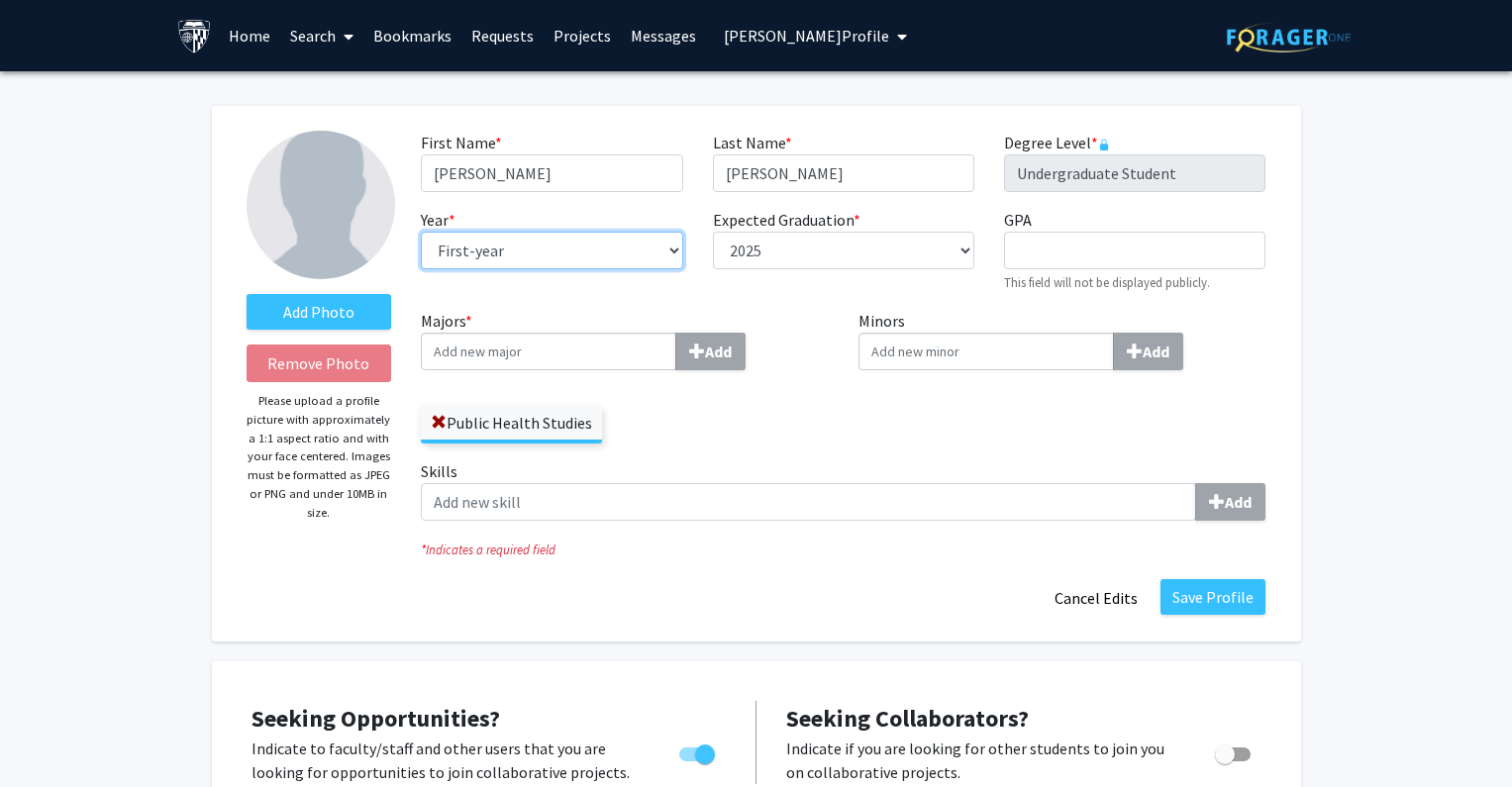 click on "---  First-year   Sophomore   Junior   Senior   Postbaccalaureate Certificate" at bounding box center [552, 250] 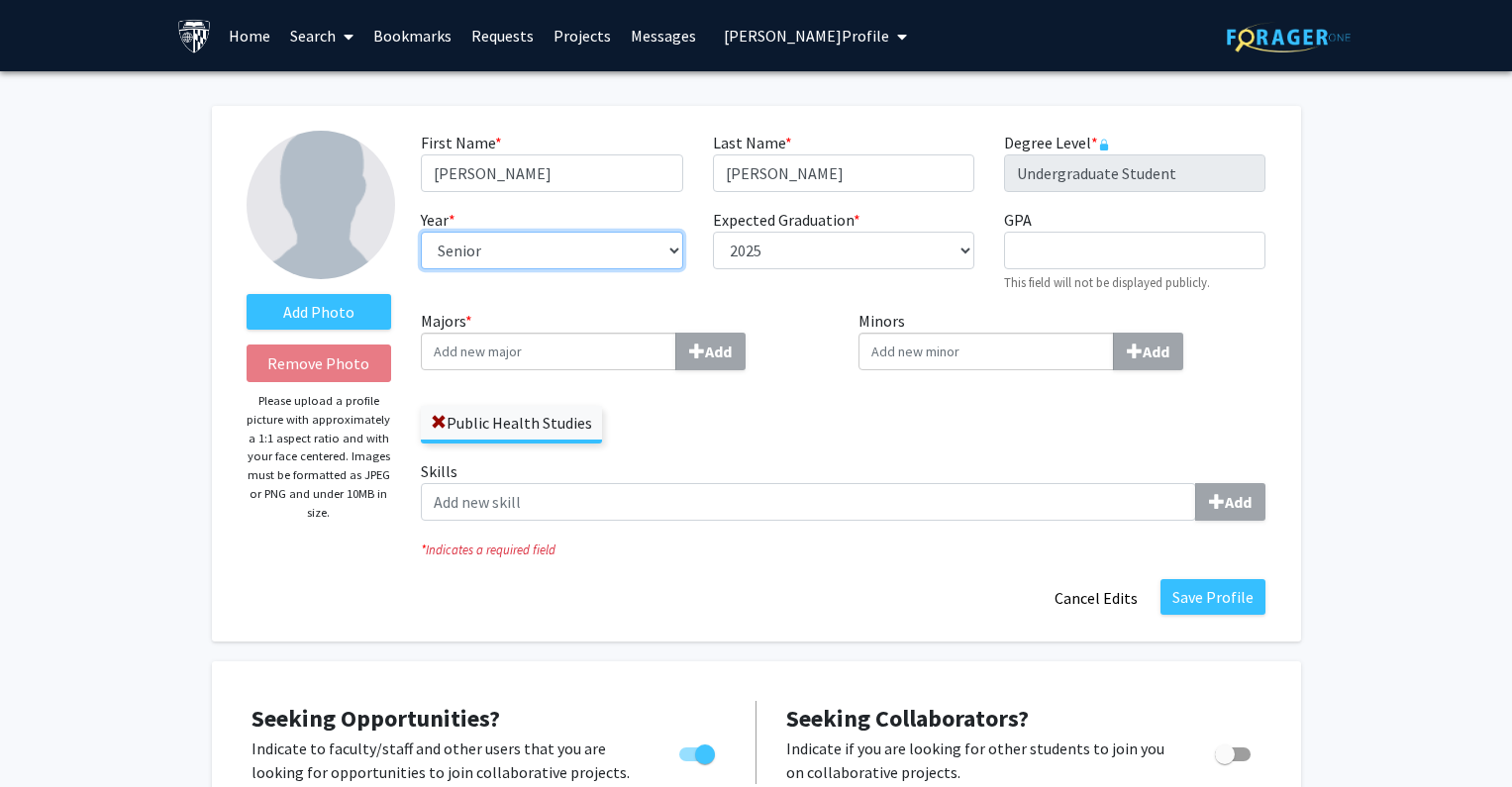 click on "---  First-year   Sophomore   Junior   Senior   Postbaccalaureate Certificate" at bounding box center (552, 250) 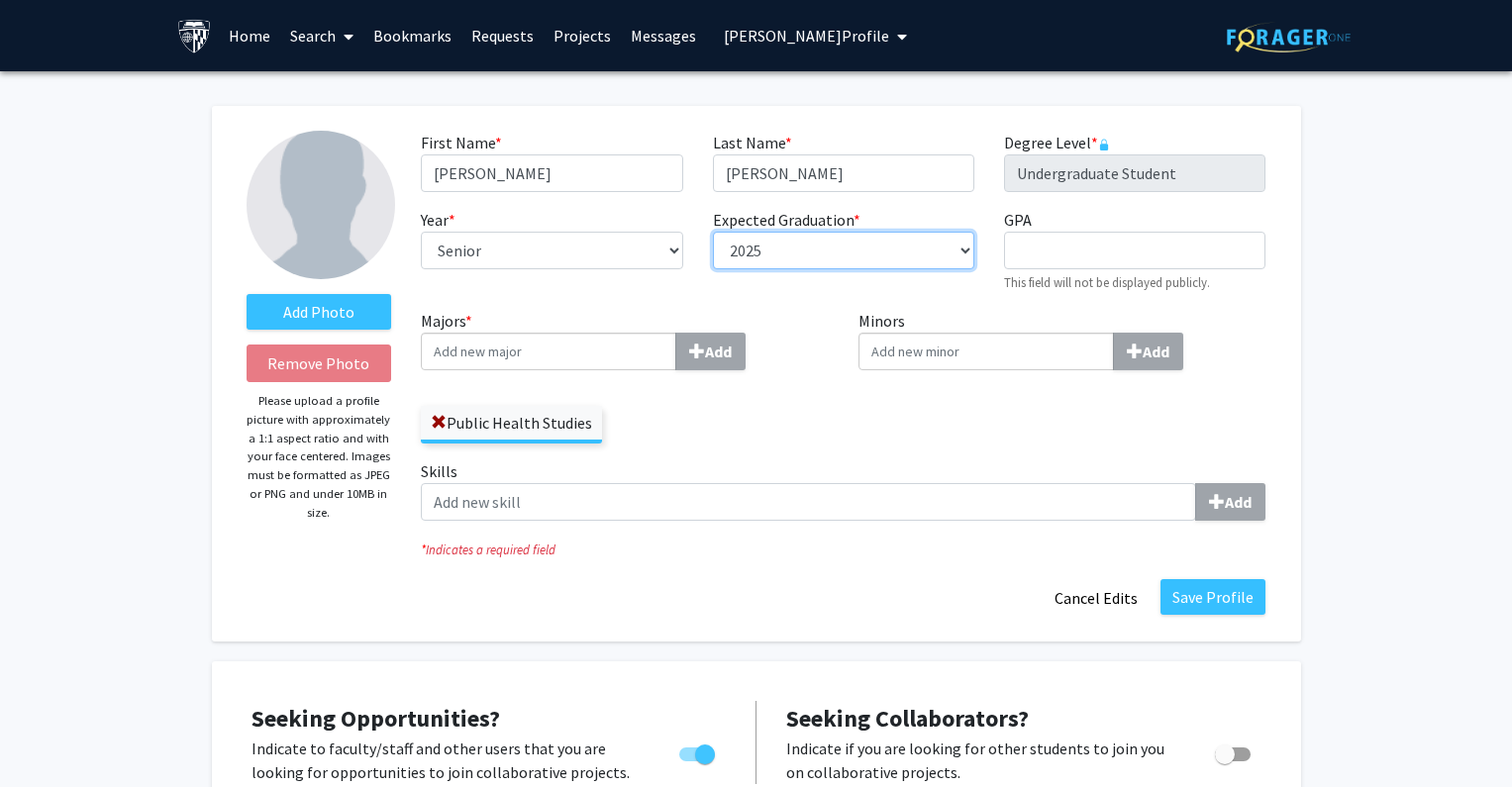 click on "---  2018   2019   2020   2021   2022   2023   2024   2025   2026   2027   2028   2029   2030   2031" at bounding box center [844, 250] 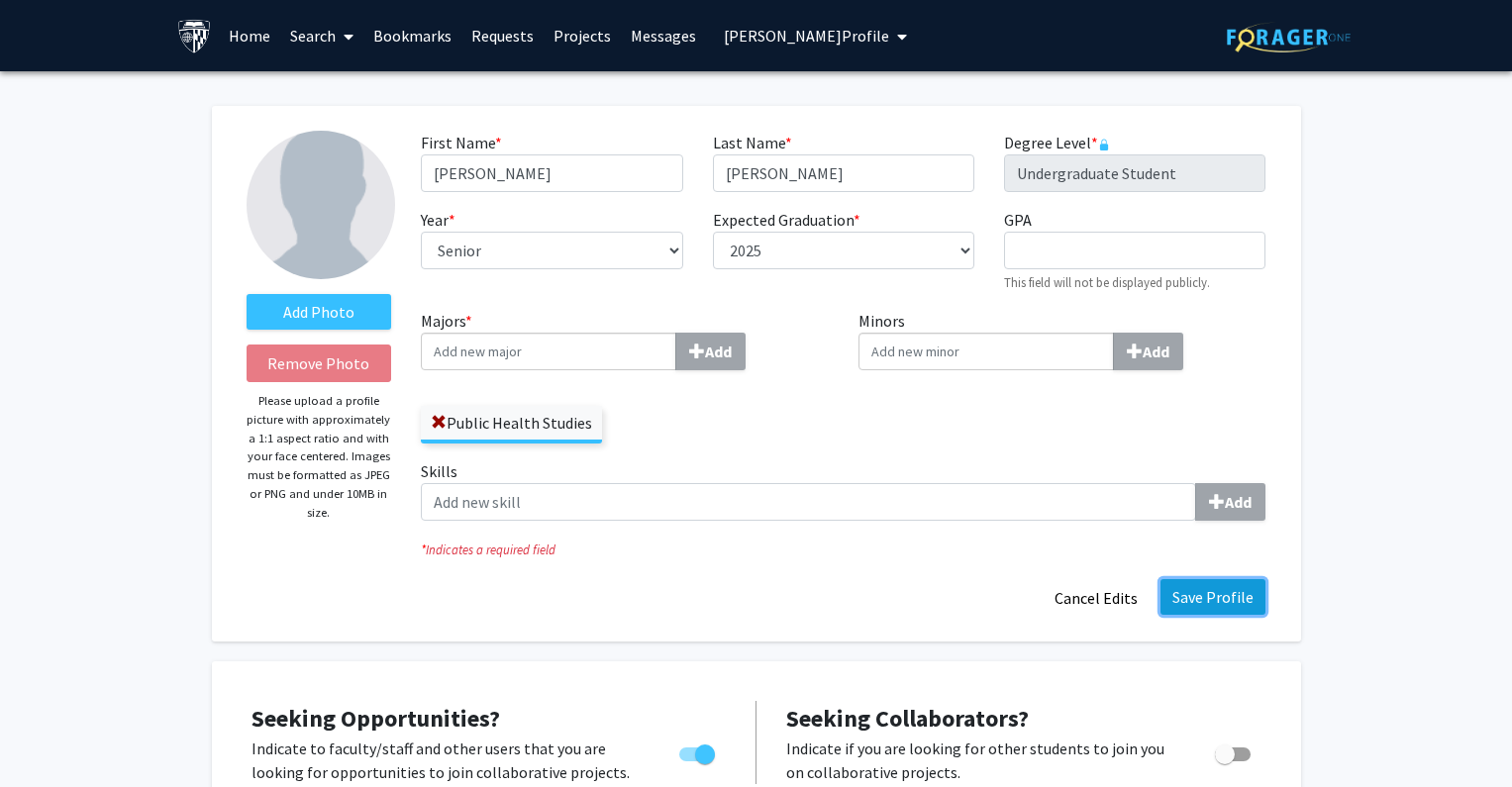 click on "Save Profile" 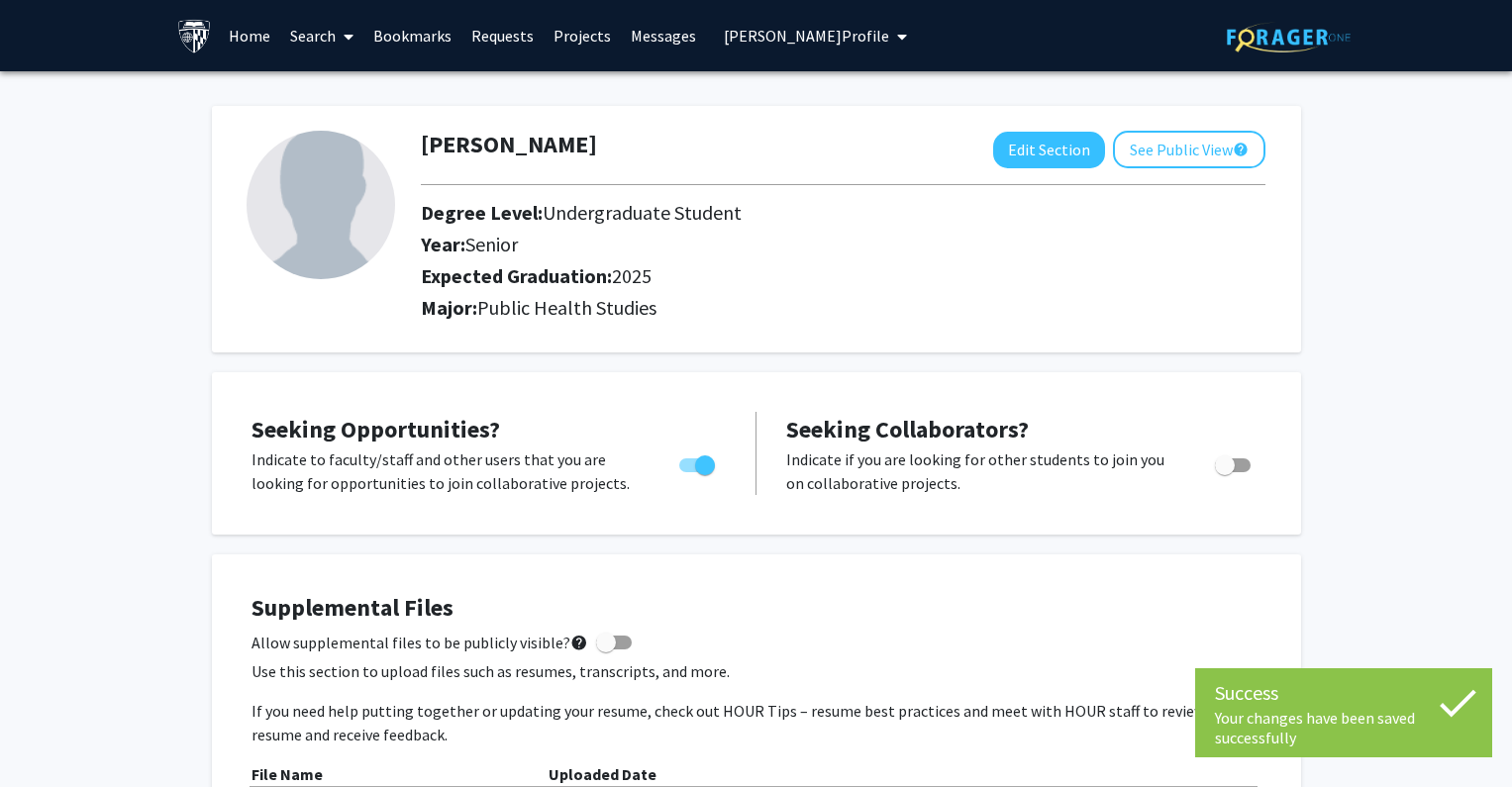 click on "Casey  Jang's   Profile" at bounding box center (806, 36) 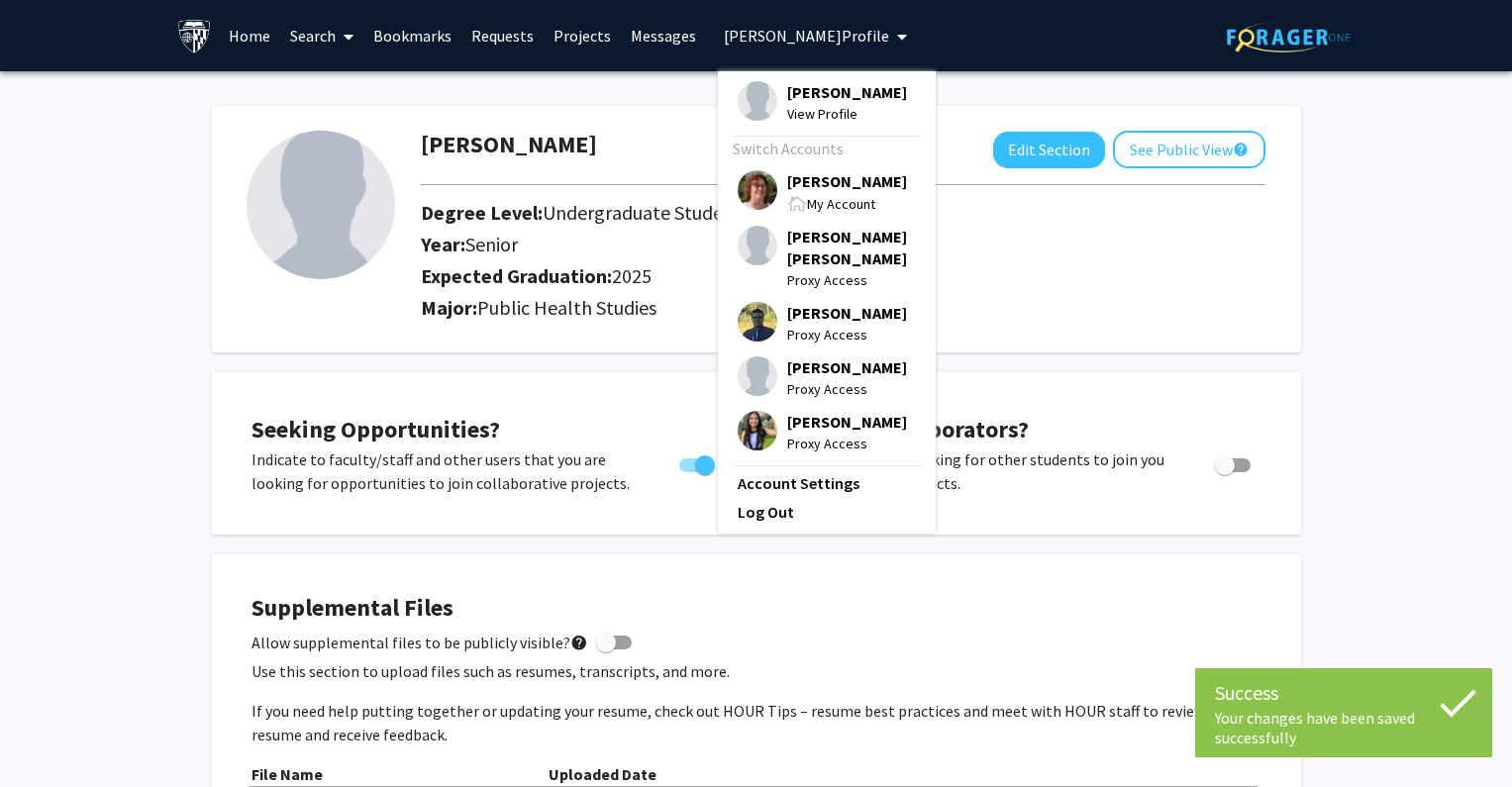 click on "My Account" at bounding box center (841, 204) 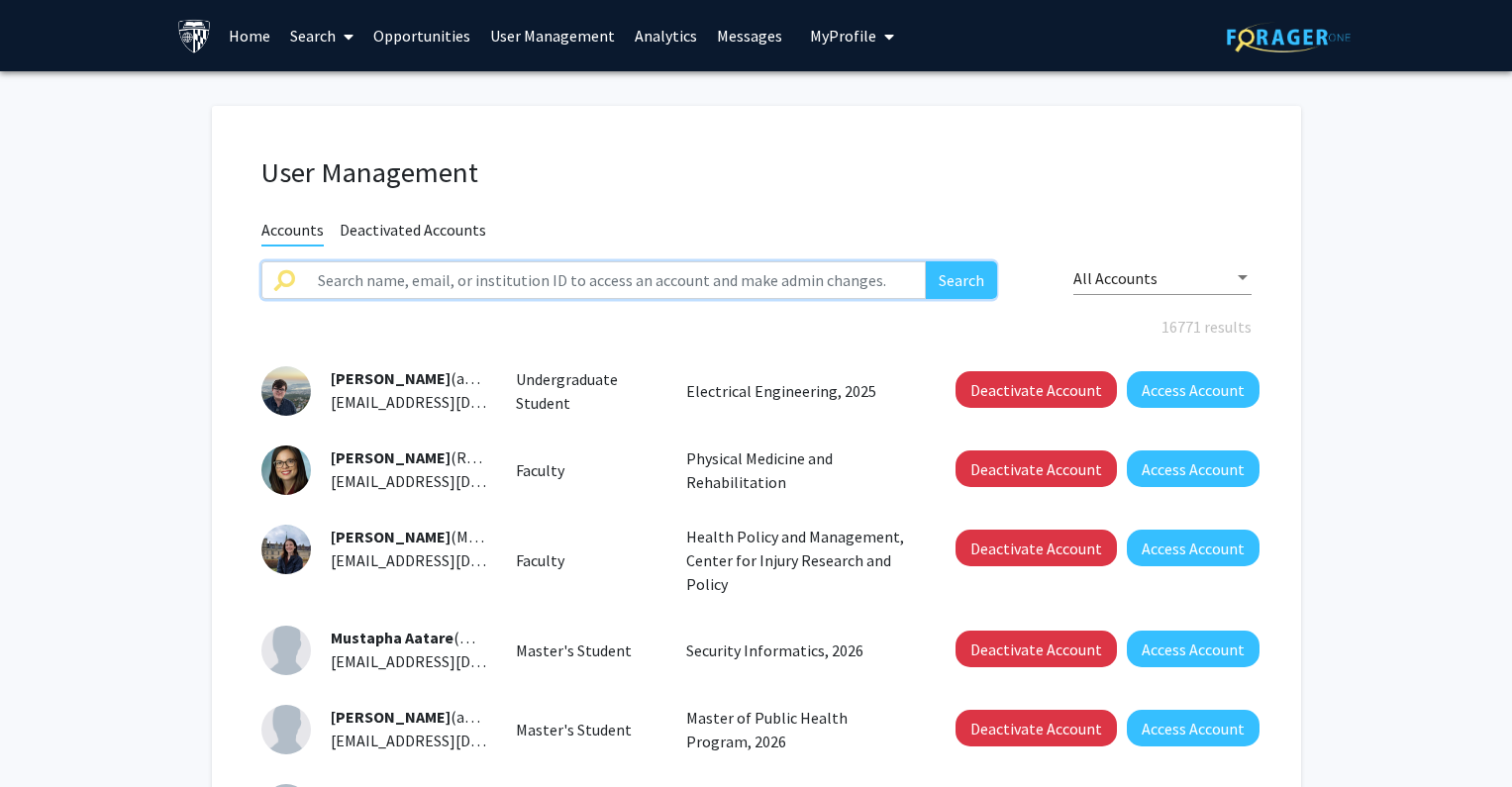 click 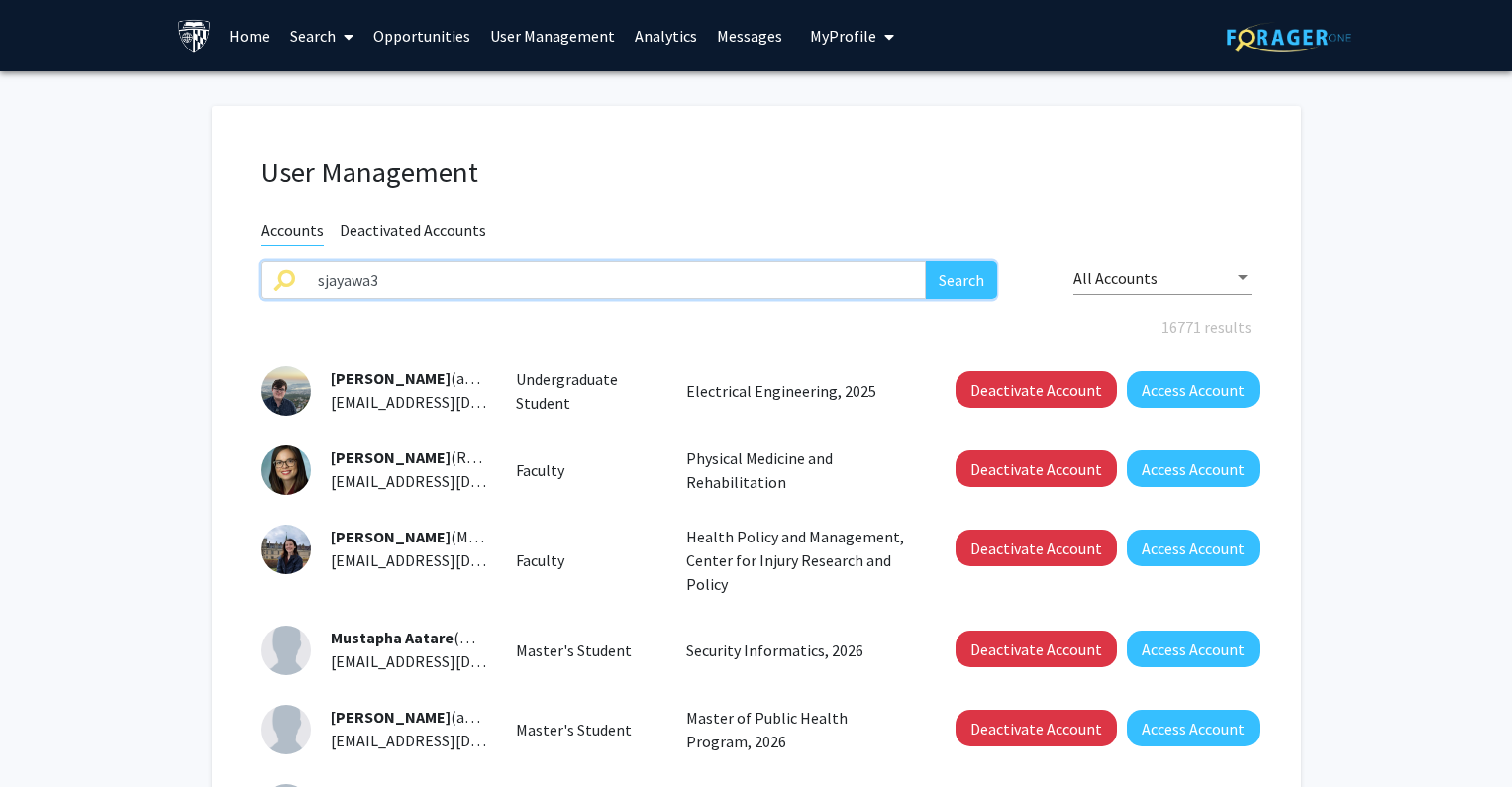type on "sjayawa3" 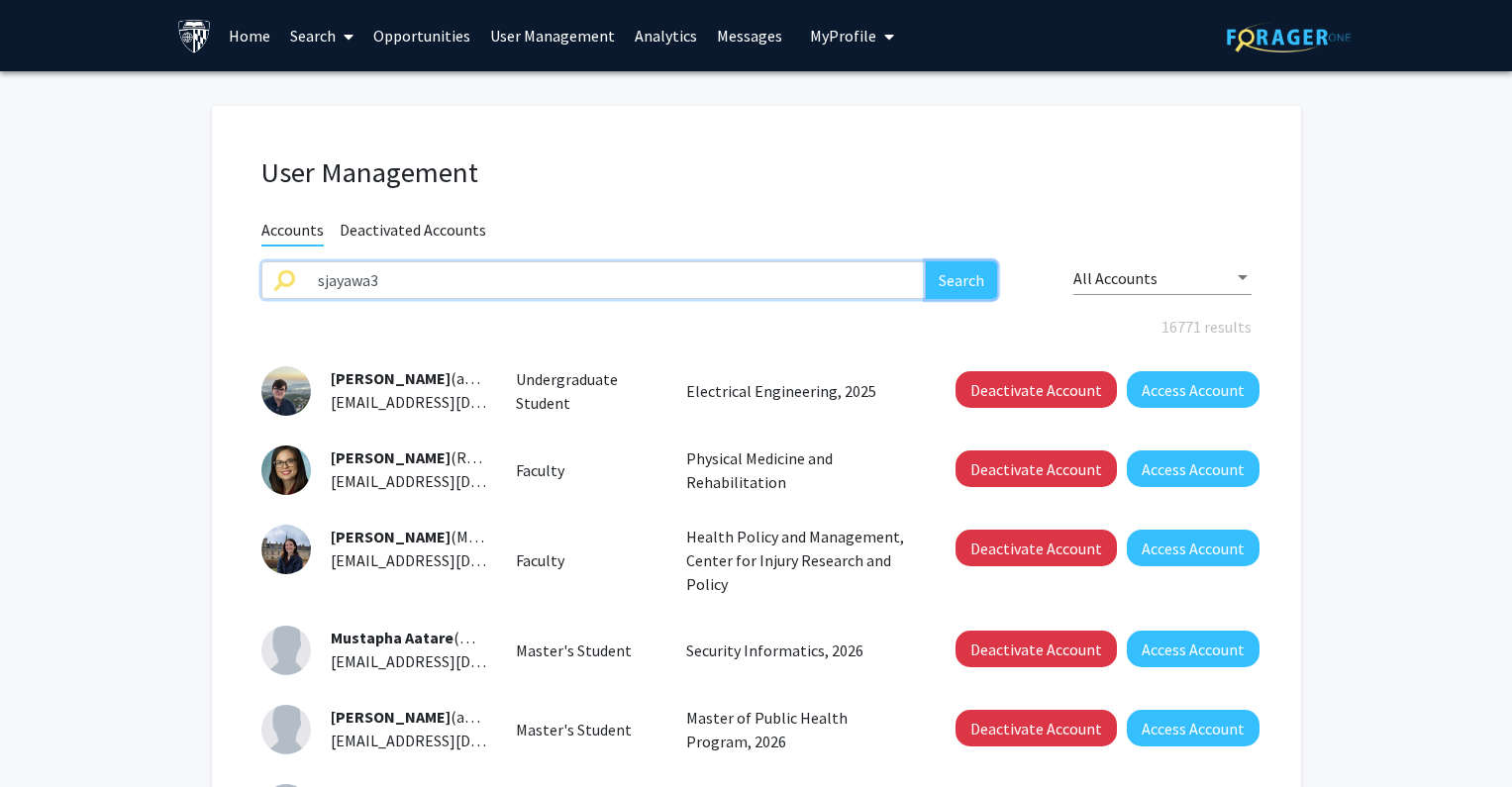 click on "Search" 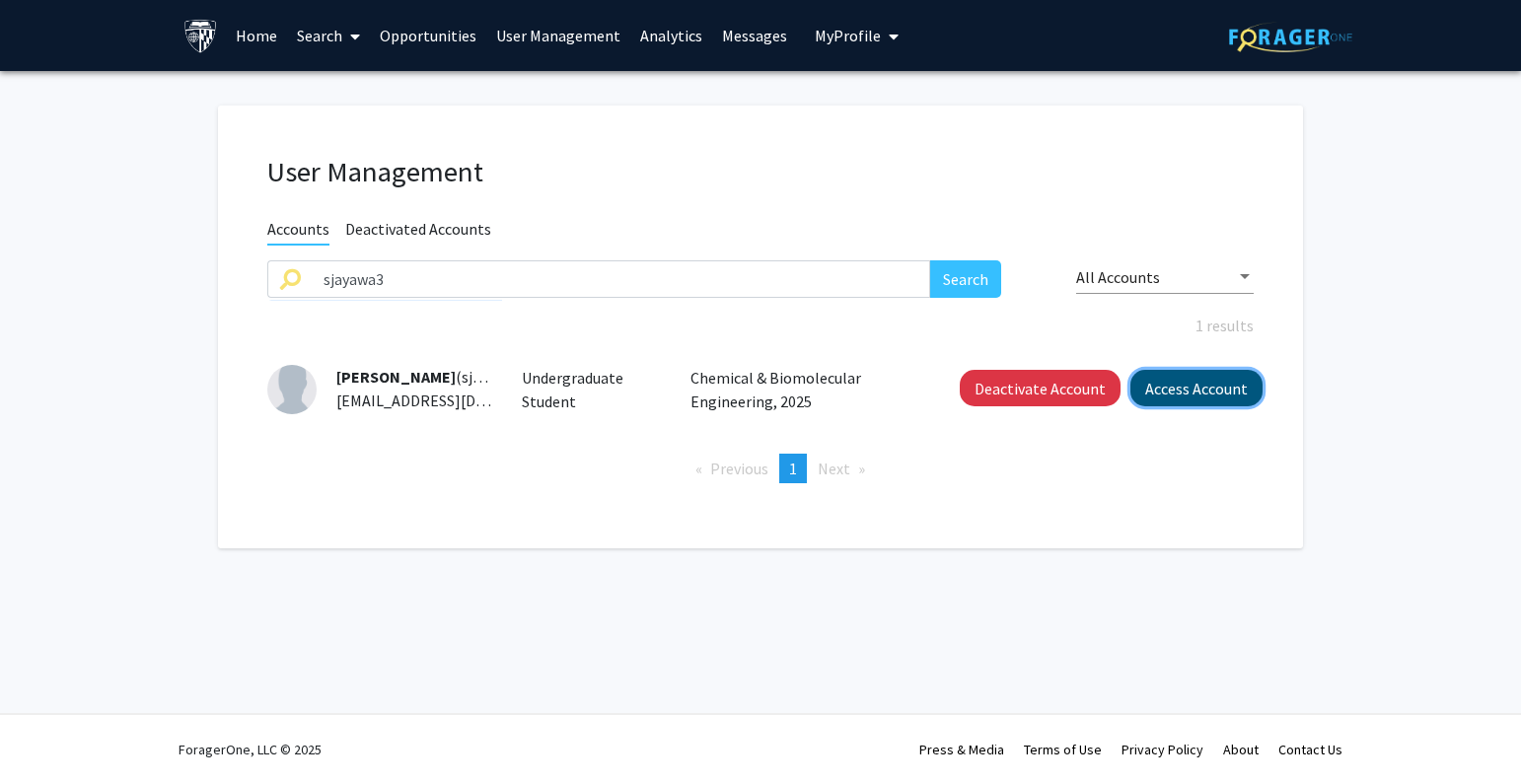 click on "Access Account" 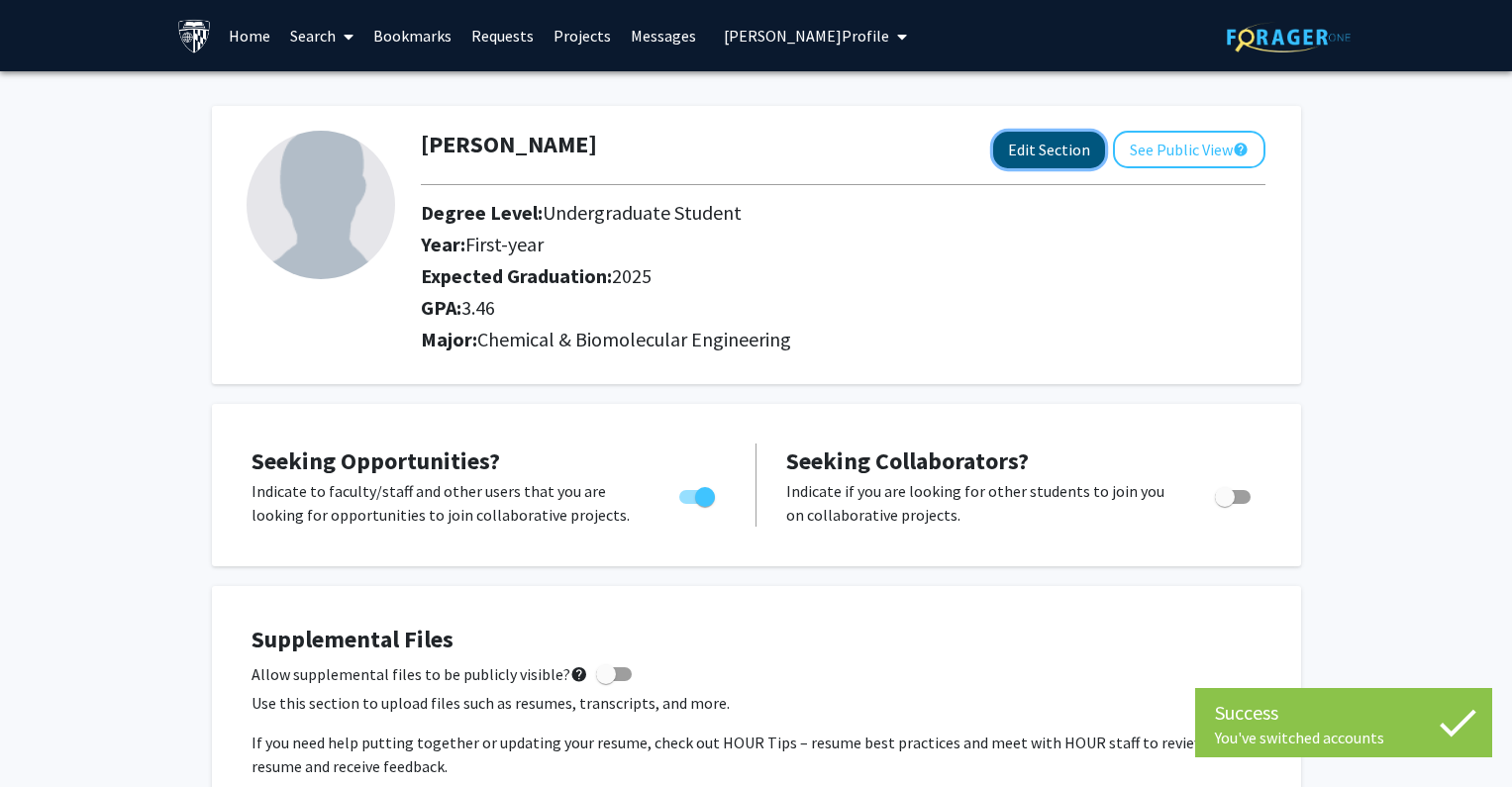 click on "Edit Section" 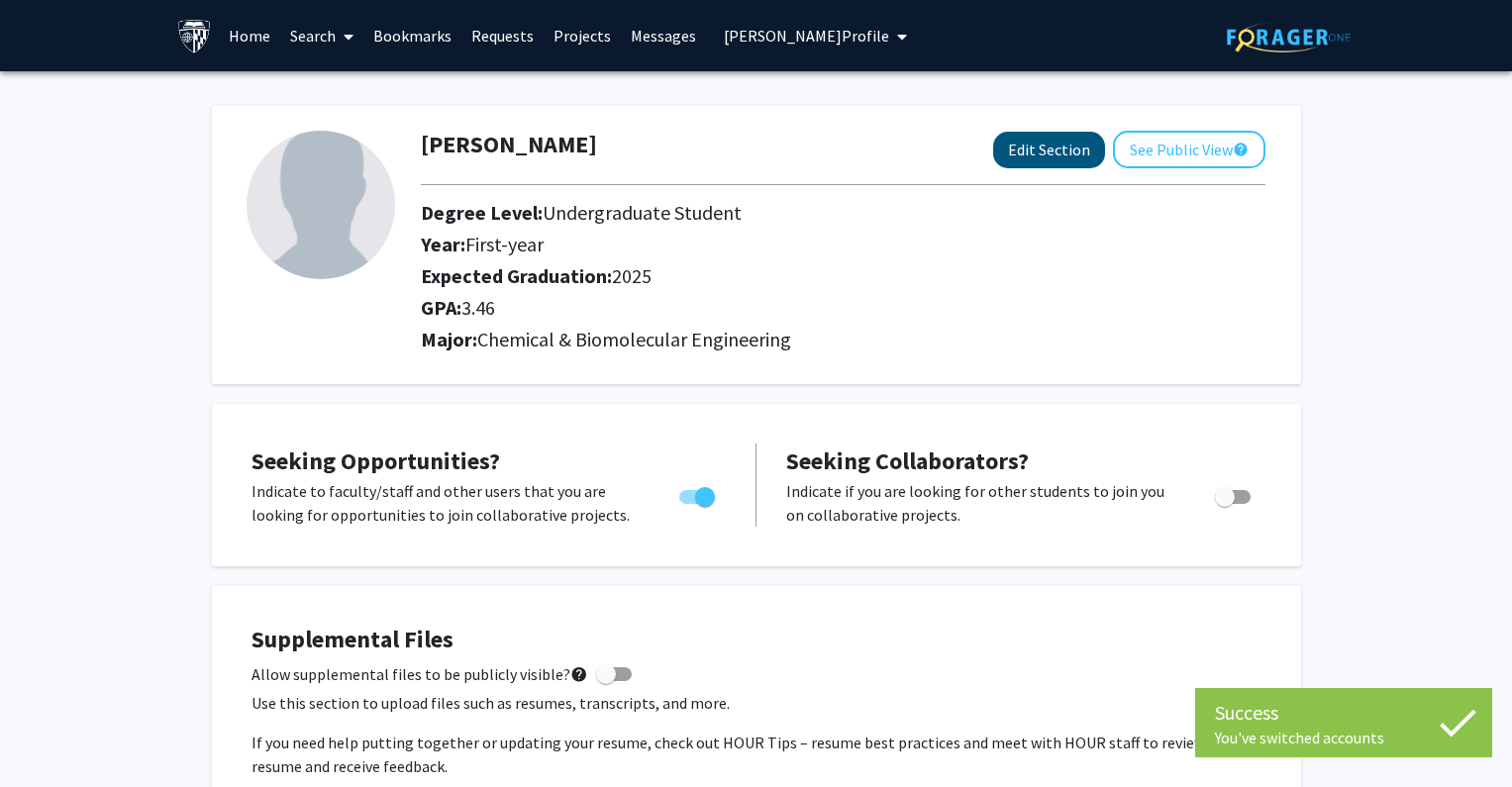 select on "first-year" 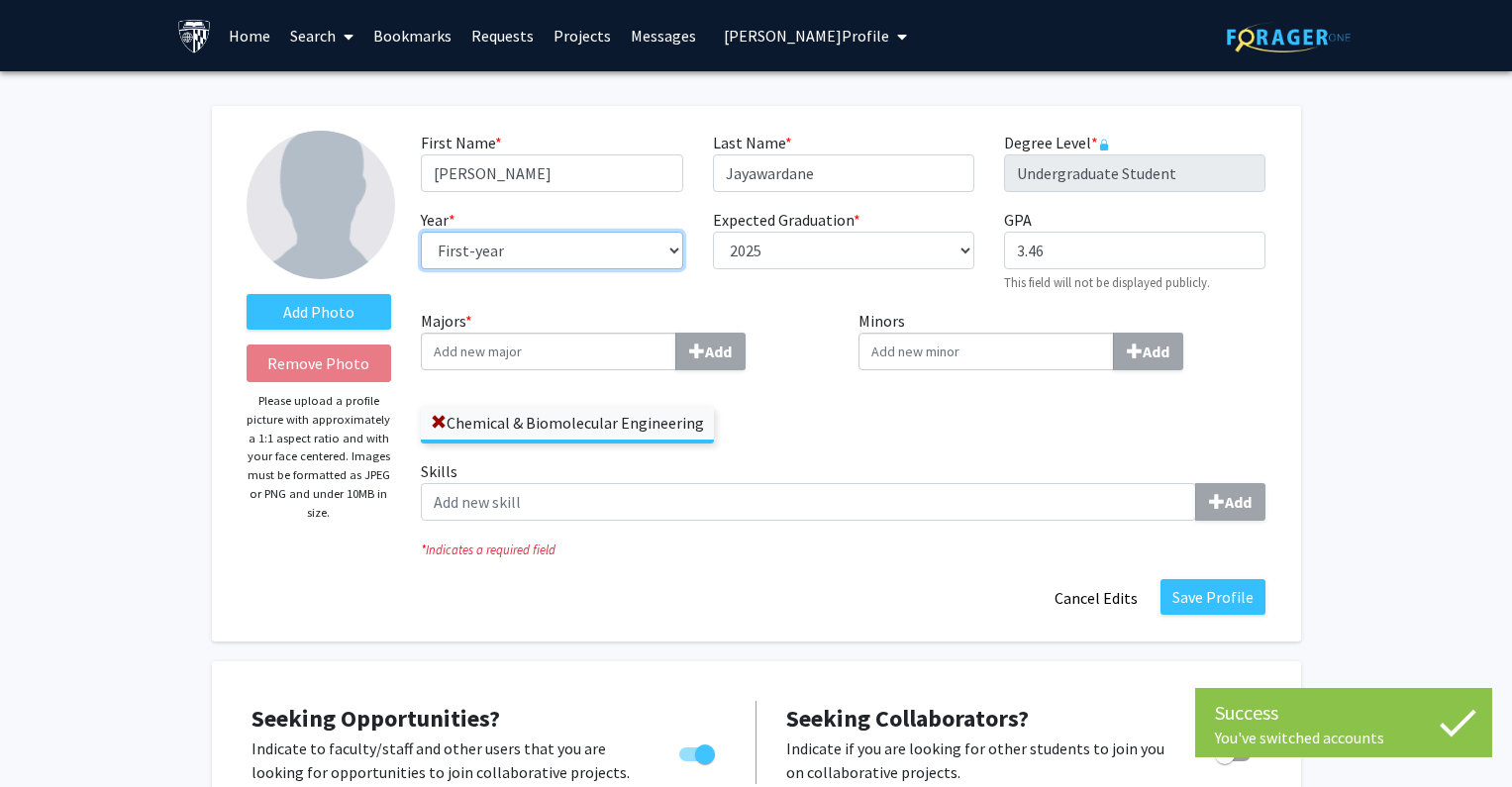 click on "---  First-year   Sophomore   Junior   Senior   Postbaccalaureate Certificate" at bounding box center (552, 250) 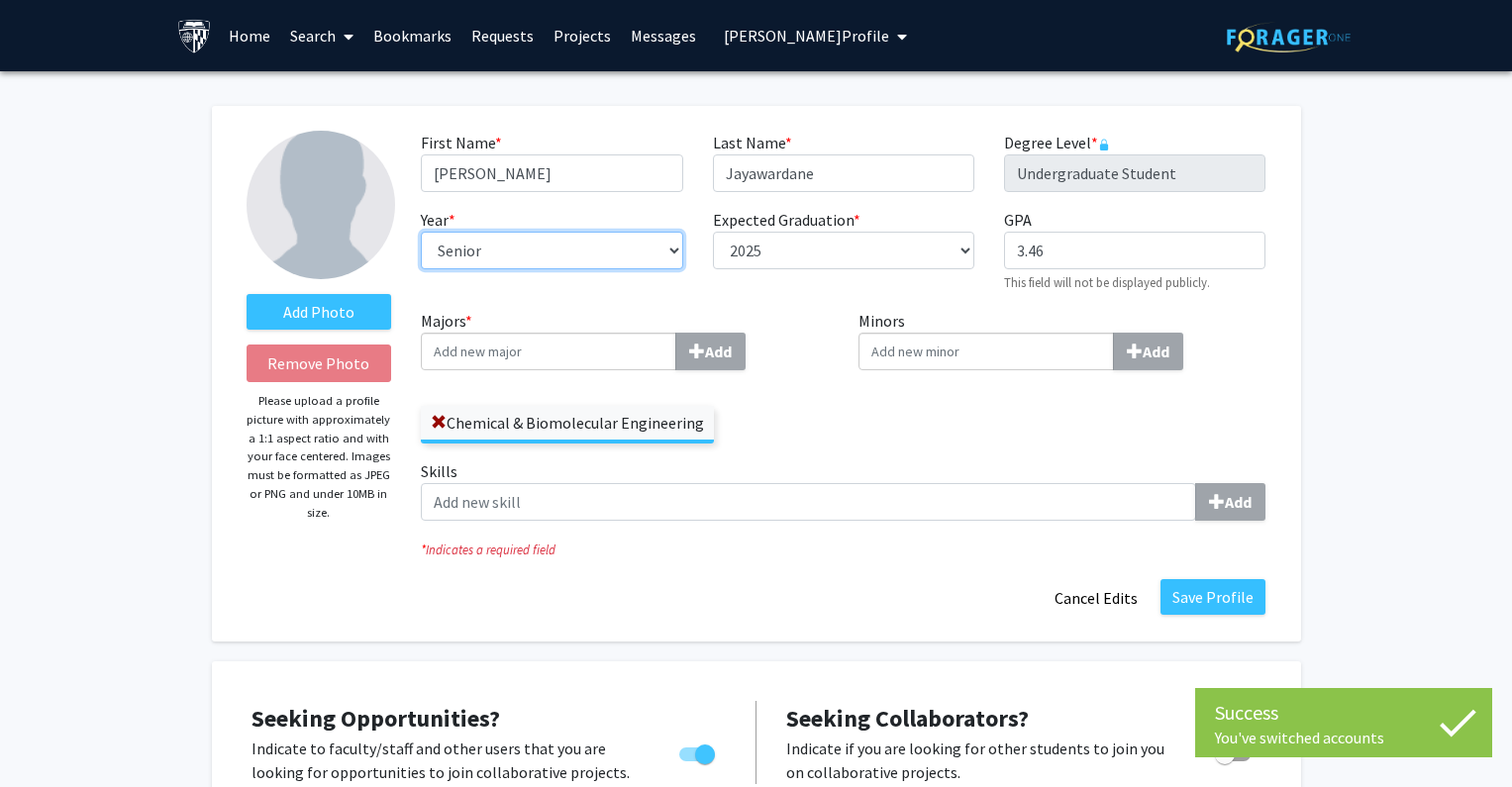 click on "---  First-year   Sophomore   Junior   Senior   Postbaccalaureate Certificate" at bounding box center [552, 250] 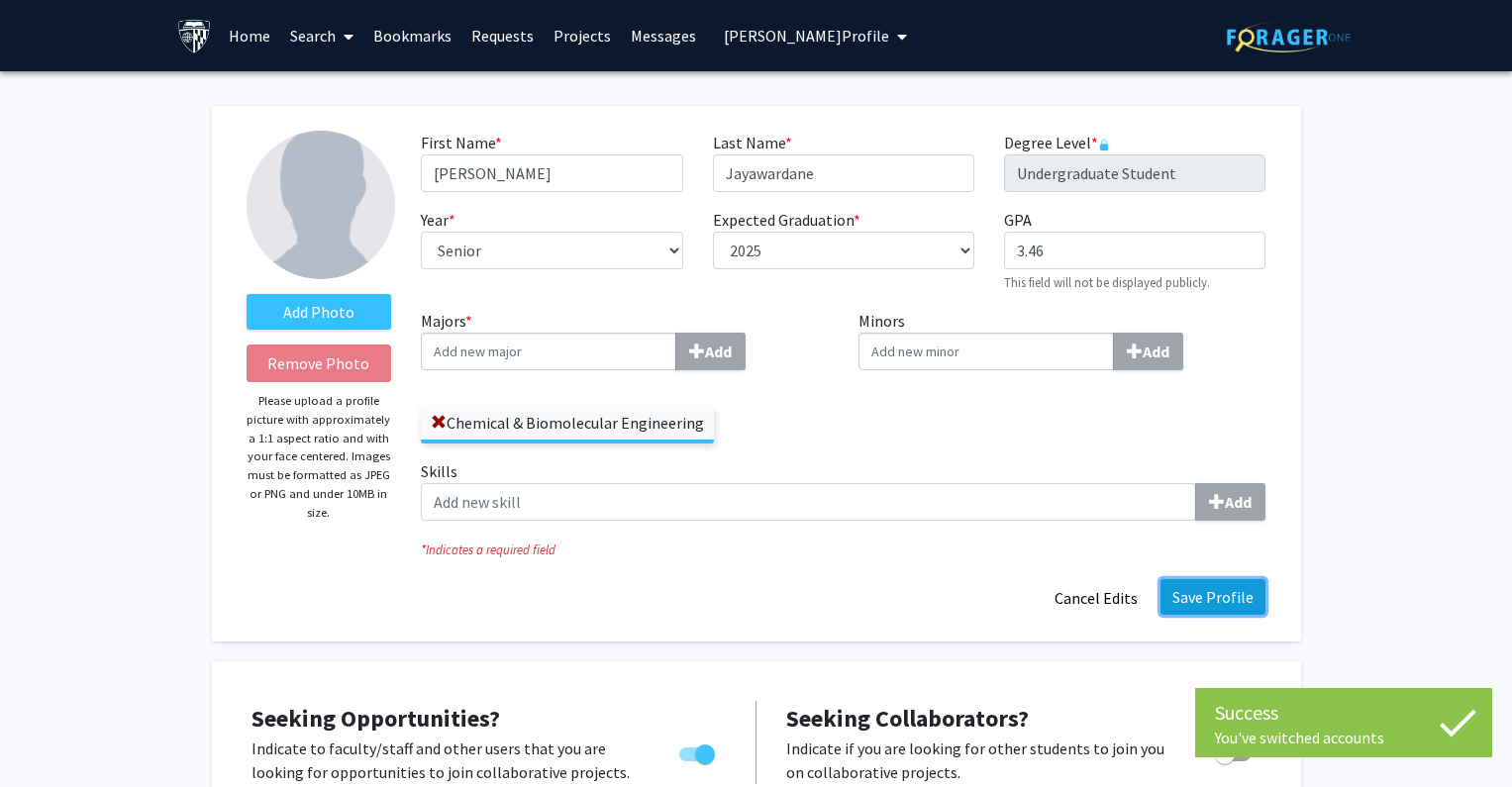 click on "Save Profile" 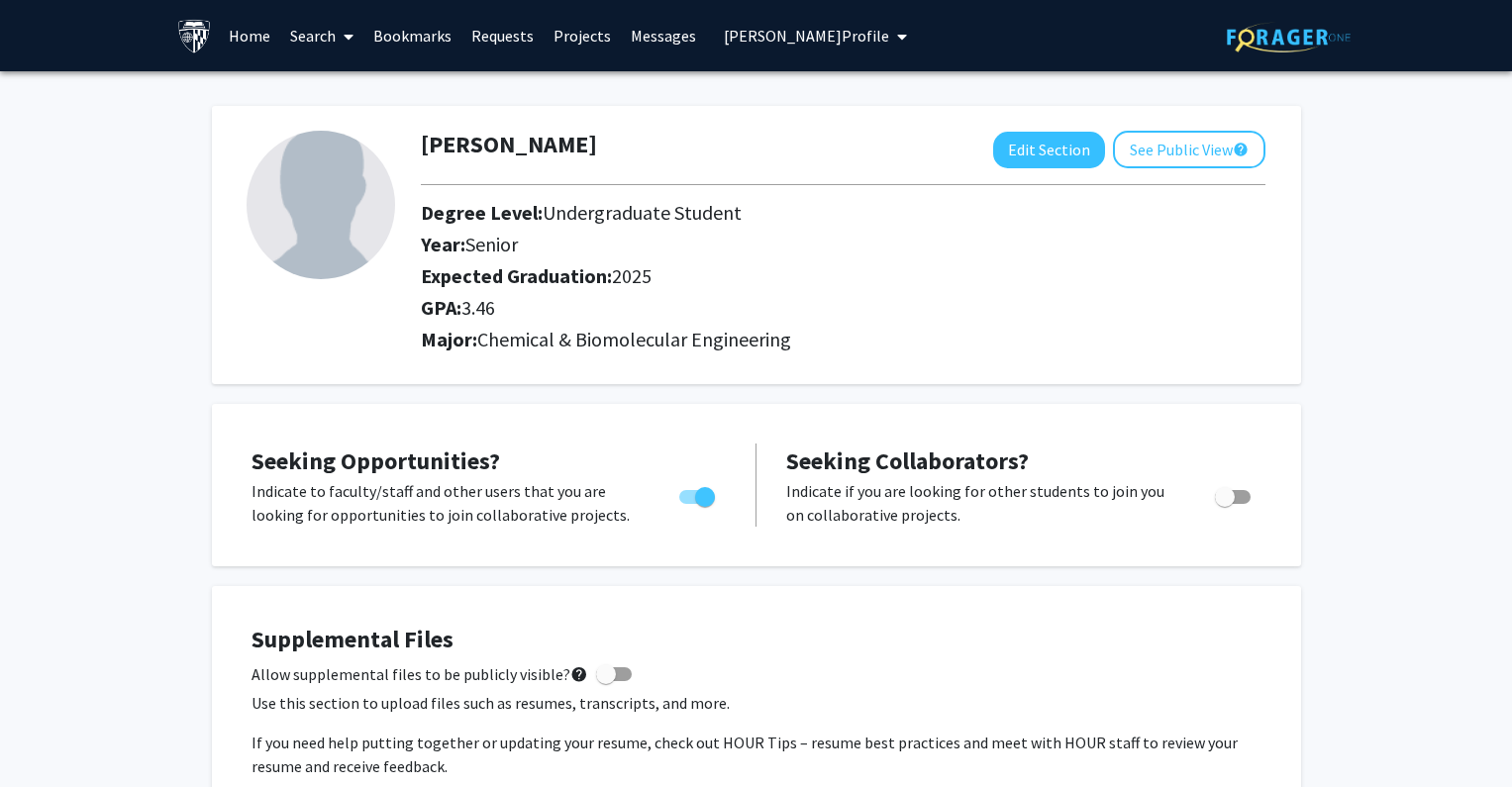 click on "Seth Jayawardane's   Profile" at bounding box center (815, 36) 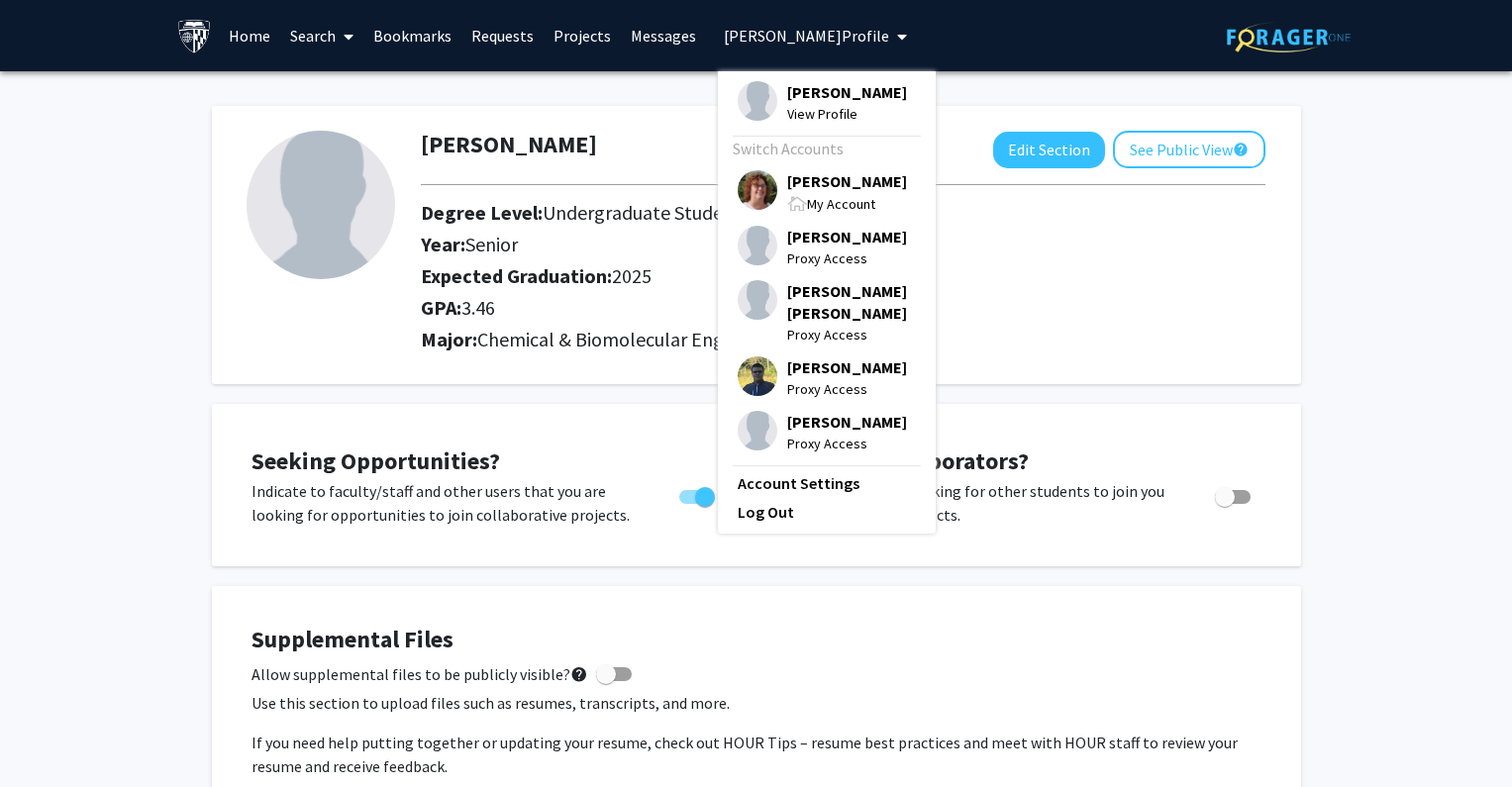 click on "[PERSON_NAME]" at bounding box center [847, 181] 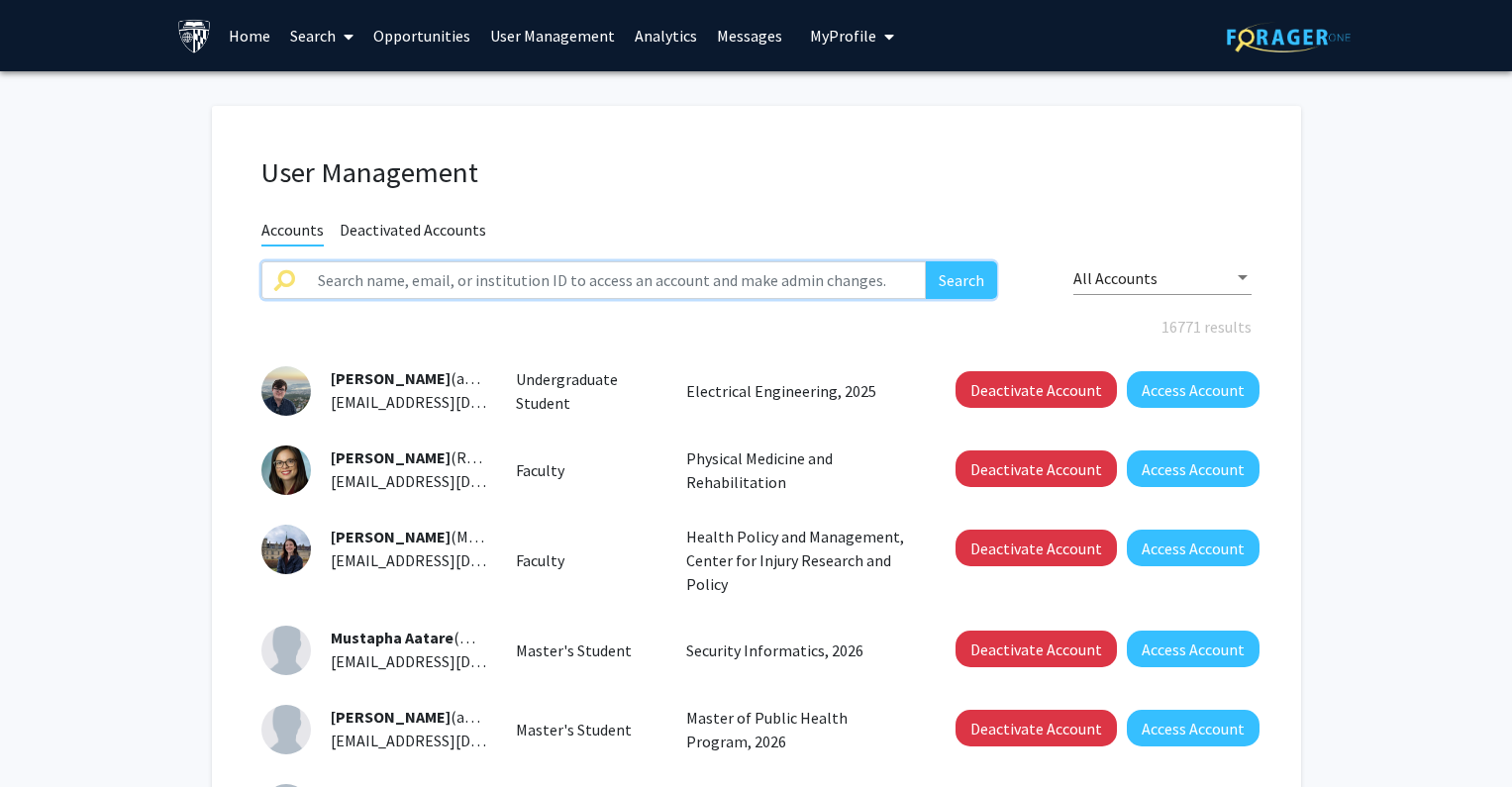 click 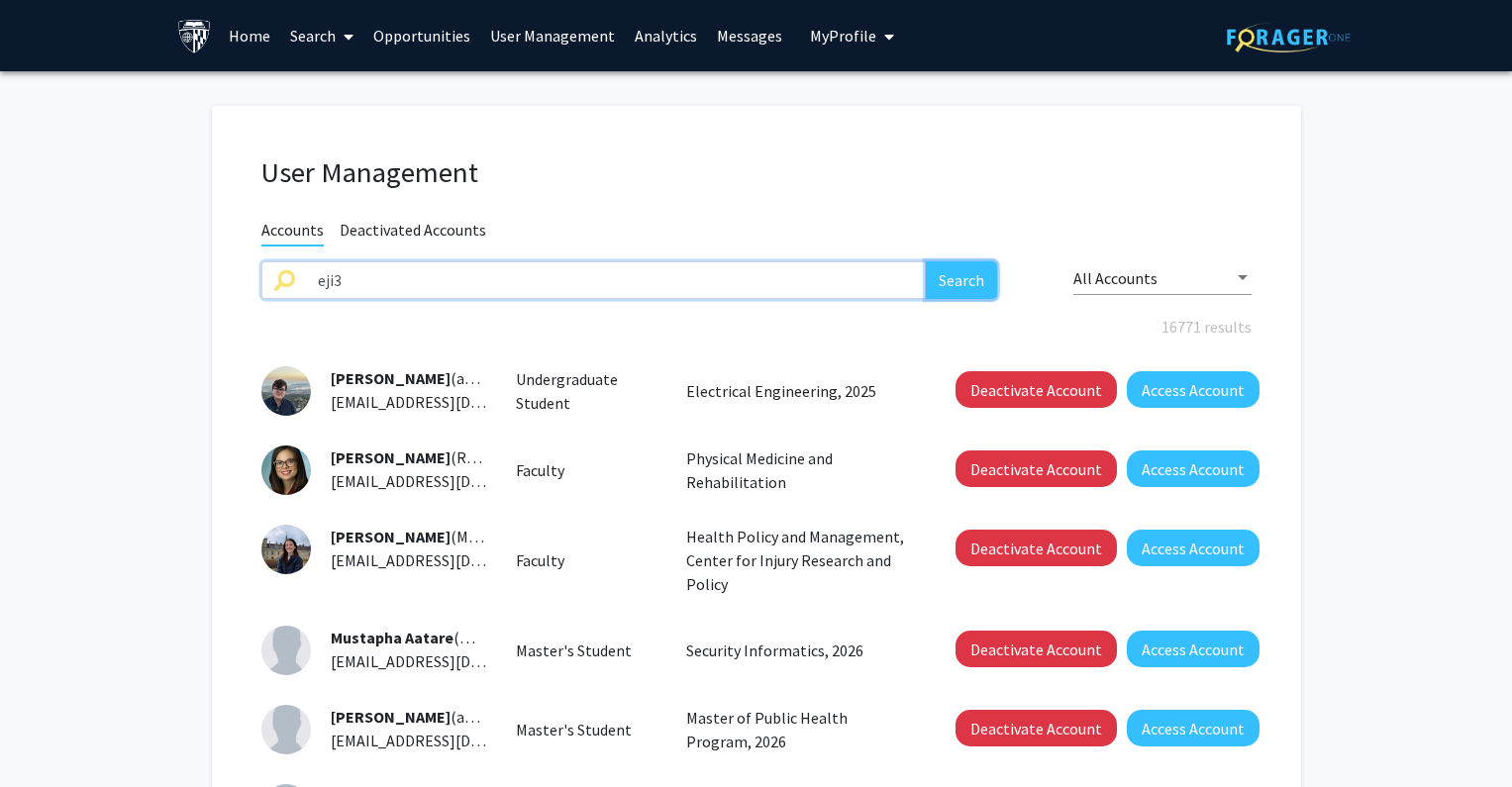 click on "Search" 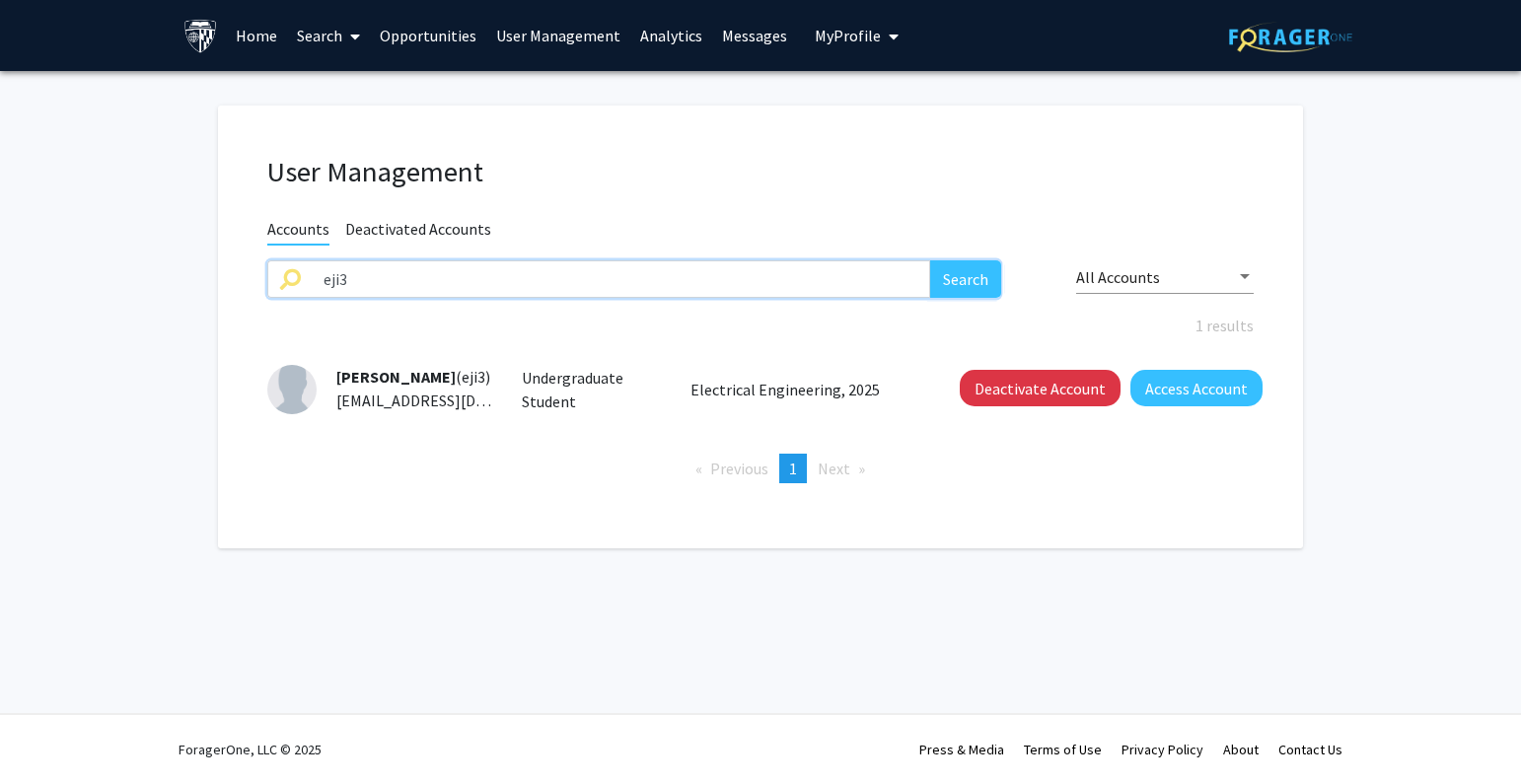 click on "User Management Accounts Deactivated Accounts eji3 Search All Accounts 1 results  Eric Ji  (eji3) eji3@jhu.edu  Undergraduate Student   Electrical Engineering, 2025   Deactivate Account   Access Account   Previous  page  1 / 1  You're on page  1  Next  page" 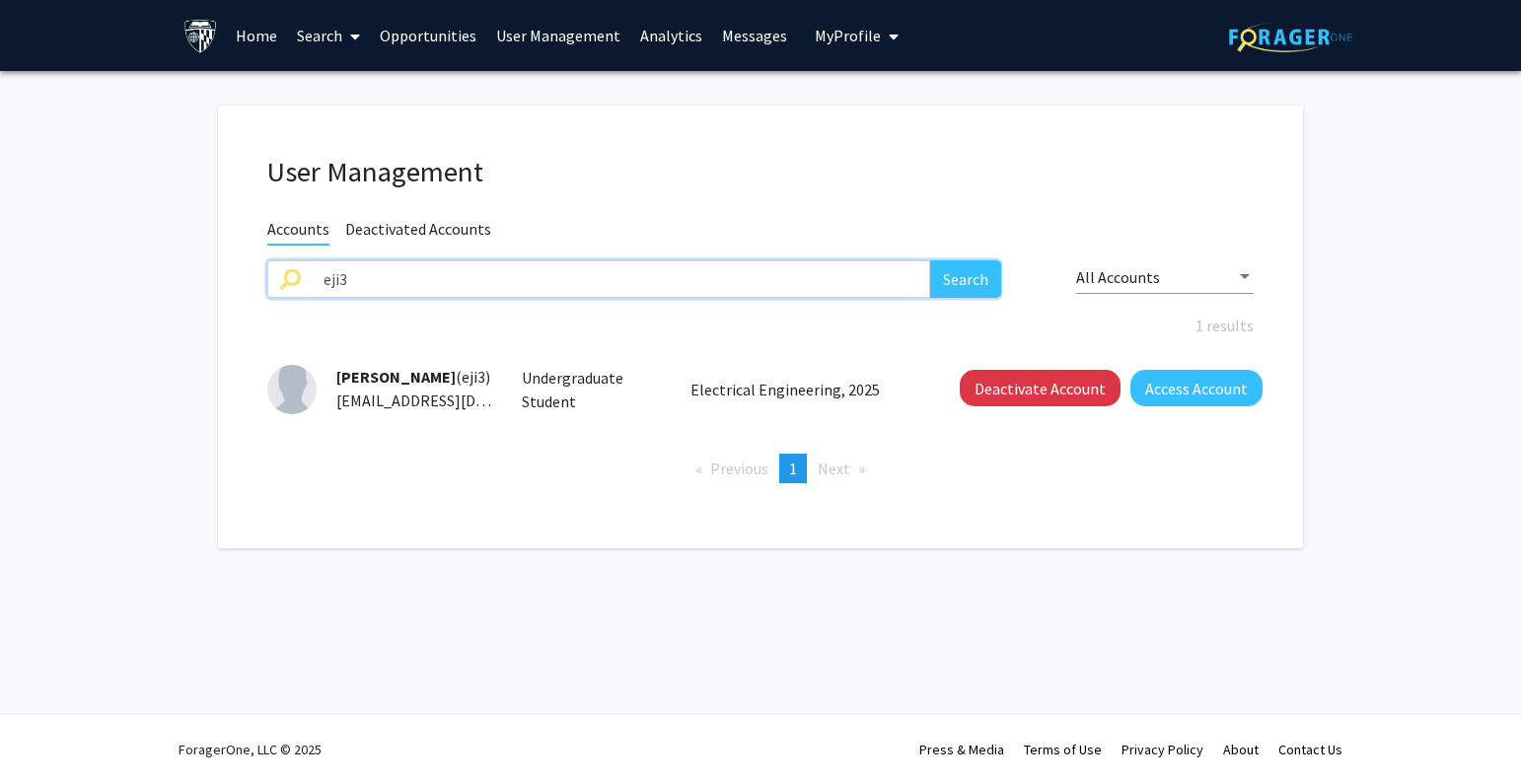 paste on "yjiang70" 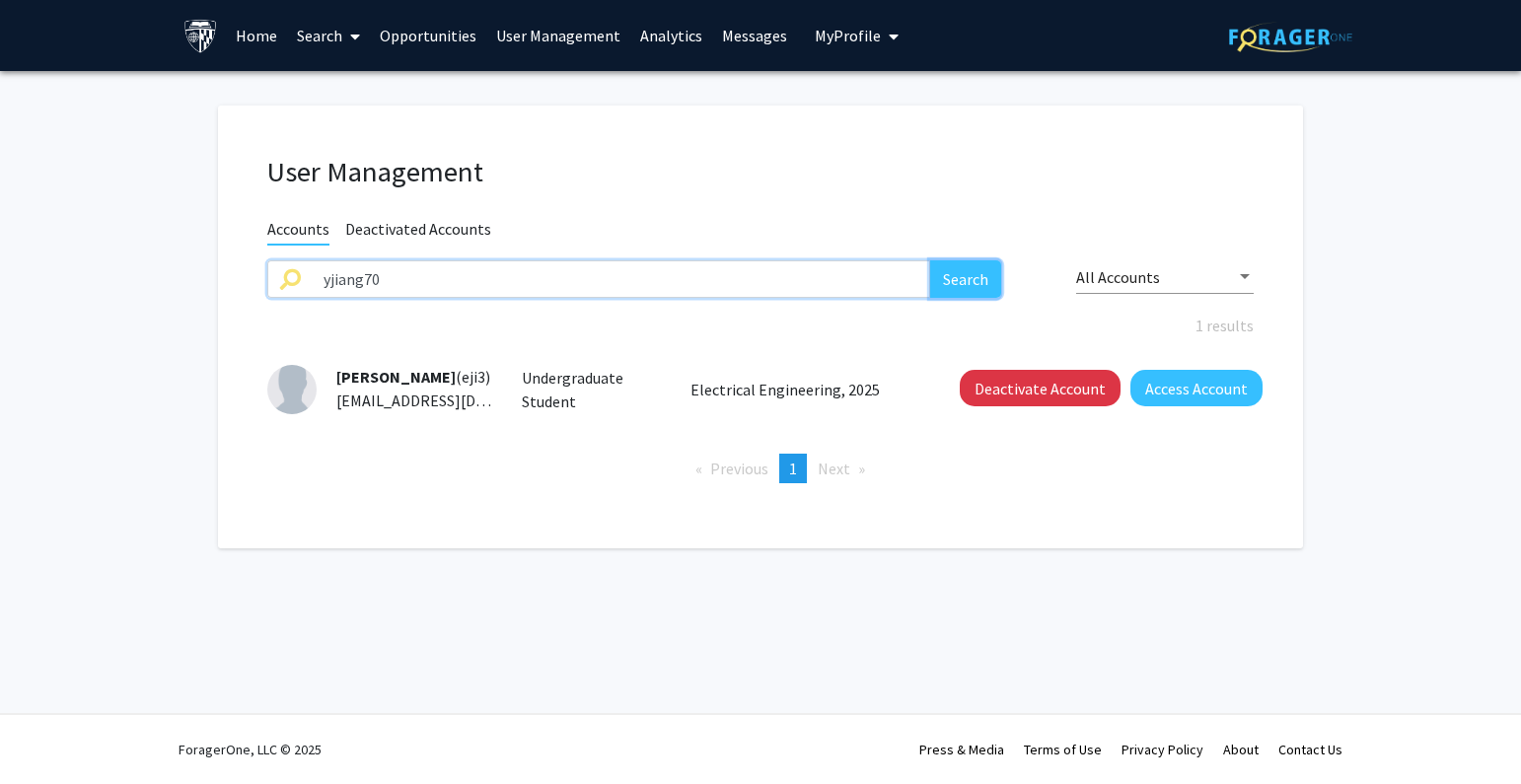 click on "Search" 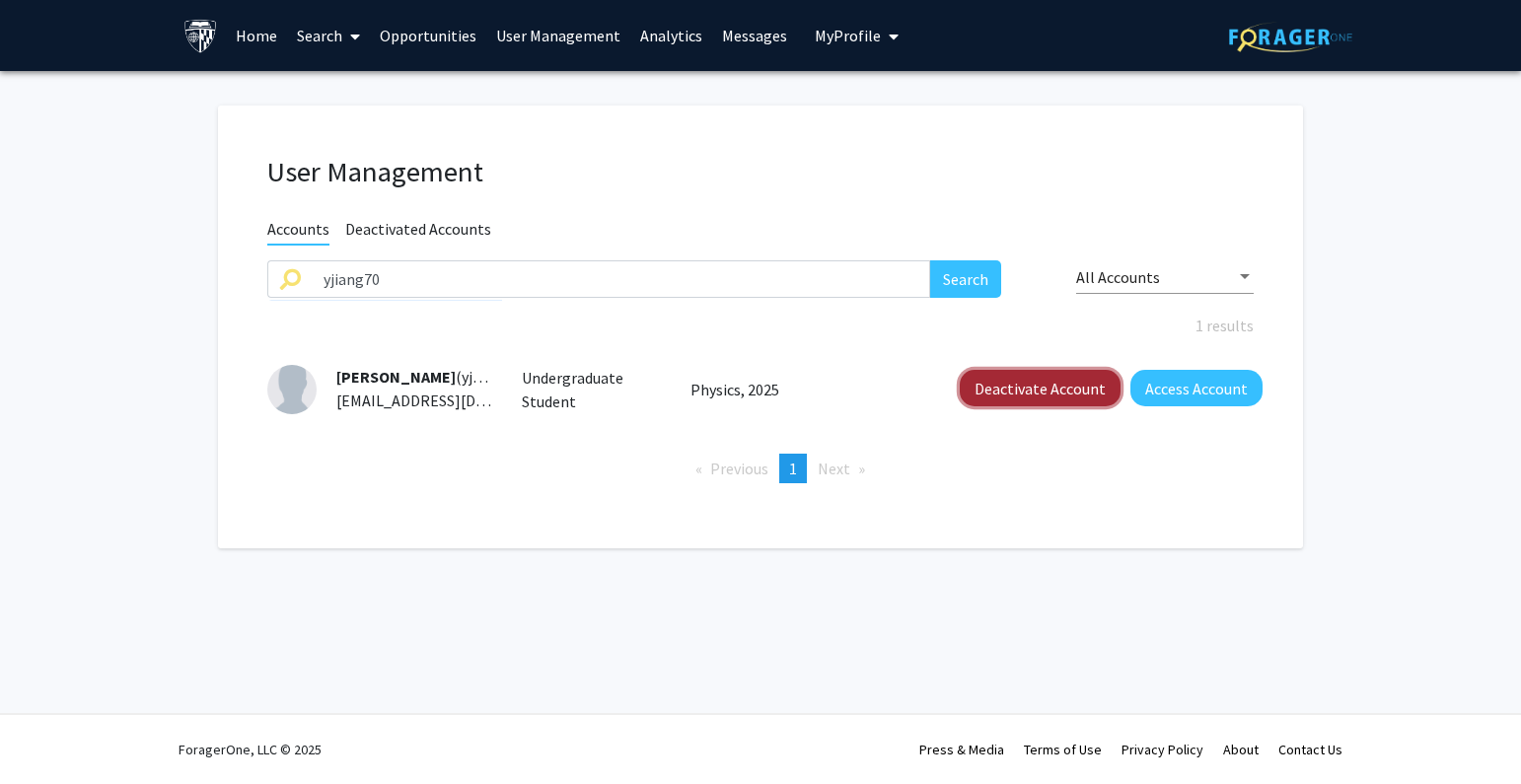 click on "Deactivate Account" 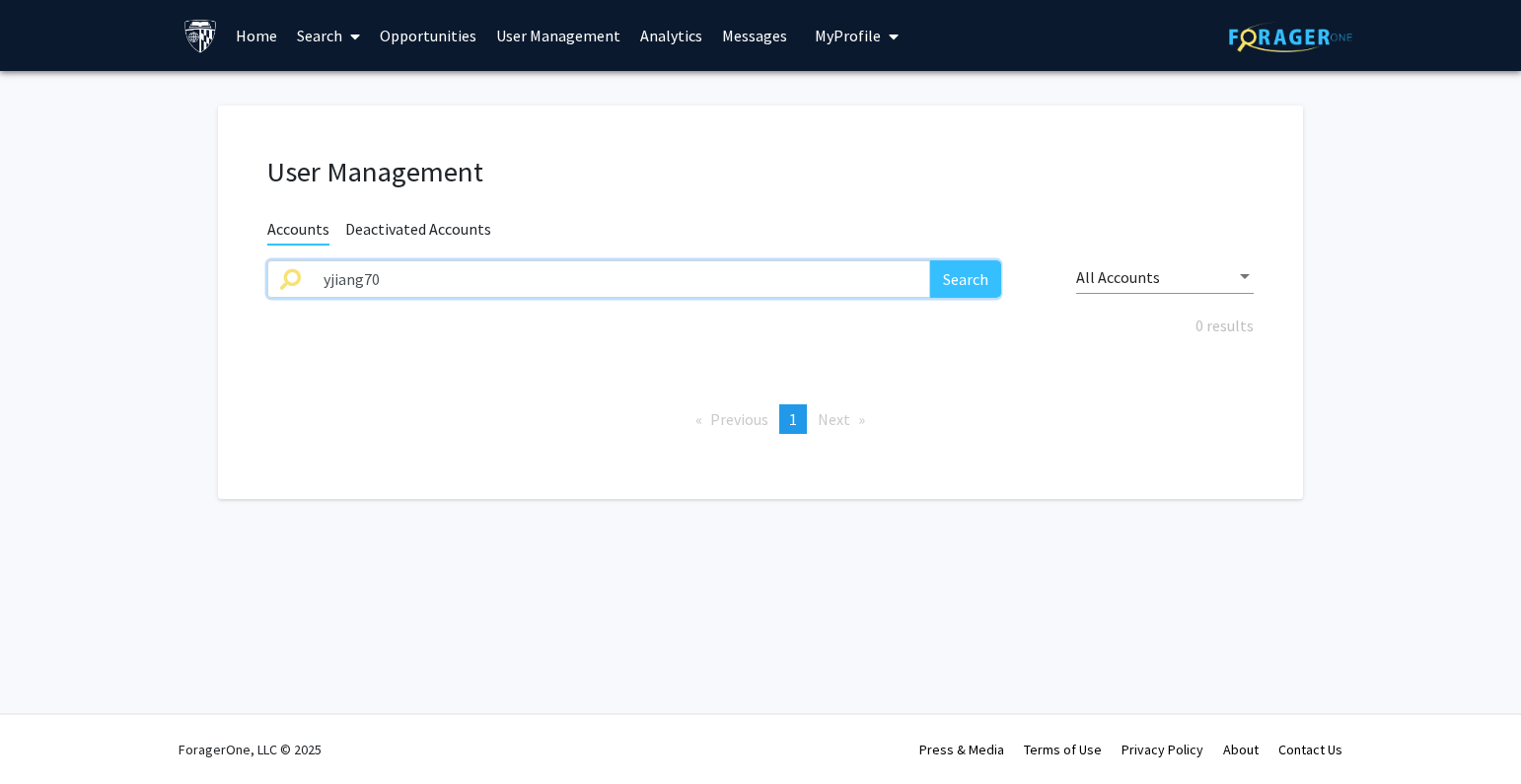 drag, startPoint x: 291, startPoint y: 284, endPoint x: 215, endPoint y: 280, distance: 76.10519 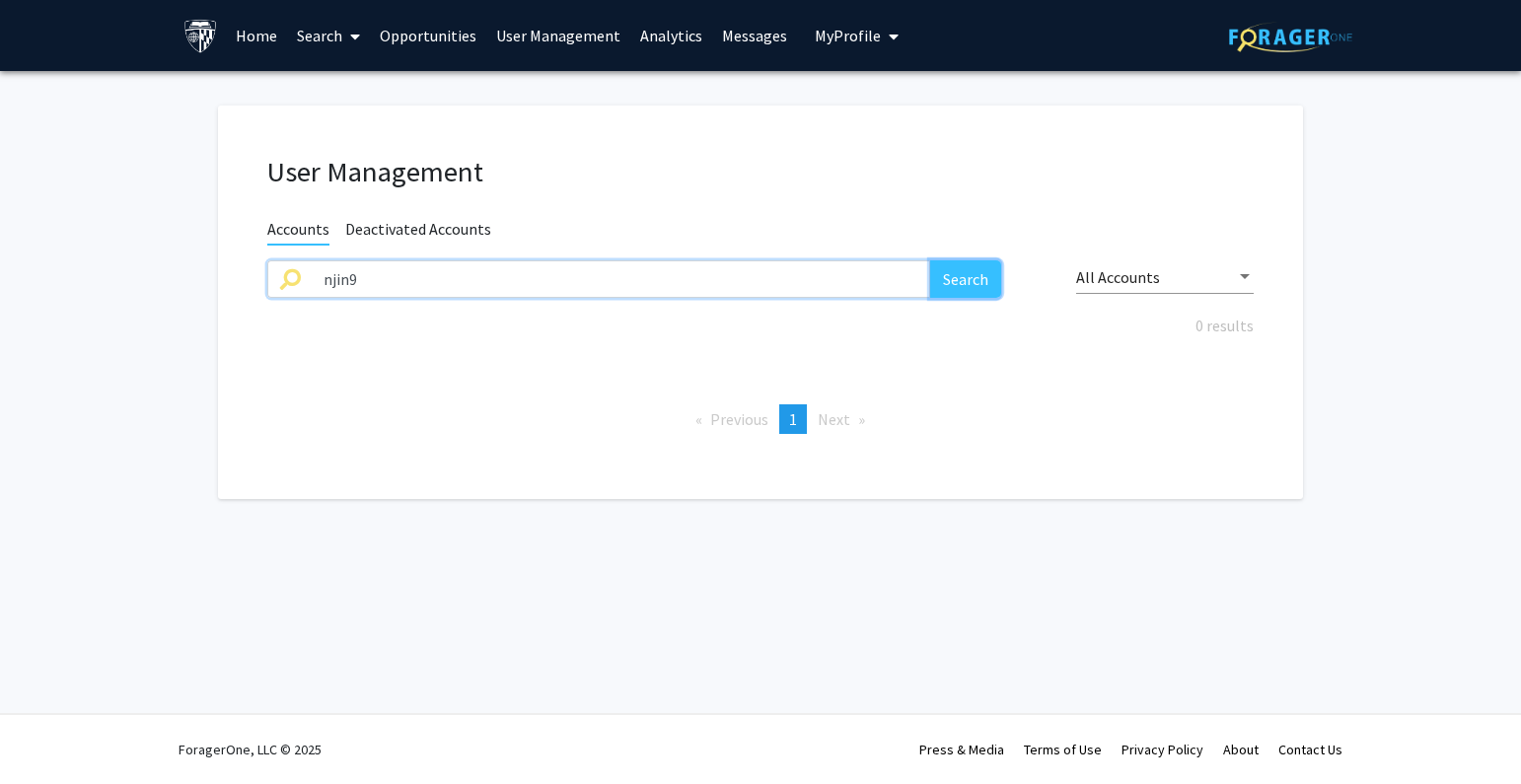 click on "Search" 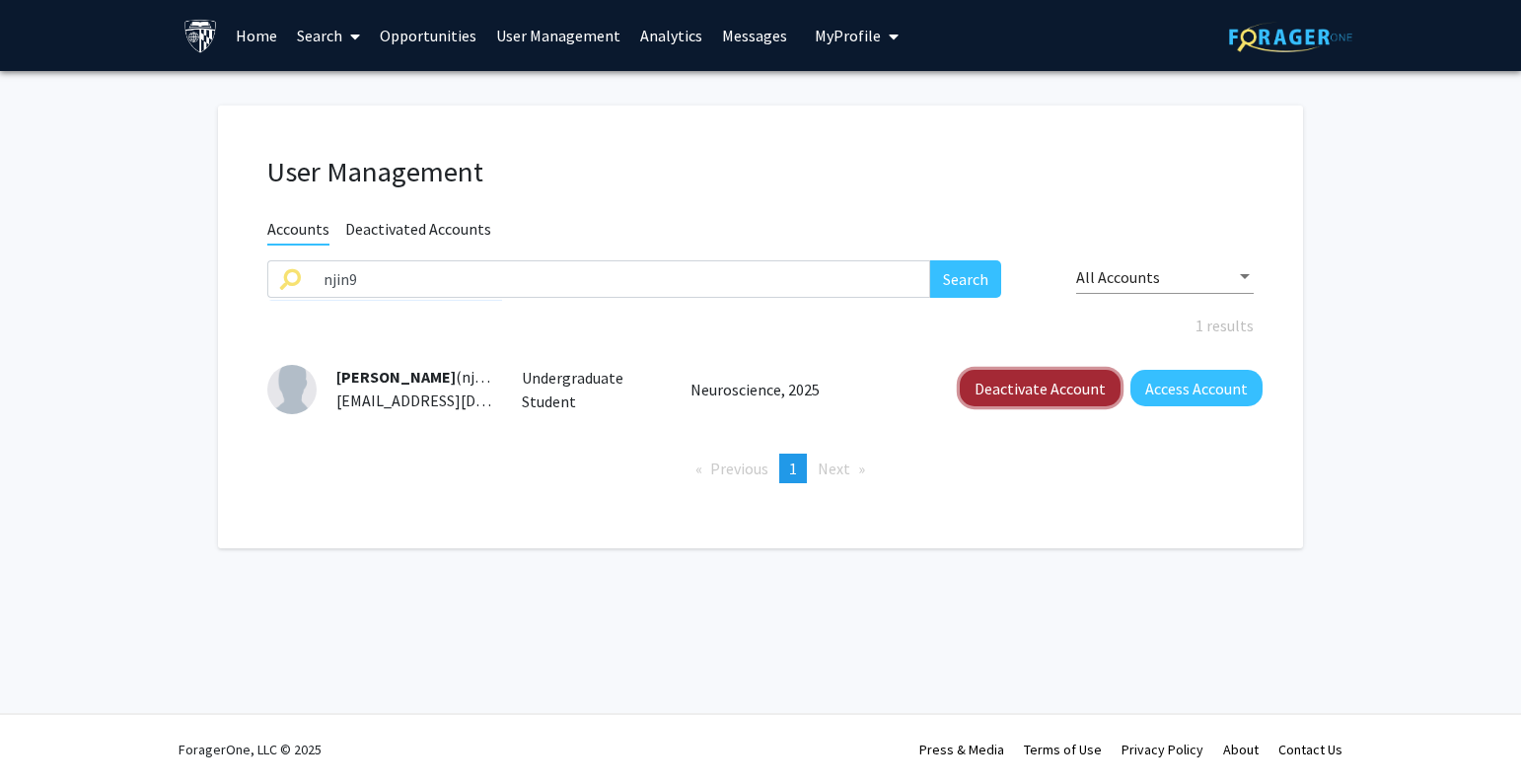 click on "Deactivate Account" 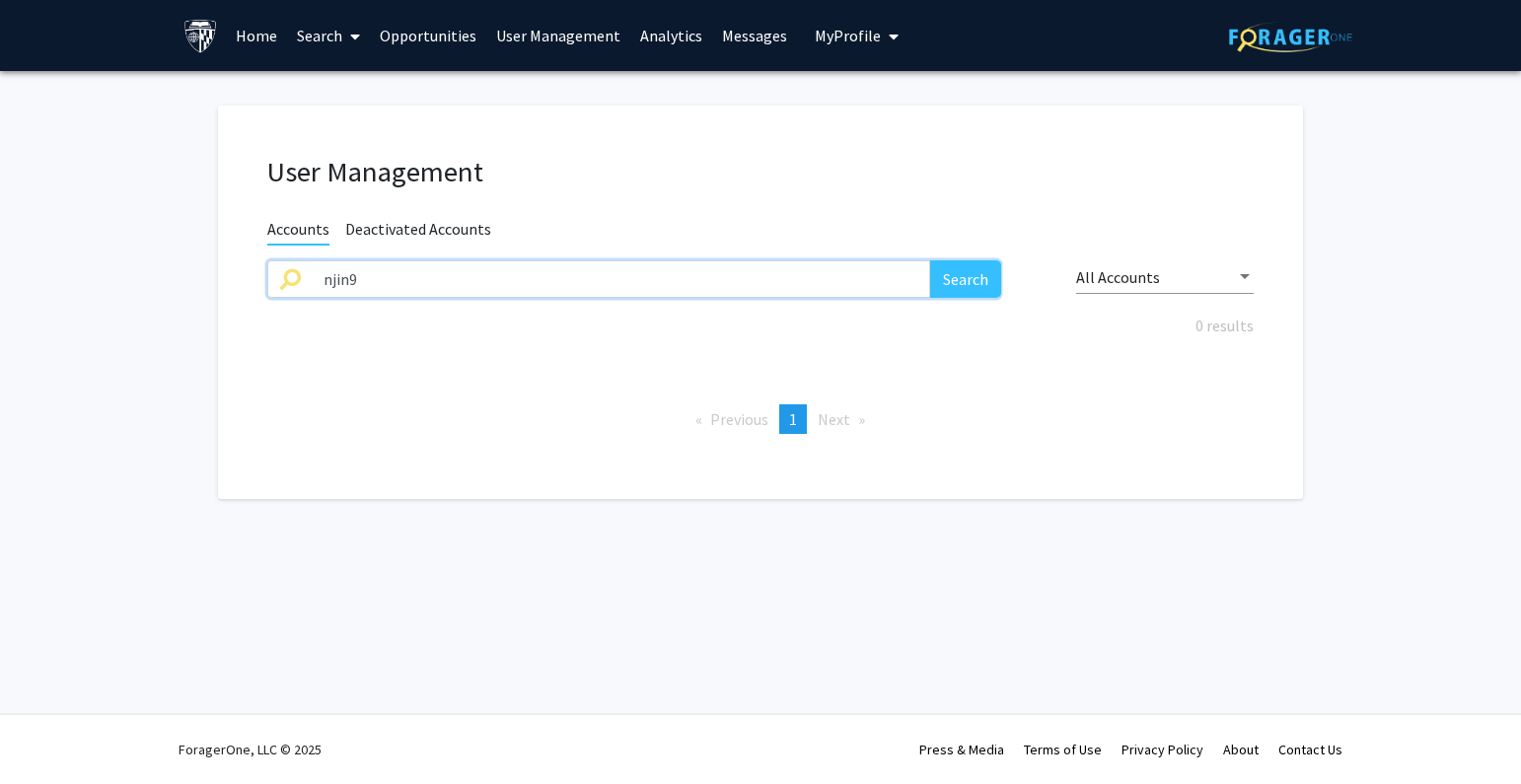 click on "User Management Accounts Deactivated Accounts njin9 Search All Accounts 0 results  Previous  page  1 / 1  You're on page  1  Next  page" 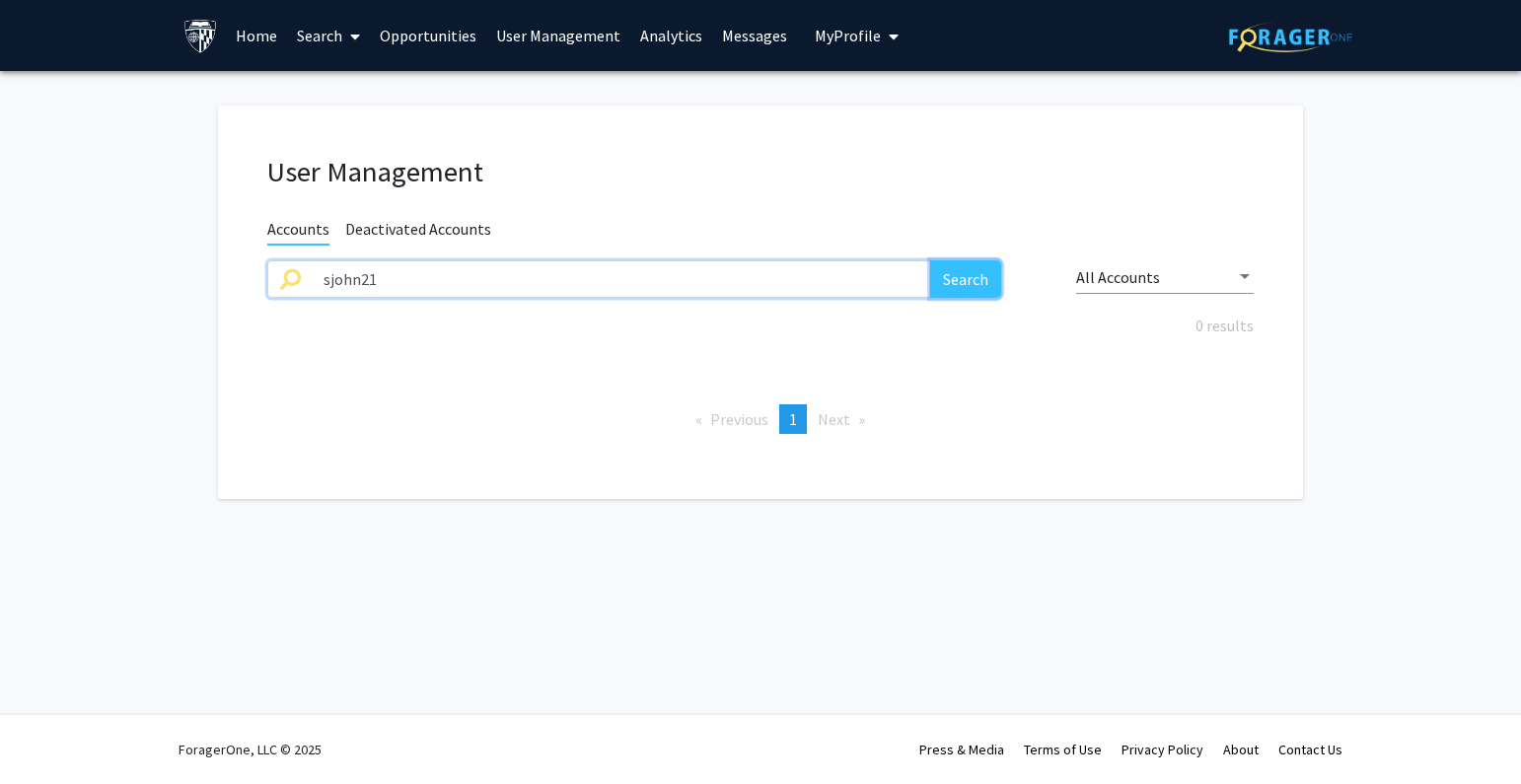 click on "Search" 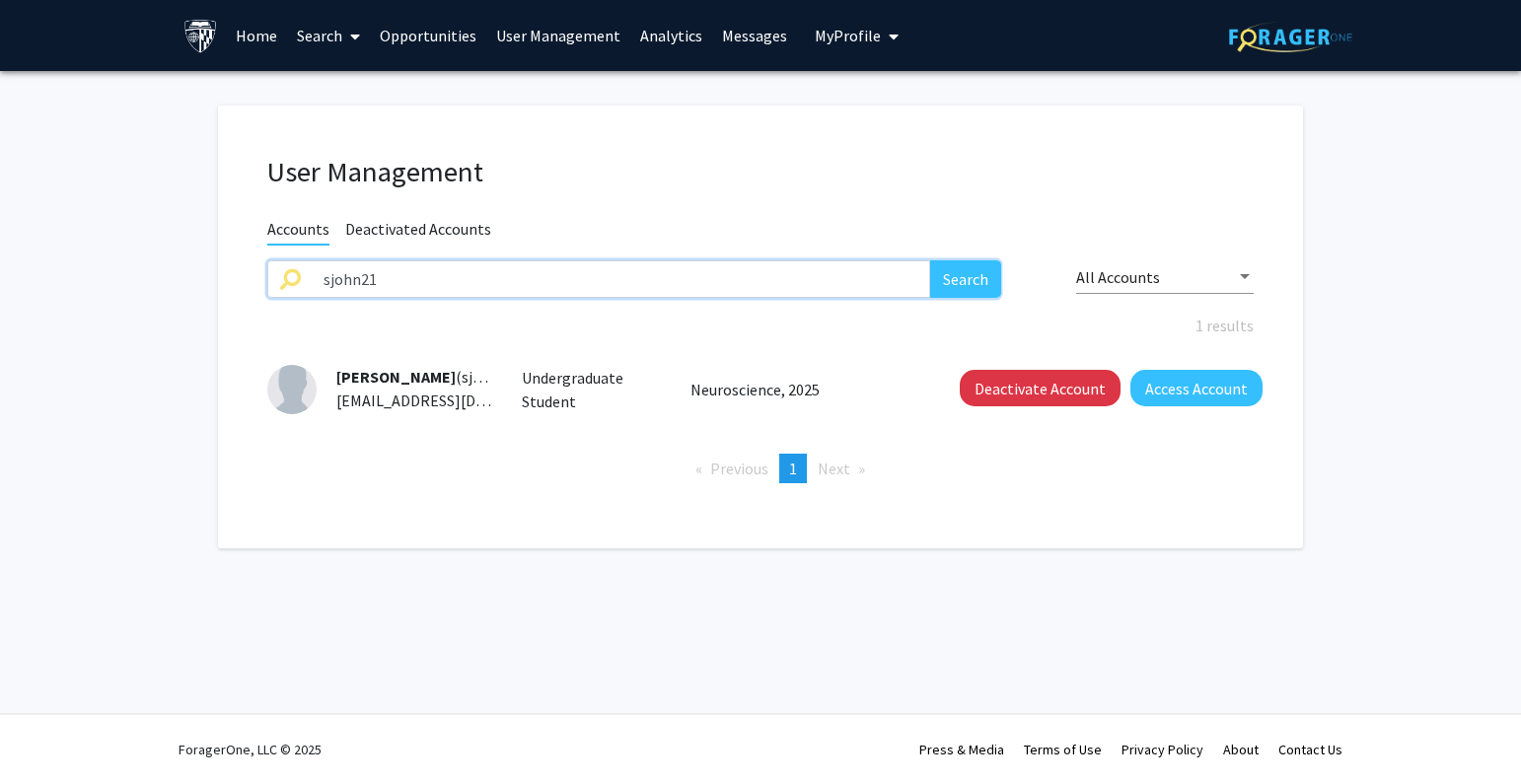 drag, startPoint x: 401, startPoint y: 287, endPoint x: 216, endPoint y: 288, distance: 185.0027 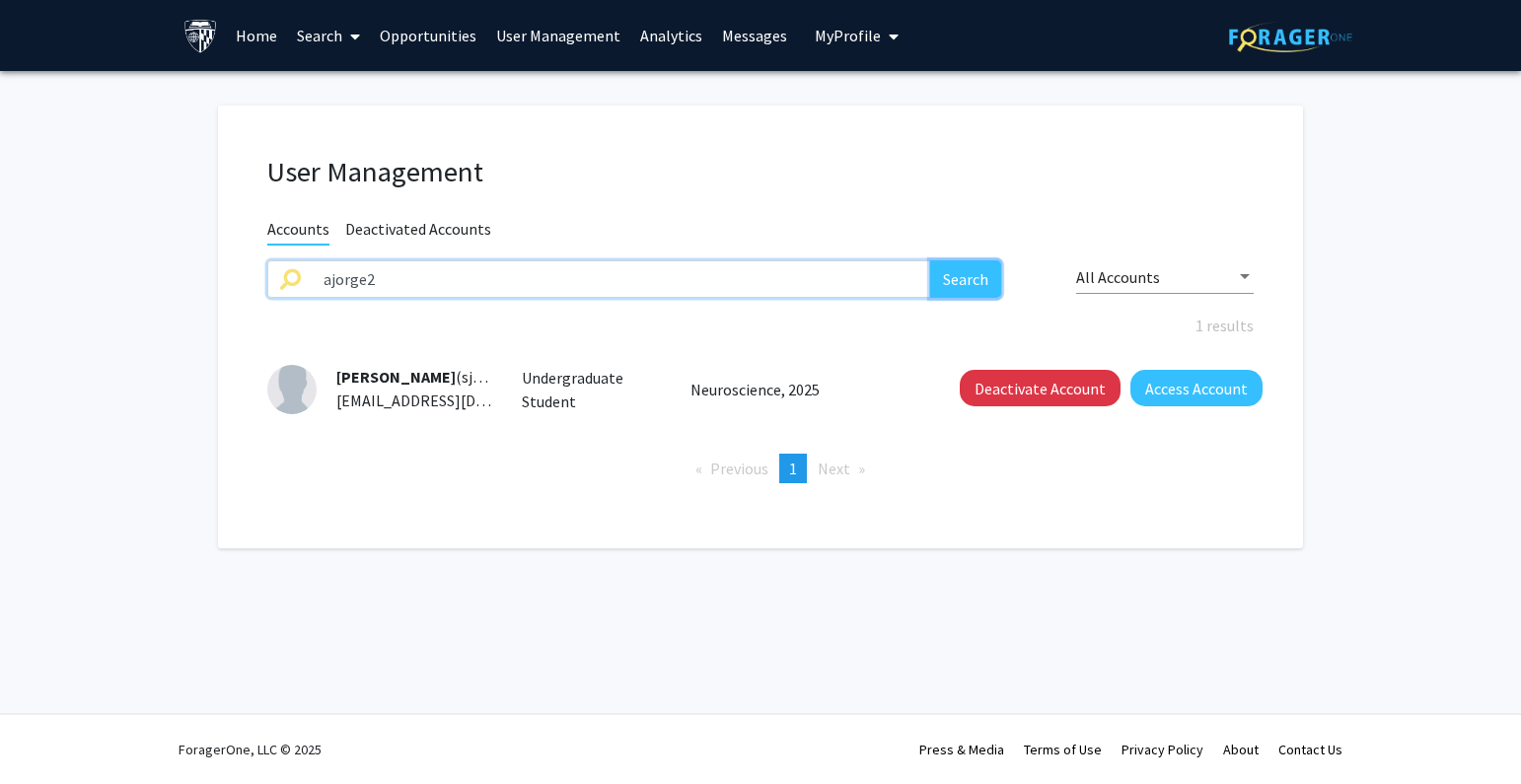 click on "Search" 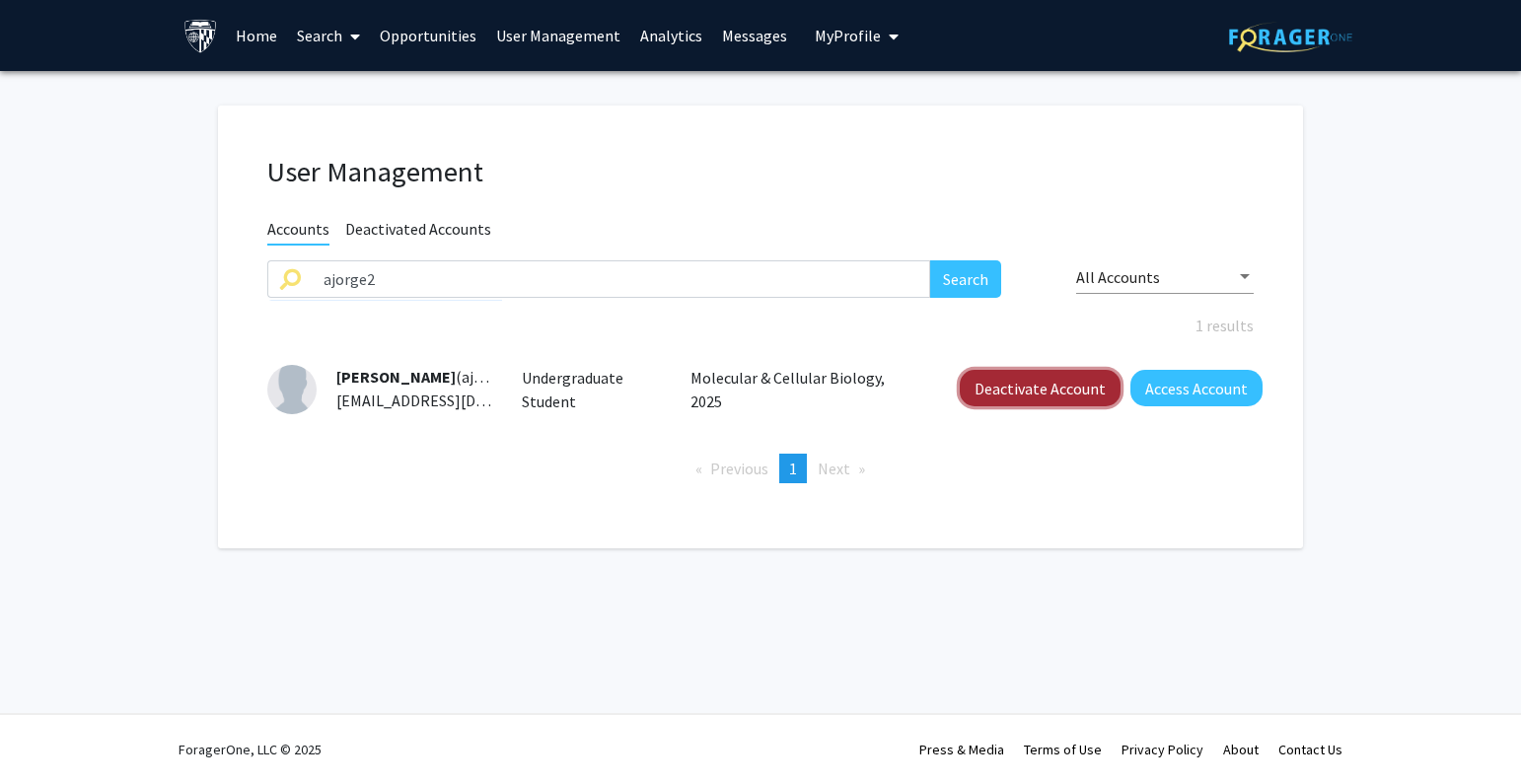 click on "Deactivate Account" 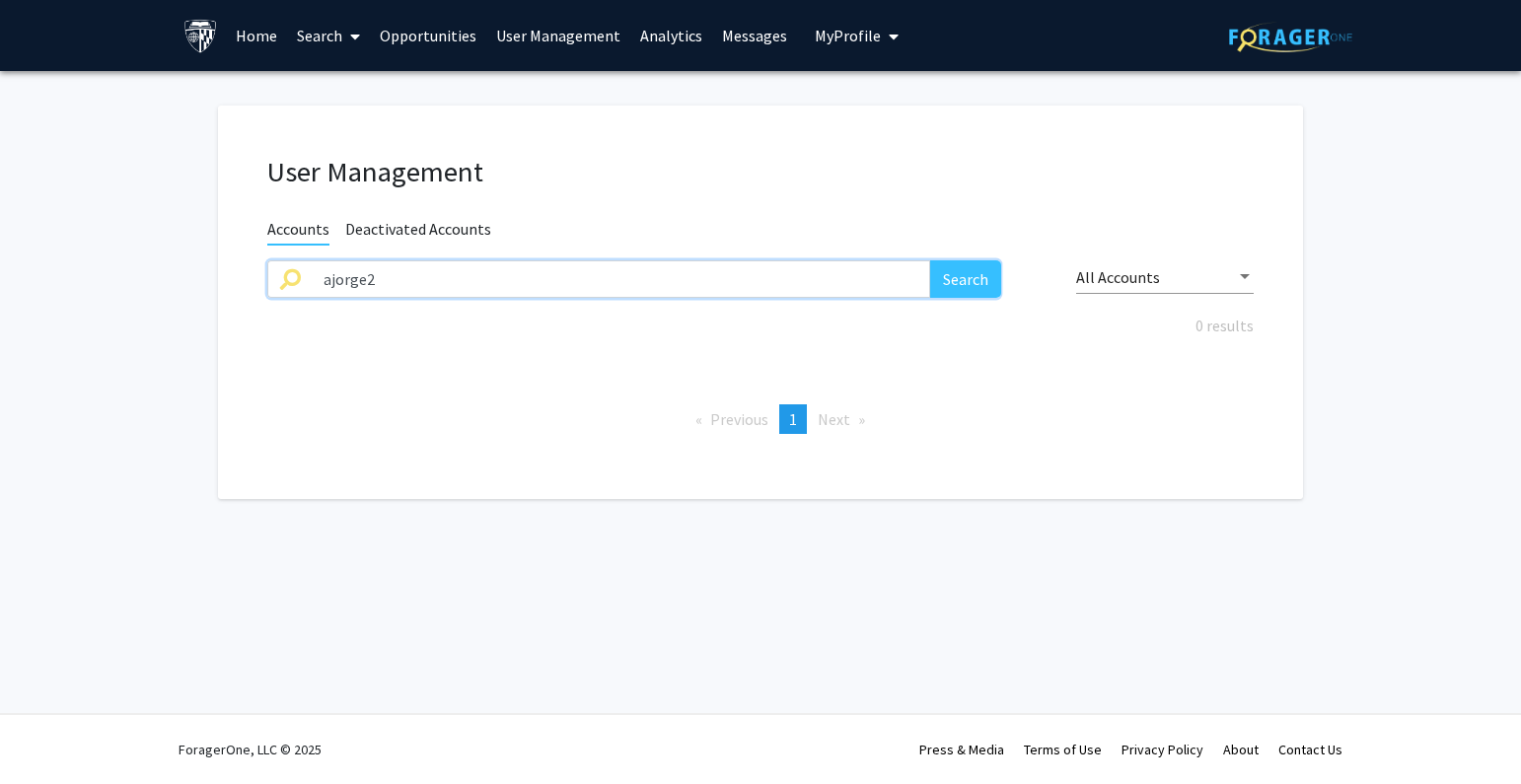 drag, startPoint x: 528, startPoint y: 286, endPoint x: 247, endPoint y: 286, distance: 281 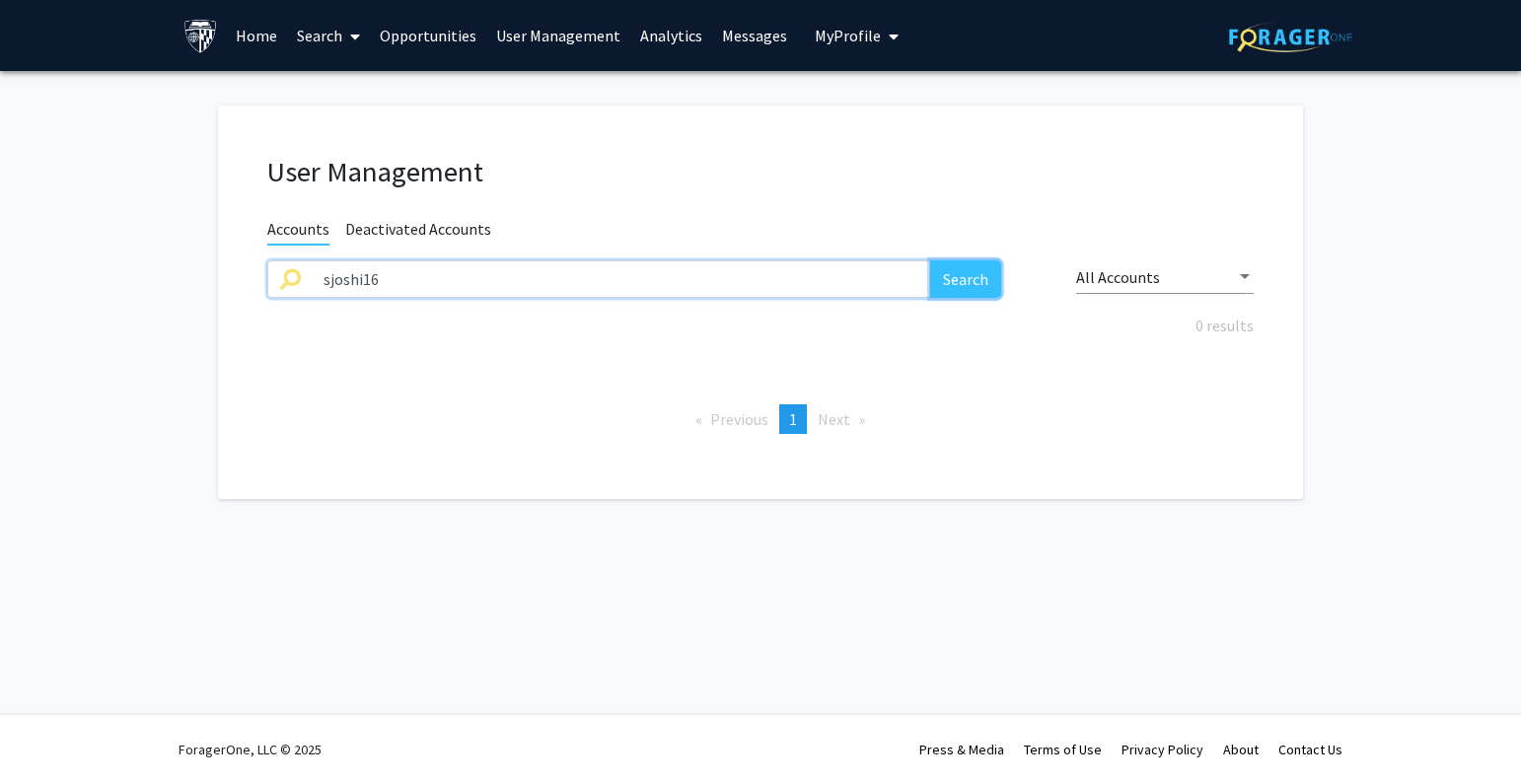 click on "Search" 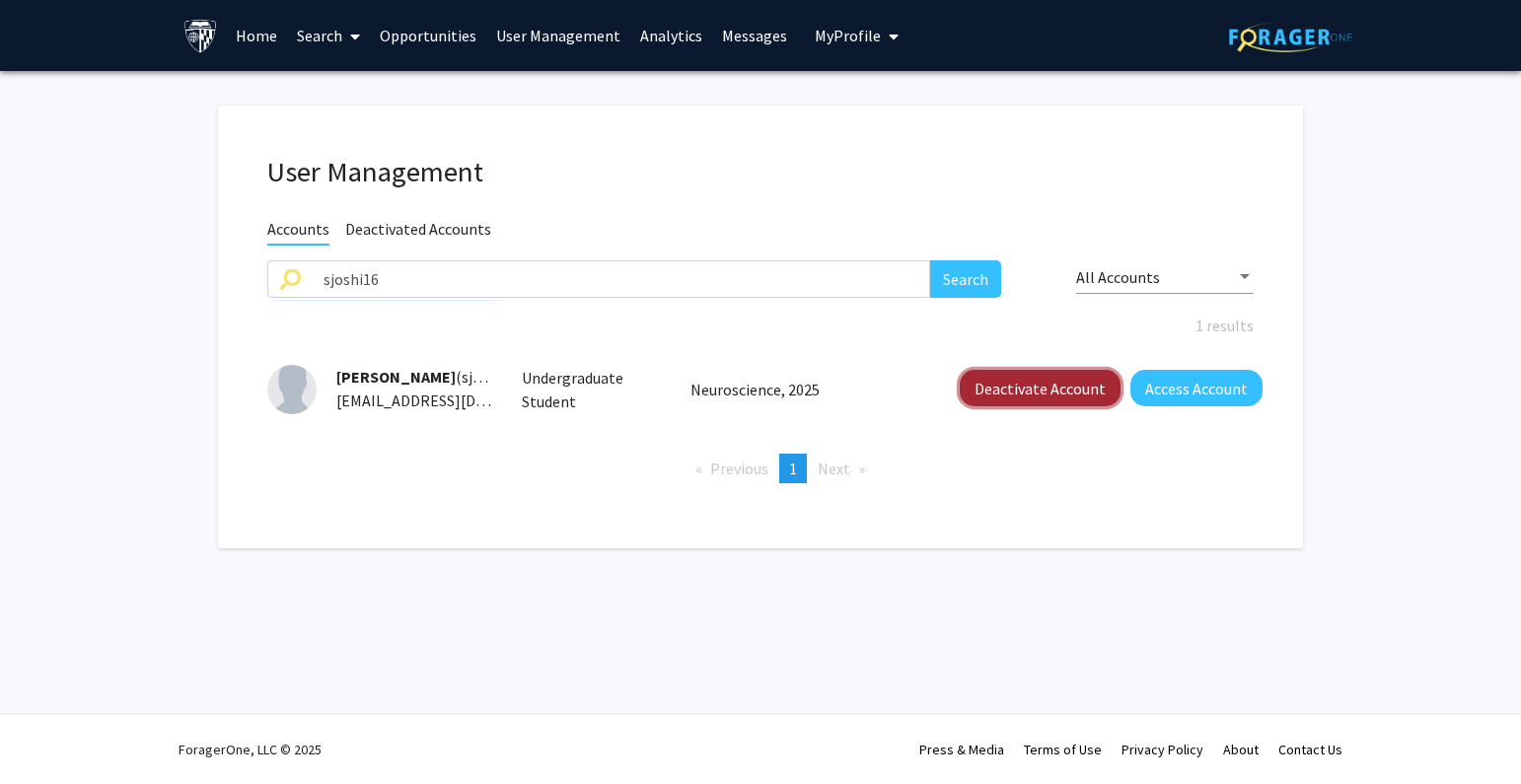 click on "Deactivate Account" 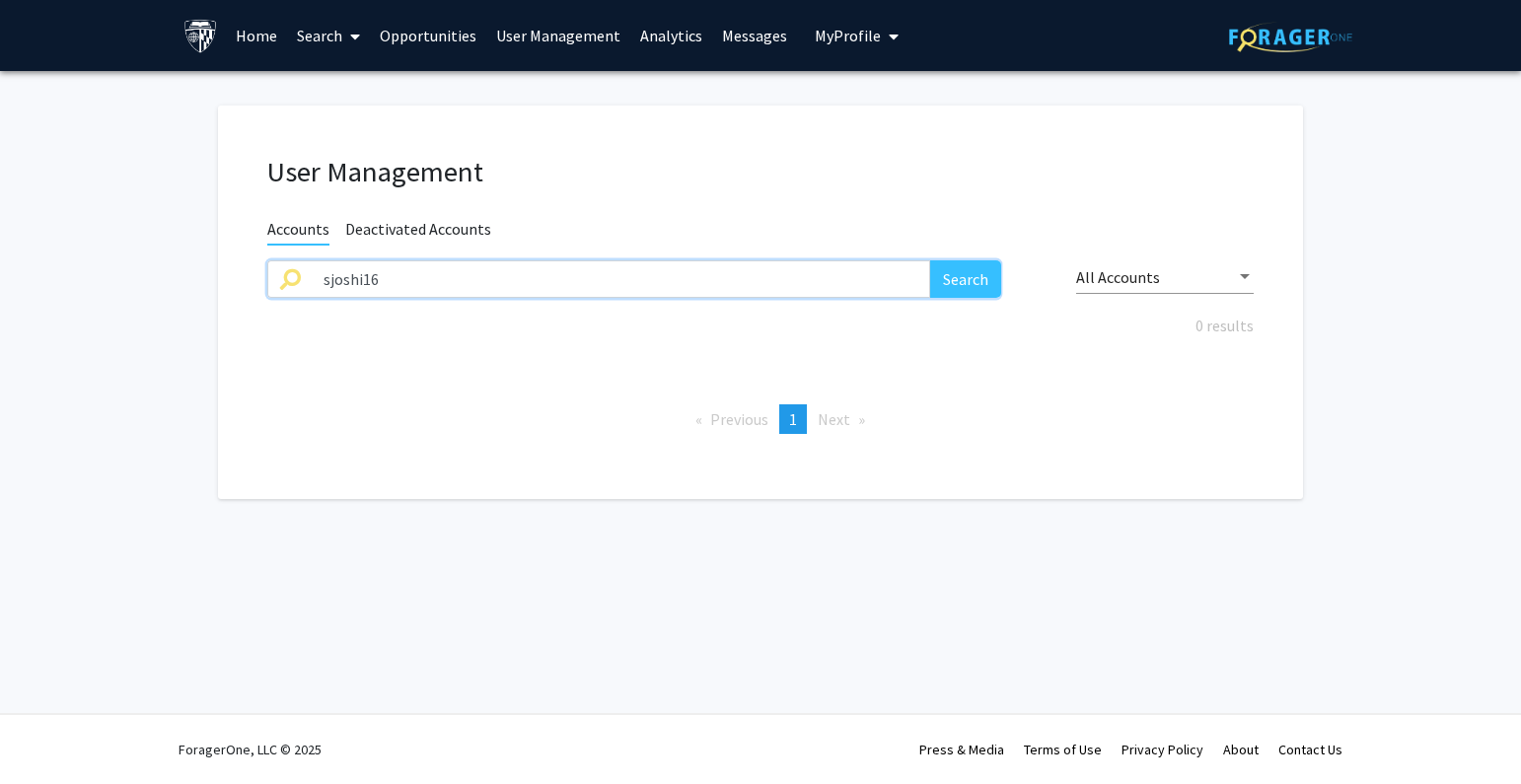 drag, startPoint x: 174, startPoint y: 291, endPoint x: 216, endPoint y: 283, distance: 42.755117 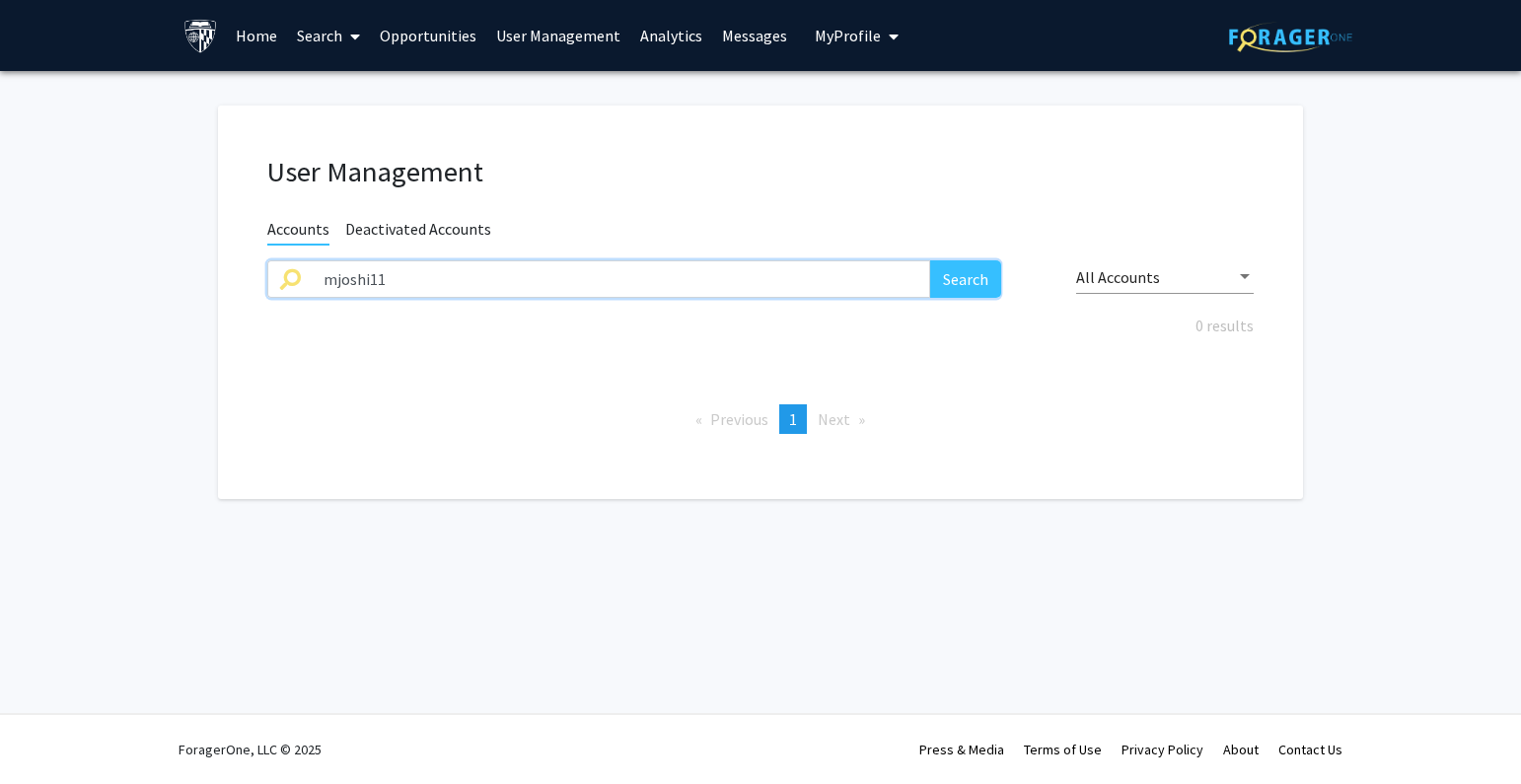 type on "mjoshi11" 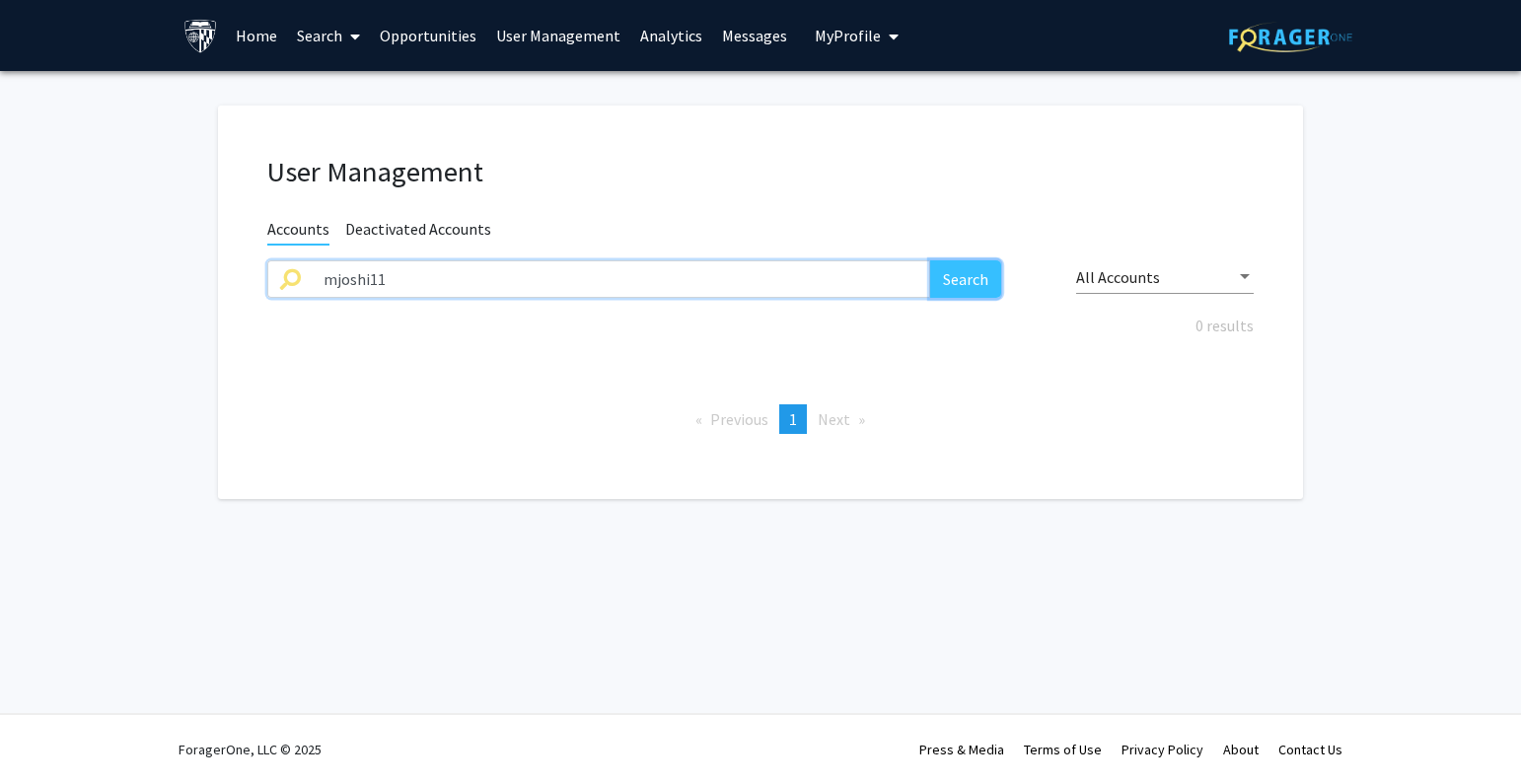 click on "Search" 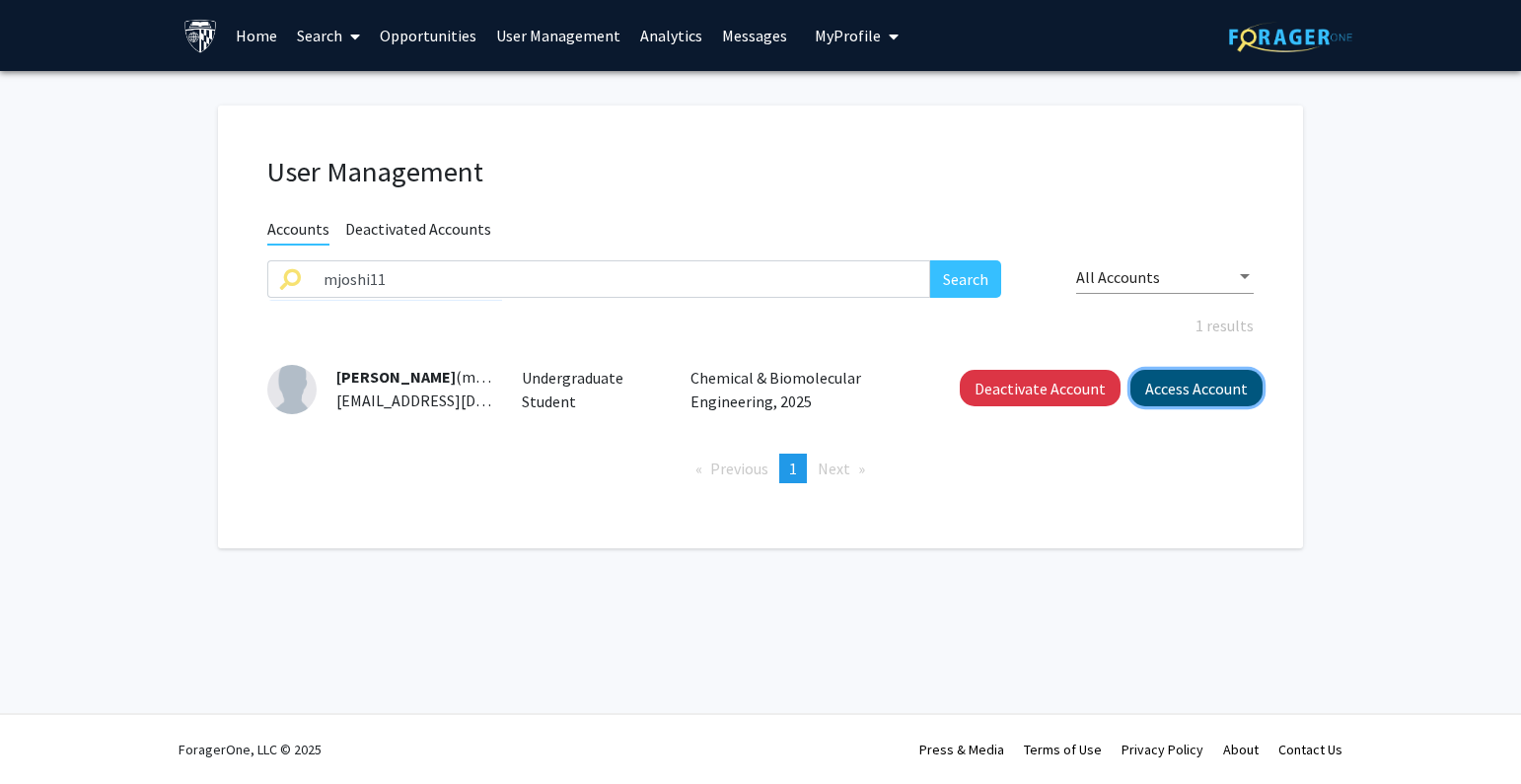 click on "Access Account" 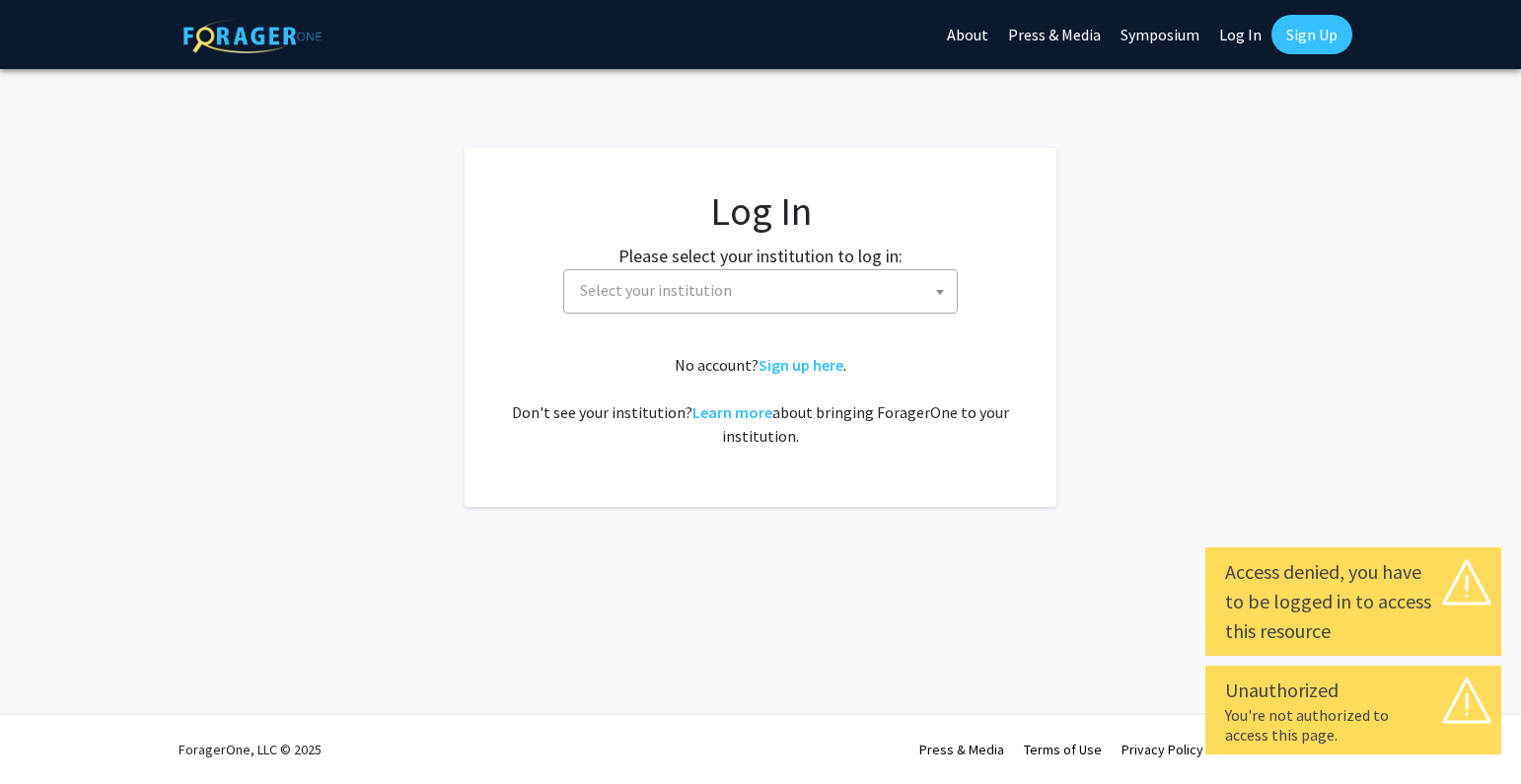 scroll, scrollTop: 0, scrollLeft: 0, axis: both 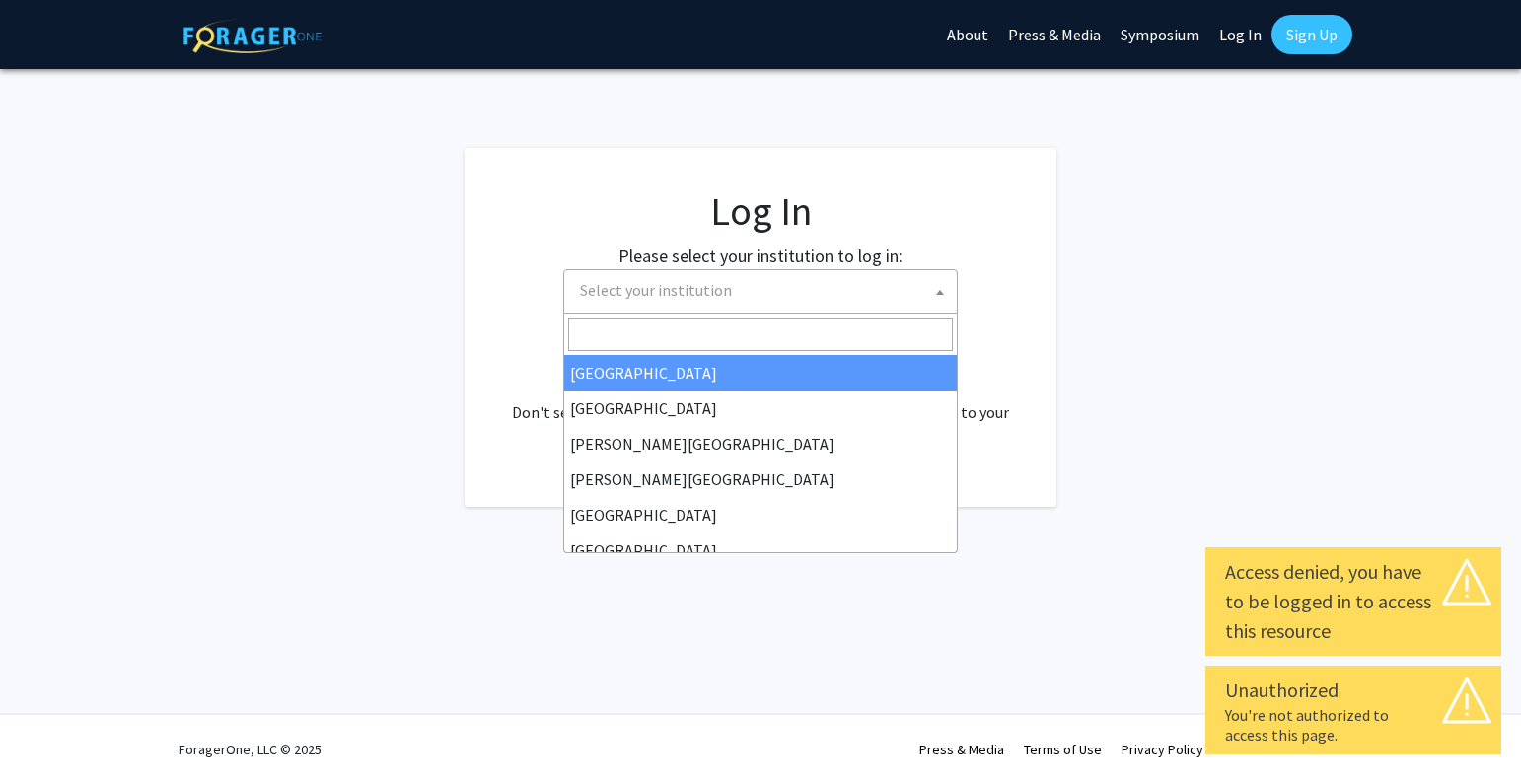 click on "Select your institution" at bounding box center [764, 290] 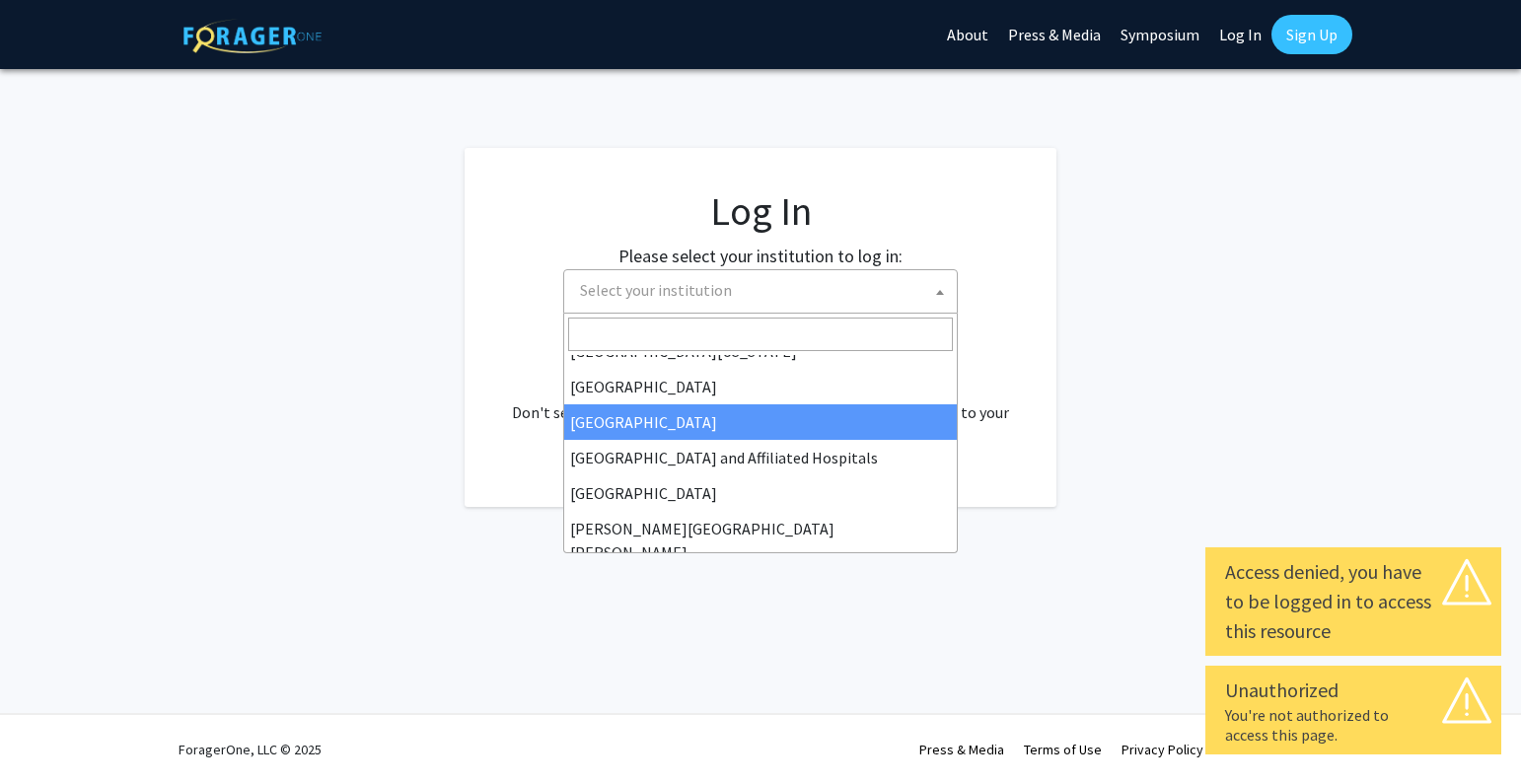 scroll, scrollTop: 296, scrollLeft: 0, axis: vertical 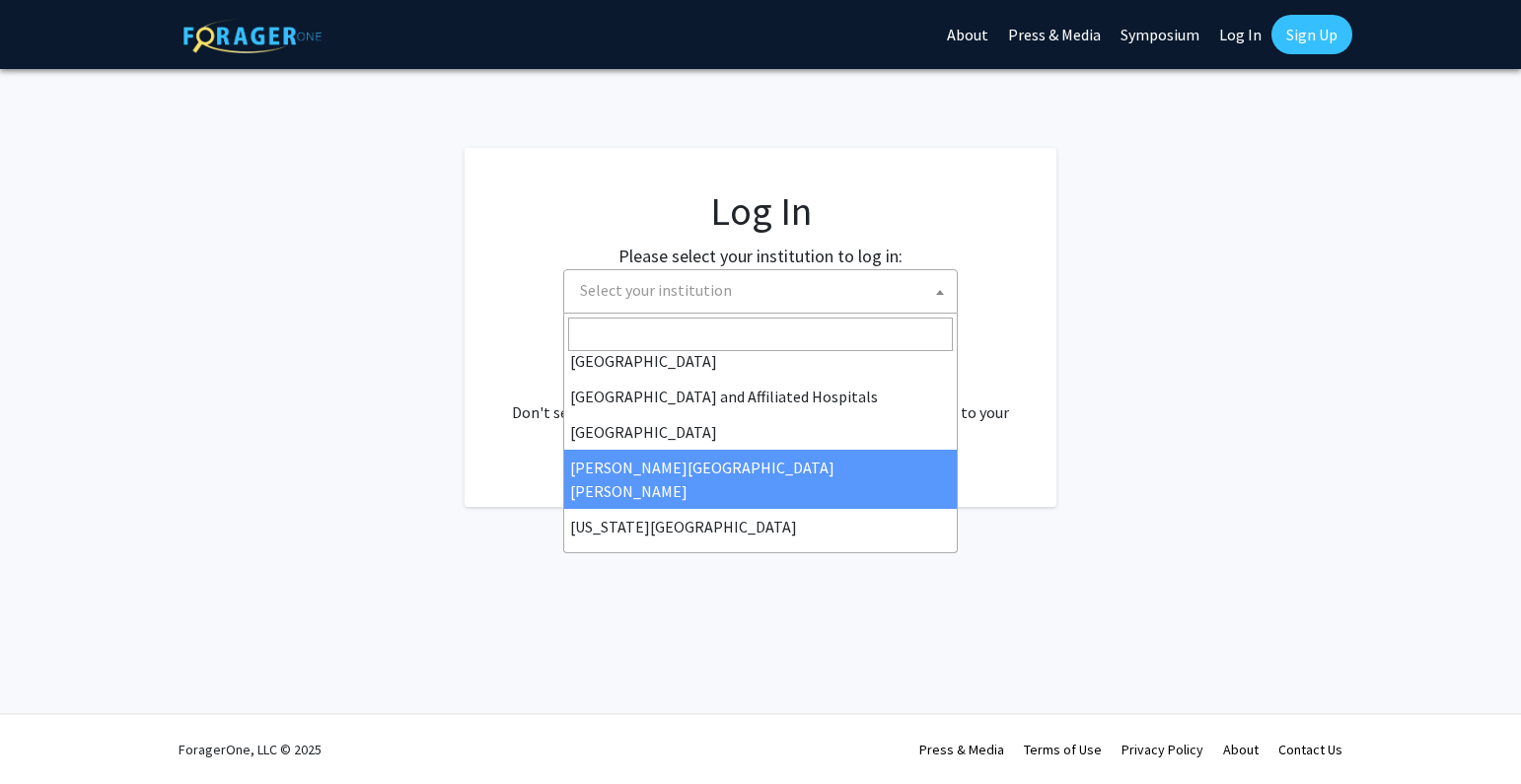 select on "1" 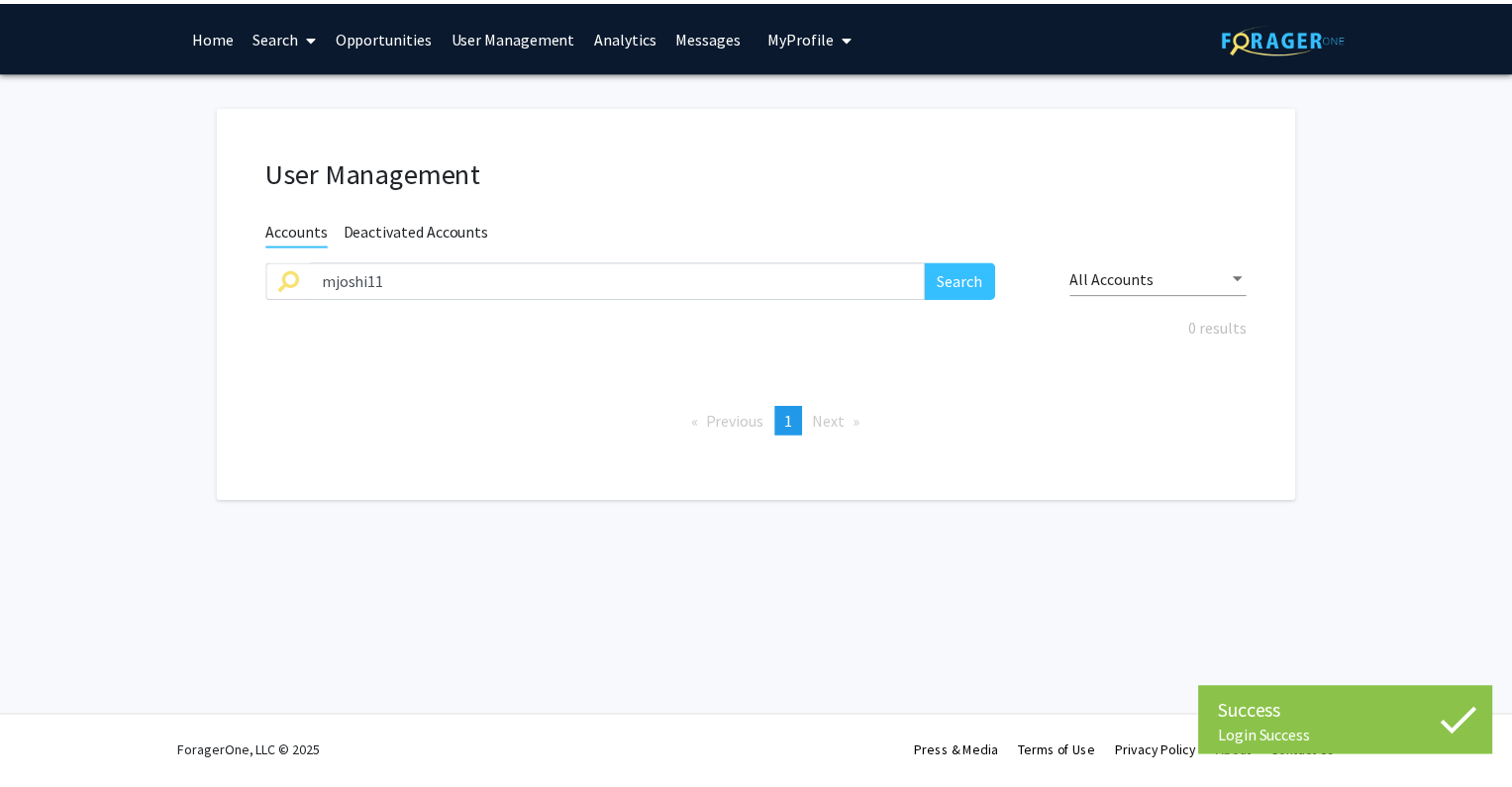 scroll, scrollTop: 0, scrollLeft: 0, axis: both 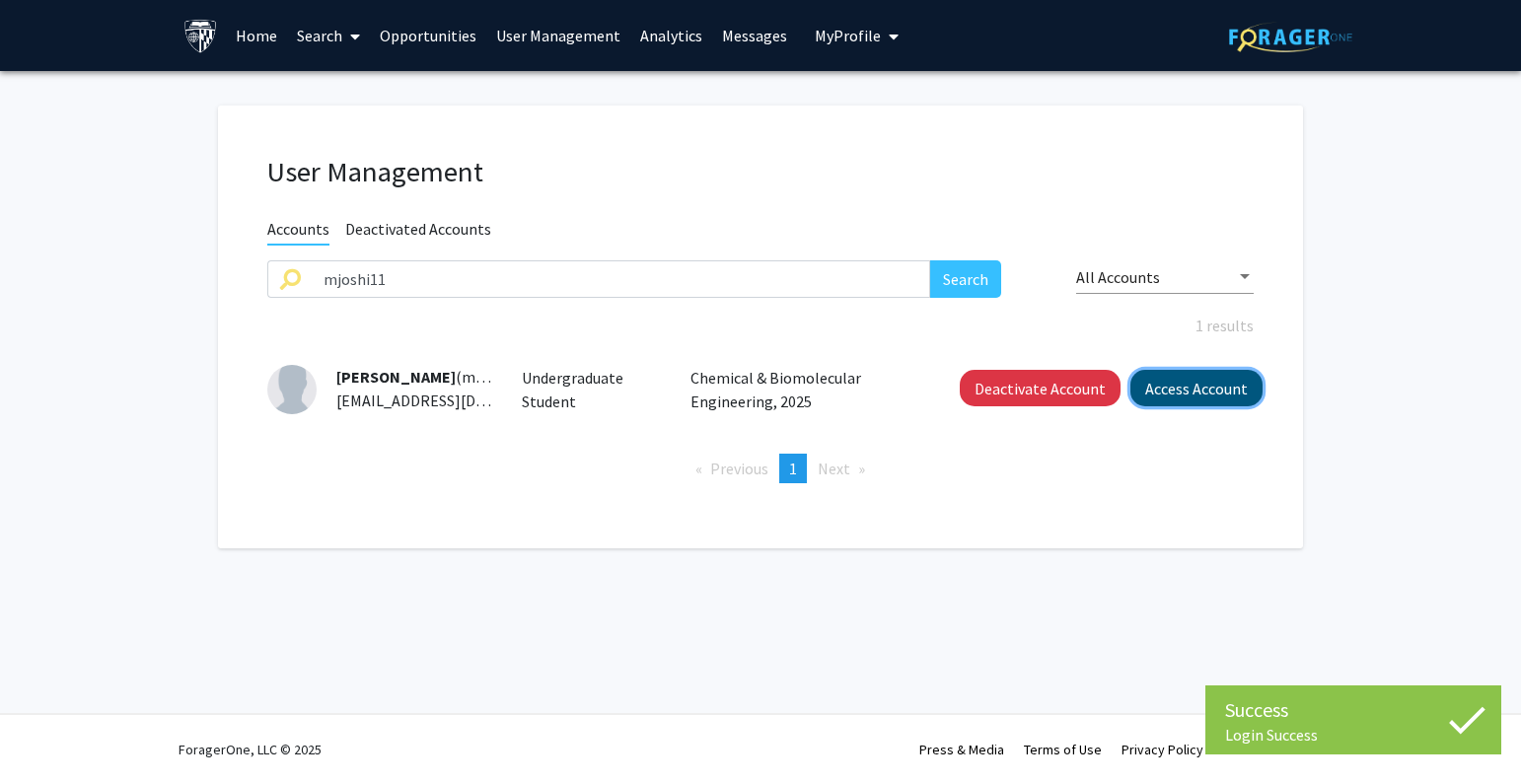 click on "Access Account" 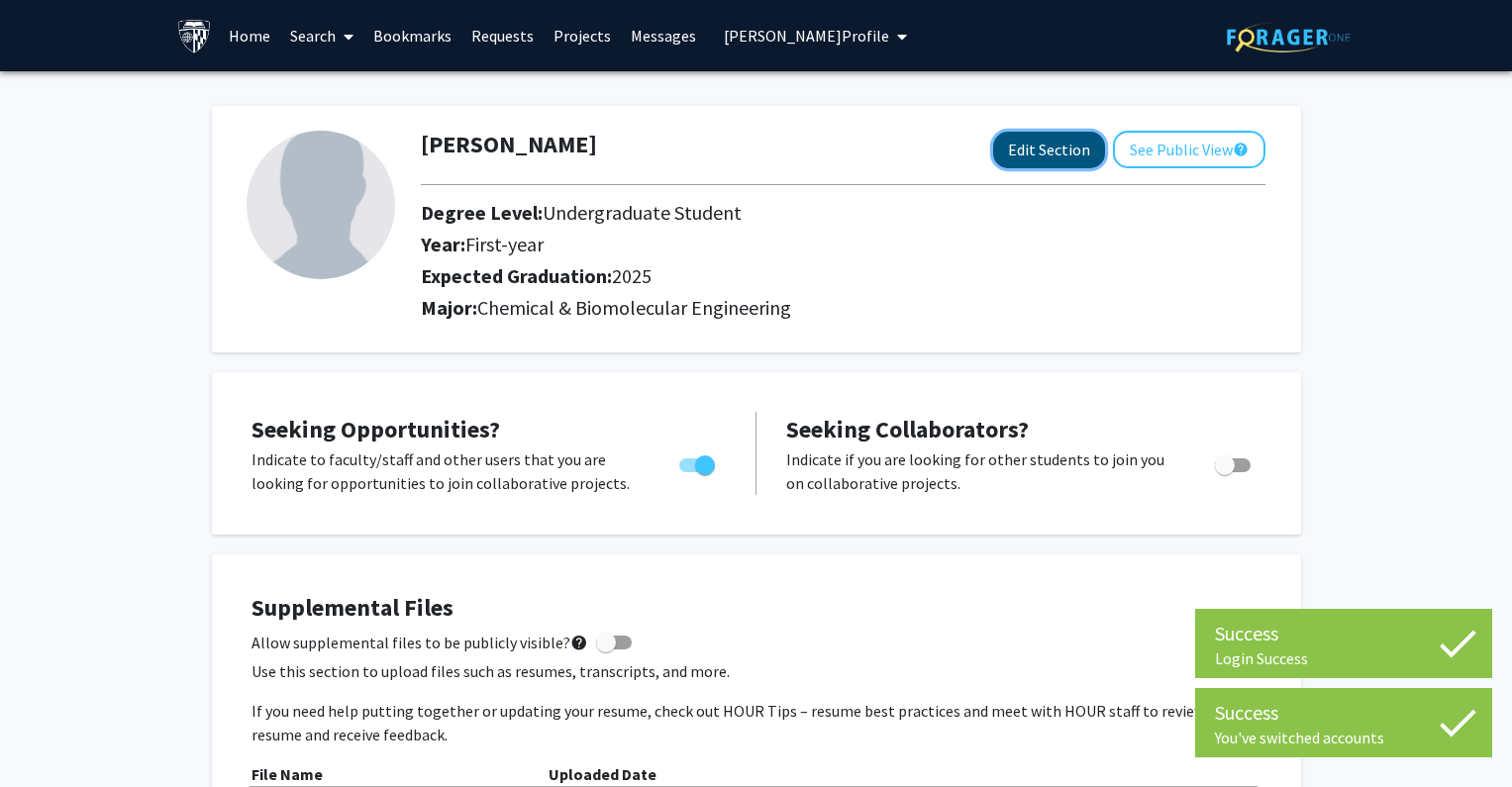 click on "Edit Section" 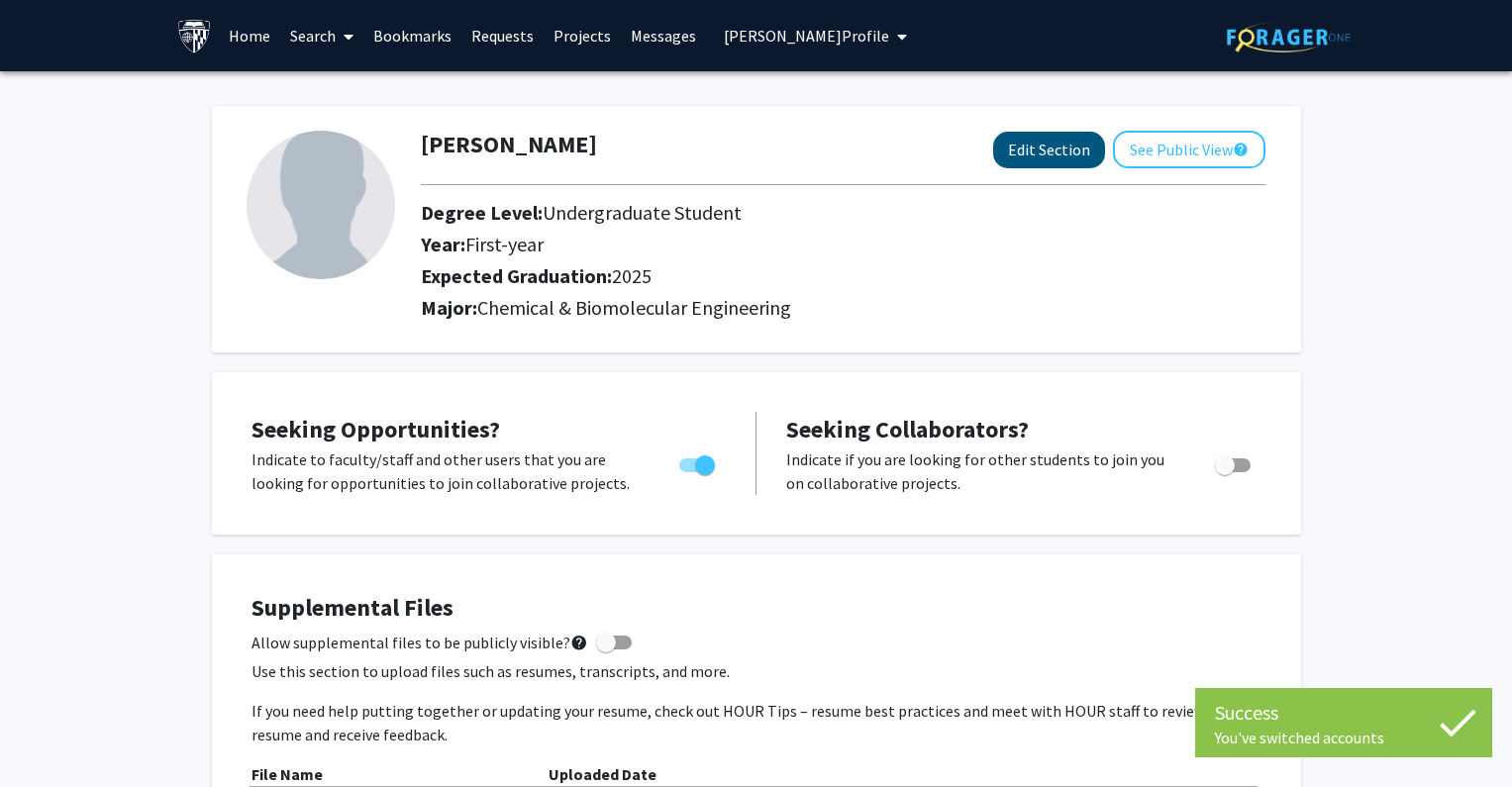 select on "first-year" 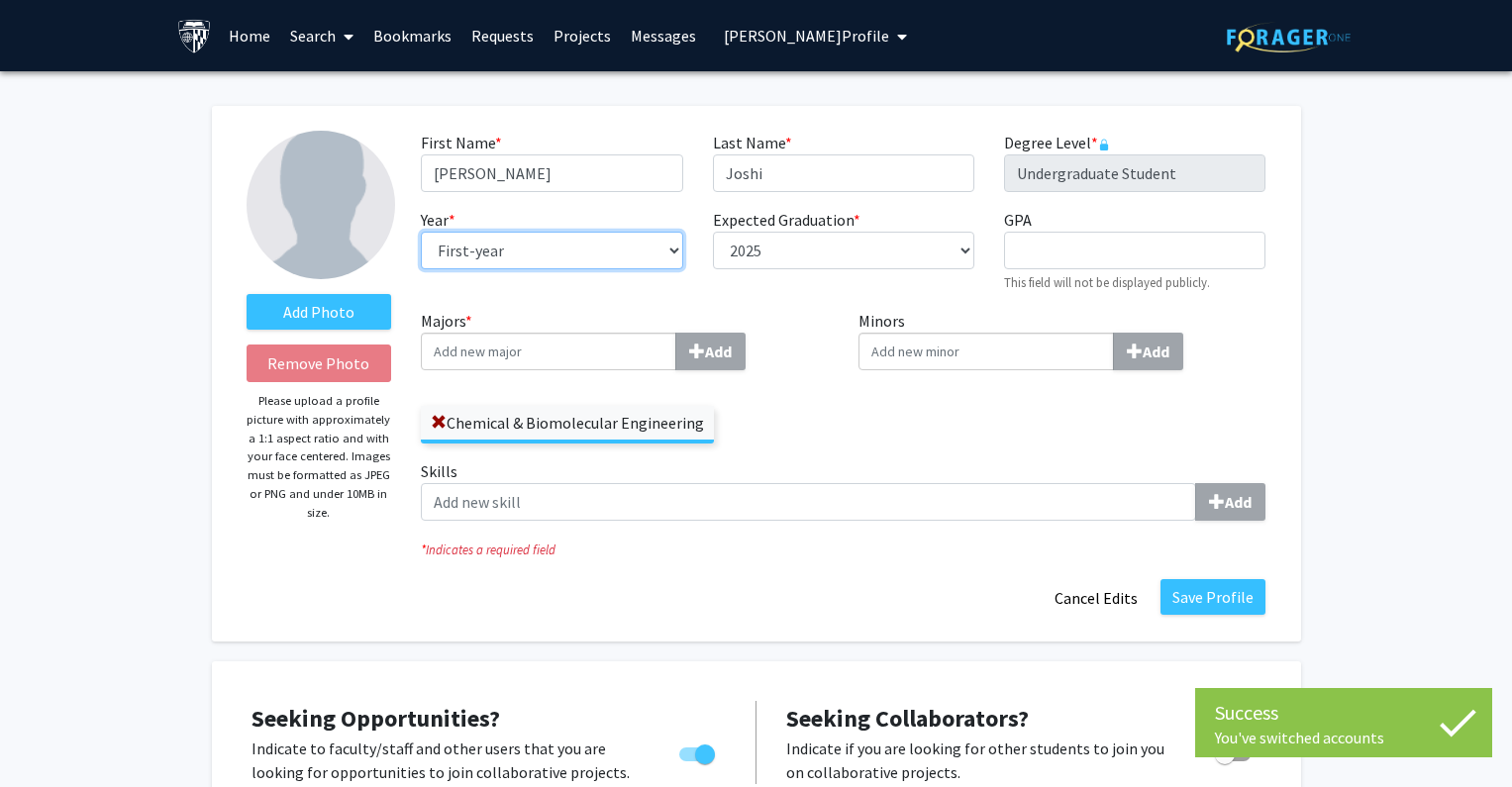click on "---  First-year   Sophomore   Junior   Senior   Postbaccalaureate Certificate" at bounding box center (552, 250) 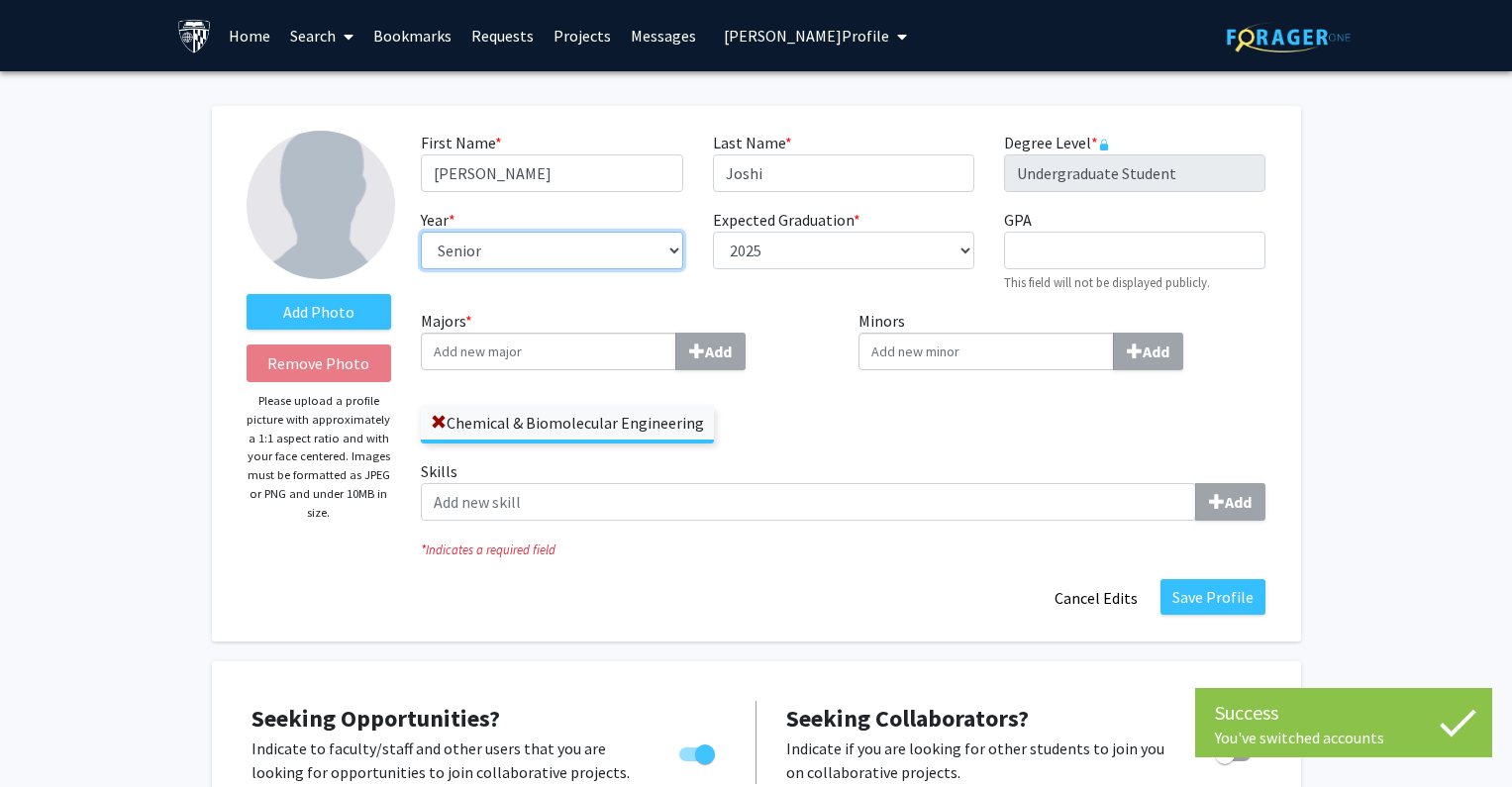 click on "---  First-year   Sophomore   Junior   Senior   Postbaccalaureate Certificate" at bounding box center [552, 250] 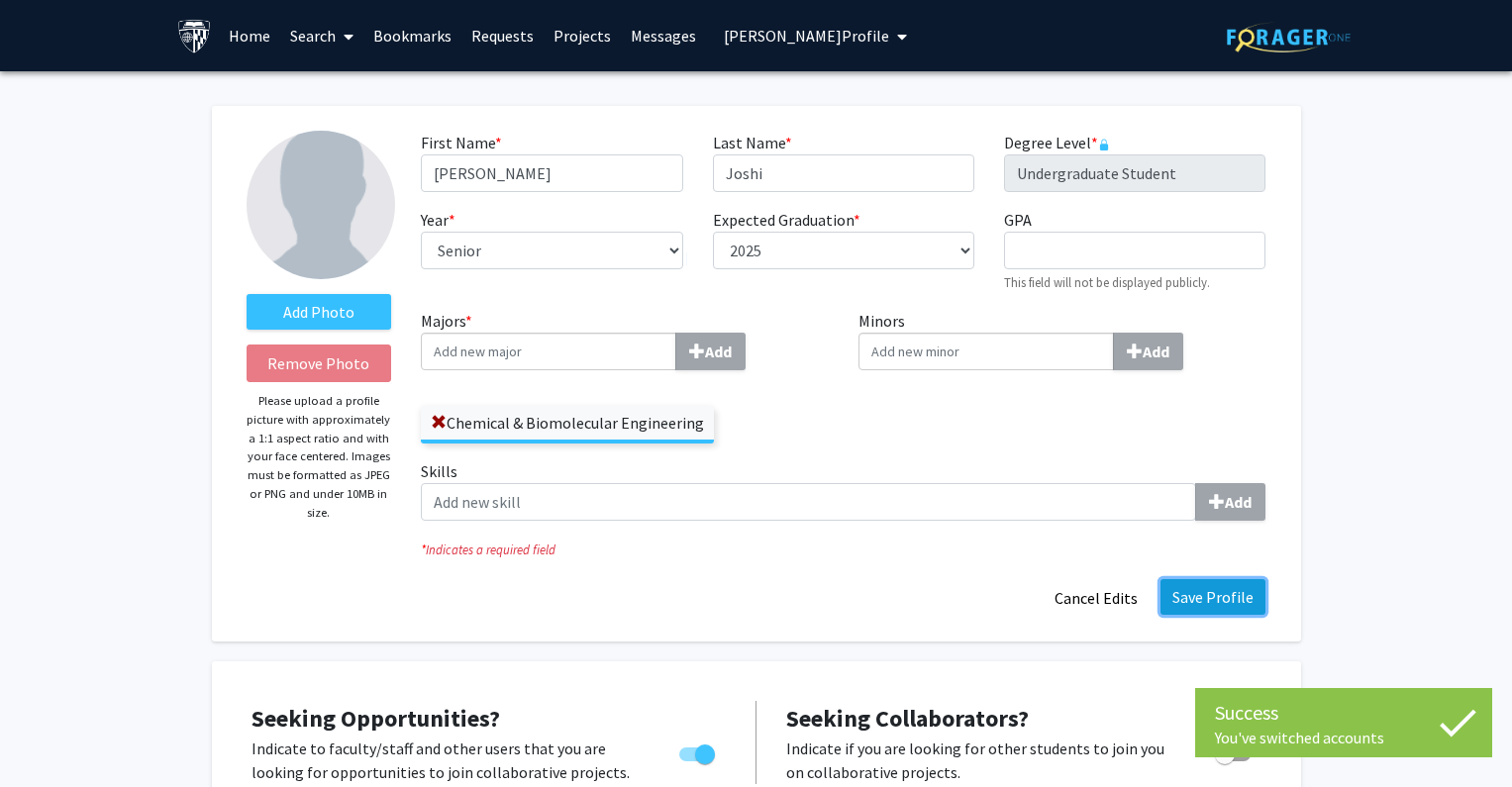 click on "Save Profile" 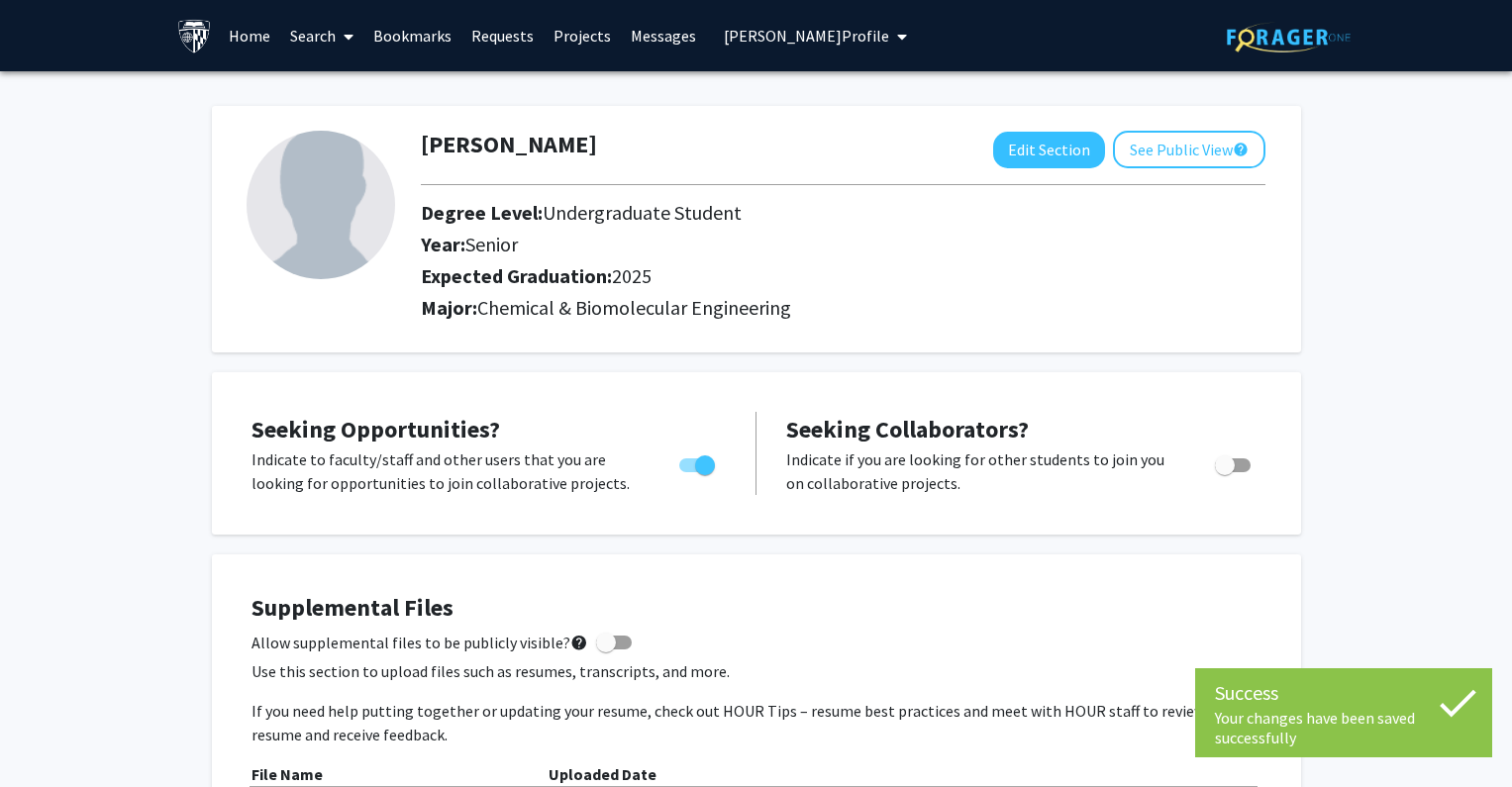 click on "[PERSON_NAME]   Profile" at bounding box center (806, 36) 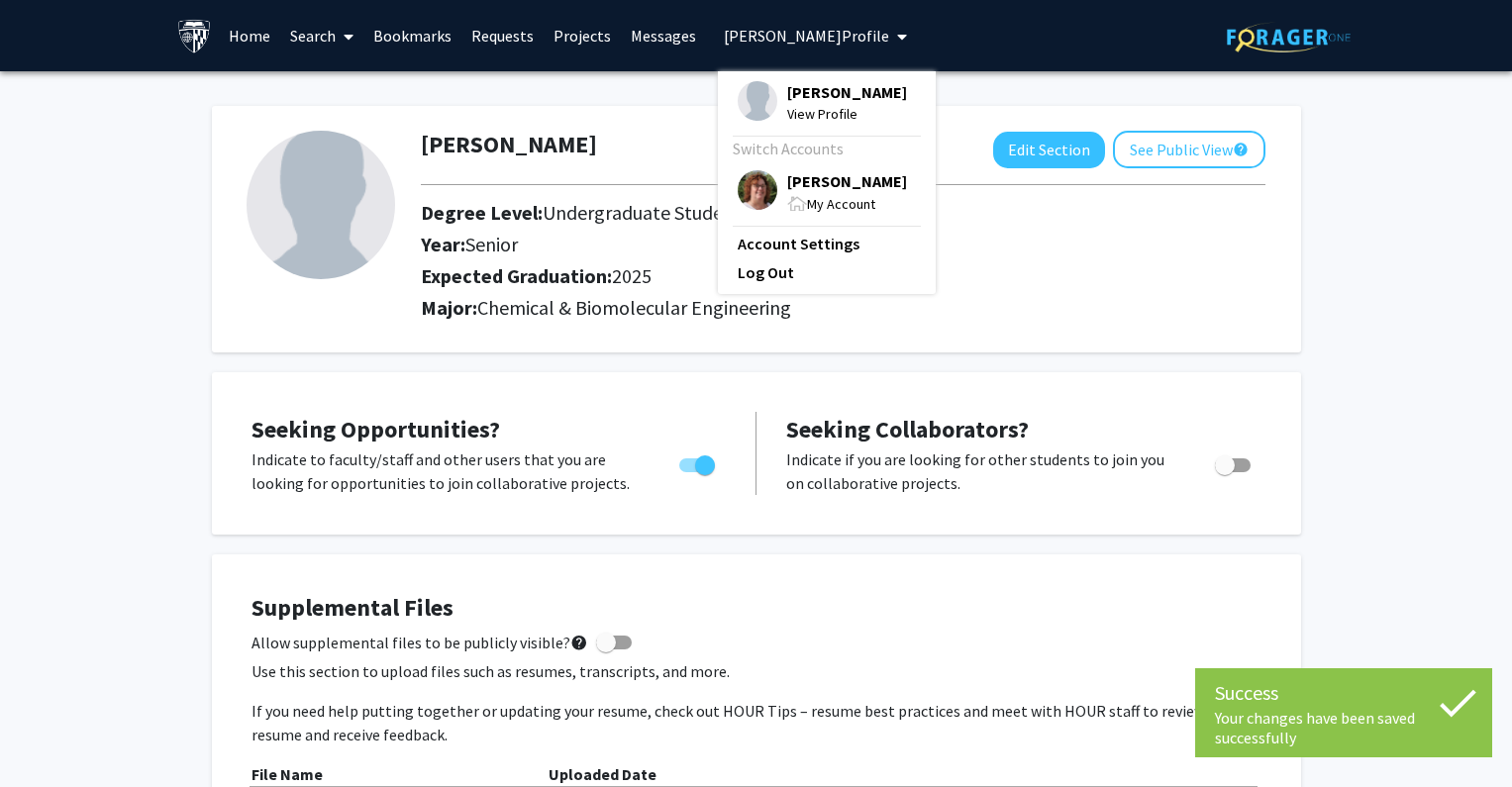 click at bounding box center (797, 203) 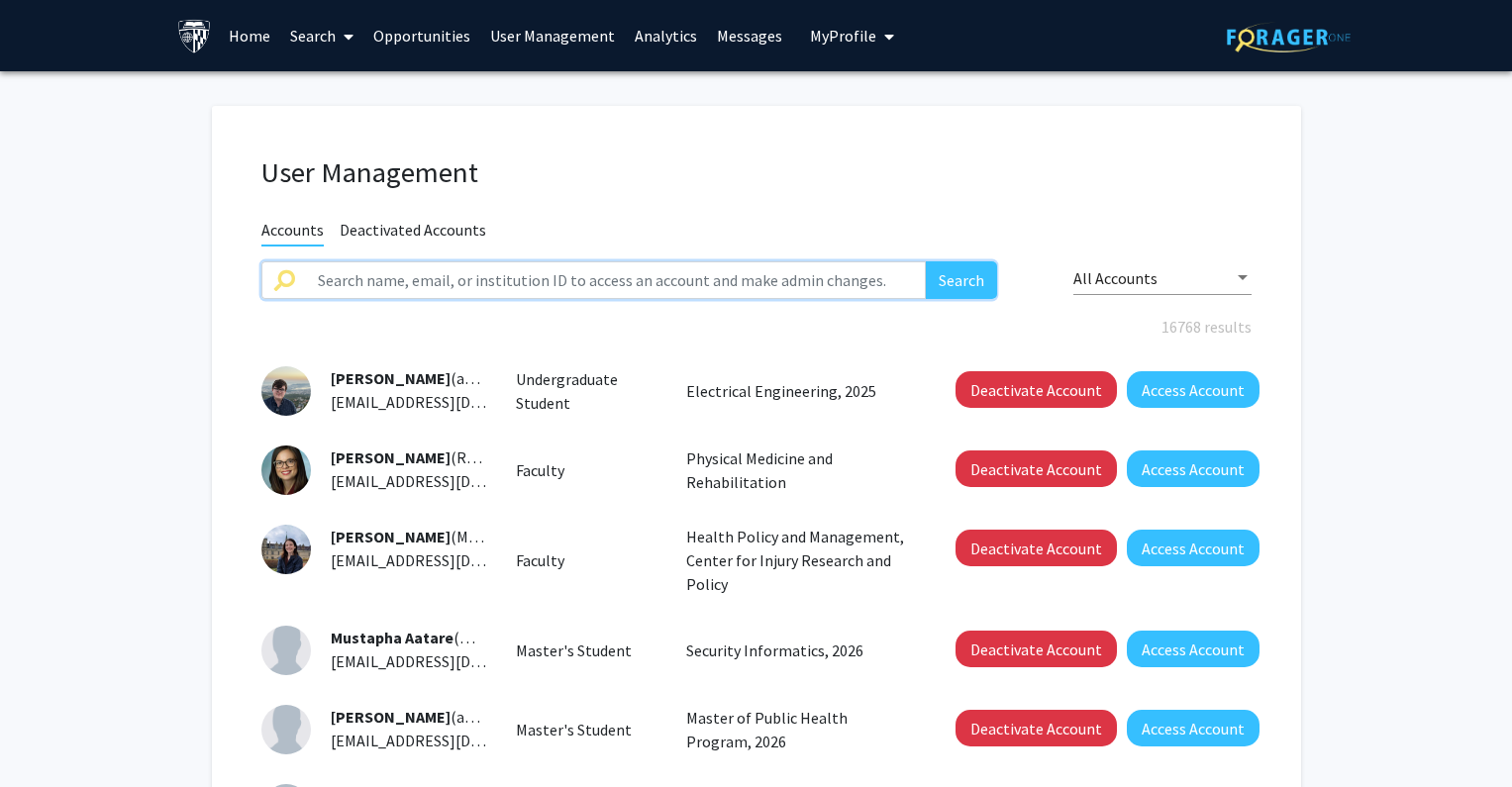 click 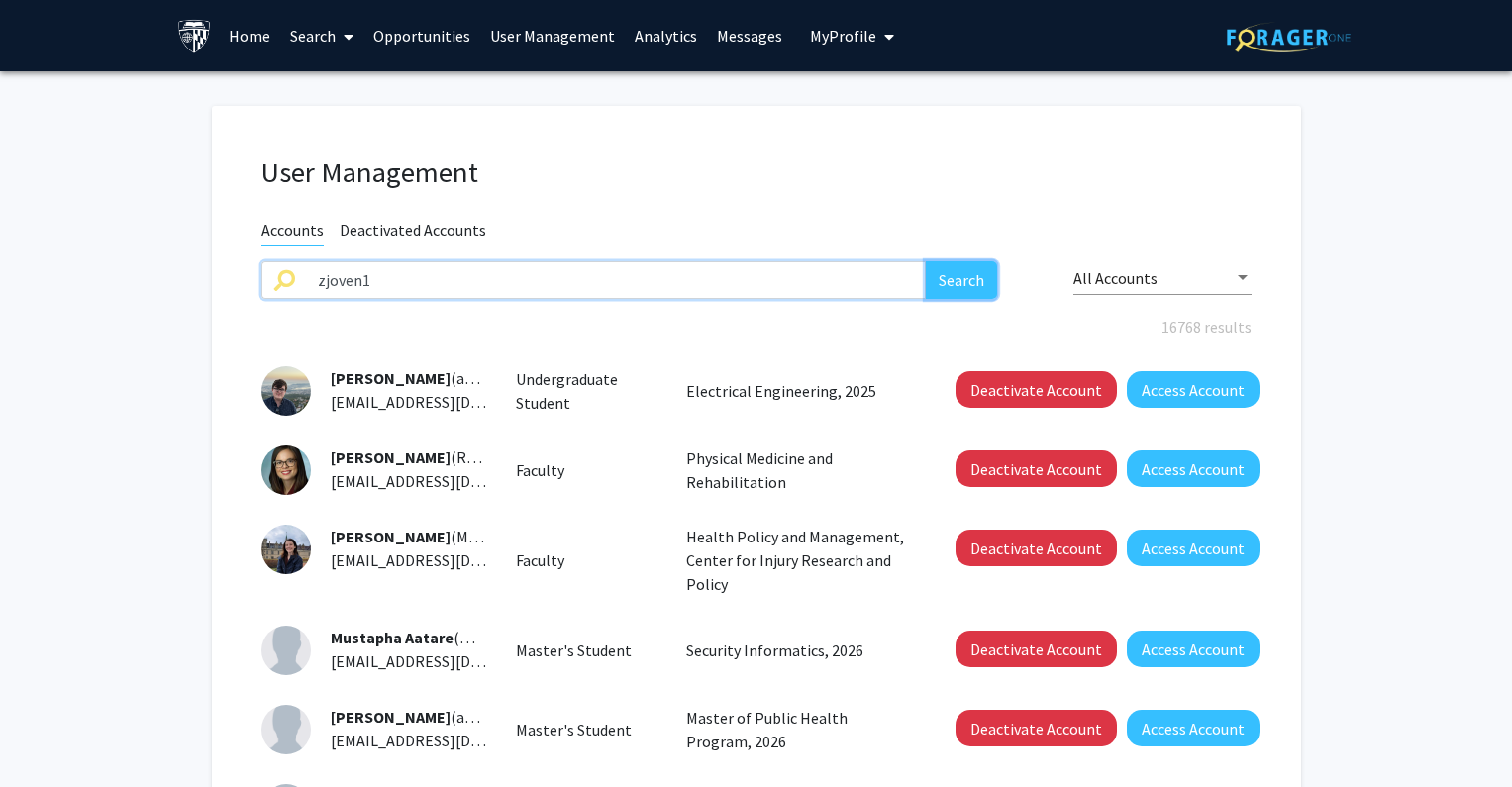 click on "Search" 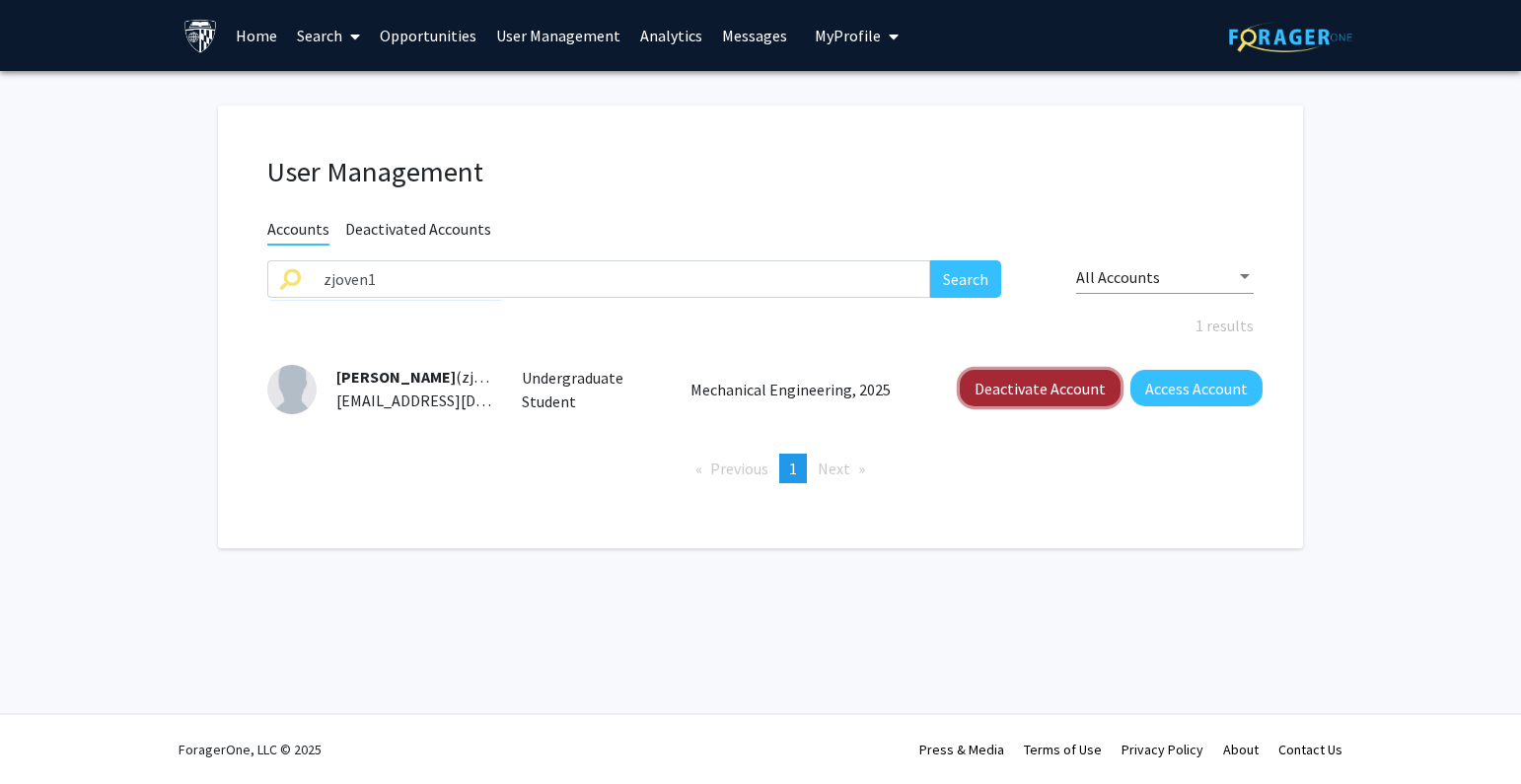 click on "Deactivate Account" 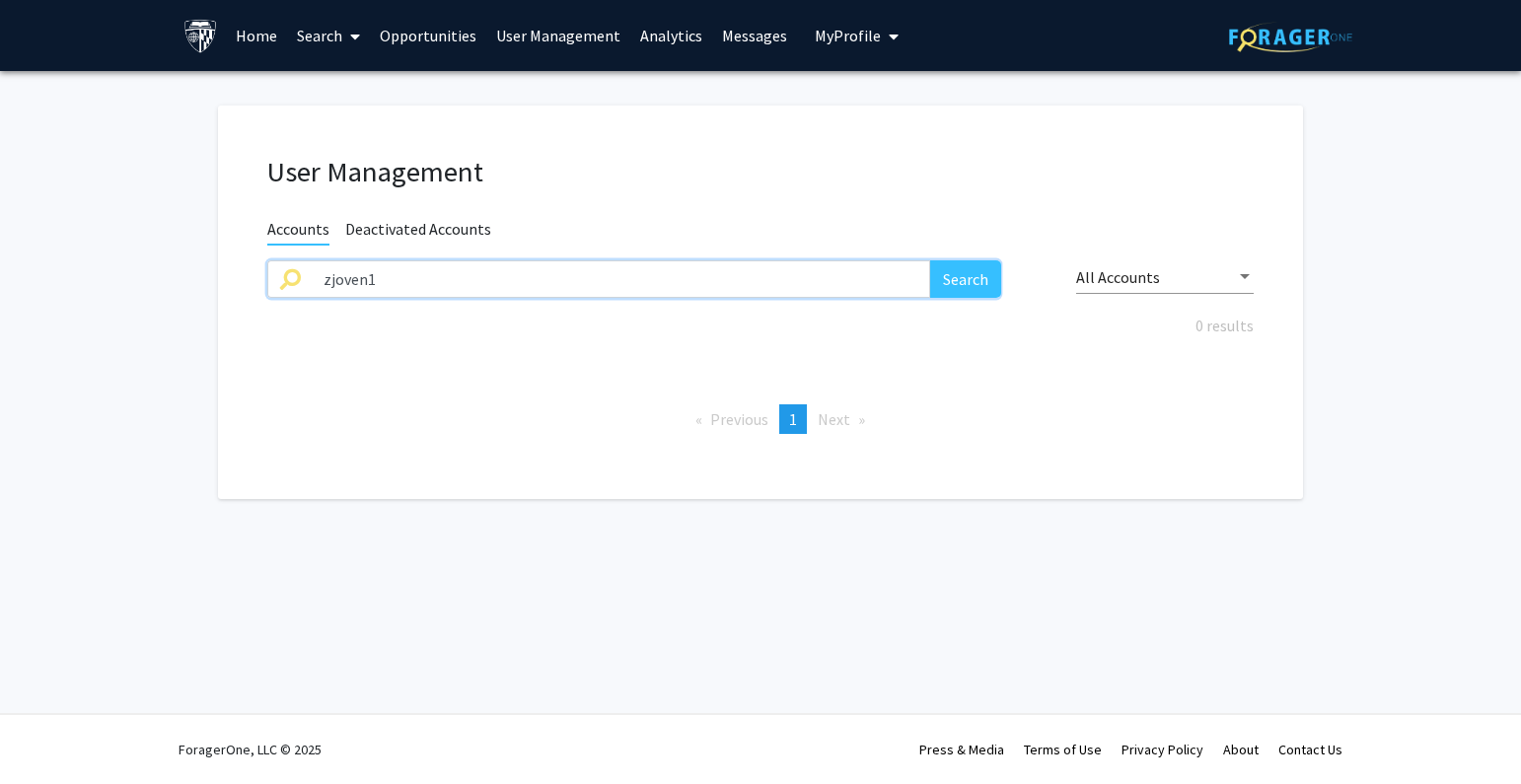 drag, startPoint x: 453, startPoint y: 289, endPoint x: 544, endPoint y: 272, distance: 92.57429 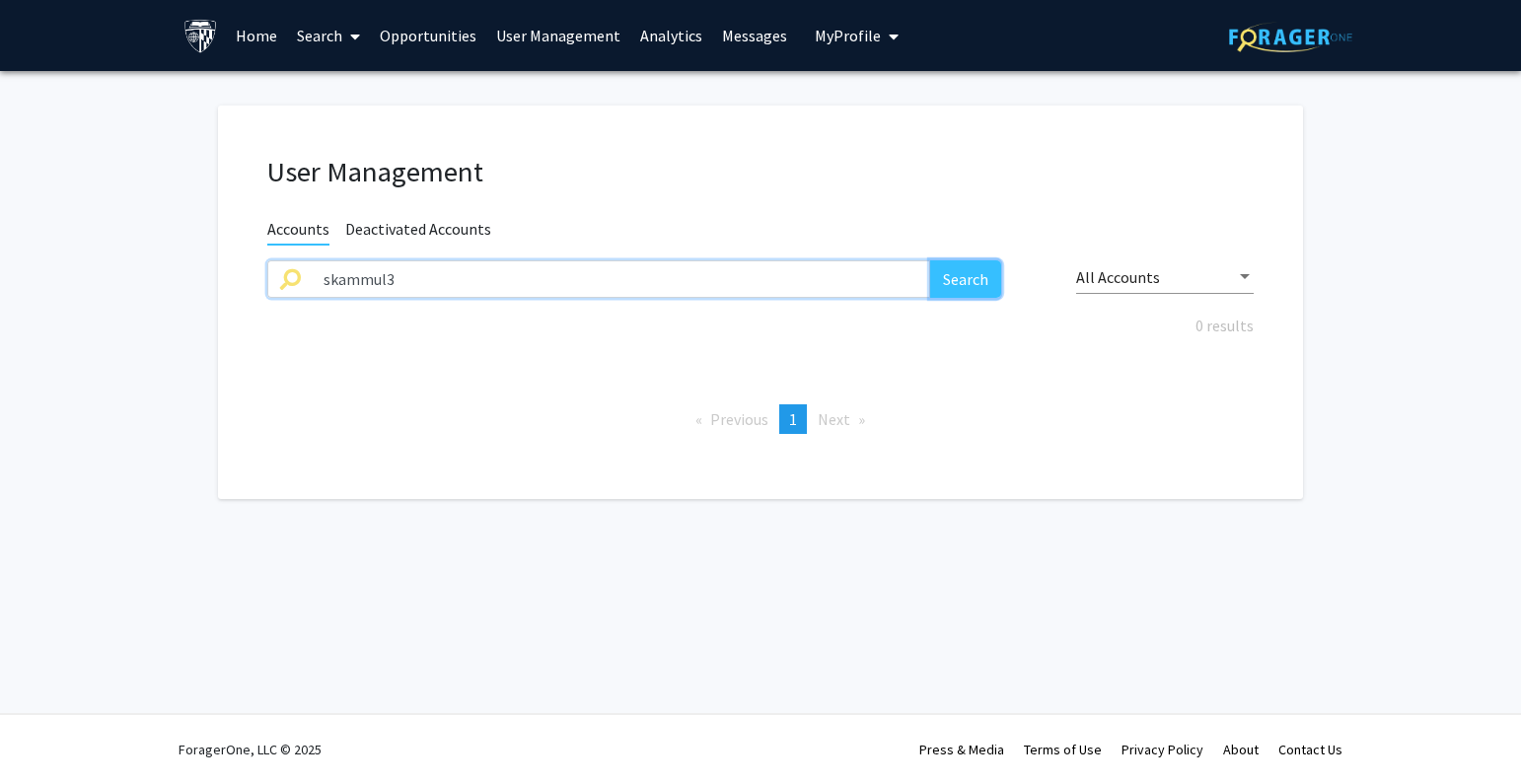 click on "Search" 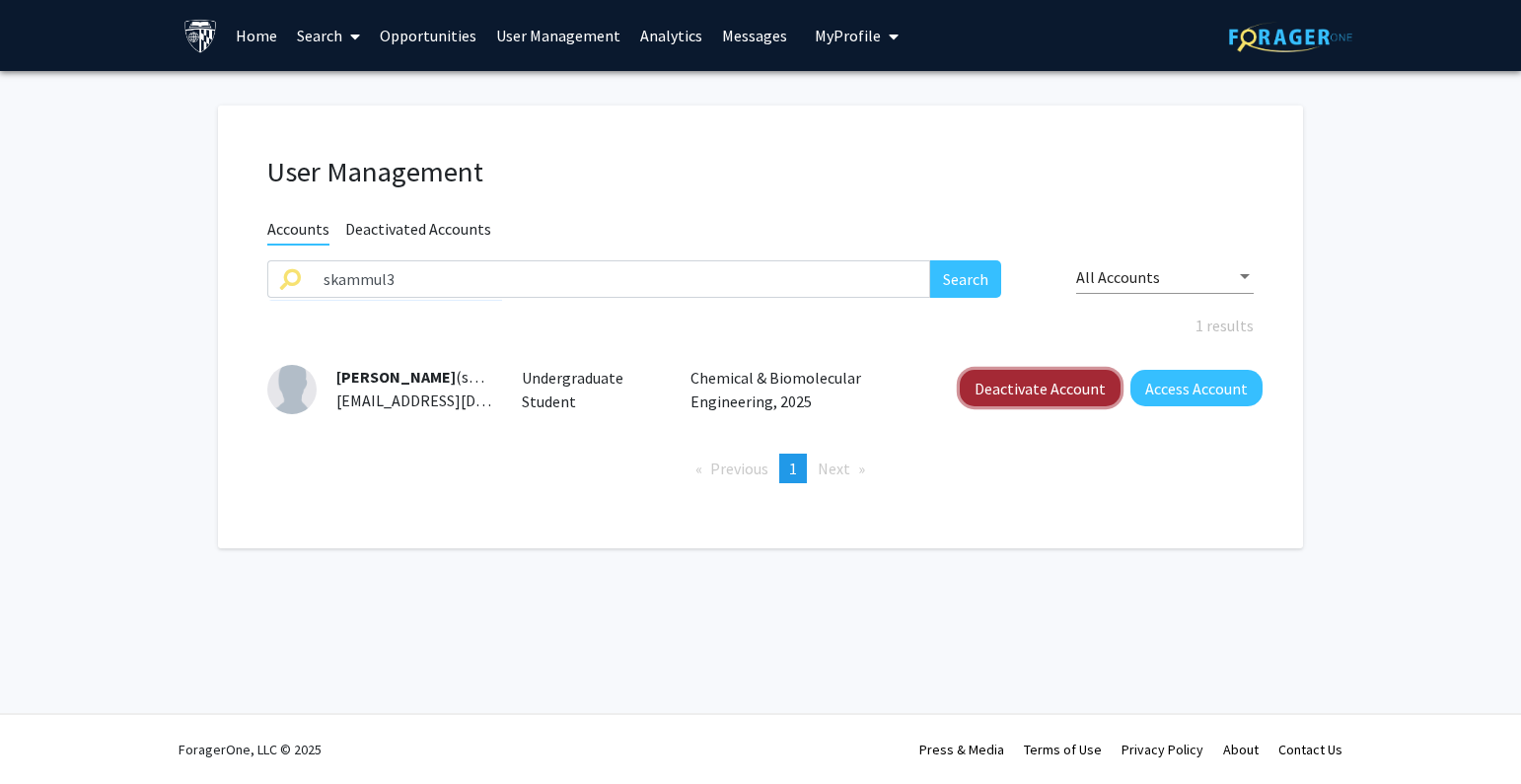 click on "Deactivate Account" 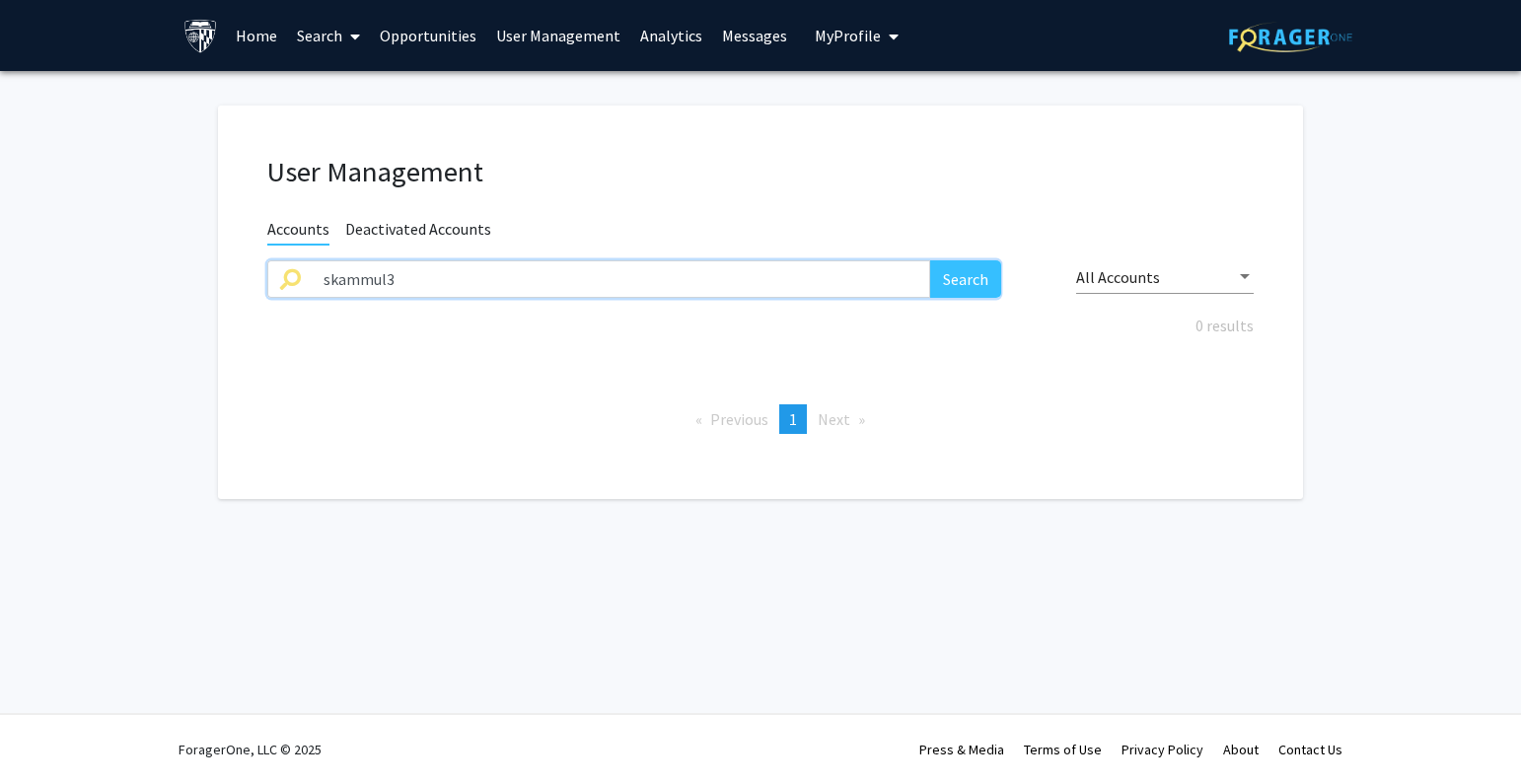 drag, startPoint x: 414, startPoint y: 275, endPoint x: 524, endPoint y: 256, distance: 111.62885 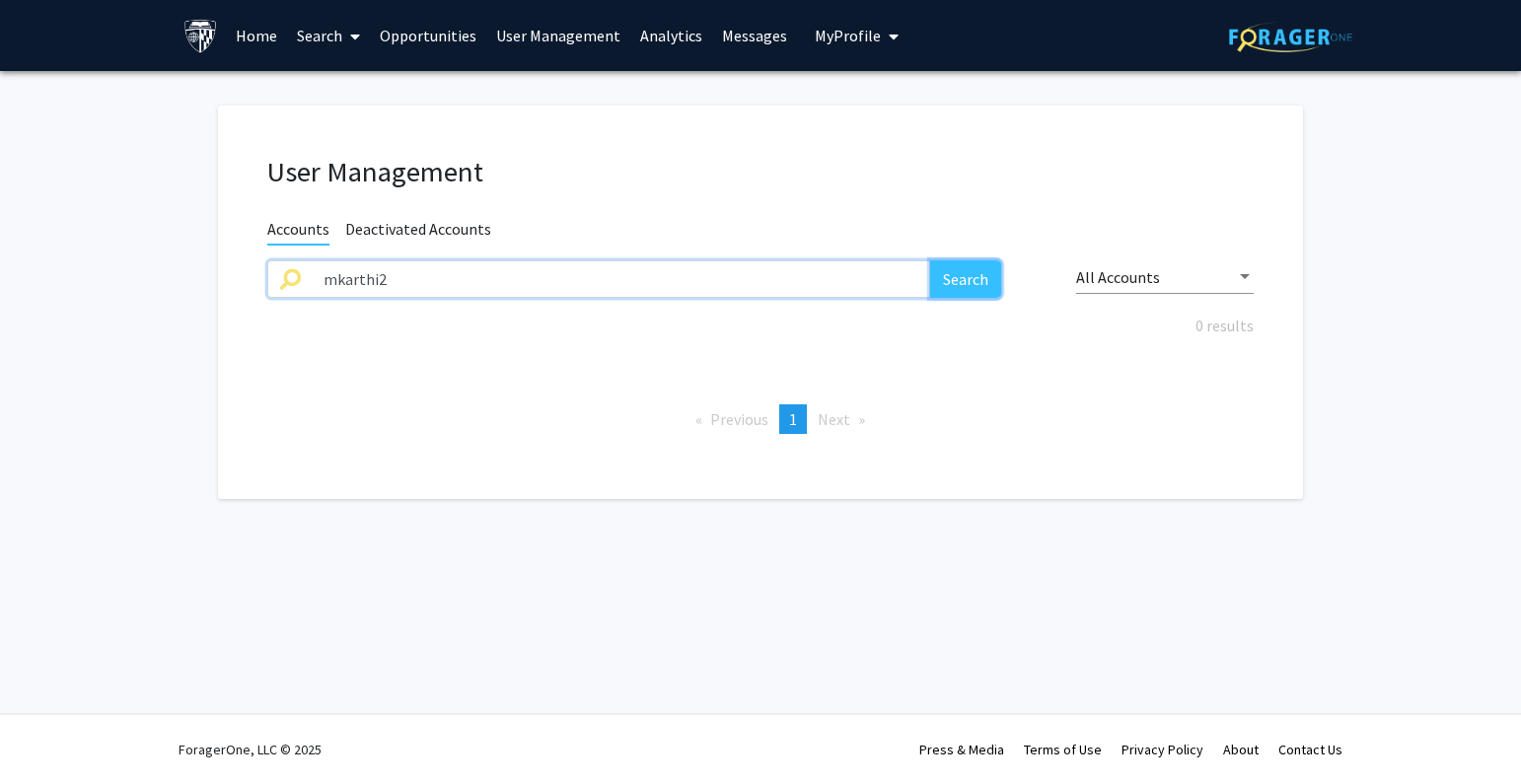 click on "Search" 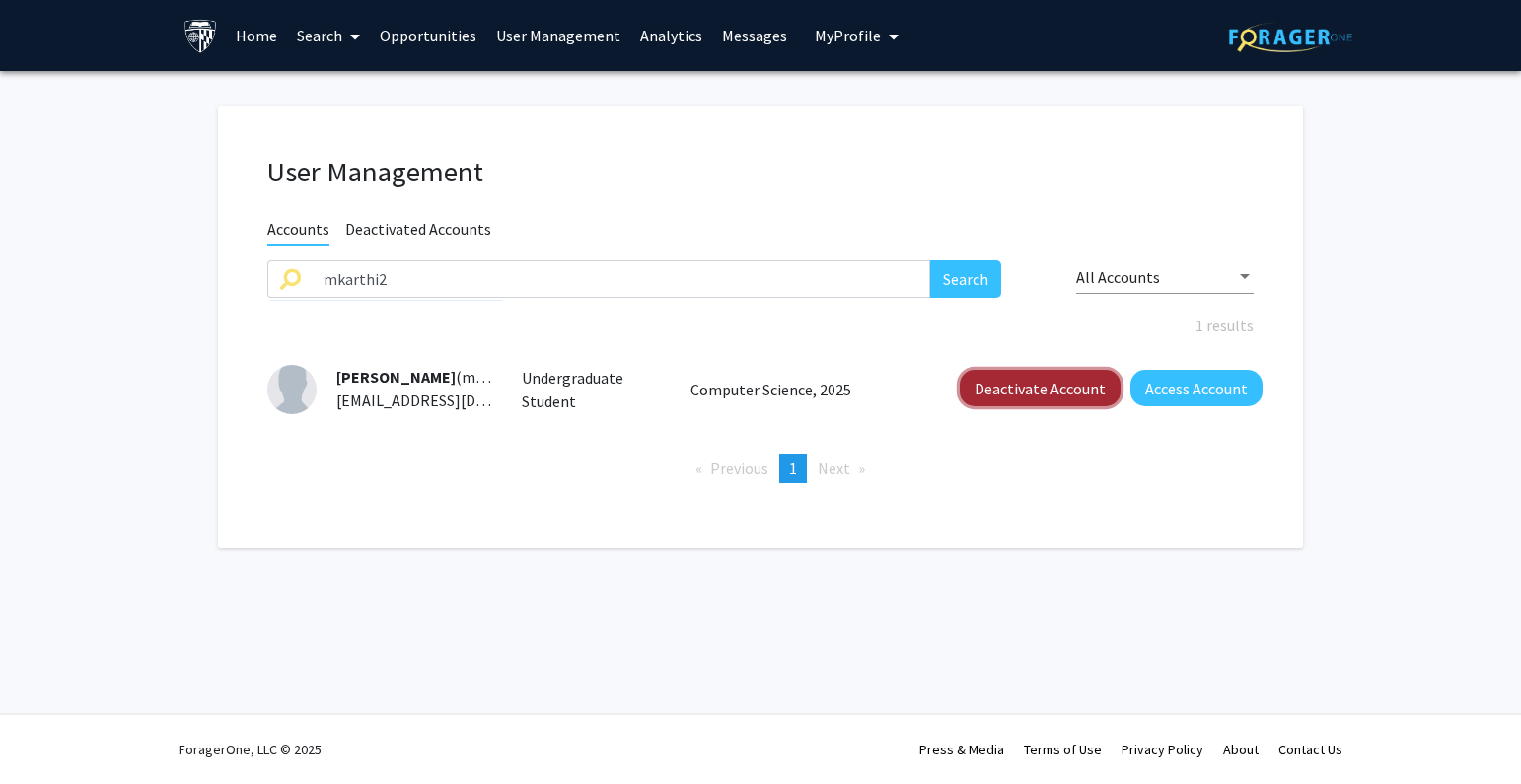 click on "Deactivate Account" 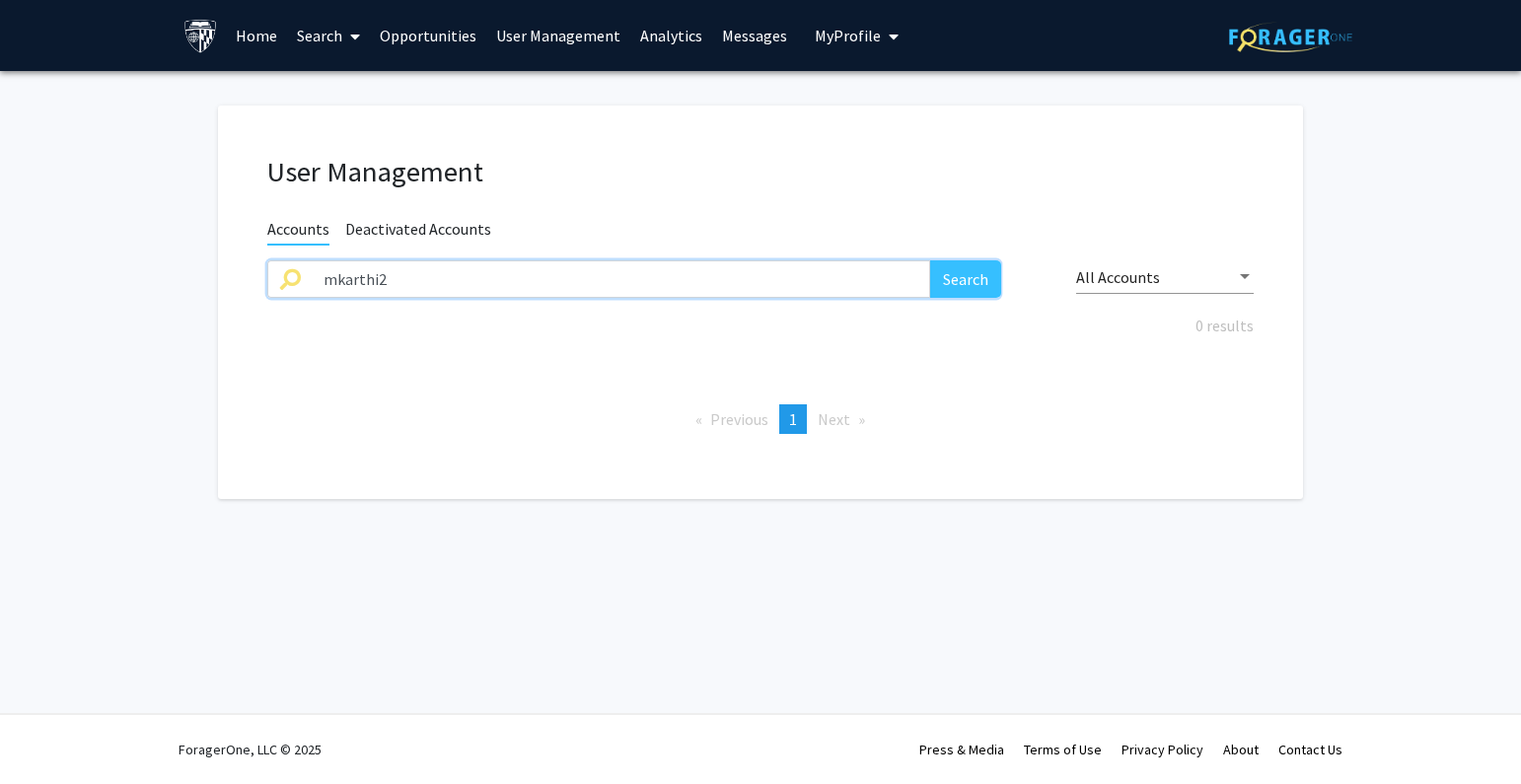 drag, startPoint x: 545, startPoint y: 265, endPoint x: 180, endPoint y: 290, distance: 365.85516 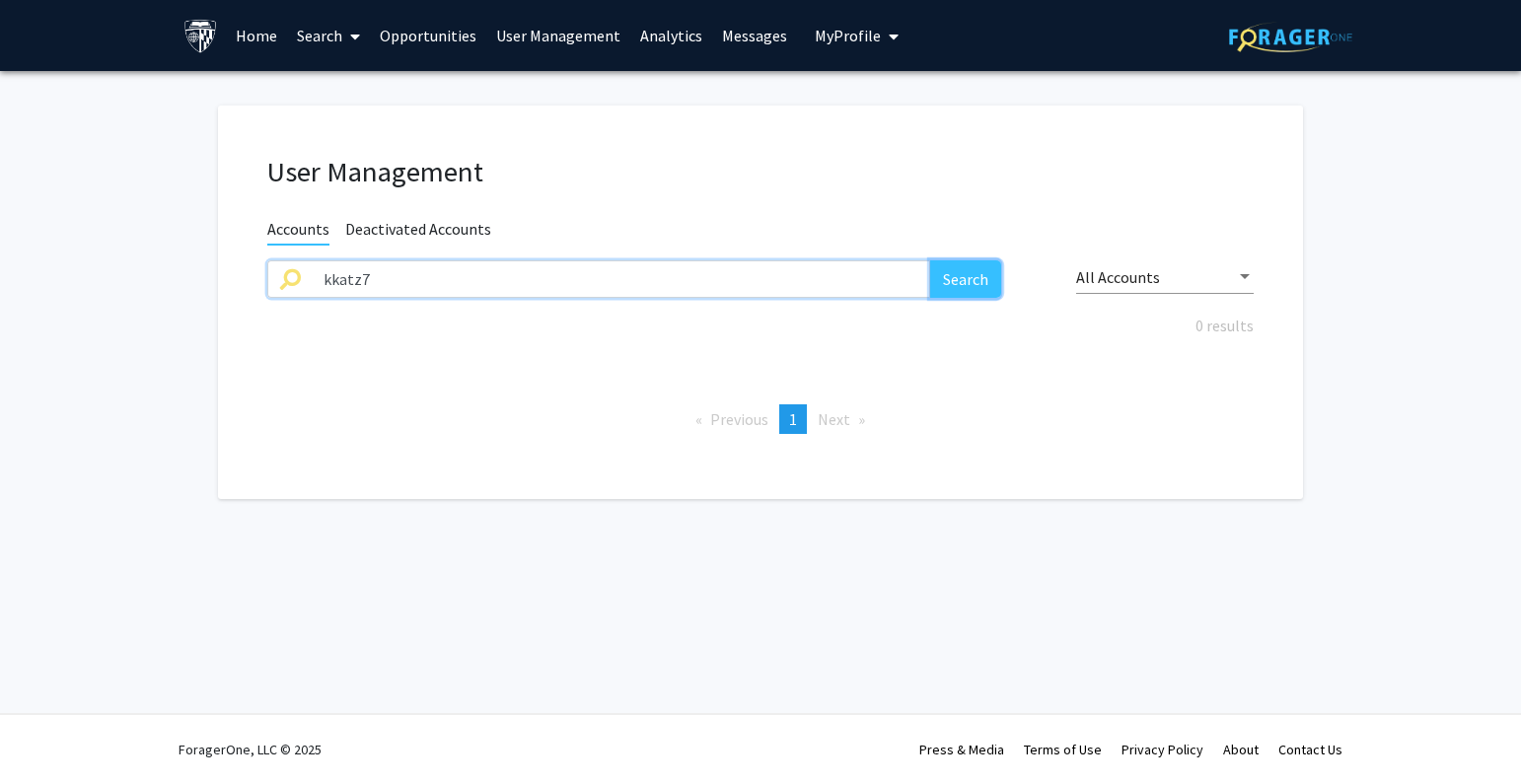 click on "Search" 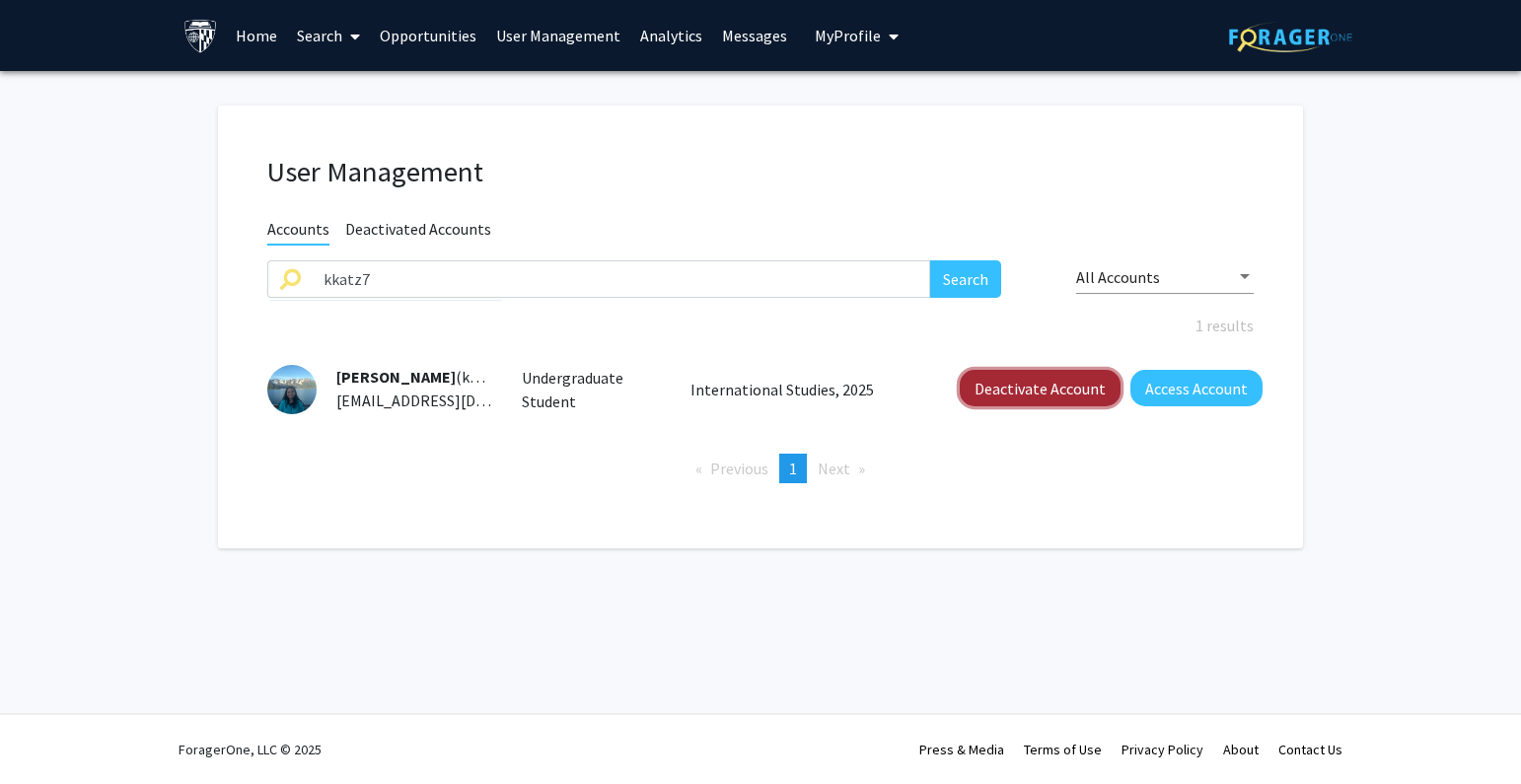 click on "Deactivate Account" 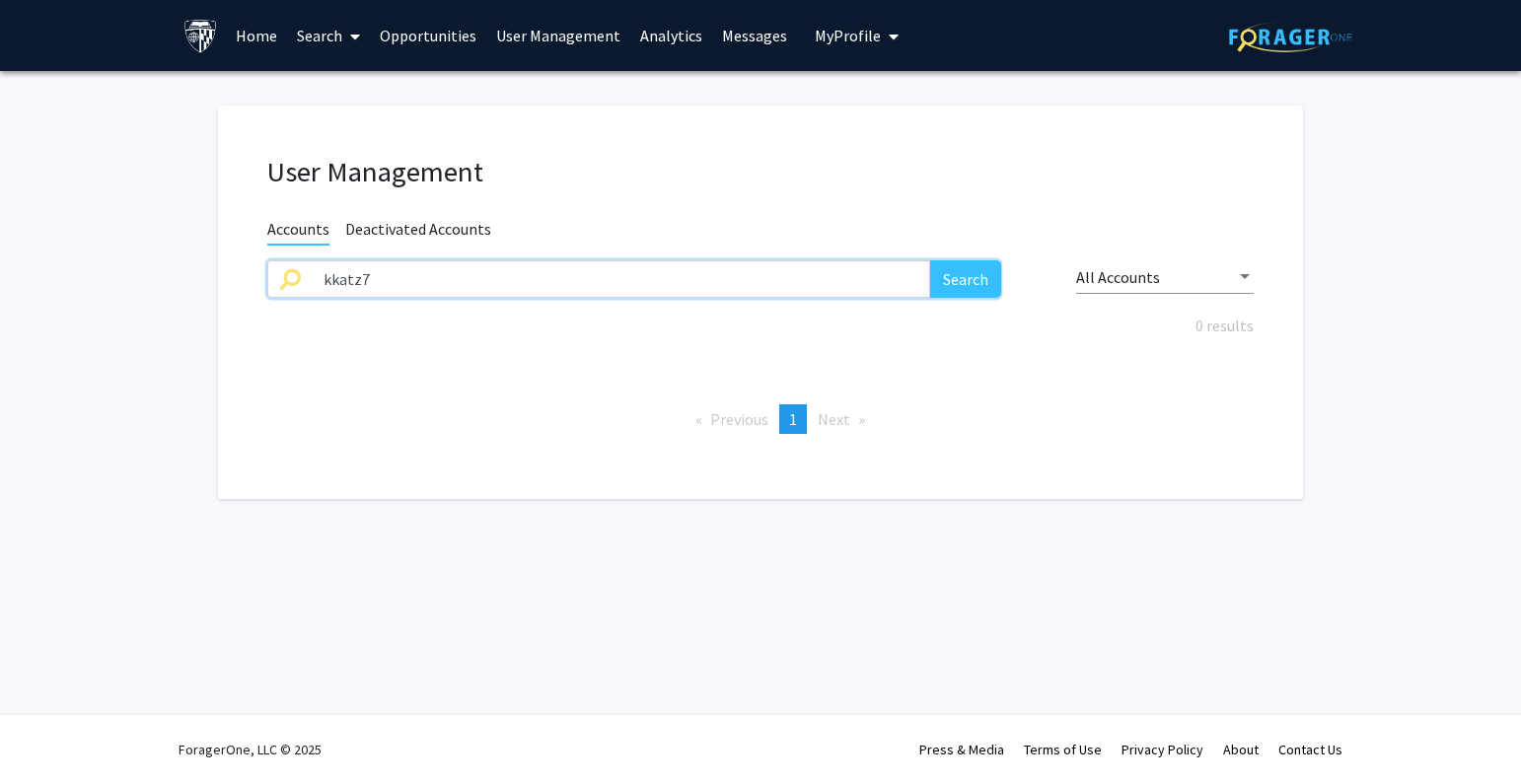 drag, startPoint x: 338, startPoint y: 278, endPoint x: 229, endPoint y: 281, distance: 109.041277 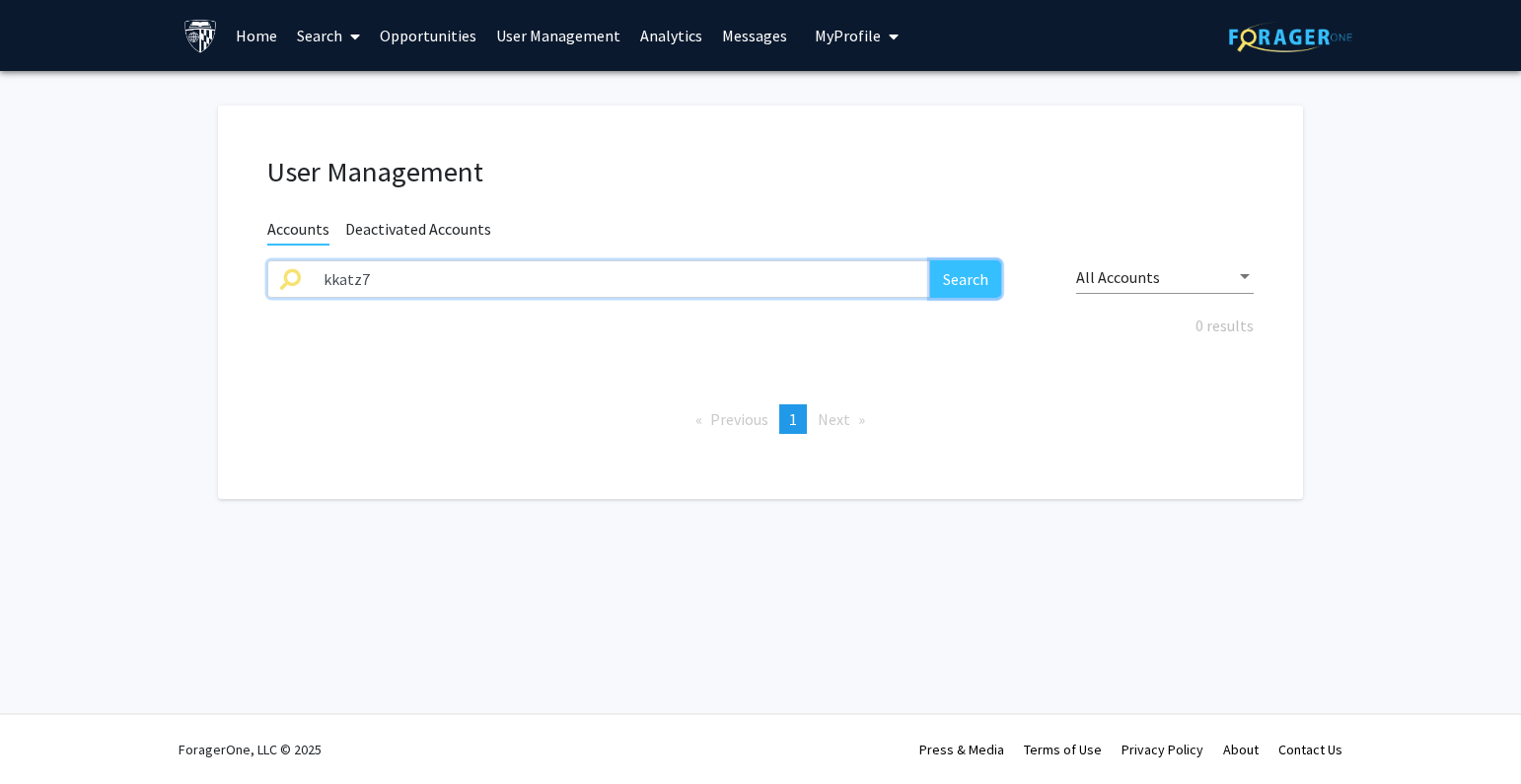 click on "Search" 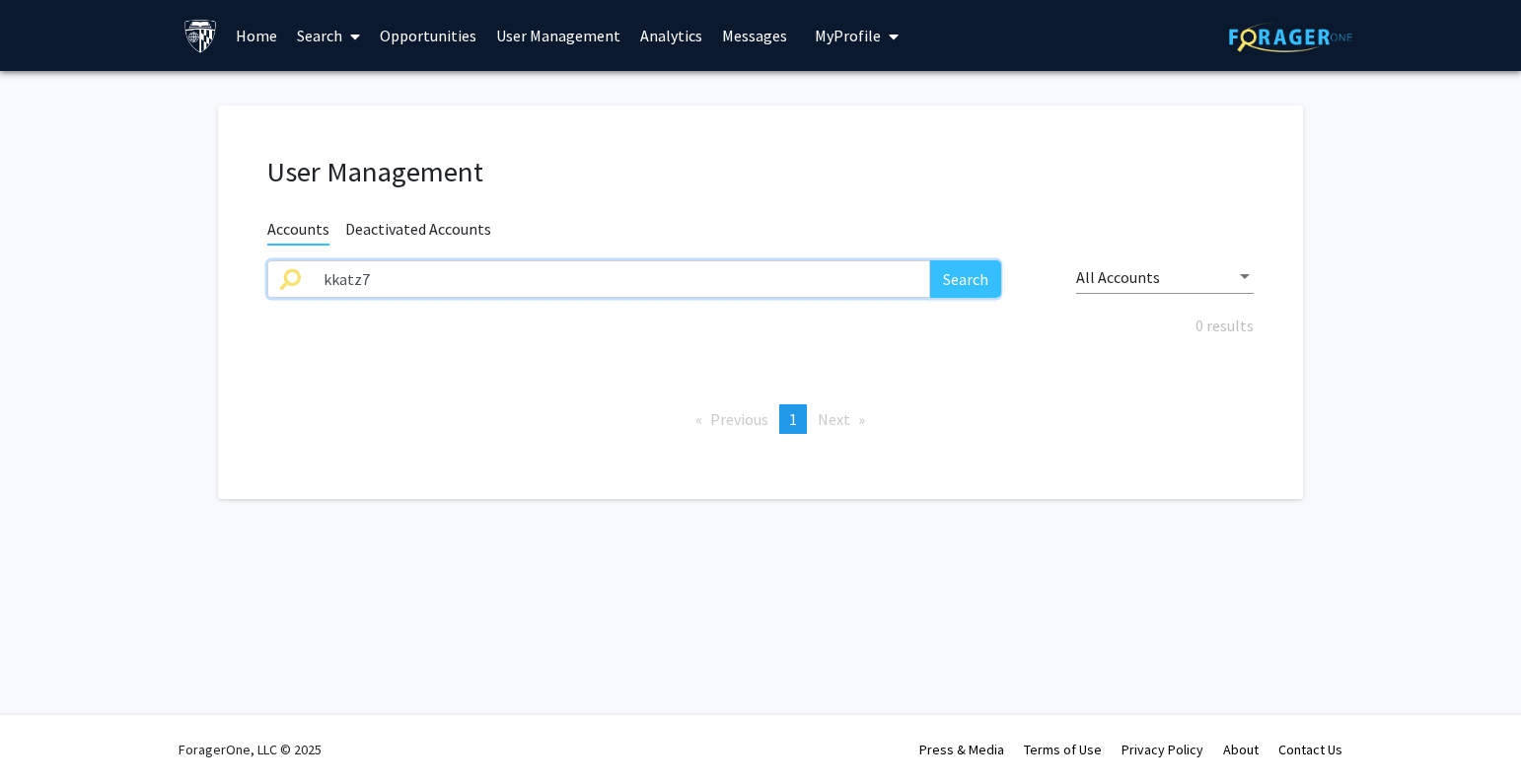 drag, startPoint x: 409, startPoint y: 272, endPoint x: 452, endPoint y: 279, distance: 43.56604 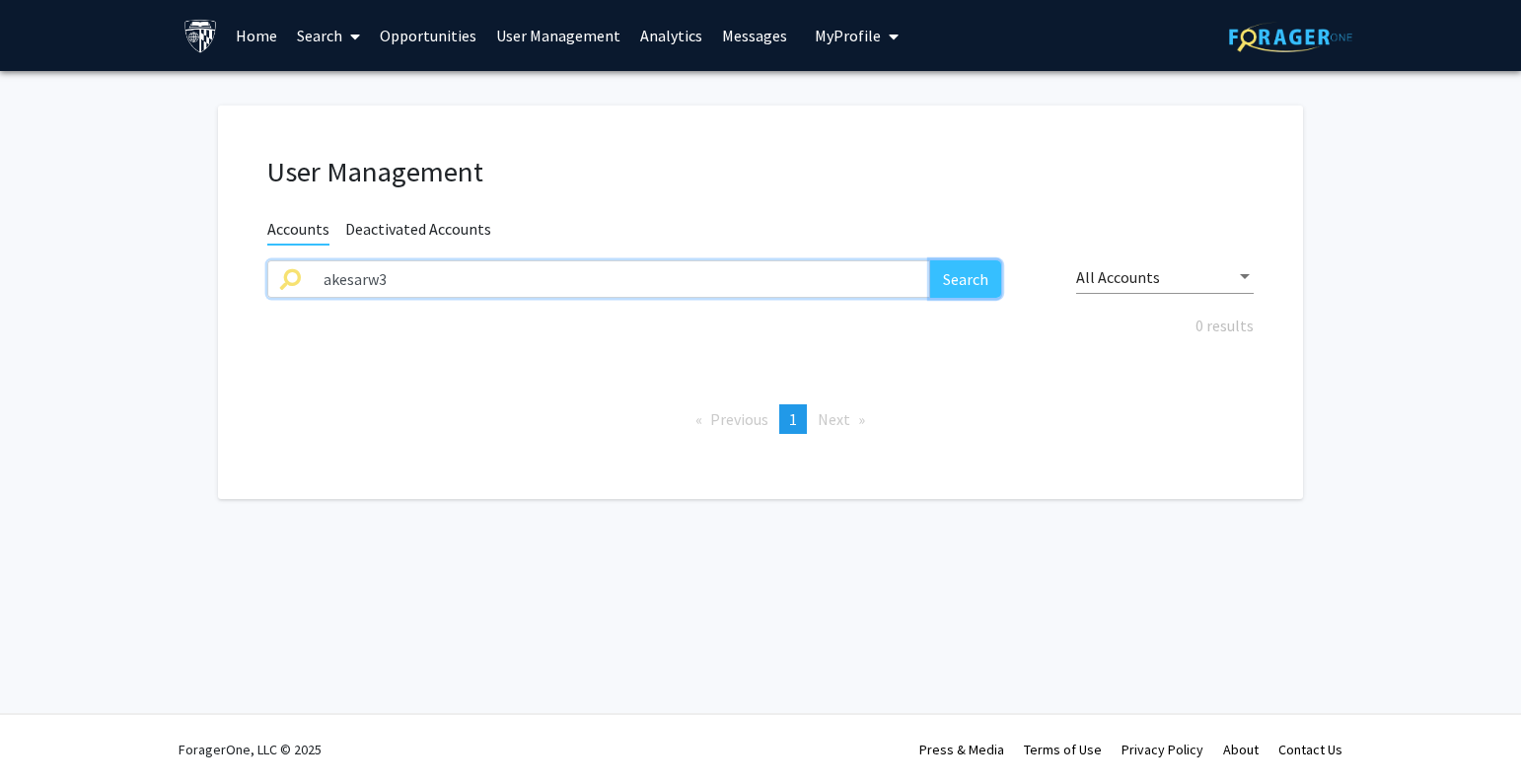 click on "Search" 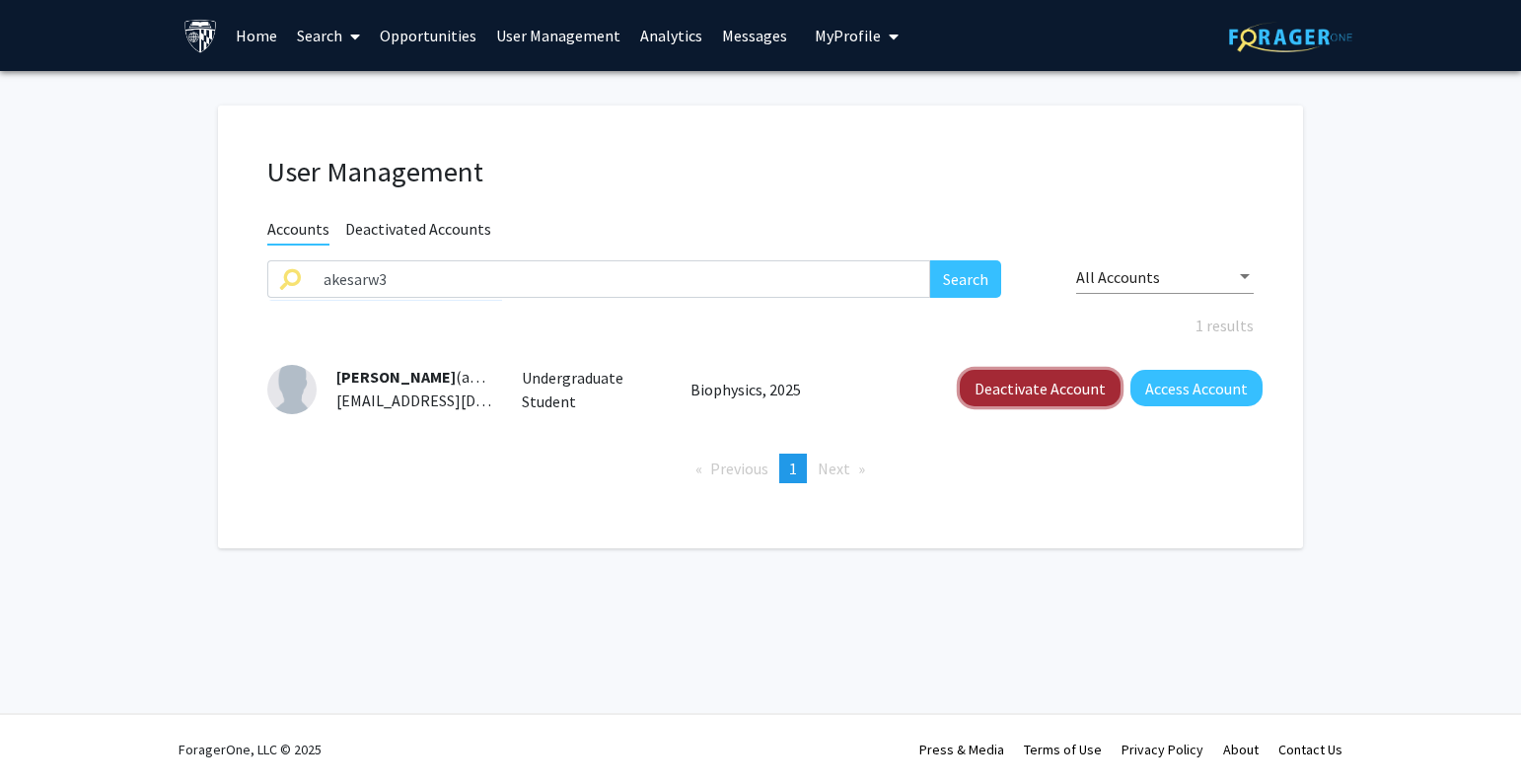 click on "Deactivate Account" 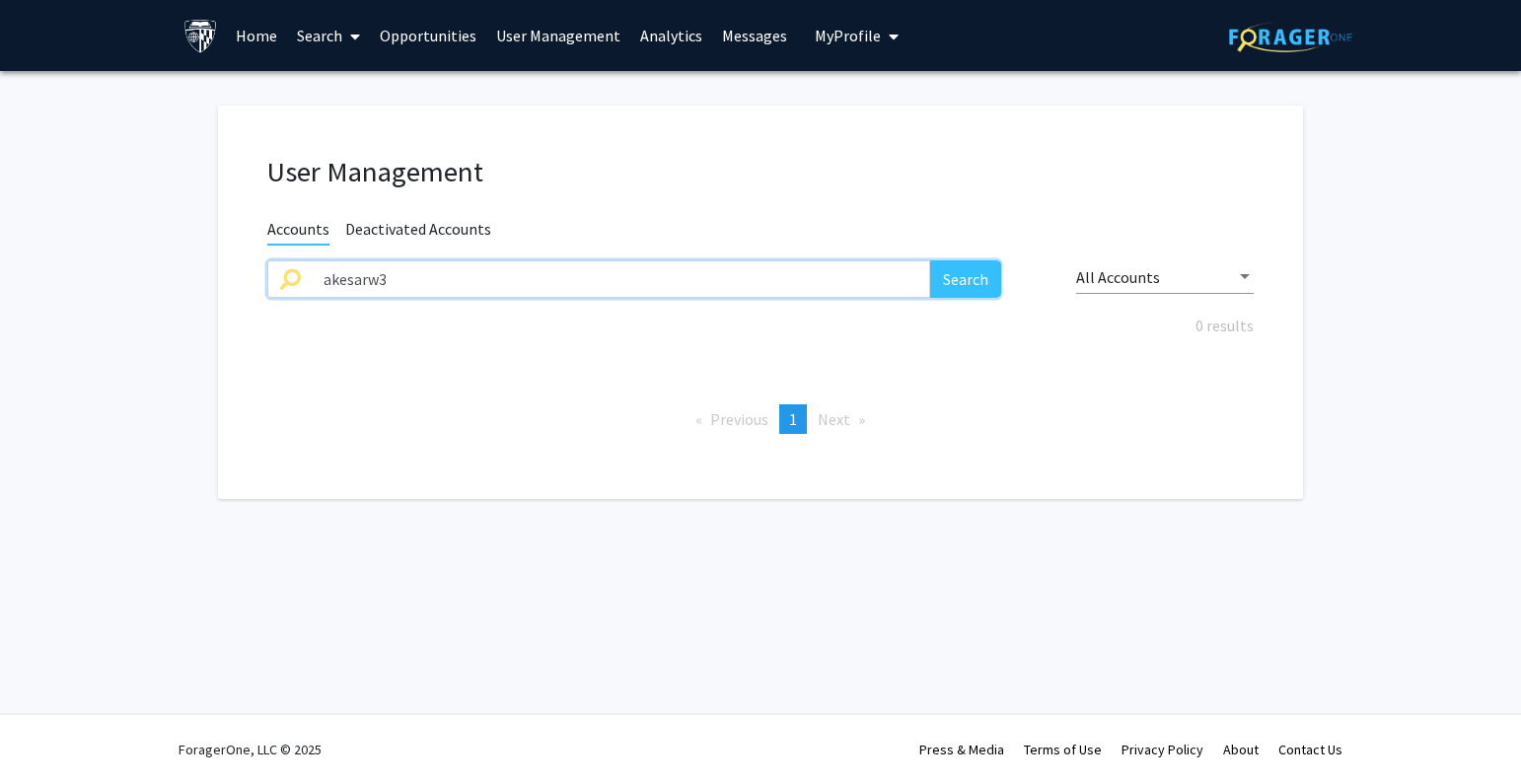 drag, startPoint x: 463, startPoint y: 280, endPoint x: 125, endPoint y: 292, distance: 338.21295 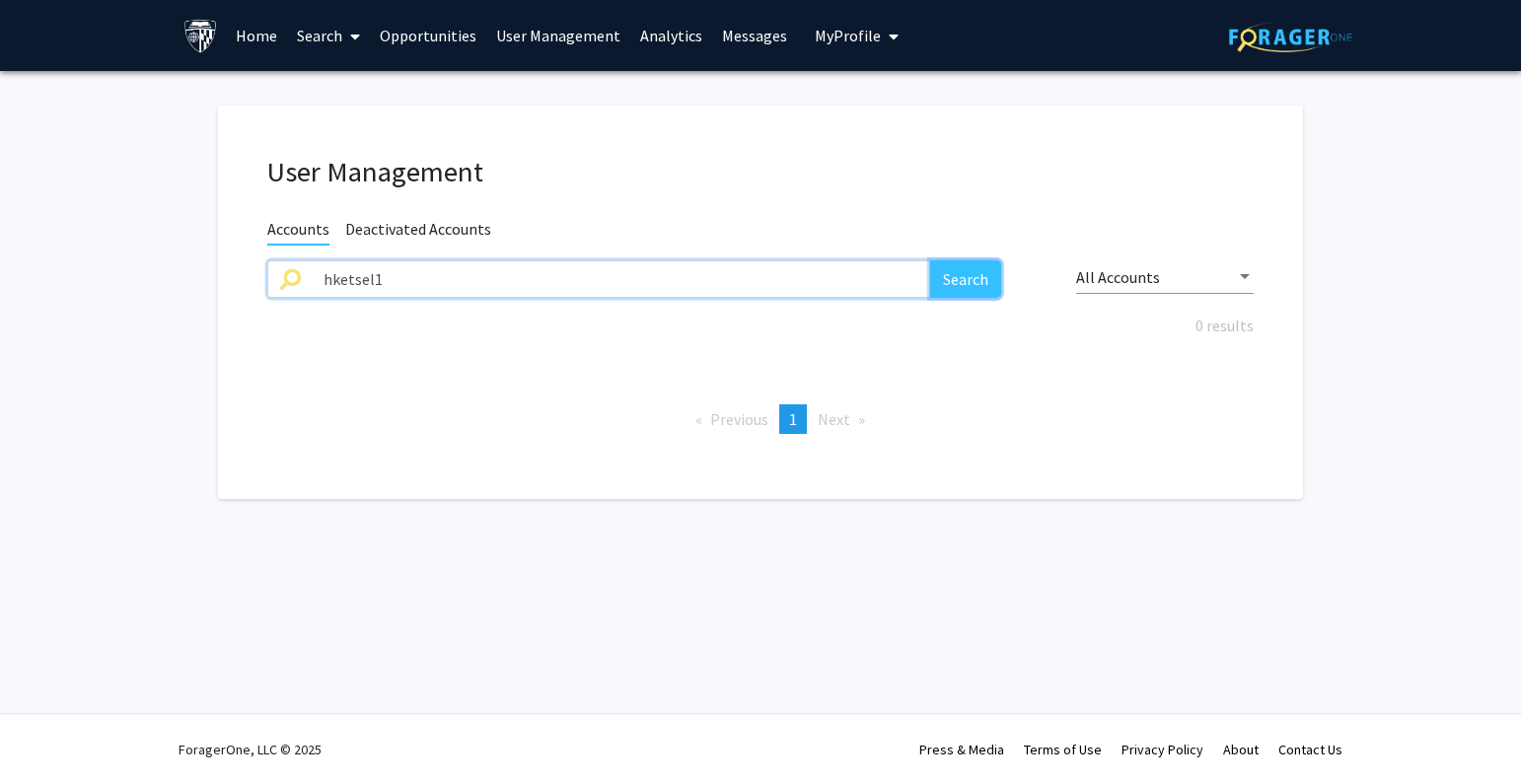 click on "Search" 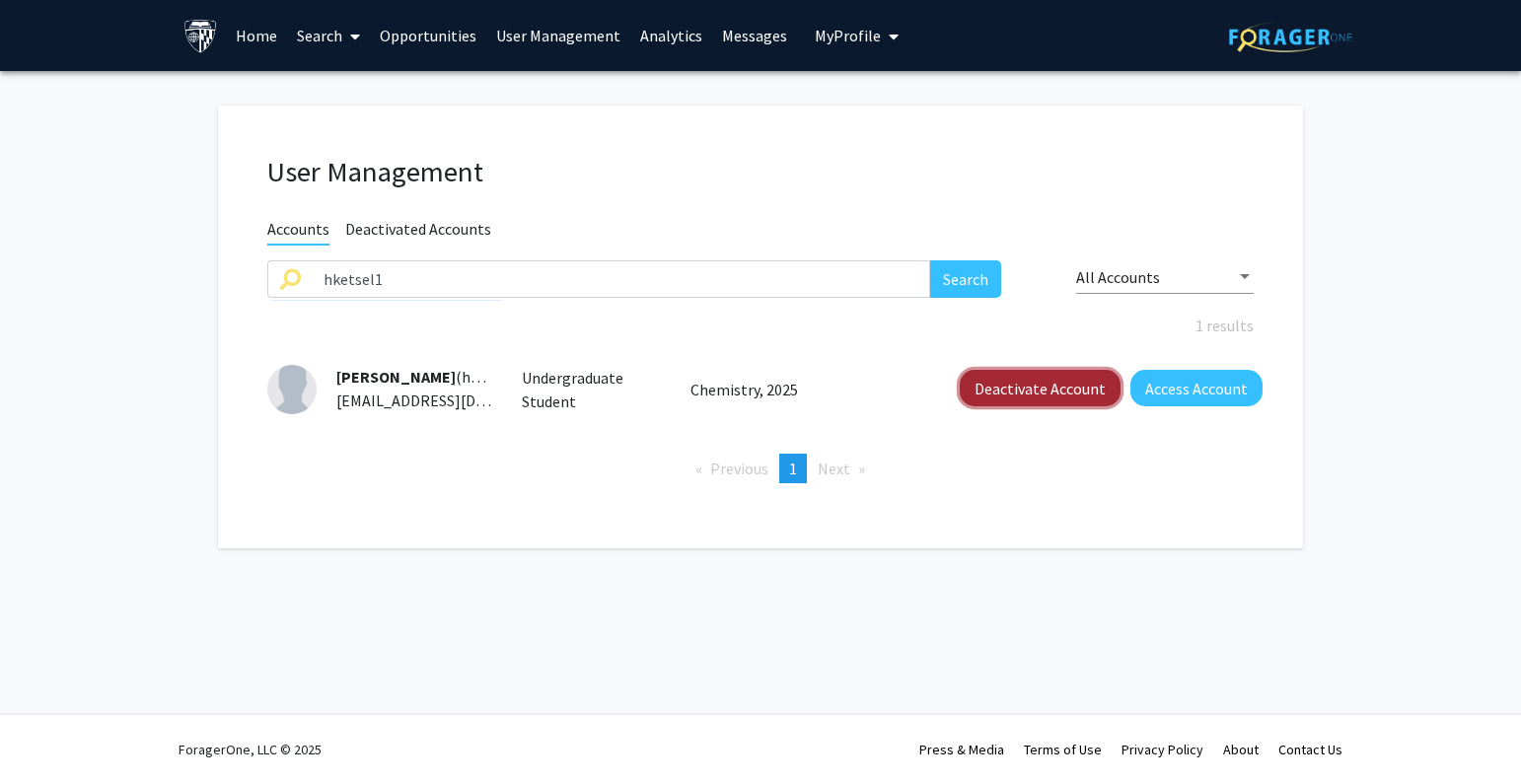 click on "Deactivate Account" 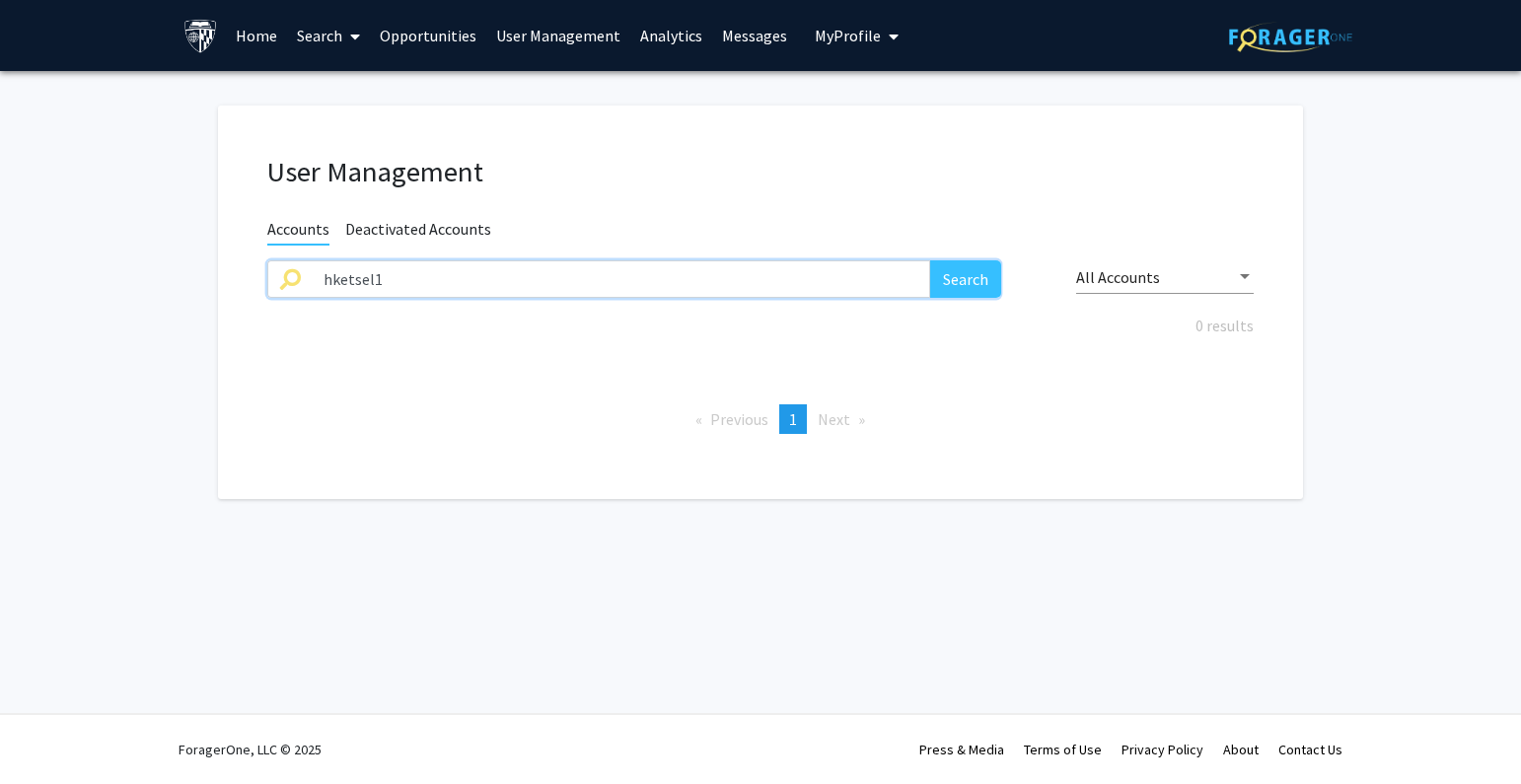 drag, startPoint x: 457, startPoint y: 284, endPoint x: 347, endPoint y: 277, distance: 110.222502 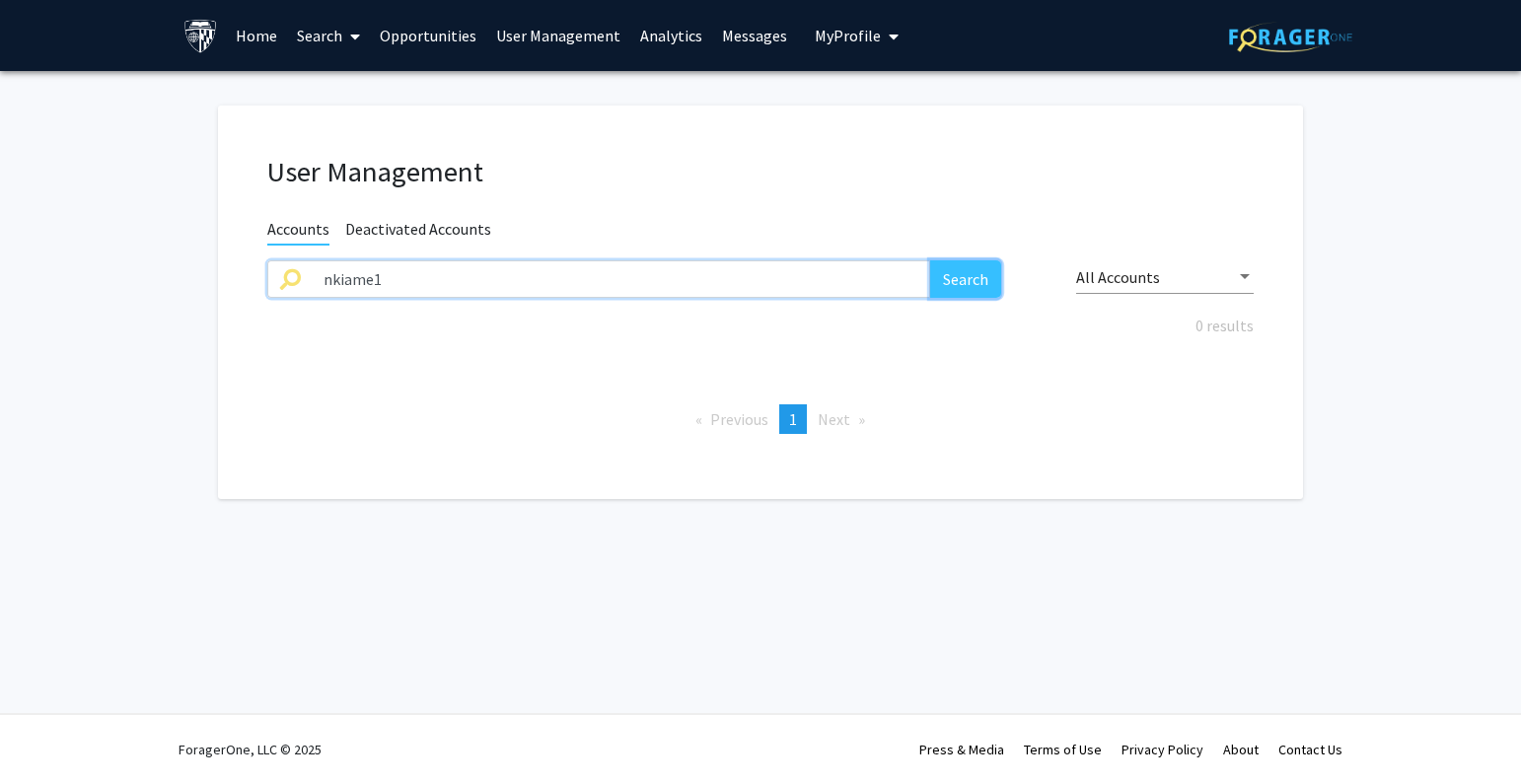 click on "Search" 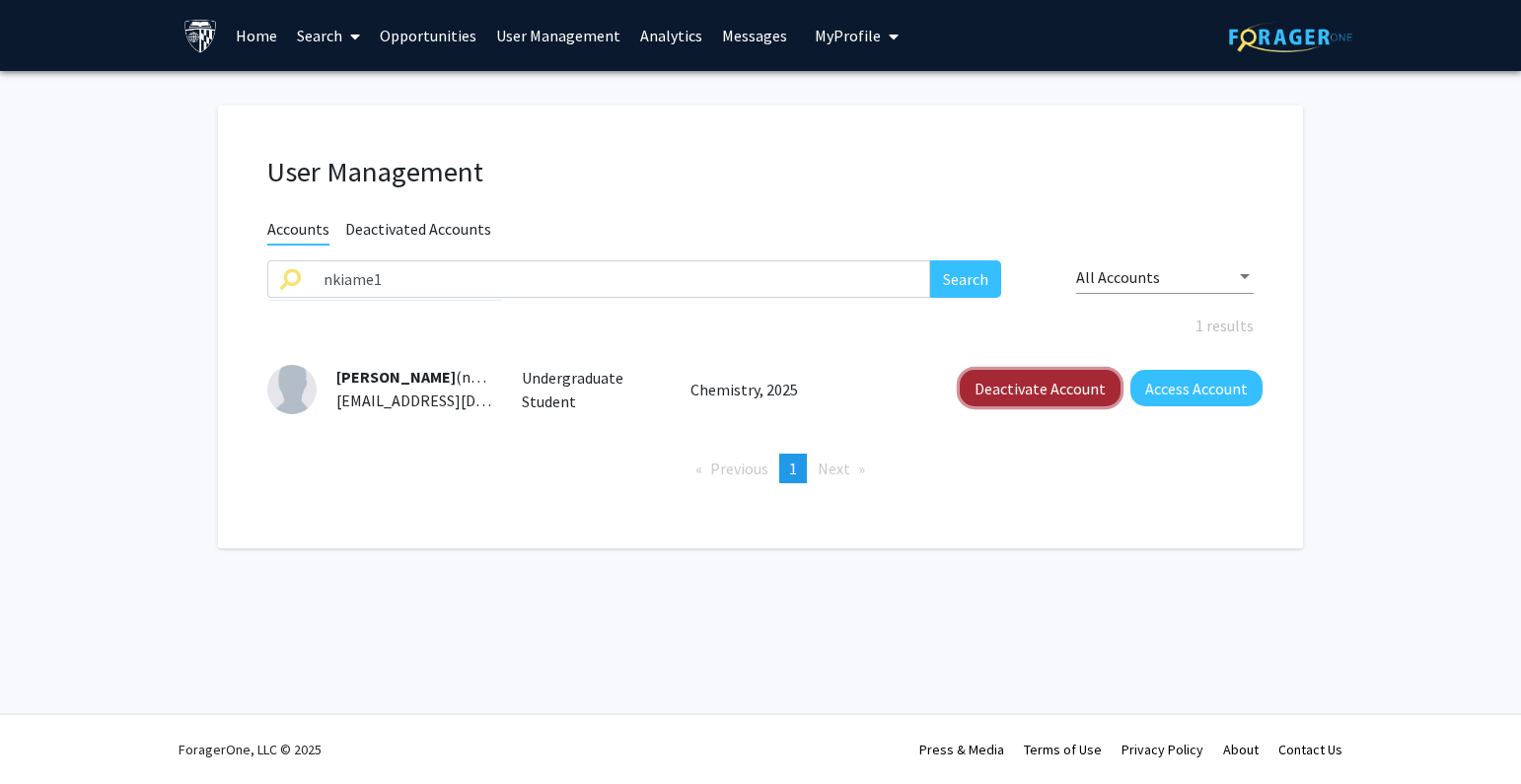 click on "Deactivate Account" 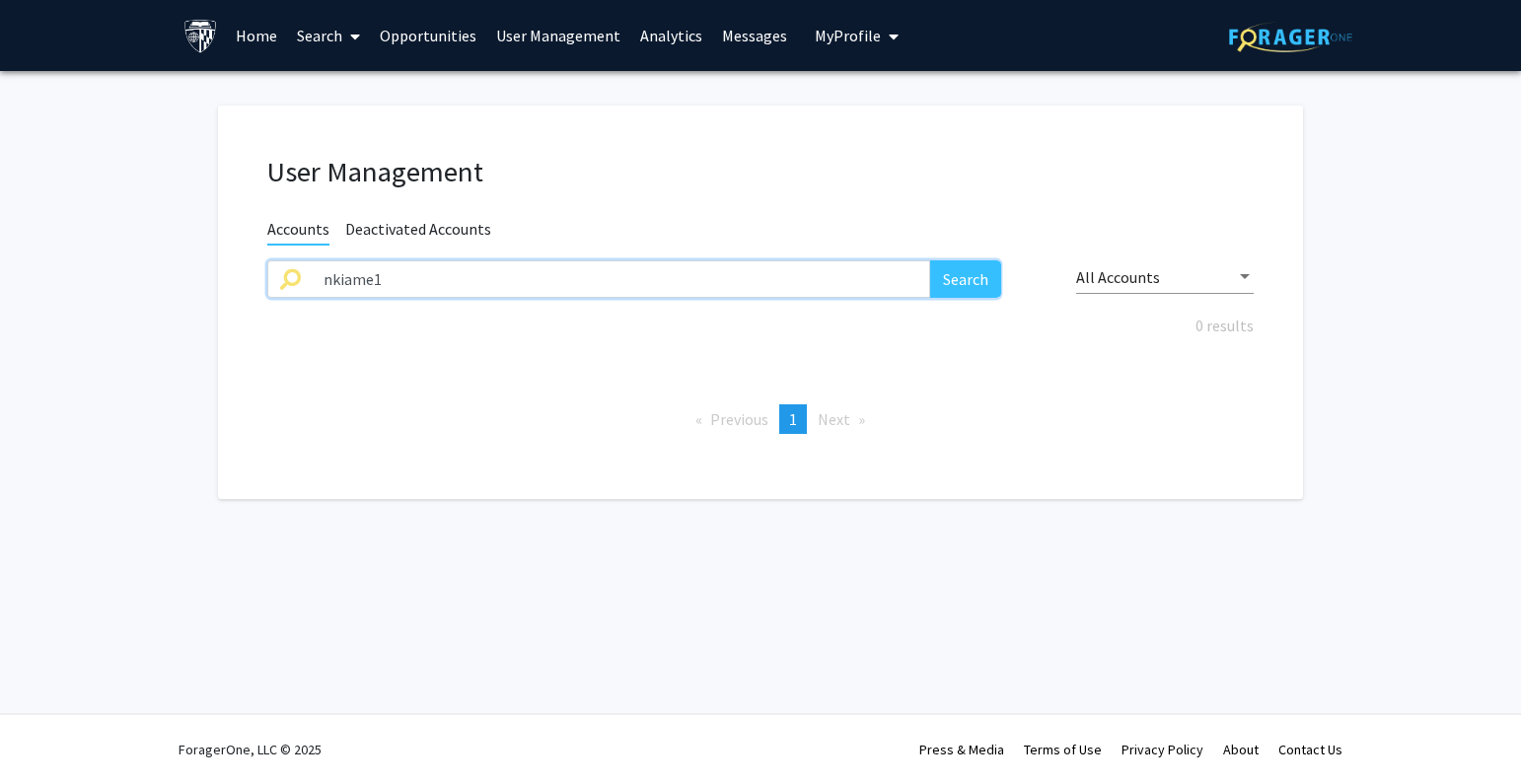 drag, startPoint x: 542, startPoint y: 276, endPoint x: 243, endPoint y: 268, distance: 299.107 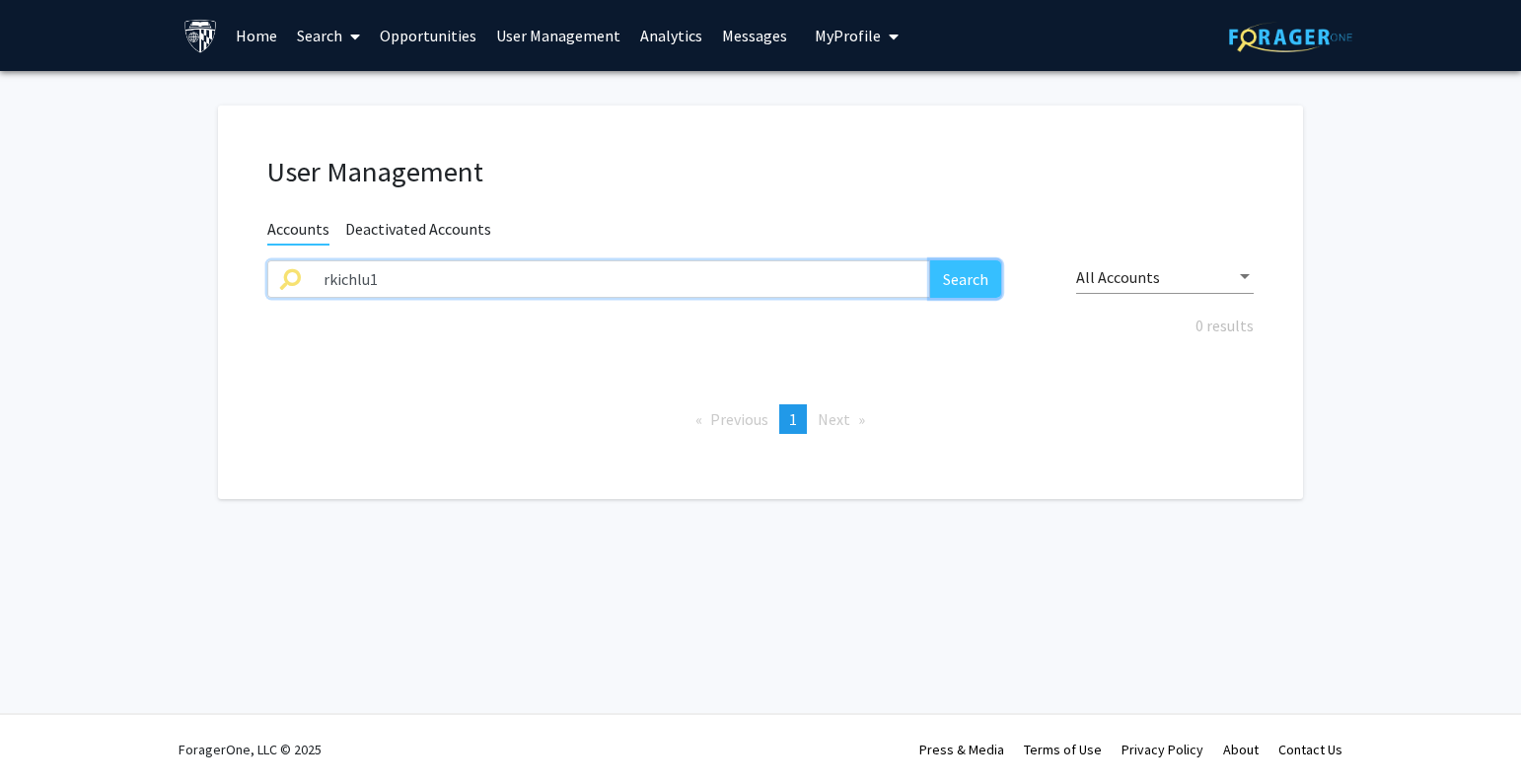 click on "Search" 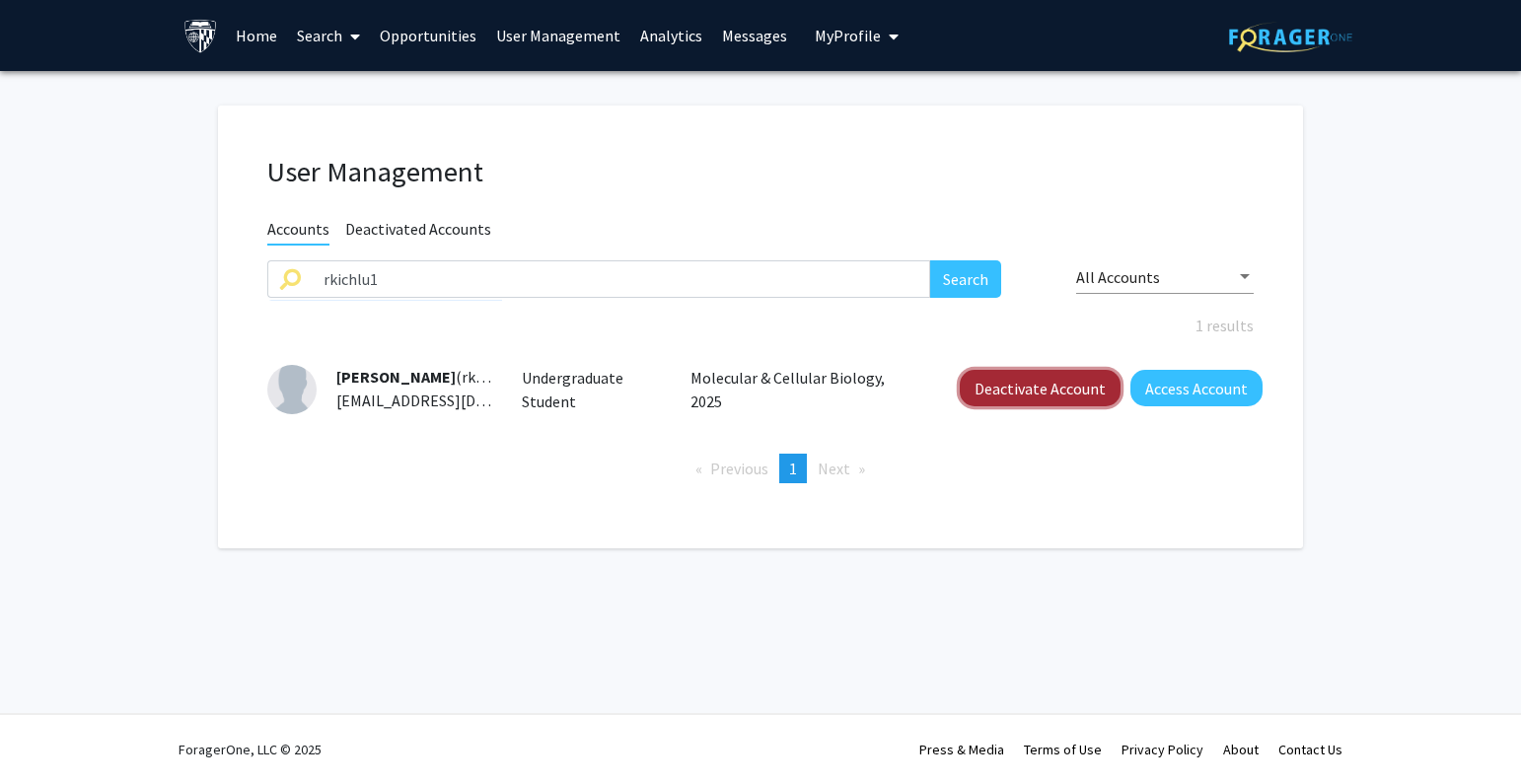 click on "Deactivate Account" 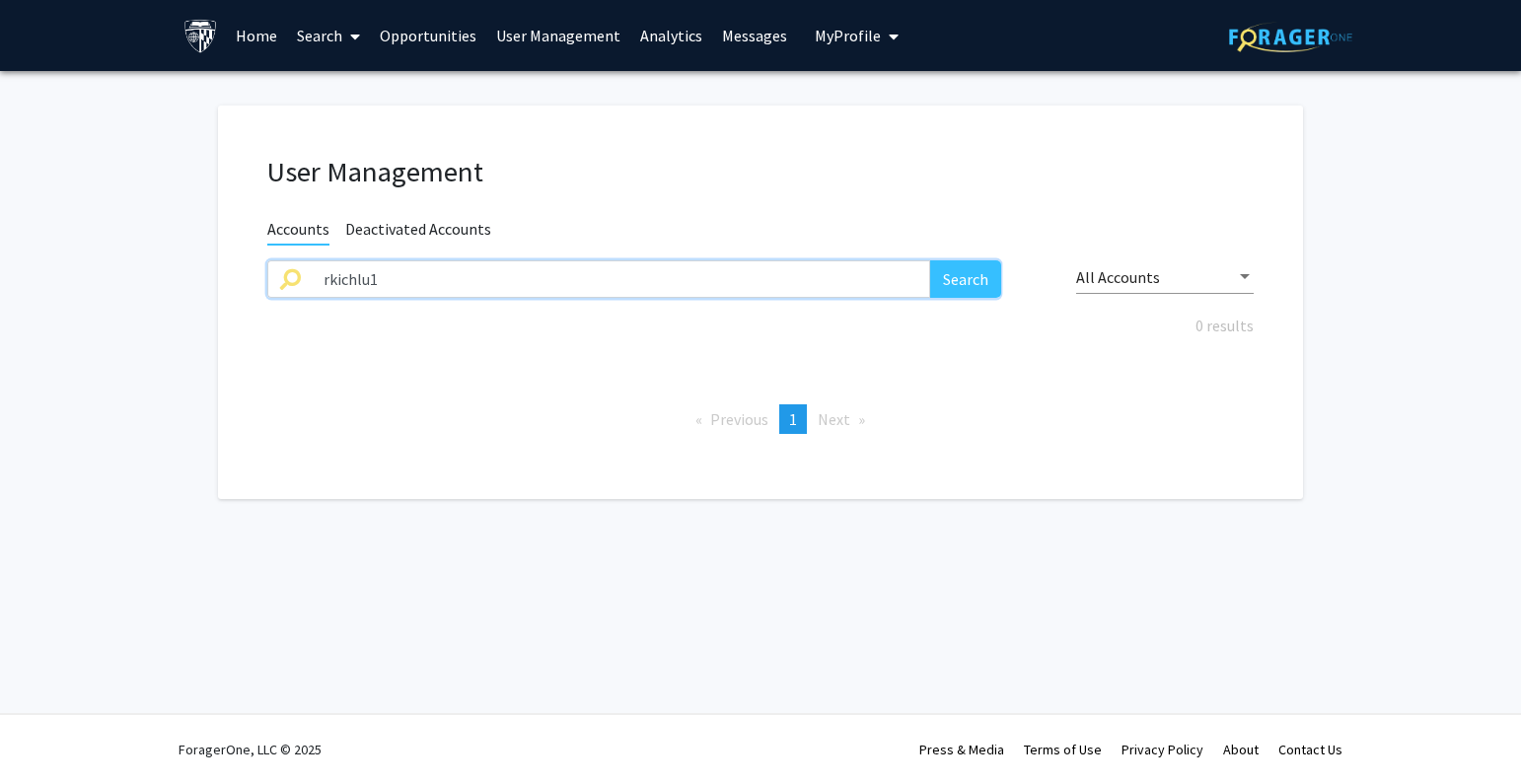 drag, startPoint x: 466, startPoint y: 288, endPoint x: 209, endPoint y: 288, distance: 257 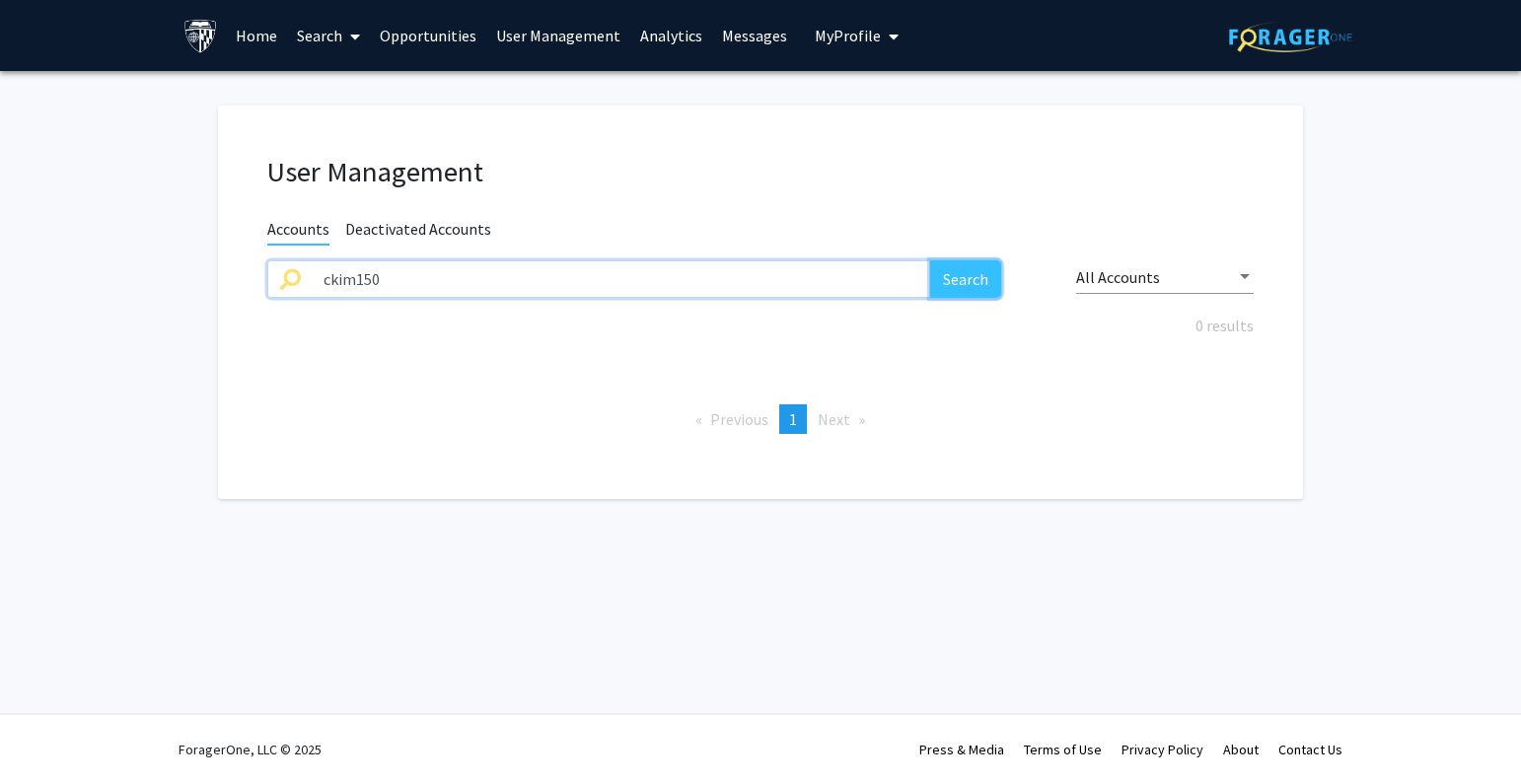 click on "Search" 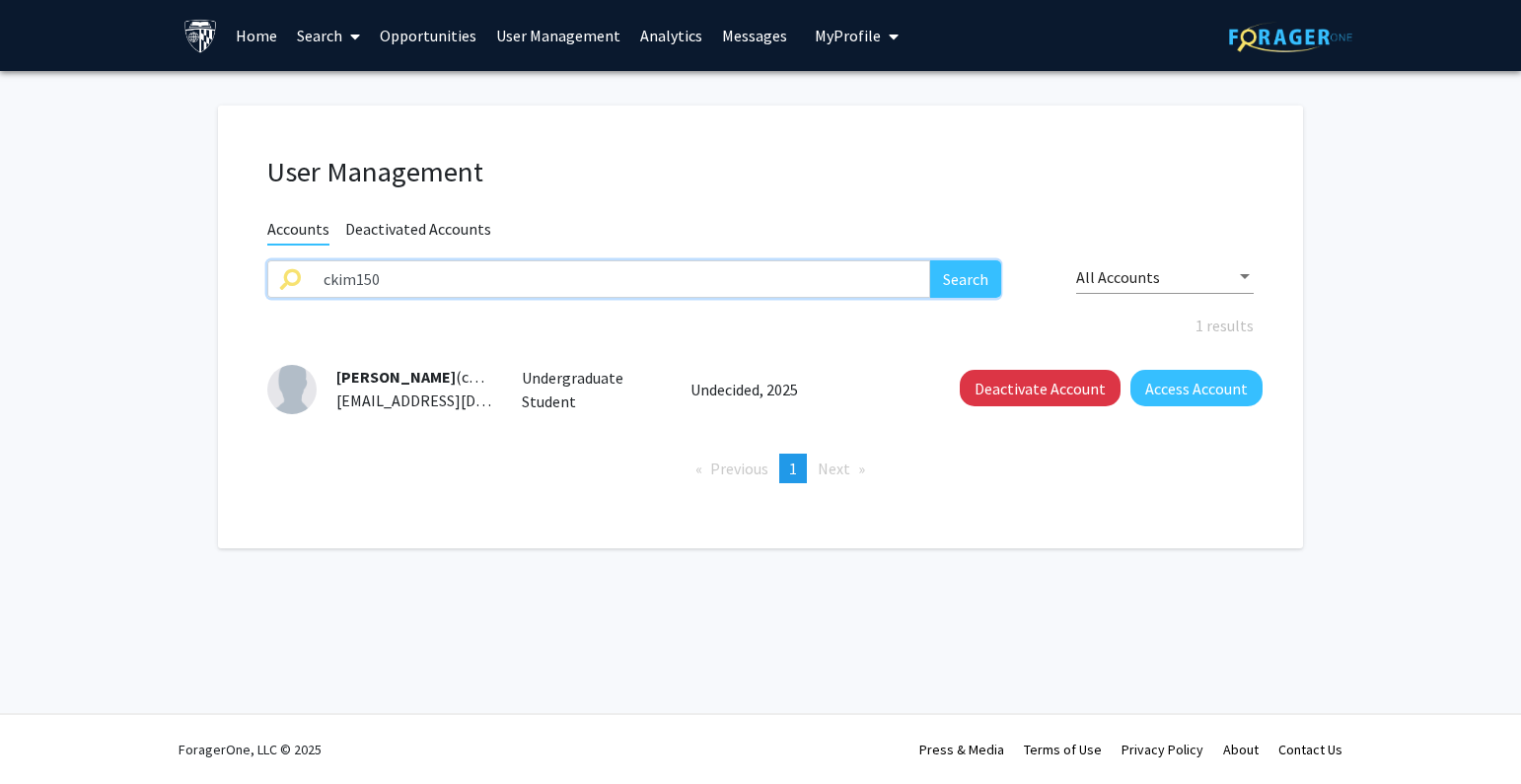 drag, startPoint x: 263, startPoint y: 281, endPoint x: 344, endPoint y: 287, distance: 81.221918 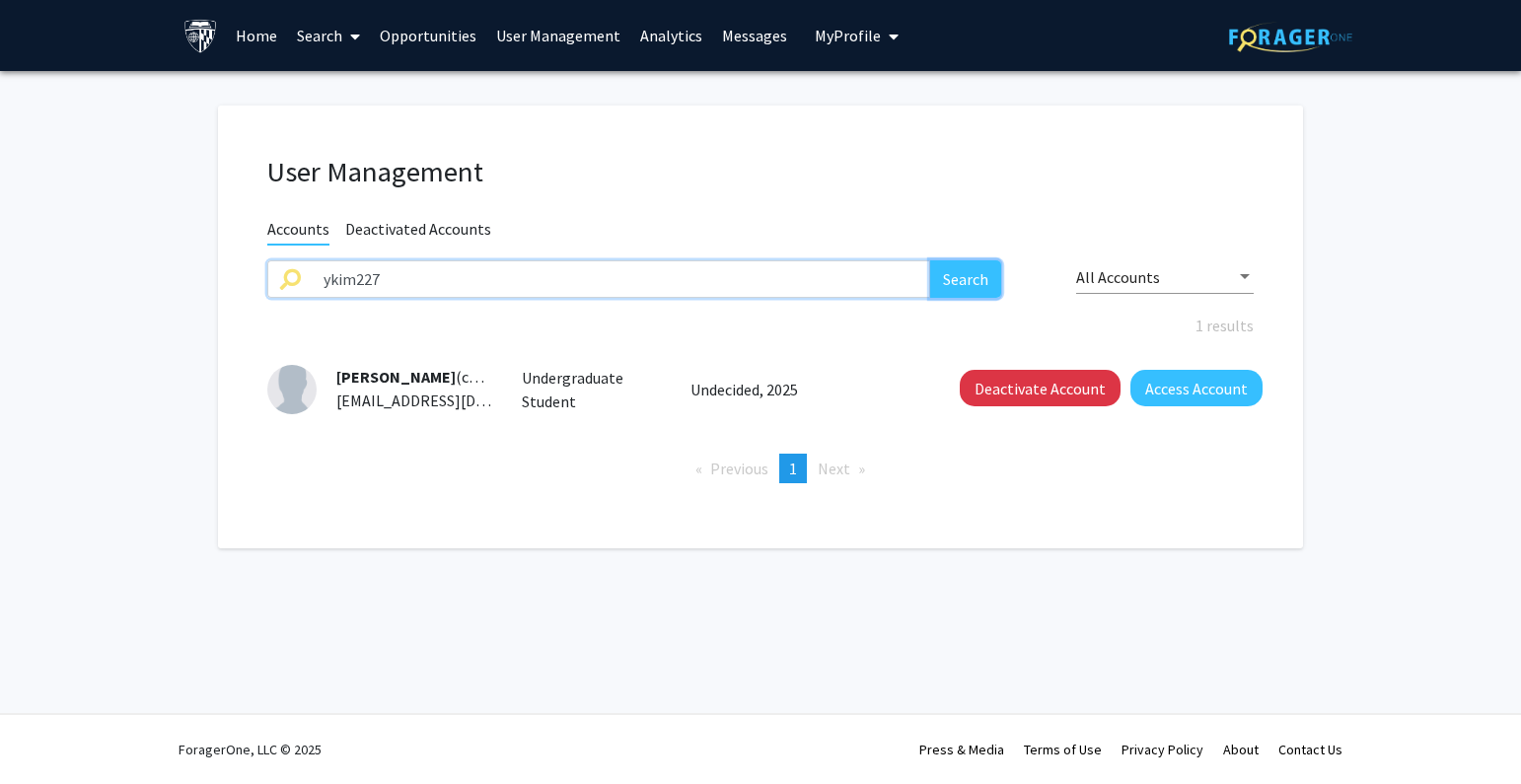click on "Search" 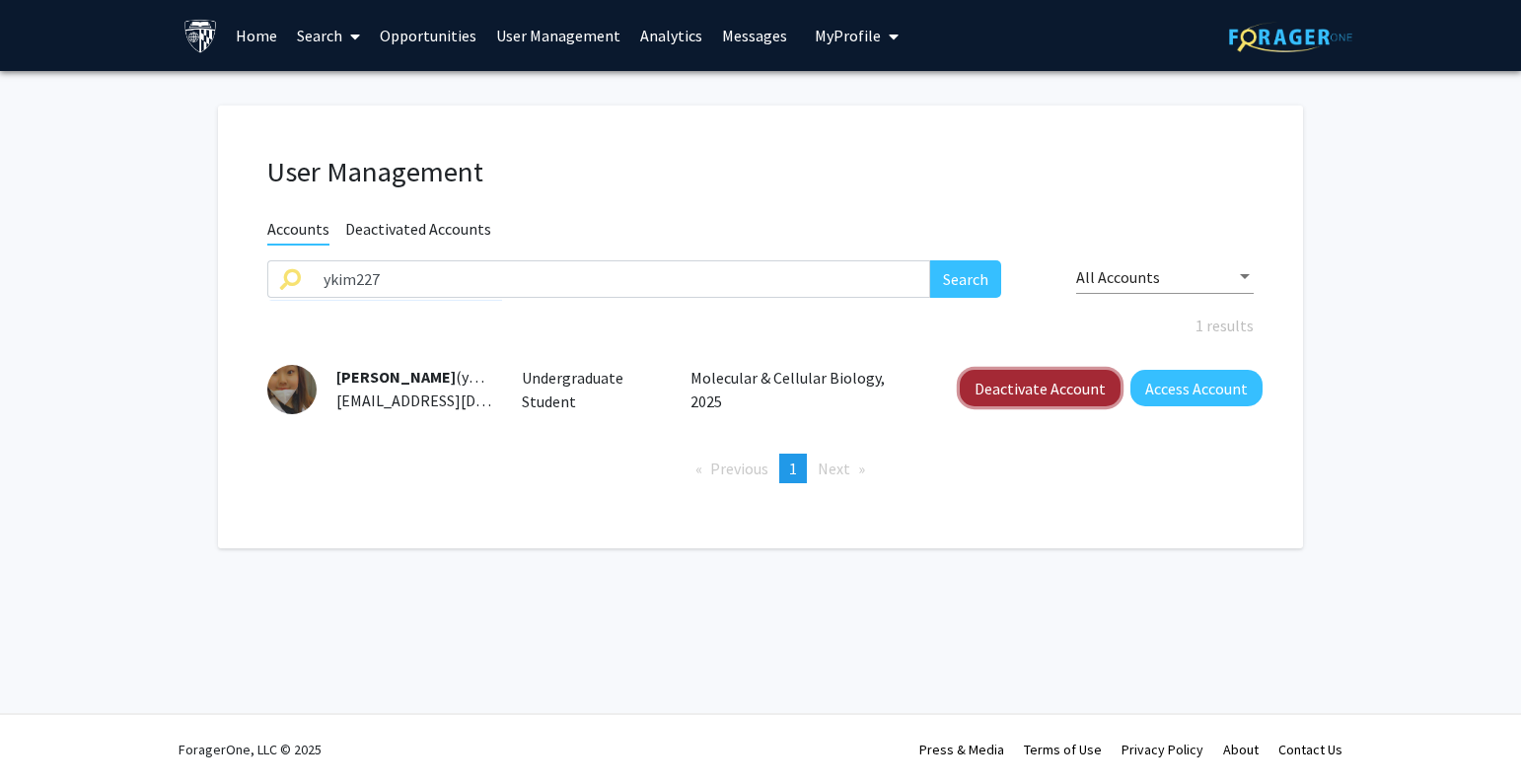click on "Deactivate Account" 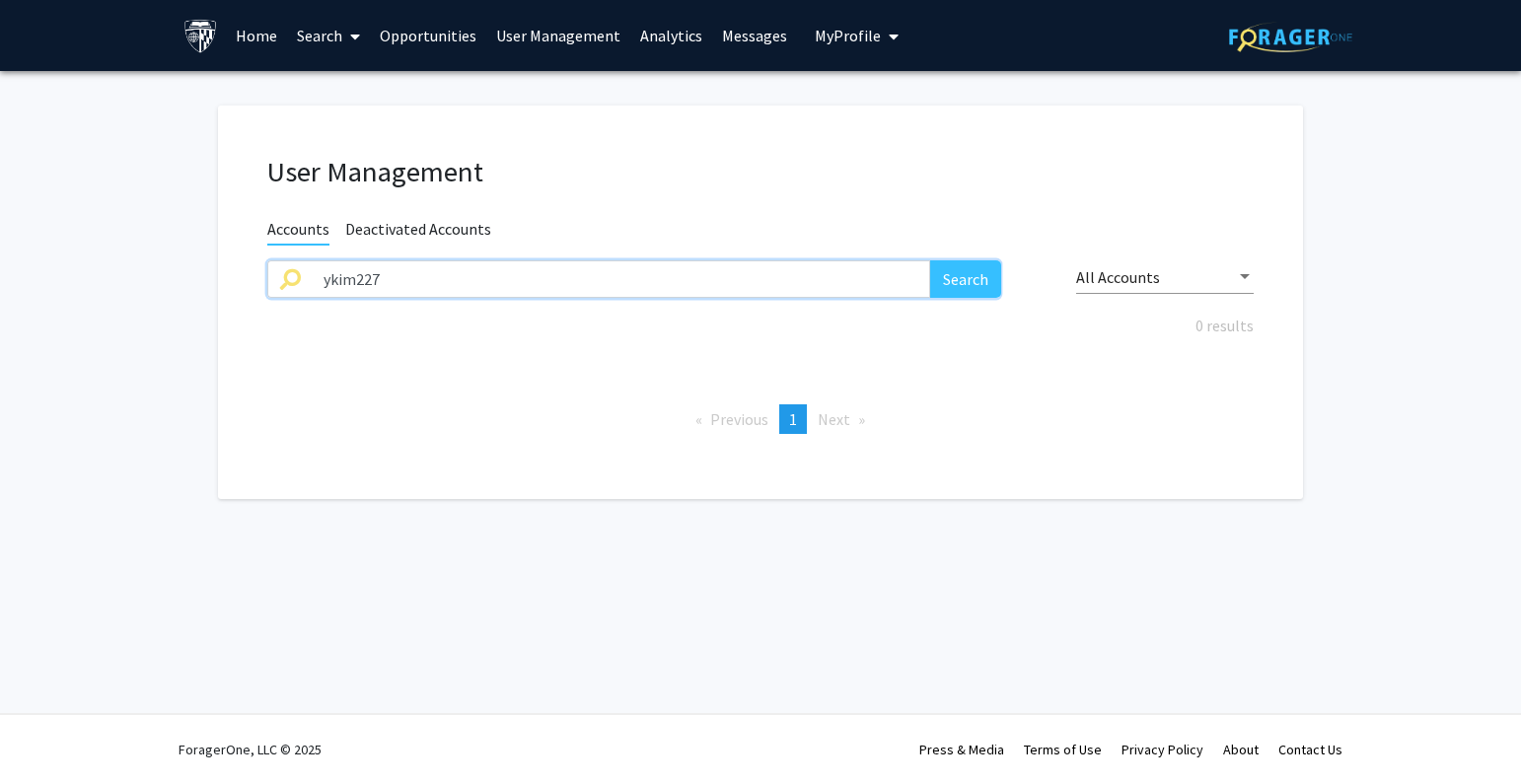 click on "User Management Accounts Deactivated Accounts ykim227 Search All Accounts 0 results  Previous  page  1 / 1  You're on page  1  Next  page" 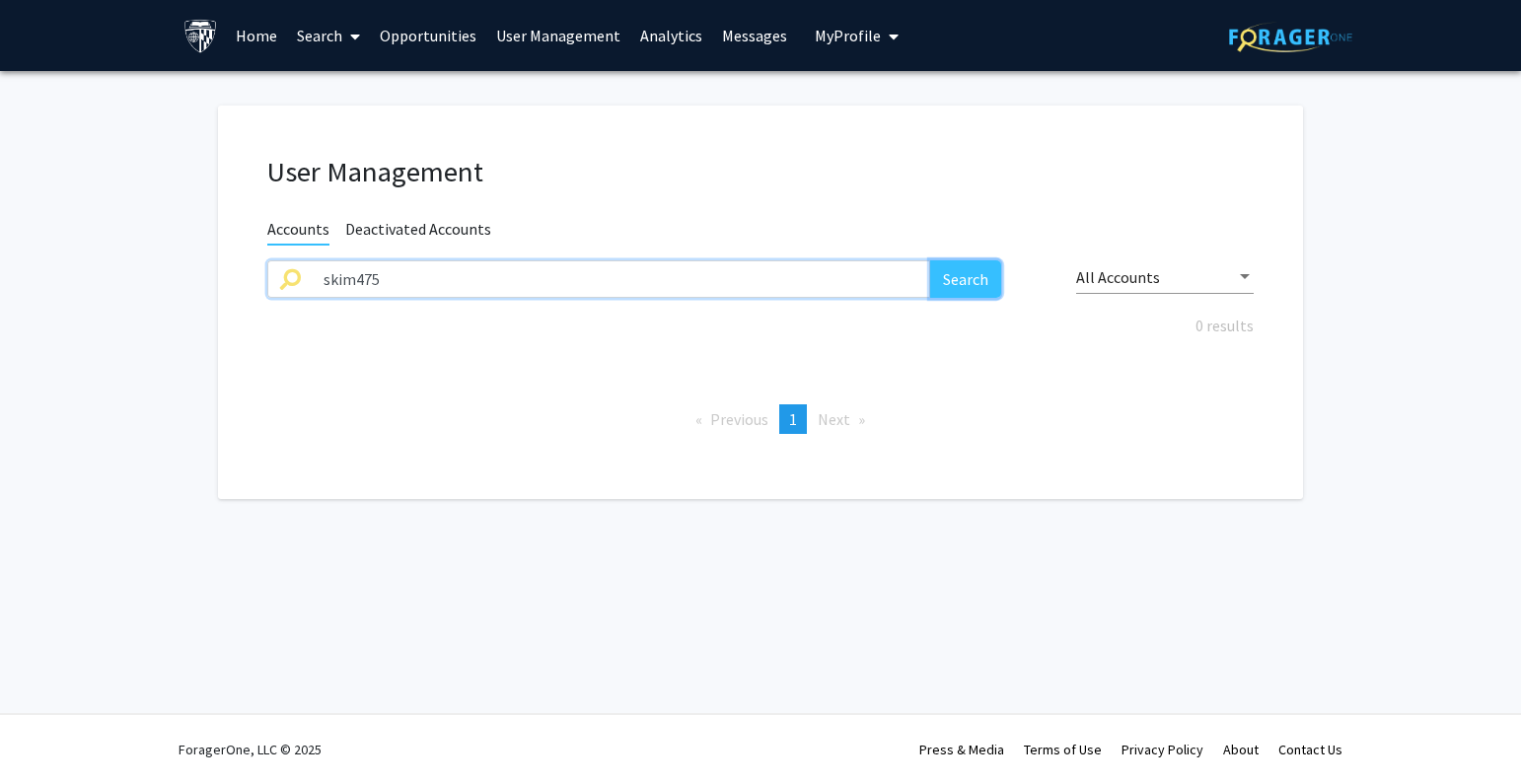 click on "Search" 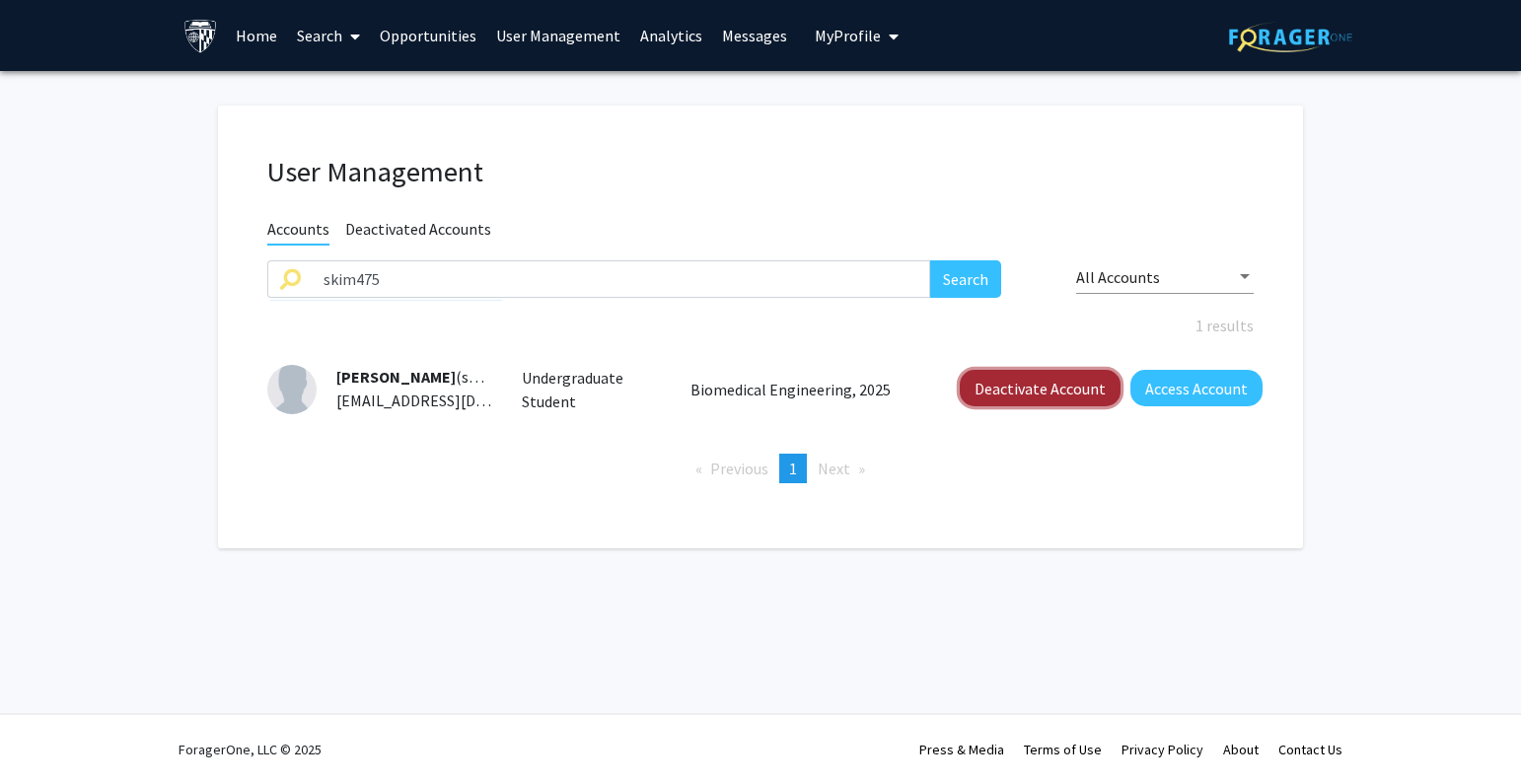 click on "Deactivate Account" 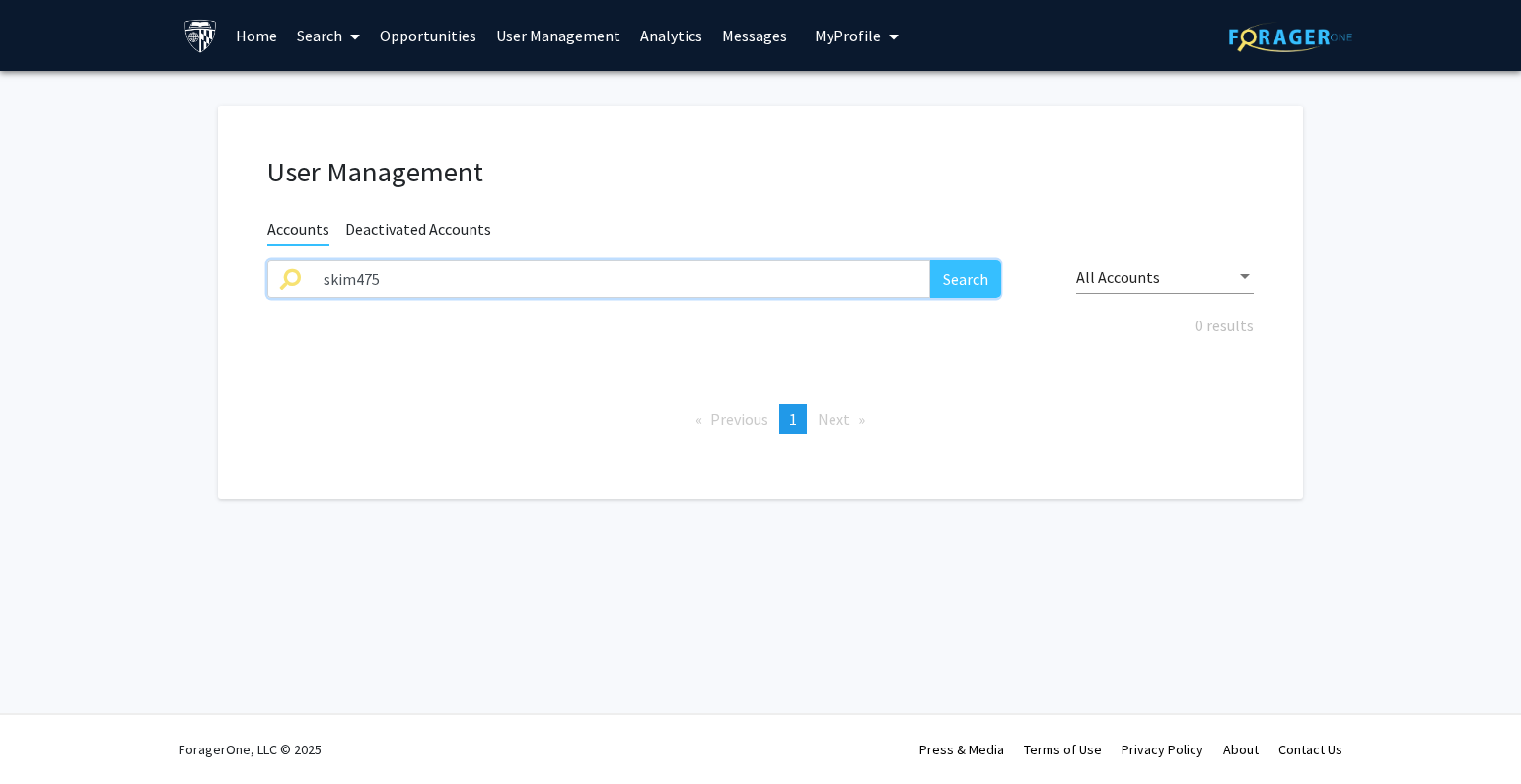 drag, startPoint x: 253, startPoint y: 292, endPoint x: 431, endPoint y: 285, distance: 178.13759 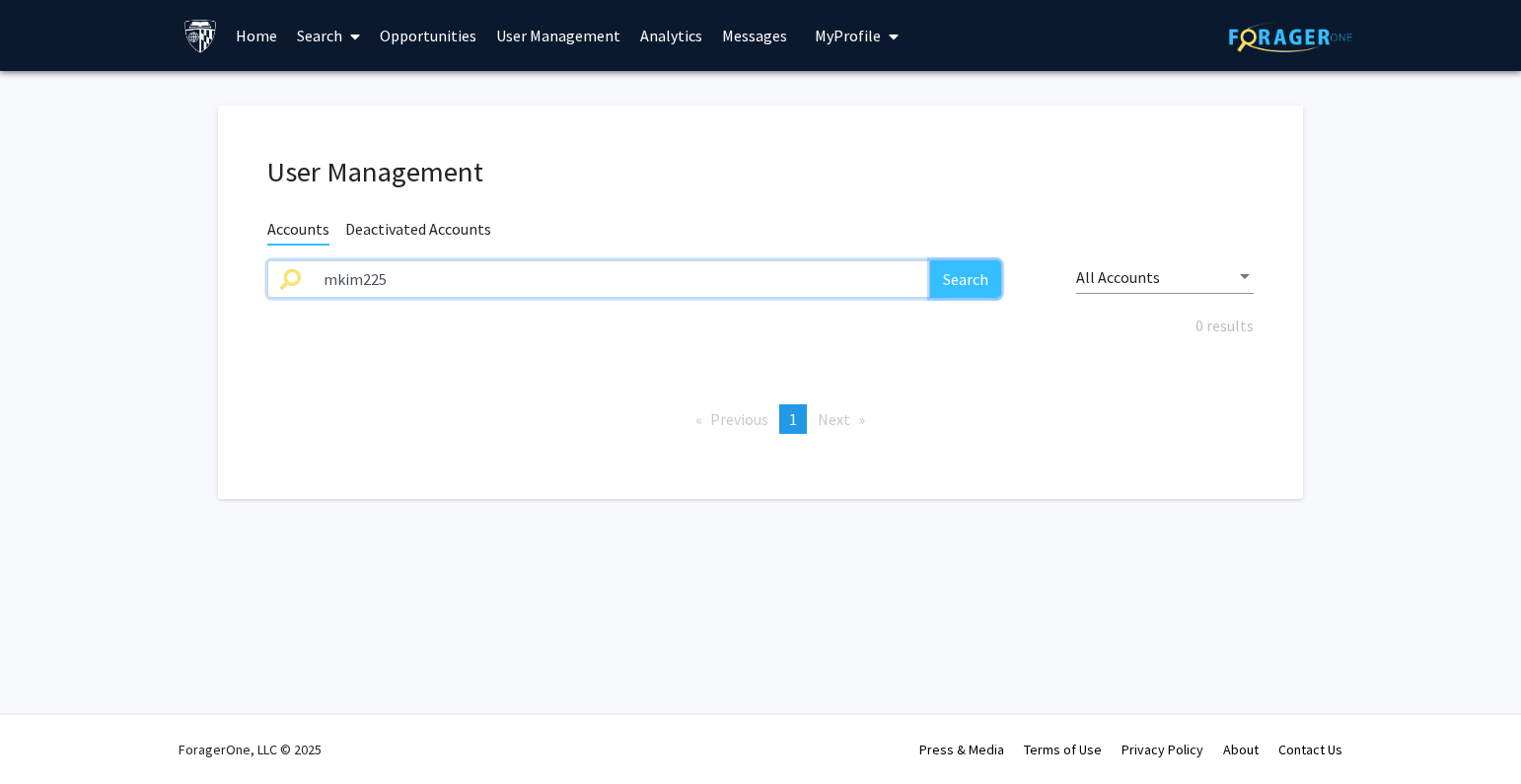 click on "Search" 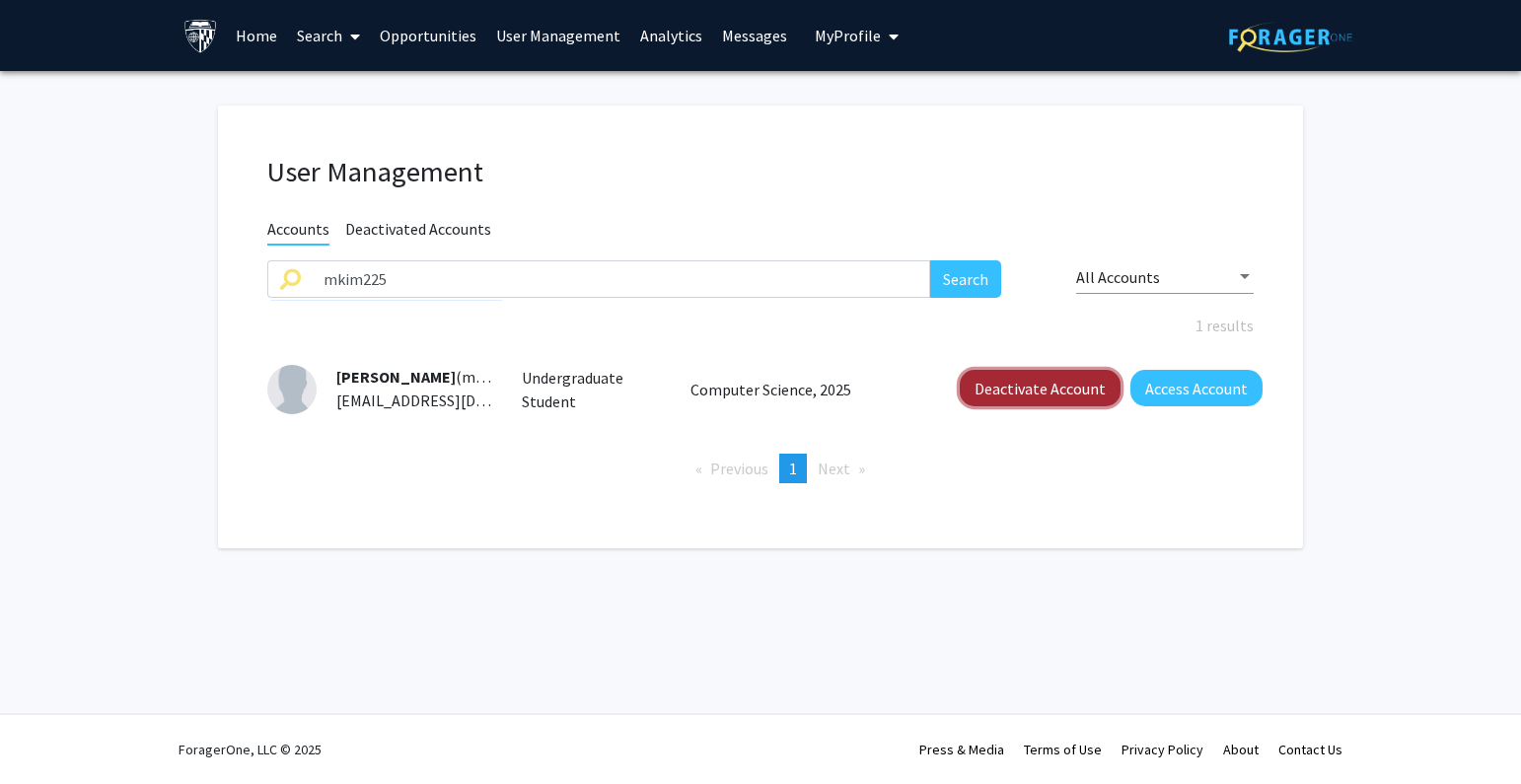 click on "Deactivate Account" 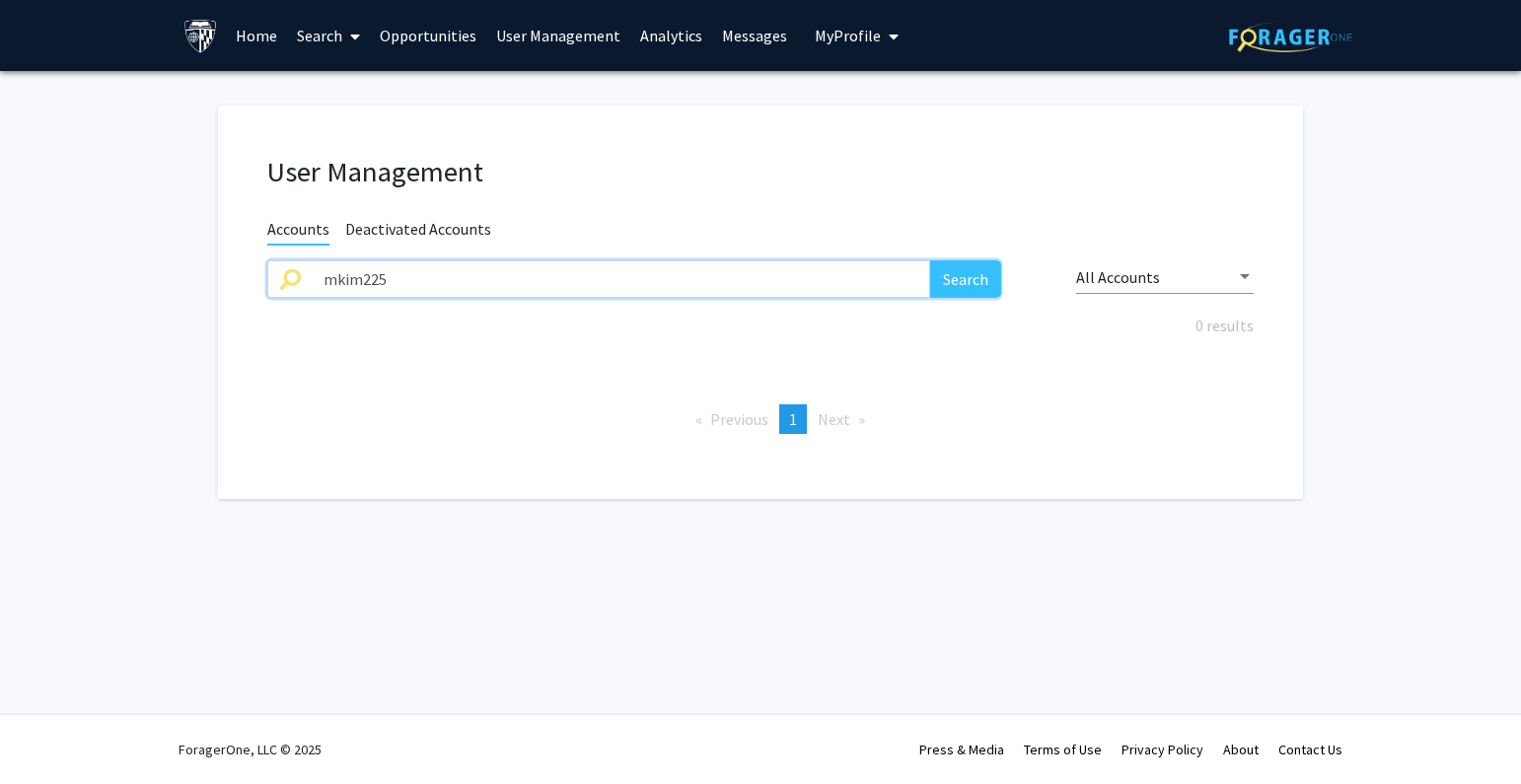 drag, startPoint x: 330, startPoint y: 277, endPoint x: 243, endPoint y: 277, distance: 87 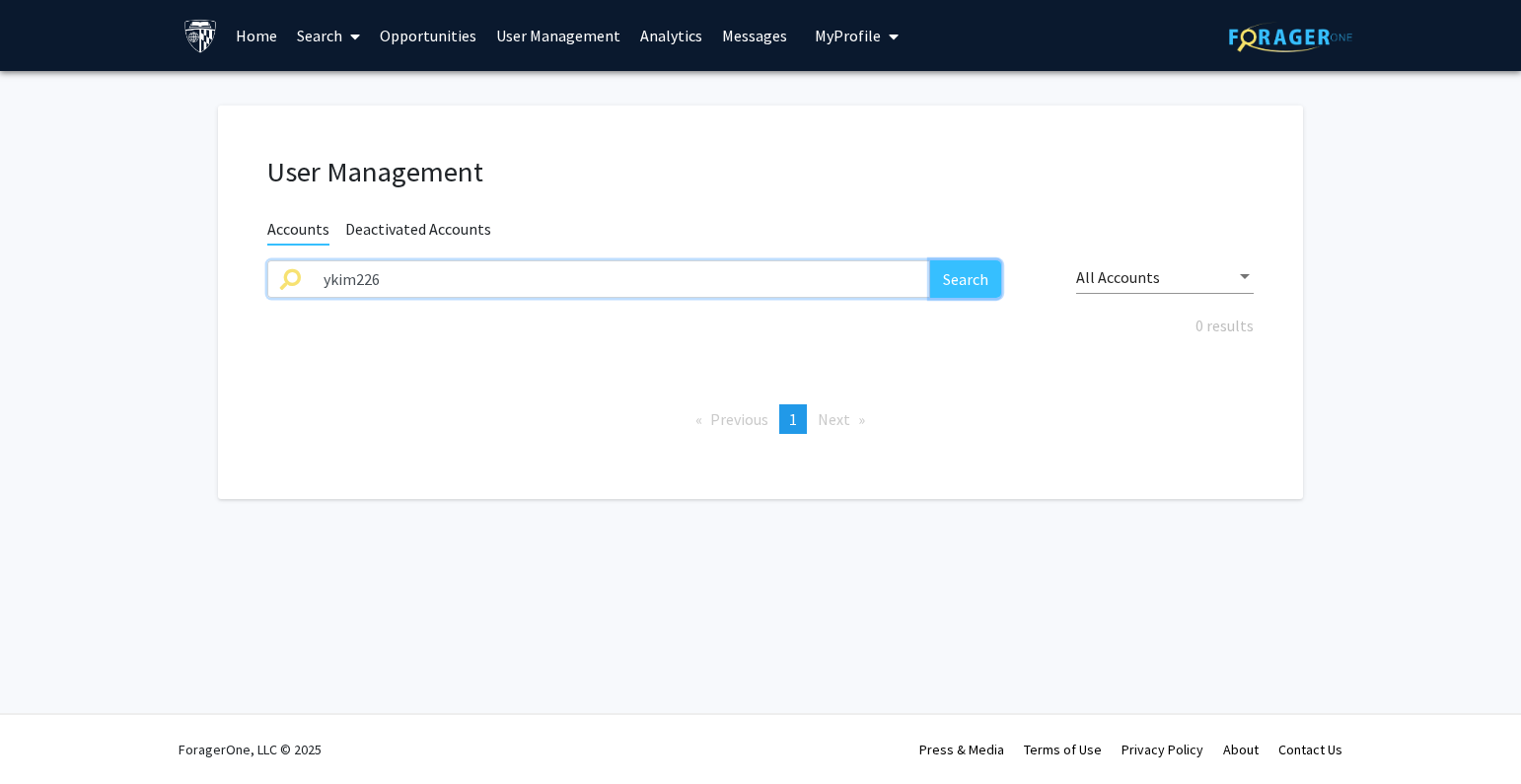 click on "Search" 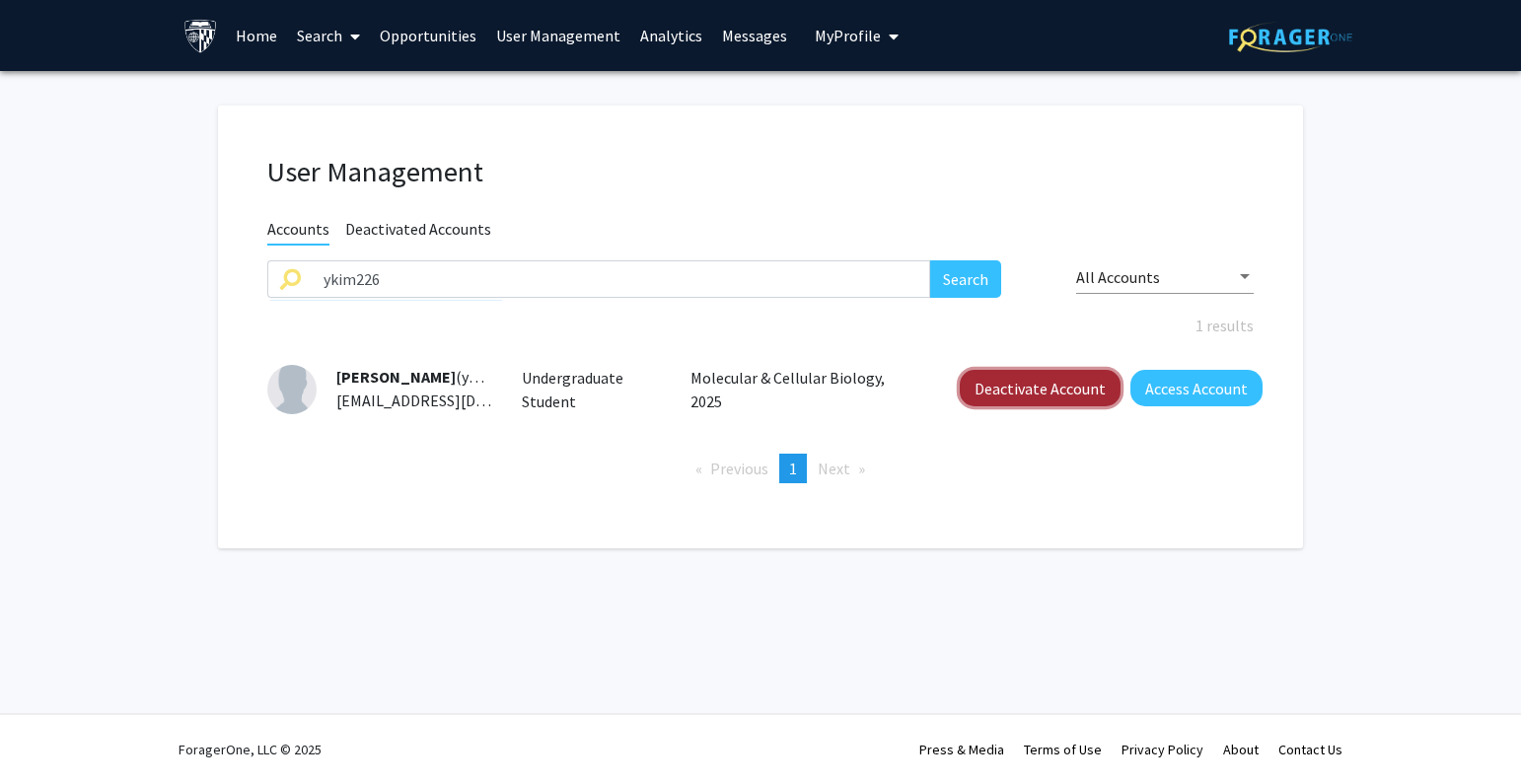 click on "Deactivate Account" 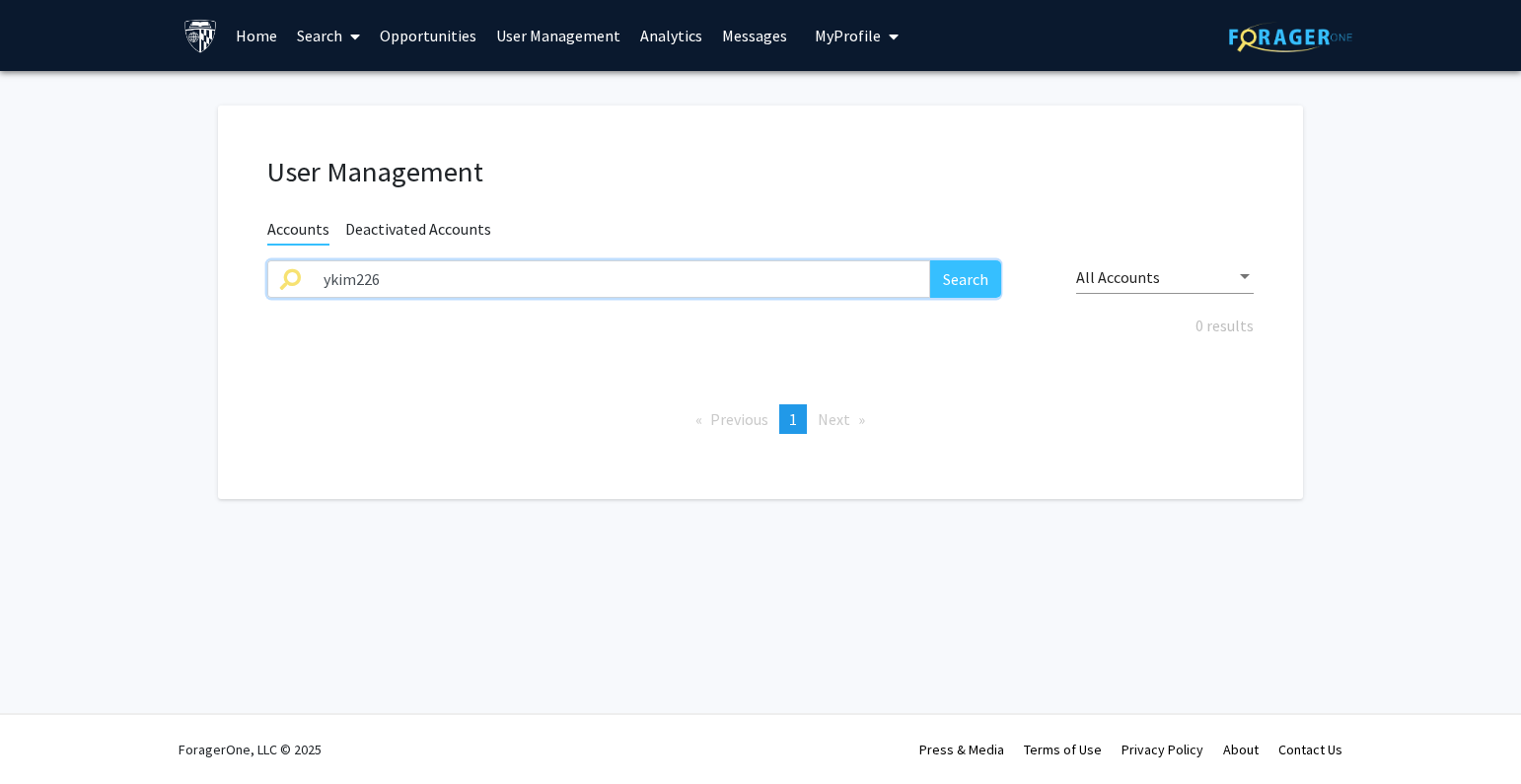 drag, startPoint x: 208, startPoint y: 284, endPoint x: 173, endPoint y: 286, distance: 35.0571 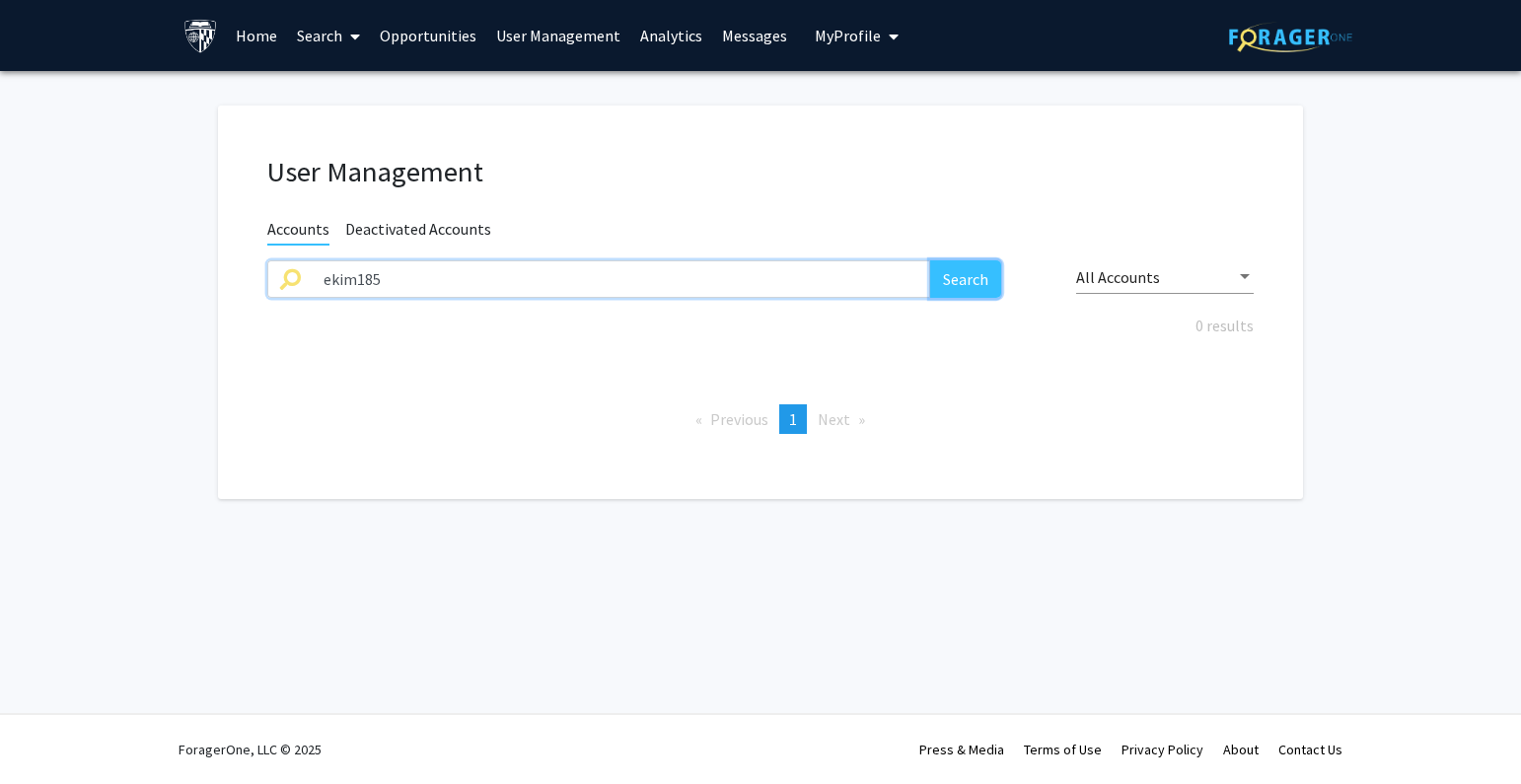 click on "Search" 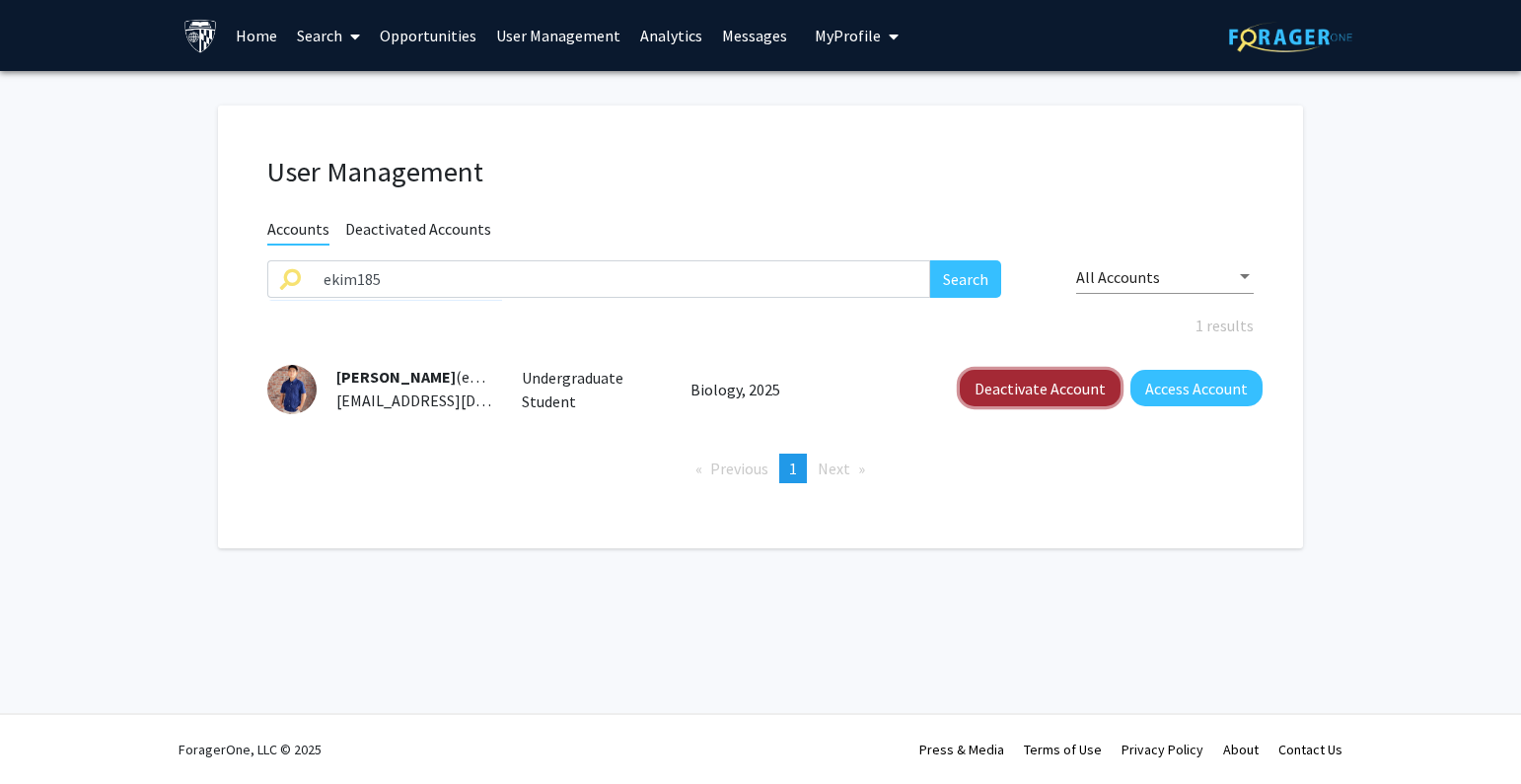 click on "Deactivate Account" 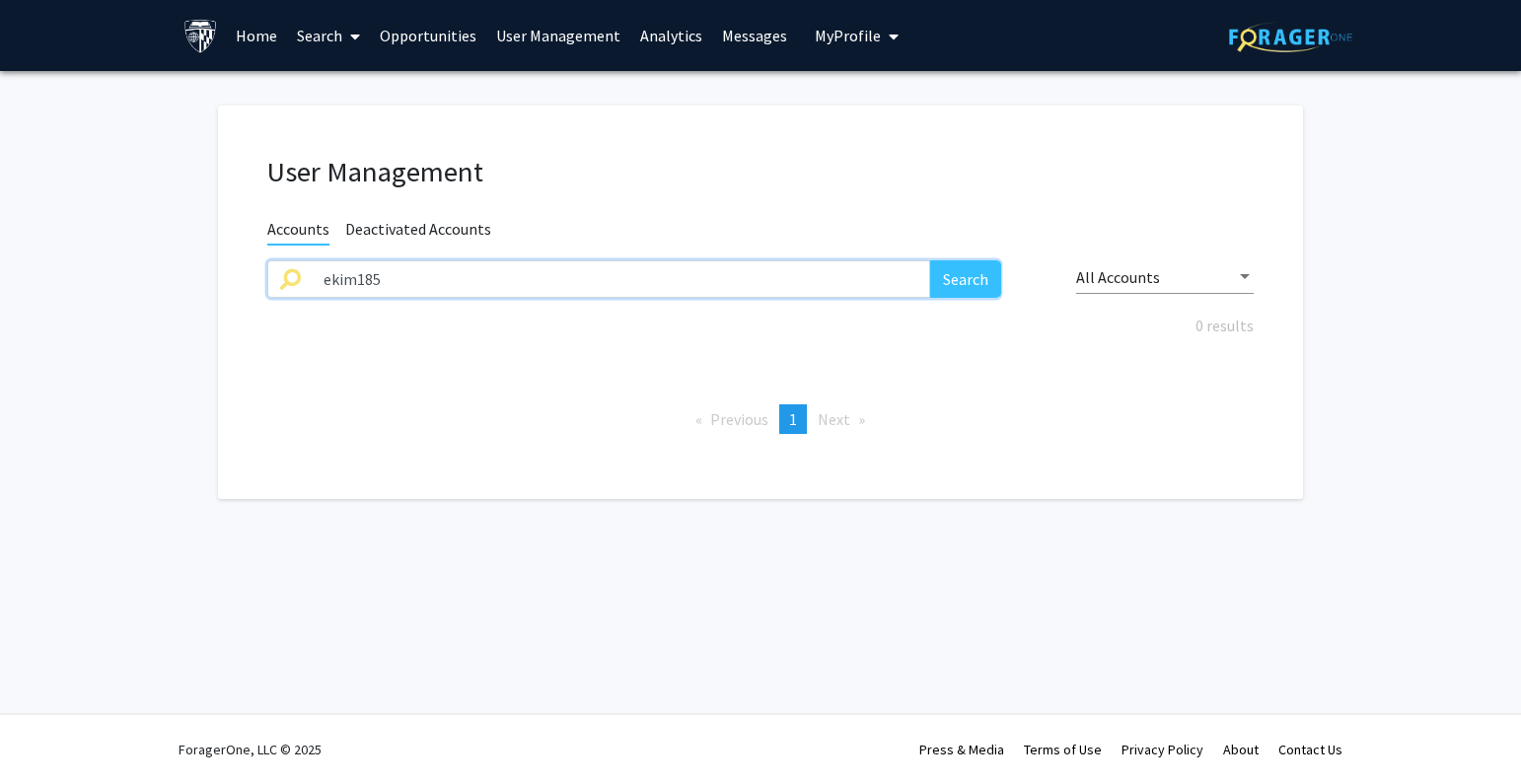 drag, startPoint x: 426, startPoint y: 272, endPoint x: 449, endPoint y: 265, distance: 24.04163 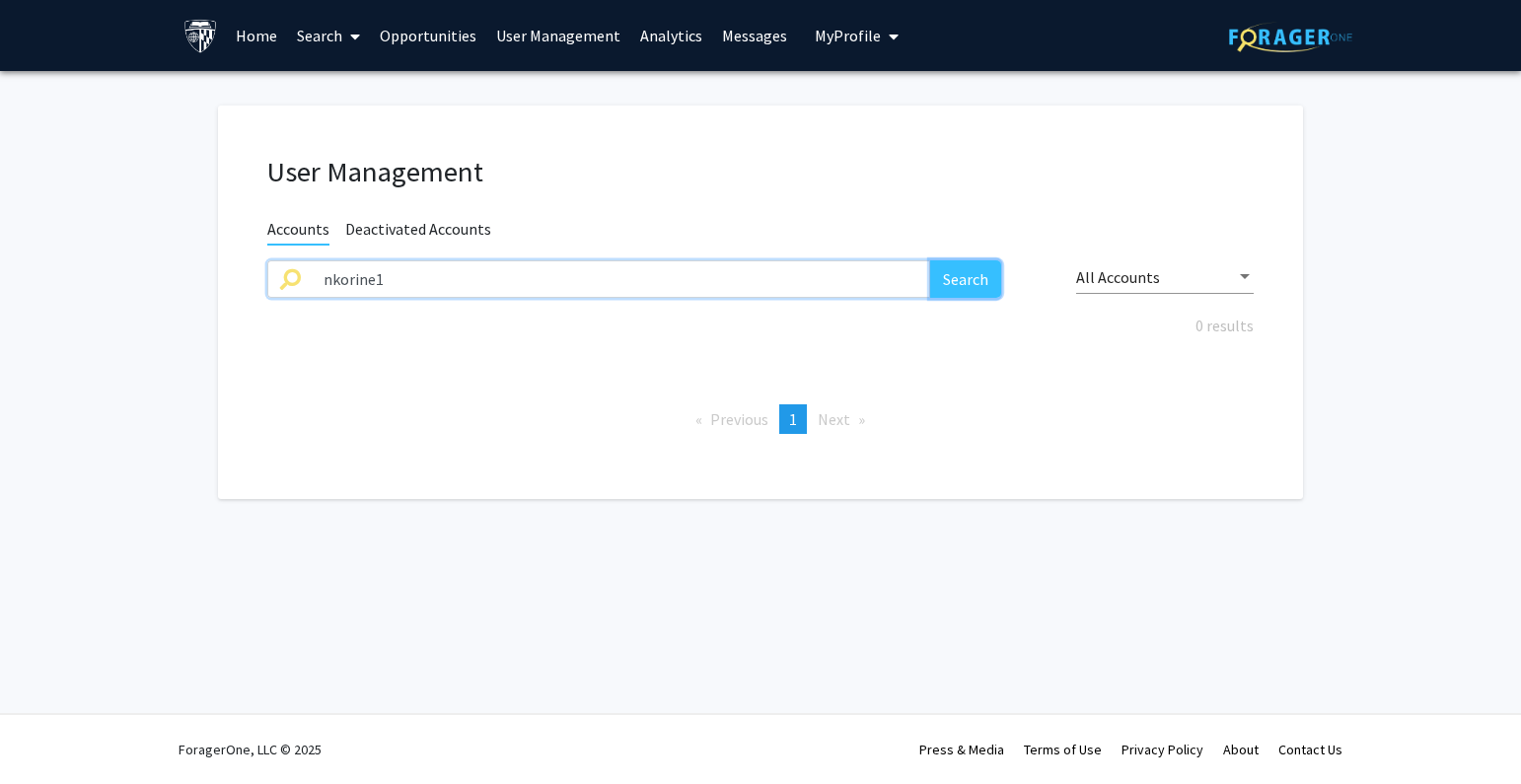 click on "Search" 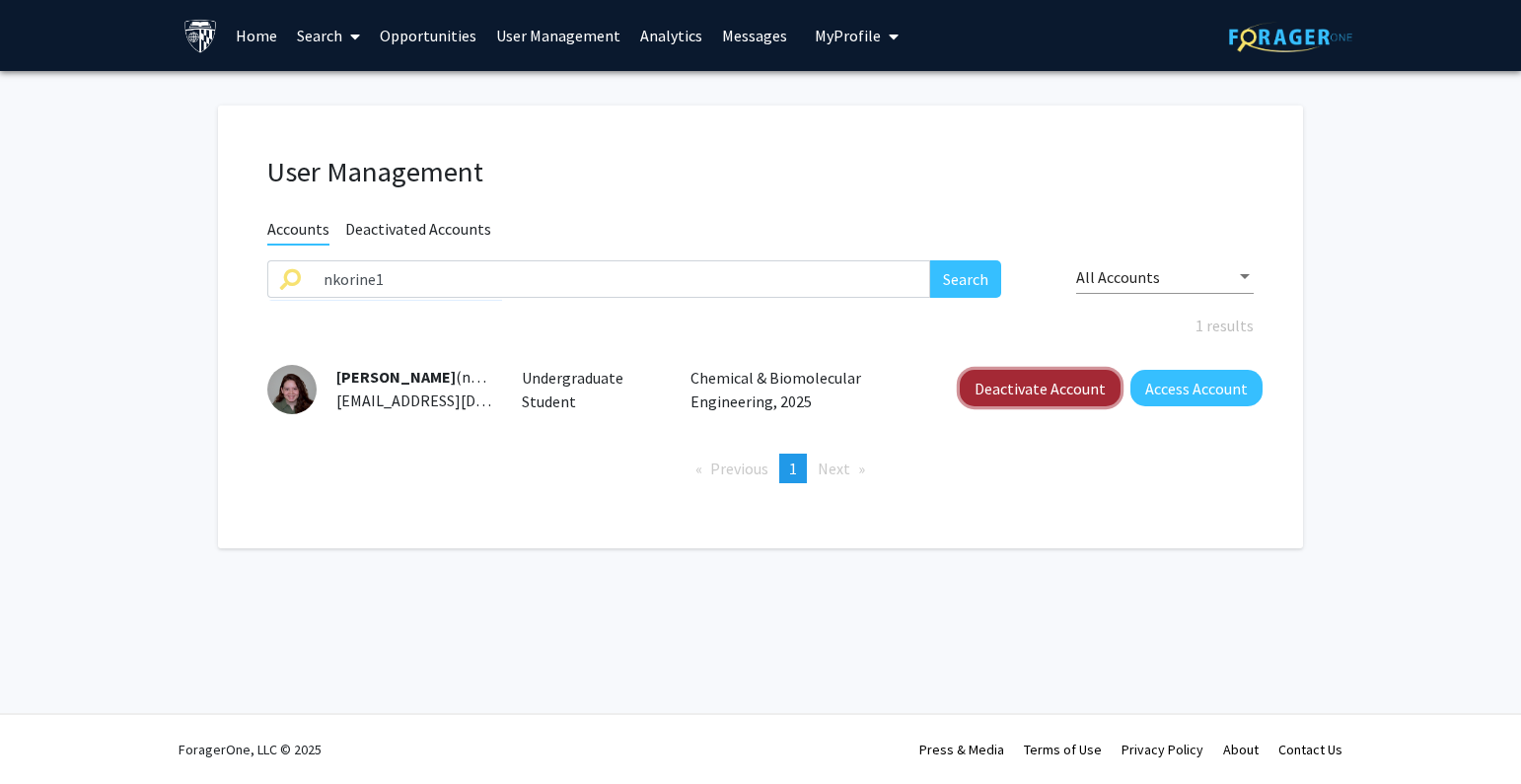 click on "Deactivate Account" 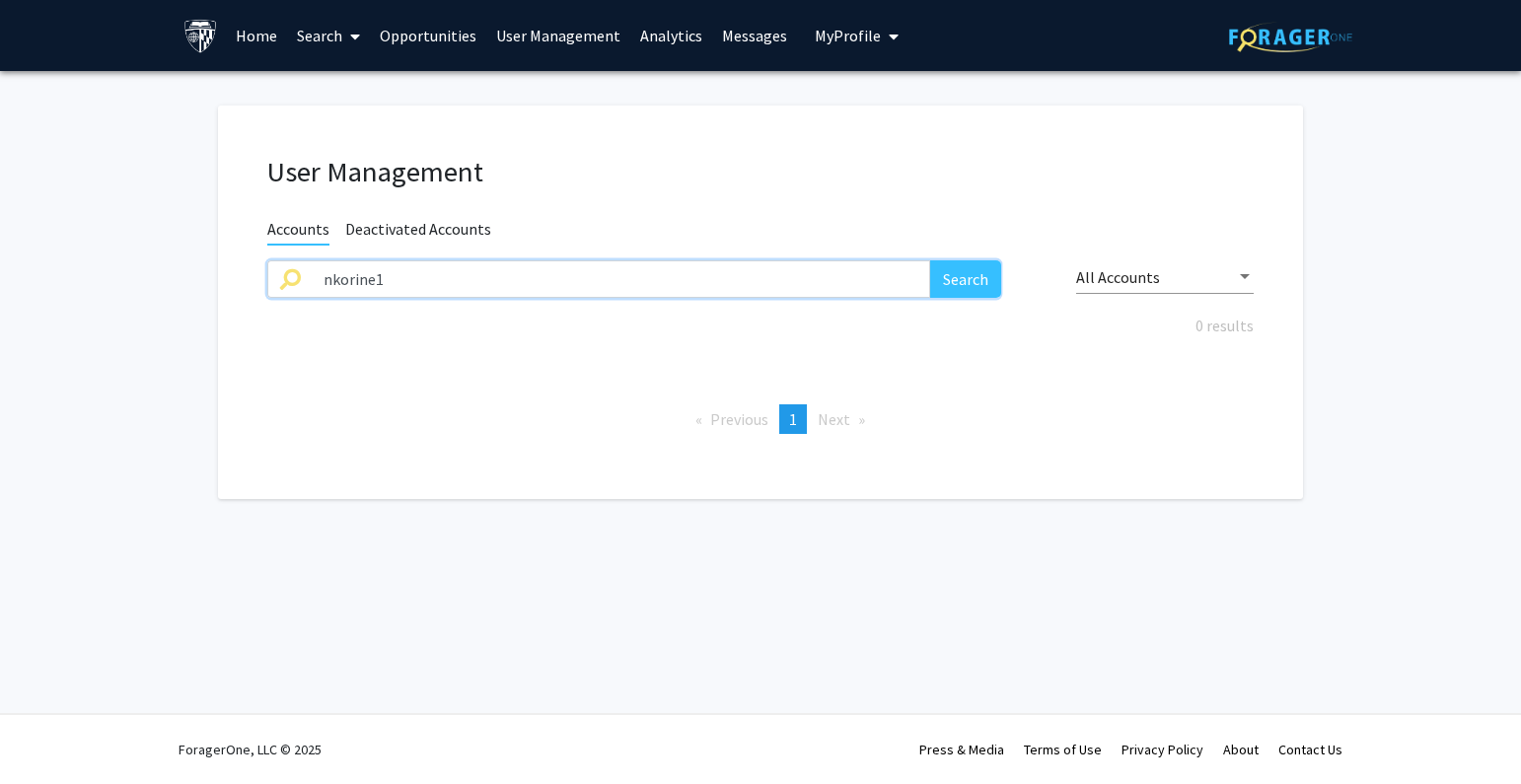 drag, startPoint x: 590, startPoint y: 288, endPoint x: 275, endPoint y: 283, distance: 315.03968 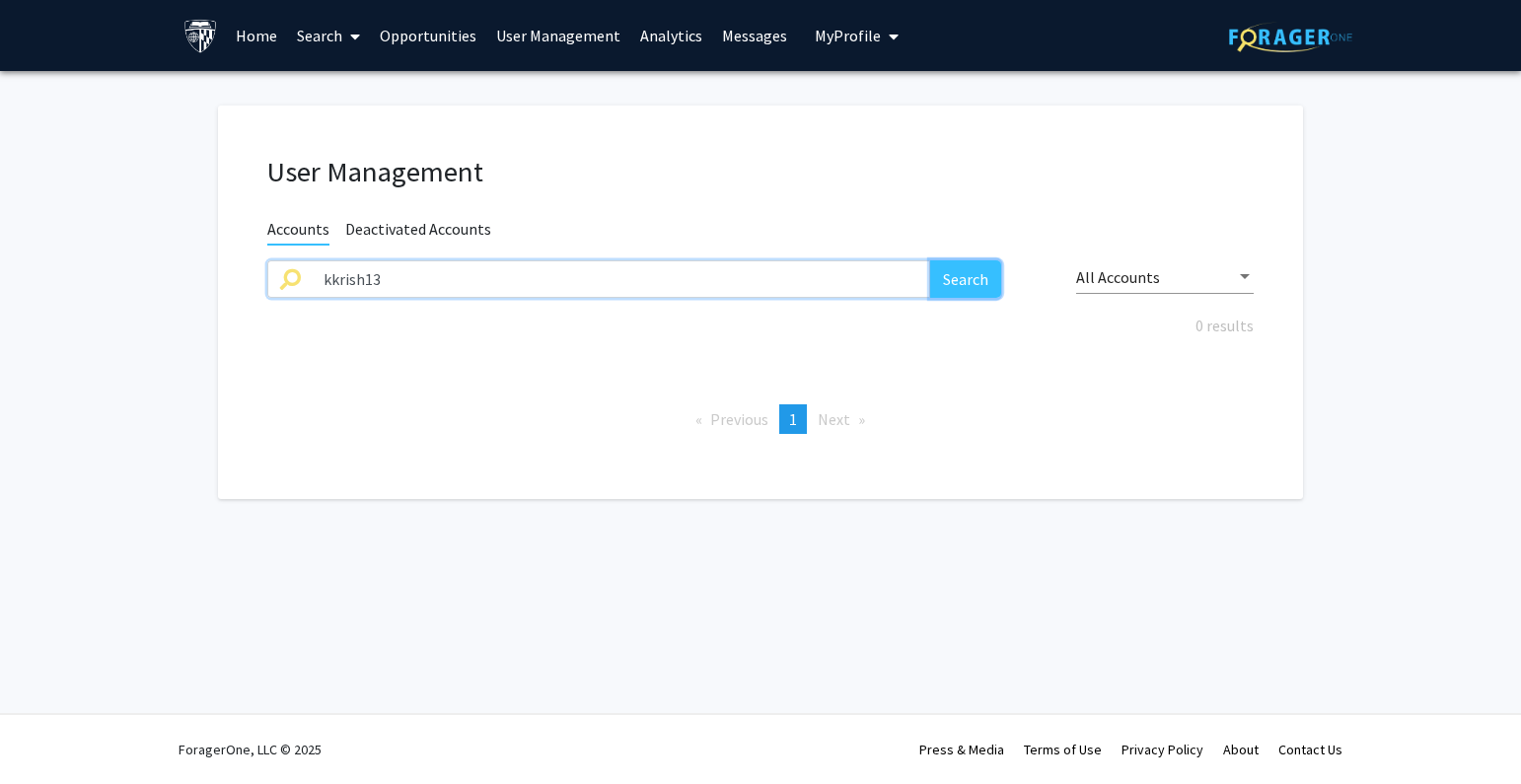 click on "Search" 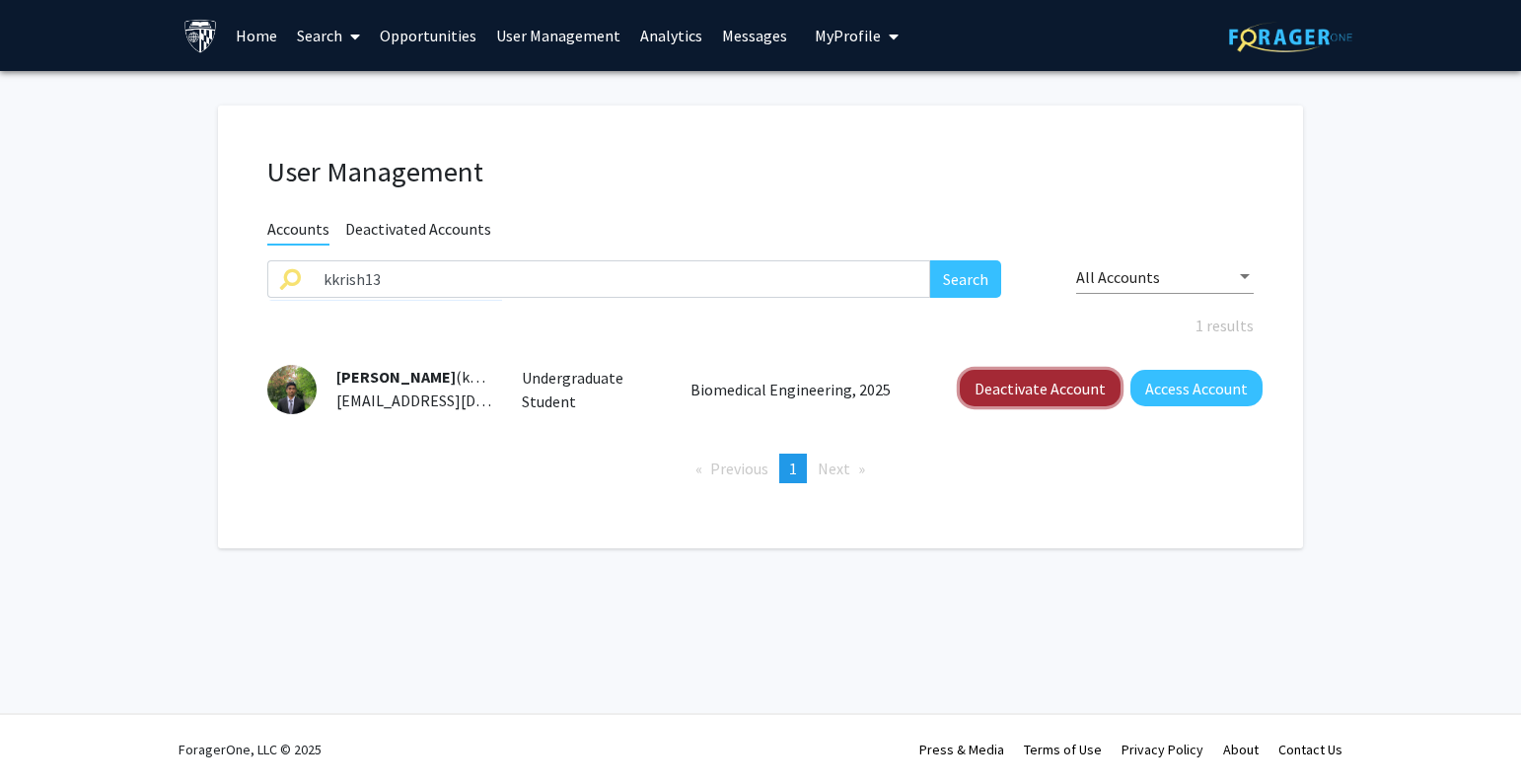 click on "Deactivate Account" 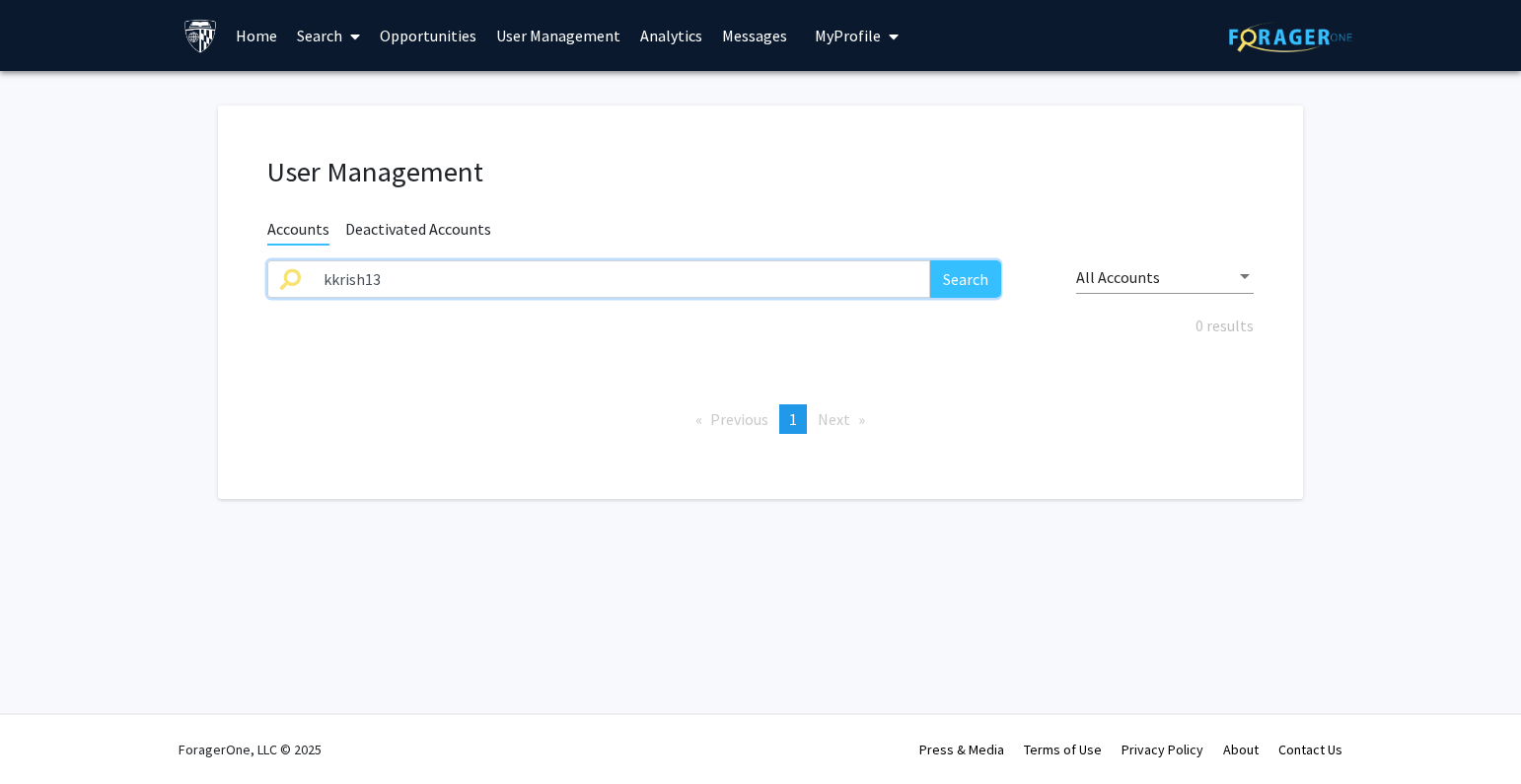 drag, startPoint x: 510, startPoint y: 291, endPoint x: 200, endPoint y: 295, distance: 310.02581 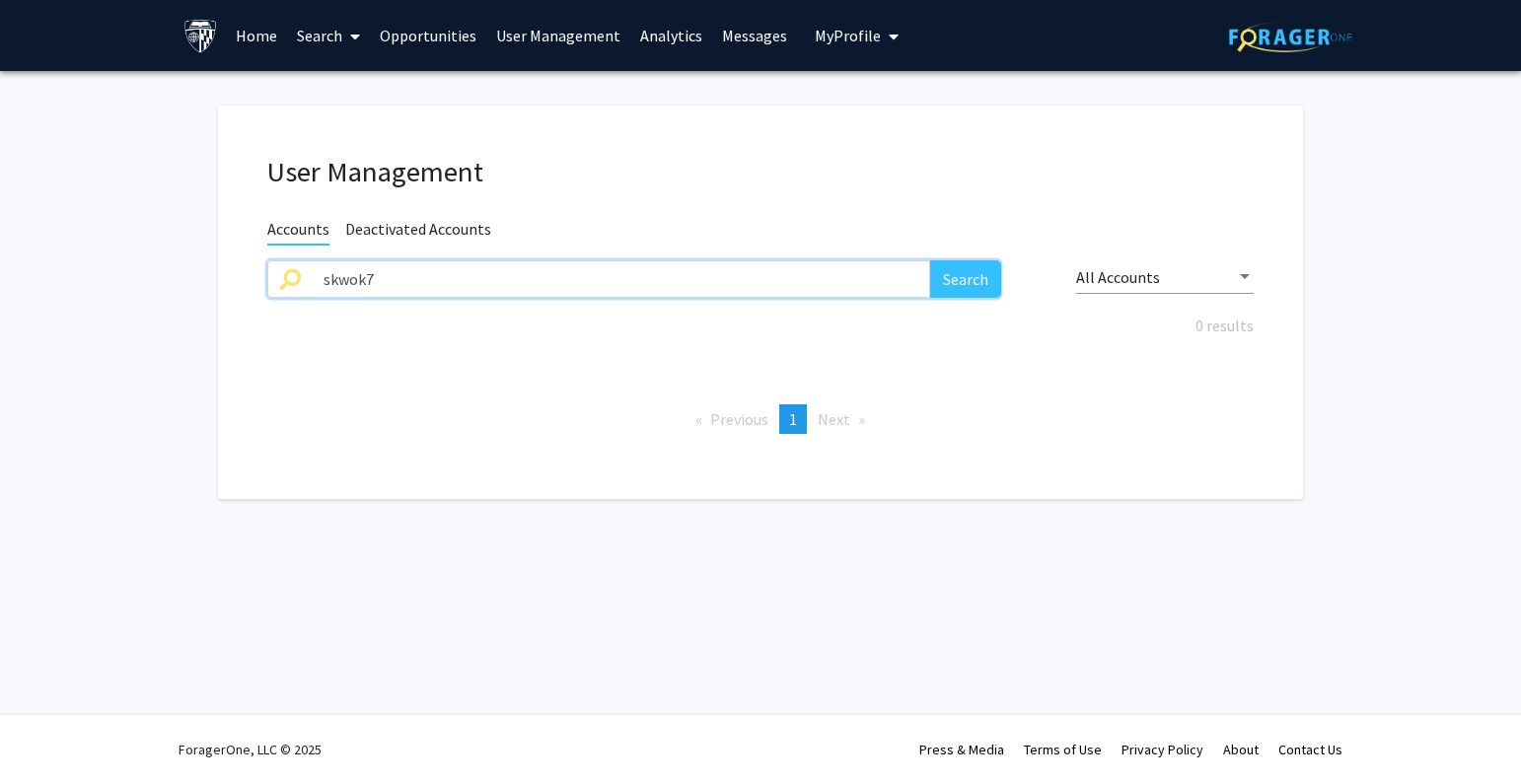 type on "skwok7" 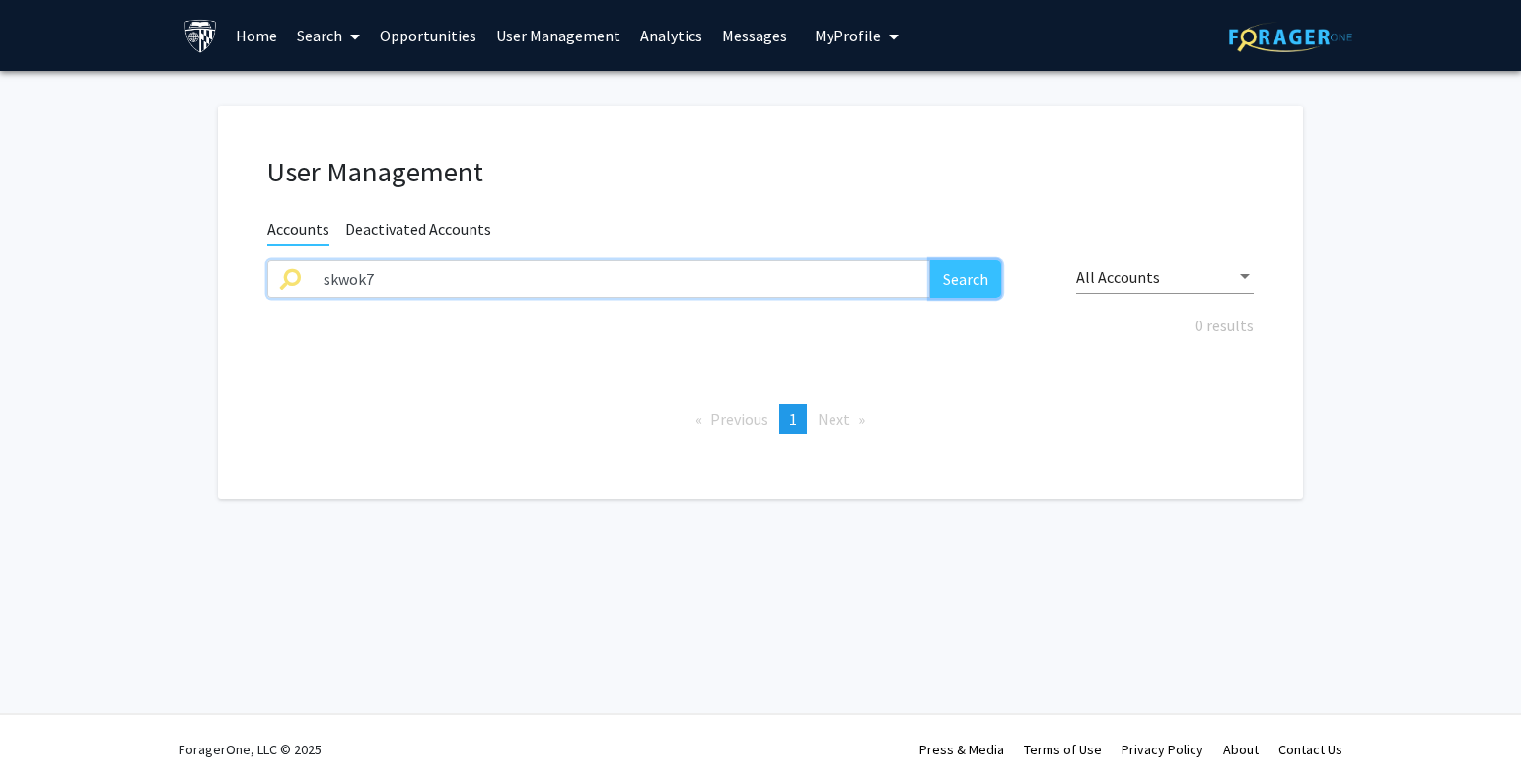 click on "Search" 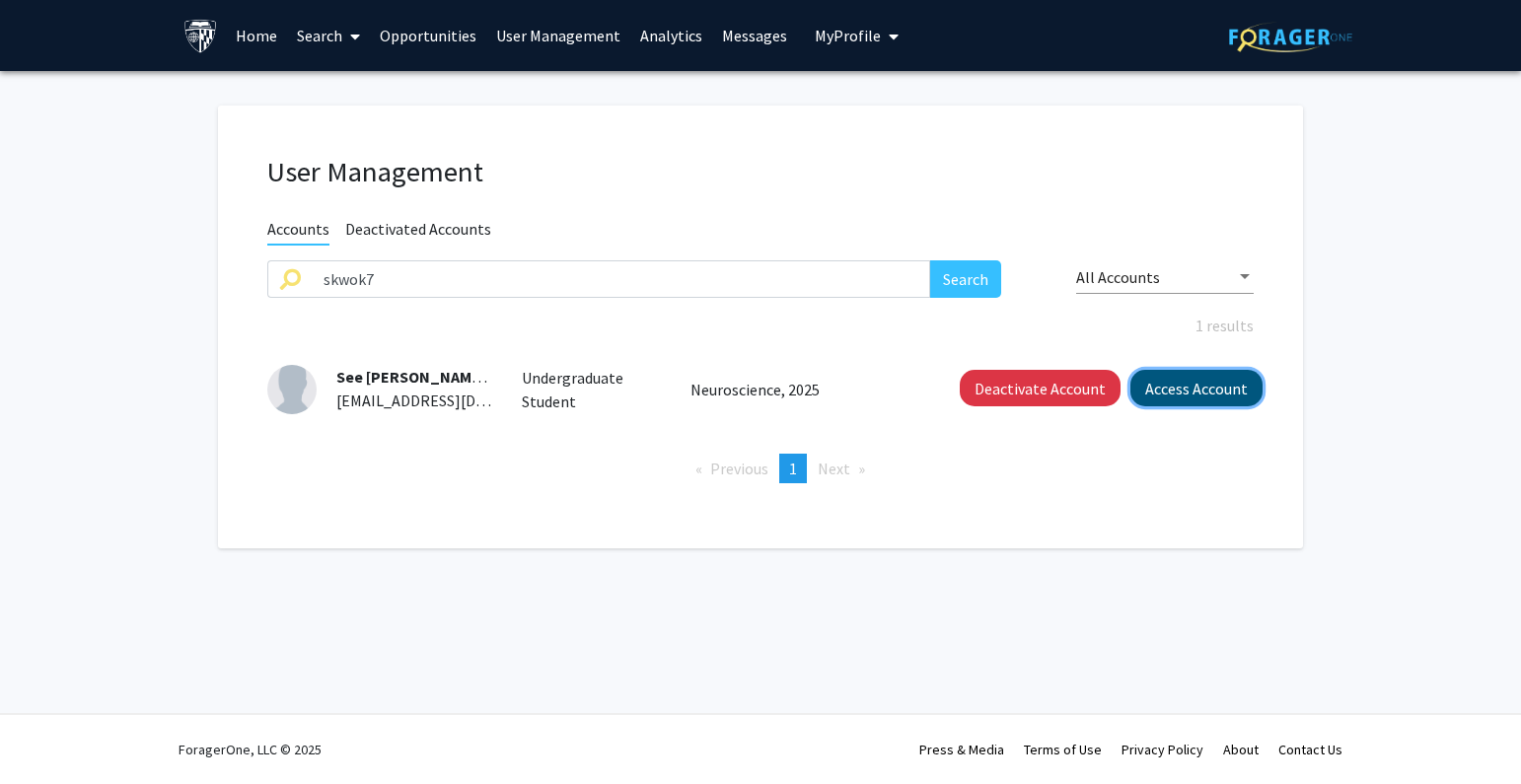 click on "Access Account" 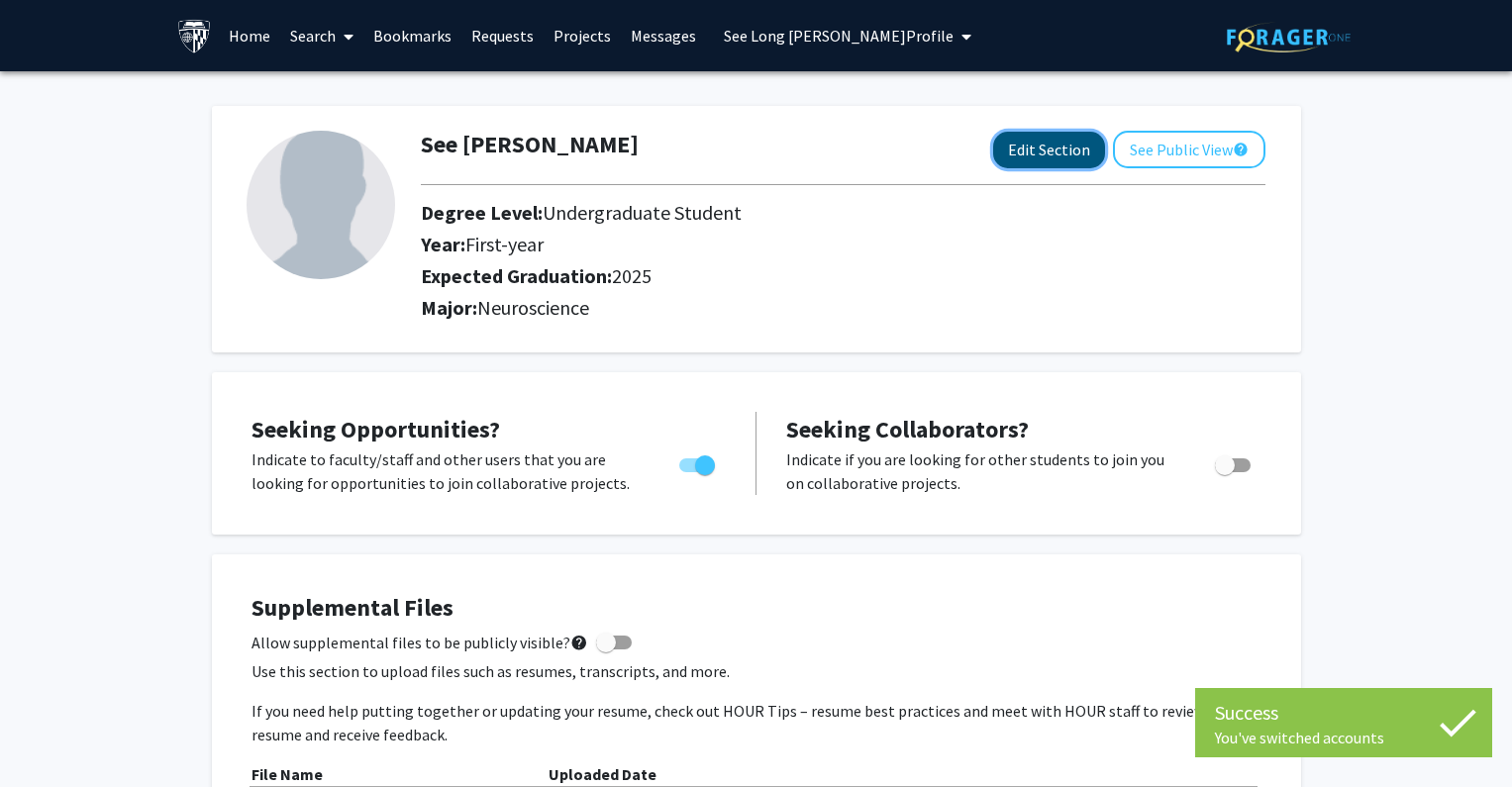 click on "Edit Section" 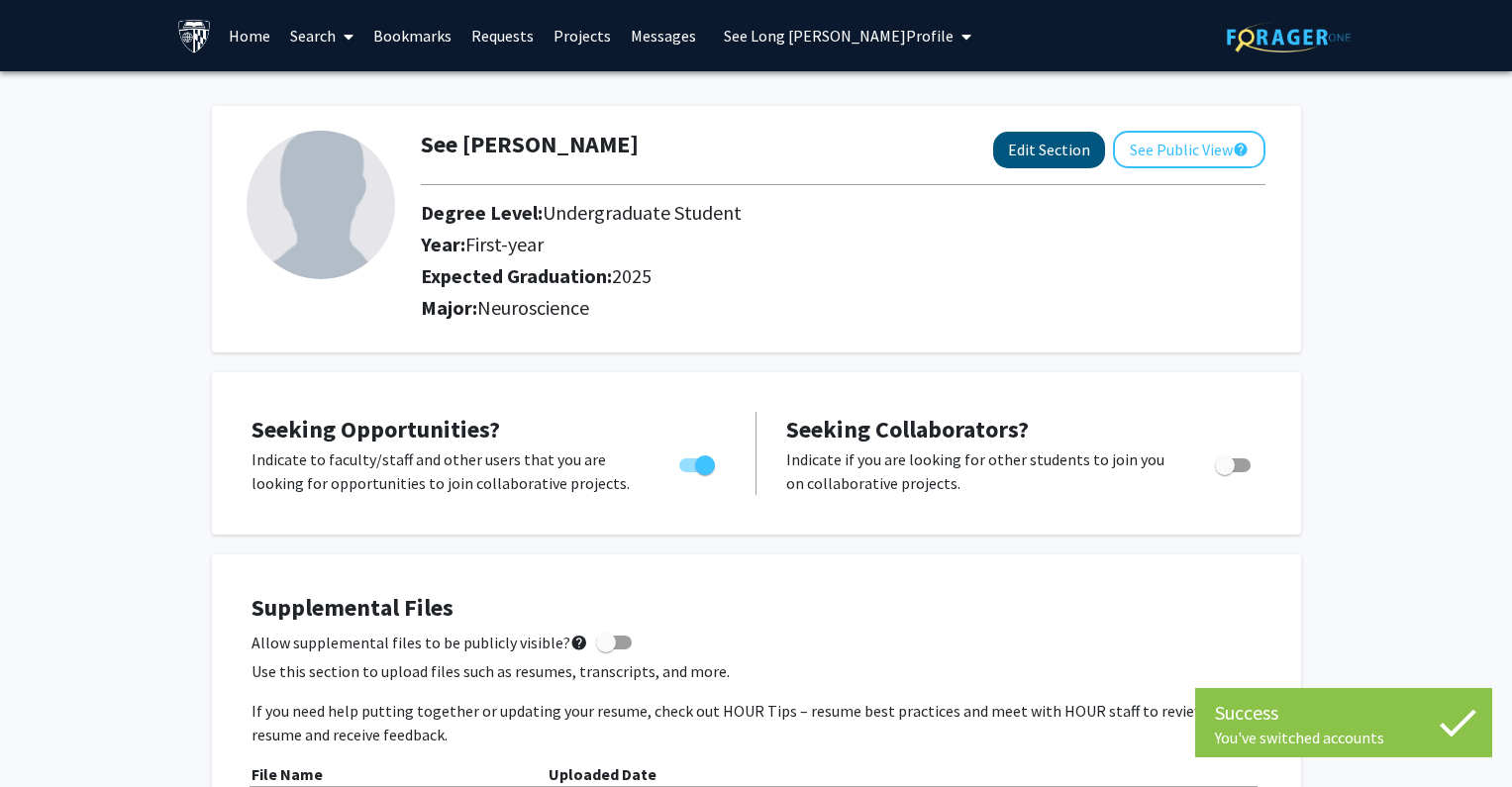 select on "first-year" 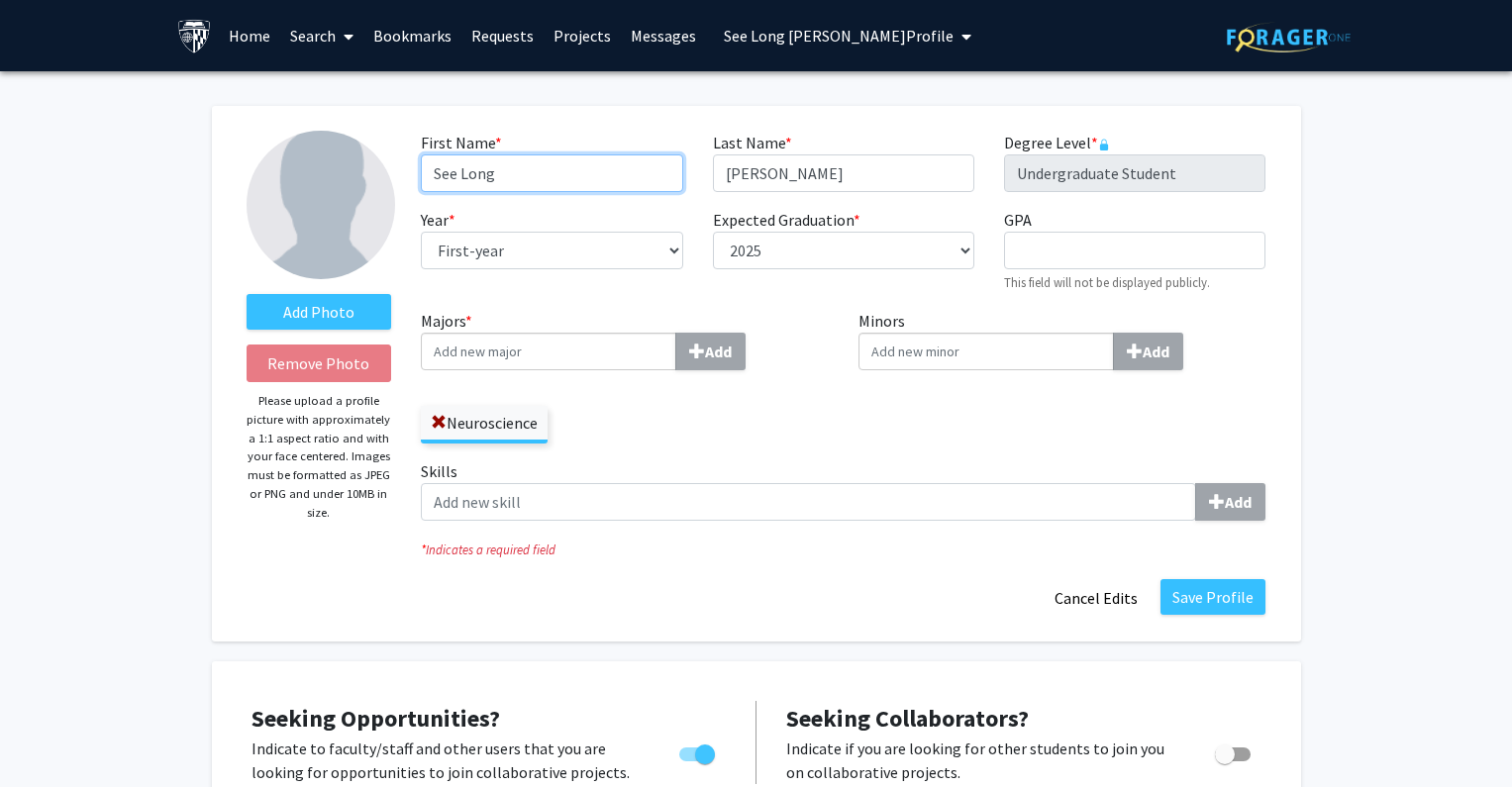 drag, startPoint x: 487, startPoint y: 176, endPoint x: 318, endPoint y: 197, distance: 170.29974 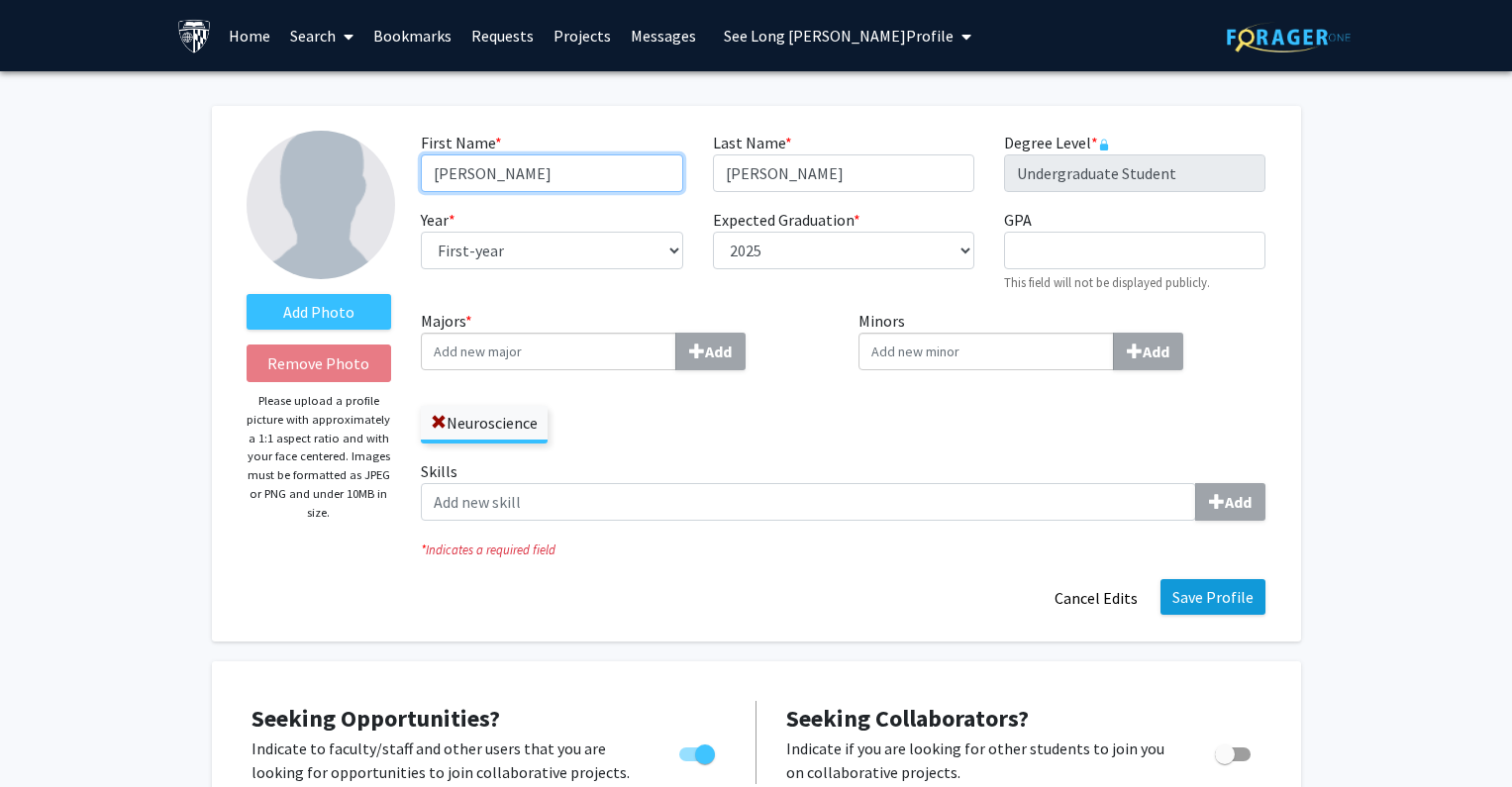 type on "[PERSON_NAME]" 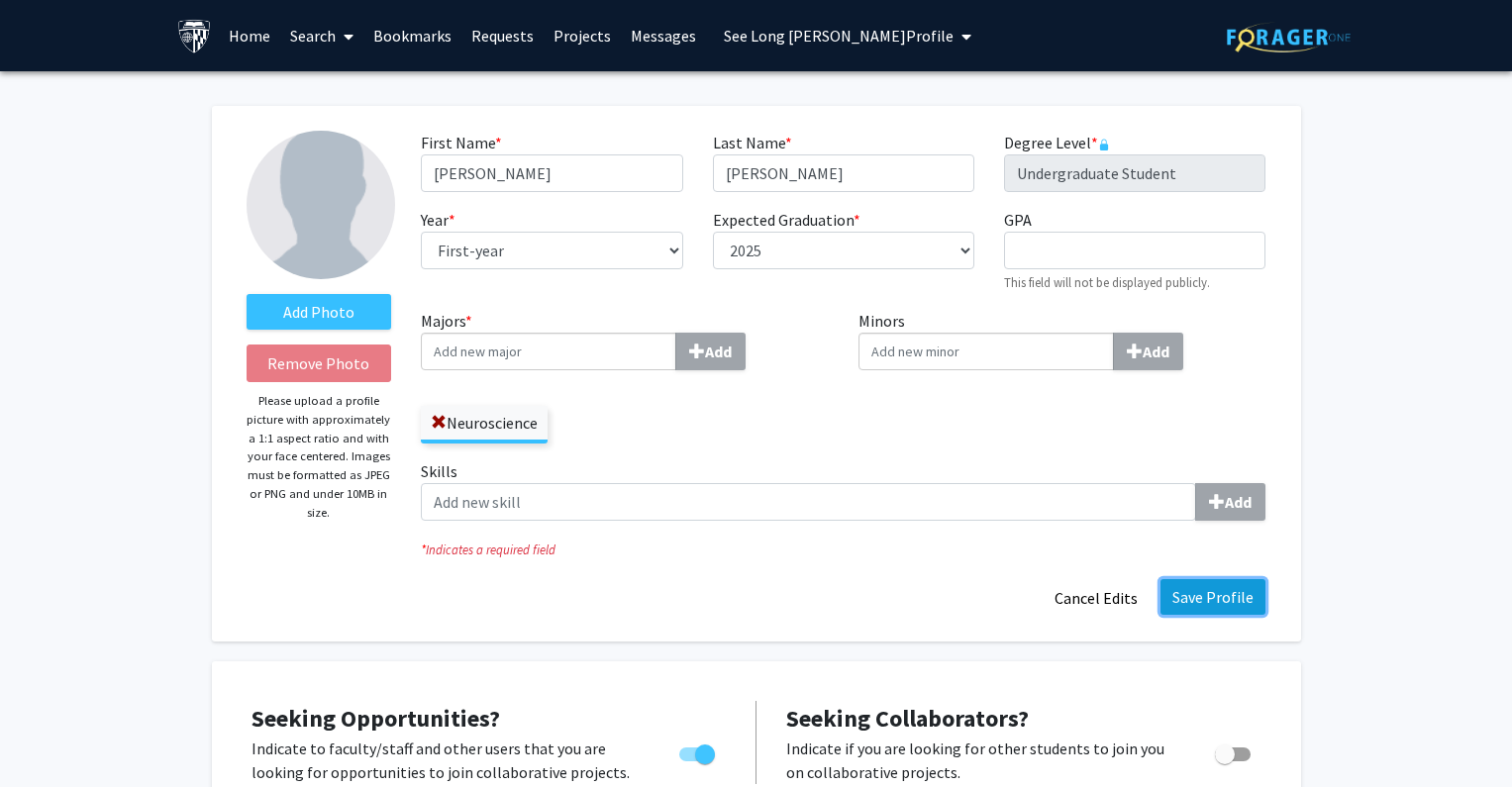 click on "Save Profile" 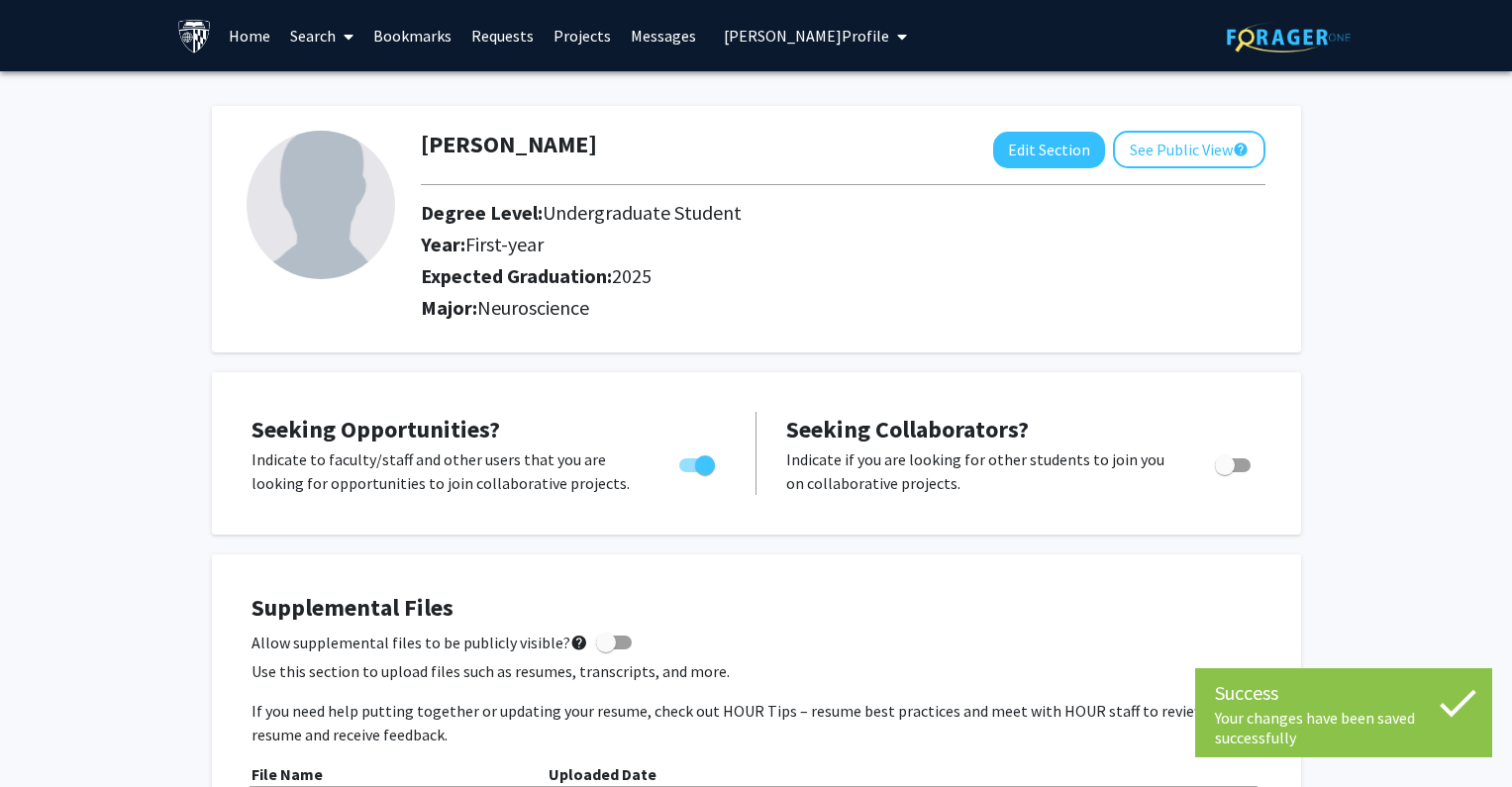 click on "[PERSON_NAME]   Profile" at bounding box center [806, 36] 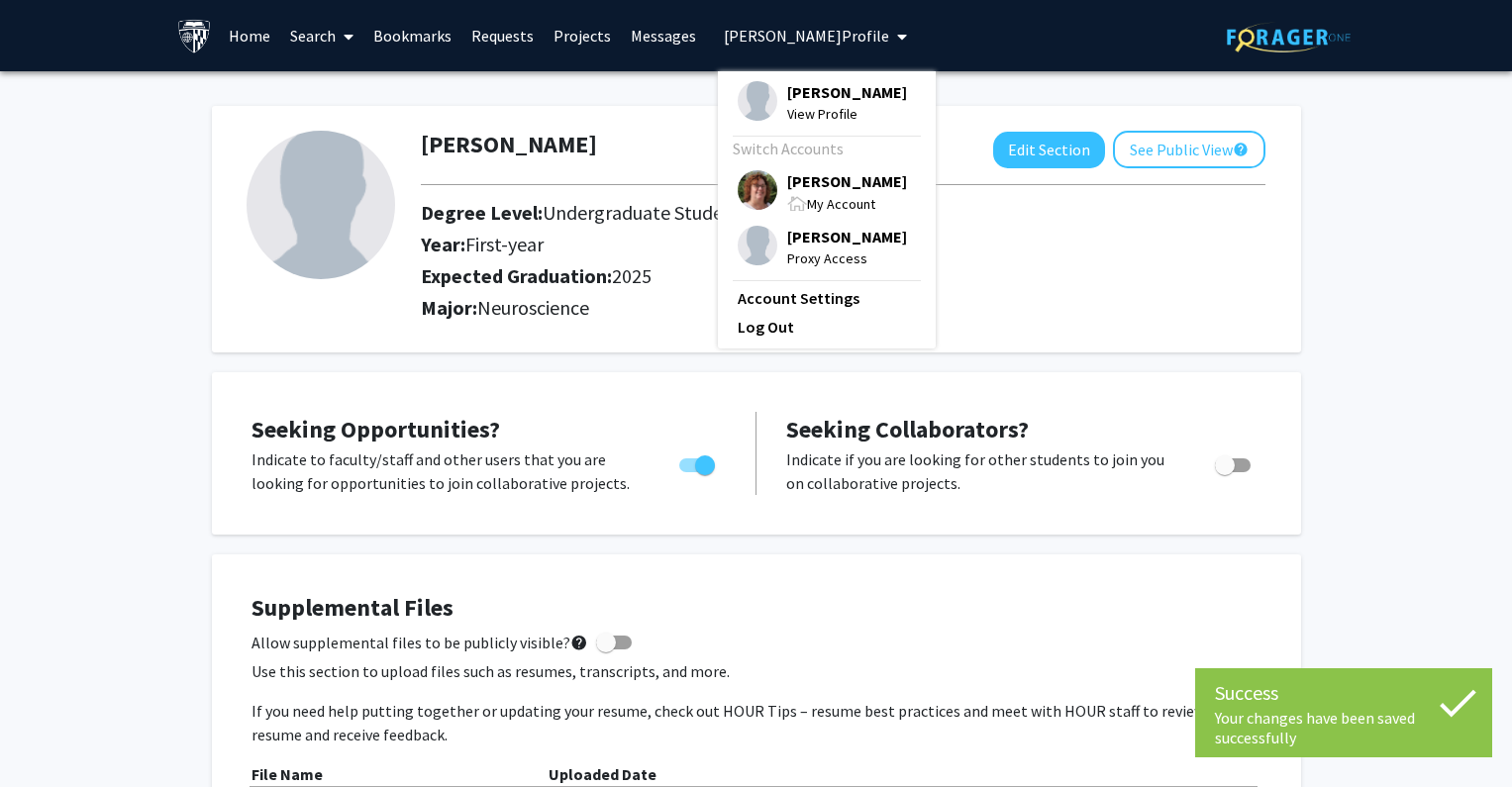 click on "[PERSON_NAME]" at bounding box center (847, 181) 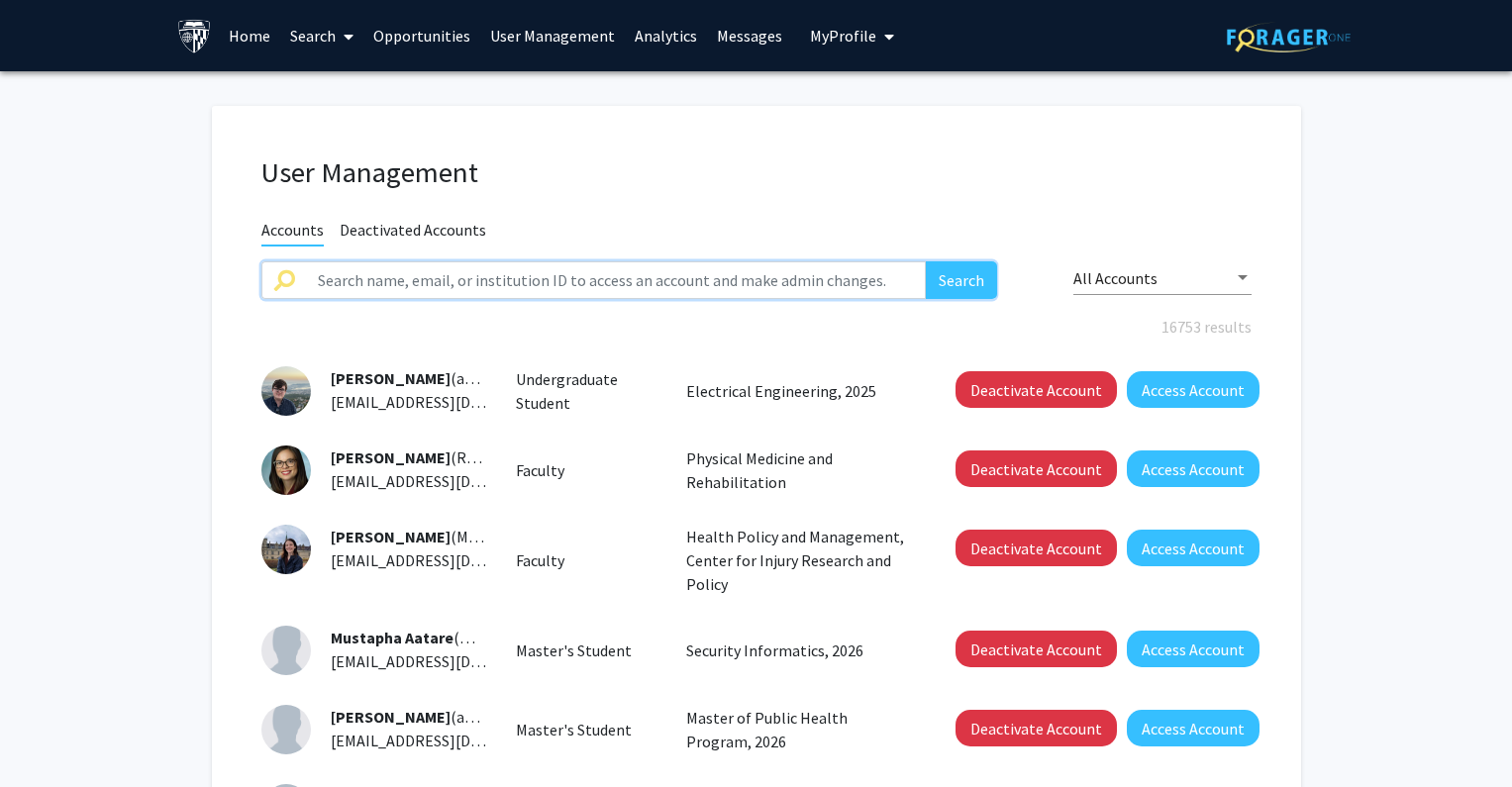 drag, startPoint x: 477, startPoint y: 282, endPoint x: 529, endPoint y: 283, distance: 52.009614 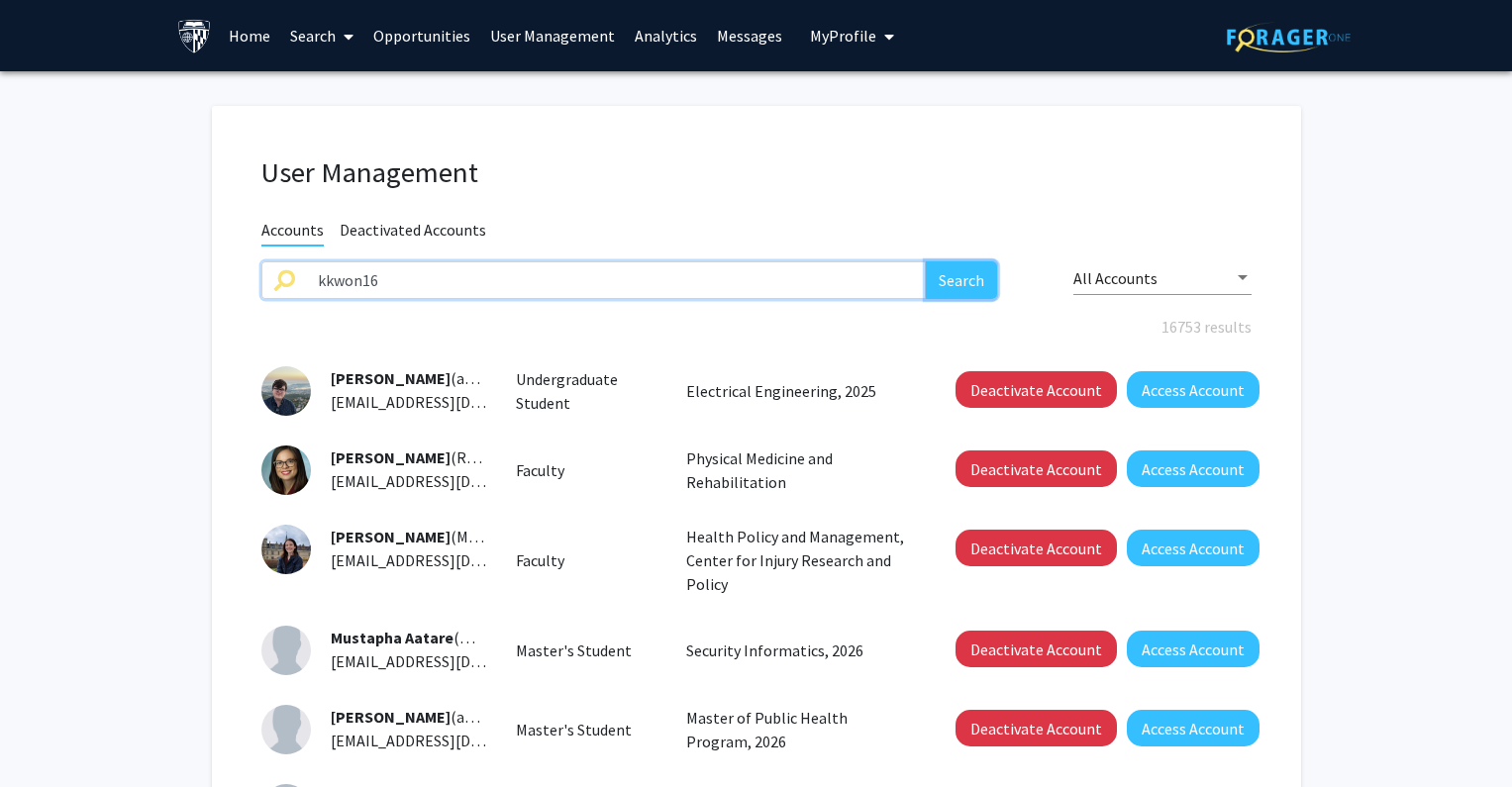 click on "Search" 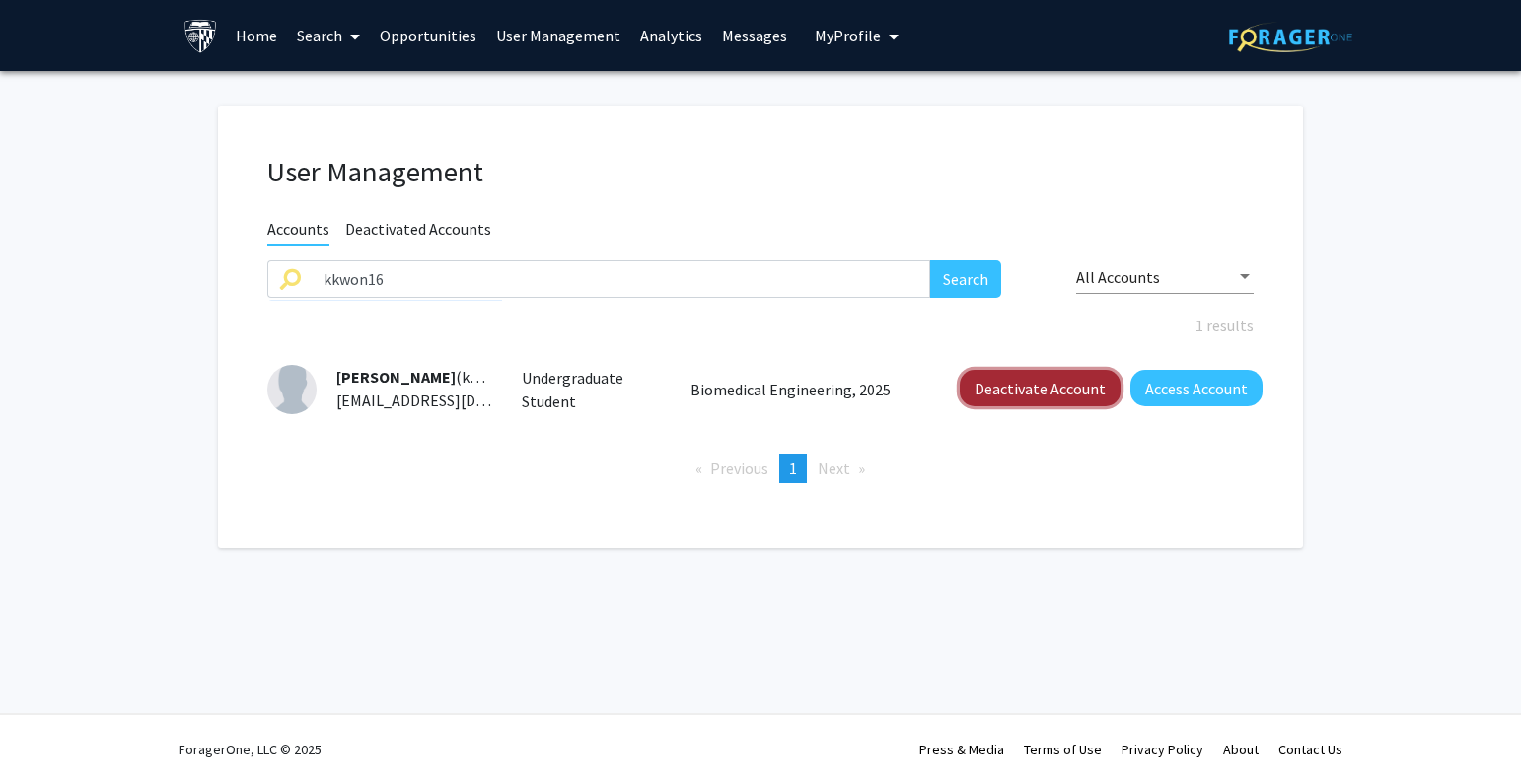 click on "Deactivate Account" 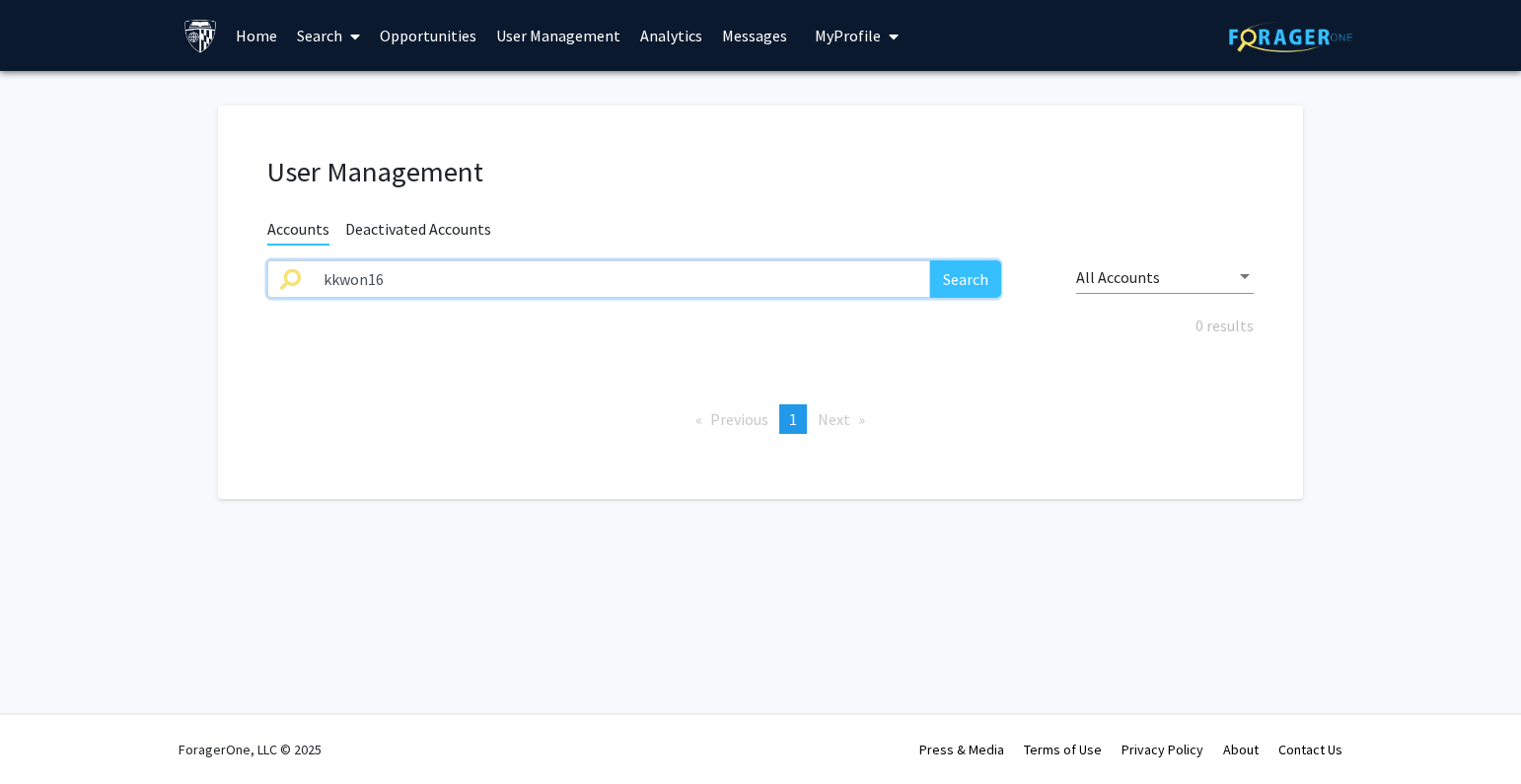 drag, startPoint x: 472, startPoint y: 289, endPoint x: 284, endPoint y: 285, distance: 188.04255 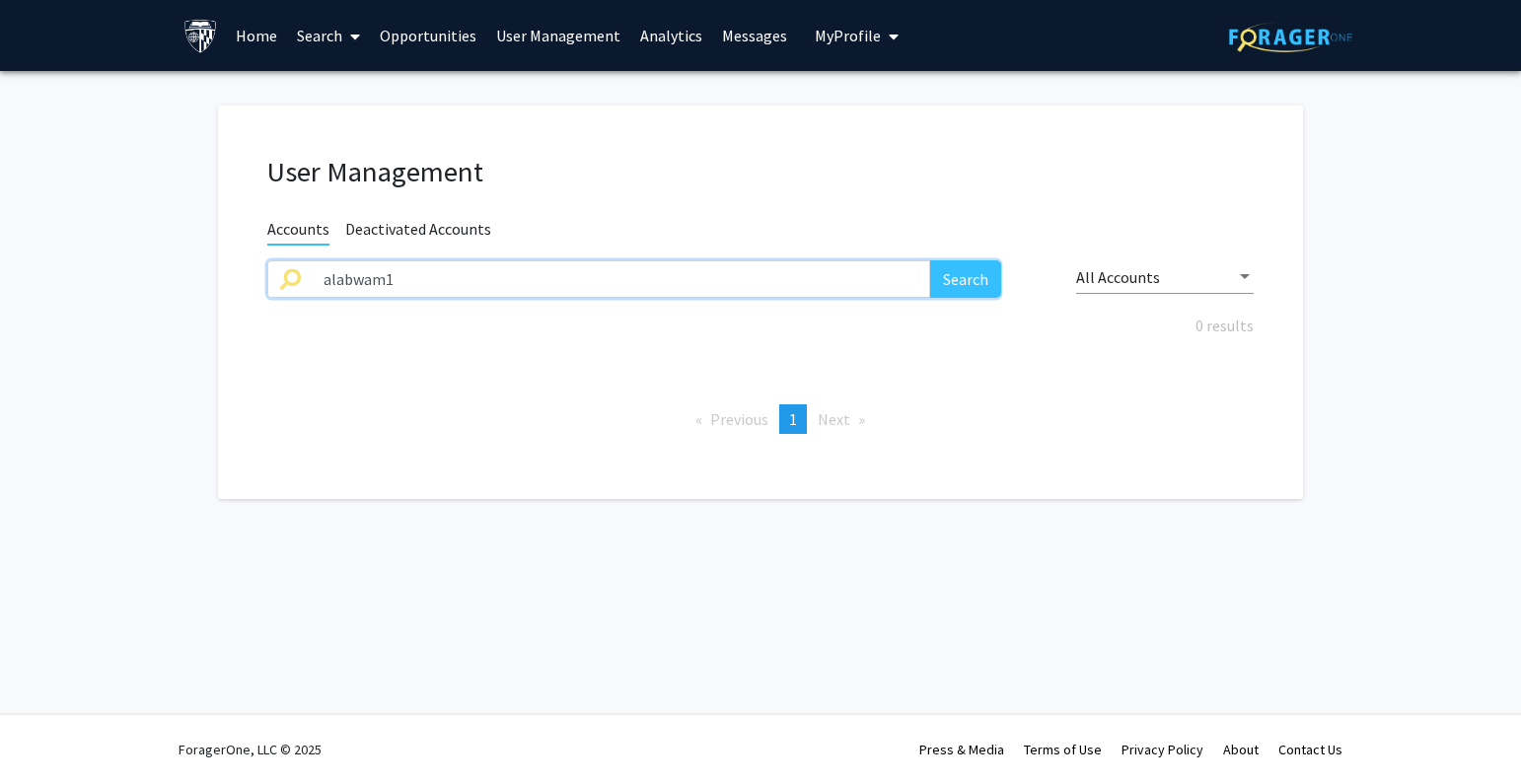 type on "alabwam1" 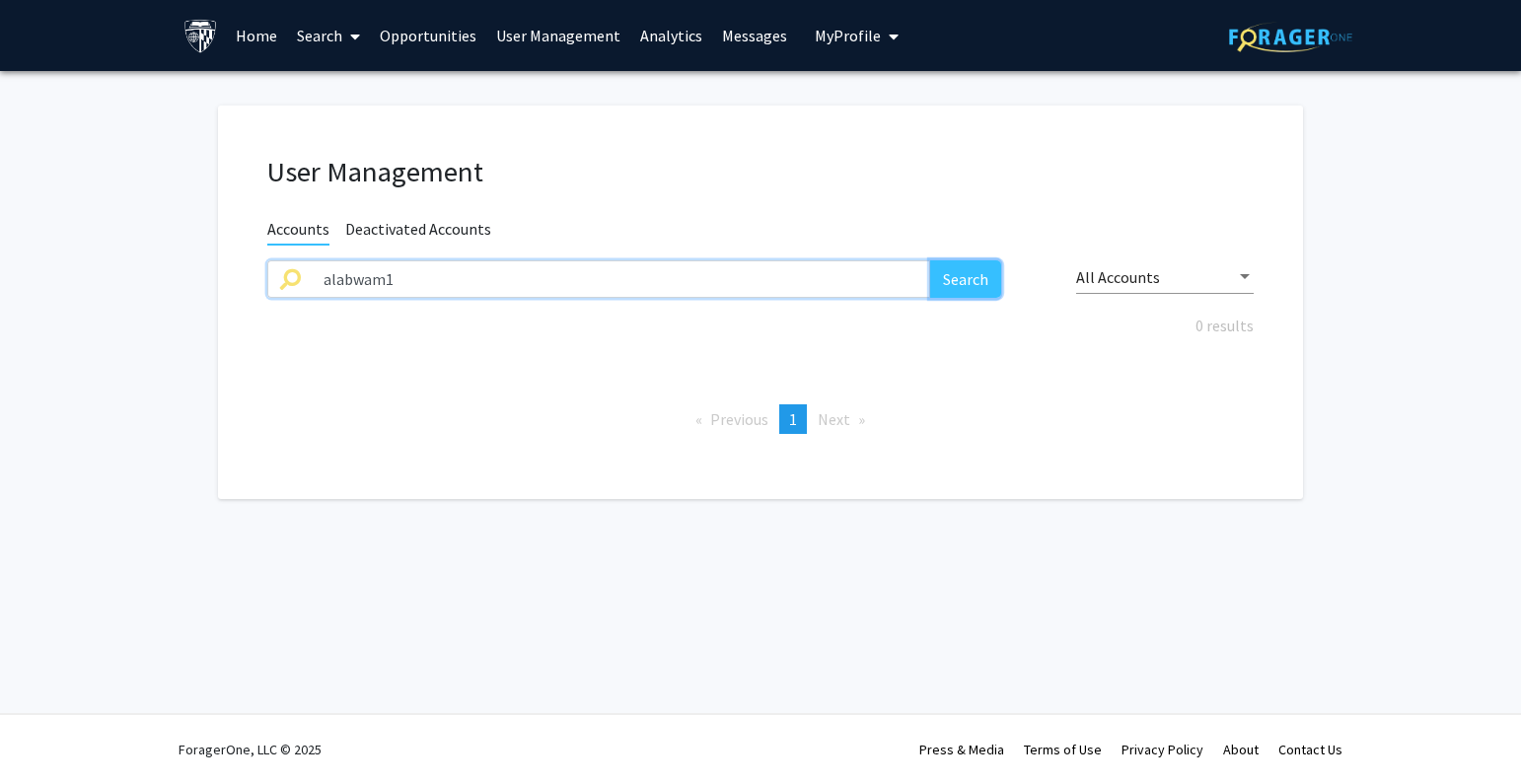 drag, startPoint x: 963, startPoint y: 275, endPoint x: 977, endPoint y: 265, distance: 17.20465 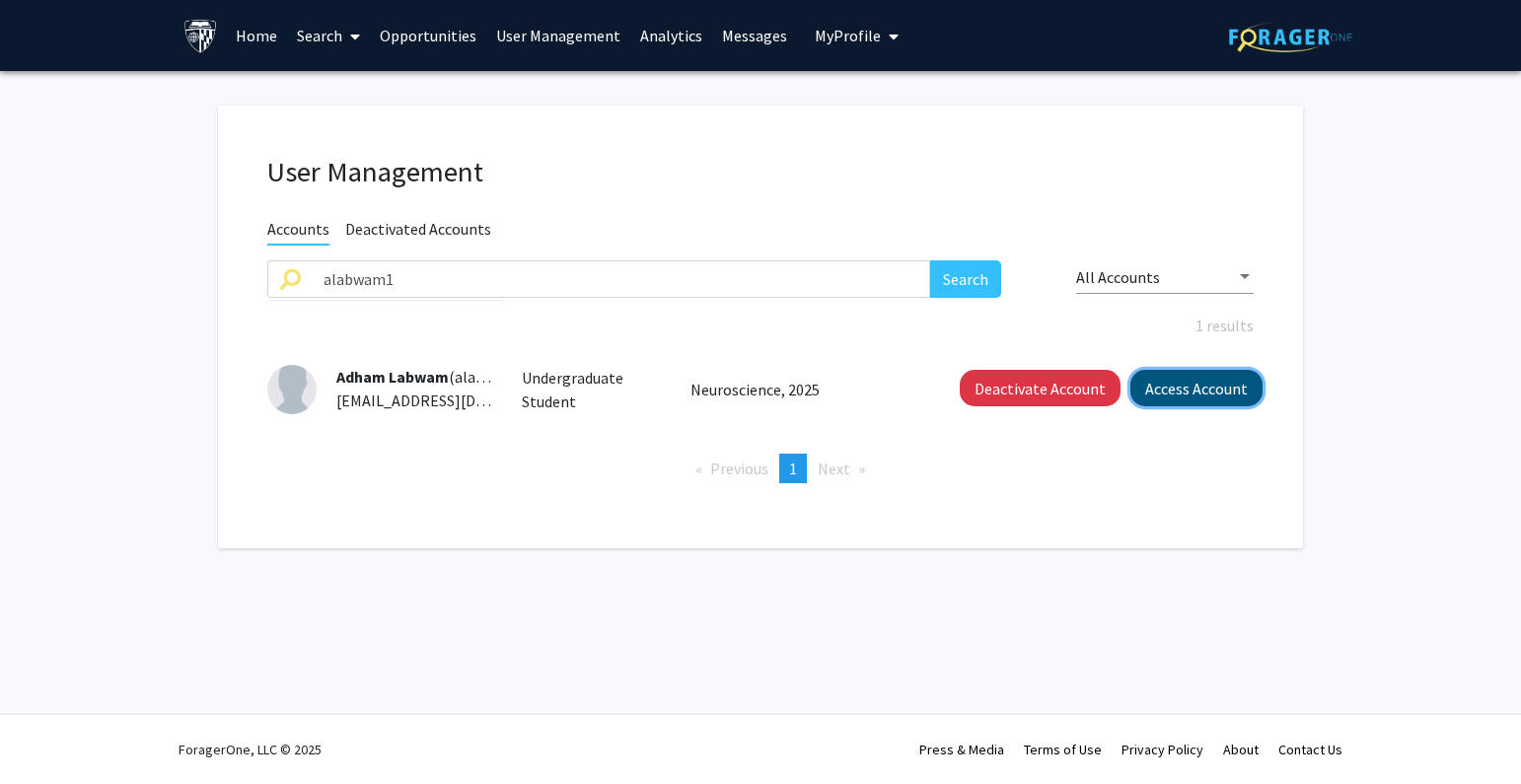 click on "Access Account" 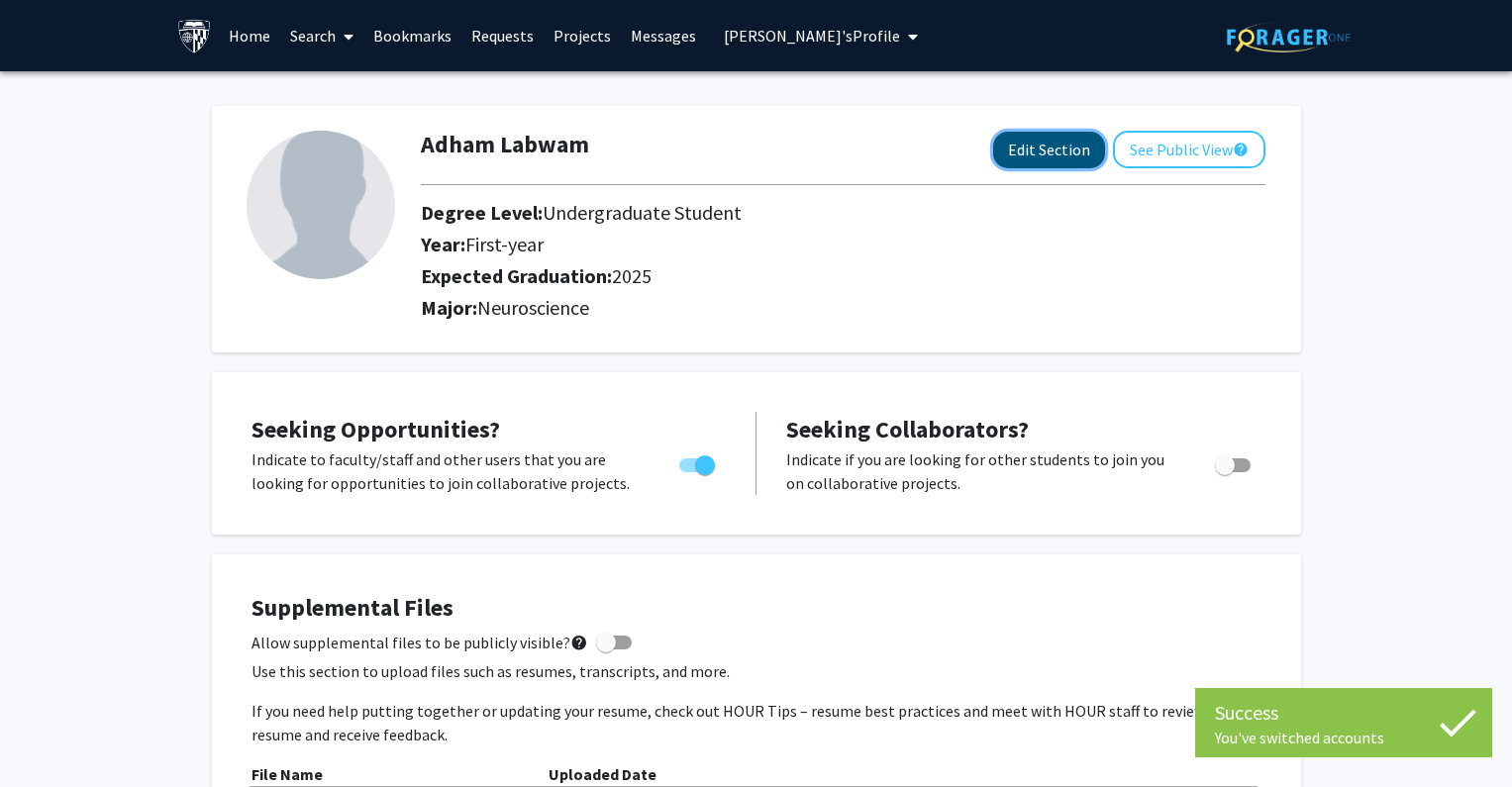 click on "Edit Section" 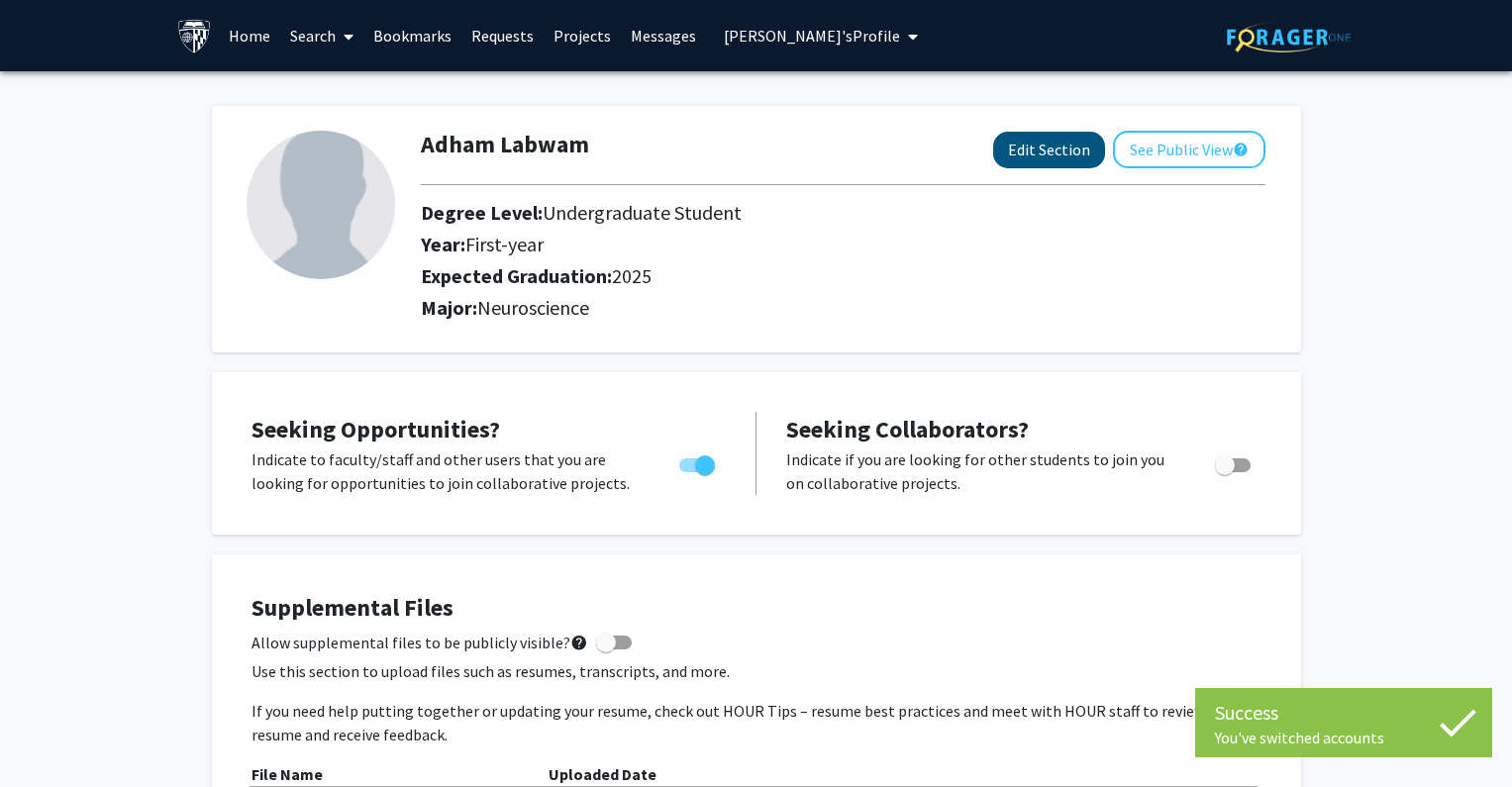 select on "first-year" 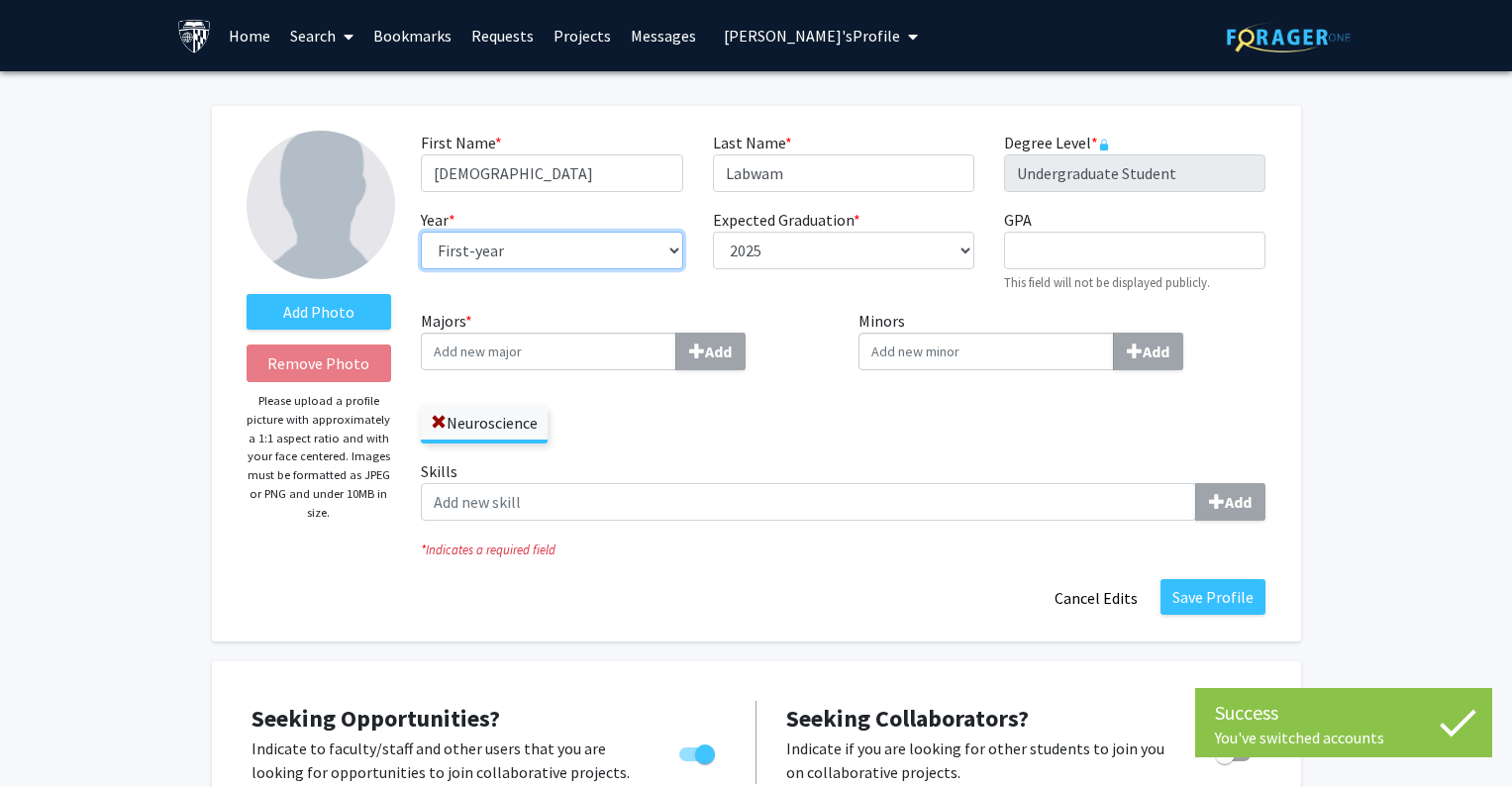 click on "---  First-year   Sophomore   Junior   Senior   Postbaccalaureate Certificate" at bounding box center [552, 250] 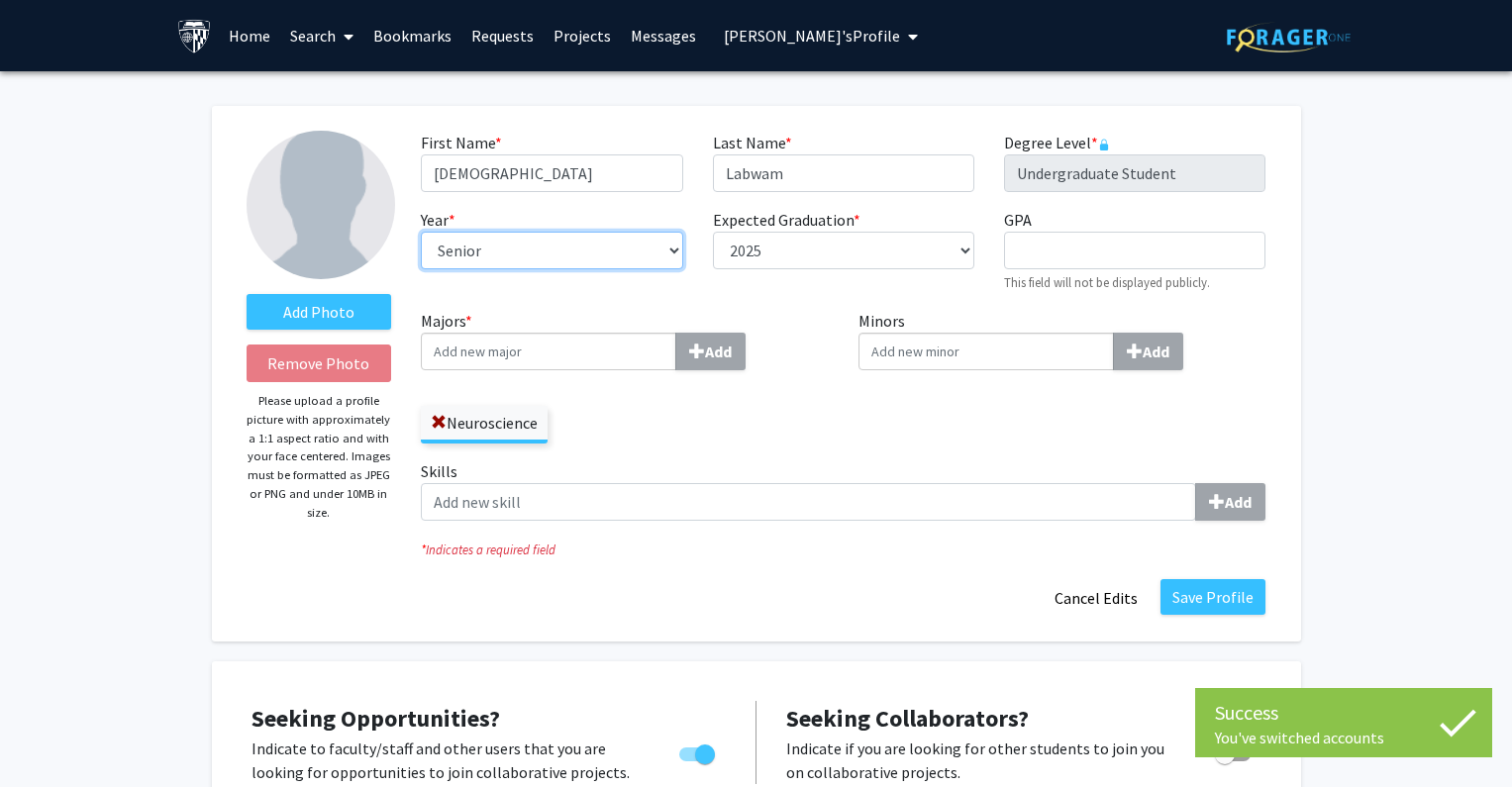 click on "---  First-year   Sophomore   Junior   Senior   Postbaccalaureate Certificate" at bounding box center (552, 250) 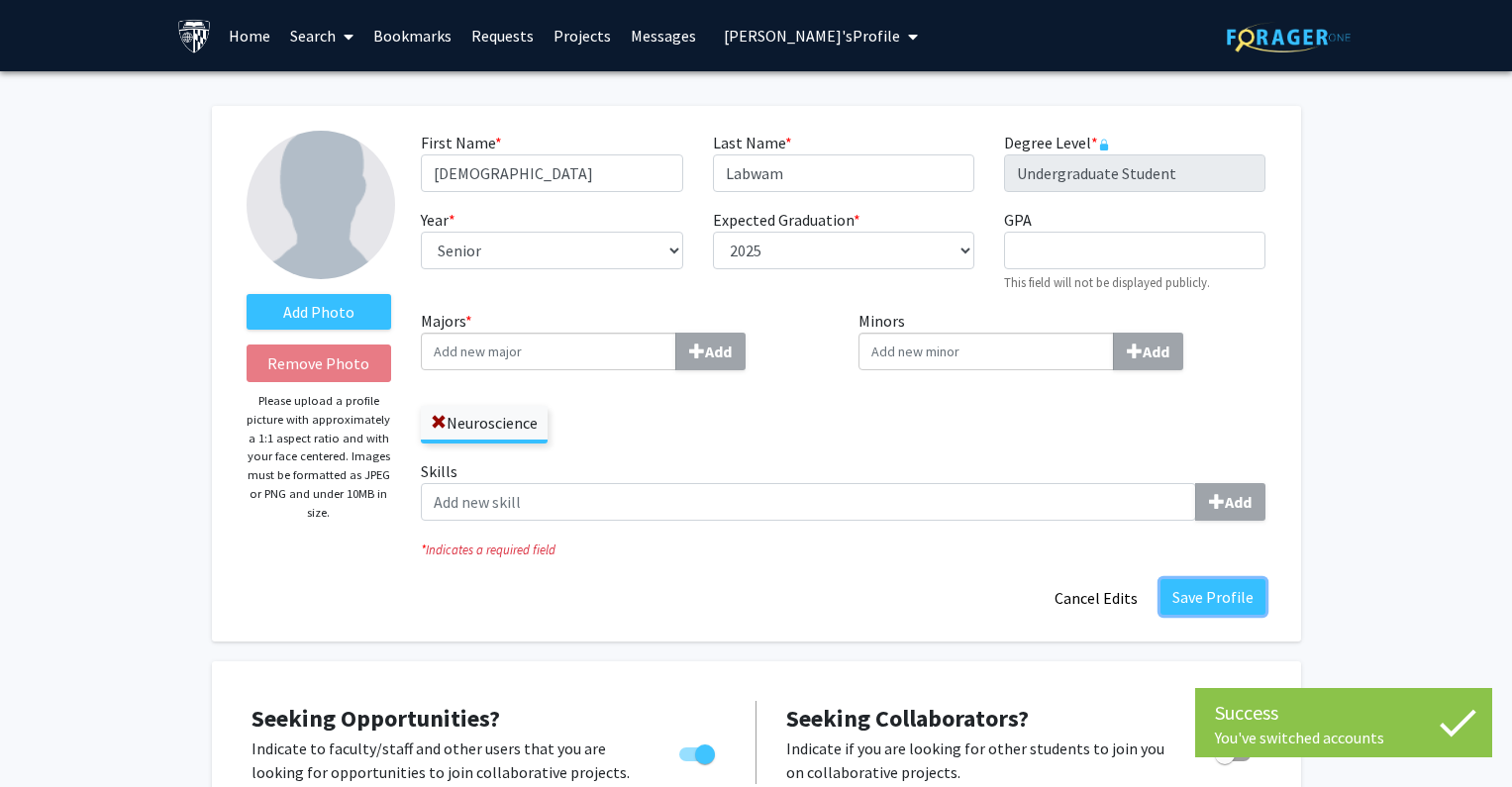 click on "Save Profile" 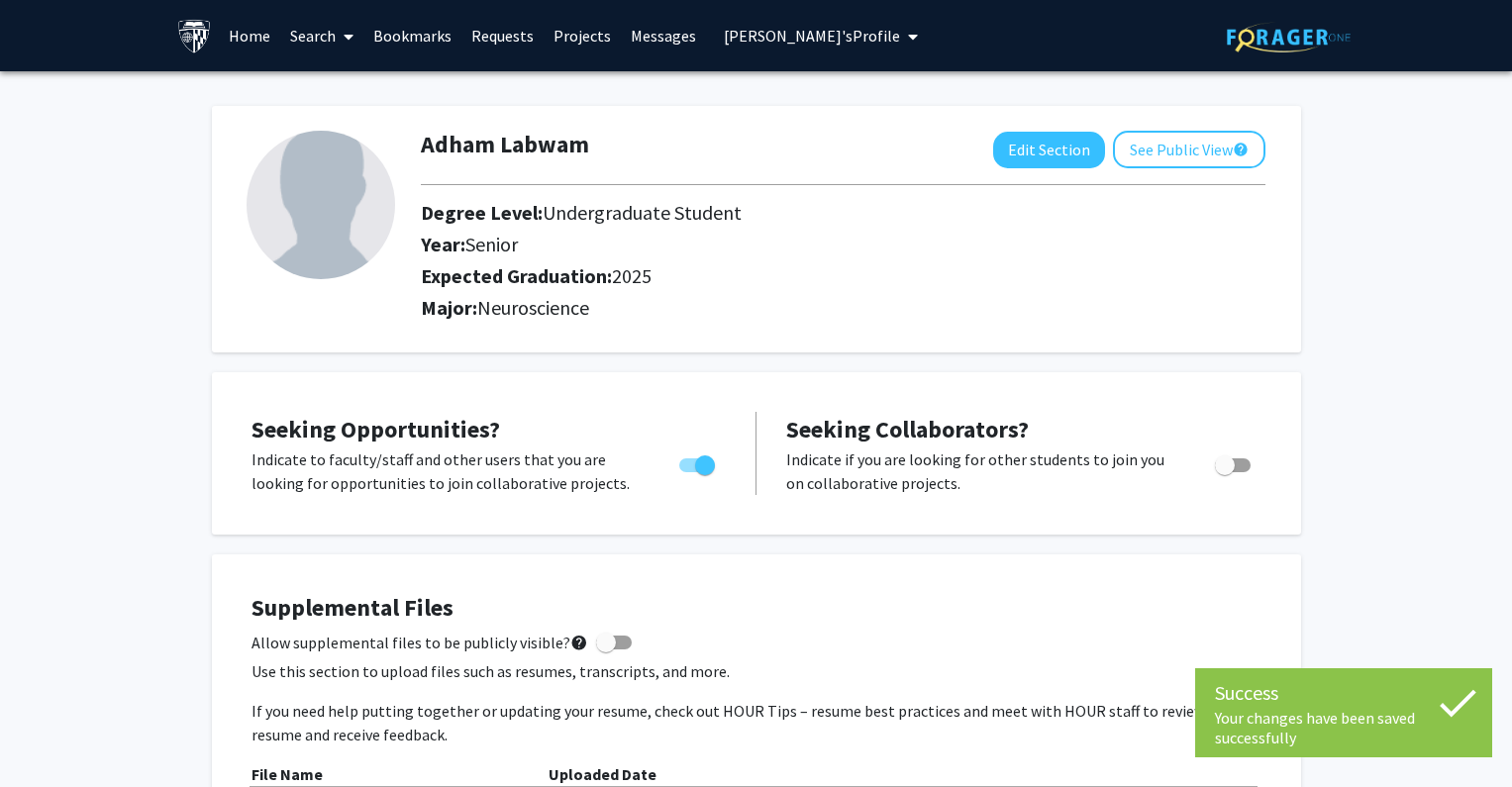 click on "[PERSON_NAME]'s   Profile" at bounding box center [821, 36] 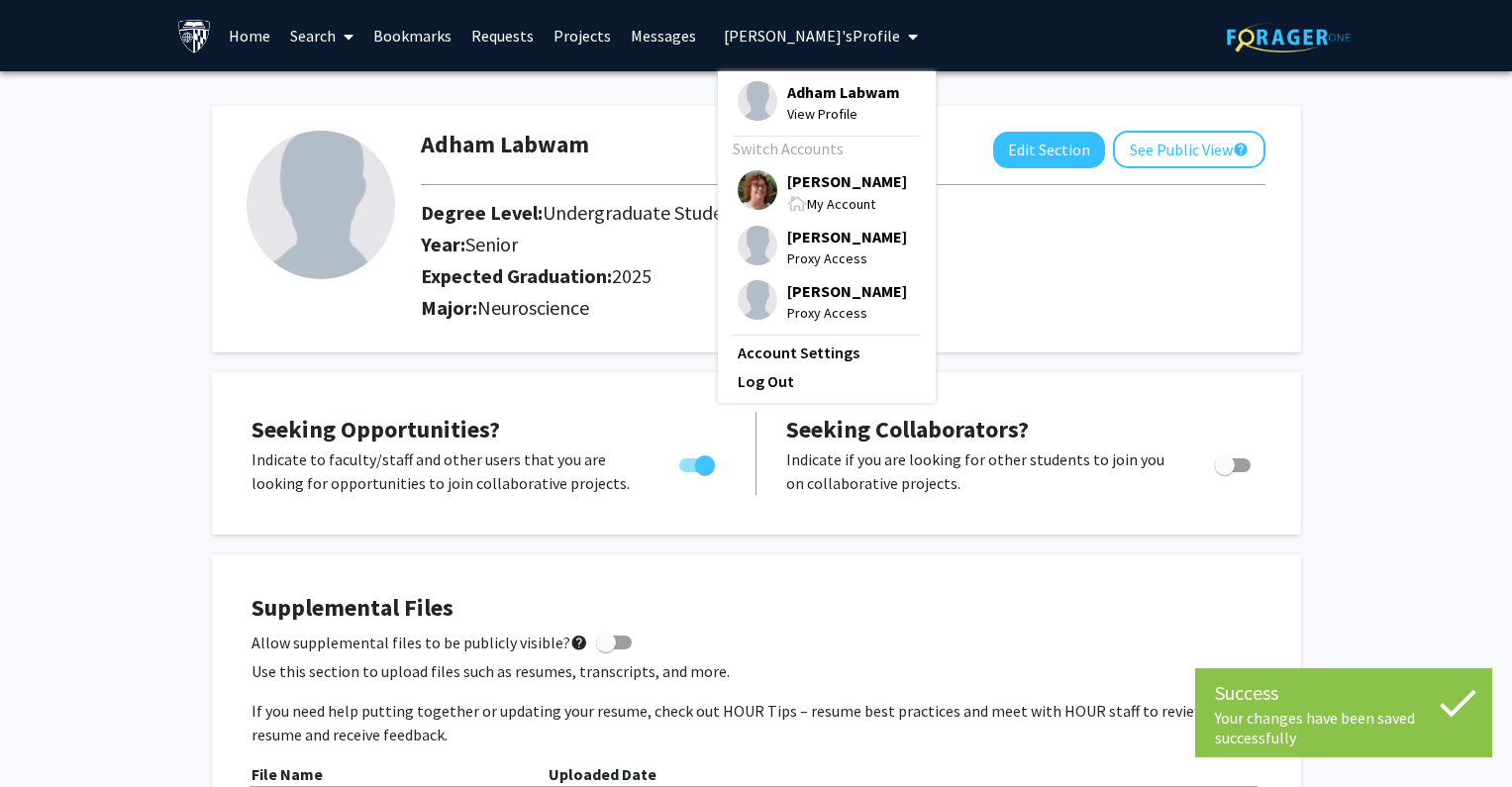 click on "My Account" at bounding box center [847, 203] 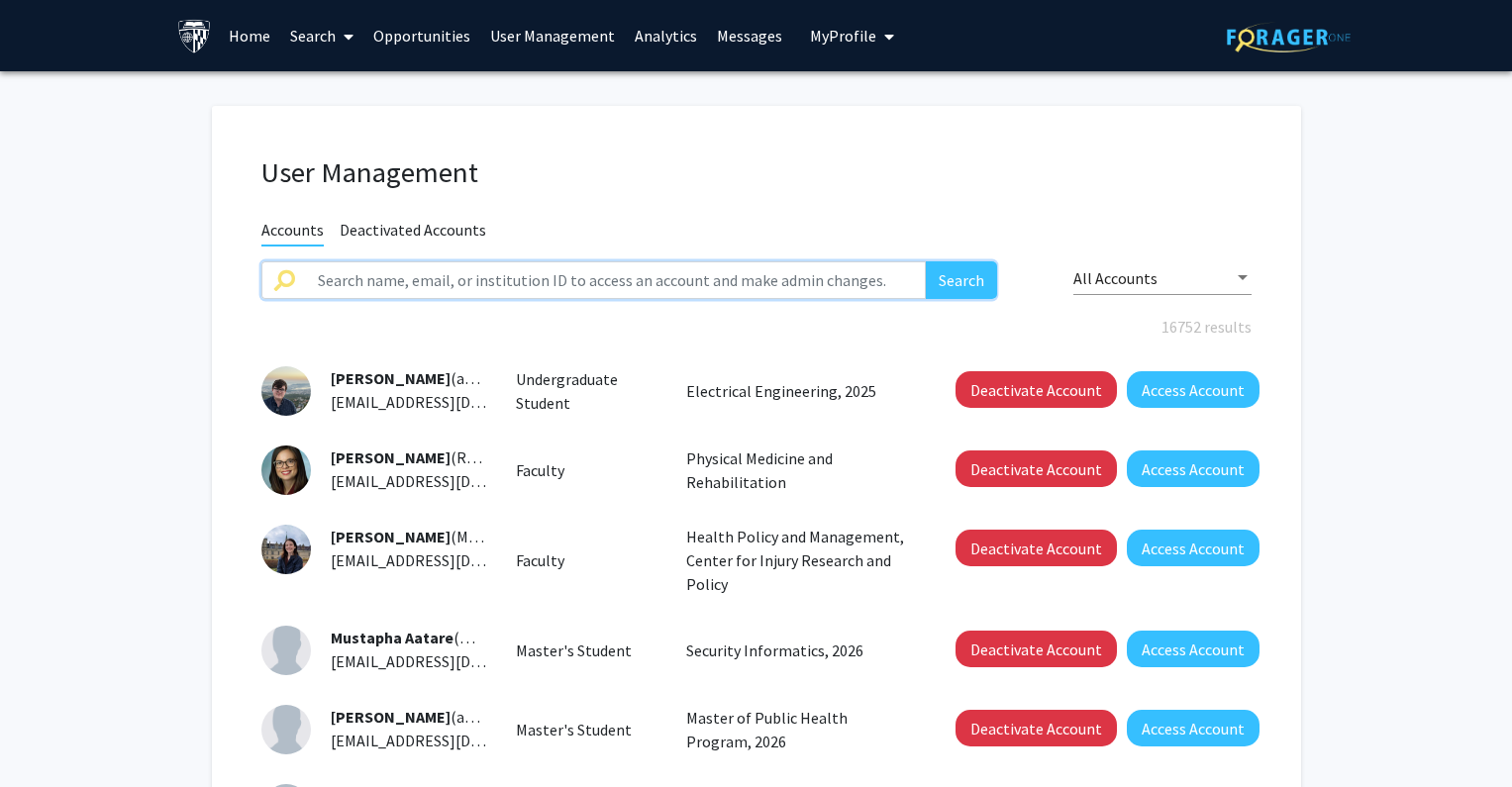 click 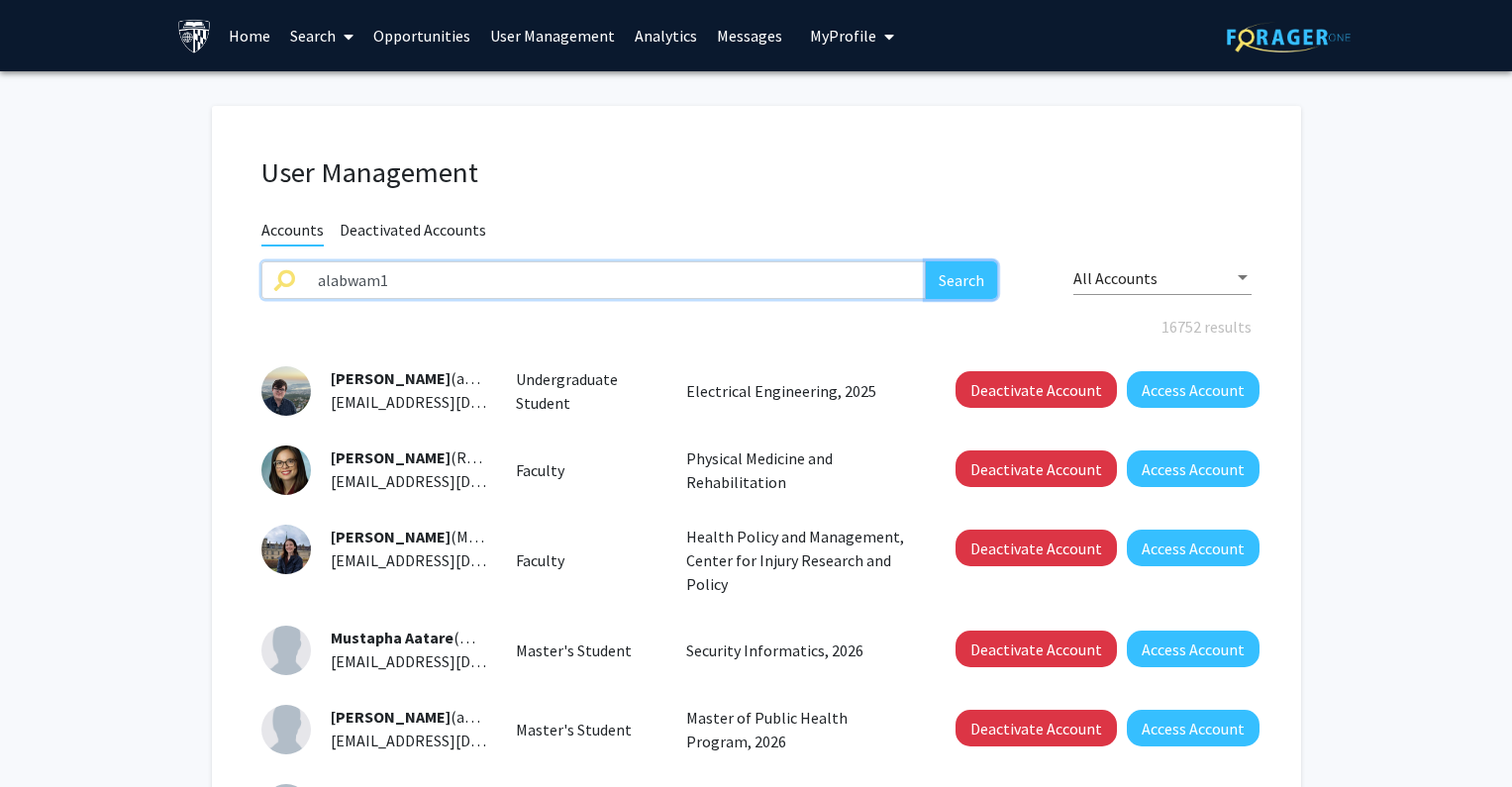 click on "Search" 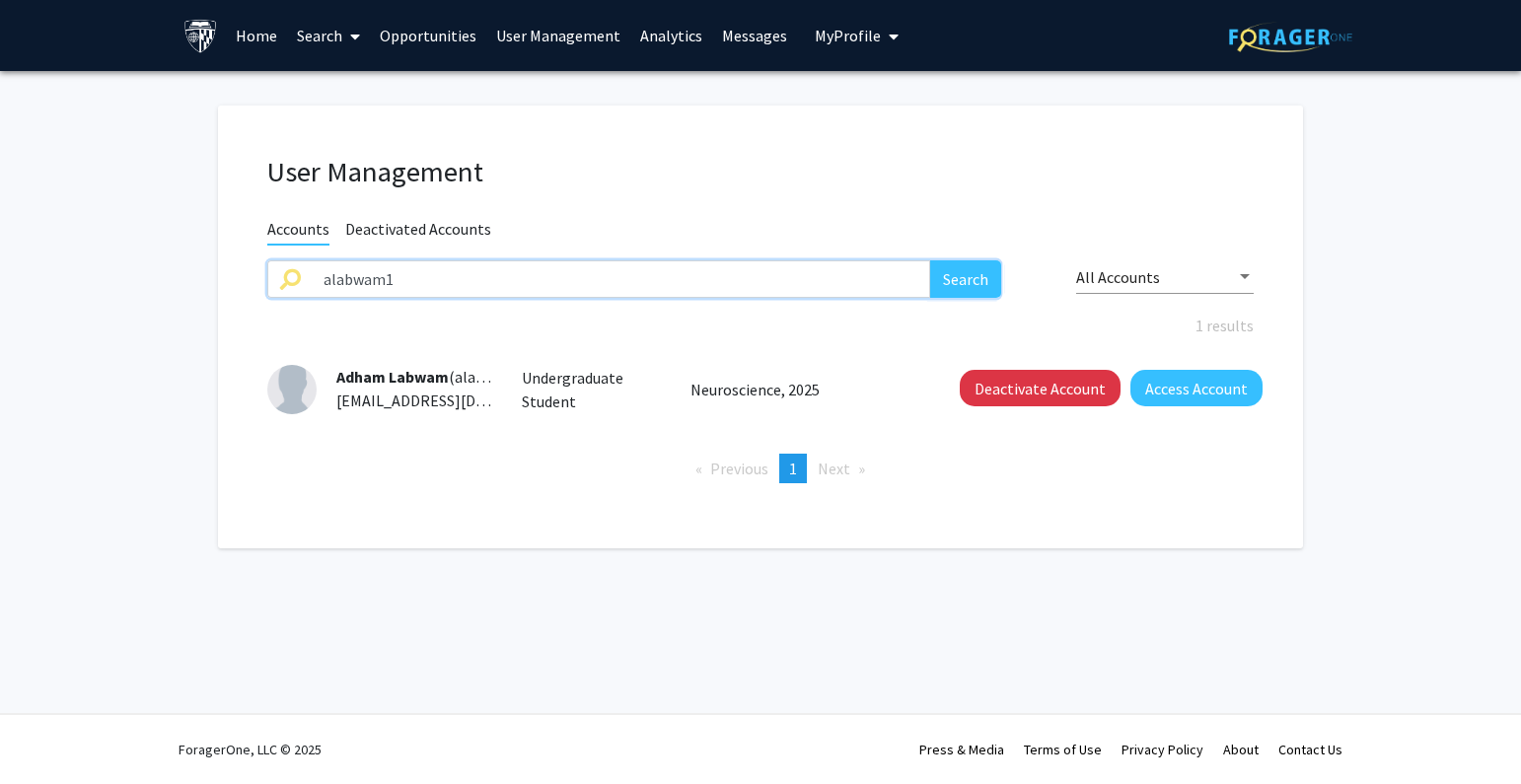 drag, startPoint x: 407, startPoint y: 276, endPoint x: 158, endPoint y: 275, distance: 249.00201 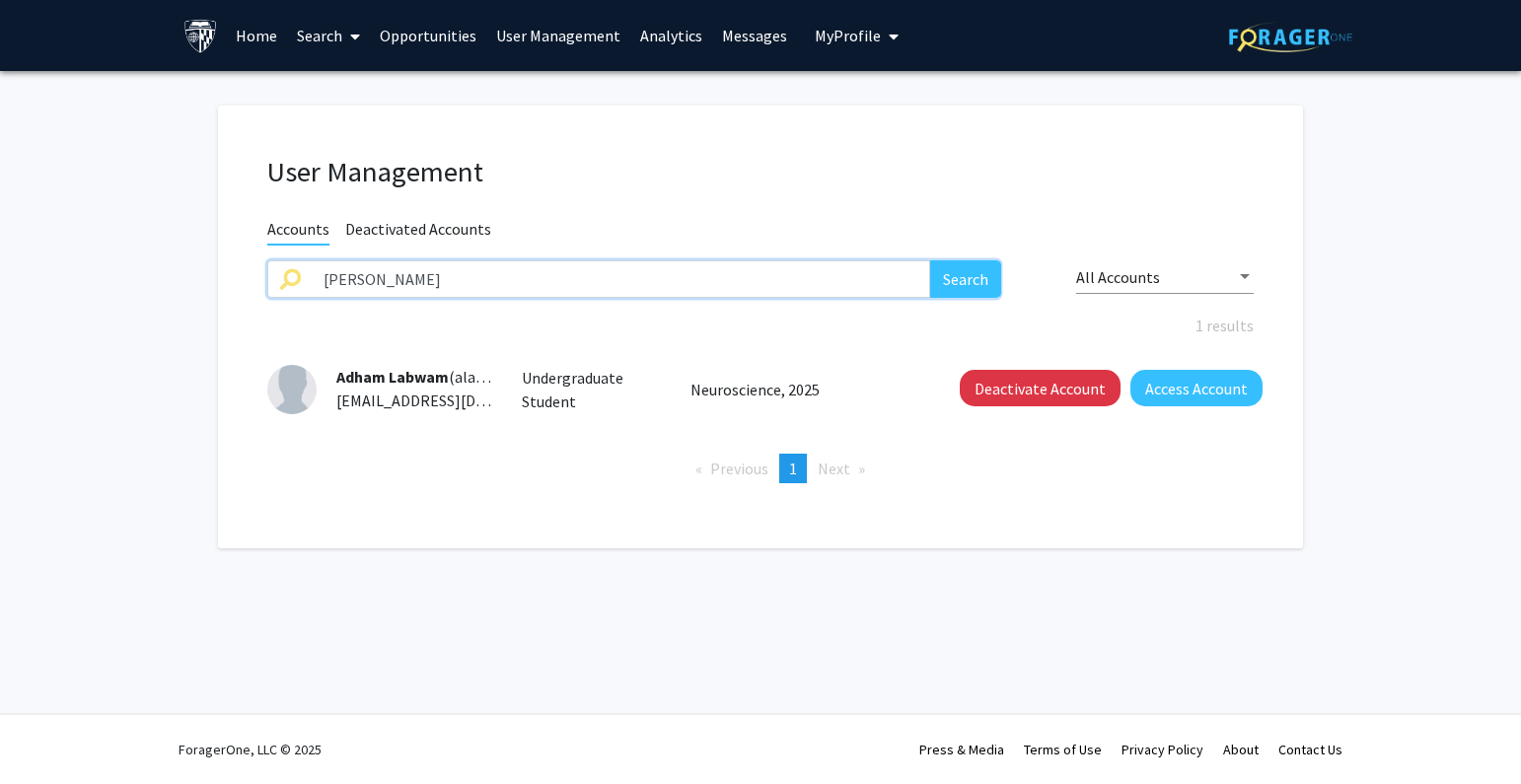 drag, startPoint x: 399, startPoint y: 262, endPoint x: 147, endPoint y: 265, distance: 252.01786 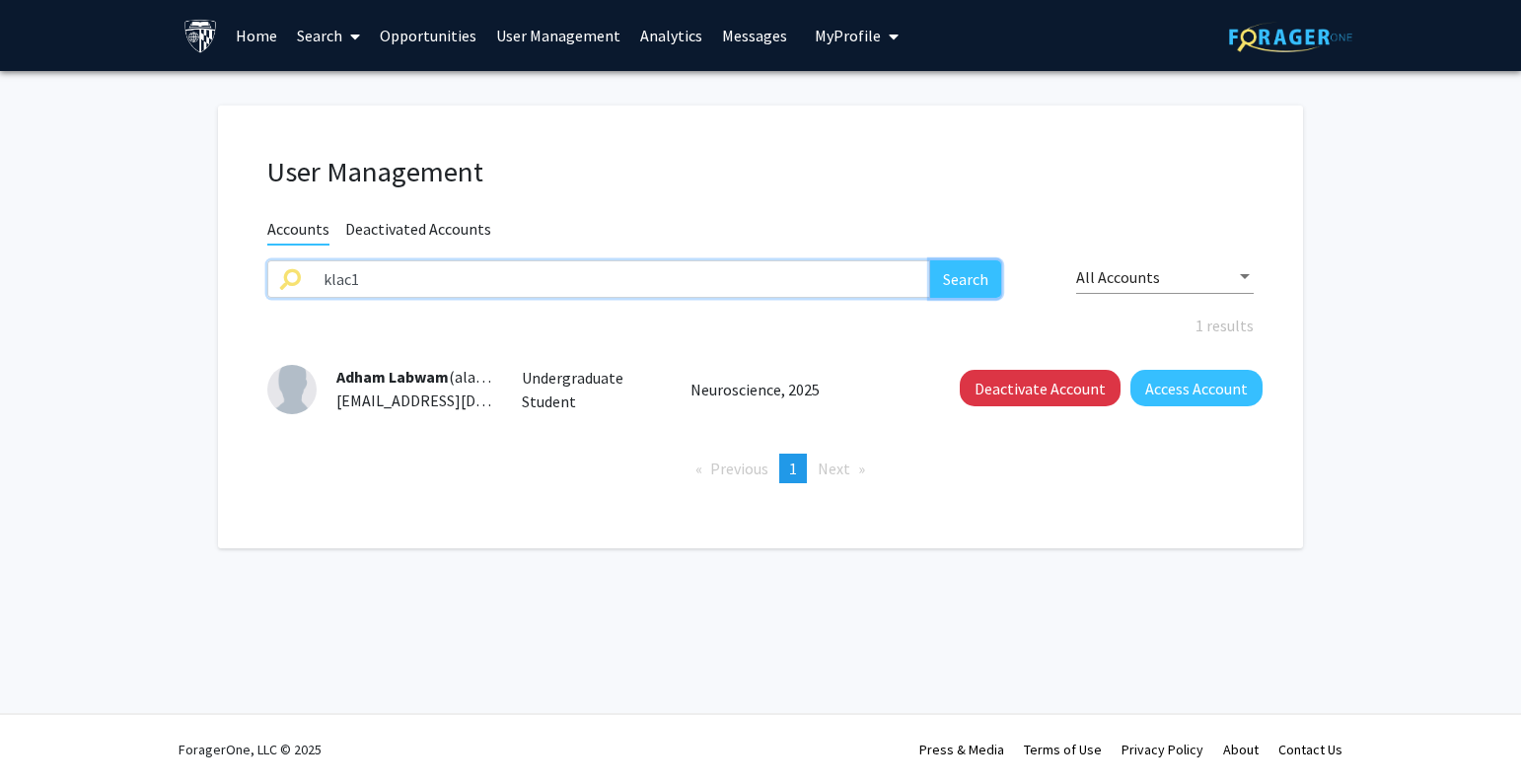 click on "Search" 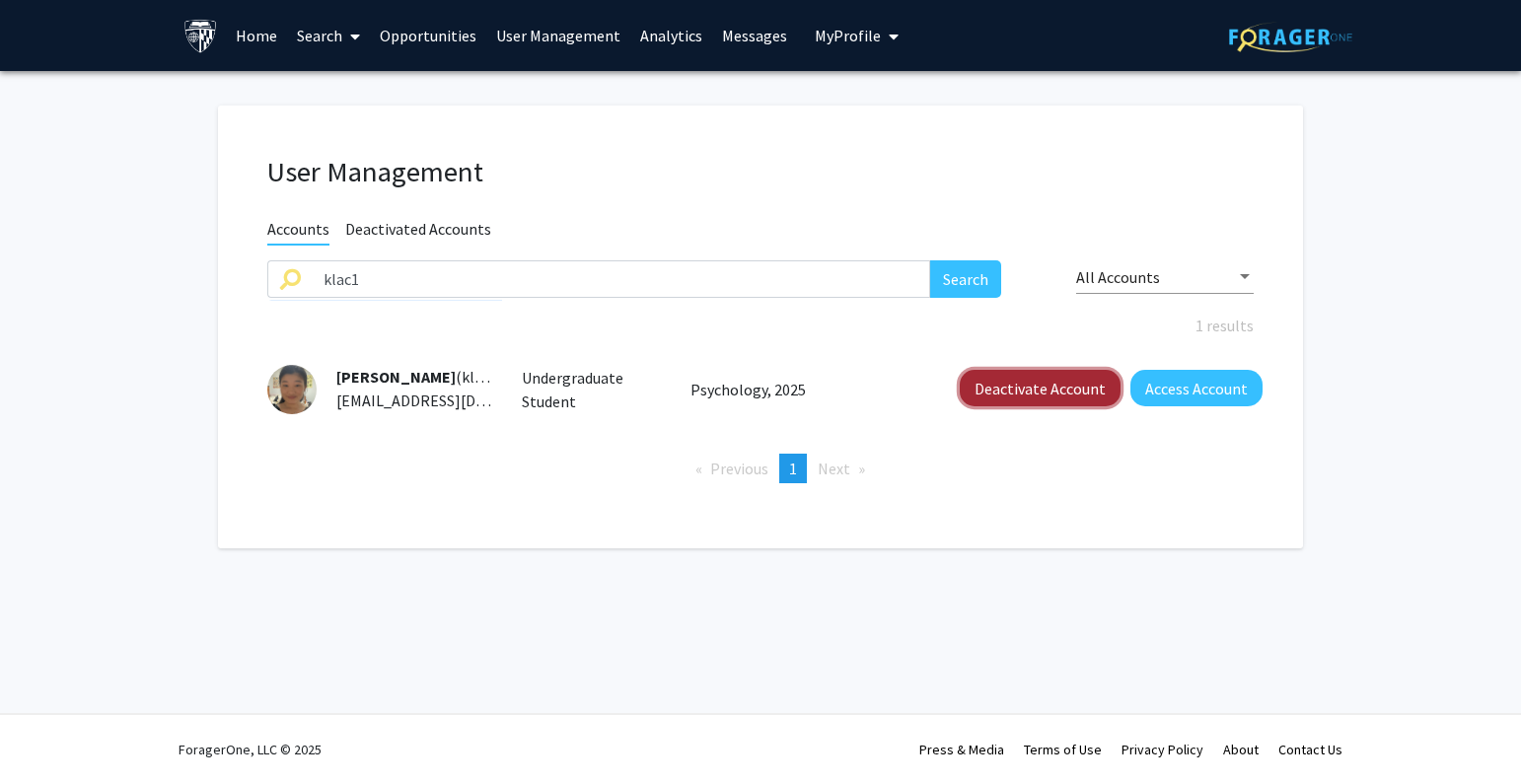 click on "Deactivate Account" 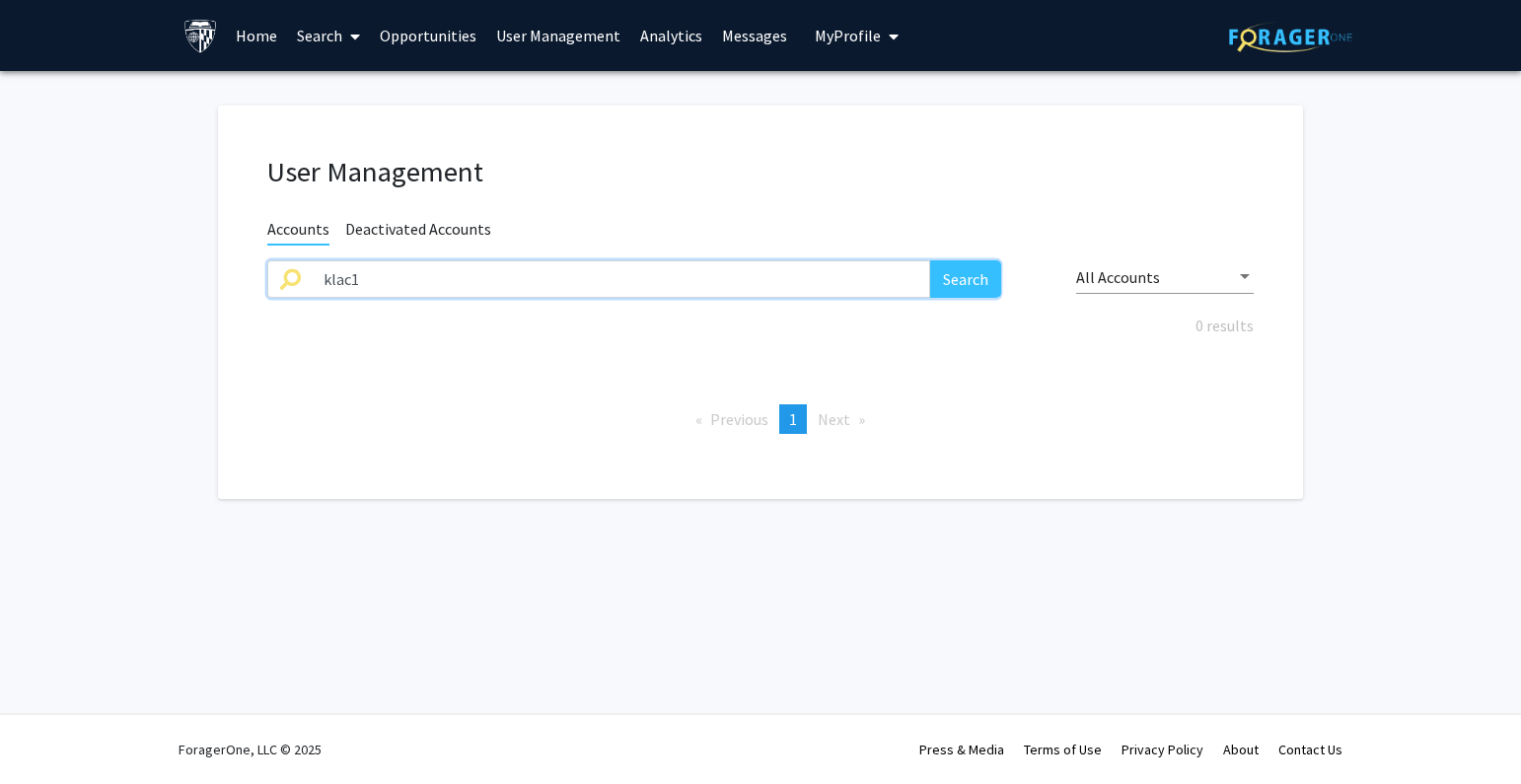 drag, startPoint x: 401, startPoint y: 267, endPoint x: 87, endPoint y: 267, distance: 314 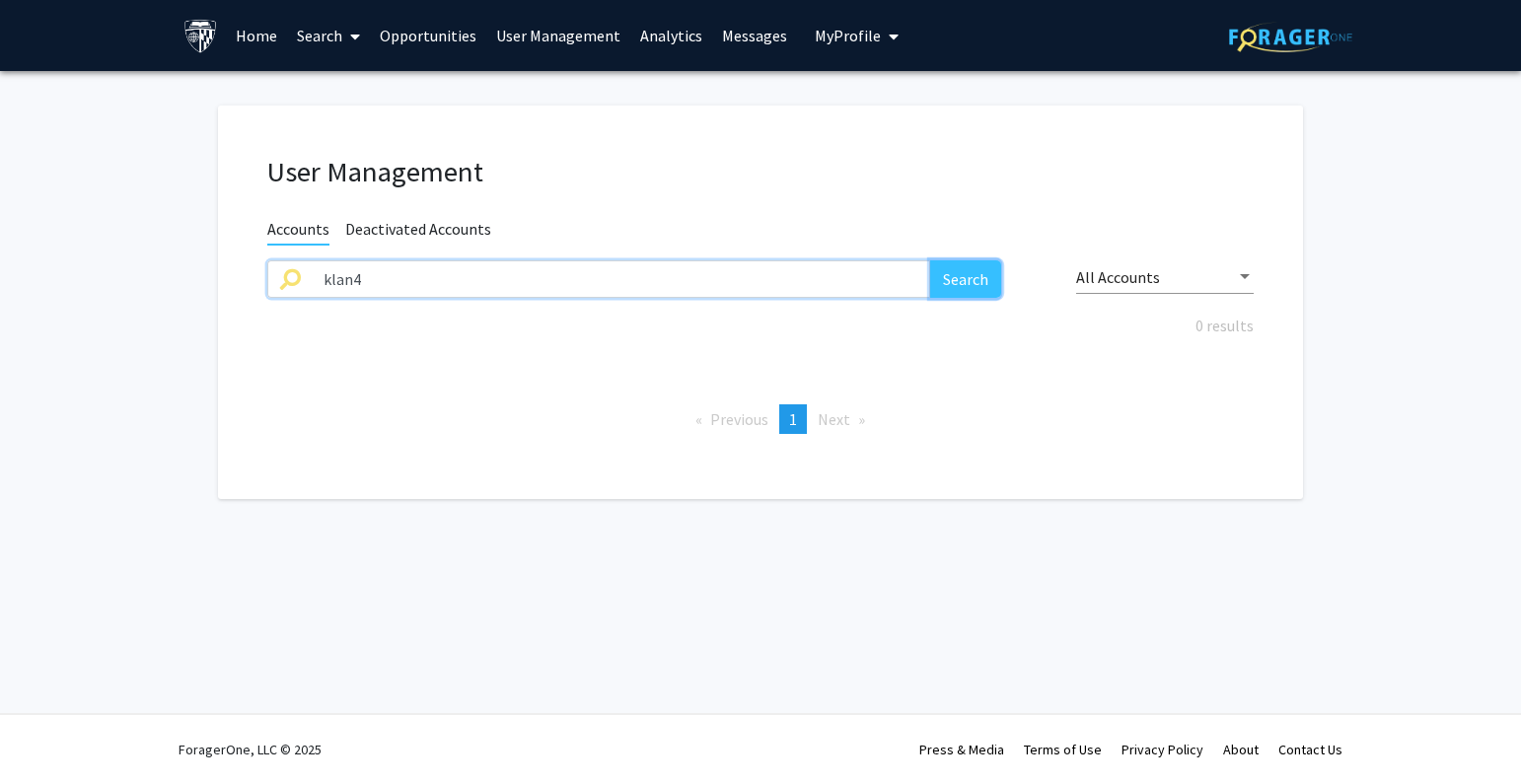 click on "Search" 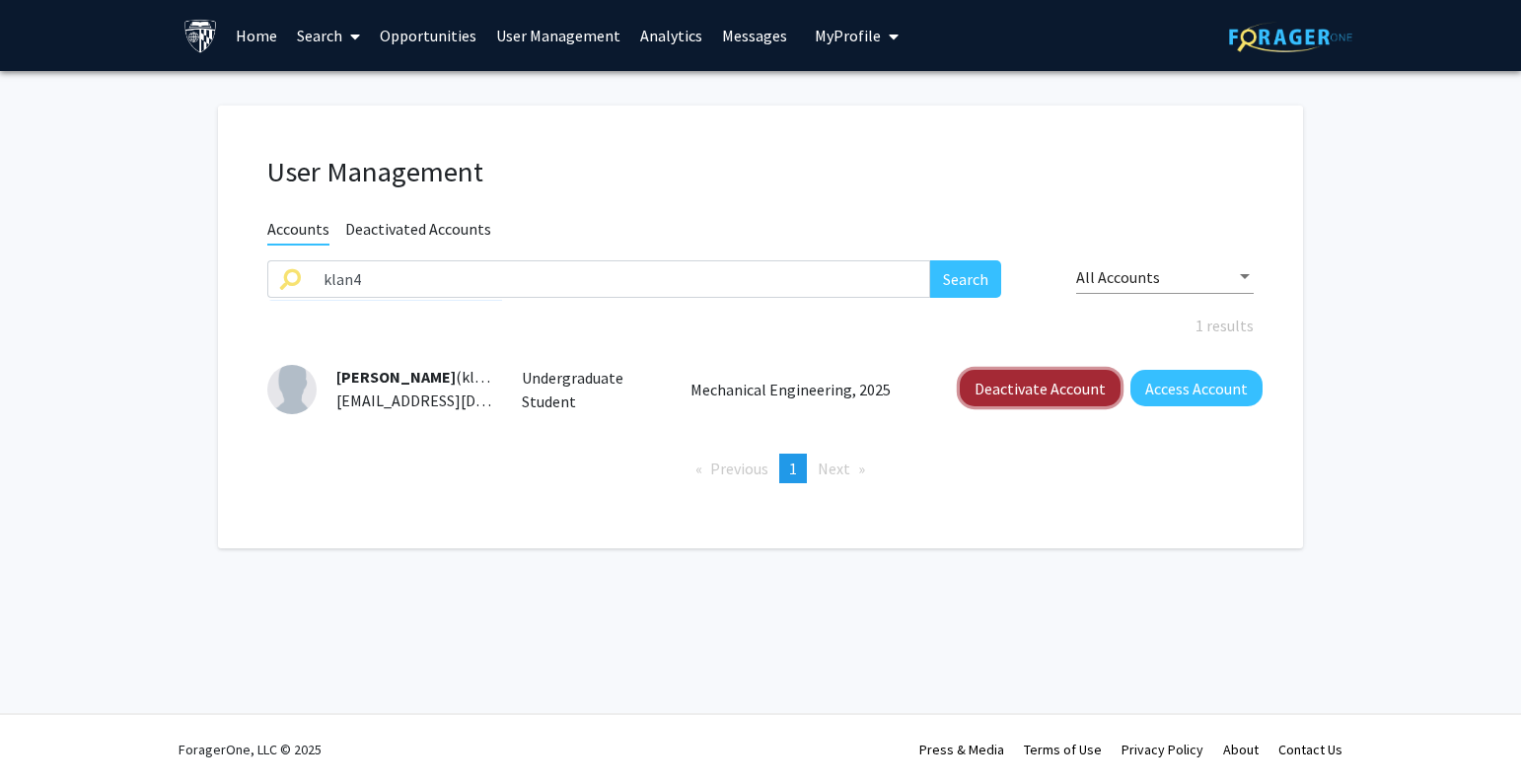 click on "Deactivate Account" 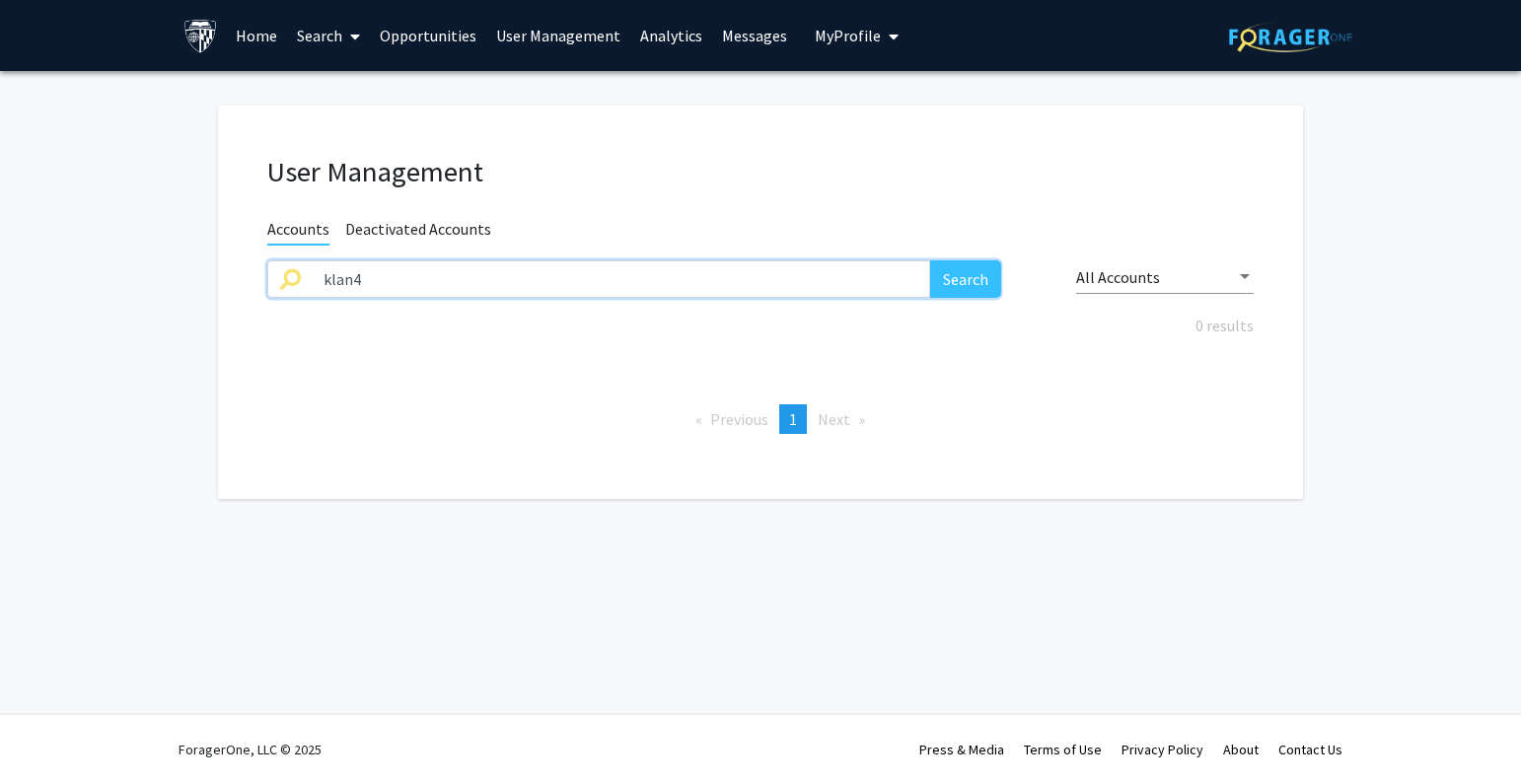 drag, startPoint x: 415, startPoint y: 278, endPoint x: 200, endPoint y: 279, distance: 215.00233 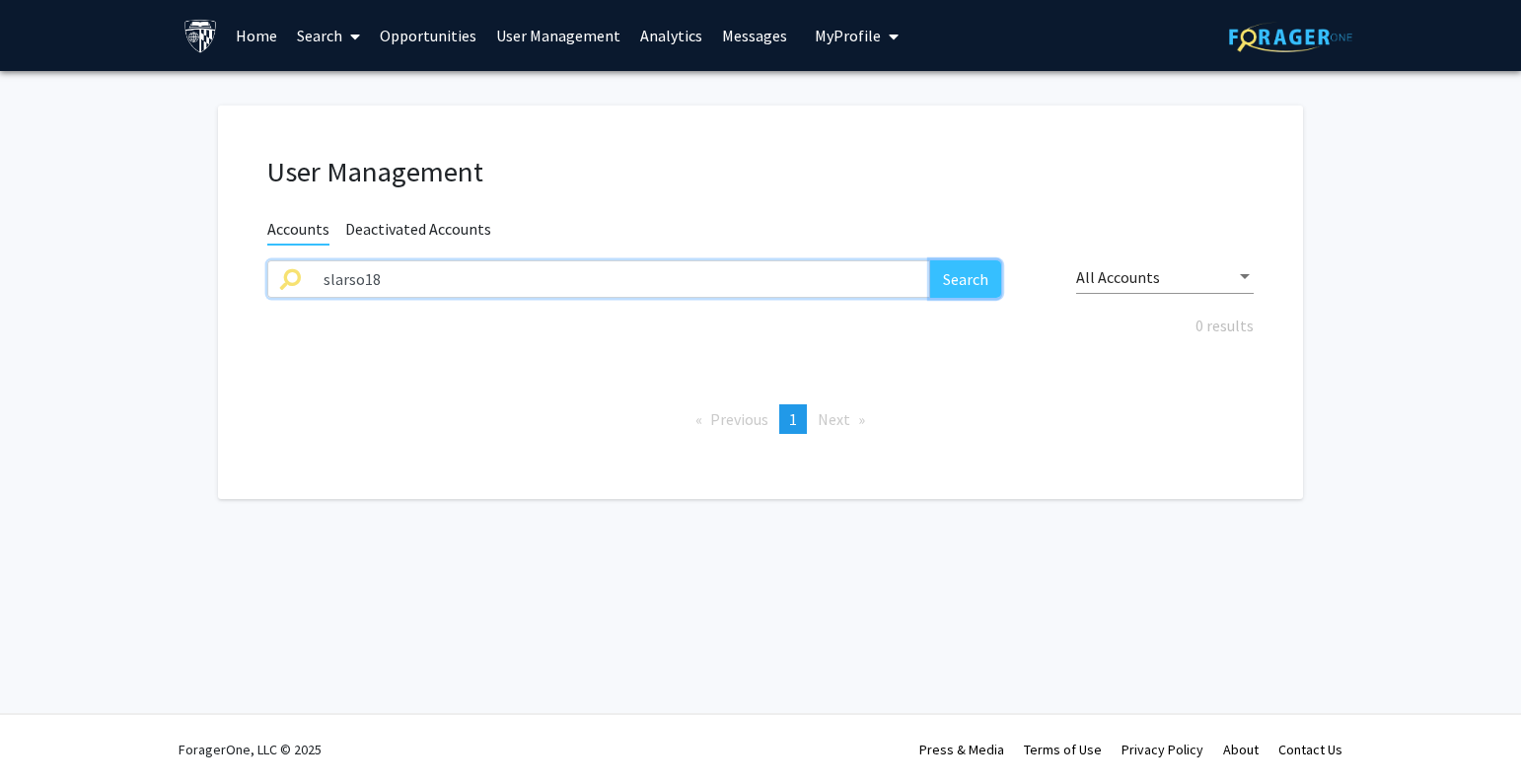 click on "Search" 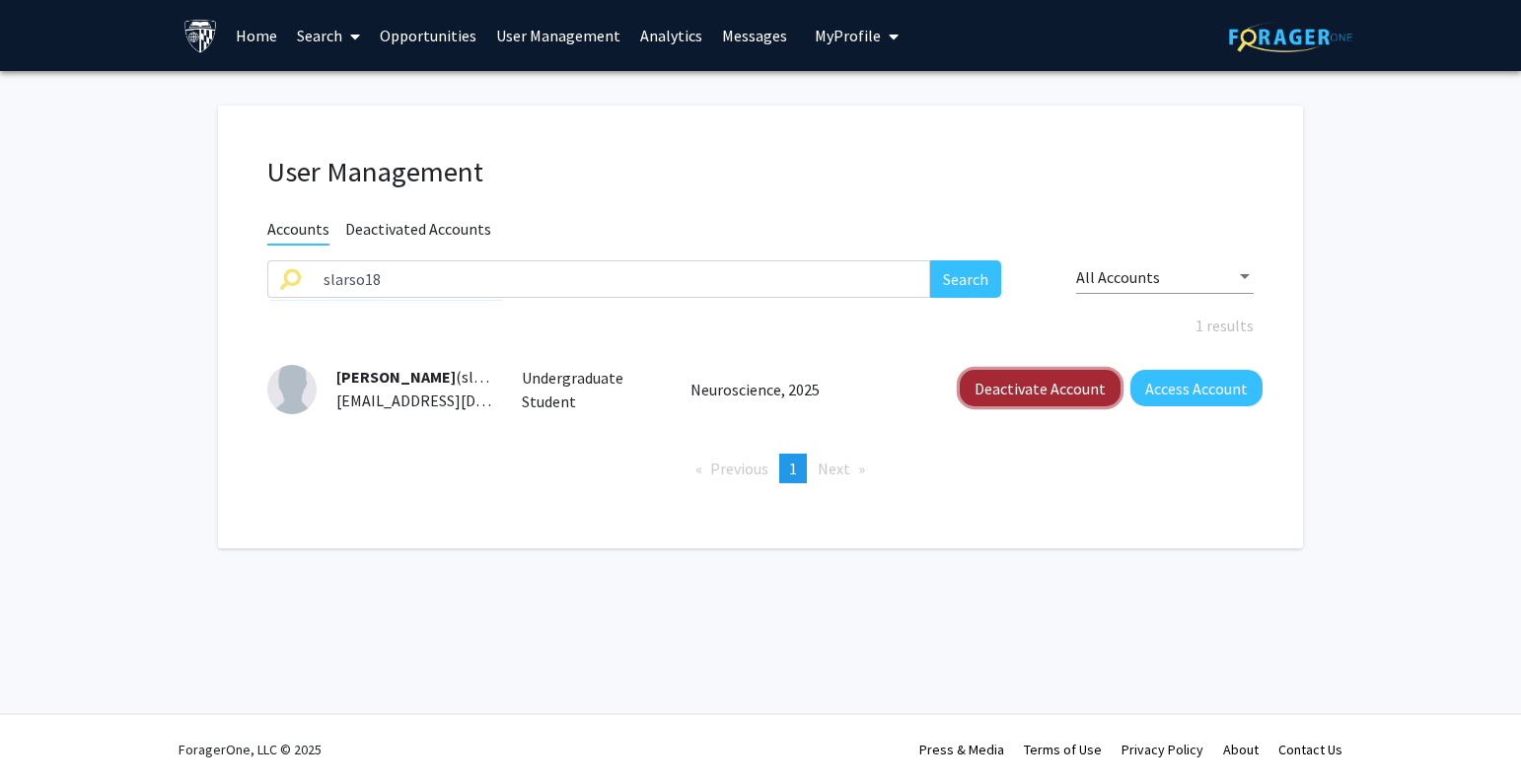 click on "Deactivate Account" 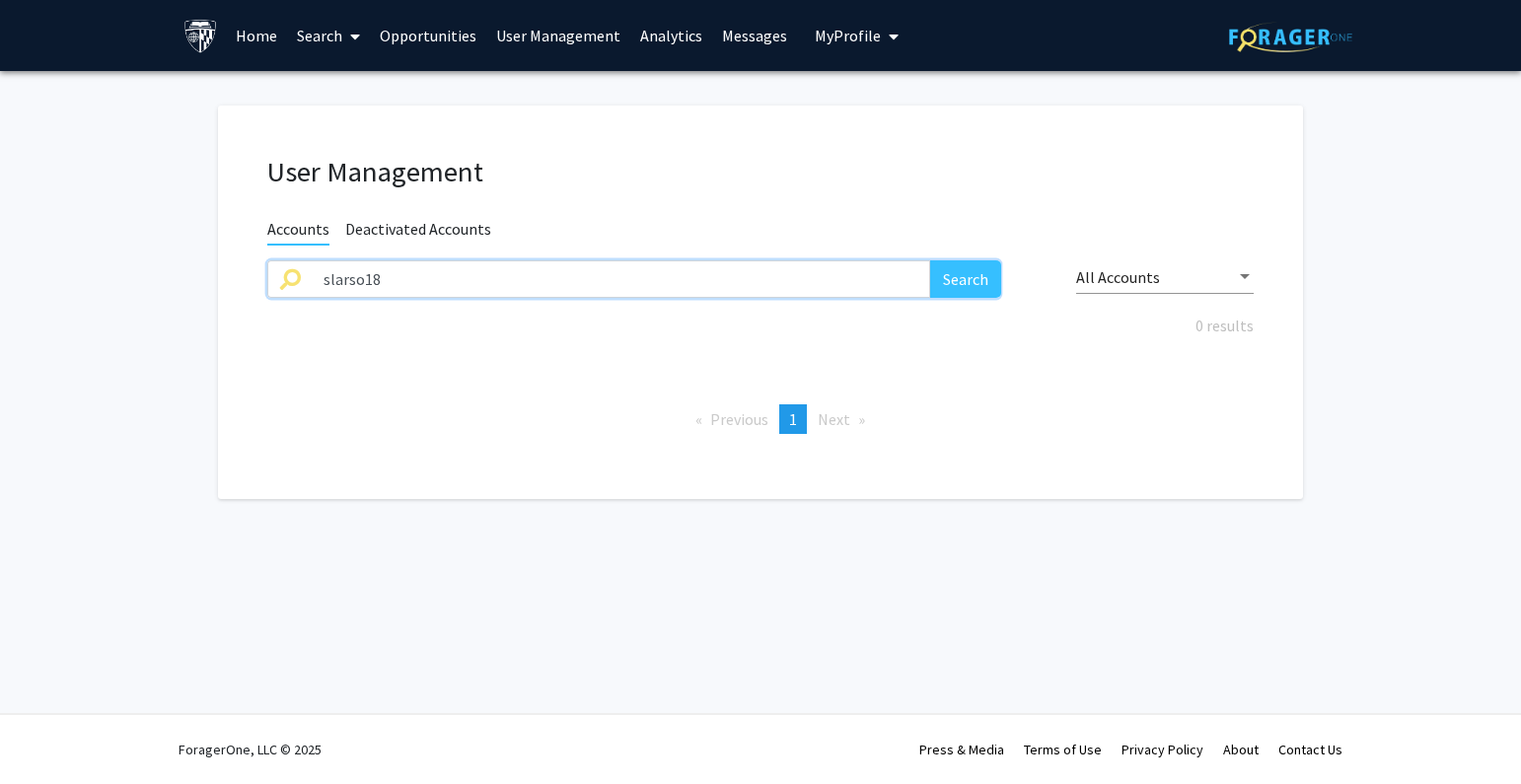 drag, startPoint x: 439, startPoint y: 276, endPoint x: 189, endPoint y: 258, distance: 250.64716 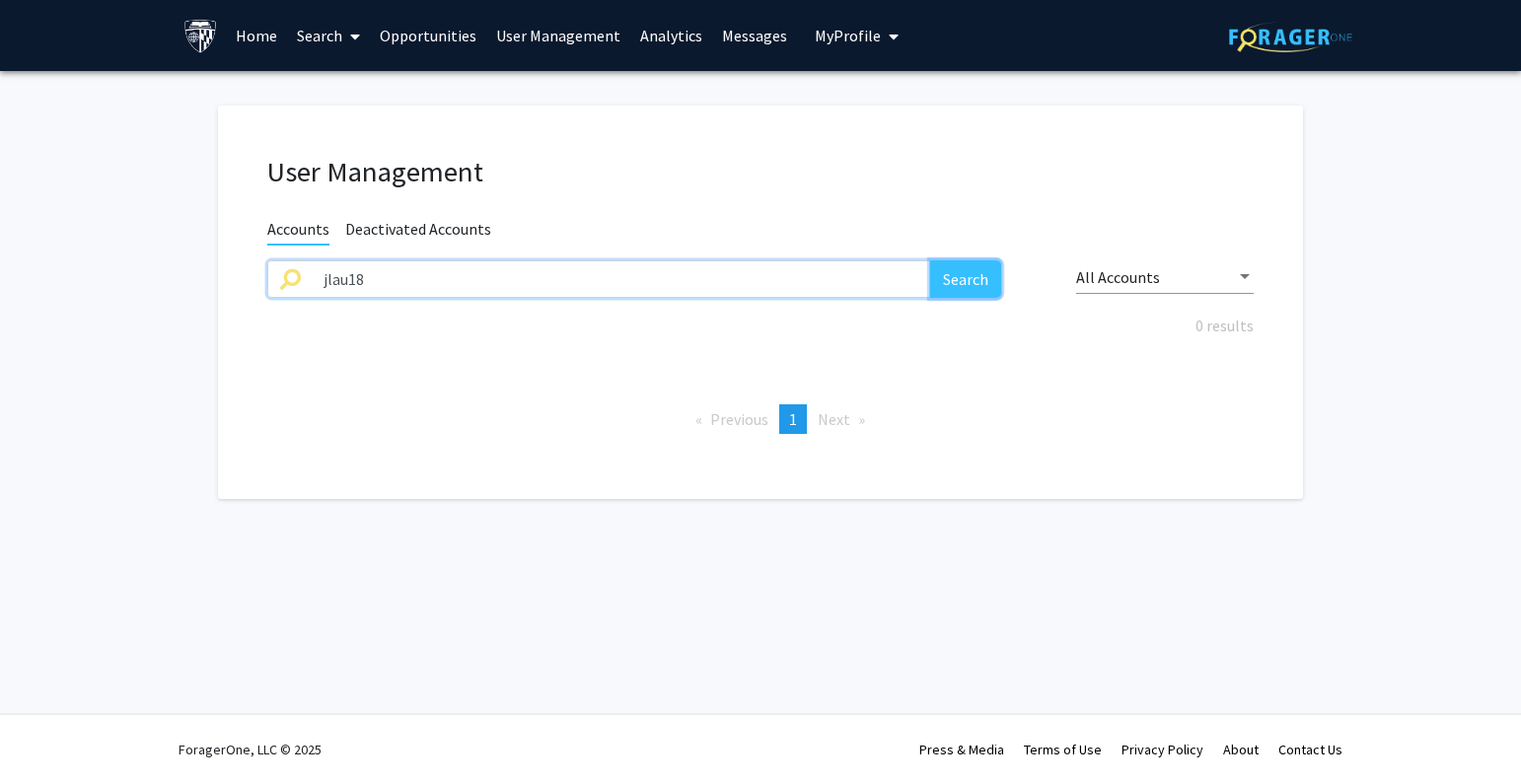 click on "Search" 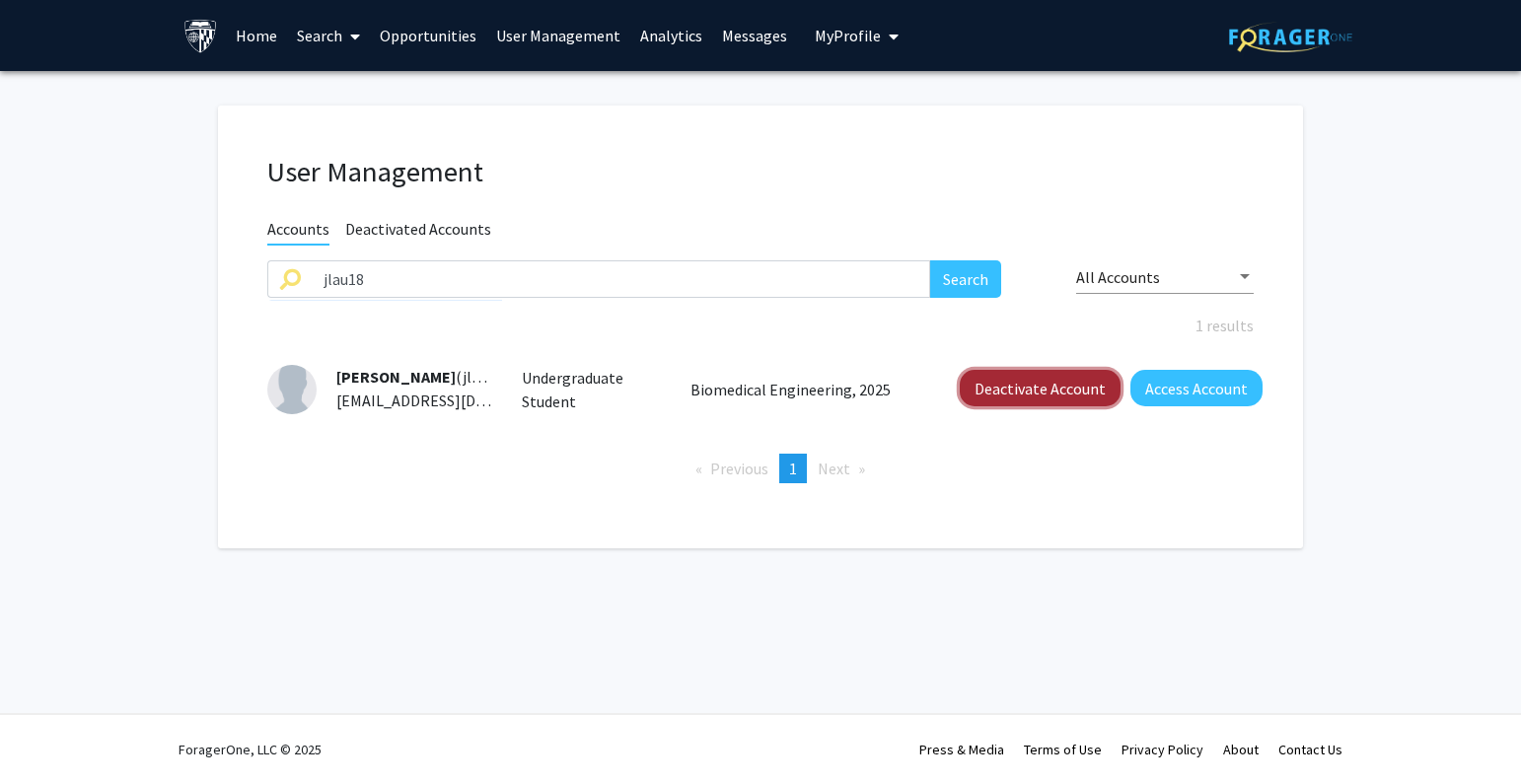 click on "Deactivate Account" 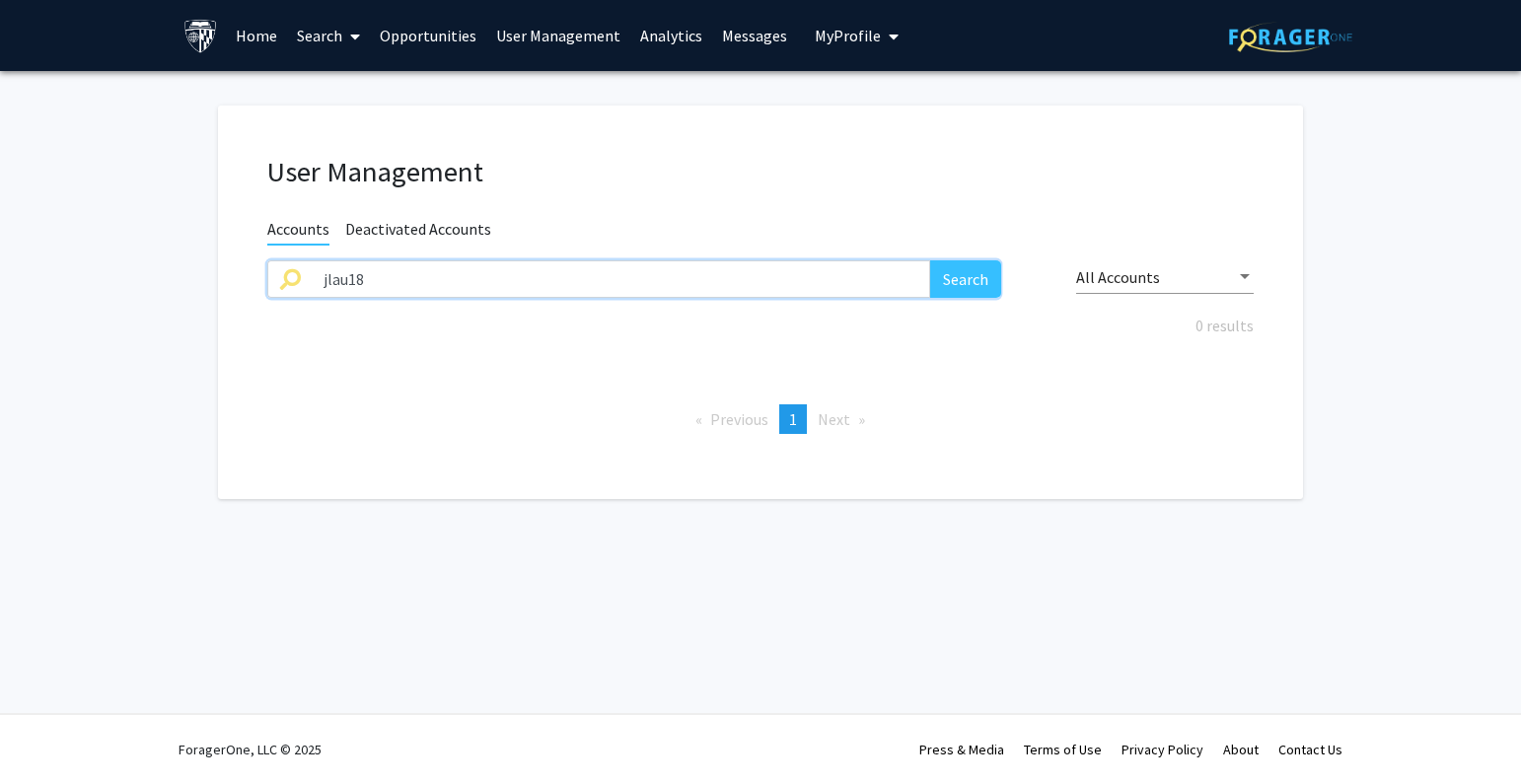 click on "User Management Accounts Deactivated Accounts jlau18 Search All Accounts 0 results  Previous  page  1 / 1  You're on page  1  Next  page" 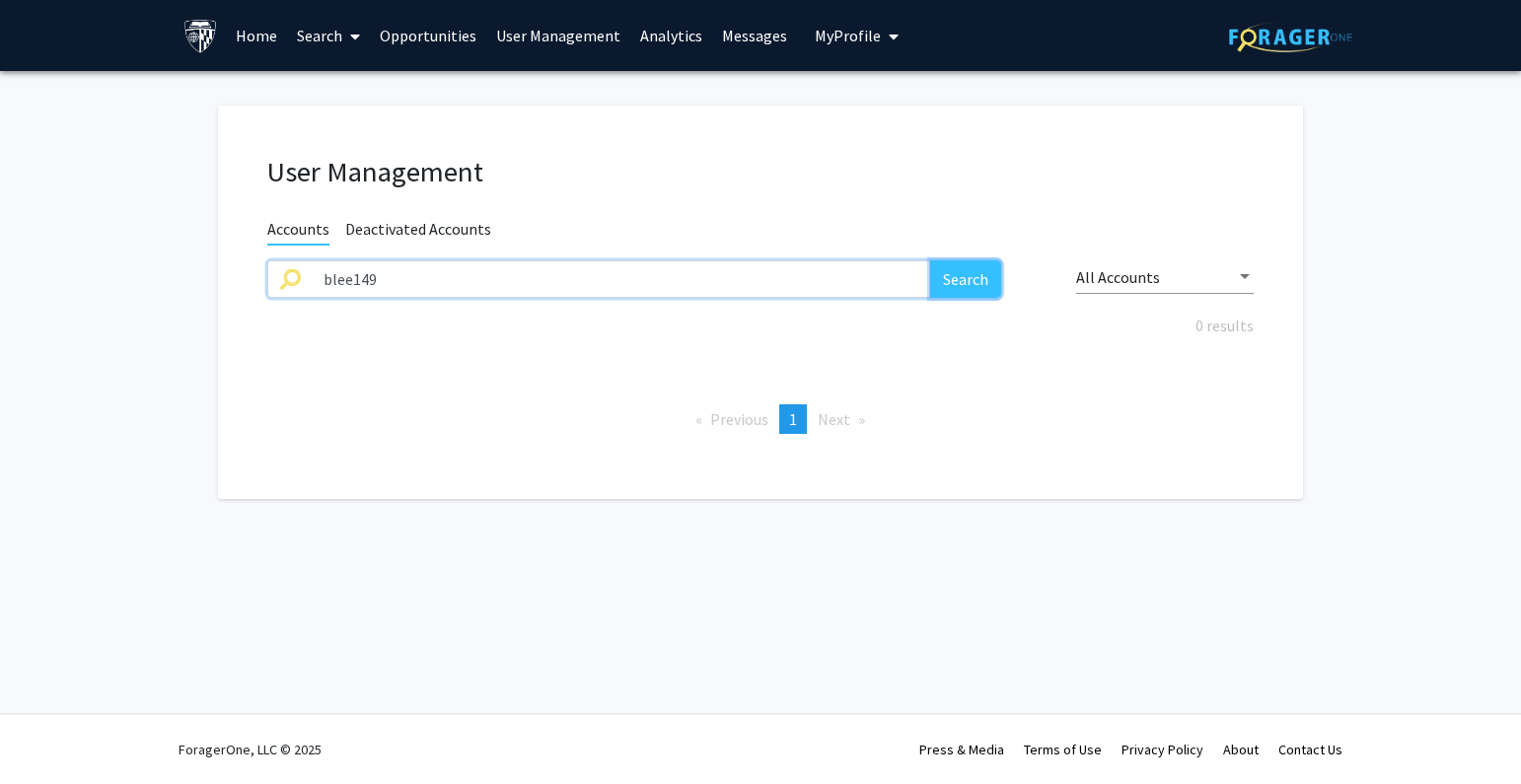 click on "Search" 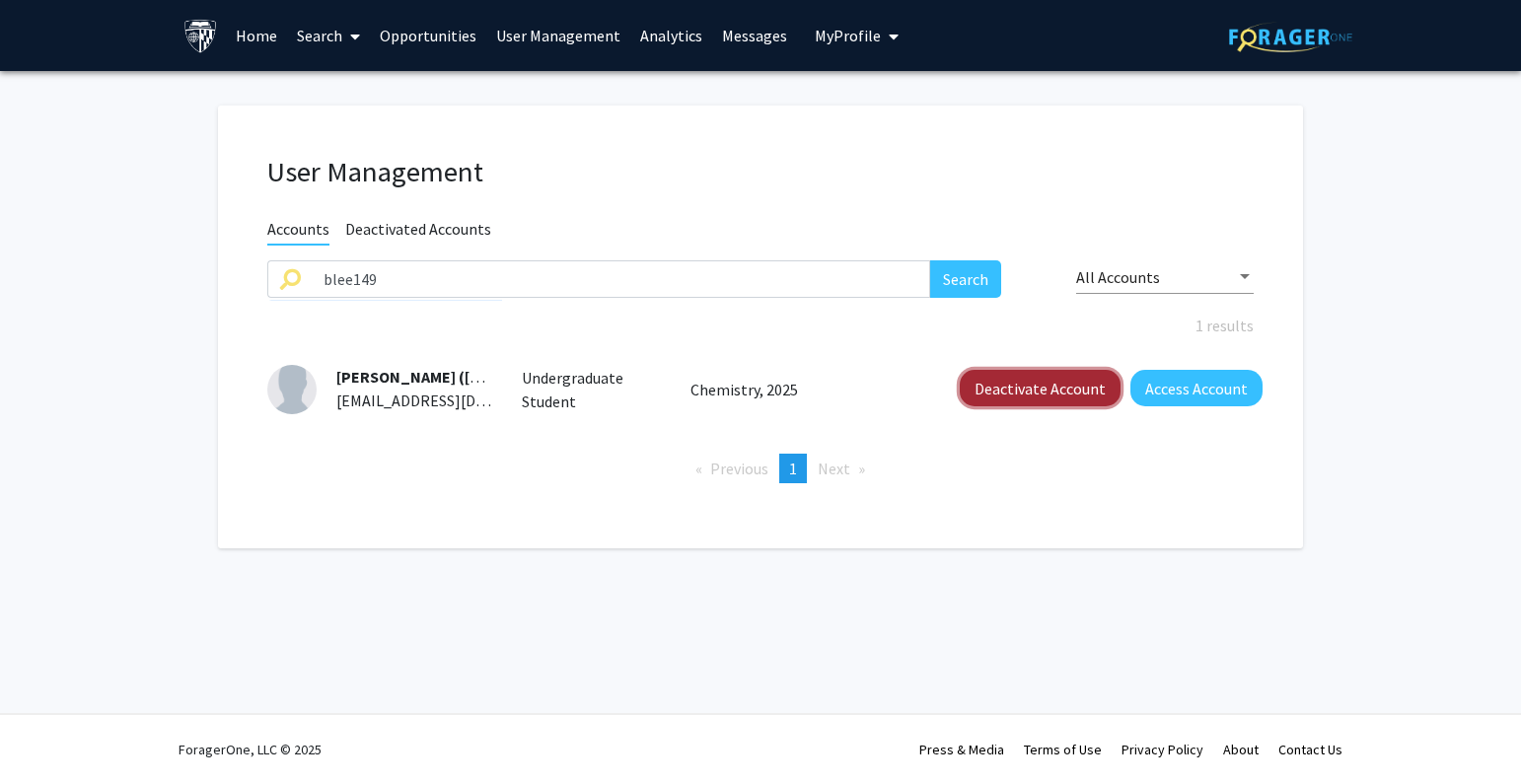 click on "Deactivate Account" 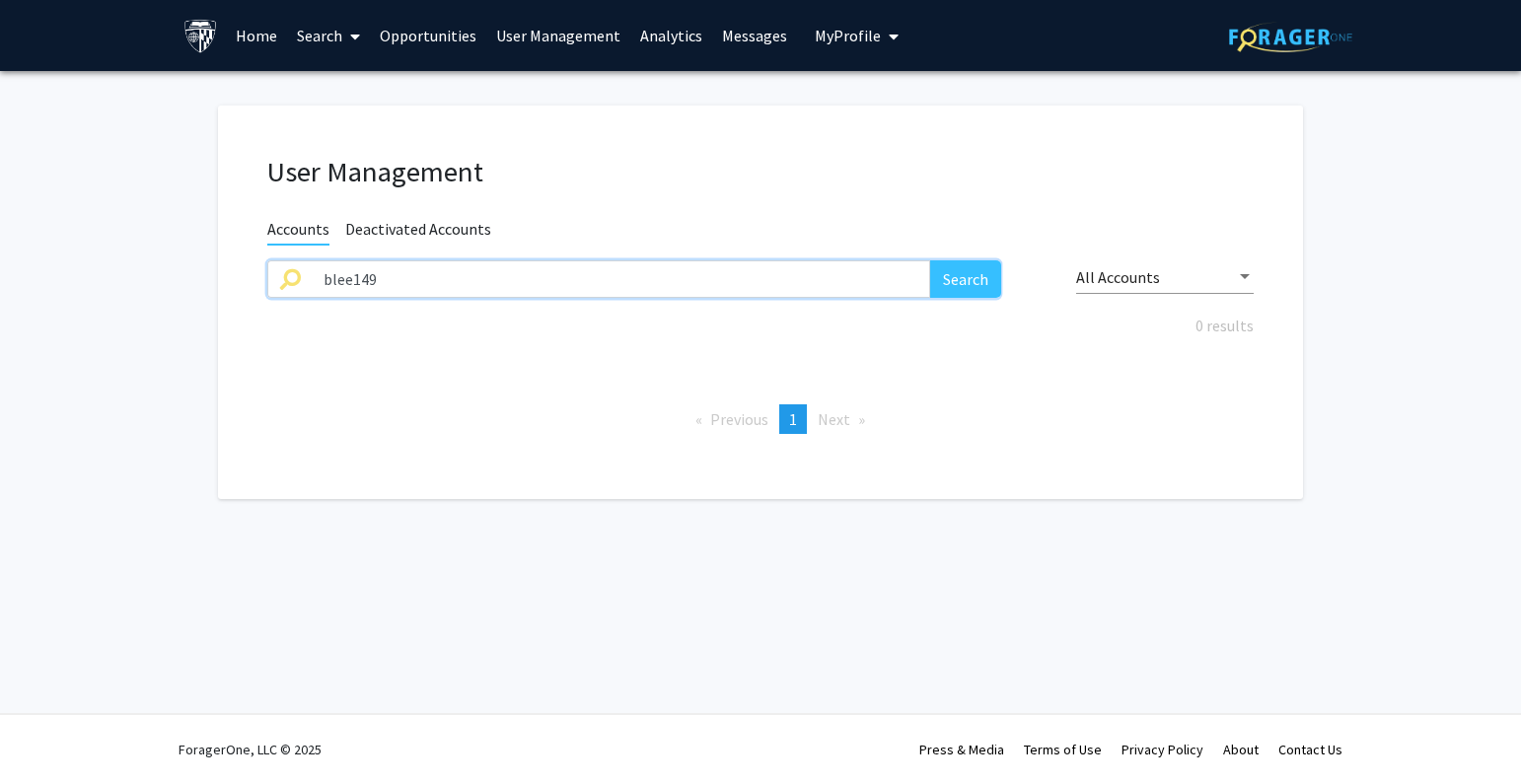 drag, startPoint x: 388, startPoint y: 277, endPoint x: 189, endPoint y: 277, distance: 199 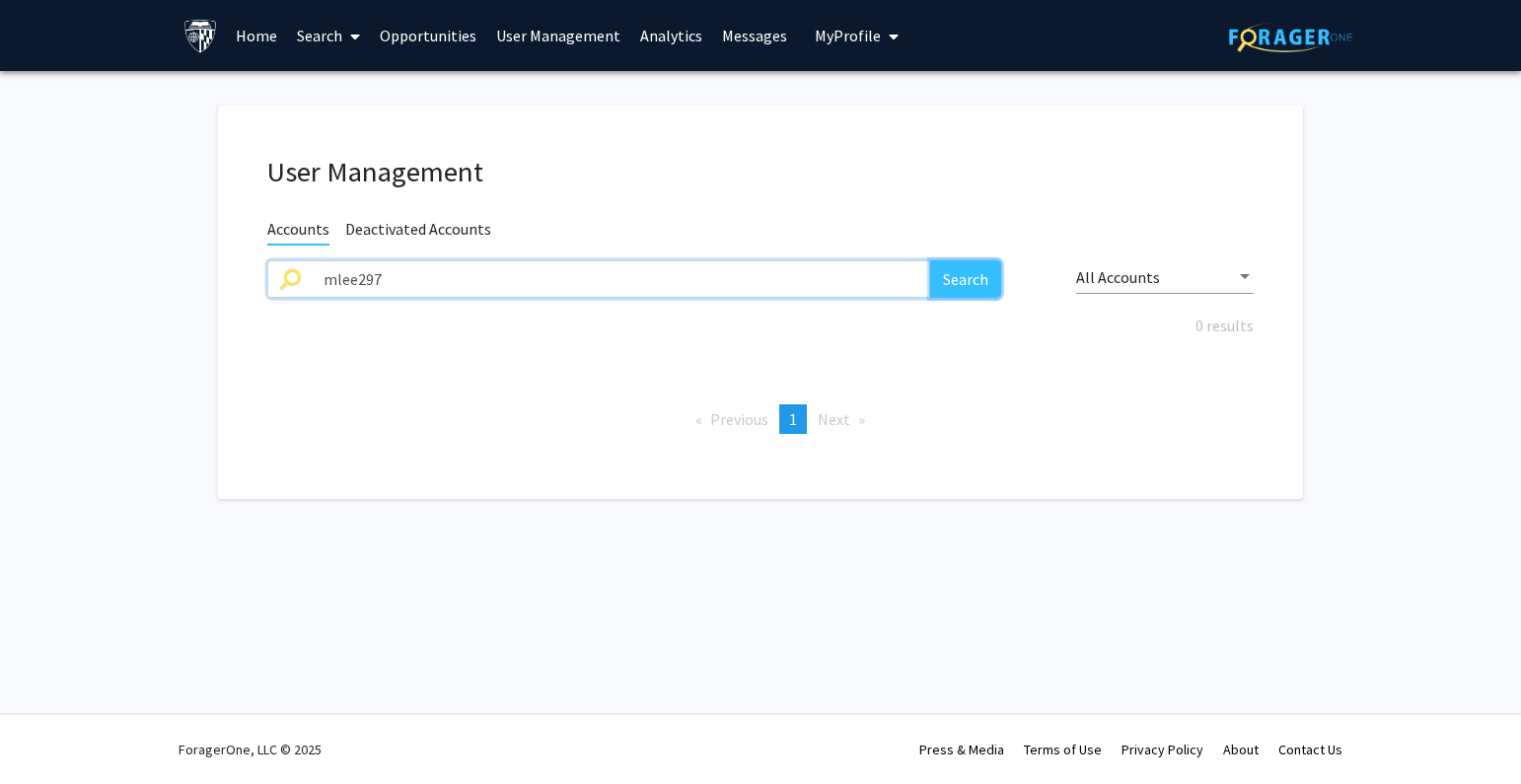 click on "Search" 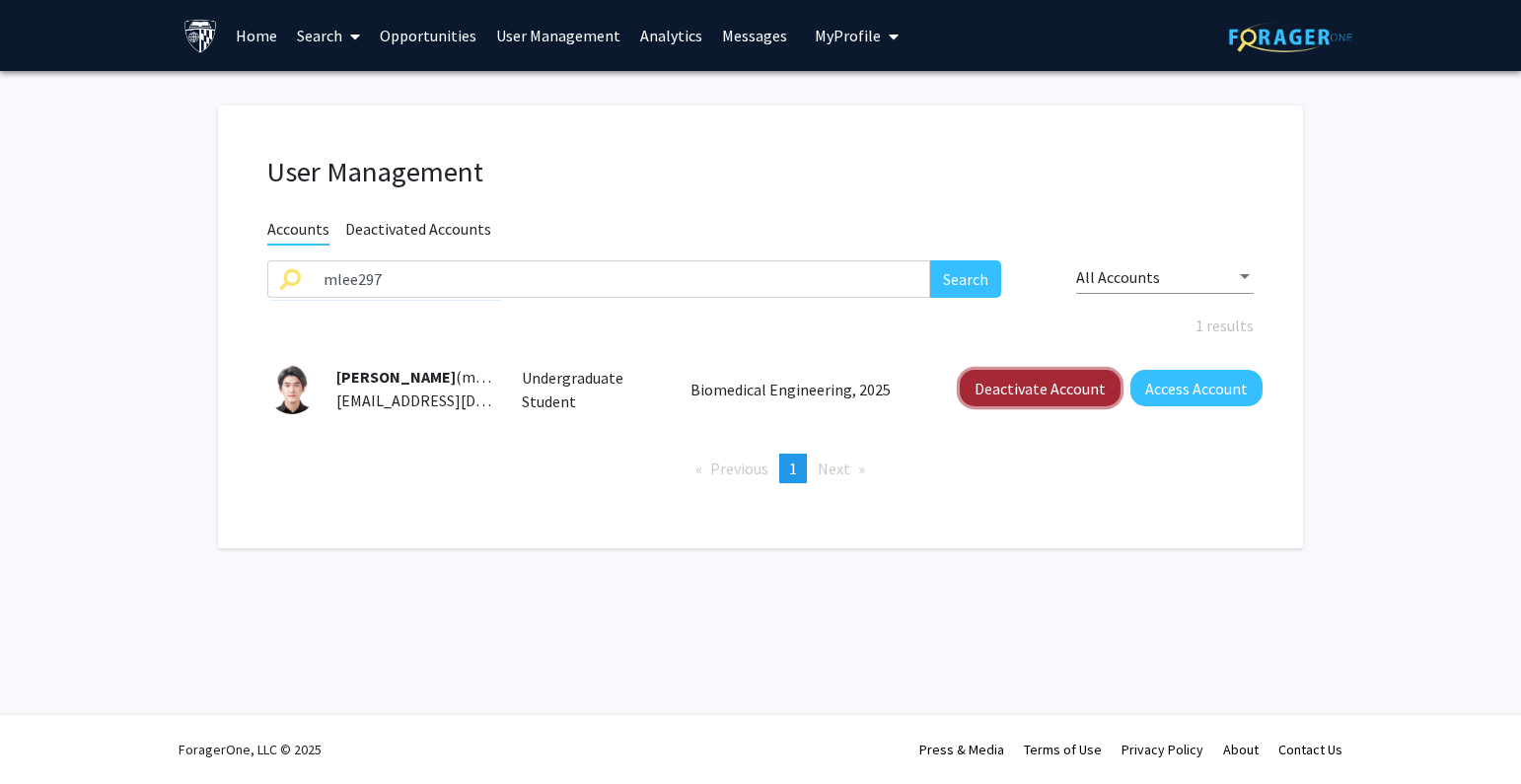 click on "Deactivate Account" 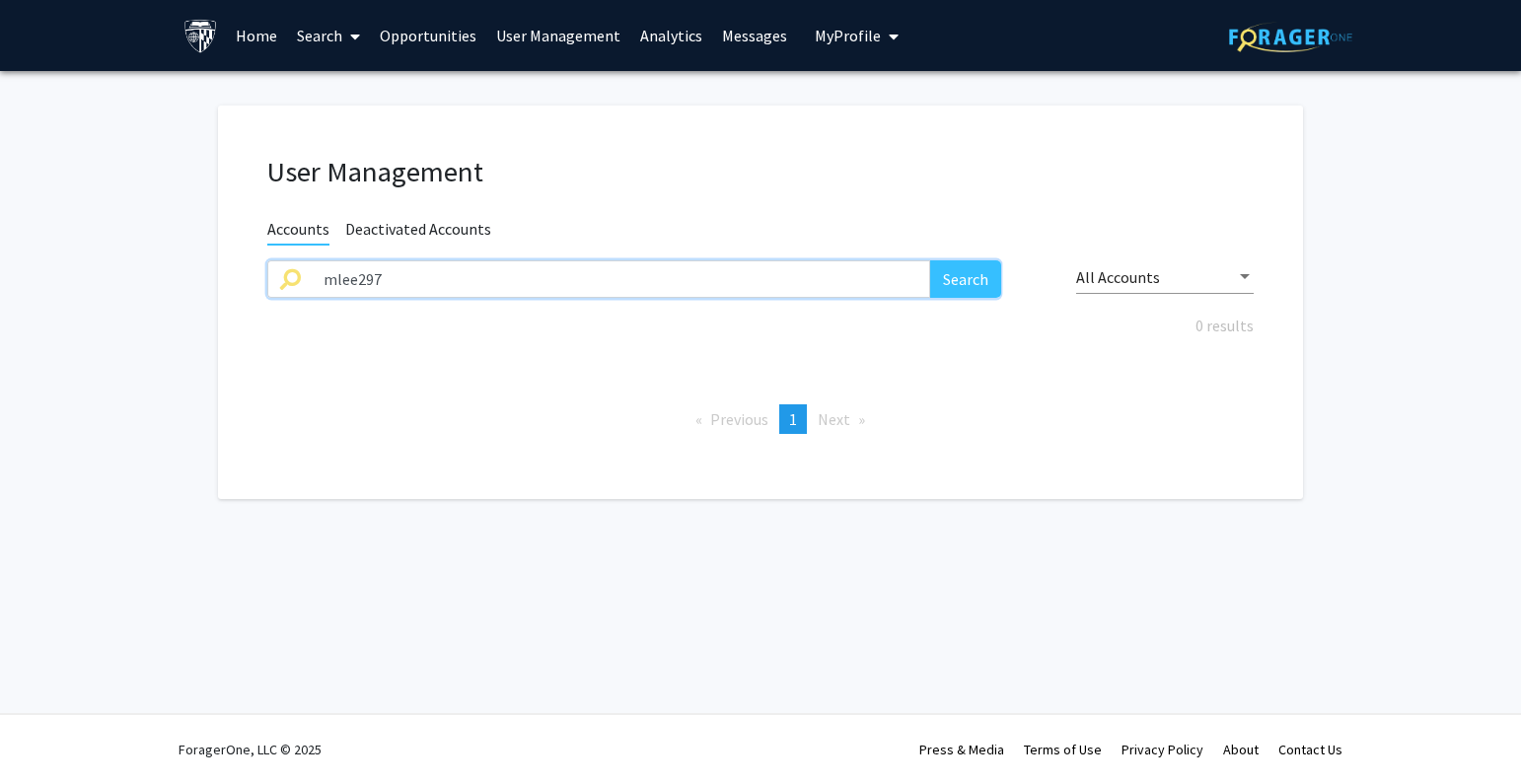 drag, startPoint x: 287, startPoint y: 283, endPoint x: 260, endPoint y: 283, distance: 27 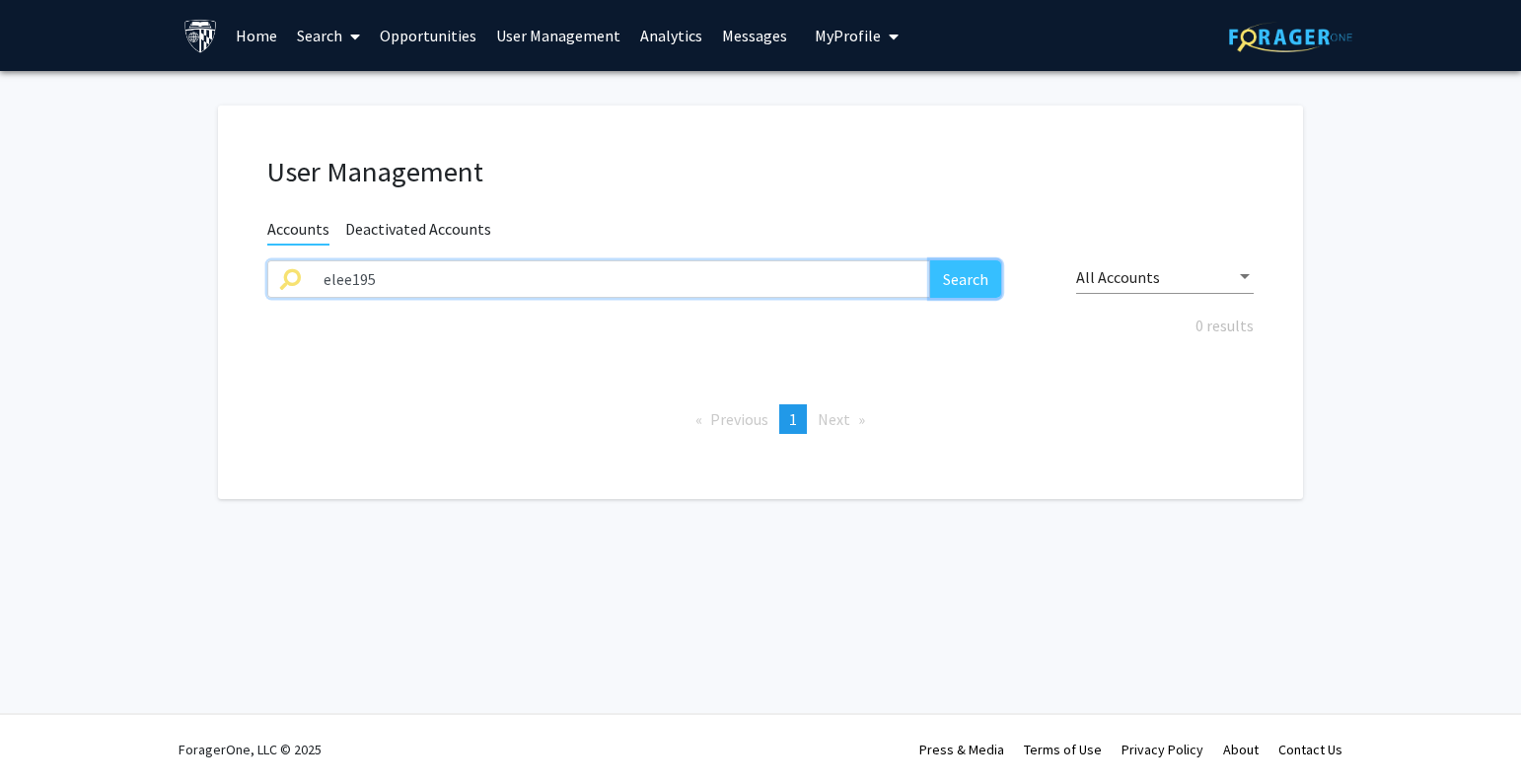click on "Search" 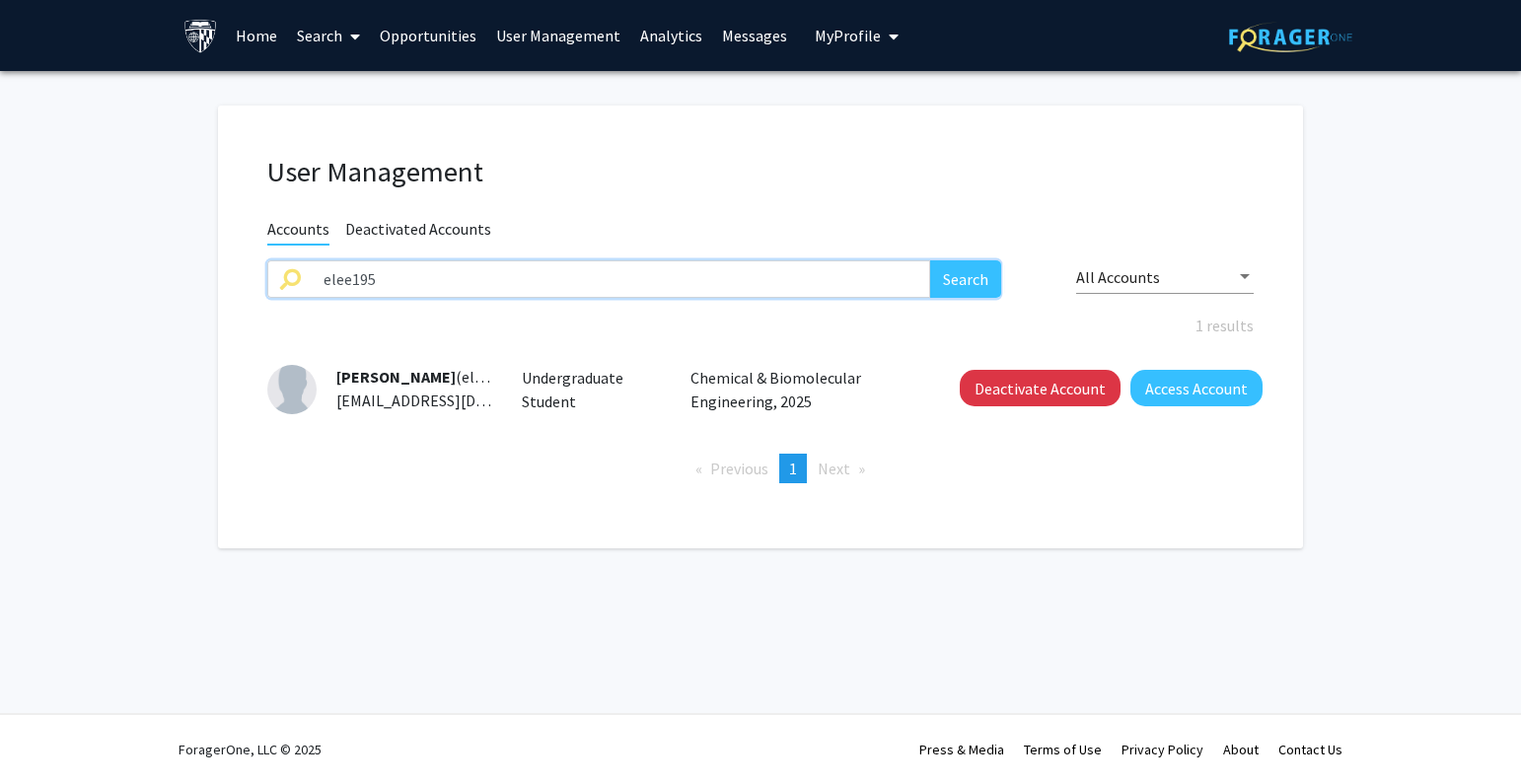 drag, startPoint x: 492, startPoint y: 280, endPoint x: 292, endPoint y: 275, distance: 200.06249 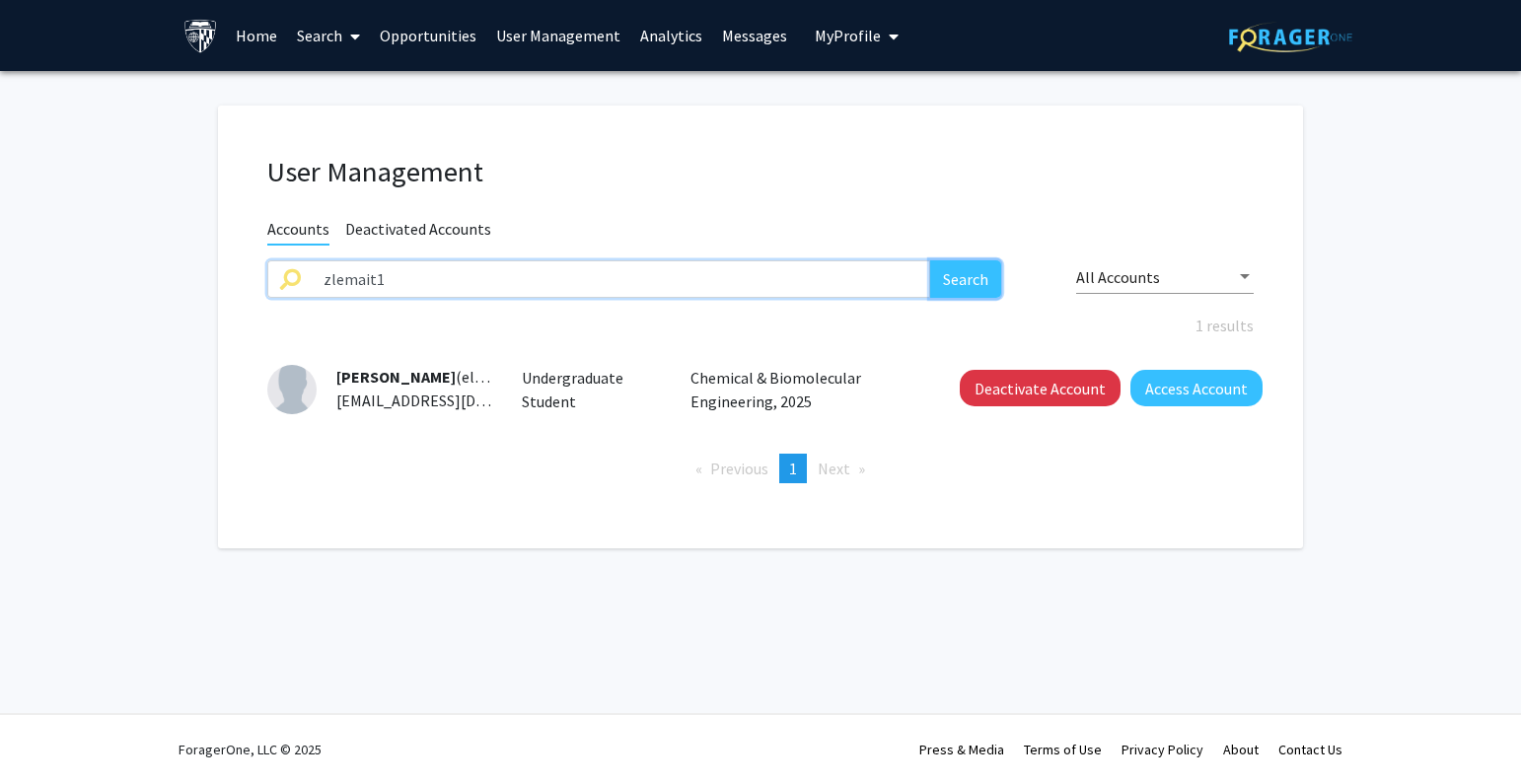 click on "Search" 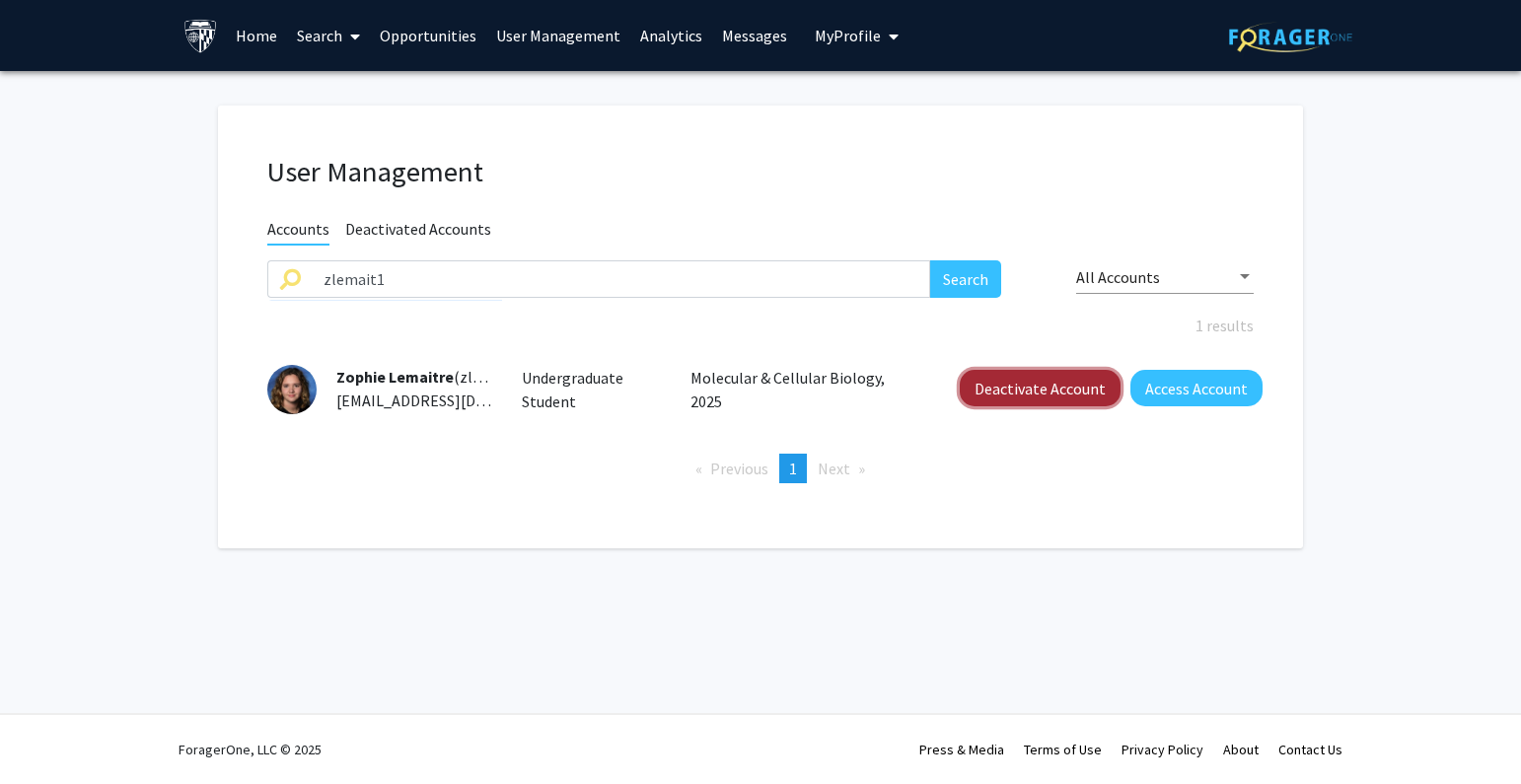 click on "Deactivate Account" 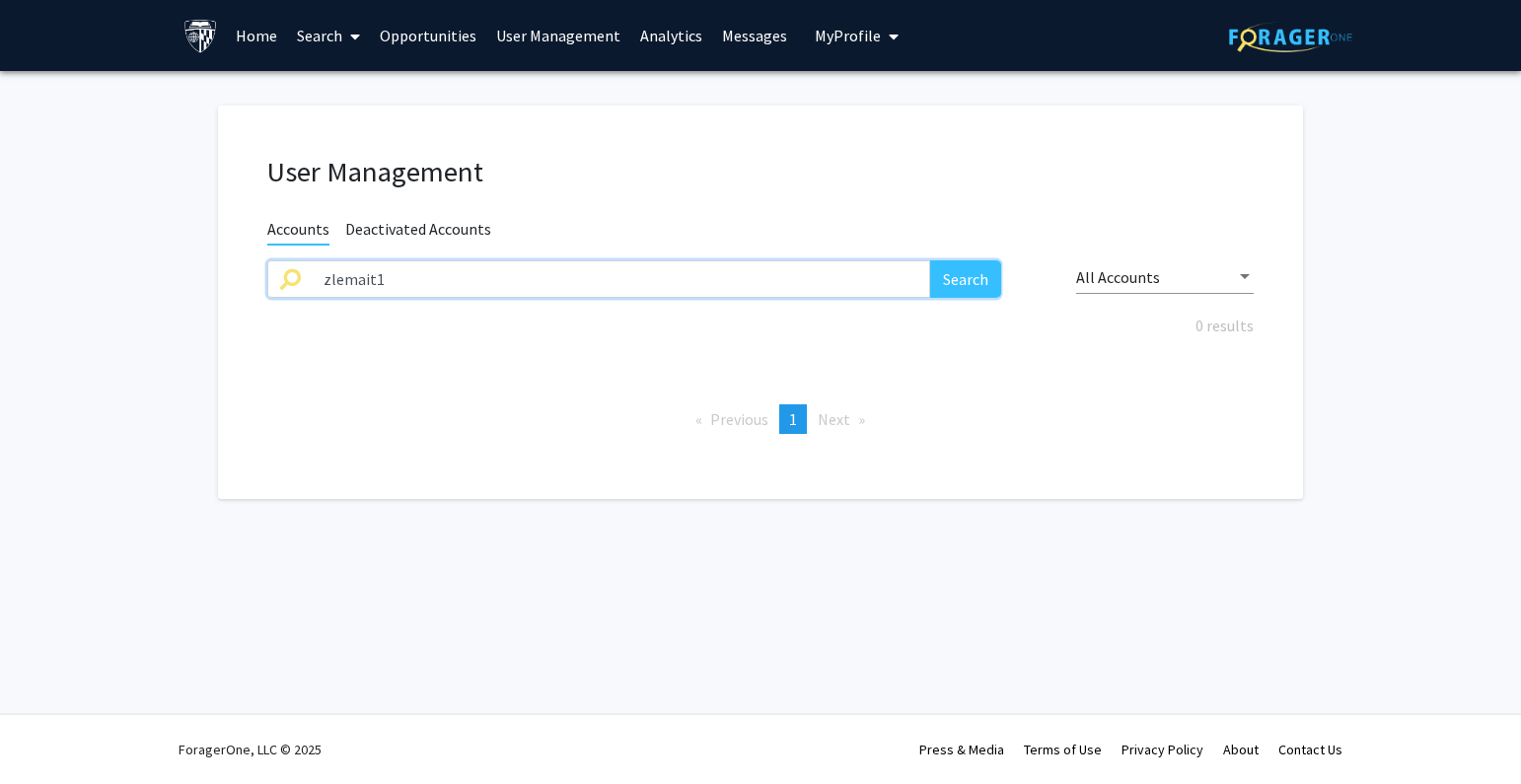 drag, startPoint x: 414, startPoint y: 274, endPoint x: 220, endPoint y: 271, distance: 194.02319 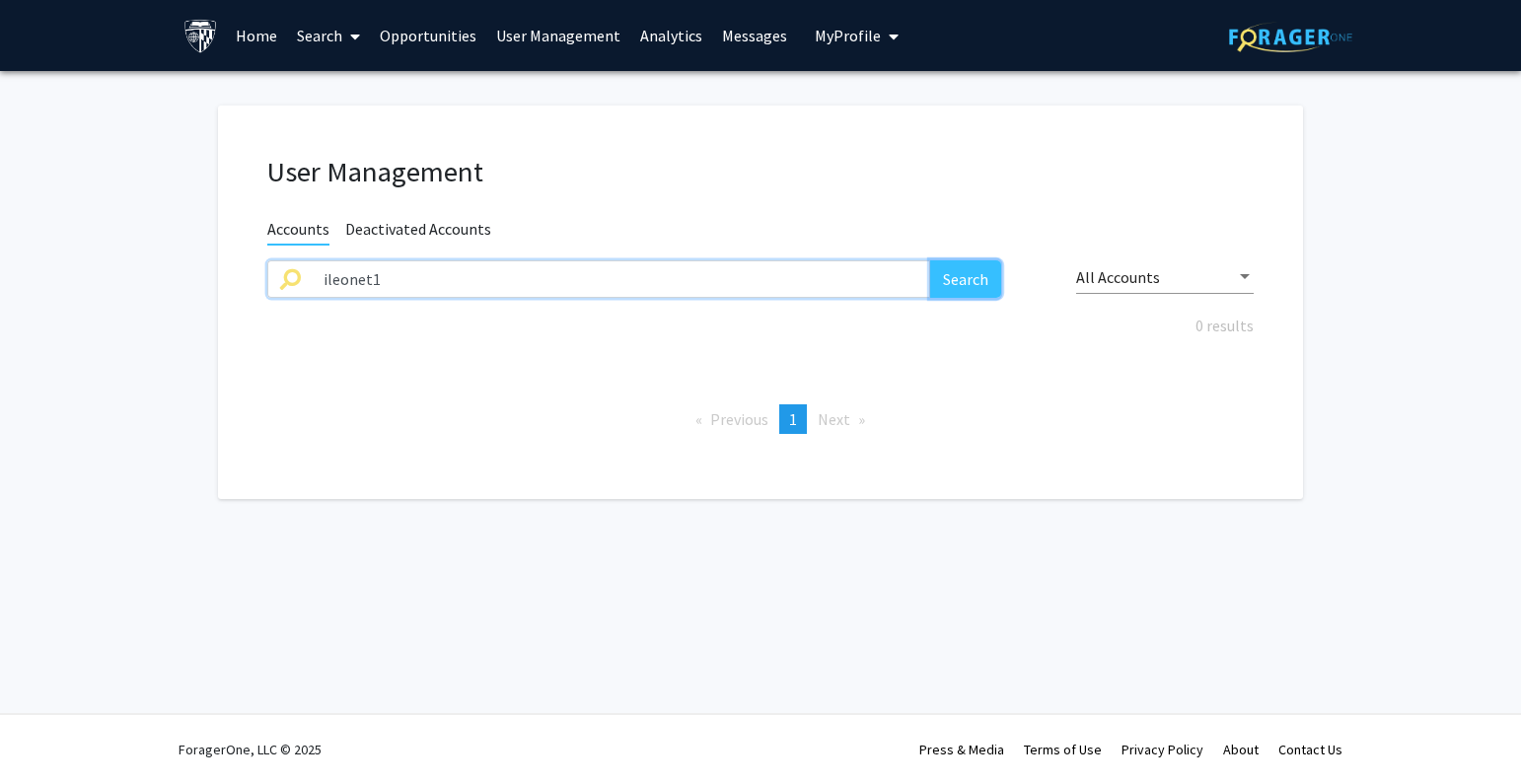 click on "Search" 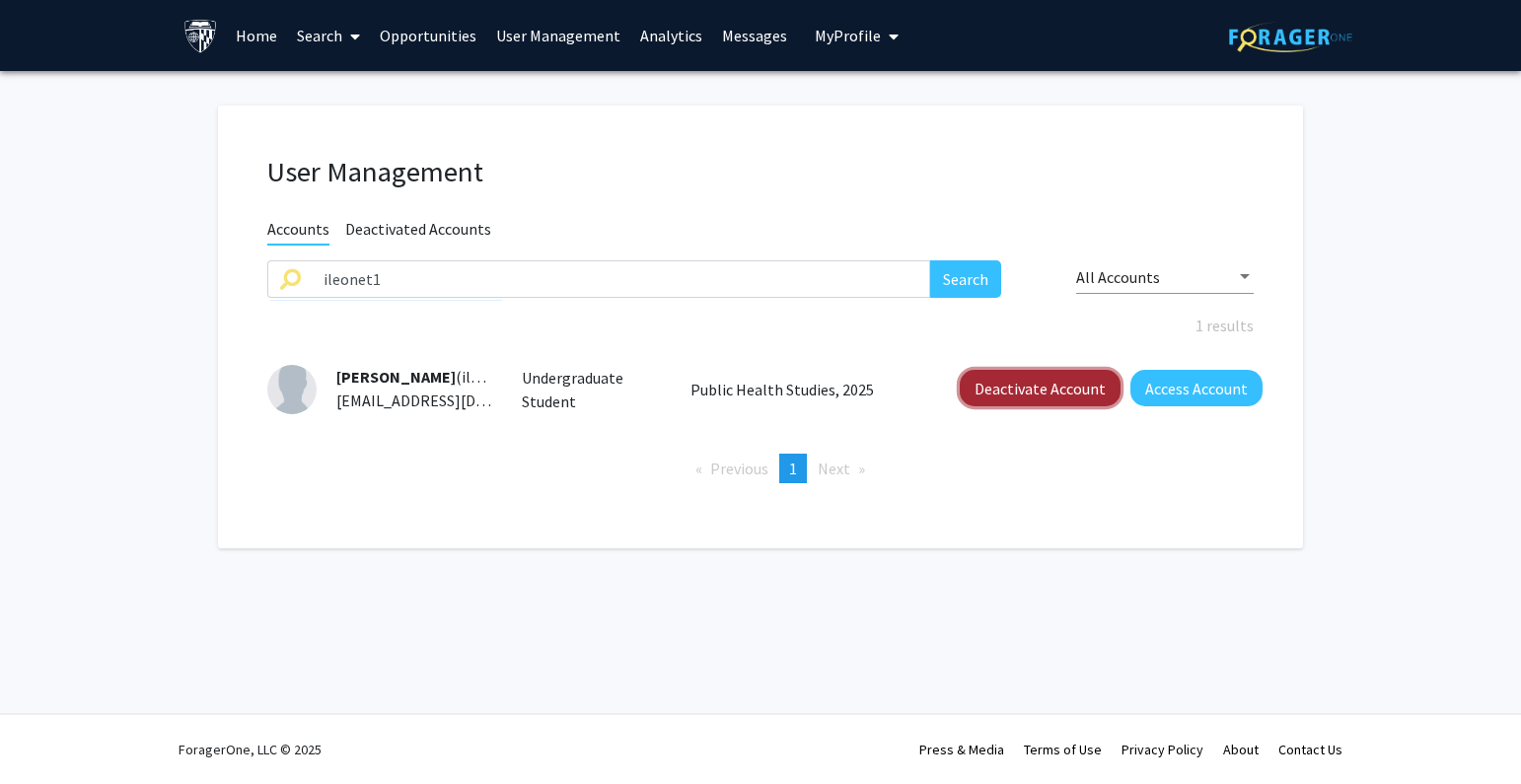 click on "Deactivate Account" 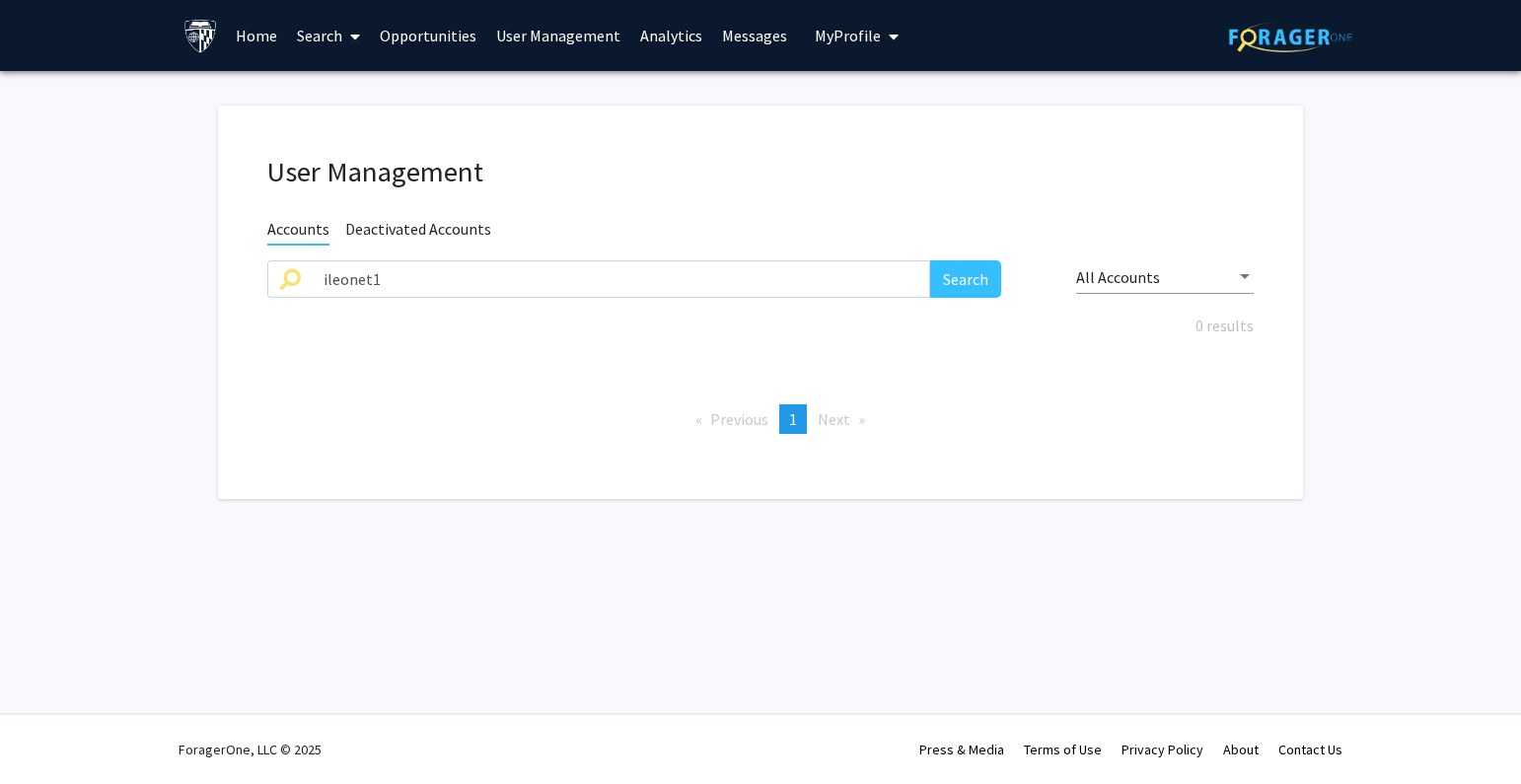 click on "User Management Accounts Deactivated Accounts ileonet1 Search All Accounts 0 results  Previous  page  1 / 1  You're on page  1  Next  page" 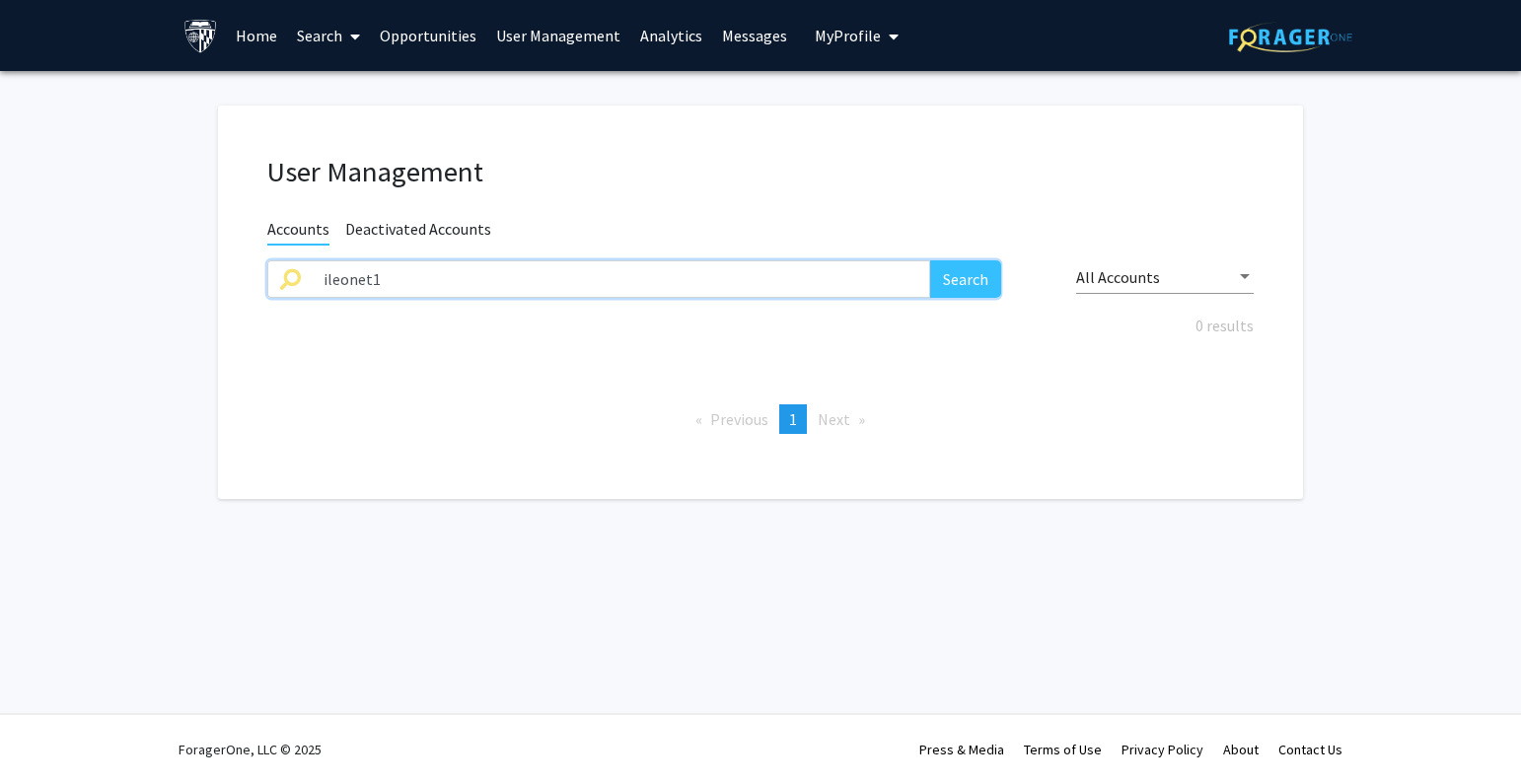 drag, startPoint x: 421, startPoint y: 277, endPoint x: 181, endPoint y: 279, distance: 240.0083 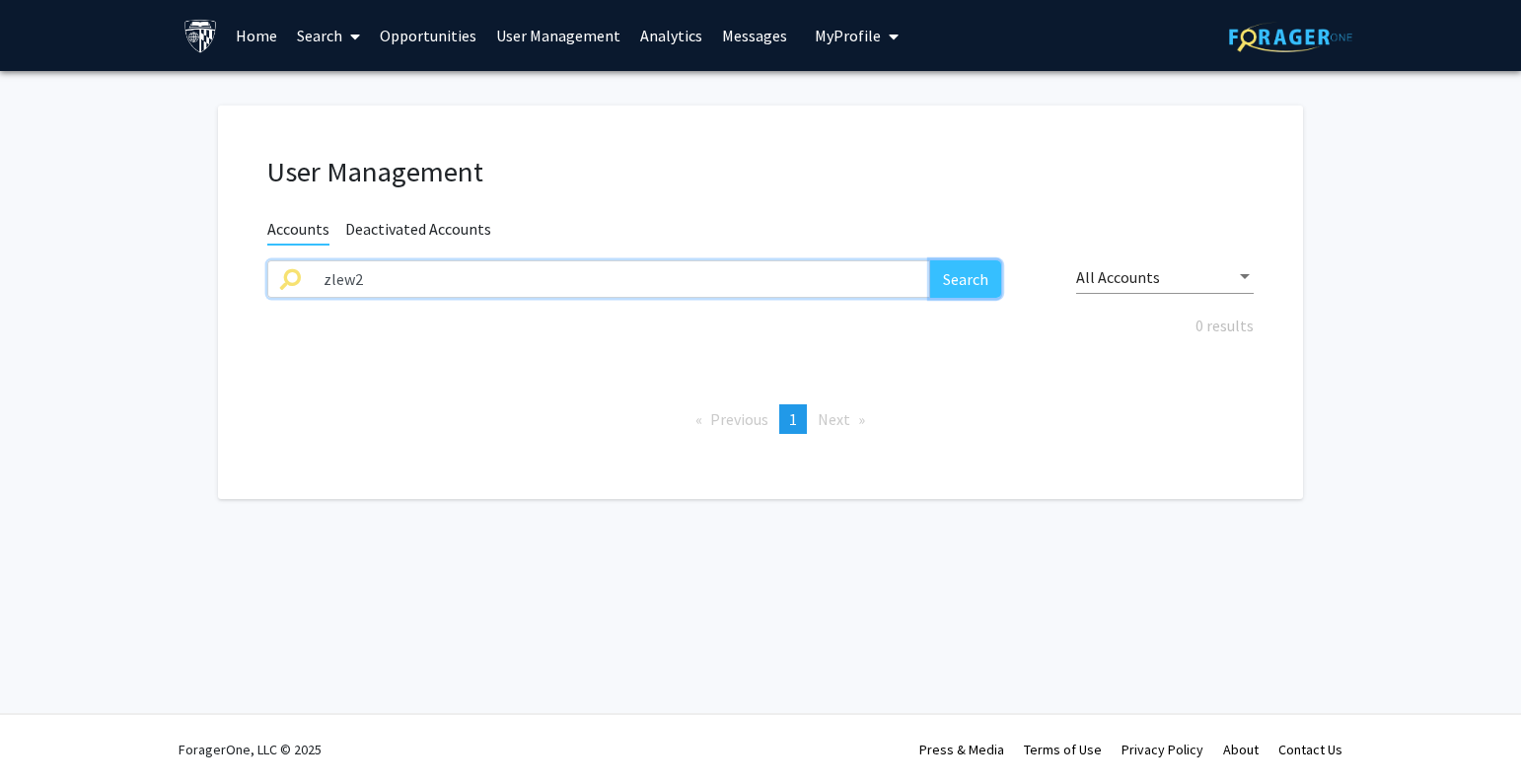 click on "Search" 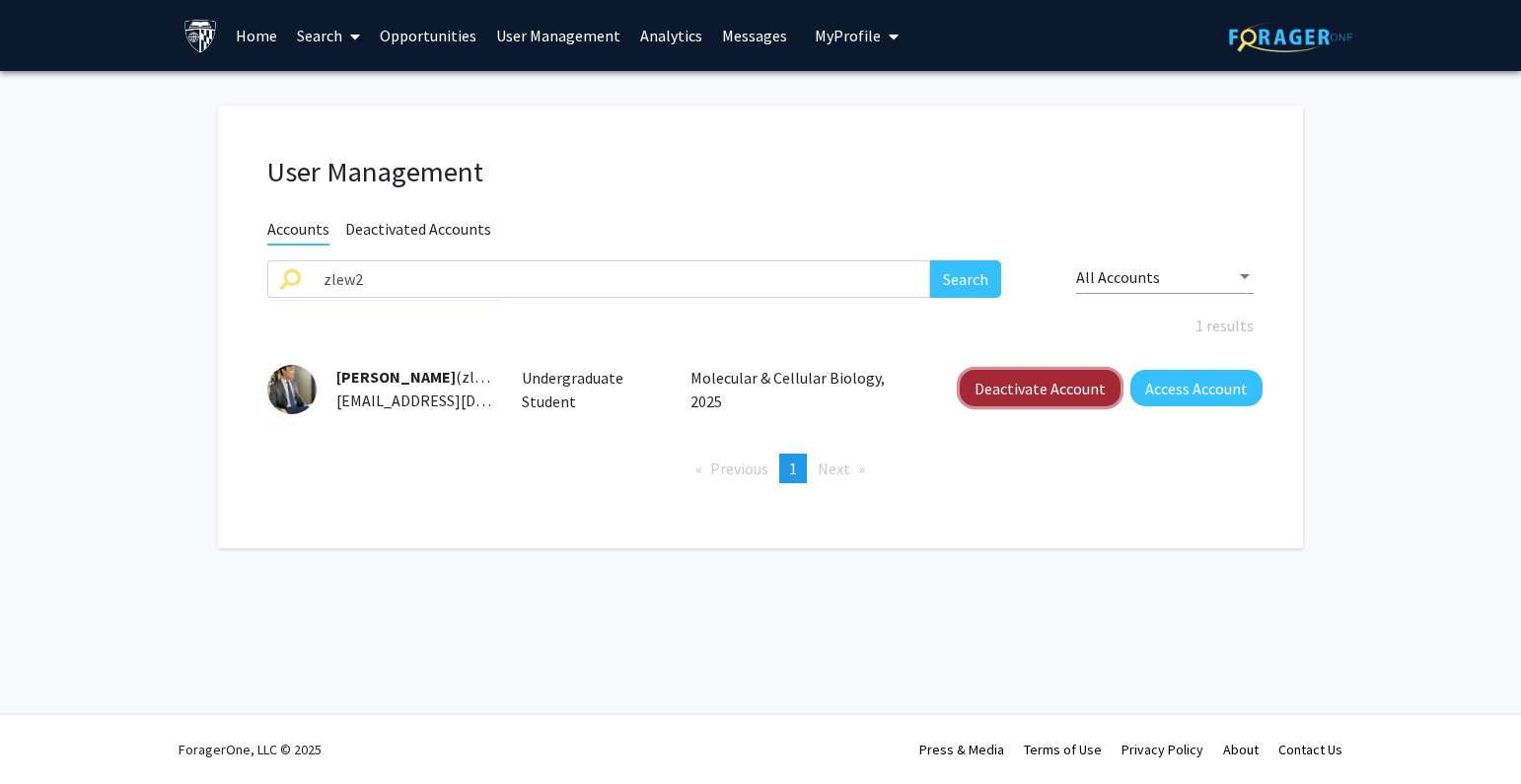 click on "Deactivate Account" 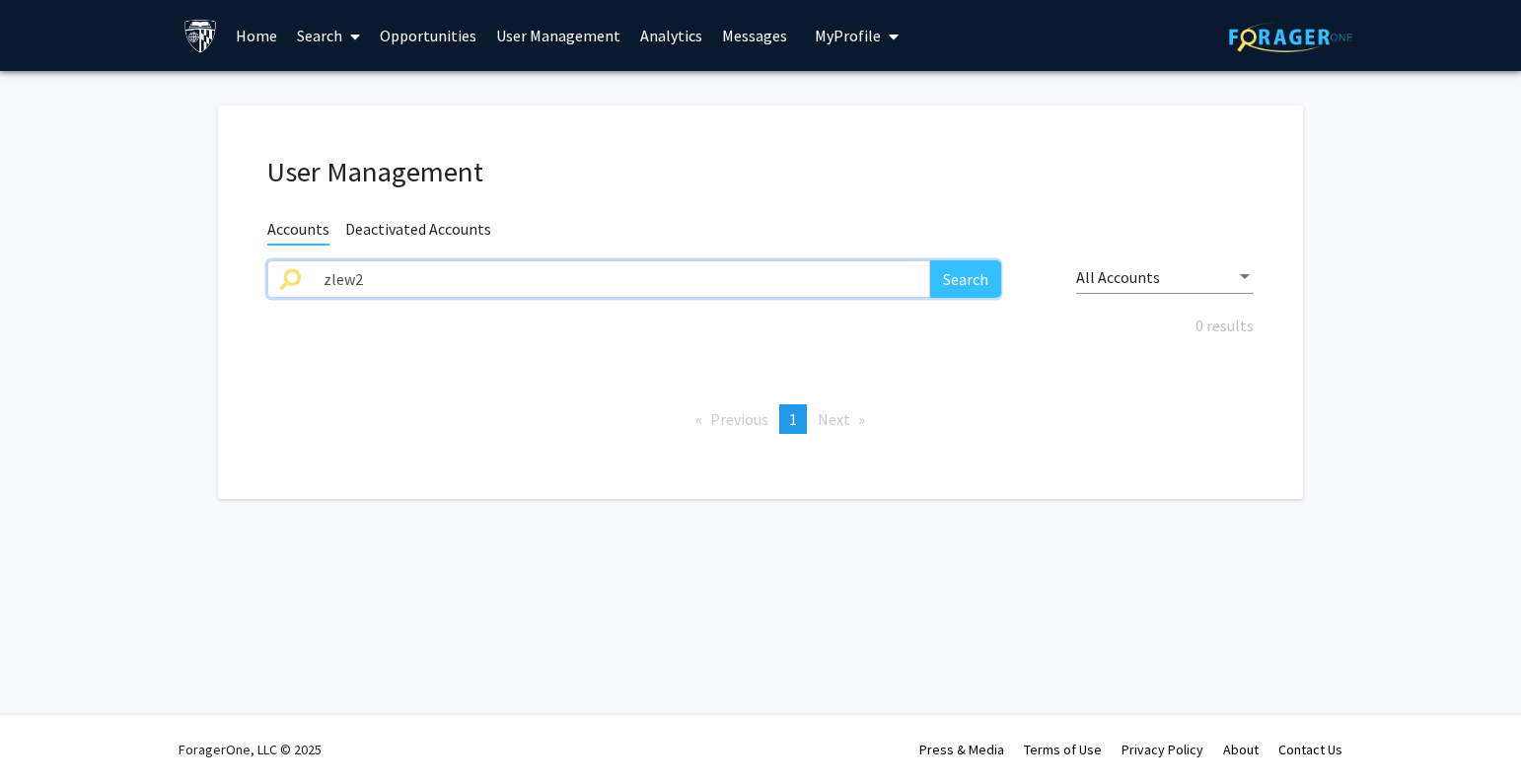 drag, startPoint x: 369, startPoint y: 272, endPoint x: 252, endPoint y: 267, distance: 117.106789 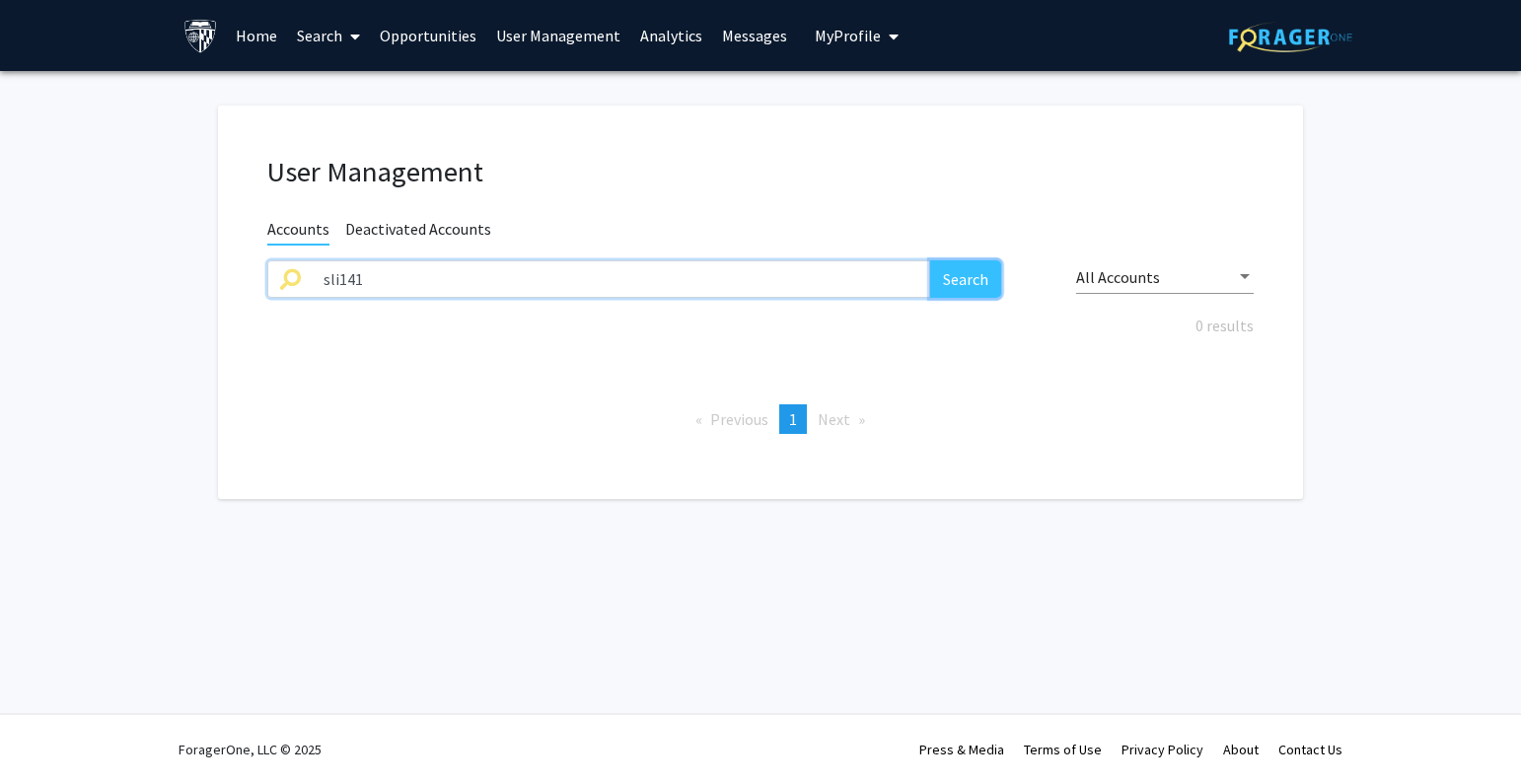 click on "Search" 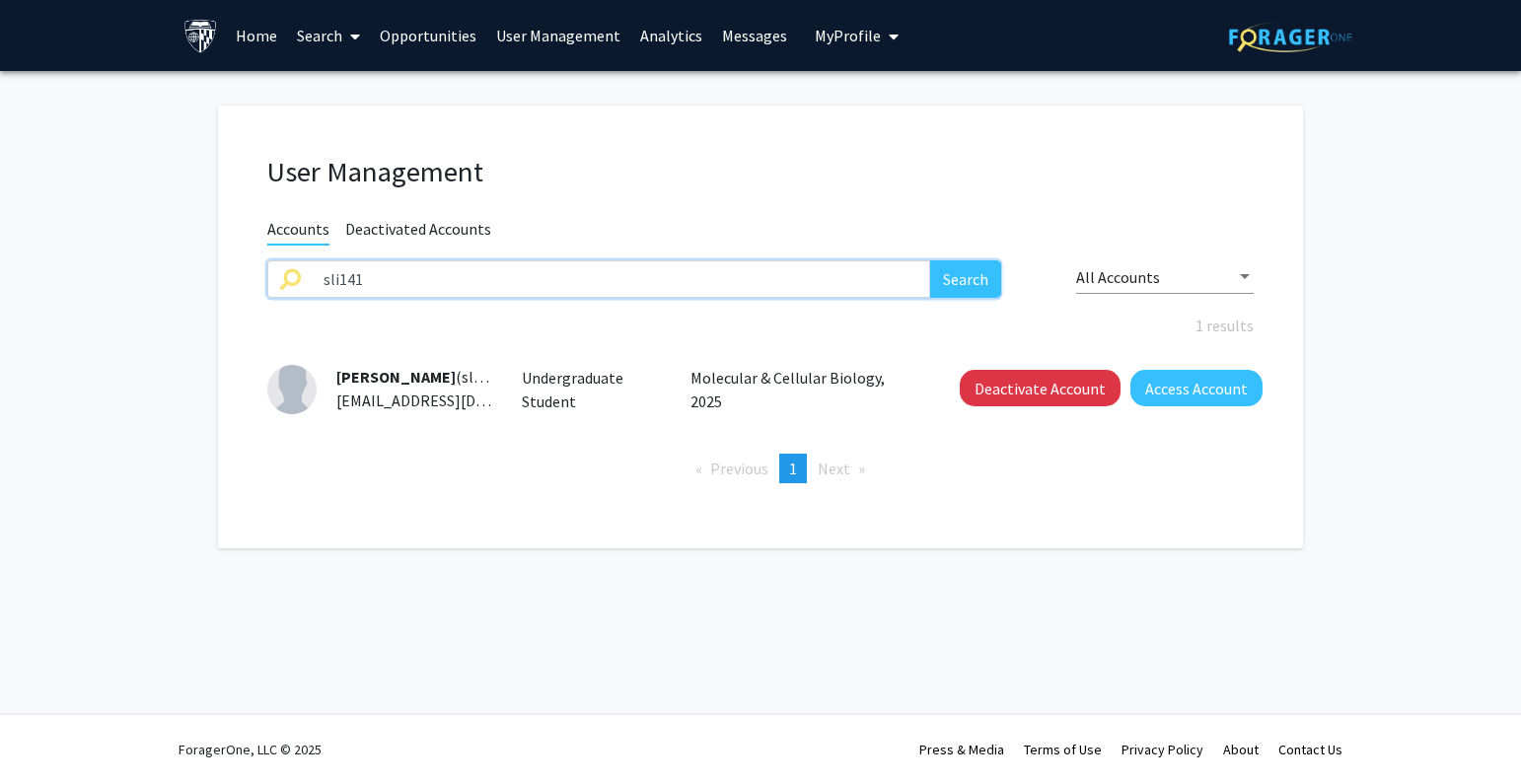 drag, startPoint x: 419, startPoint y: 269, endPoint x: 245, endPoint y: 269, distance: 174 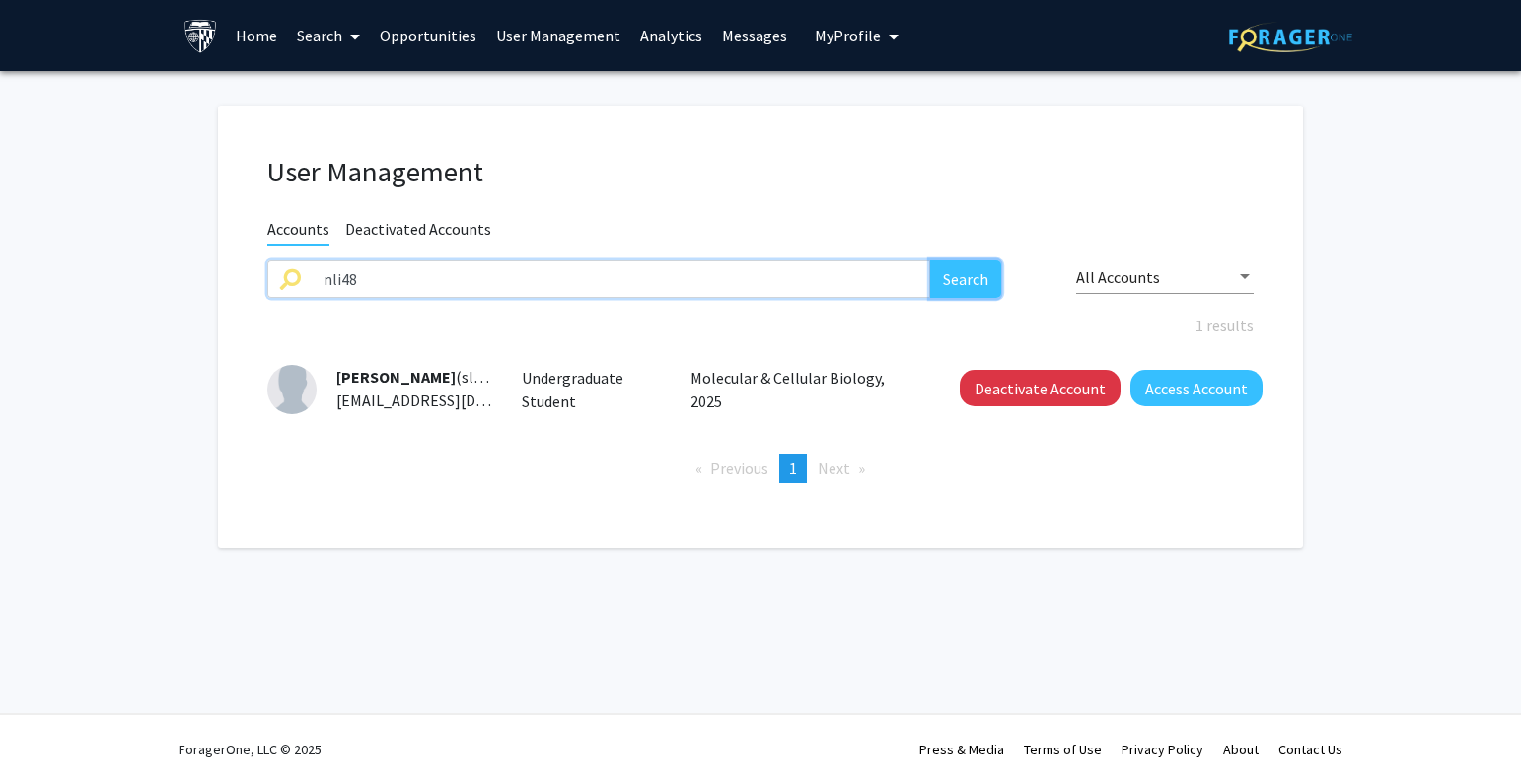 click on "Search" 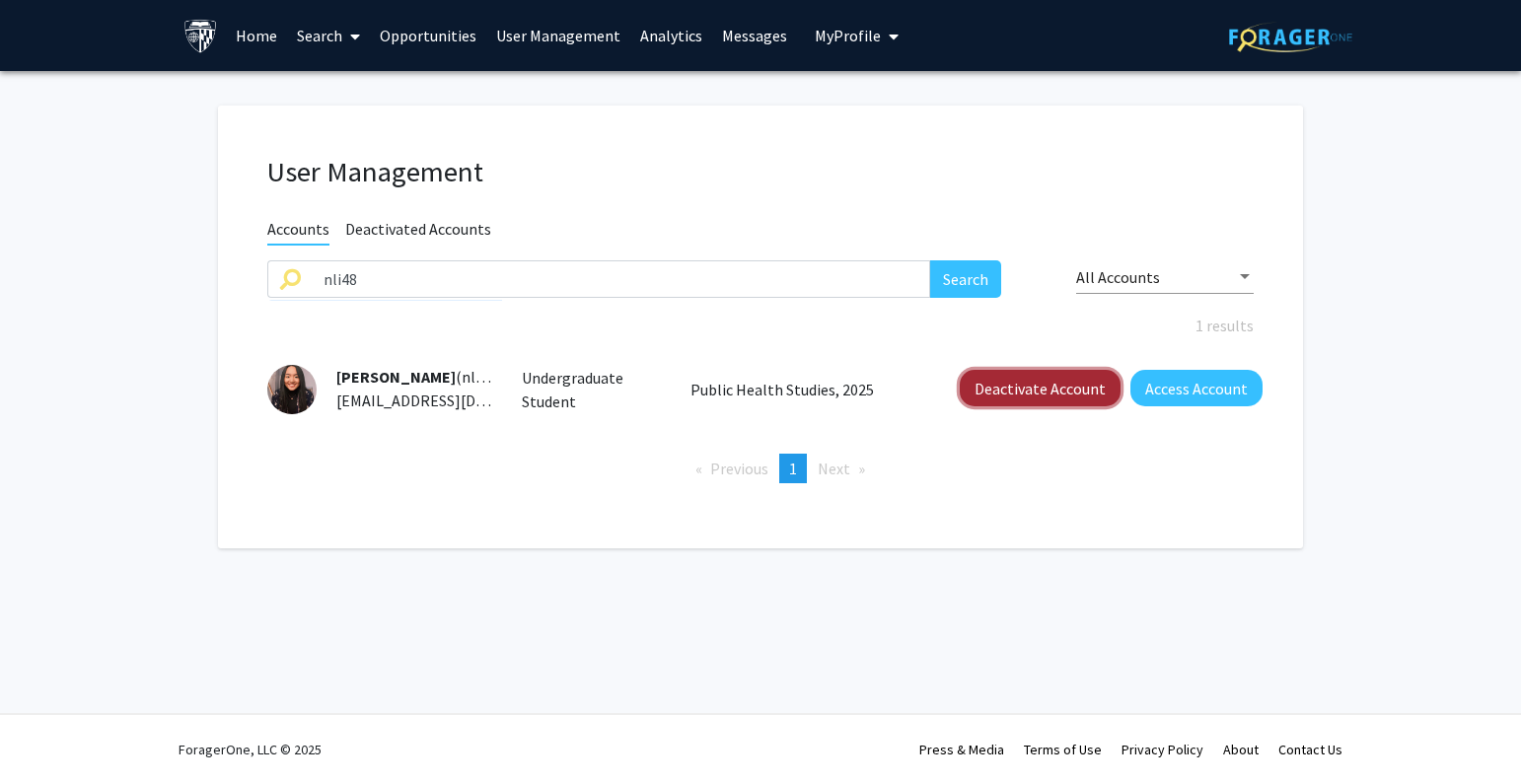 click on "Deactivate Account" 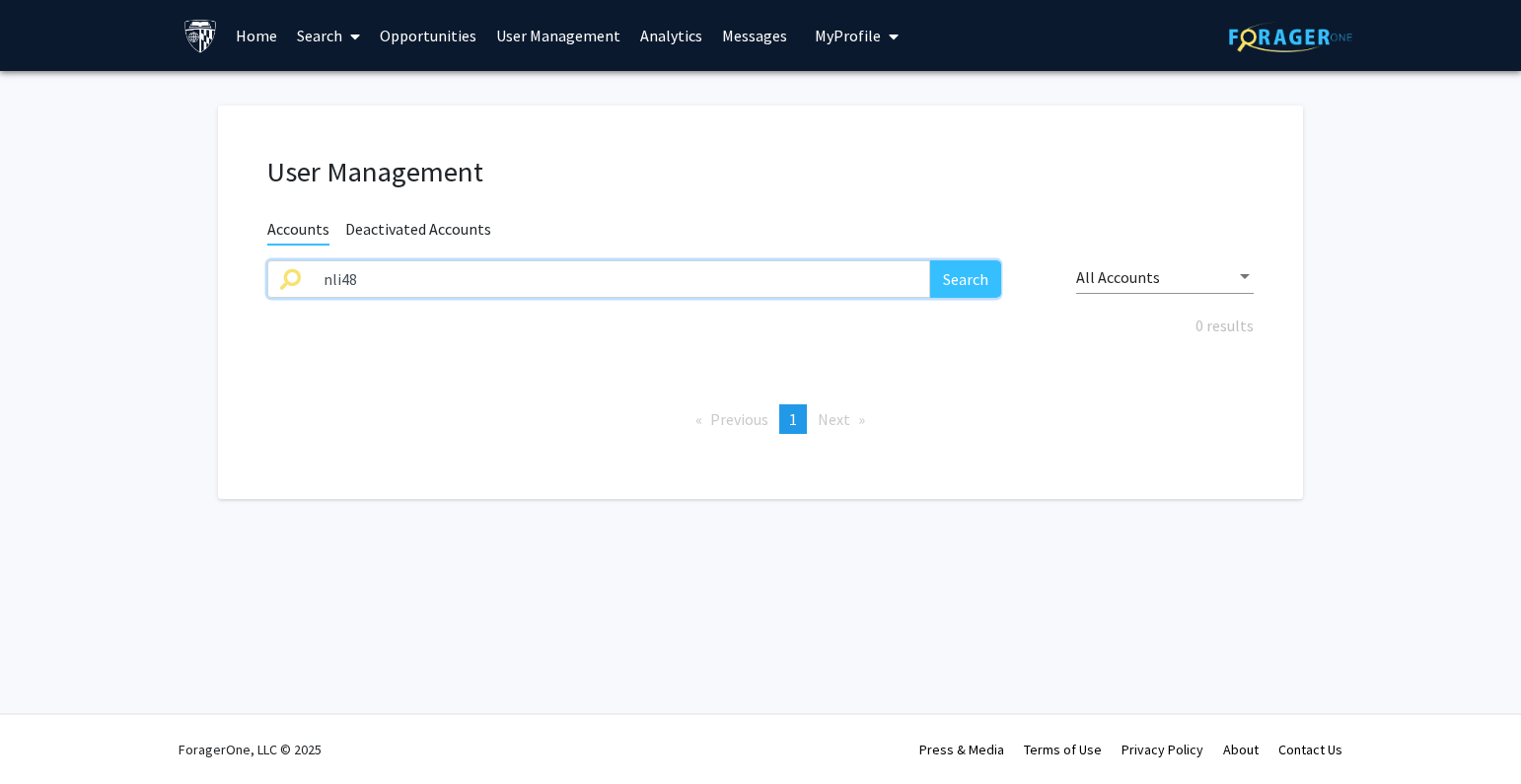 drag, startPoint x: 389, startPoint y: 274, endPoint x: 231, endPoint y: 278, distance: 158.05062 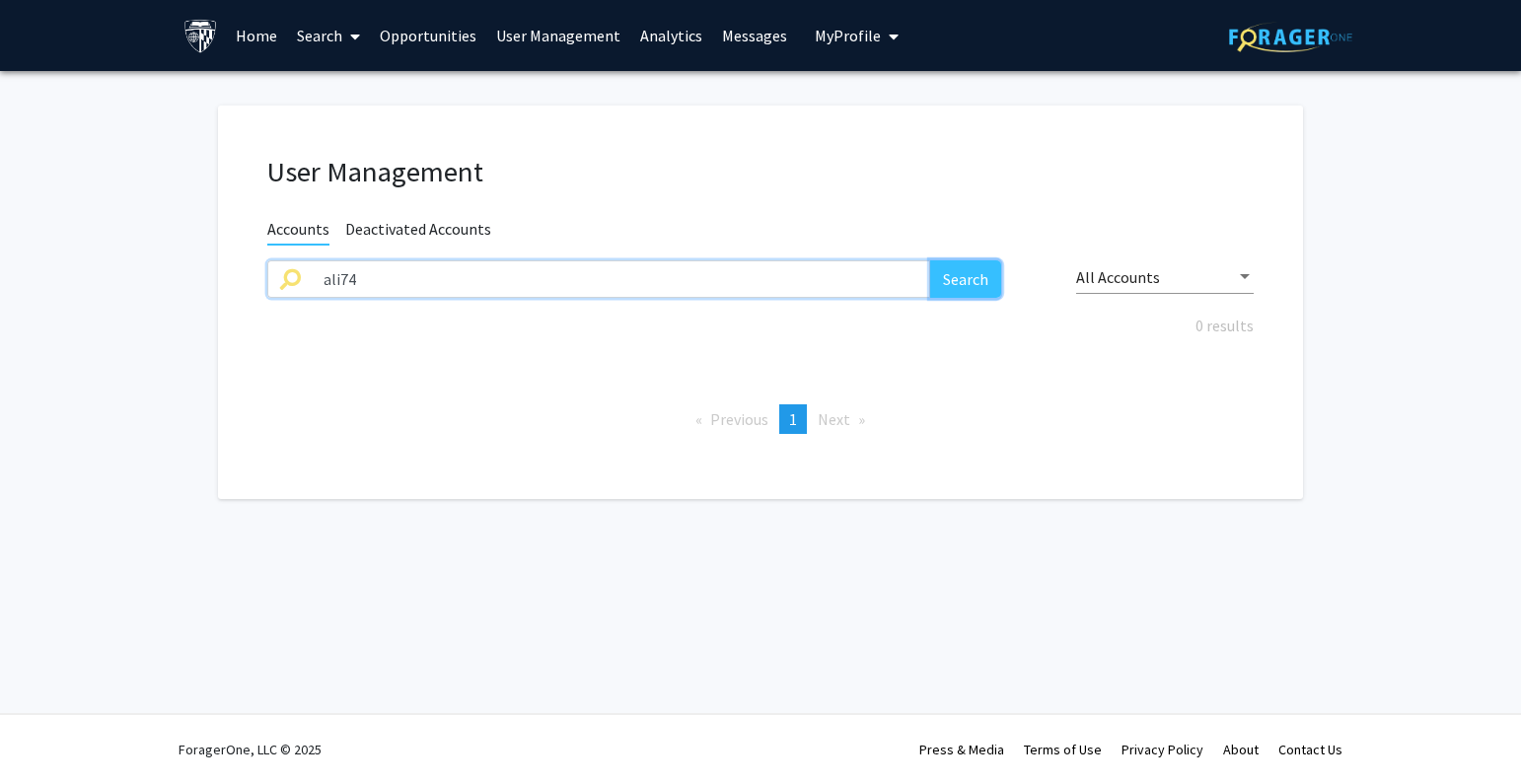 click on "Search" 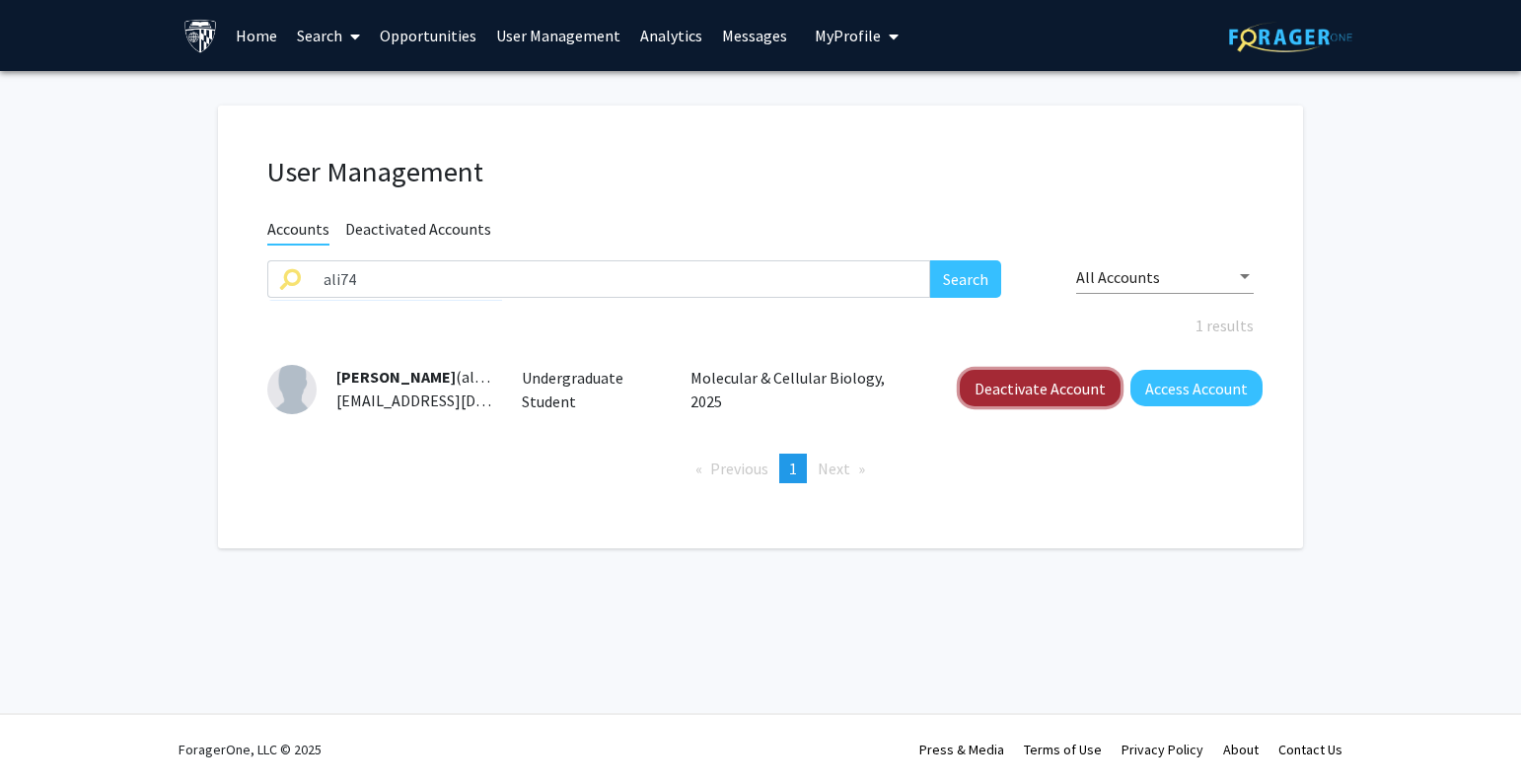 click on "Deactivate Account" 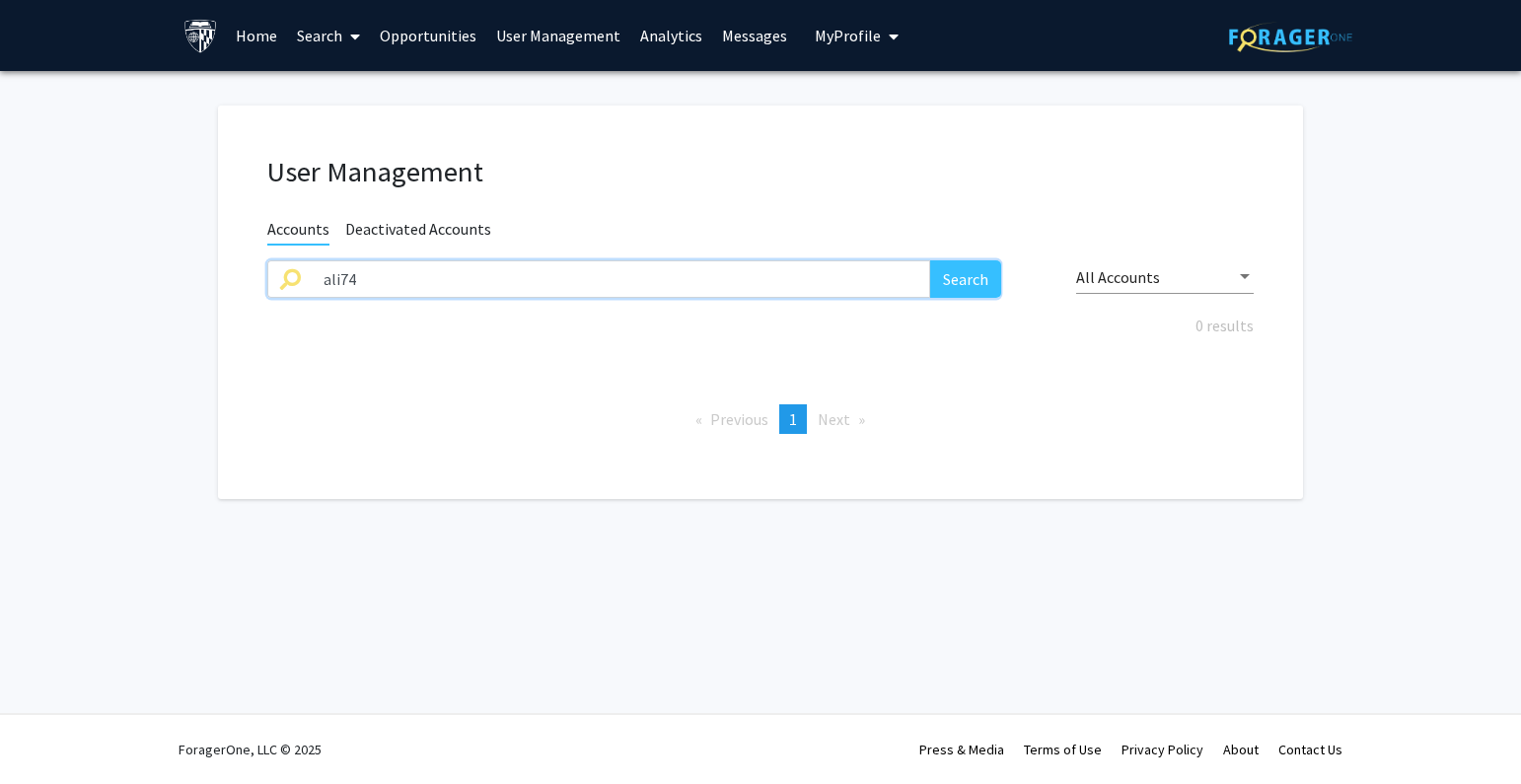 drag, startPoint x: 219, startPoint y: 281, endPoint x: 183, endPoint y: 279, distance: 36.05551 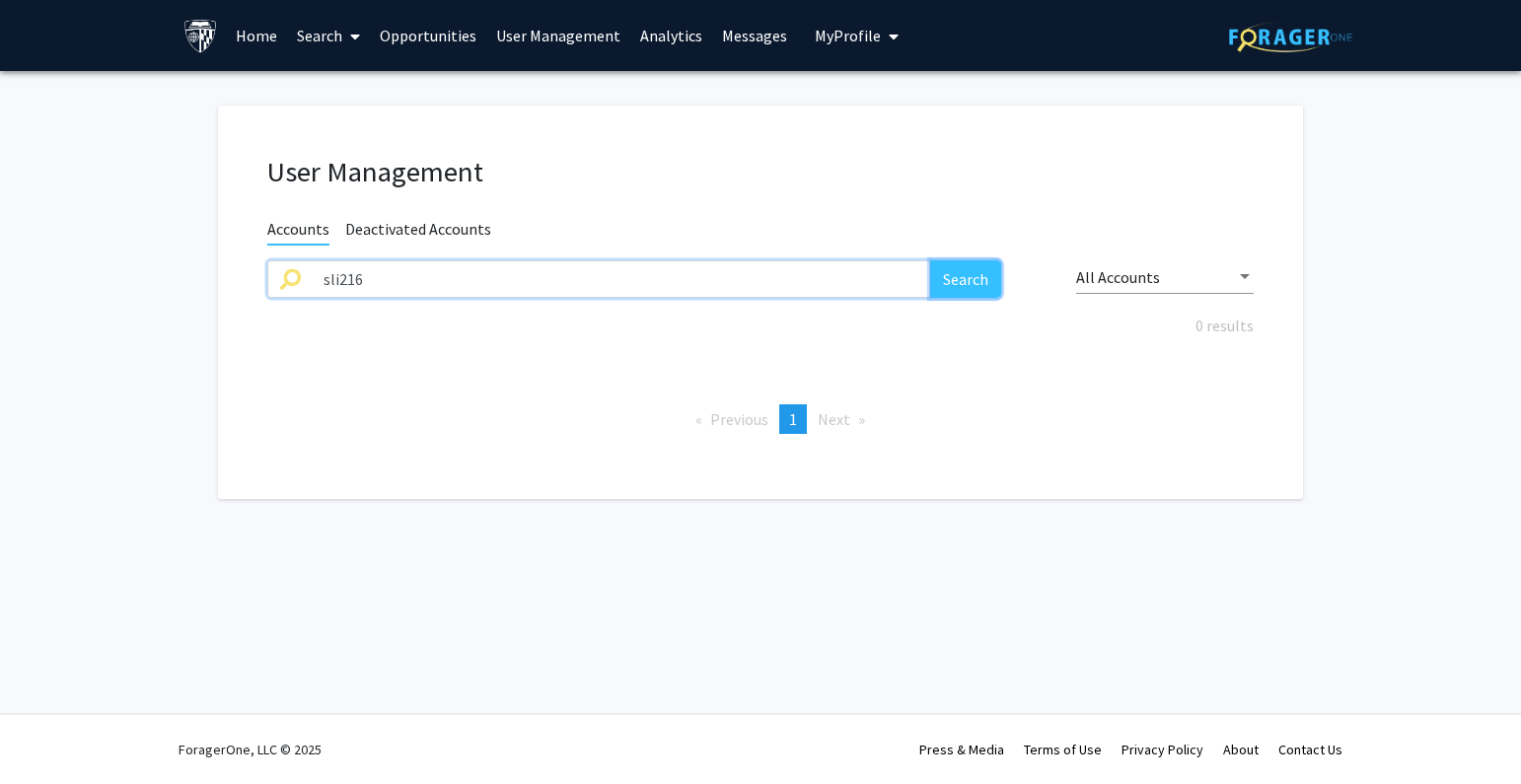 click on "Search" 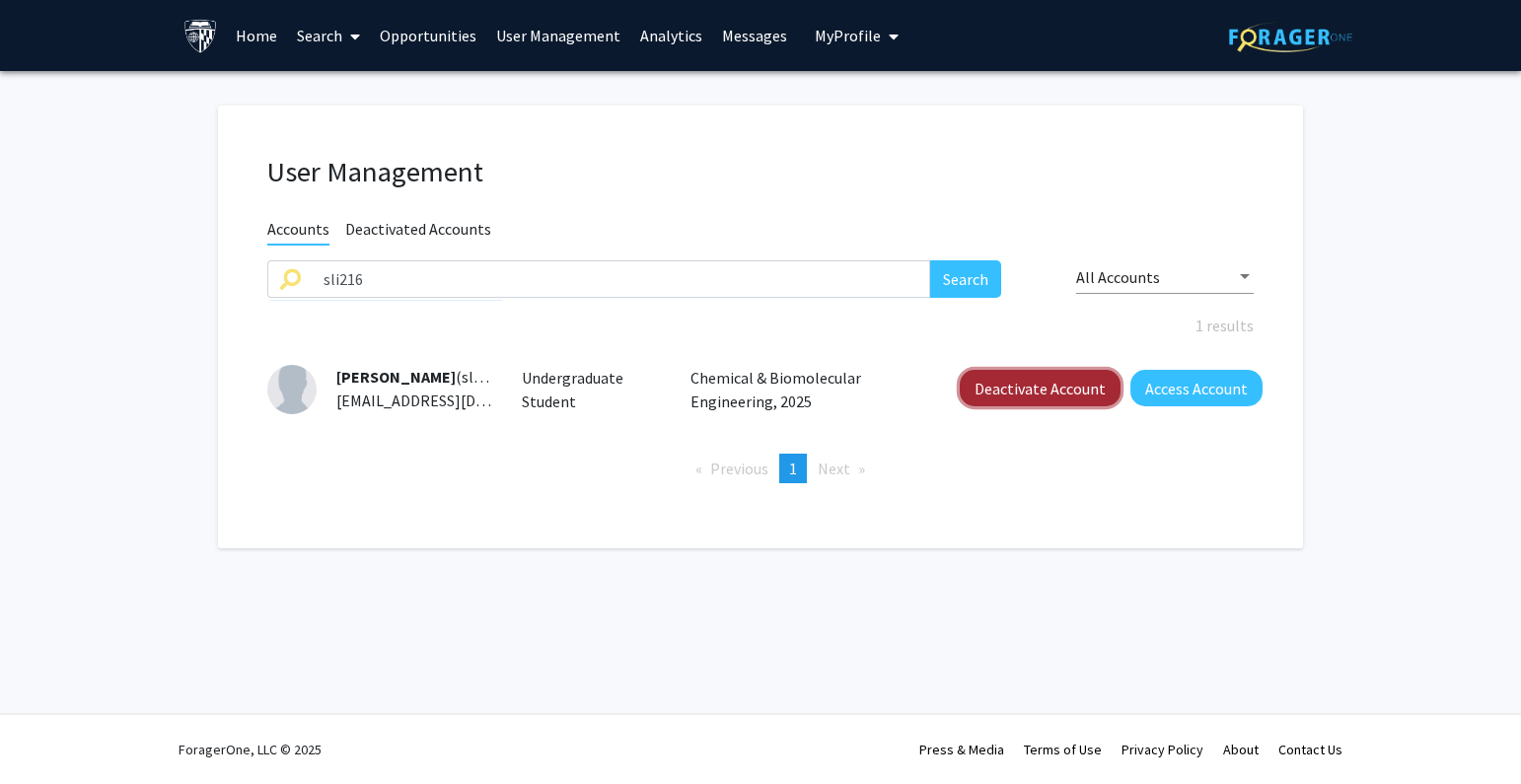 click on "Deactivate Account" 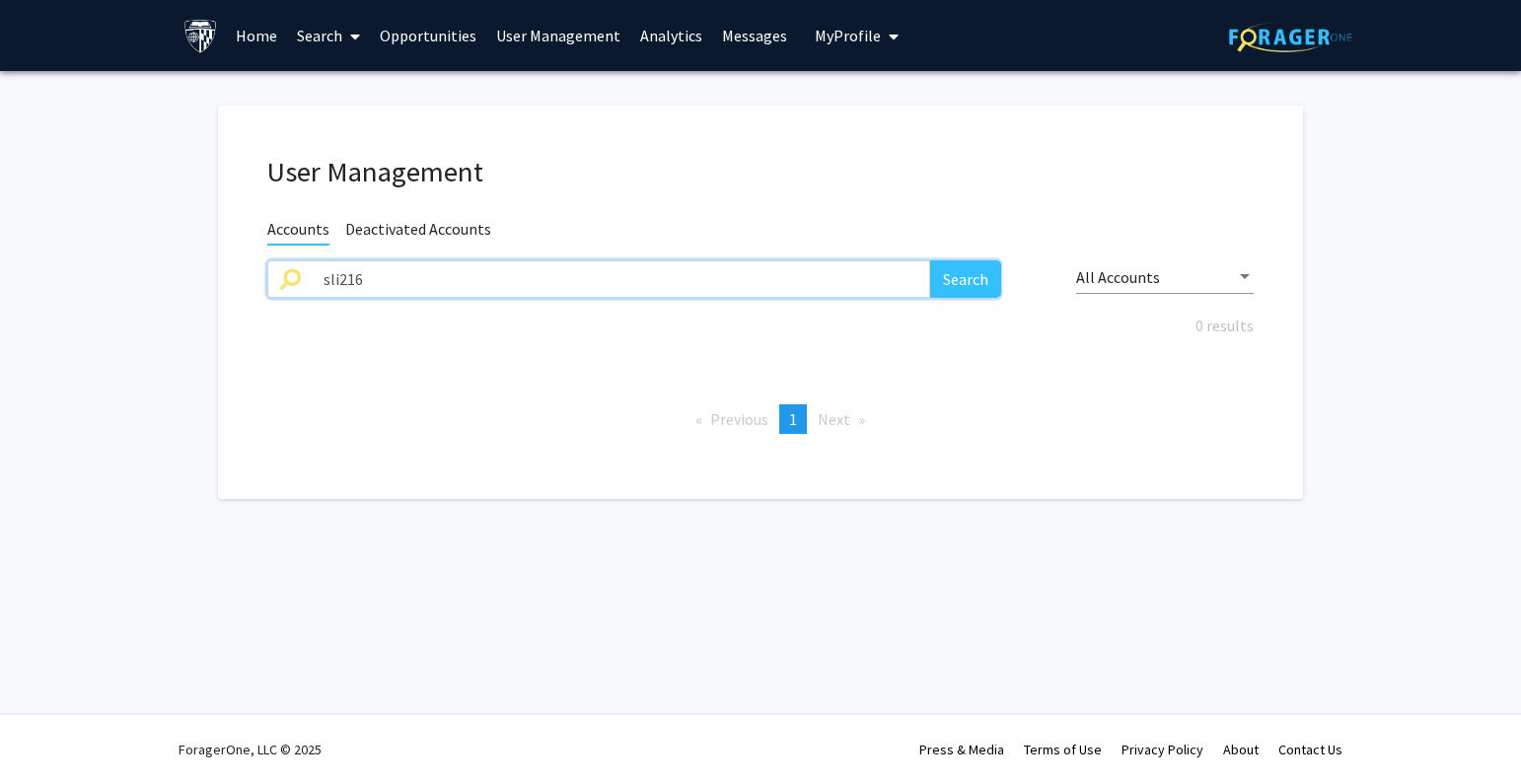 paste on "eli22" 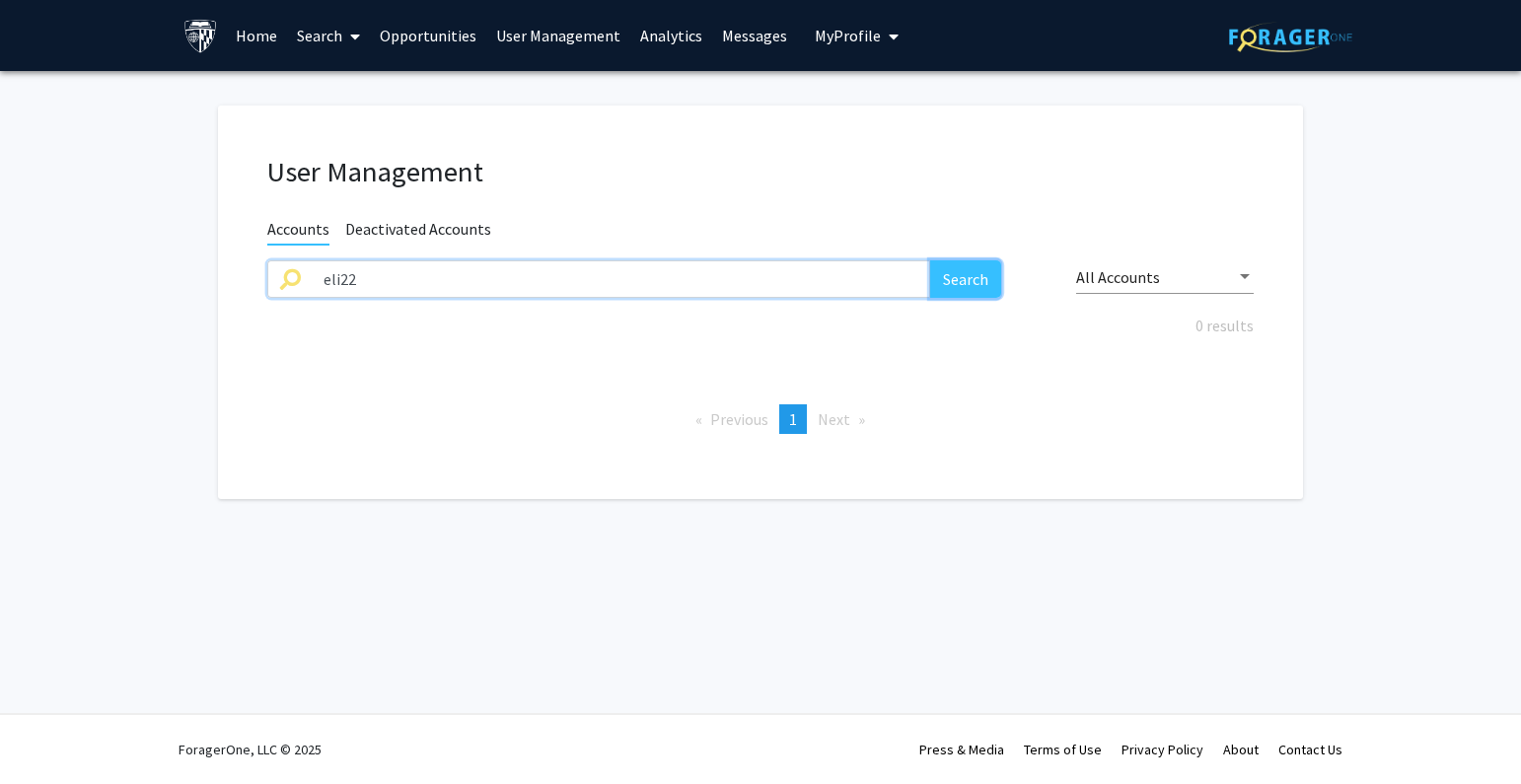 click on "Search" 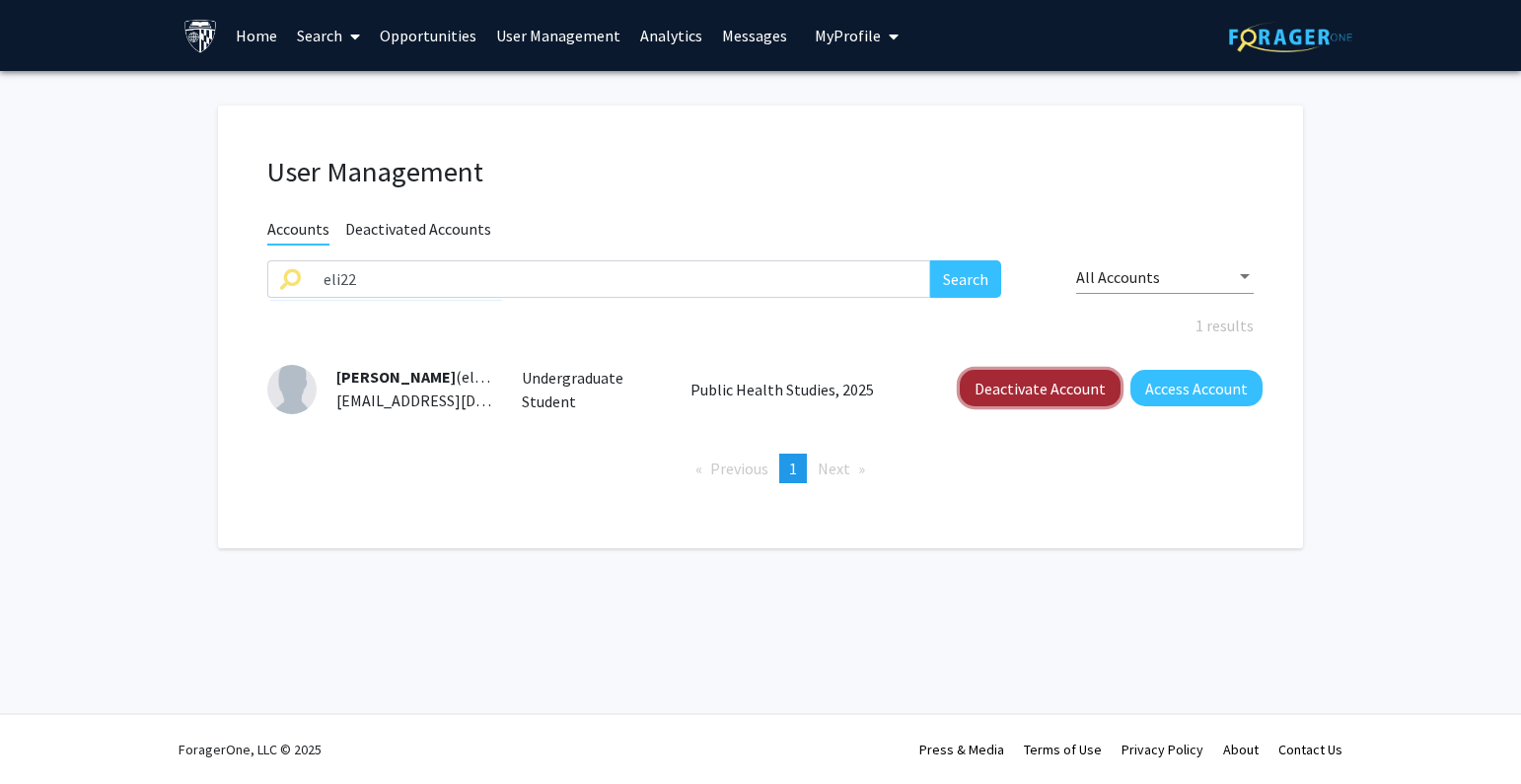 click on "Deactivate Account" 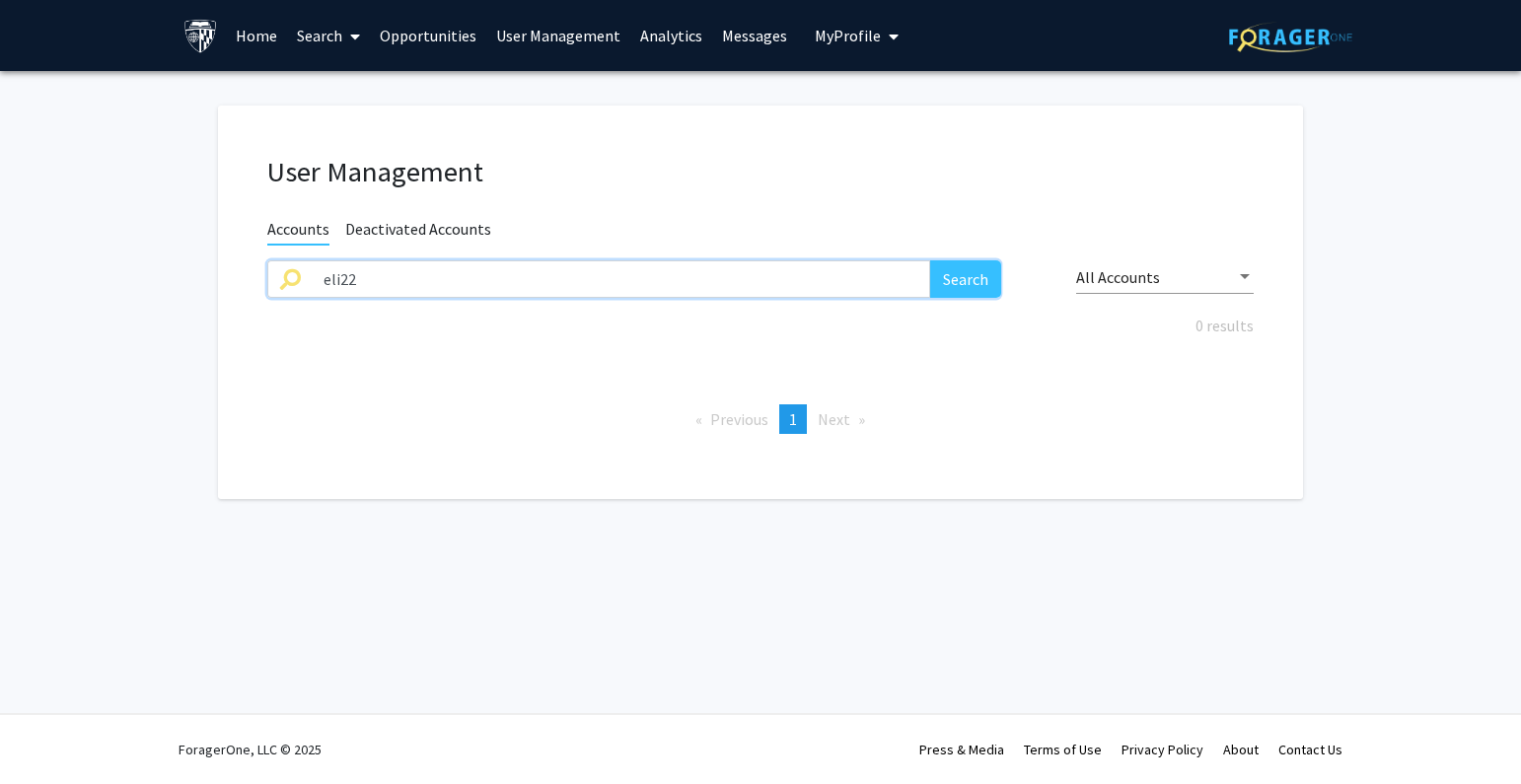 paste on "wli111" 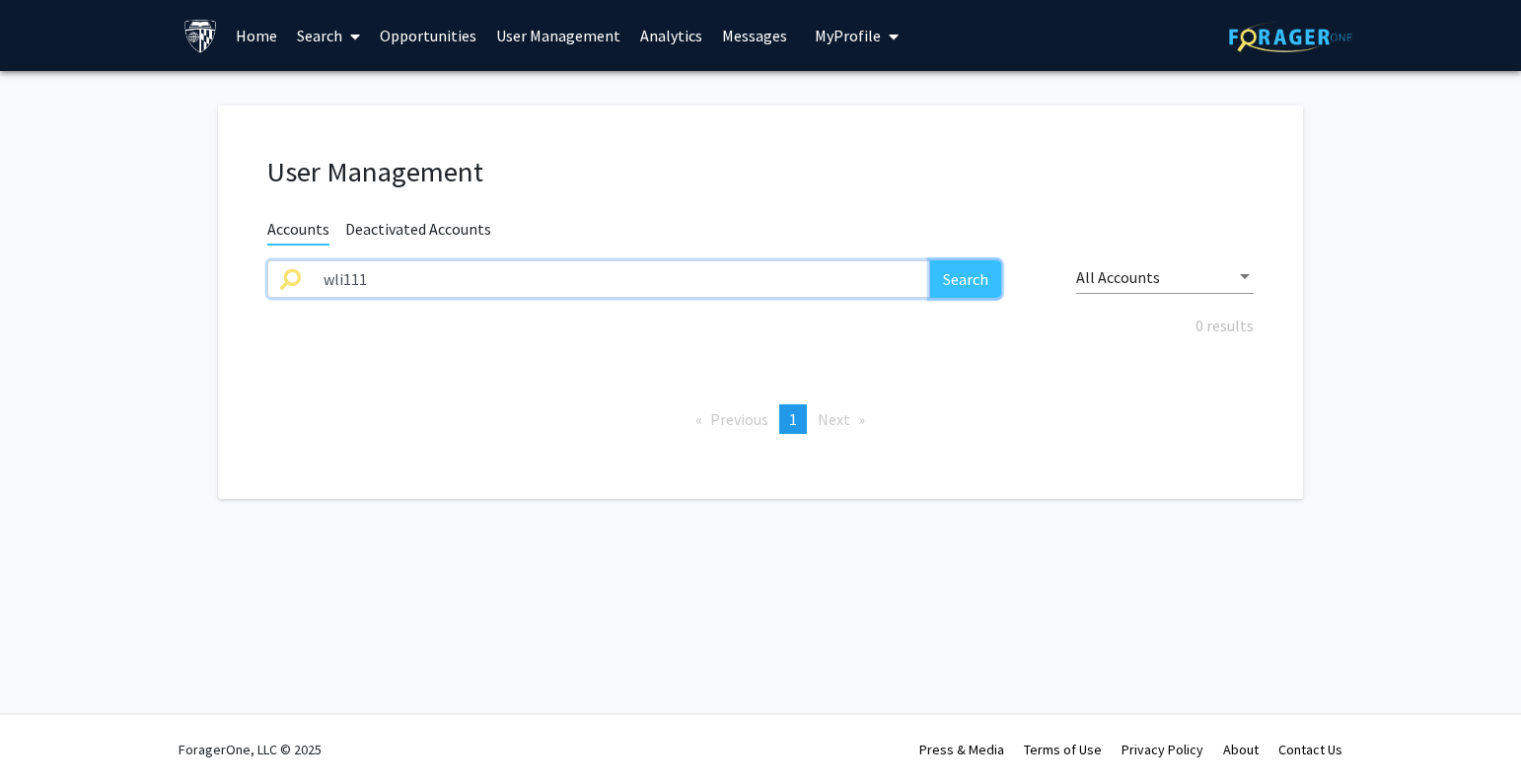 click on "Search" 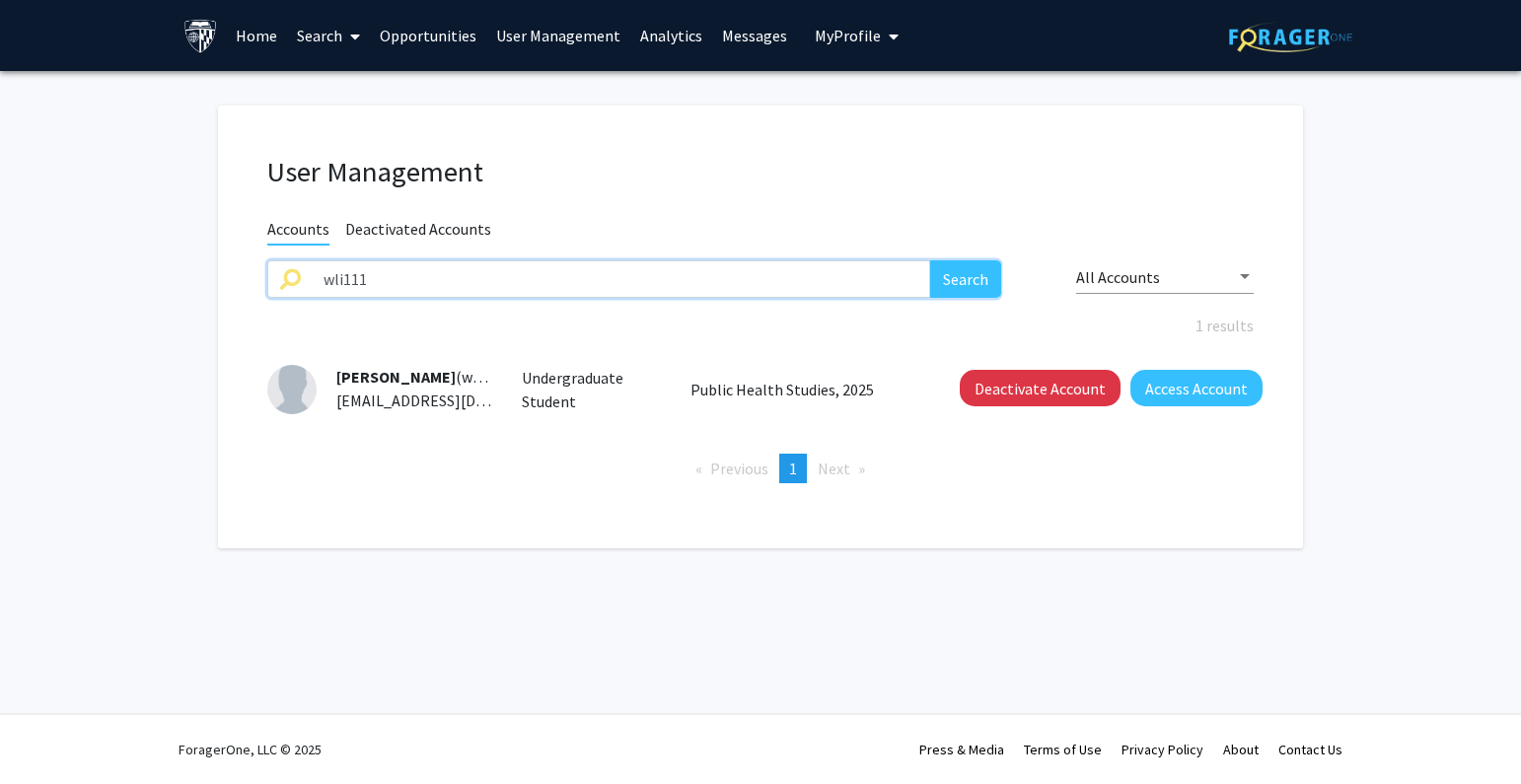 drag, startPoint x: 395, startPoint y: 274, endPoint x: 214, endPoint y: 281, distance: 181.13531 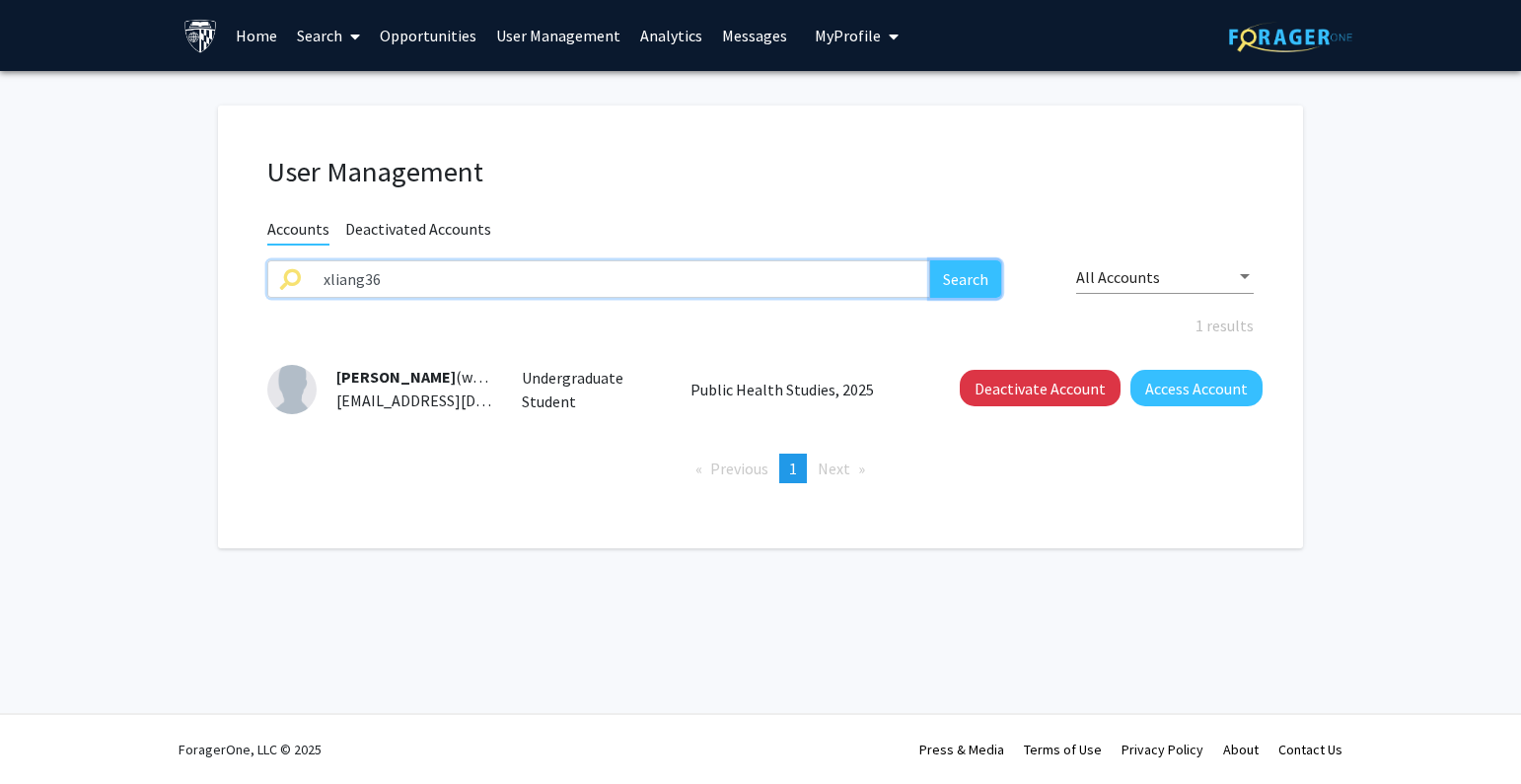 click on "Search" 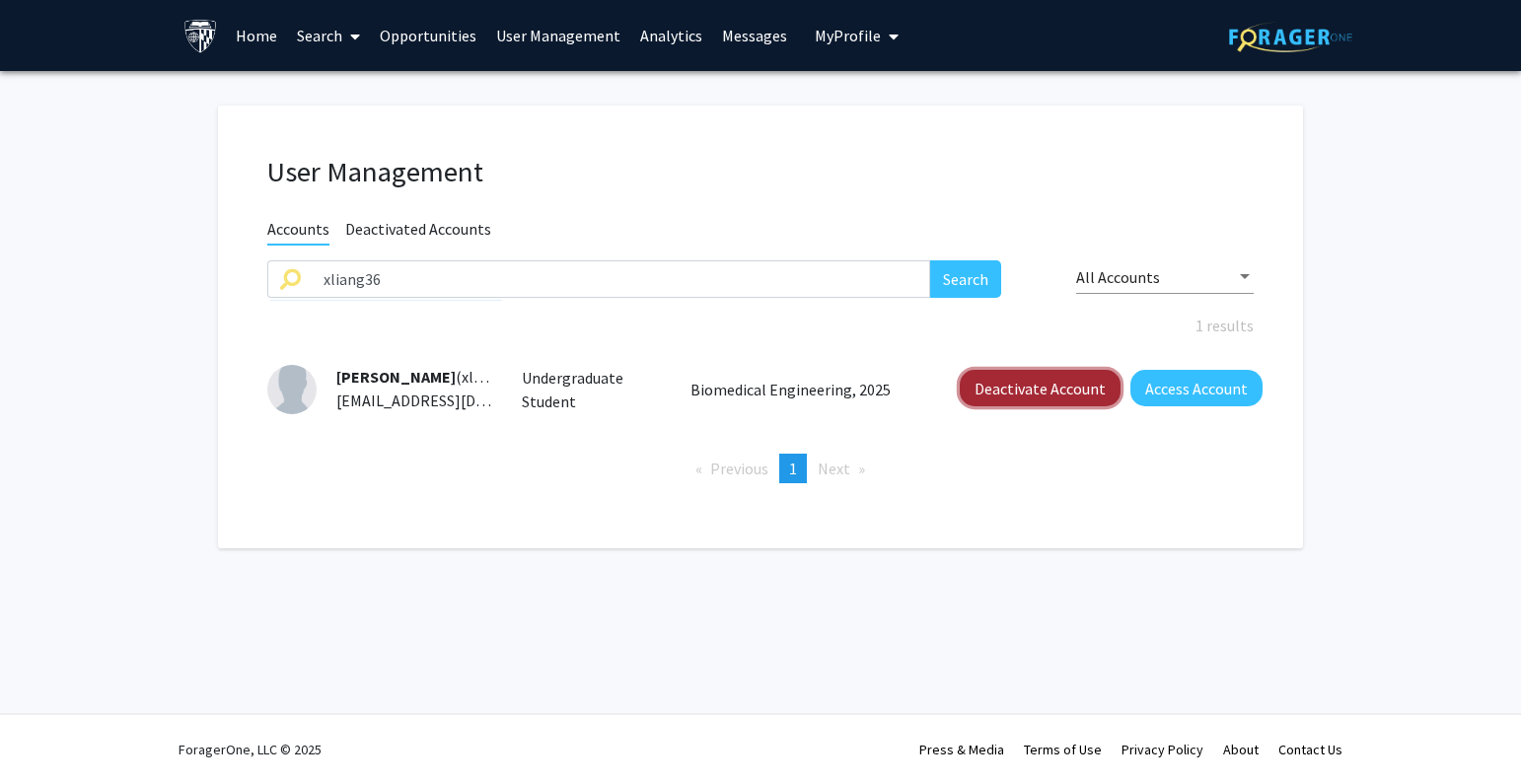 click on "Deactivate Account" 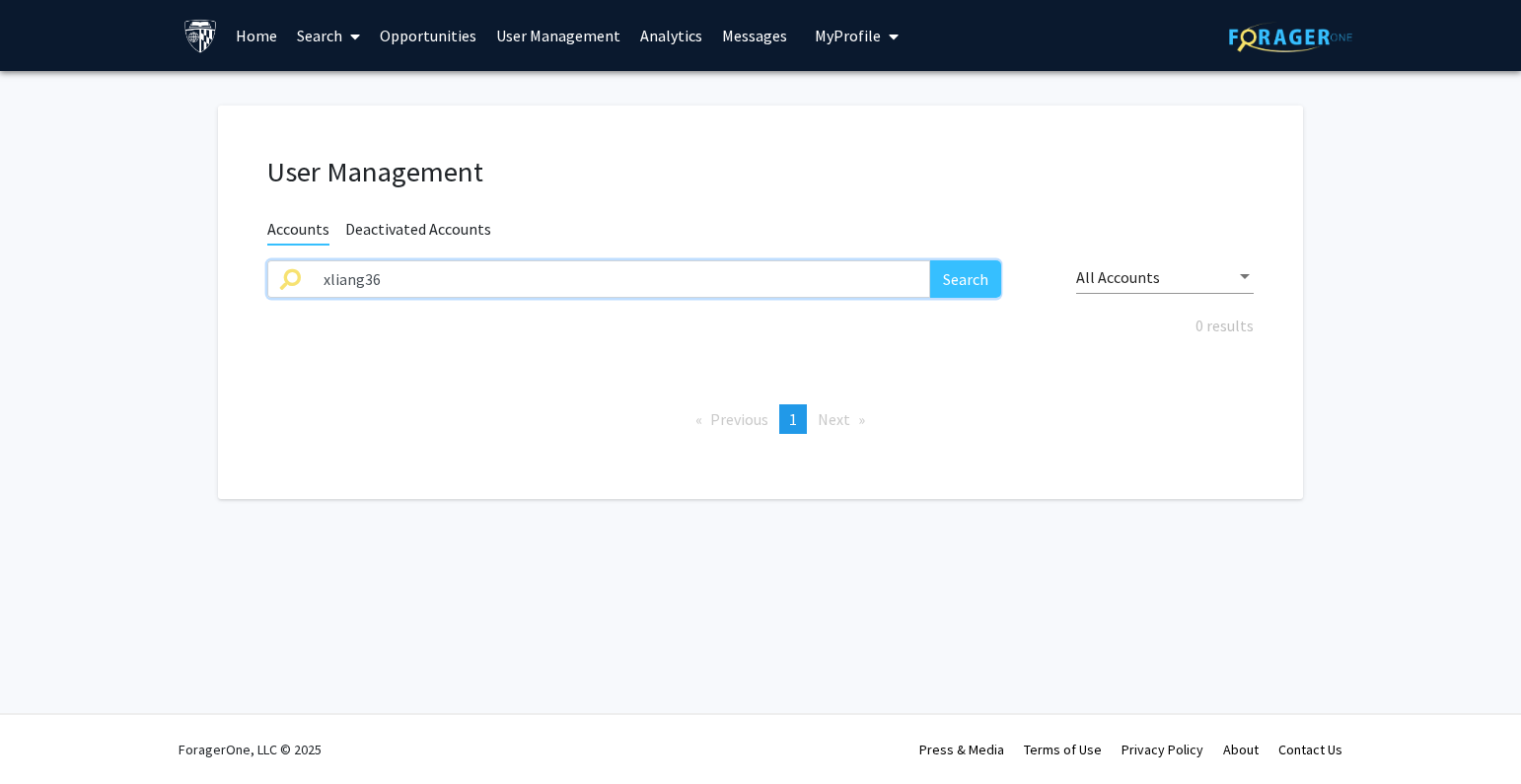 drag, startPoint x: 317, startPoint y: 292, endPoint x: 224, endPoint y: 292, distance: 93 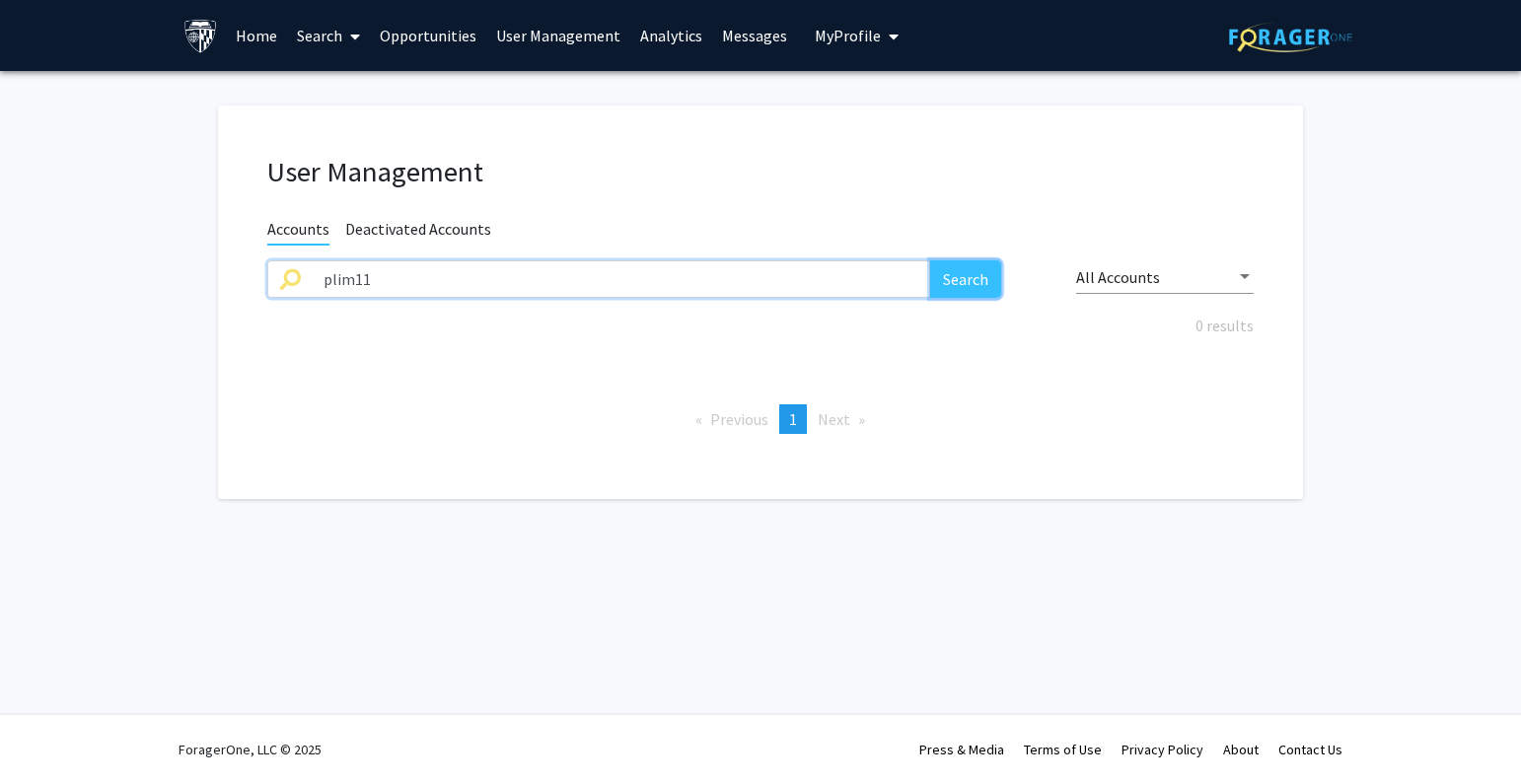 drag, startPoint x: 954, startPoint y: 273, endPoint x: 1081, endPoint y: 162, distance: 168.67128 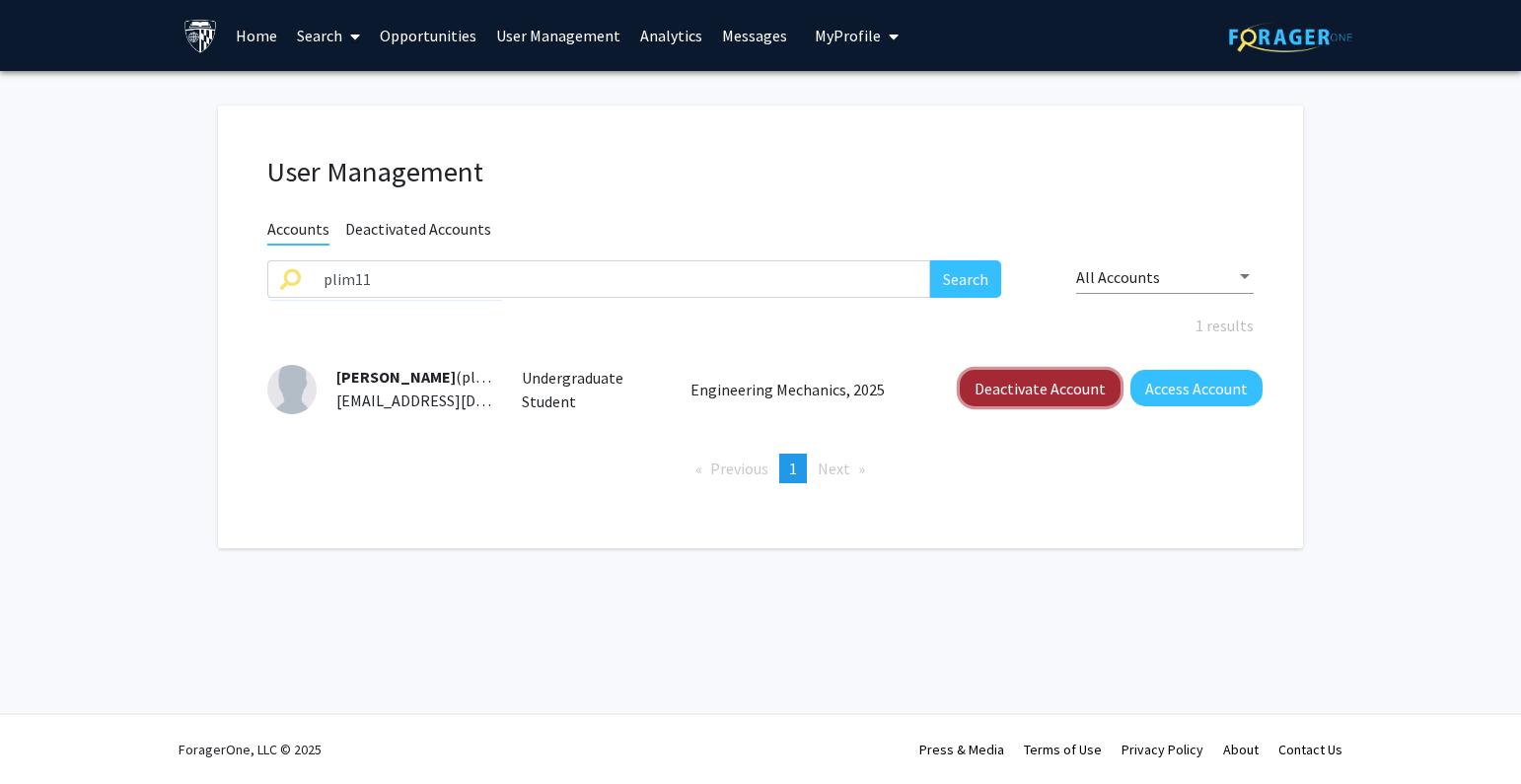 click on "Deactivate Account" 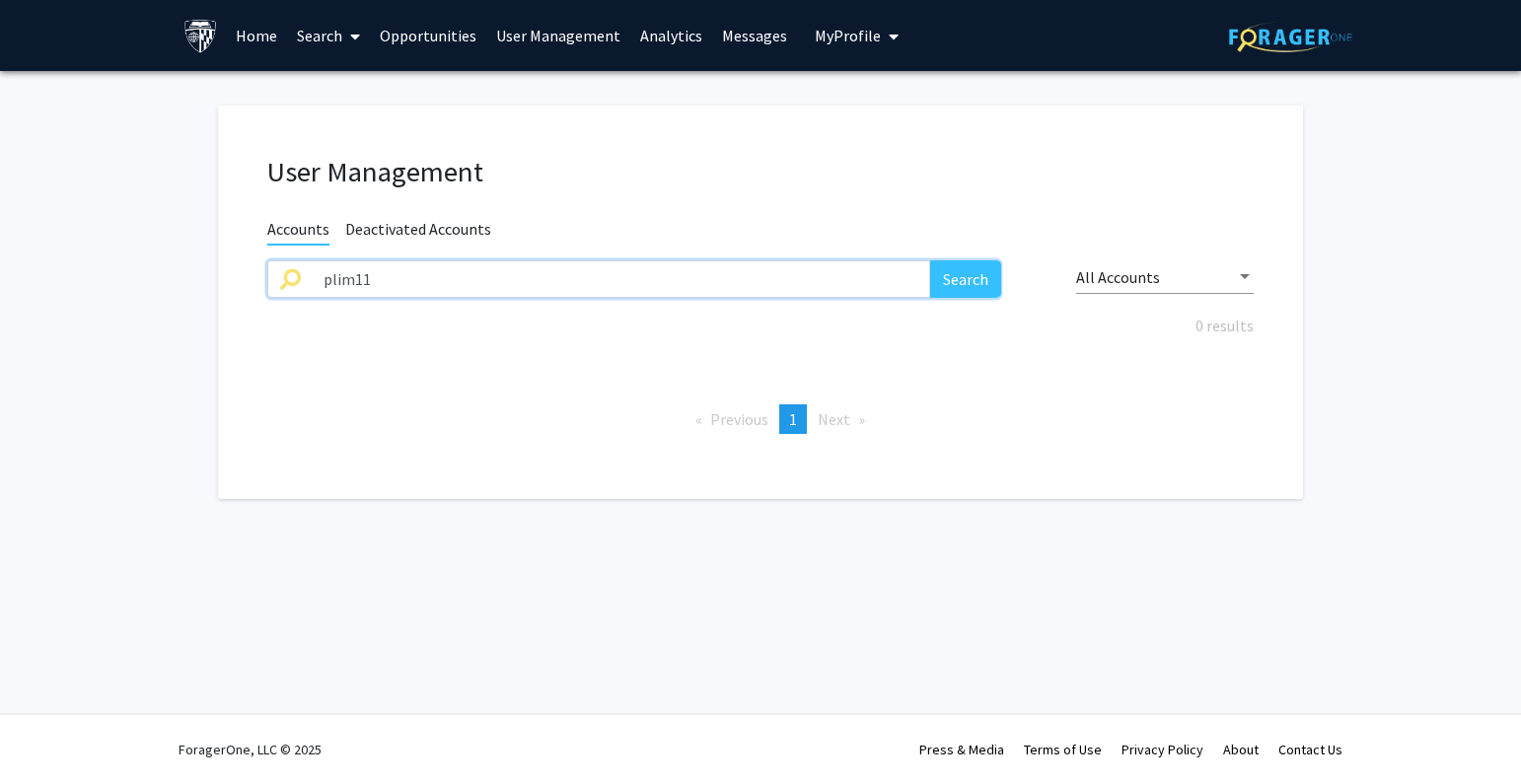 drag, startPoint x: 306, startPoint y: 281, endPoint x: 465, endPoint y: 280, distance: 159.00314 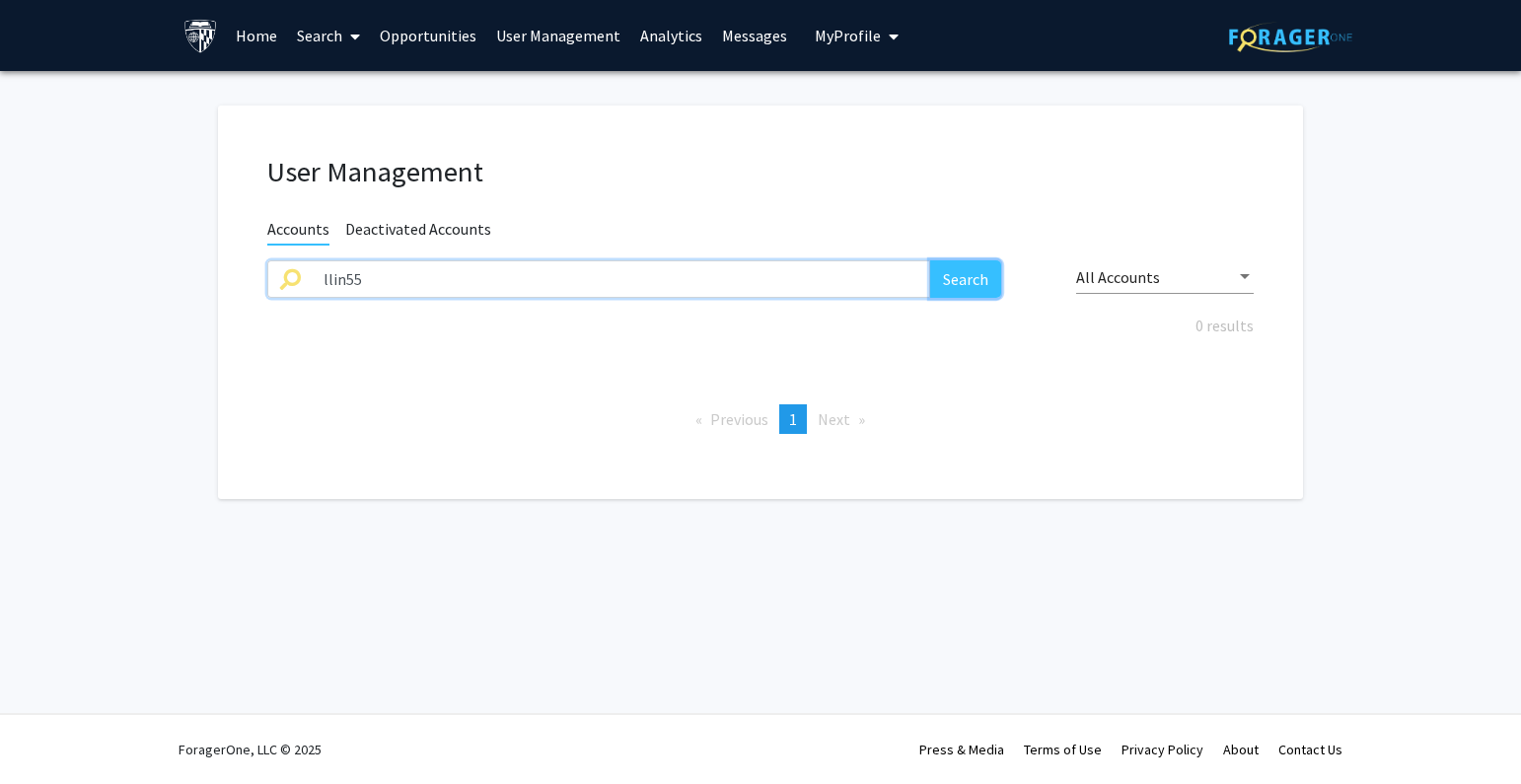 click on "Search" 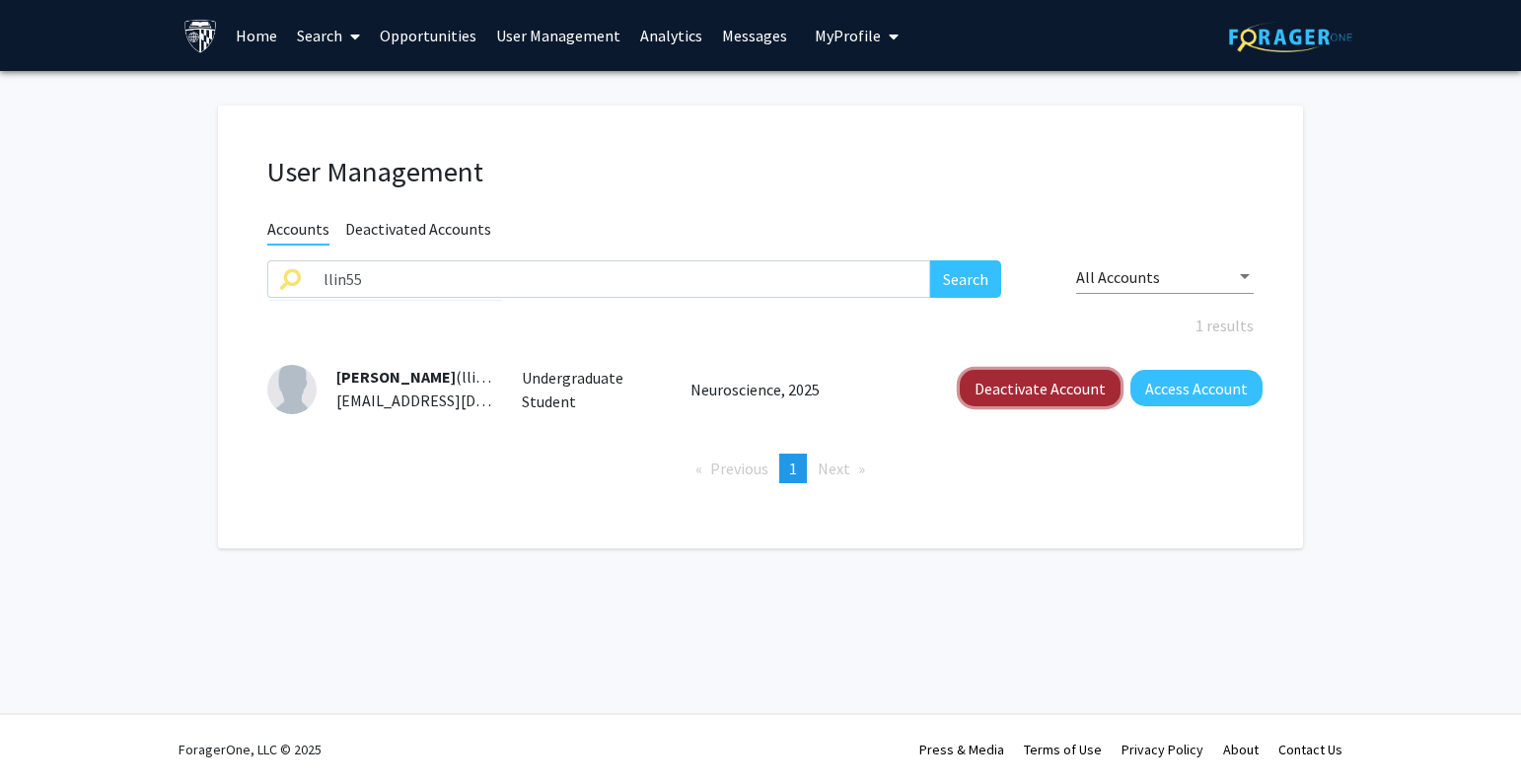 click on "Deactivate Account" 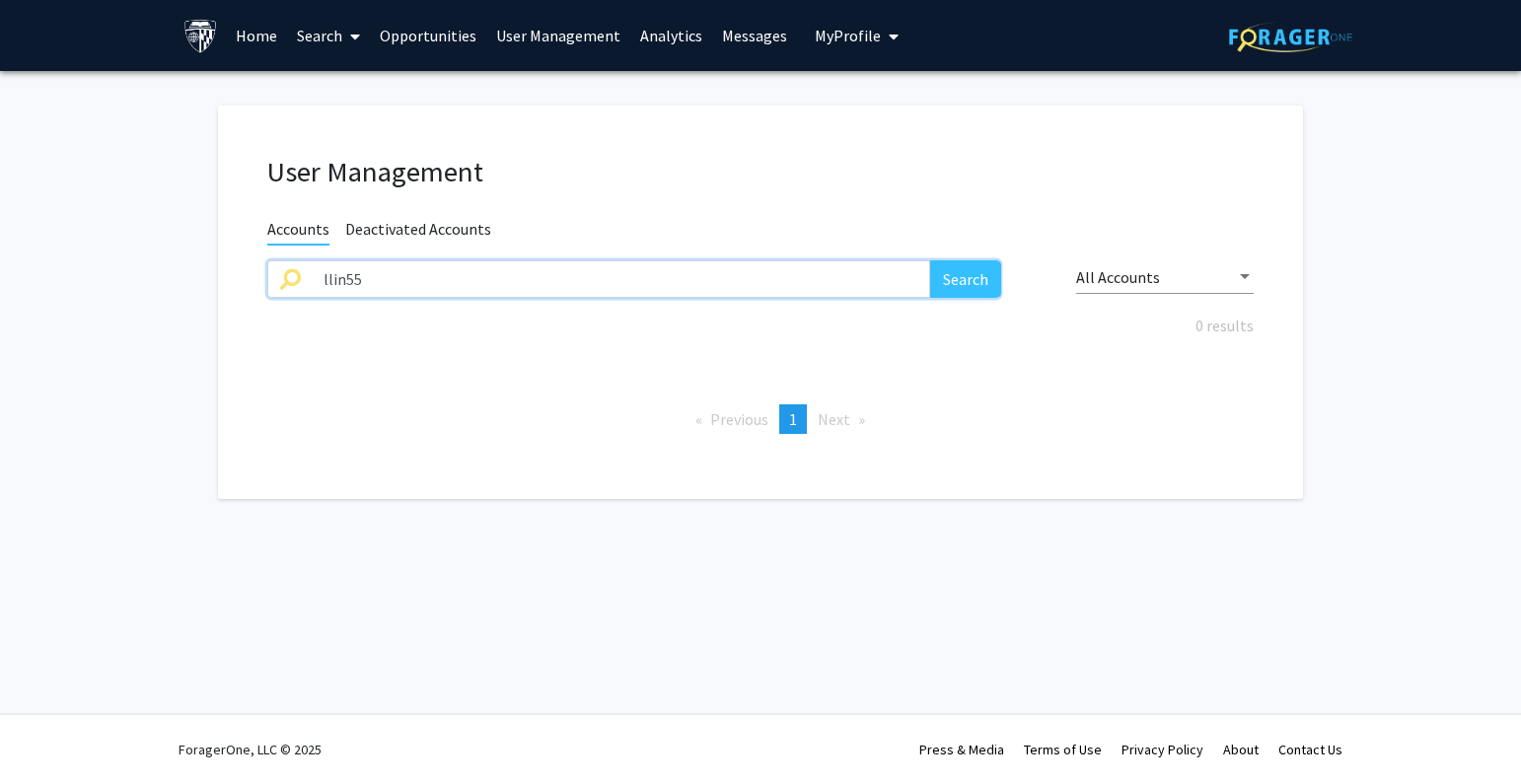 drag, startPoint x: 382, startPoint y: 268, endPoint x: 254, endPoint y: 276, distance: 128.24976 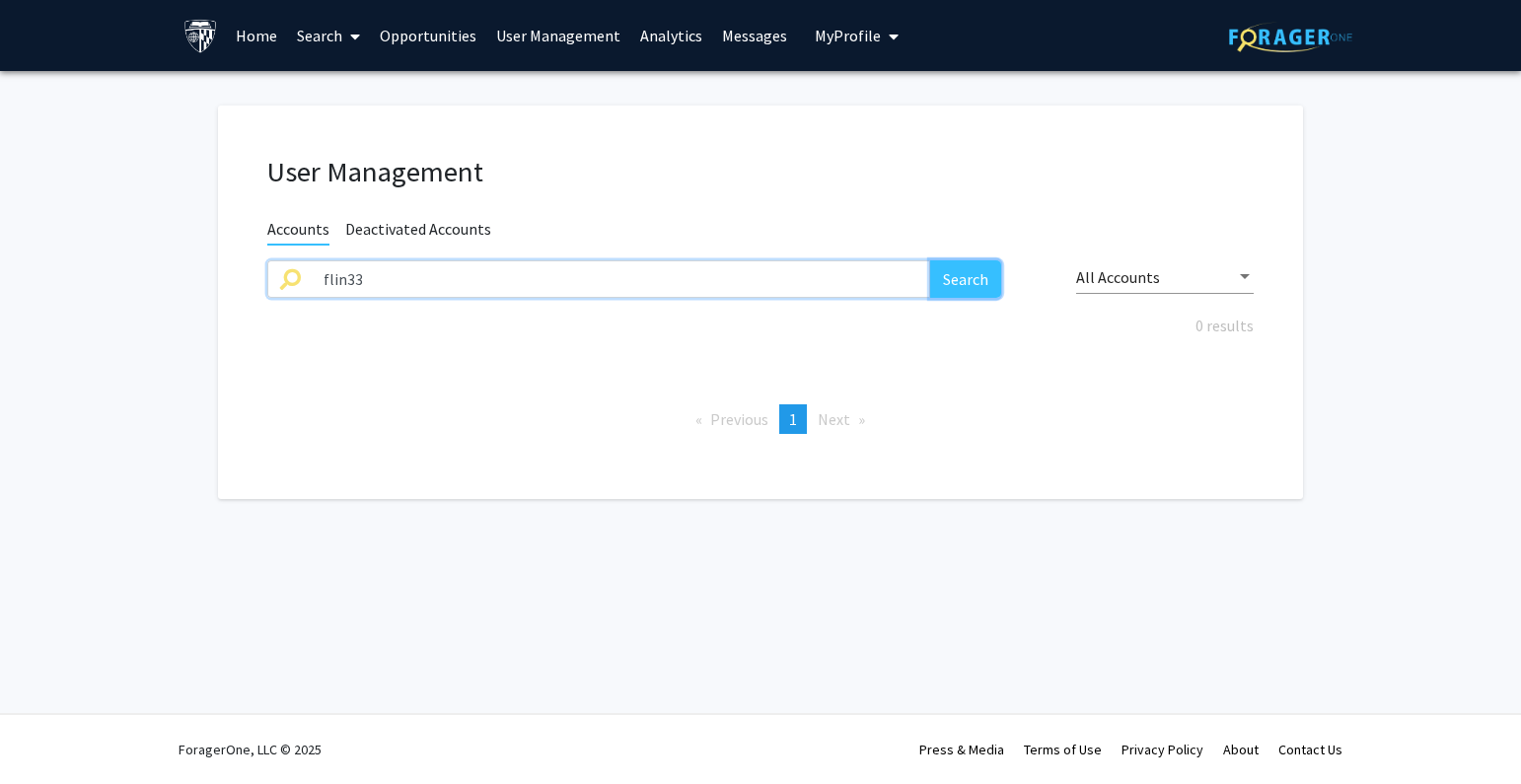 click on "Search" 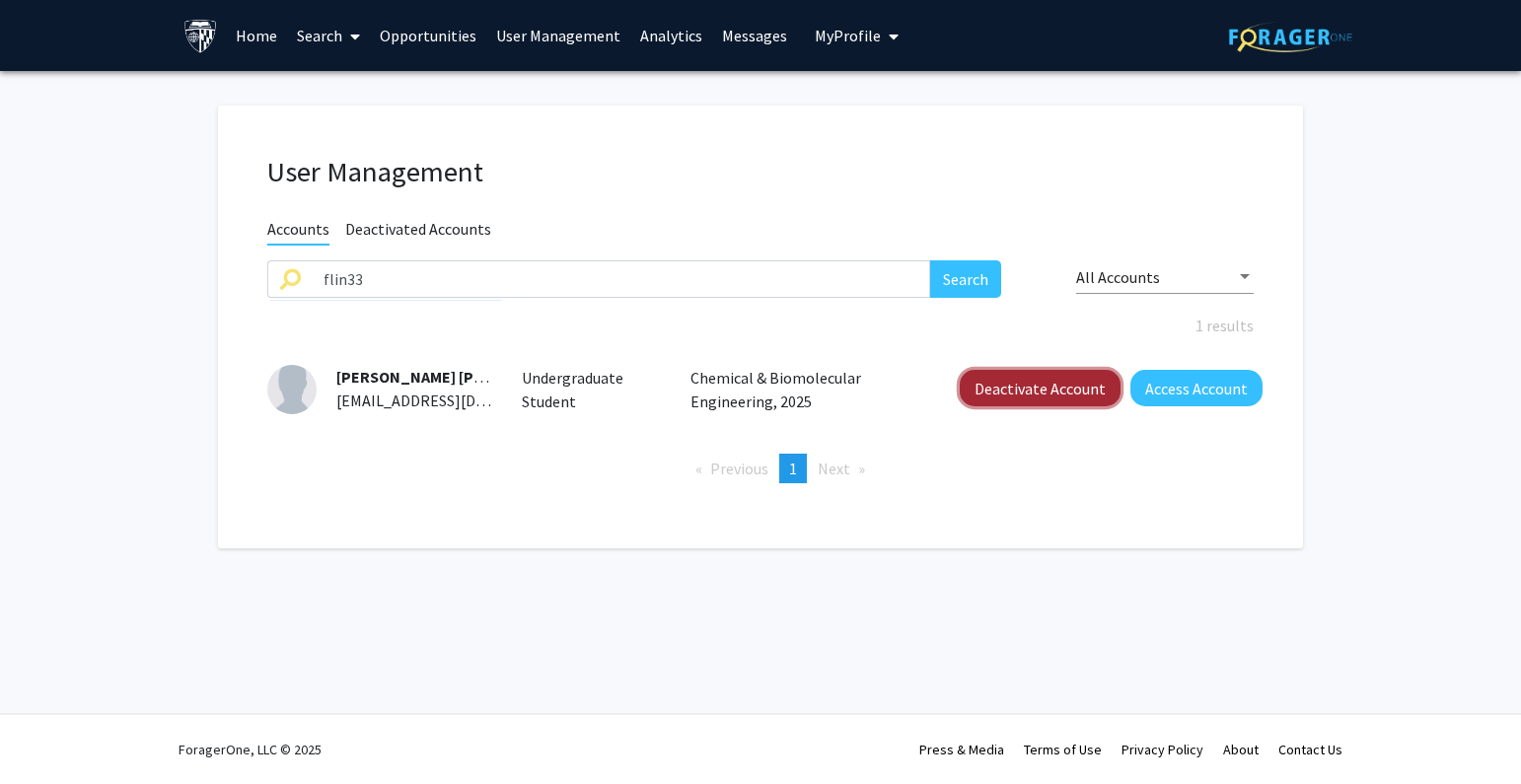 click on "Deactivate Account" 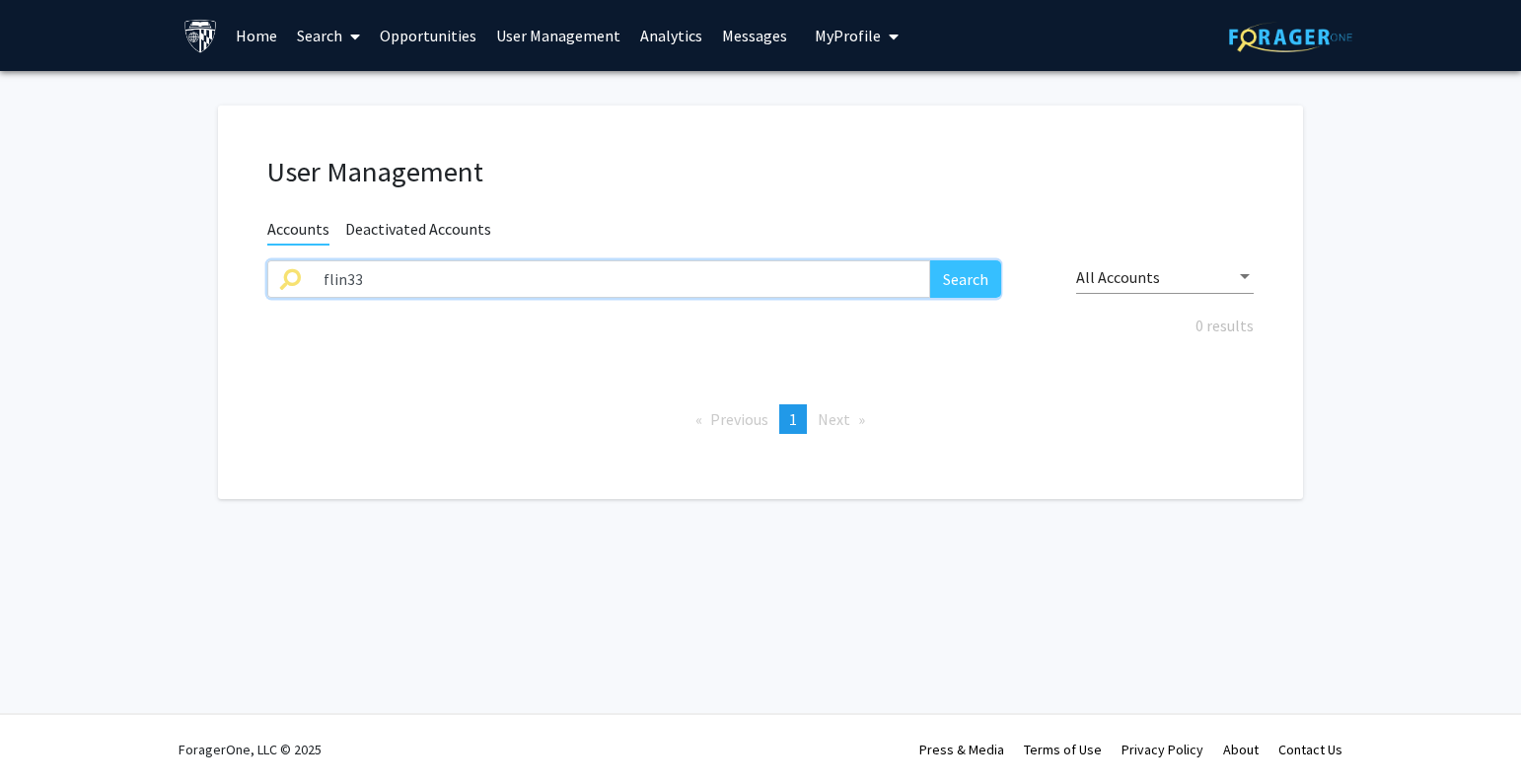 drag, startPoint x: 381, startPoint y: 276, endPoint x: 249, endPoint y: 282, distance: 132.13629 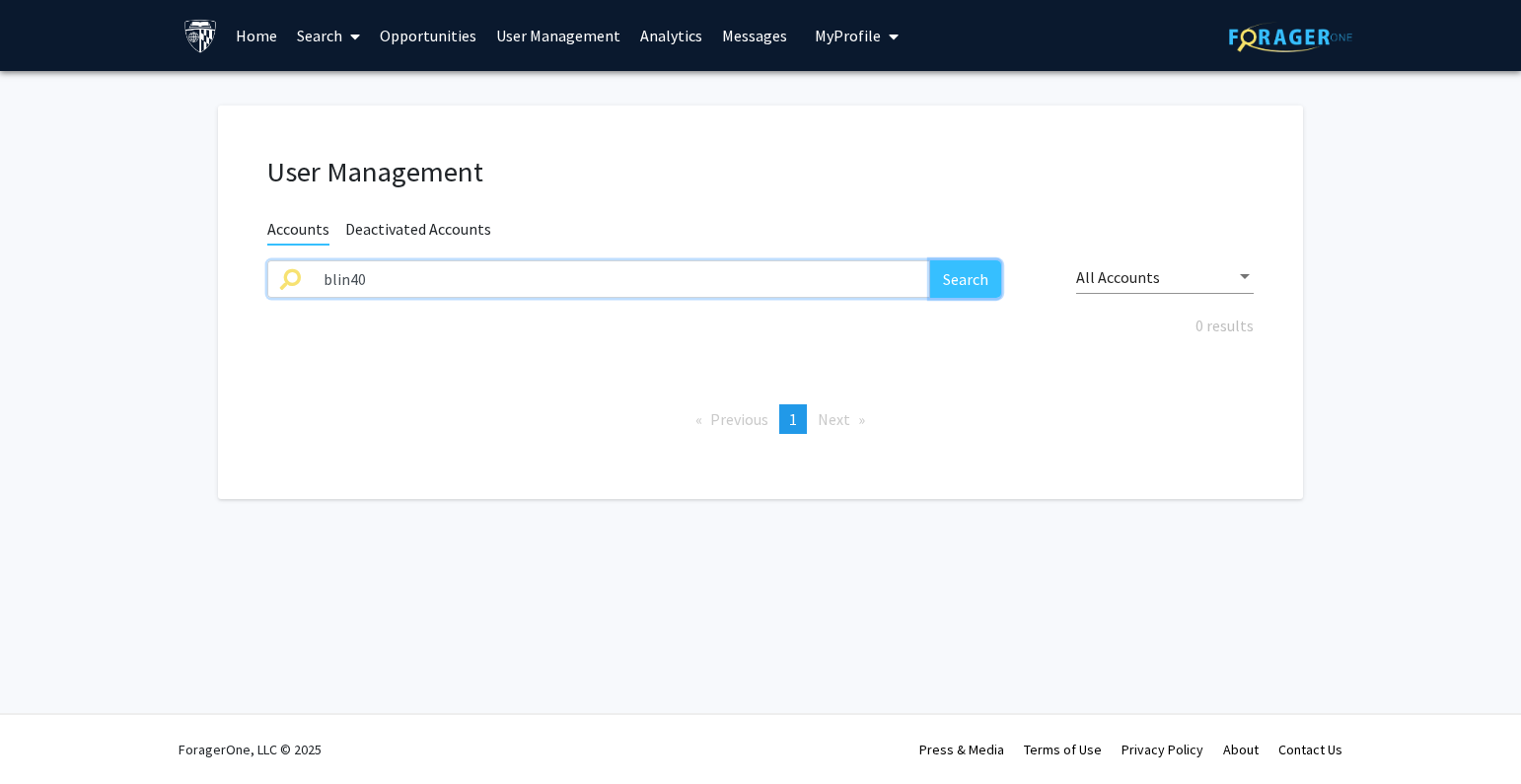click on "Search" 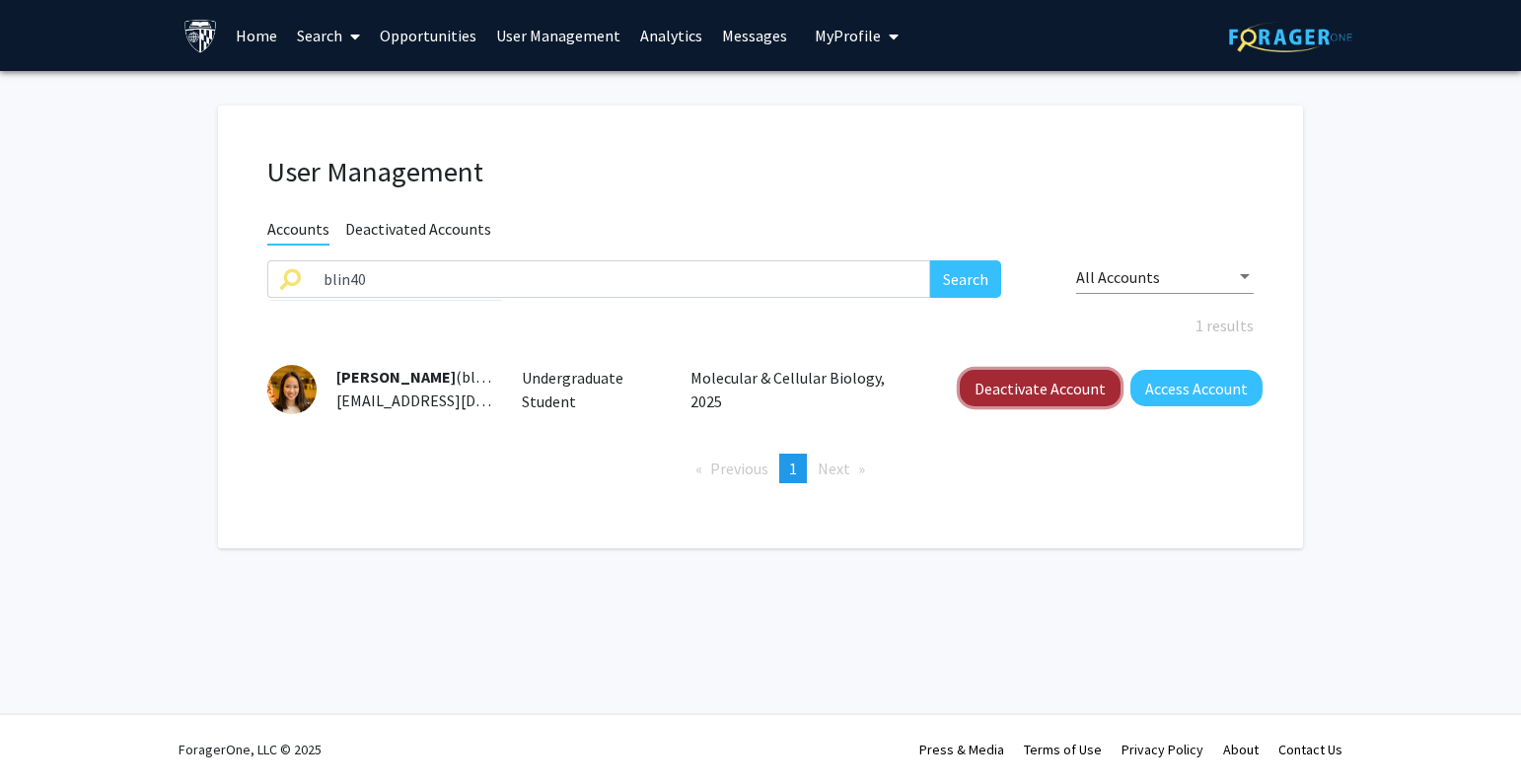 click on "Deactivate Account" 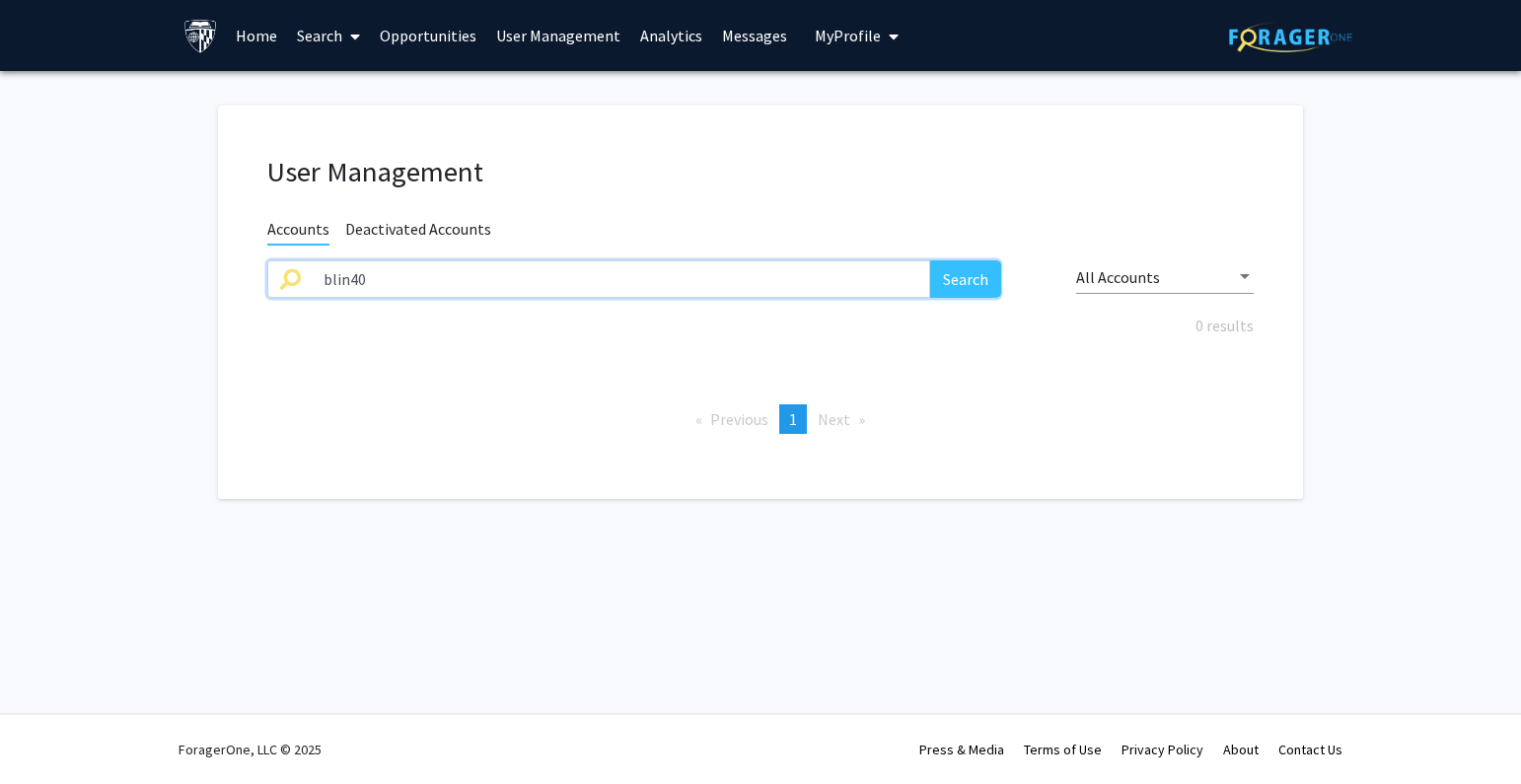 drag, startPoint x: 567, startPoint y: 287, endPoint x: 181, endPoint y: 286, distance: 386.0013 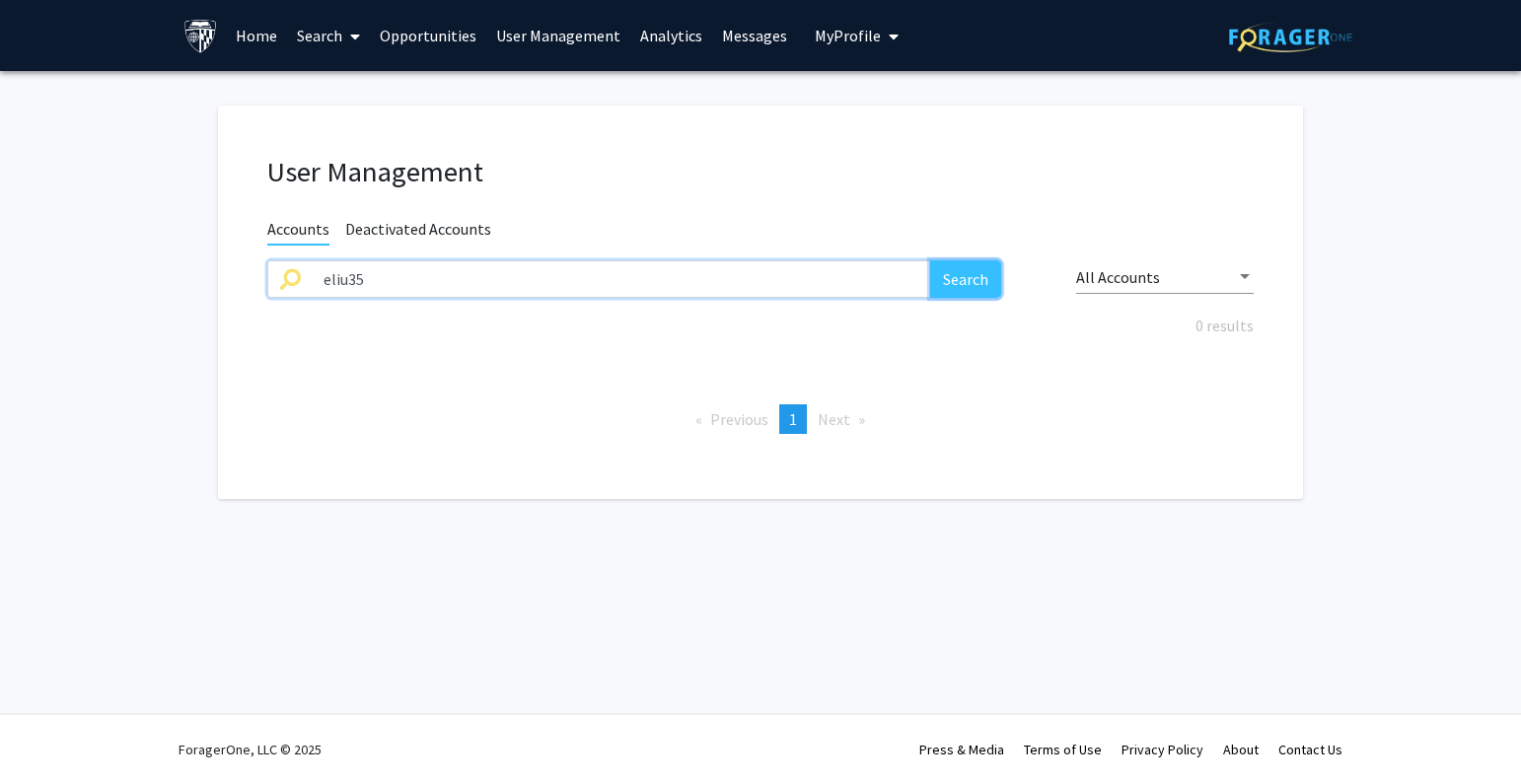 click on "Search" 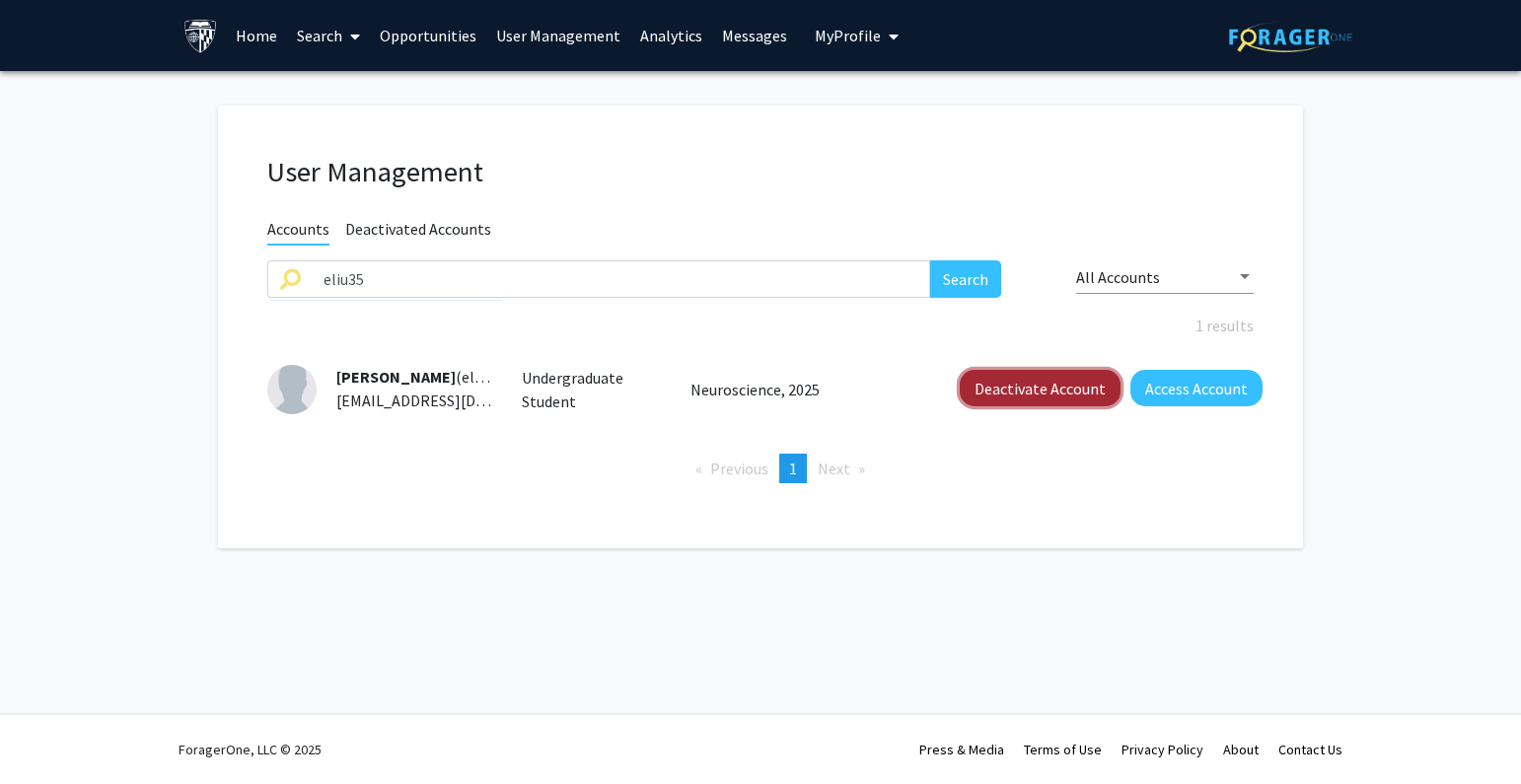 click on "Deactivate Account" 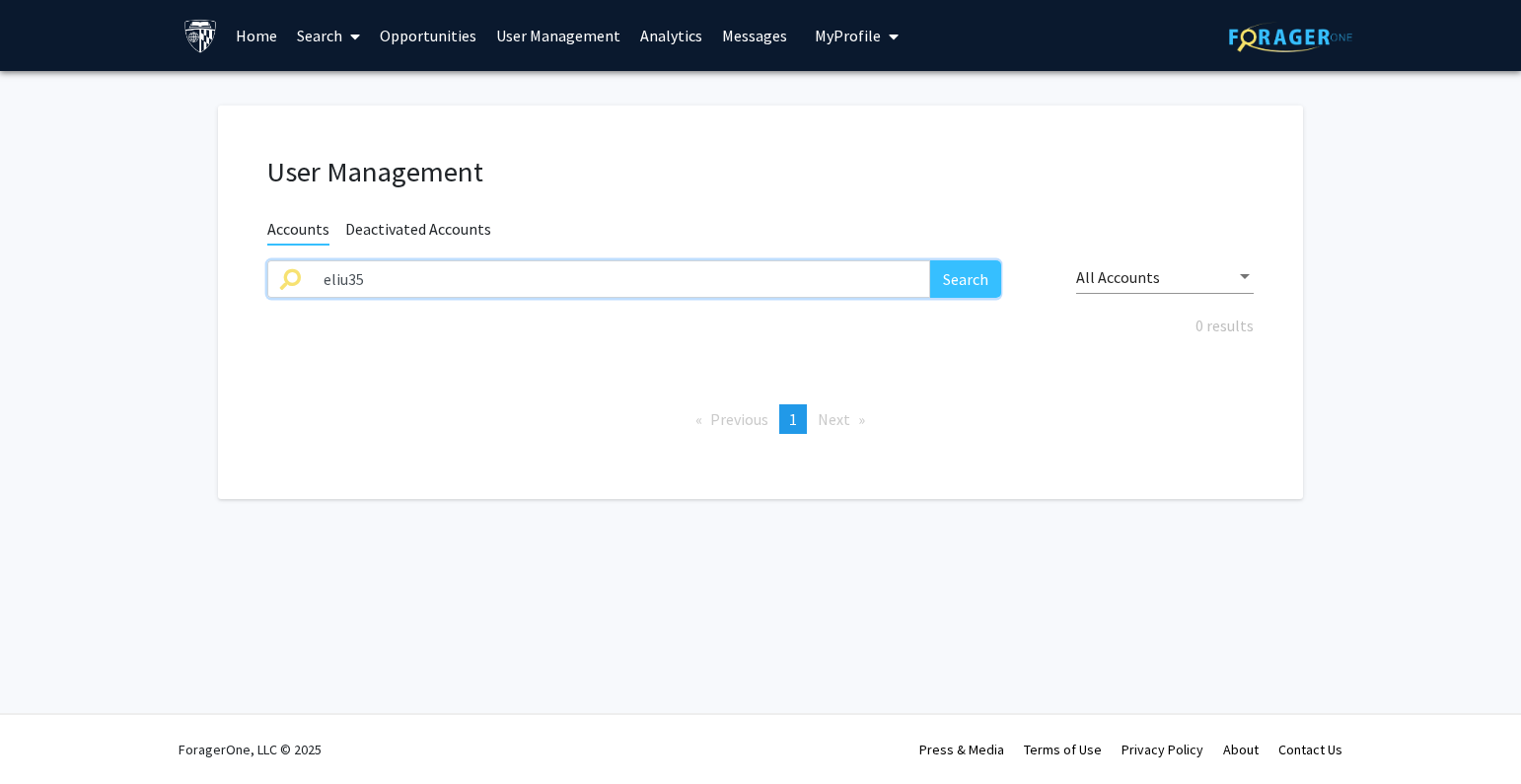 drag, startPoint x: 429, startPoint y: 269, endPoint x: 74, endPoint y: 269, distance: 355 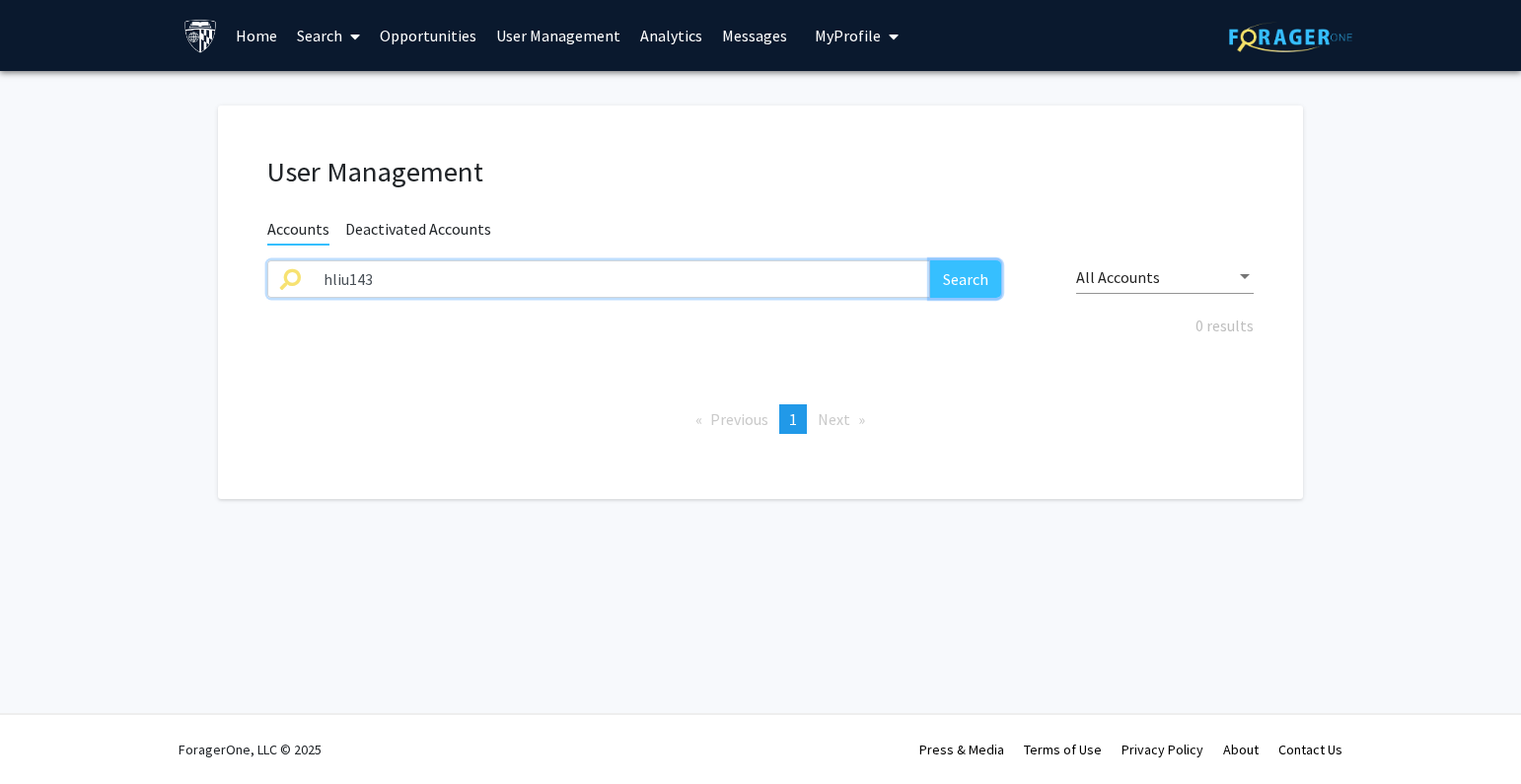 click on "Search" 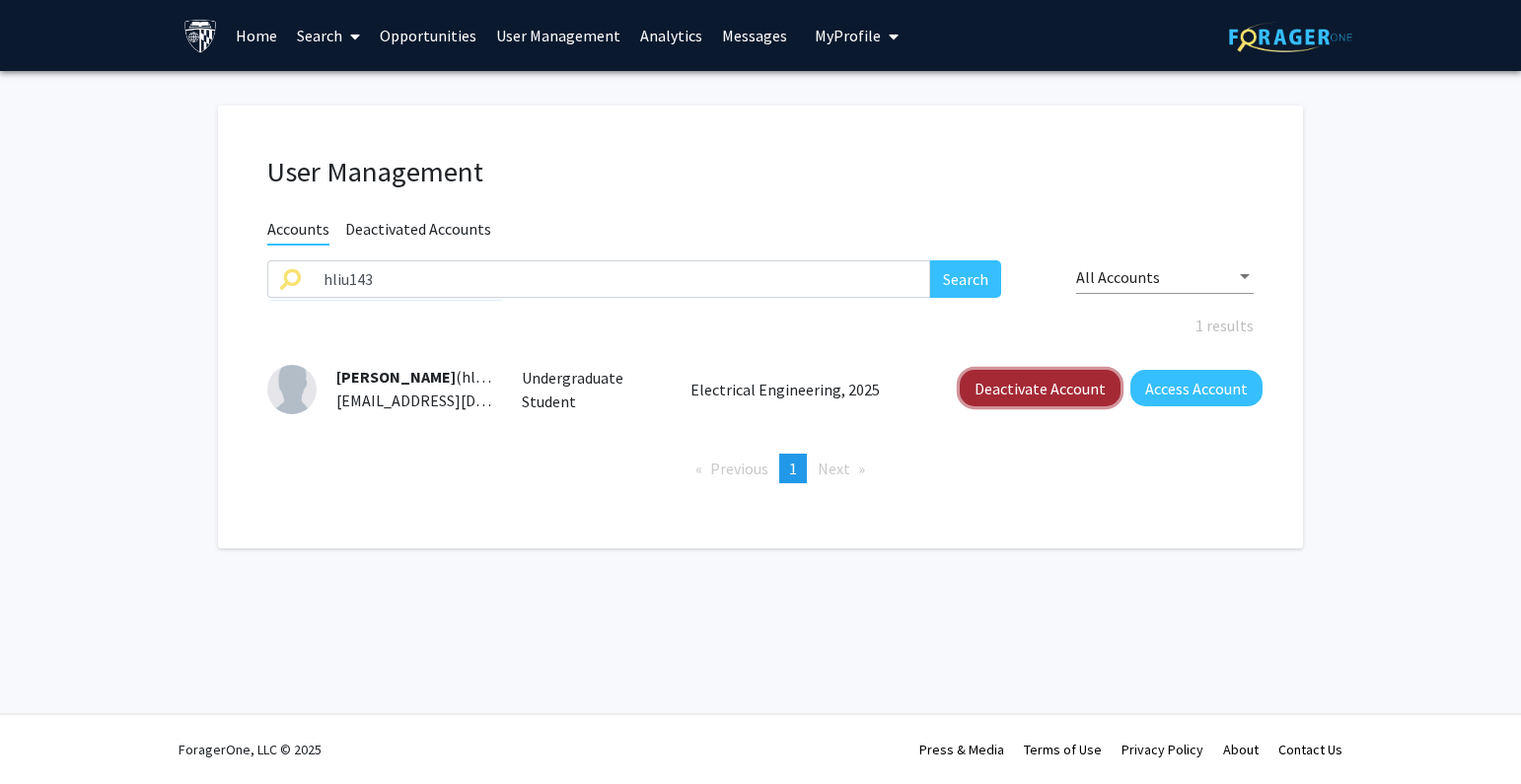 click on "Deactivate Account" 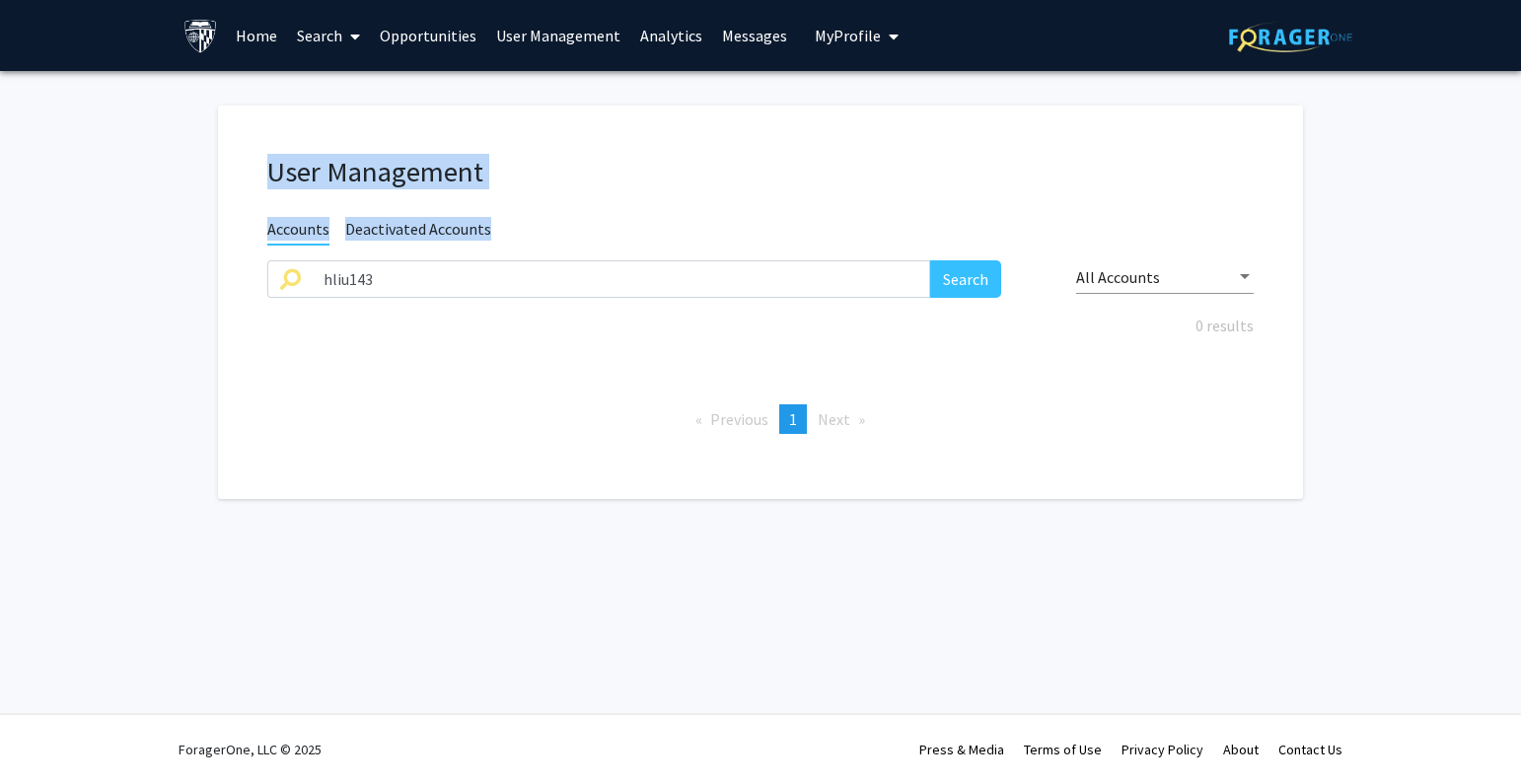 drag, startPoint x: 533, startPoint y: 257, endPoint x: 268, endPoint y: 268, distance: 265.2282 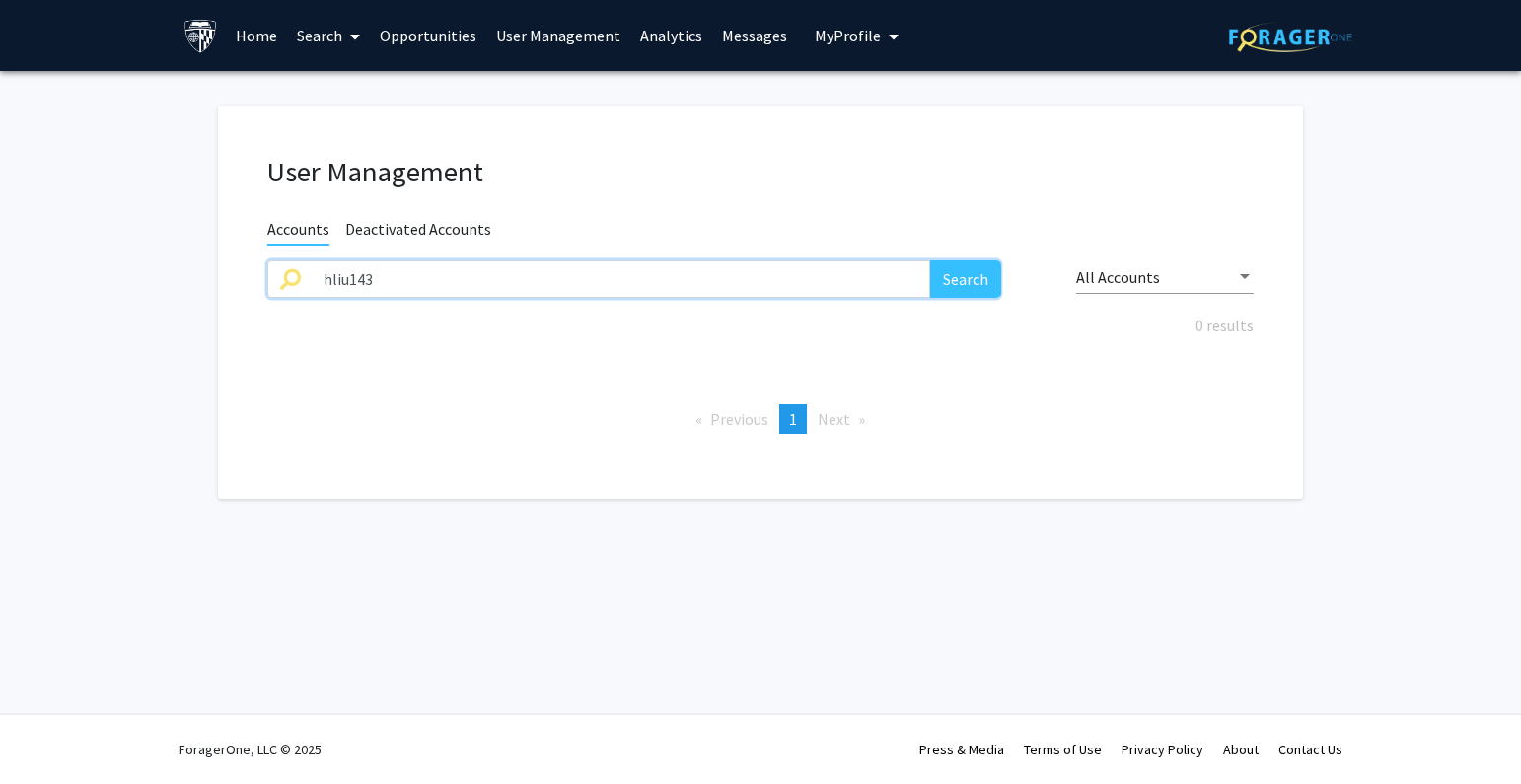 click on "hliu143" 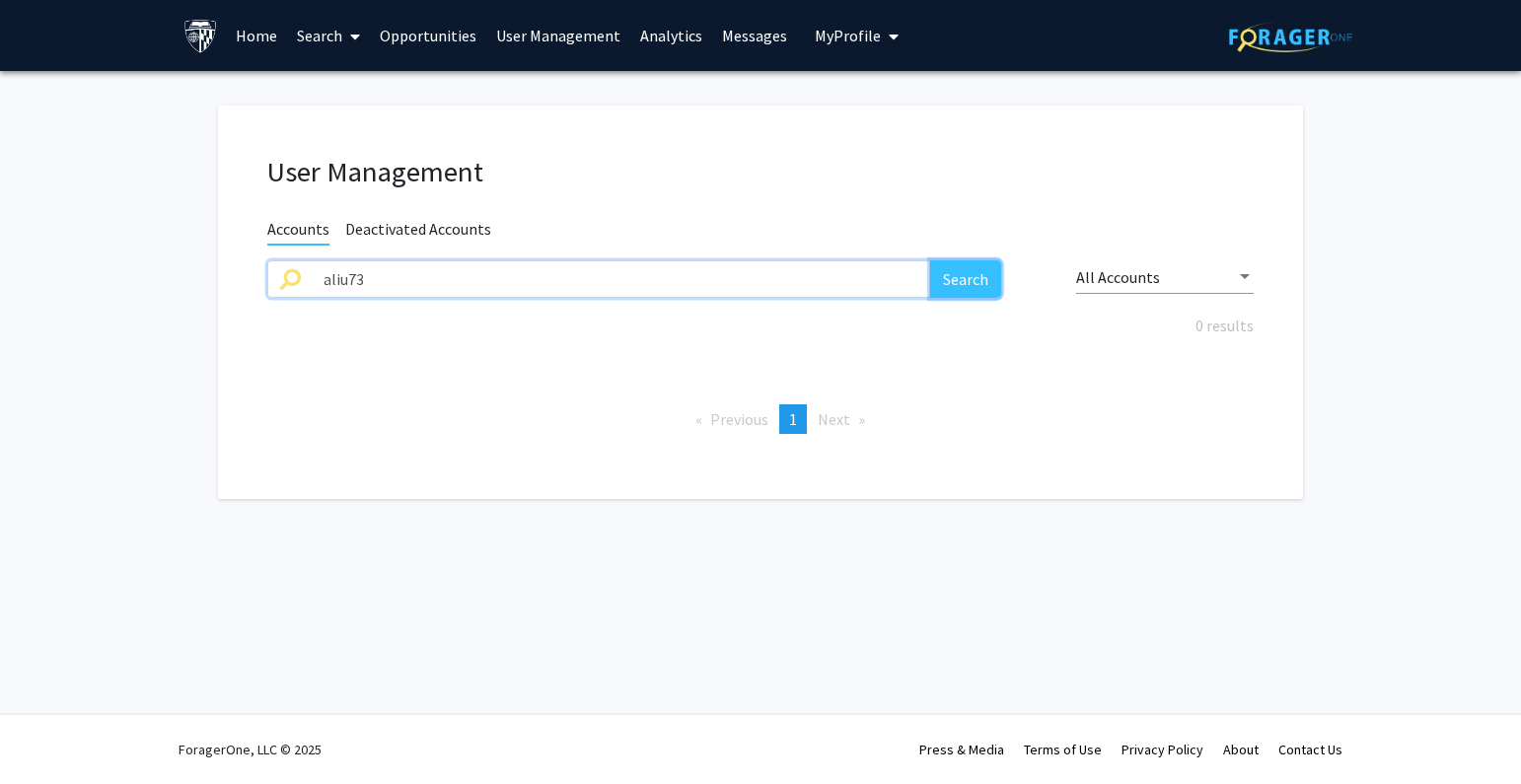 click on "Search" 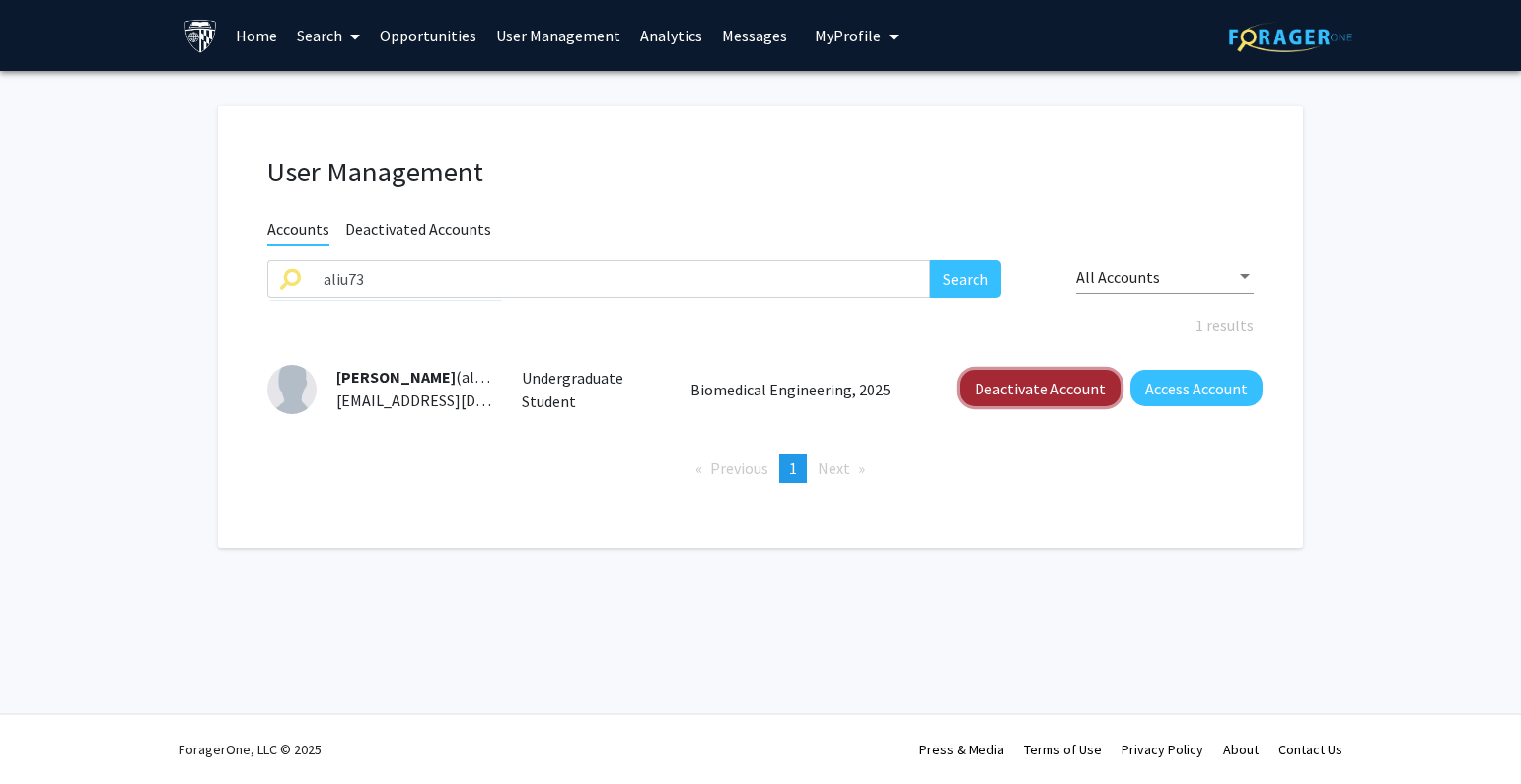 click on "Deactivate Account" 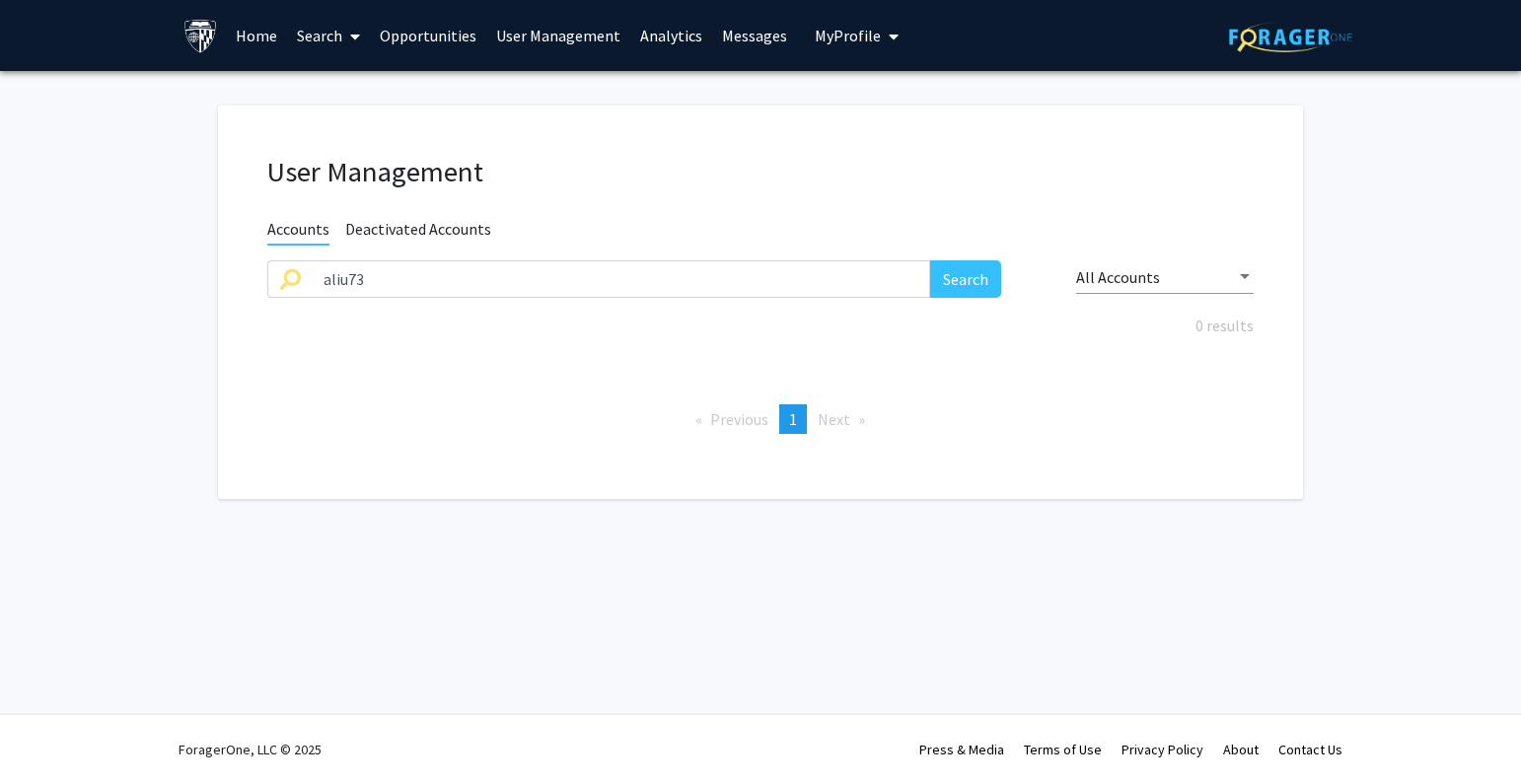 drag, startPoint x: 524, startPoint y: 299, endPoint x: 508, endPoint y: 289, distance: 18.867962 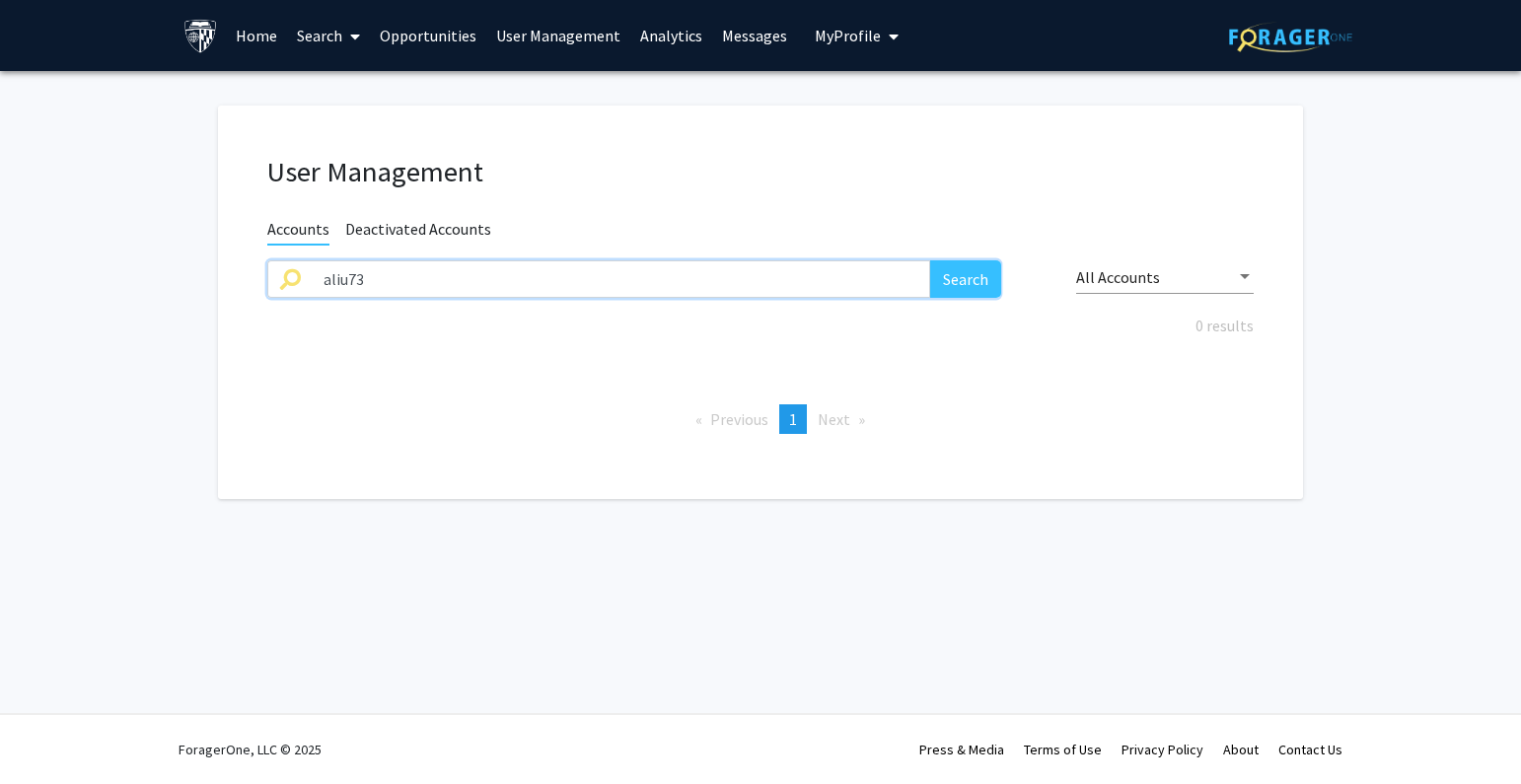 drag, startPoint x: 508, startPoint y: 289, endPoint x: 223, endPoint y: 282, distance: 285.08595 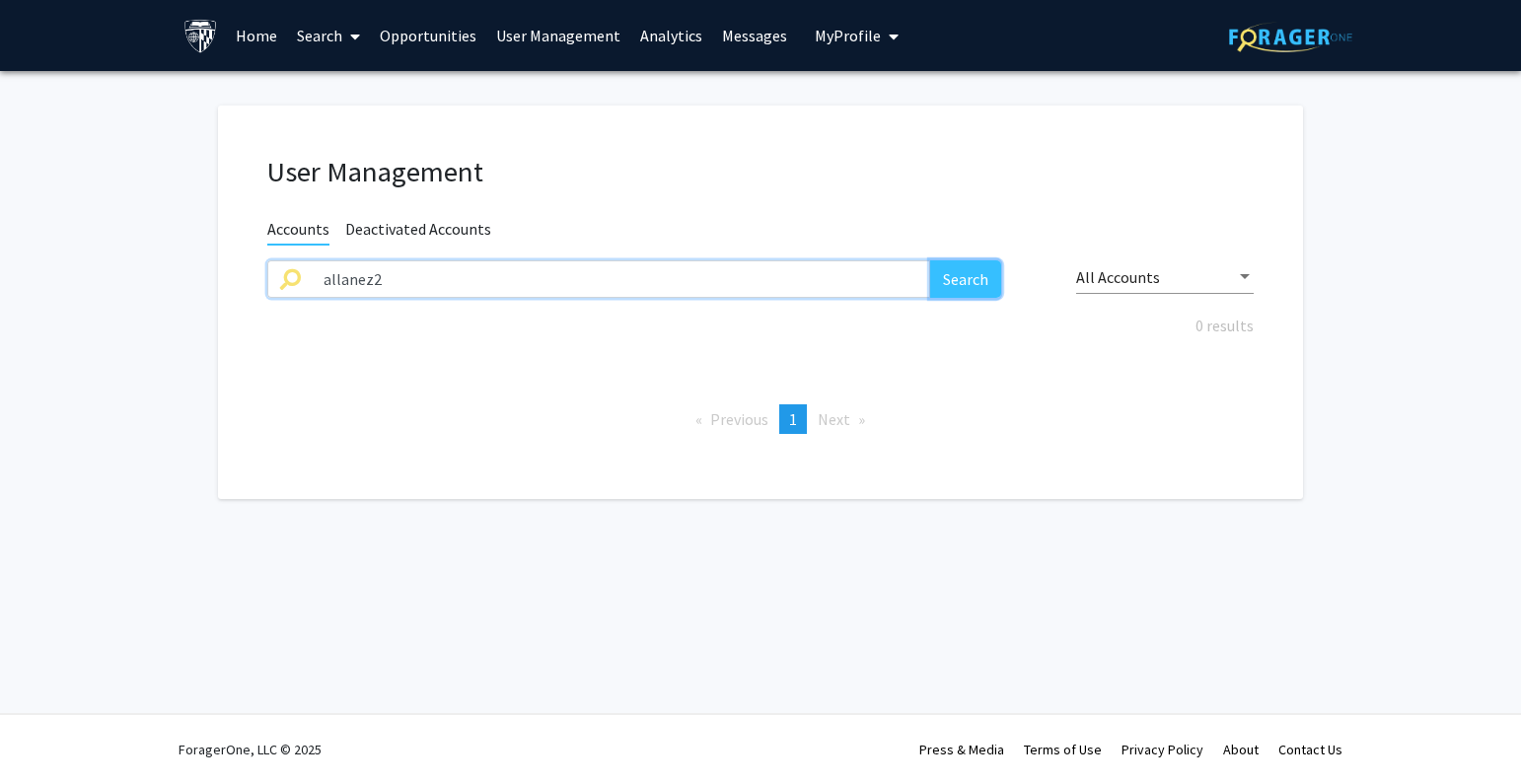 click on "Search" 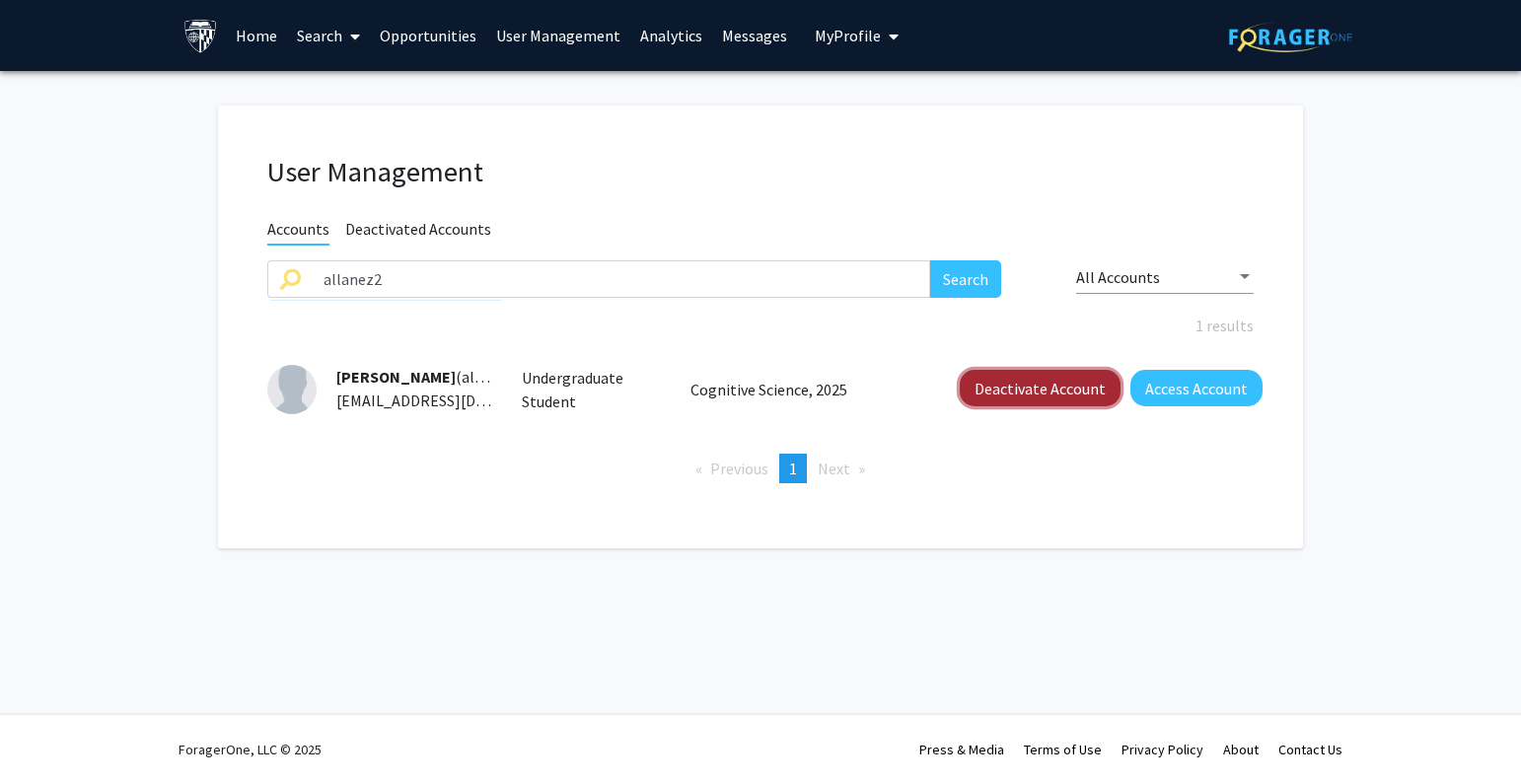 click on "Deactivate Account" 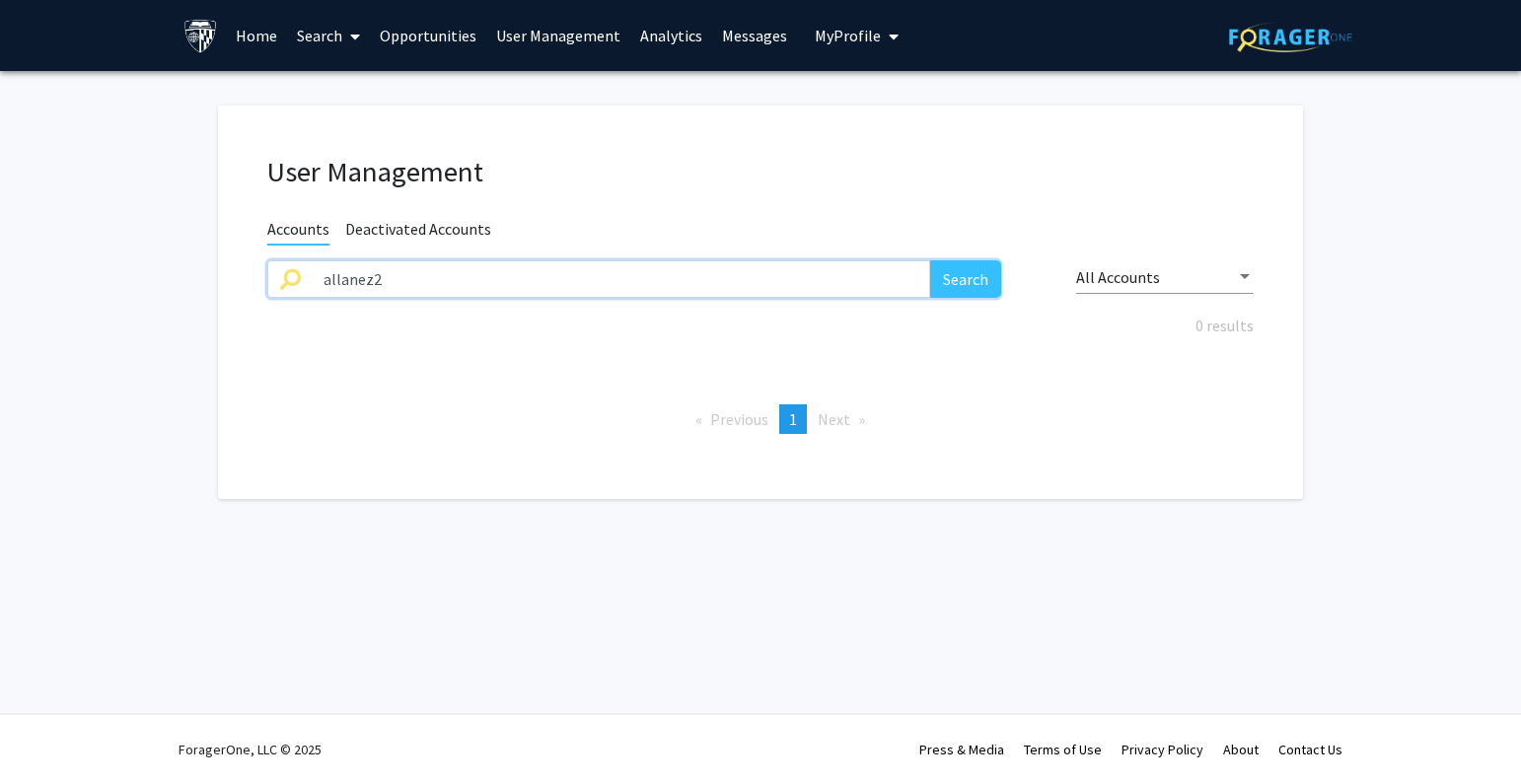 drag, startPoint x: 474, startPoint y: 280, endPoint x: 202, endPoint y: 282, distance: 272.00735 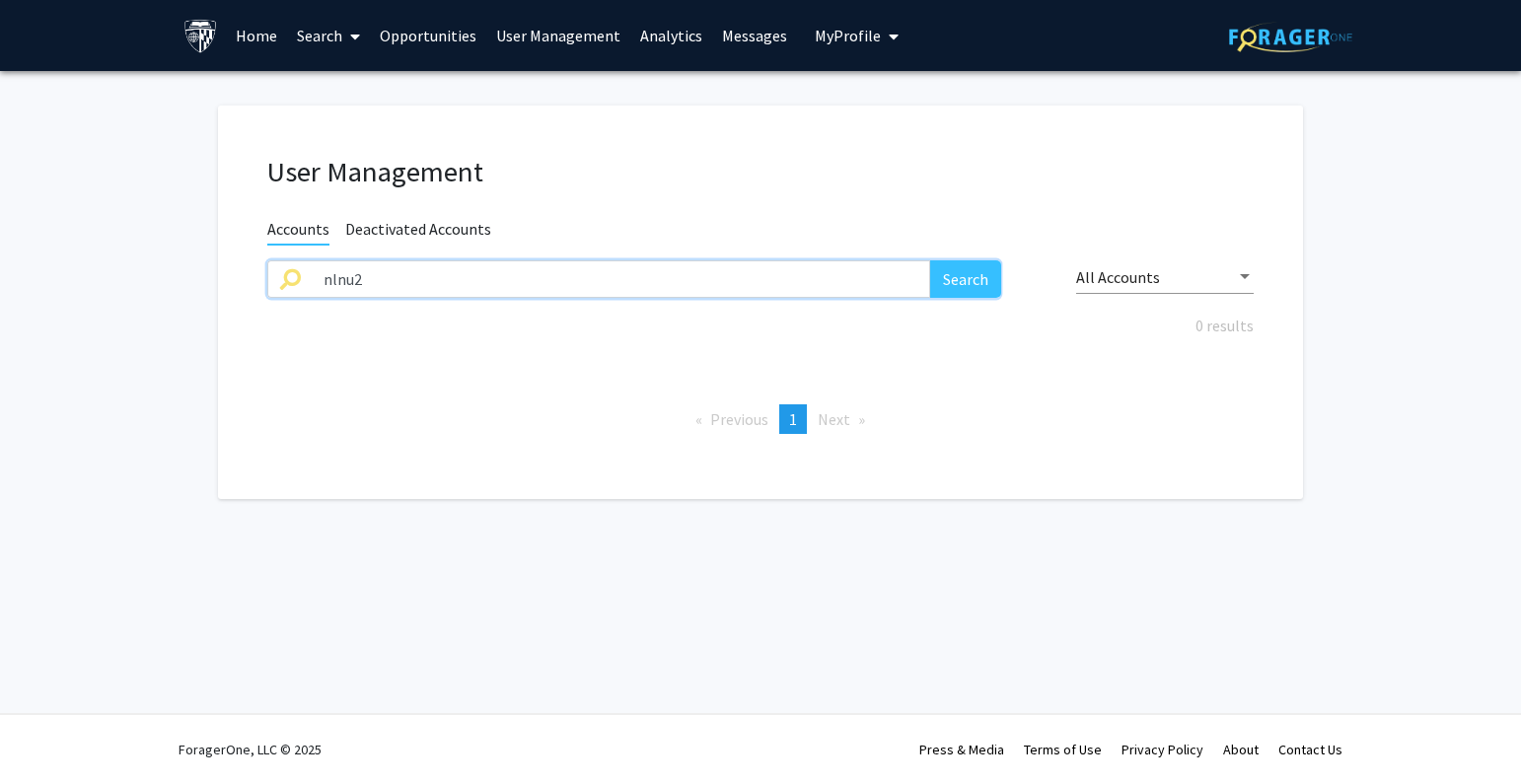 type on "nlnu2" 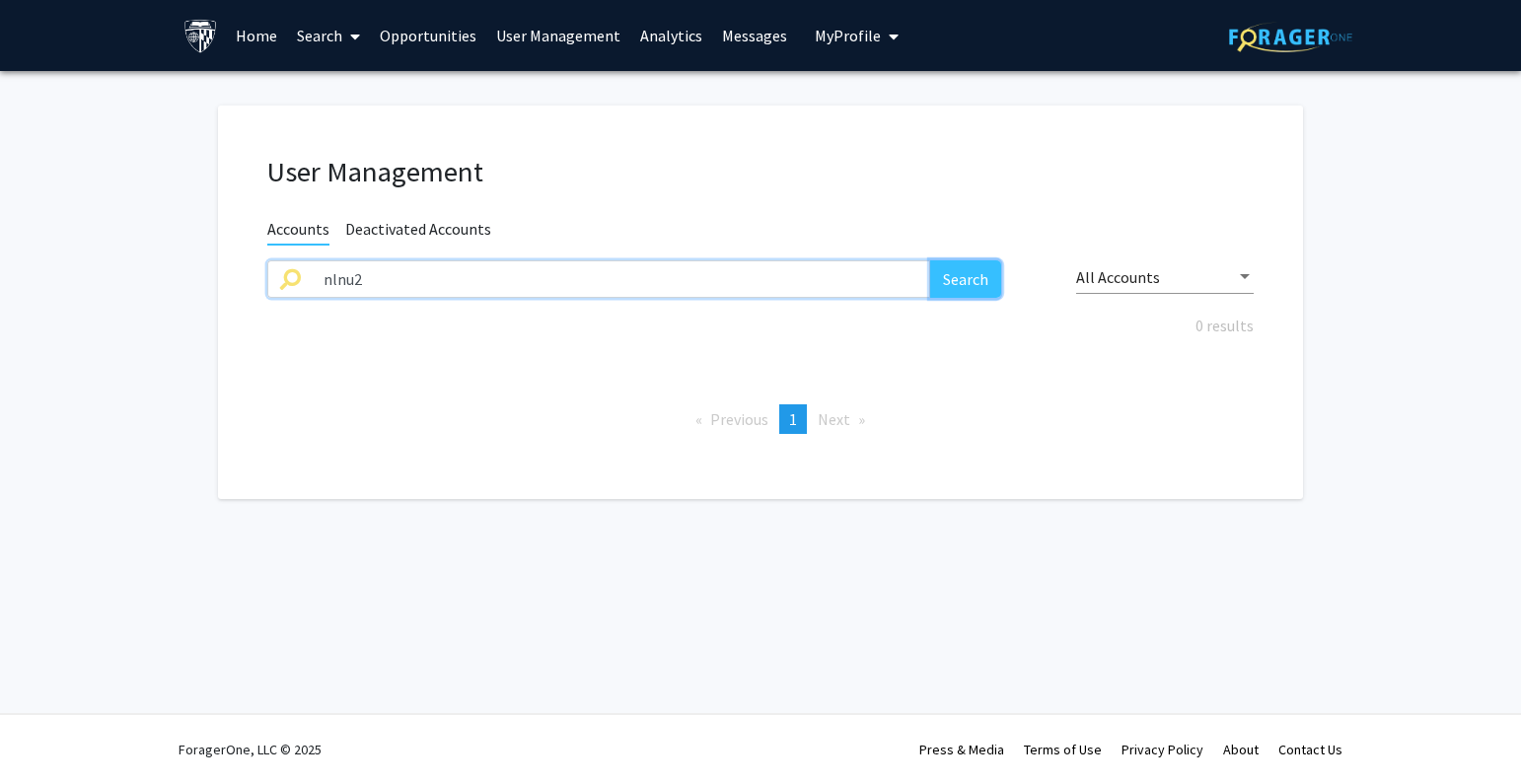 click on "Search" 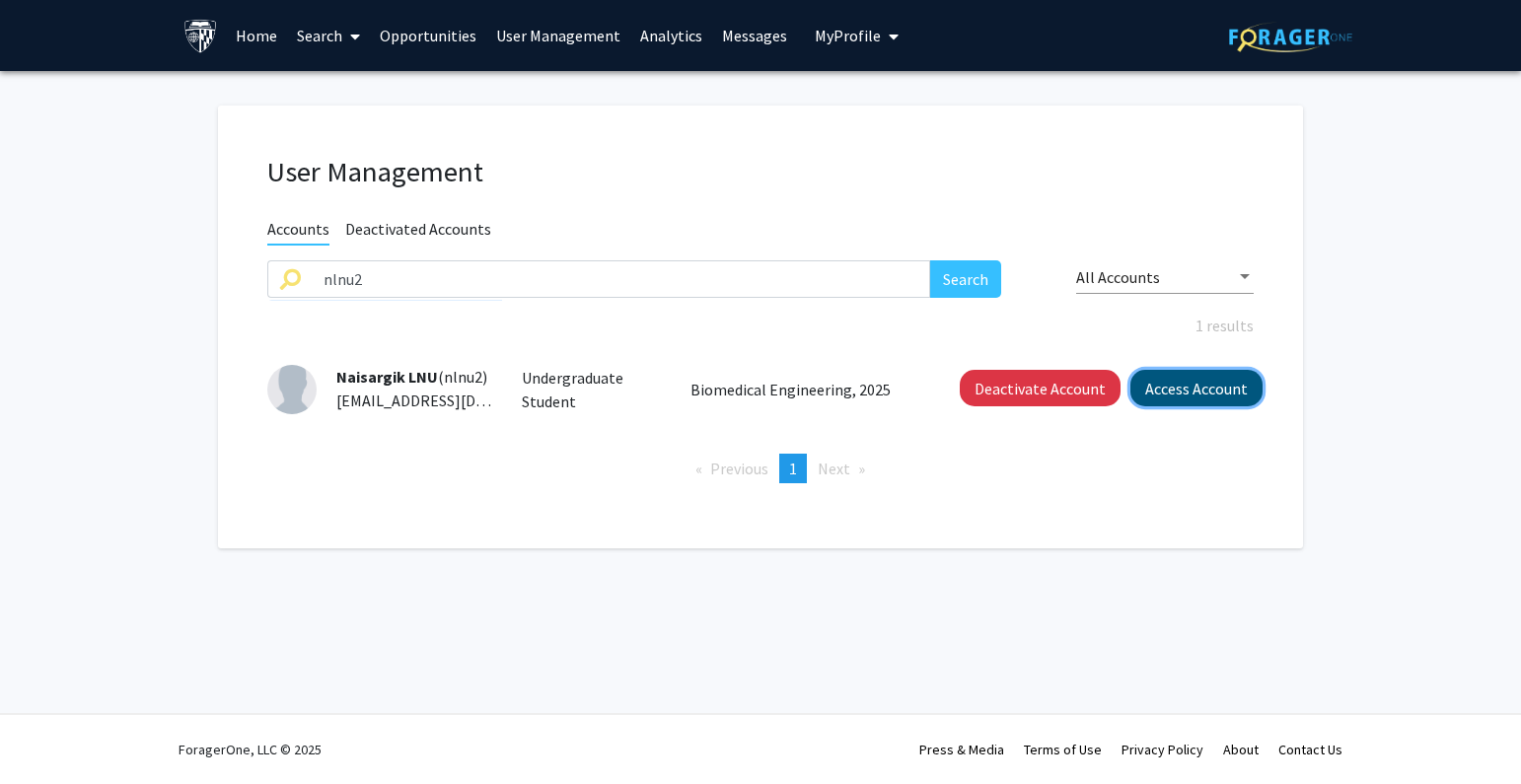 click on "Access Account" 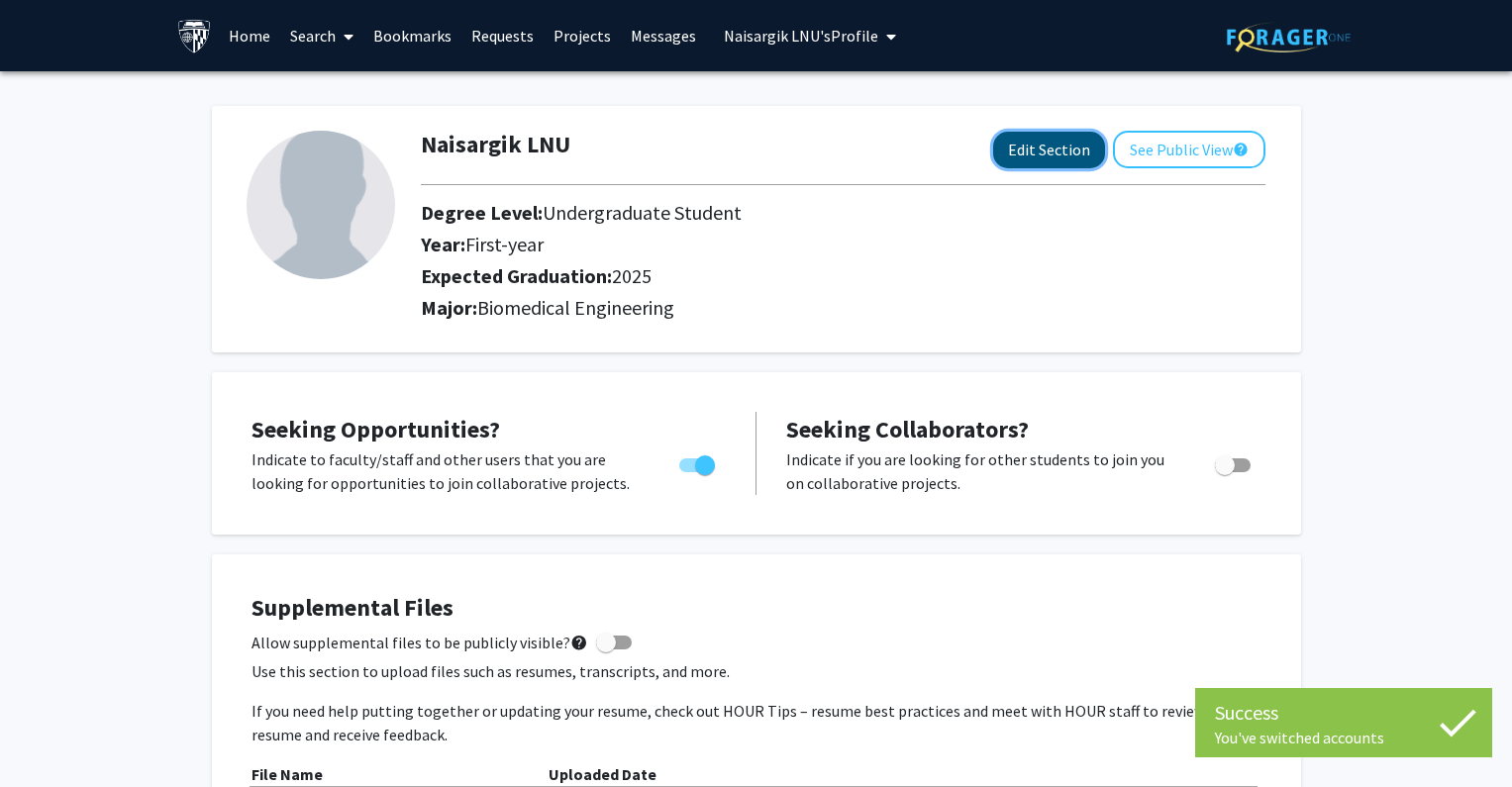 click on "Edit Section" 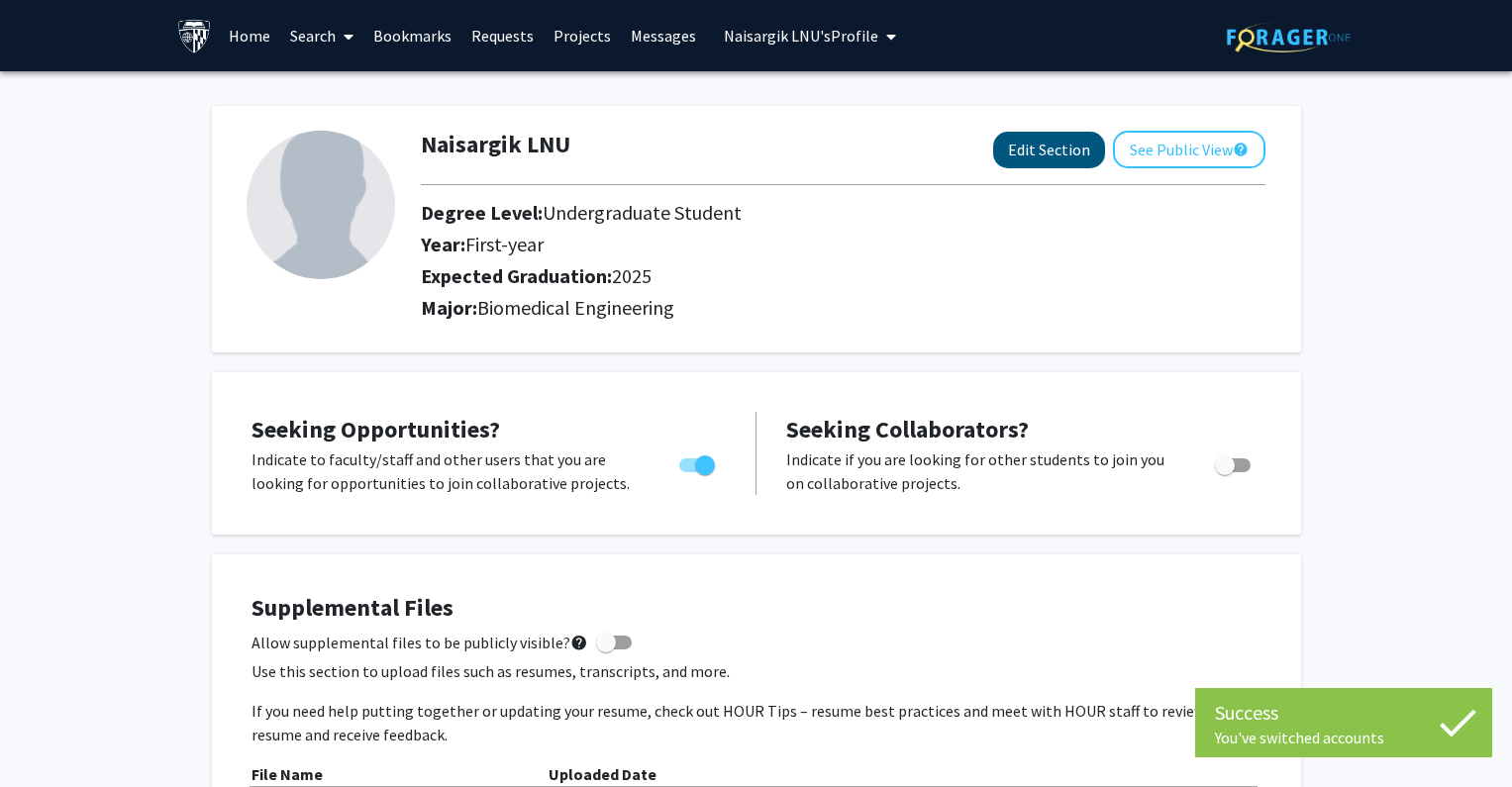 select on "first-year" 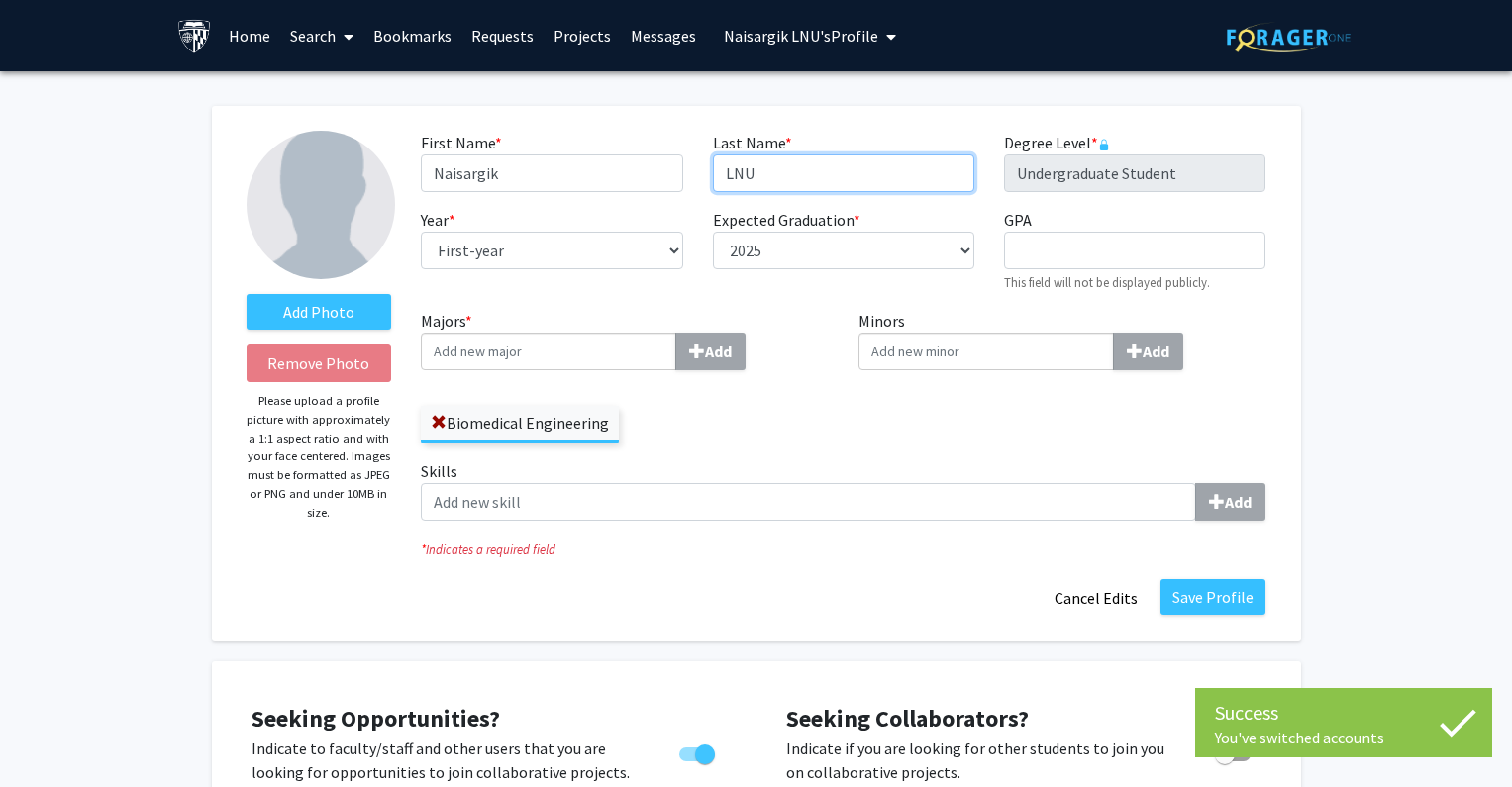 drag, startPoint x: 734, startPoint y: 169, endPoint x: 787, endPoint y: 163, distance: 53.33854 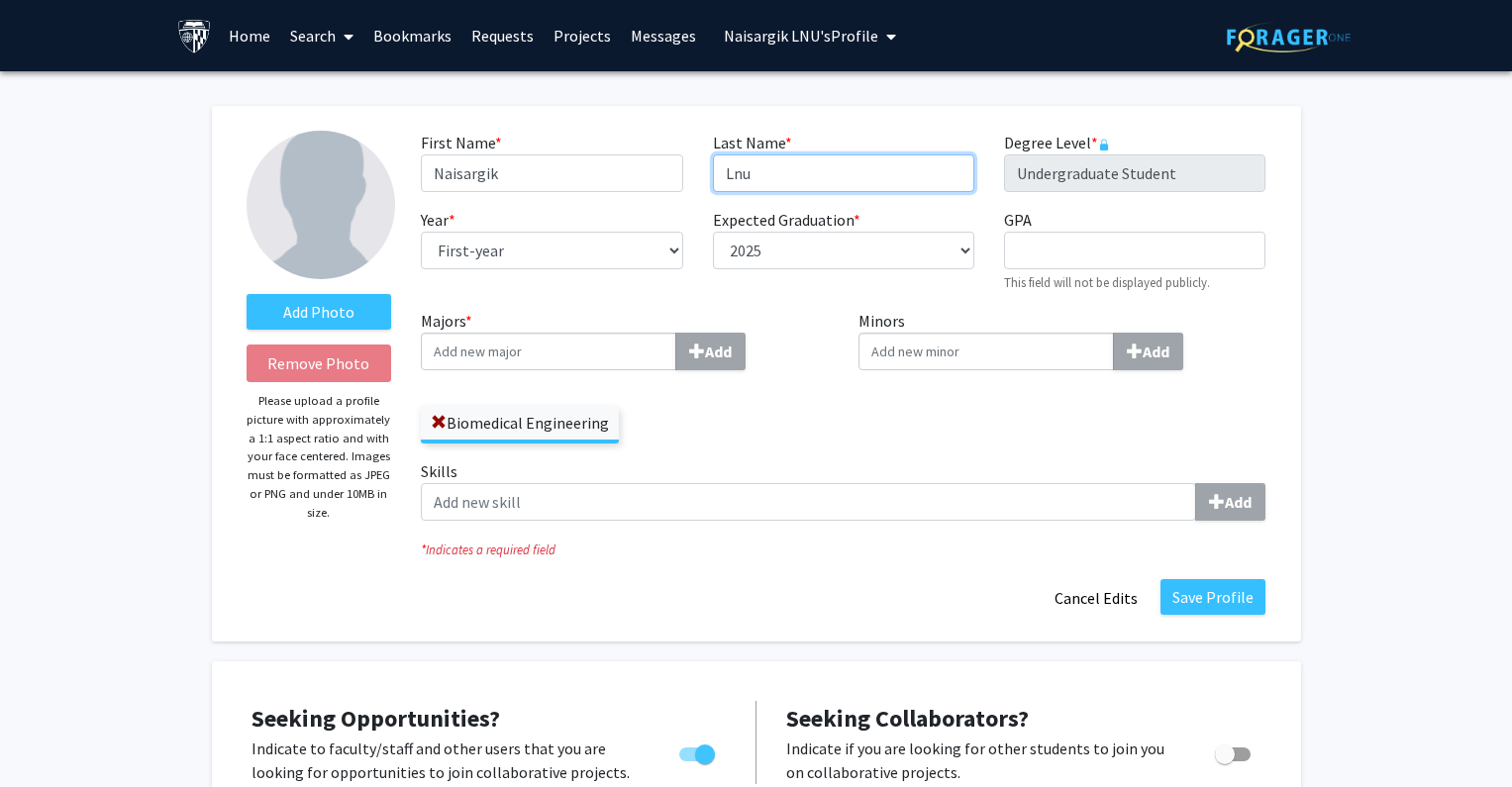 type on "Lnu" 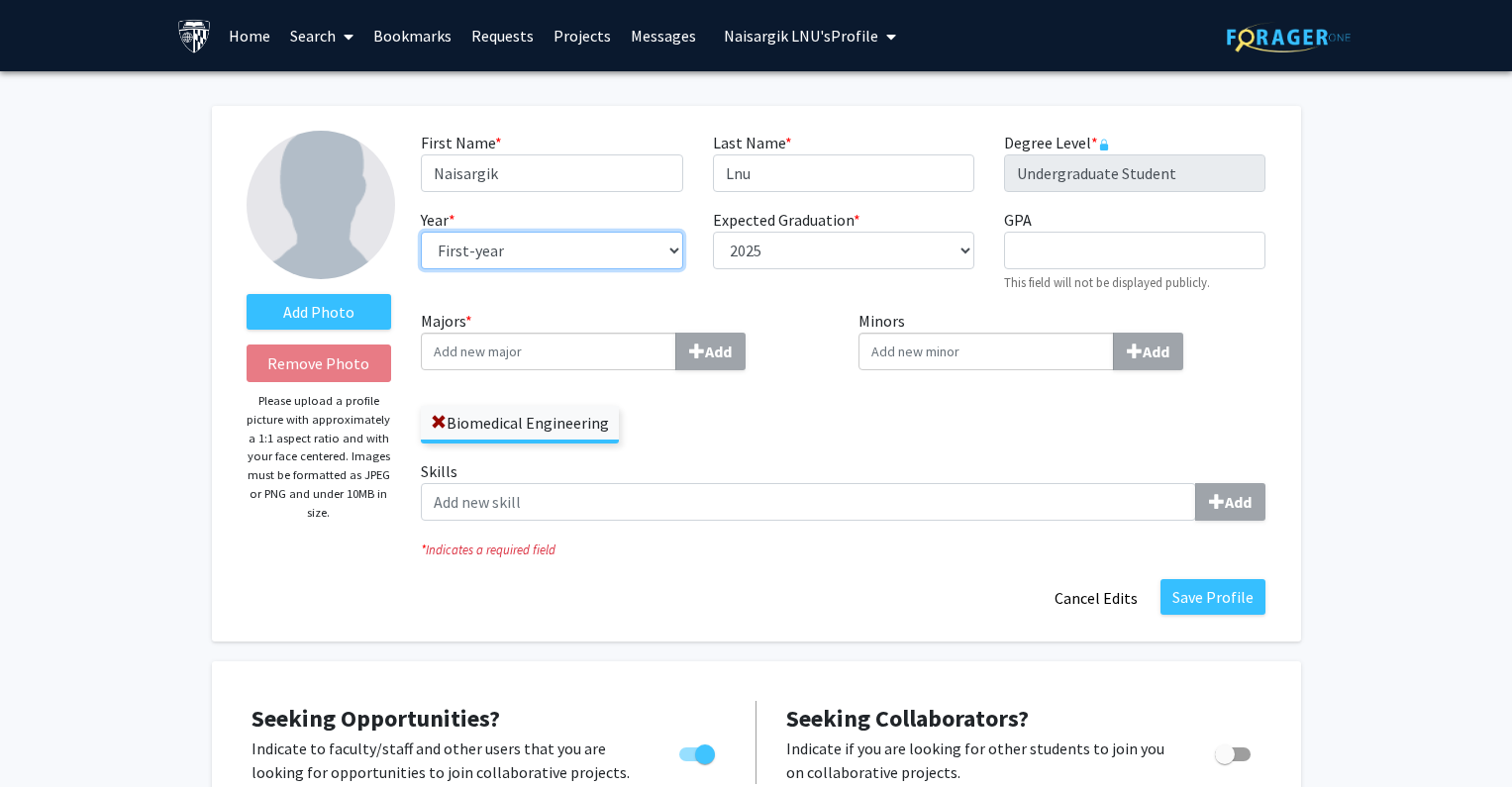 click on "---  First-year   Sophomore   Junior   Senior   Postbaccalaureate Certificate" at bounding box center [552, 250] 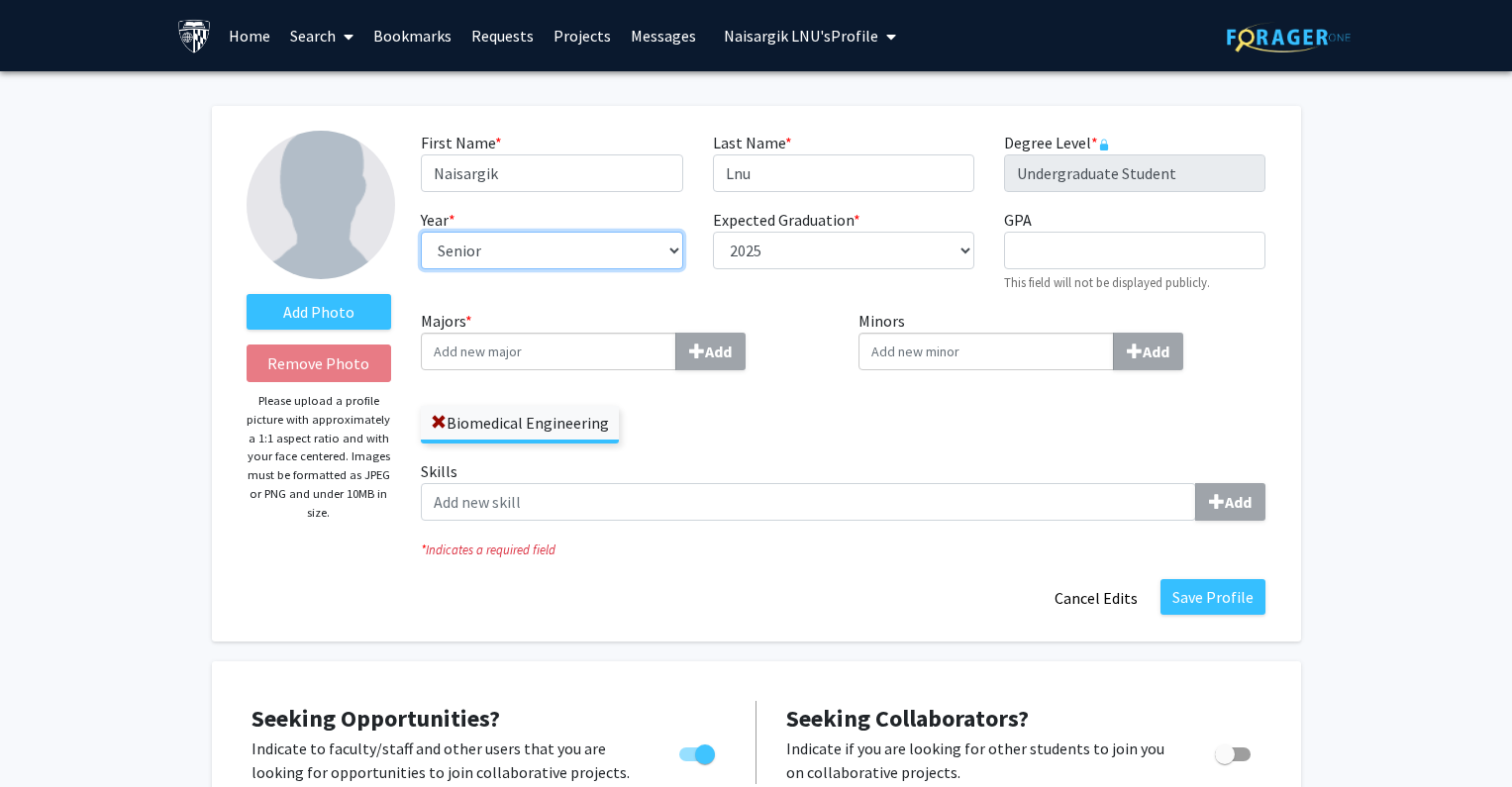 click on "---  First-year   Sophomore   Junior   Senior   Postbaccalaureate Certificate" at bounding box center (552, 250) 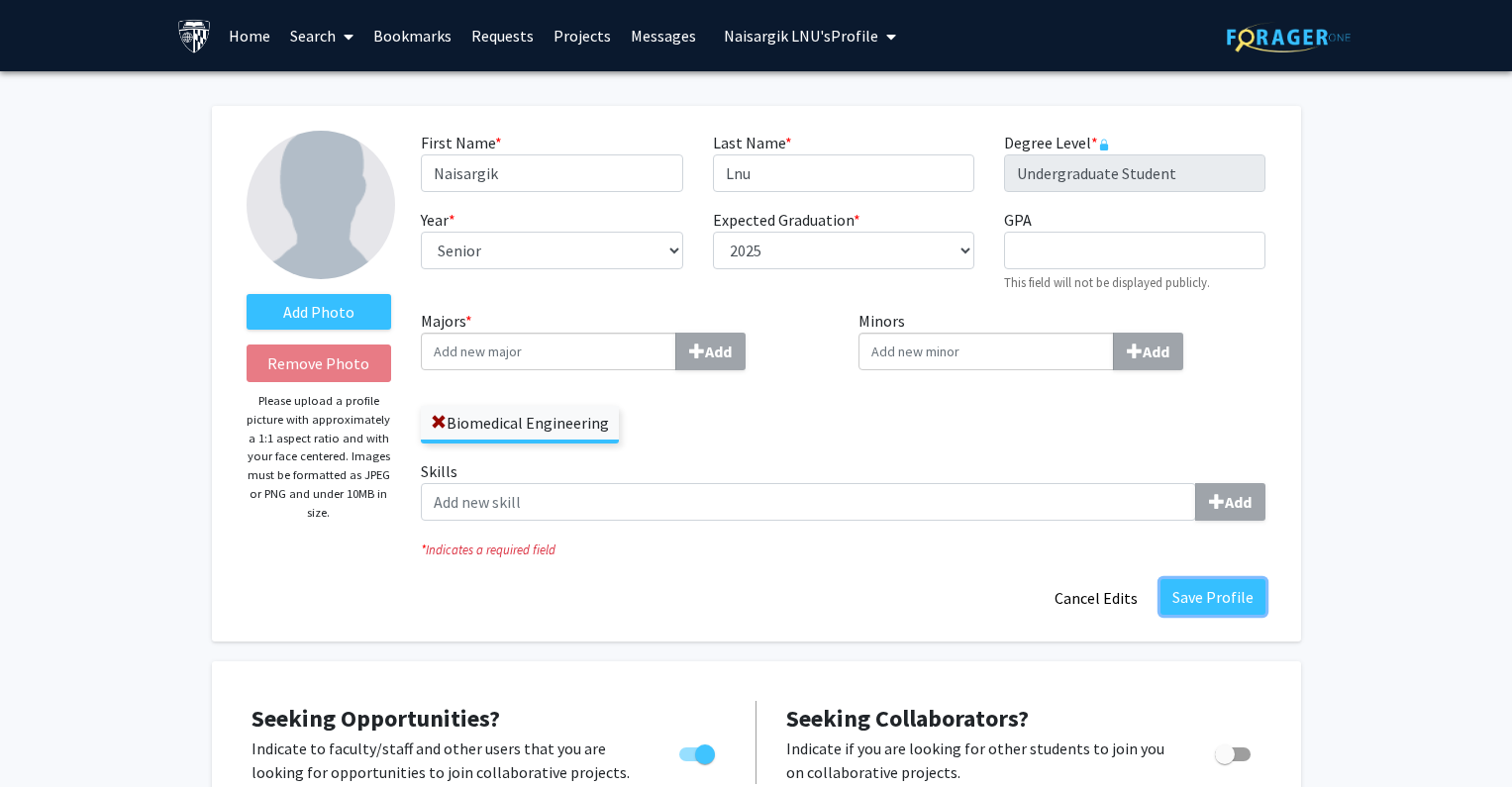 click on "Save Profile" 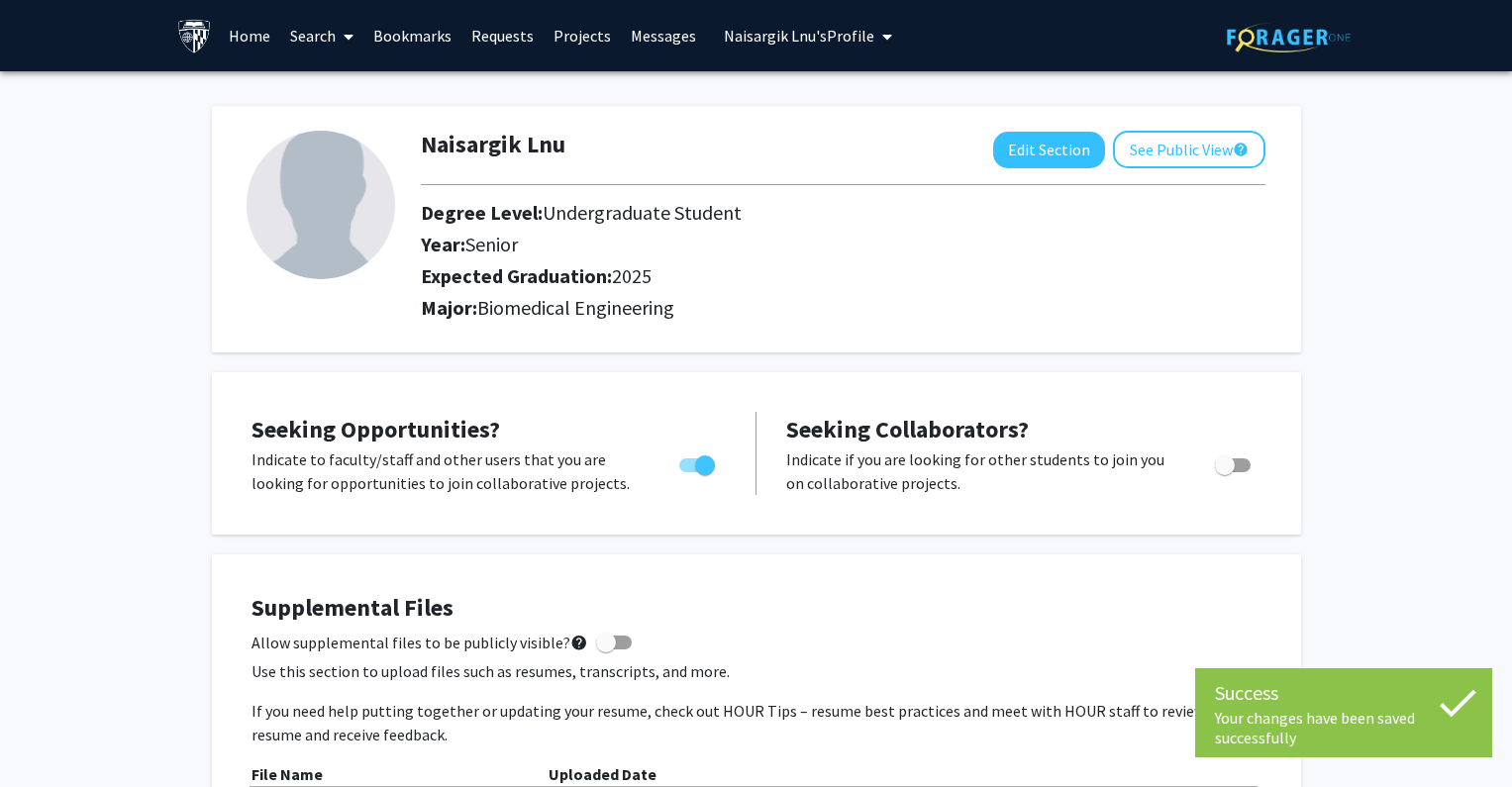 click on "[PERSON_NAME]   Profile" at bounding box center (799, 36) 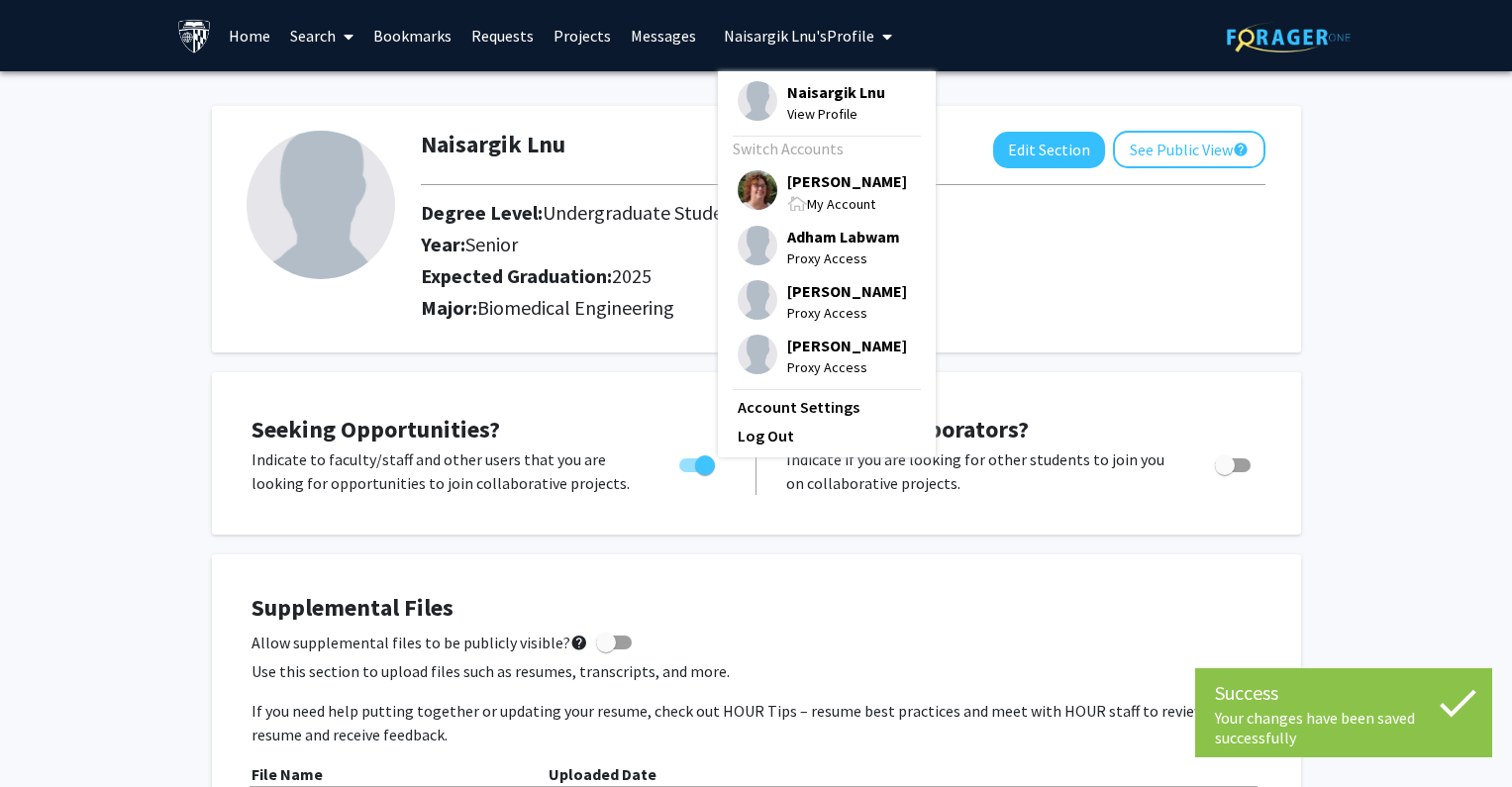 click on "[PERSON_NAME]" at bounding box center [847, 181] 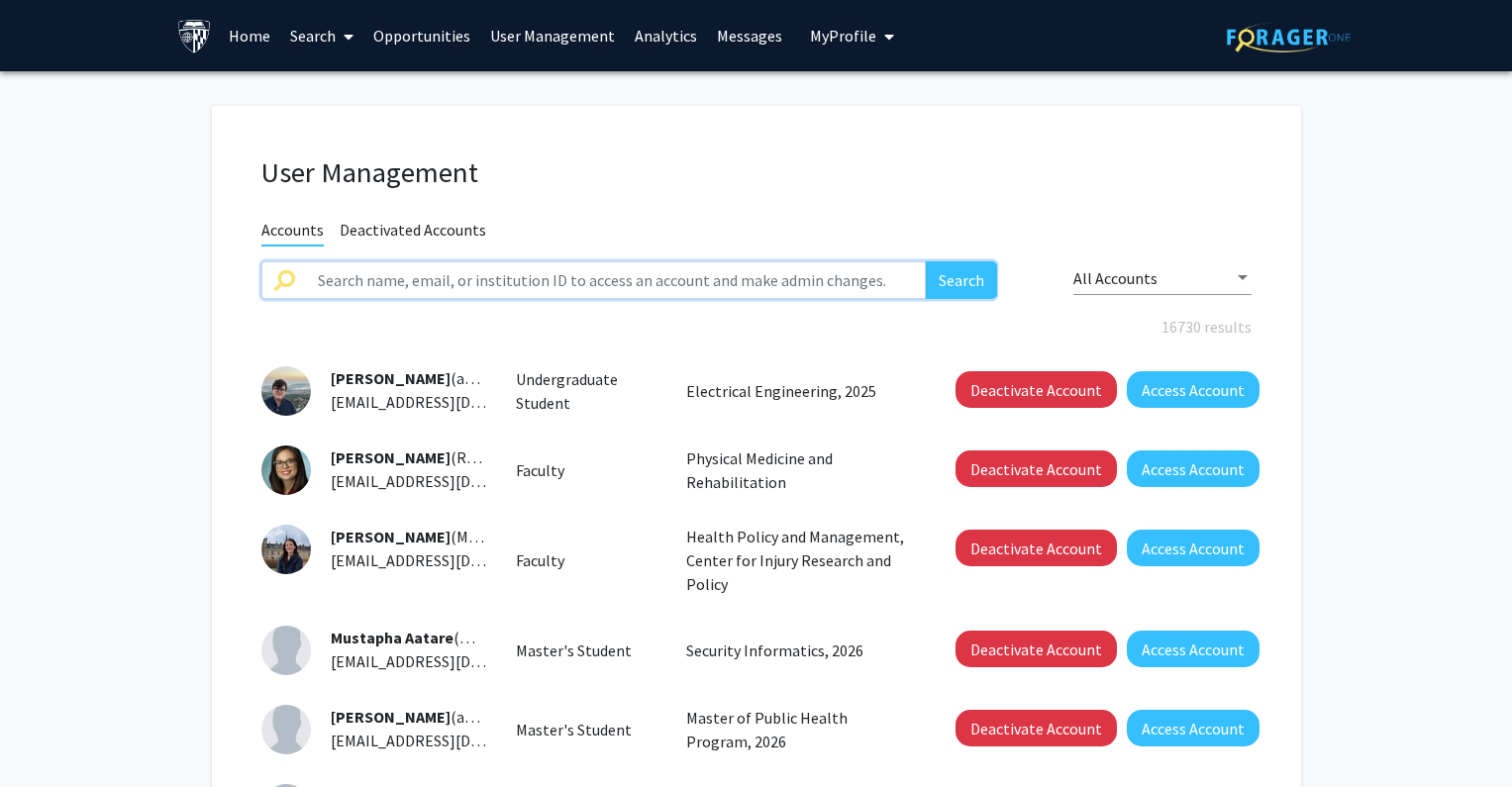 drag, startPoint x: 413, startPoint y: 277, endPoint x: 431, endPoint y: 271, distance: 18.973666 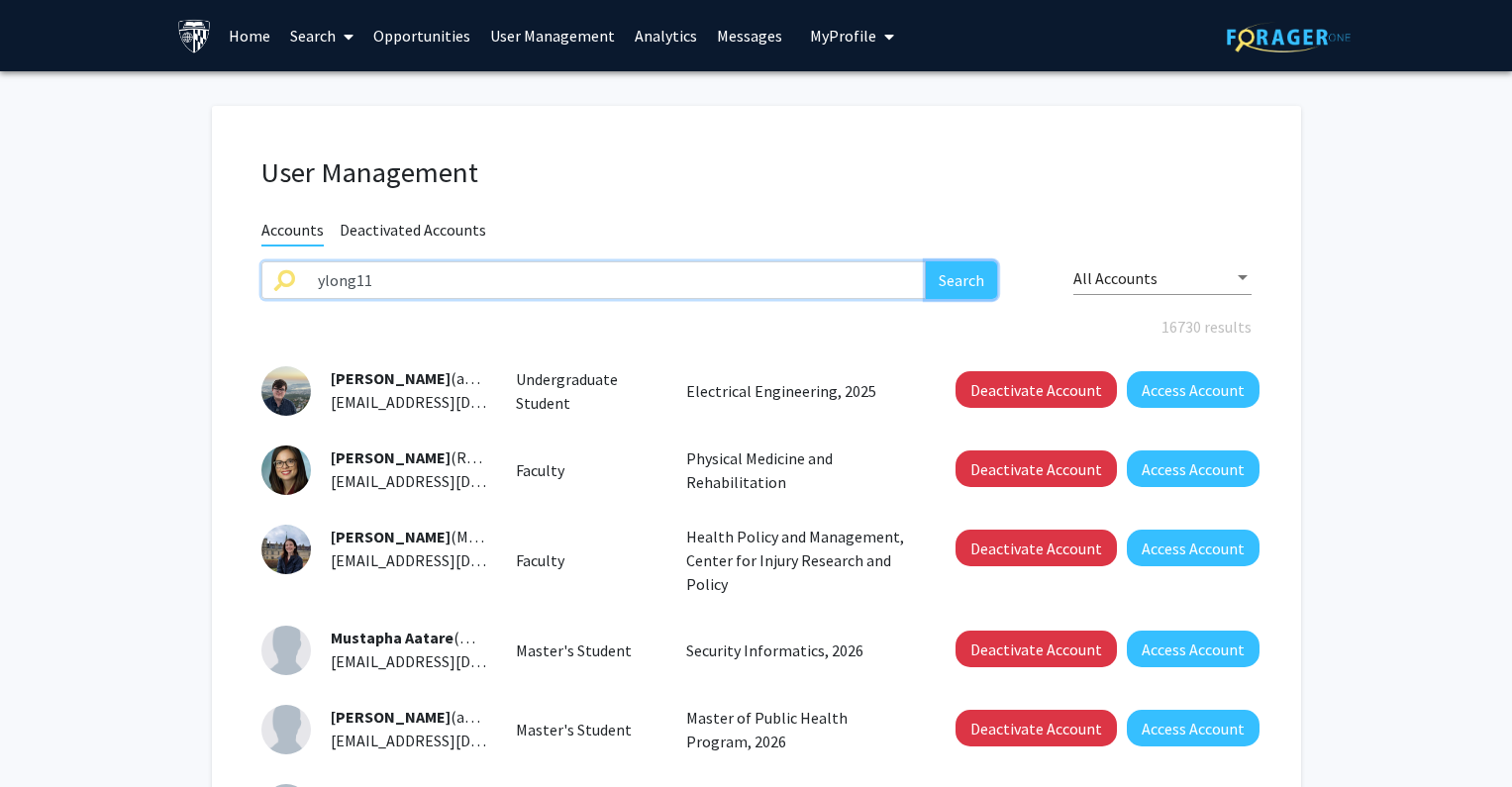 click on "Search" 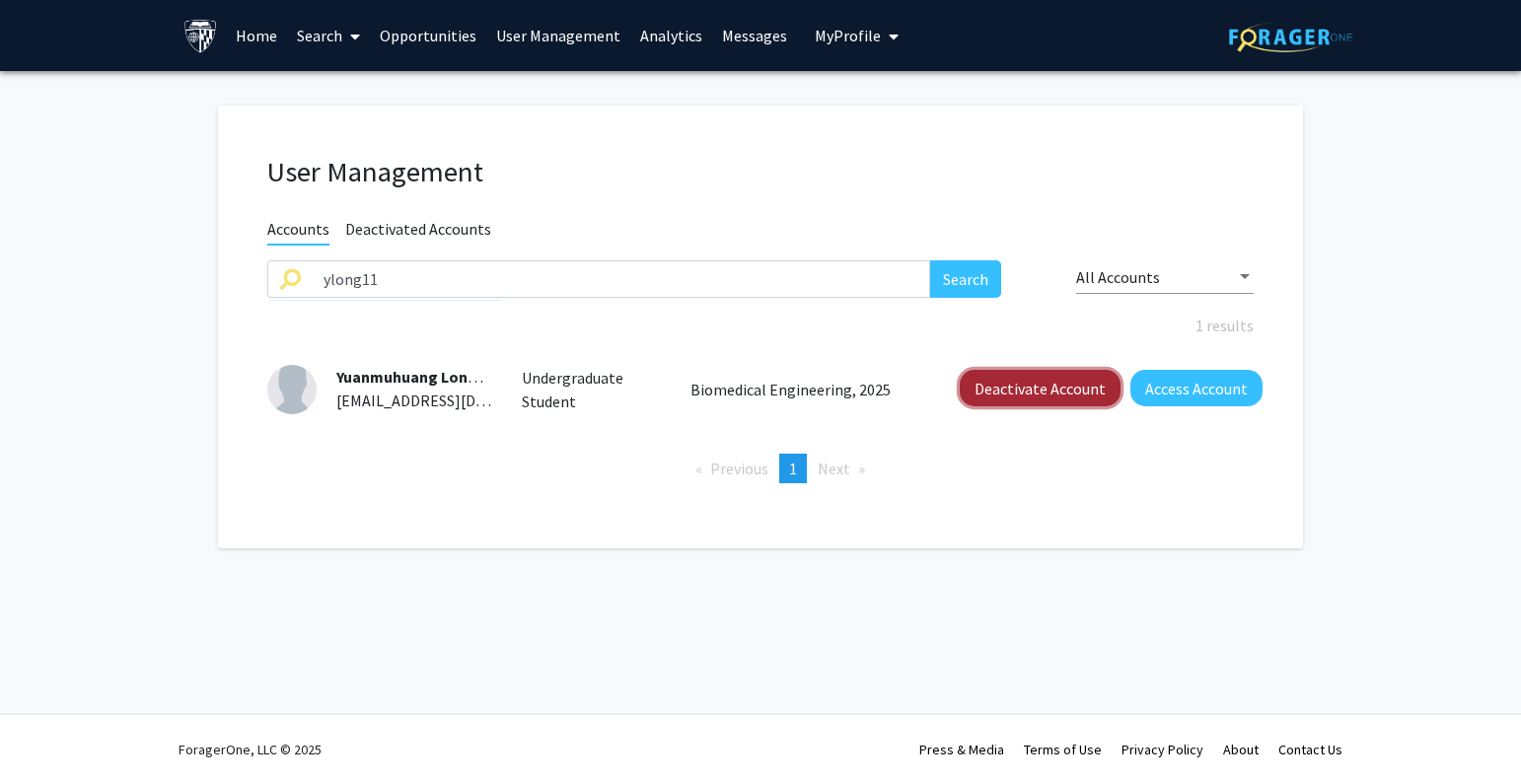 click on "Deactivate Account" 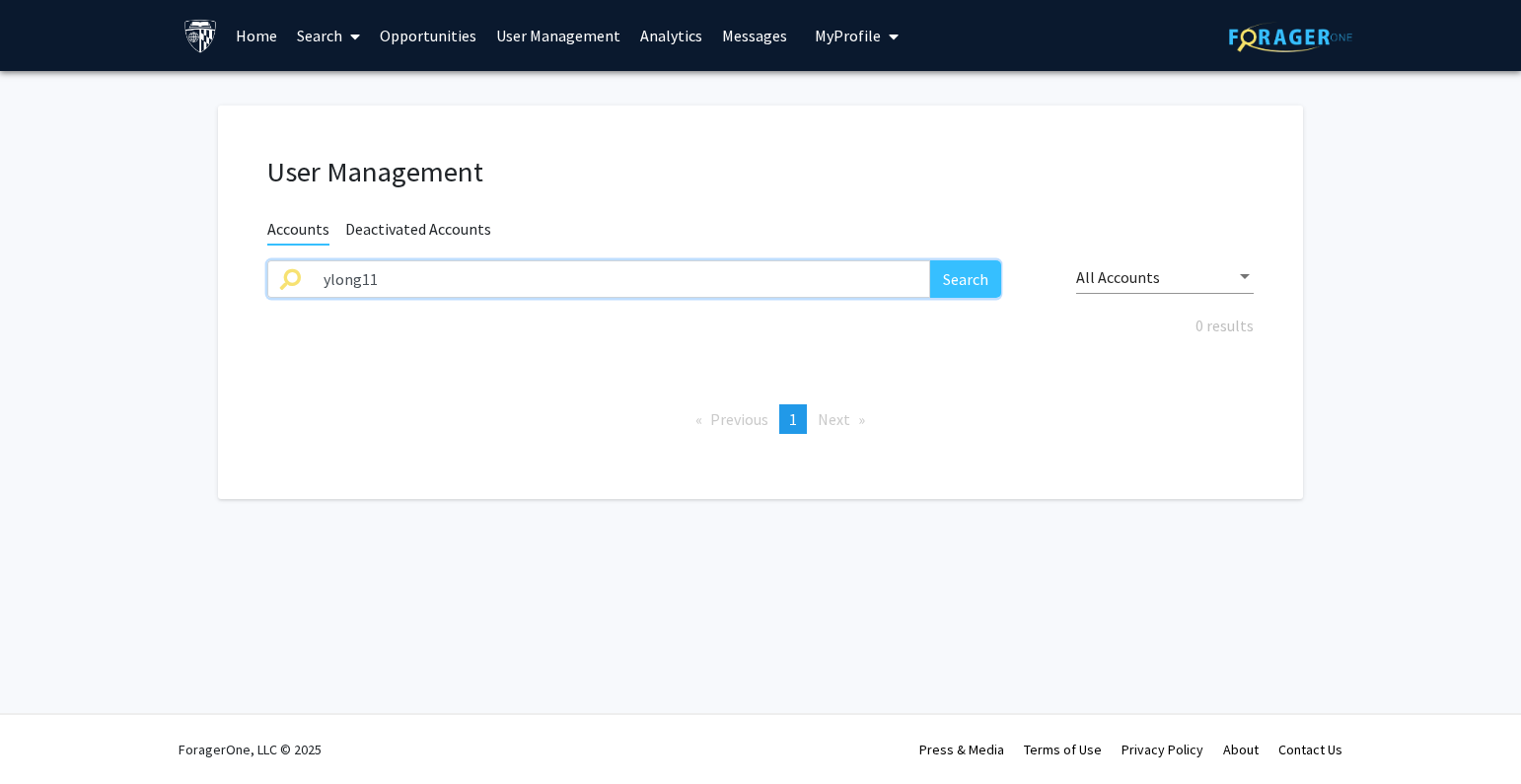 drag, startPoint x: 431, startPoint y: 282, endPoint x: 142, endPoint y: 297, distance: 289.389 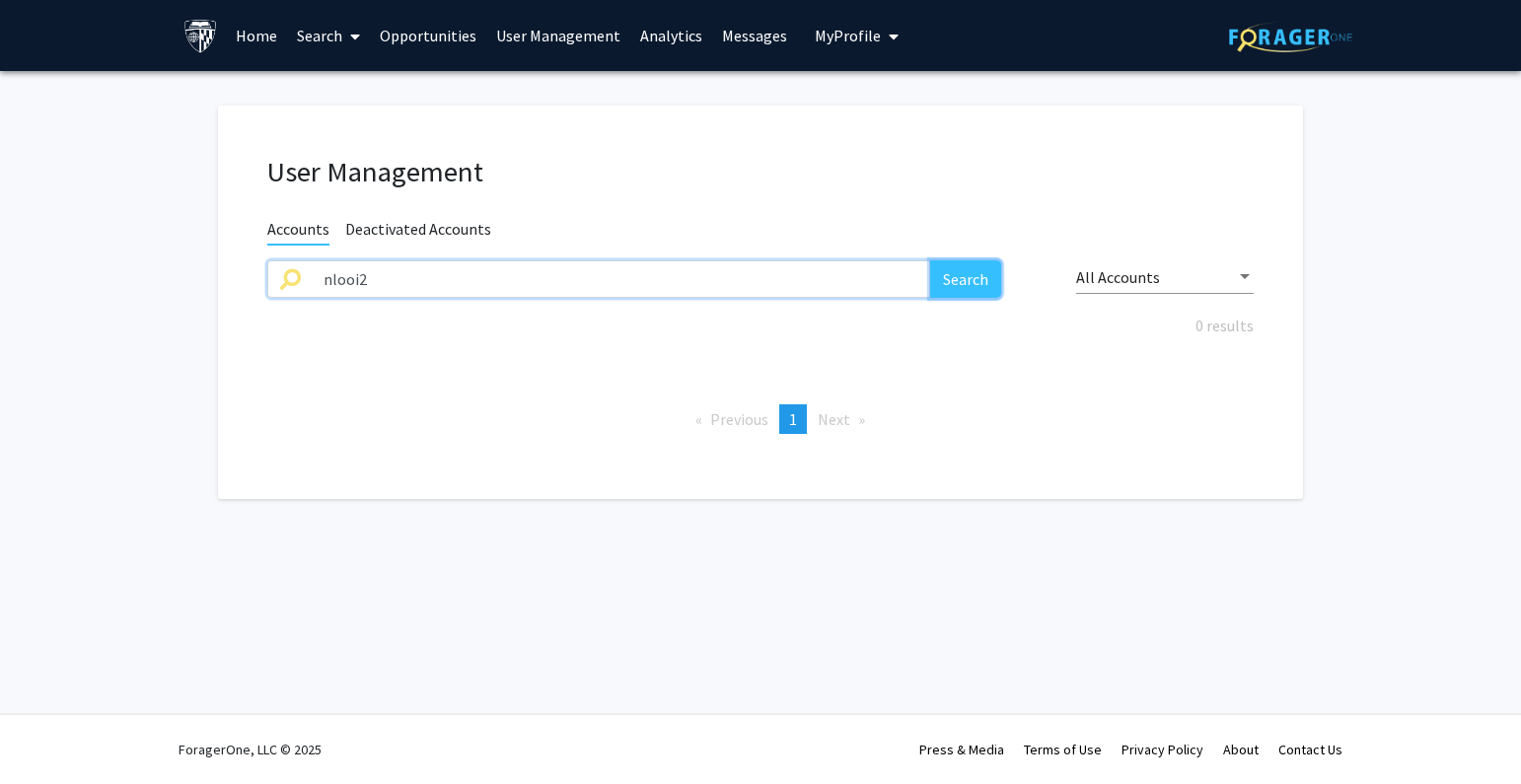 click on "Search" 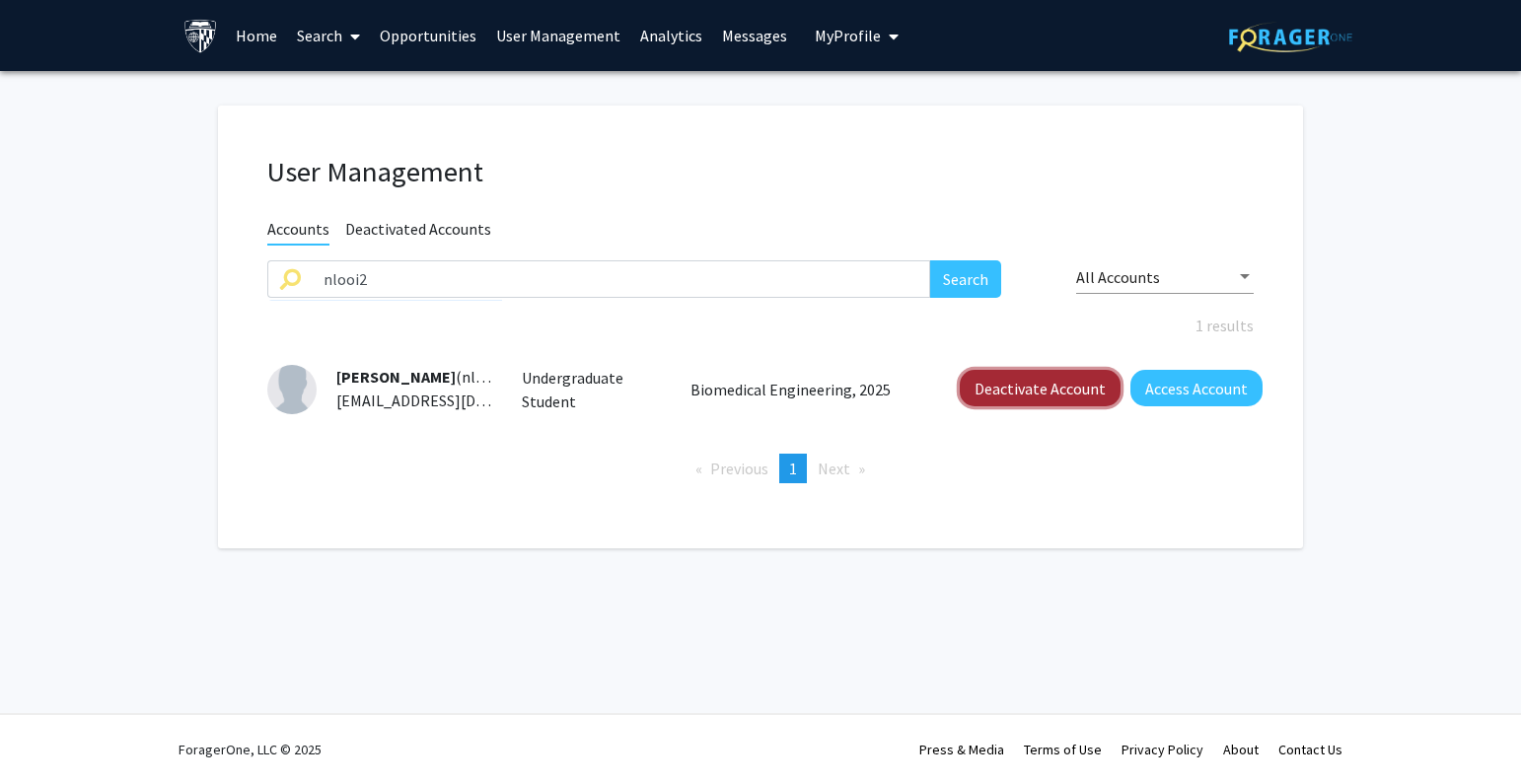 click on "Deactivate Account" 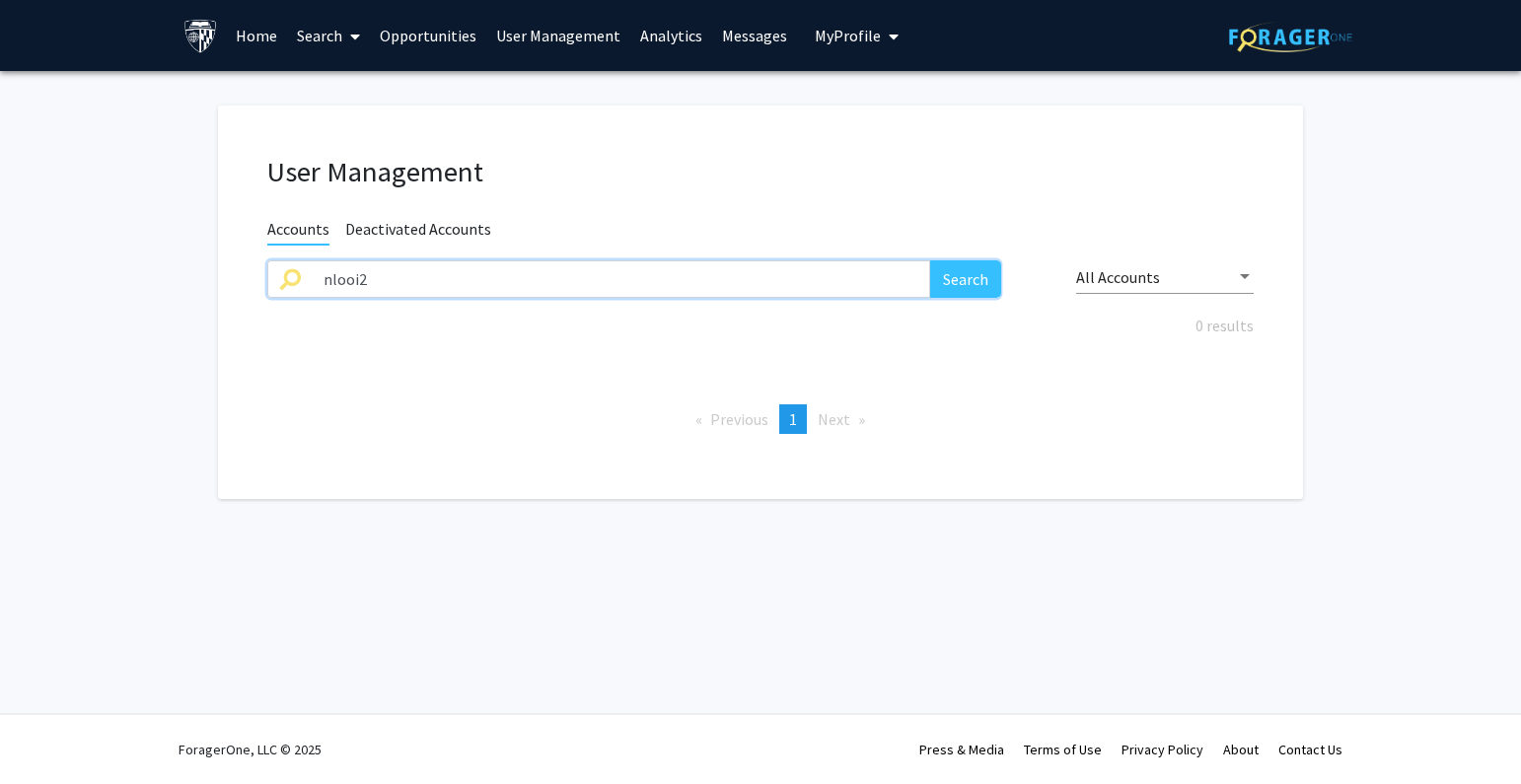 paste on "ilopezs1" 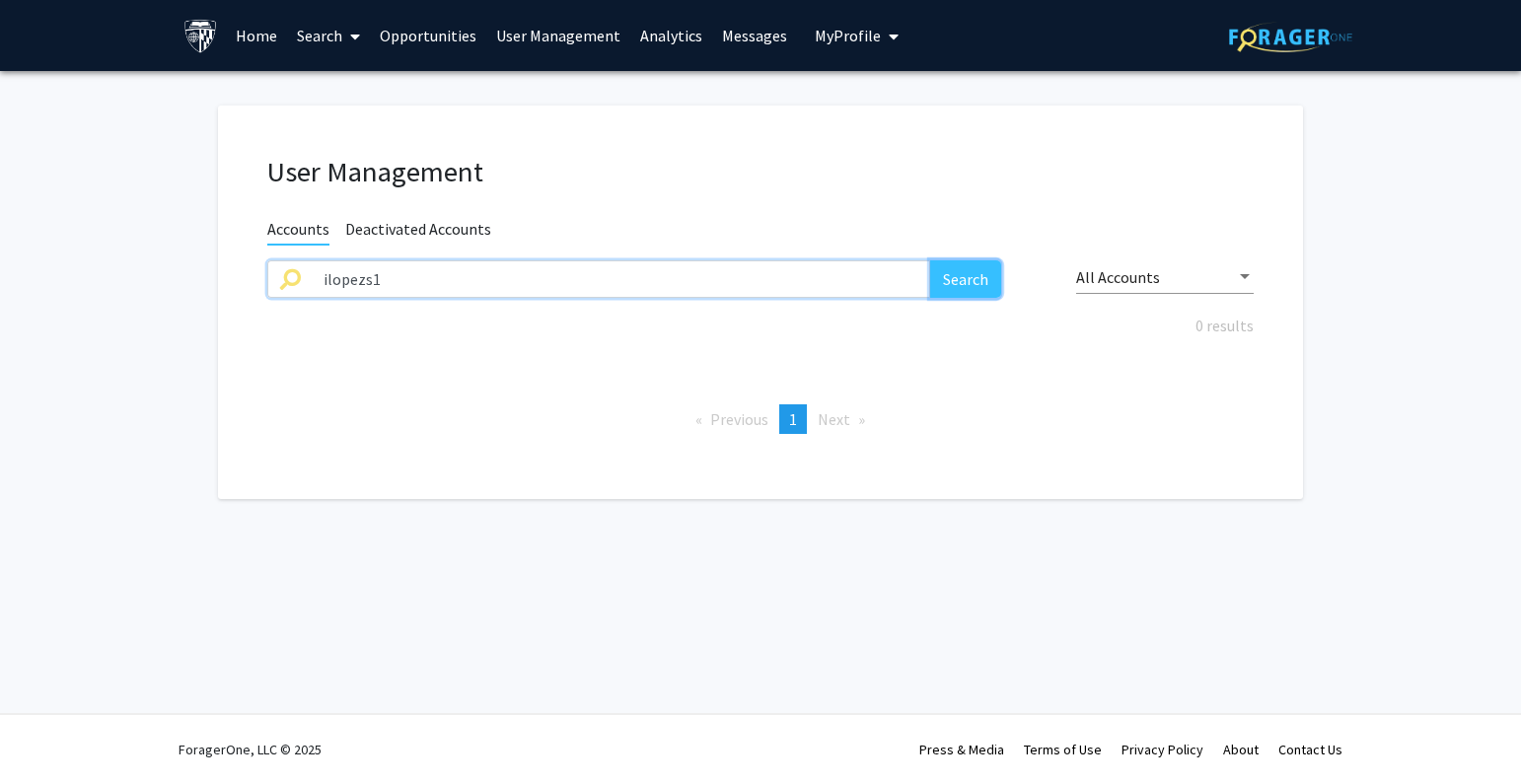 click on "Search" 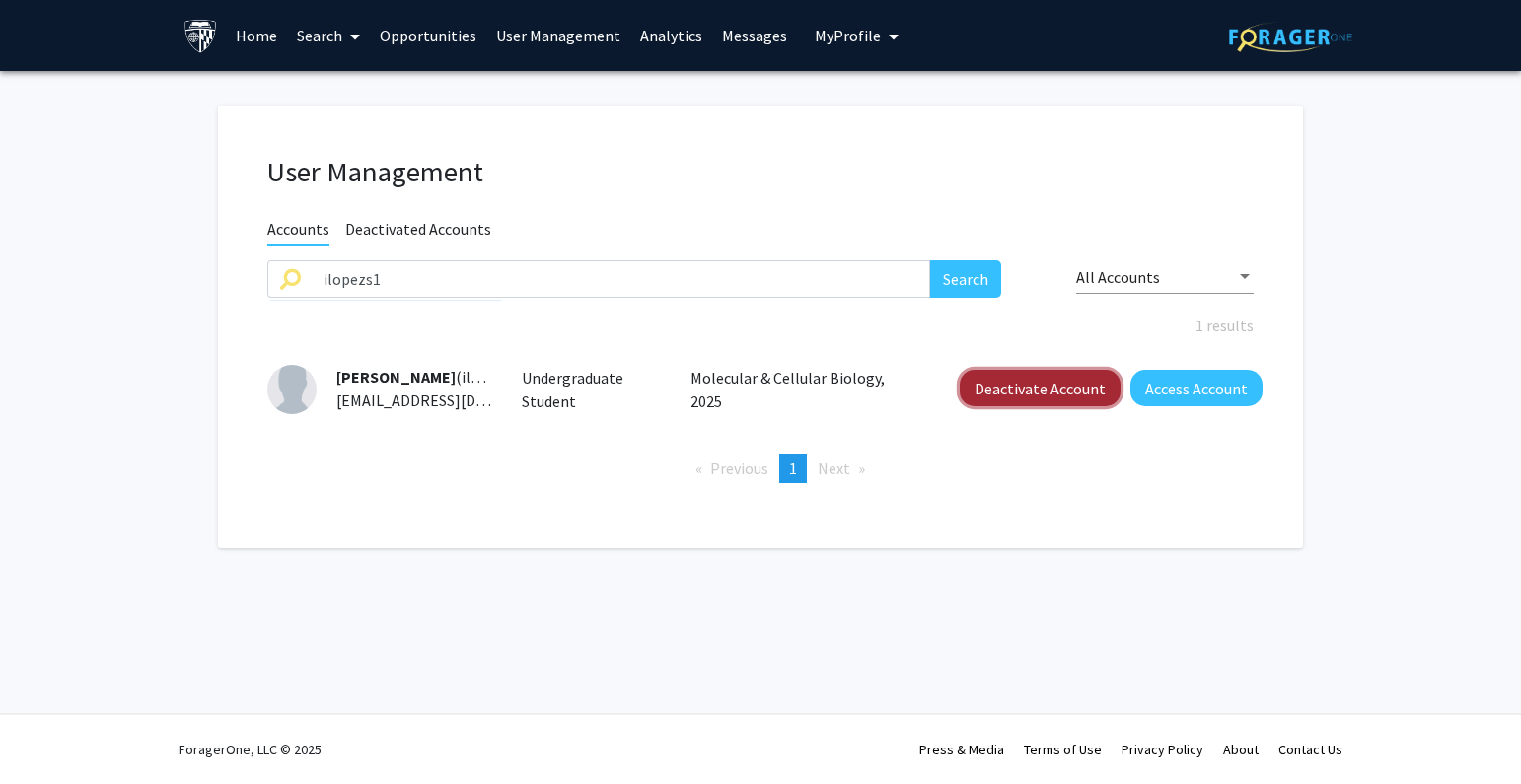 click on "Deactivate Account" 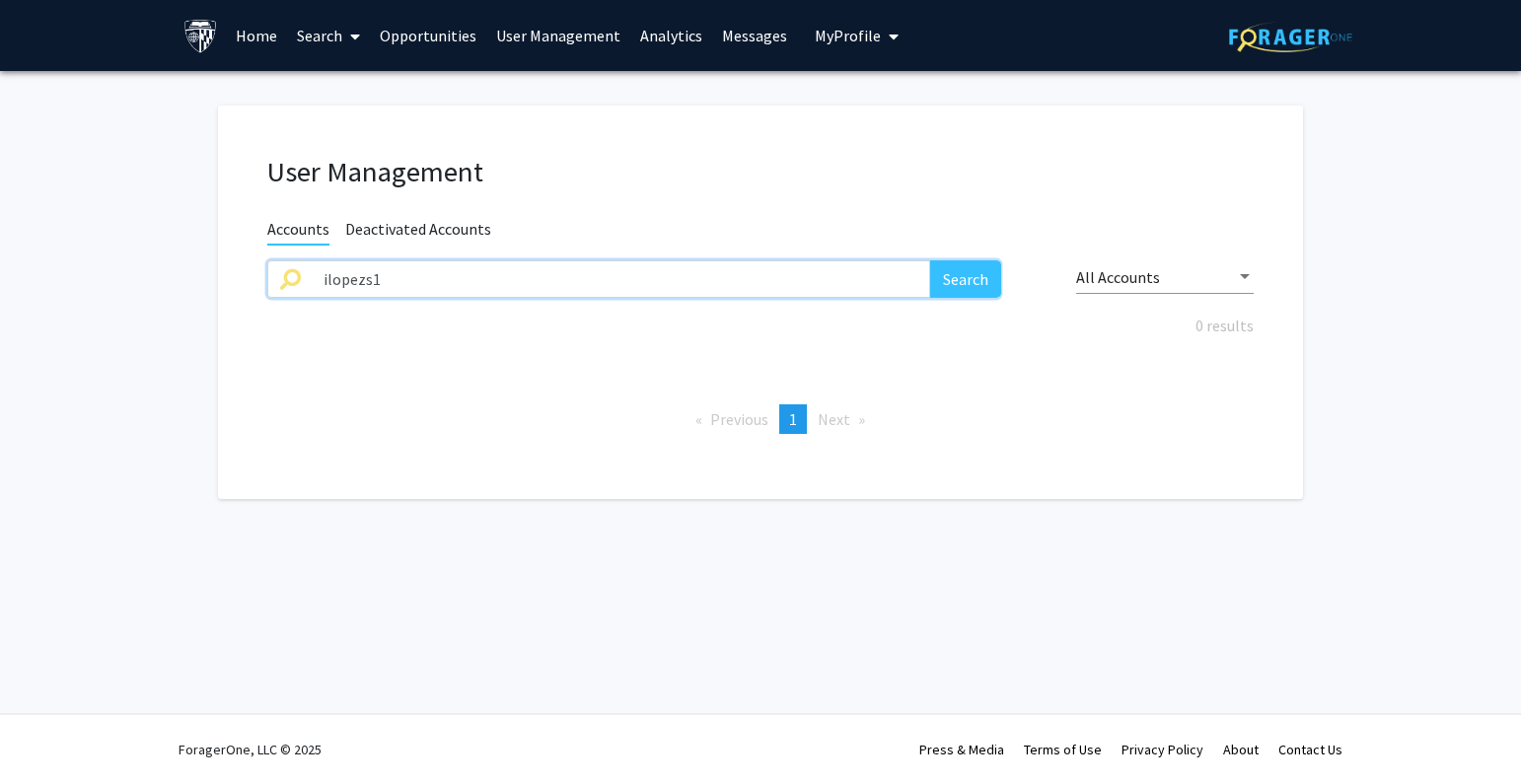paste on "alott3" 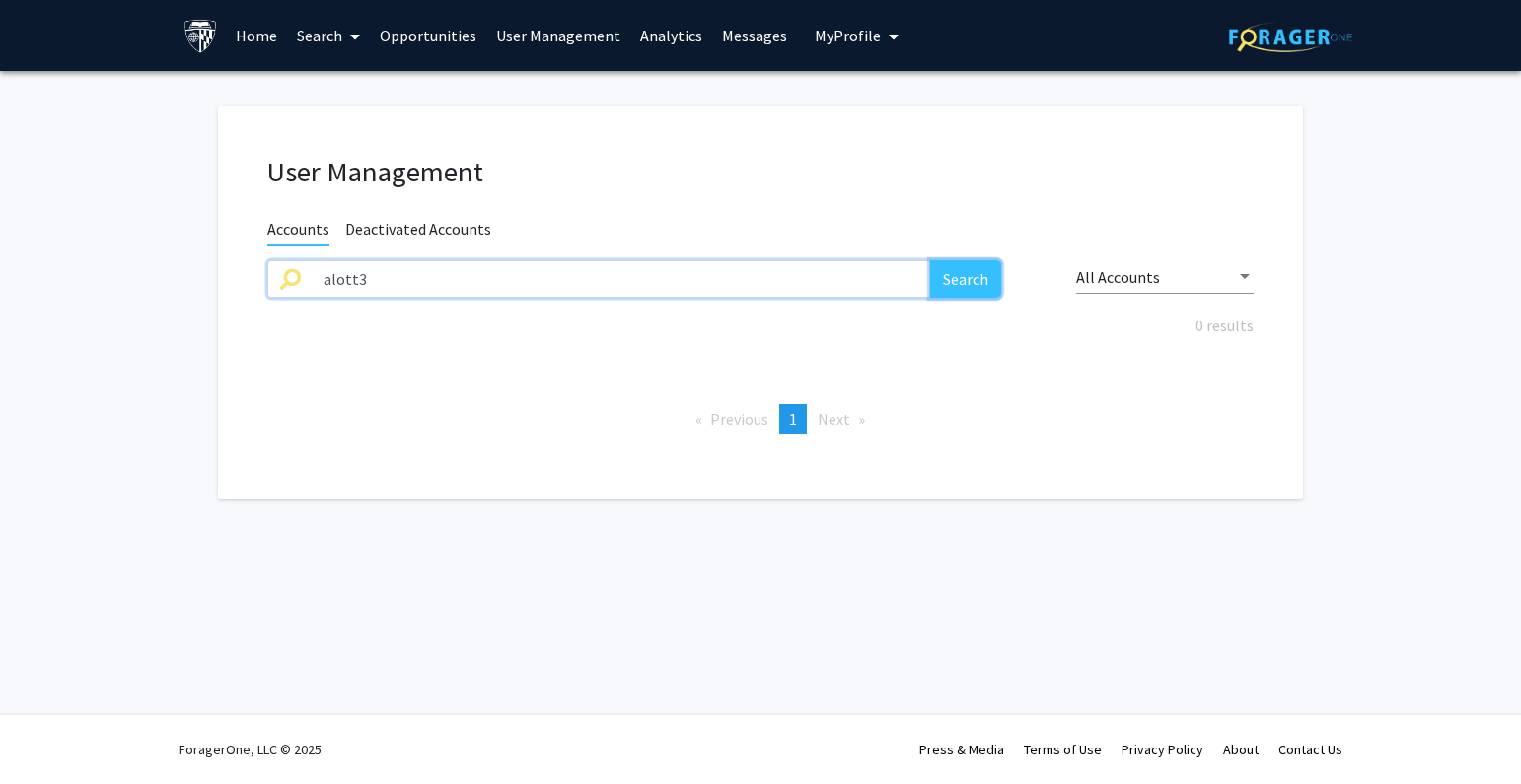 click on "Search" 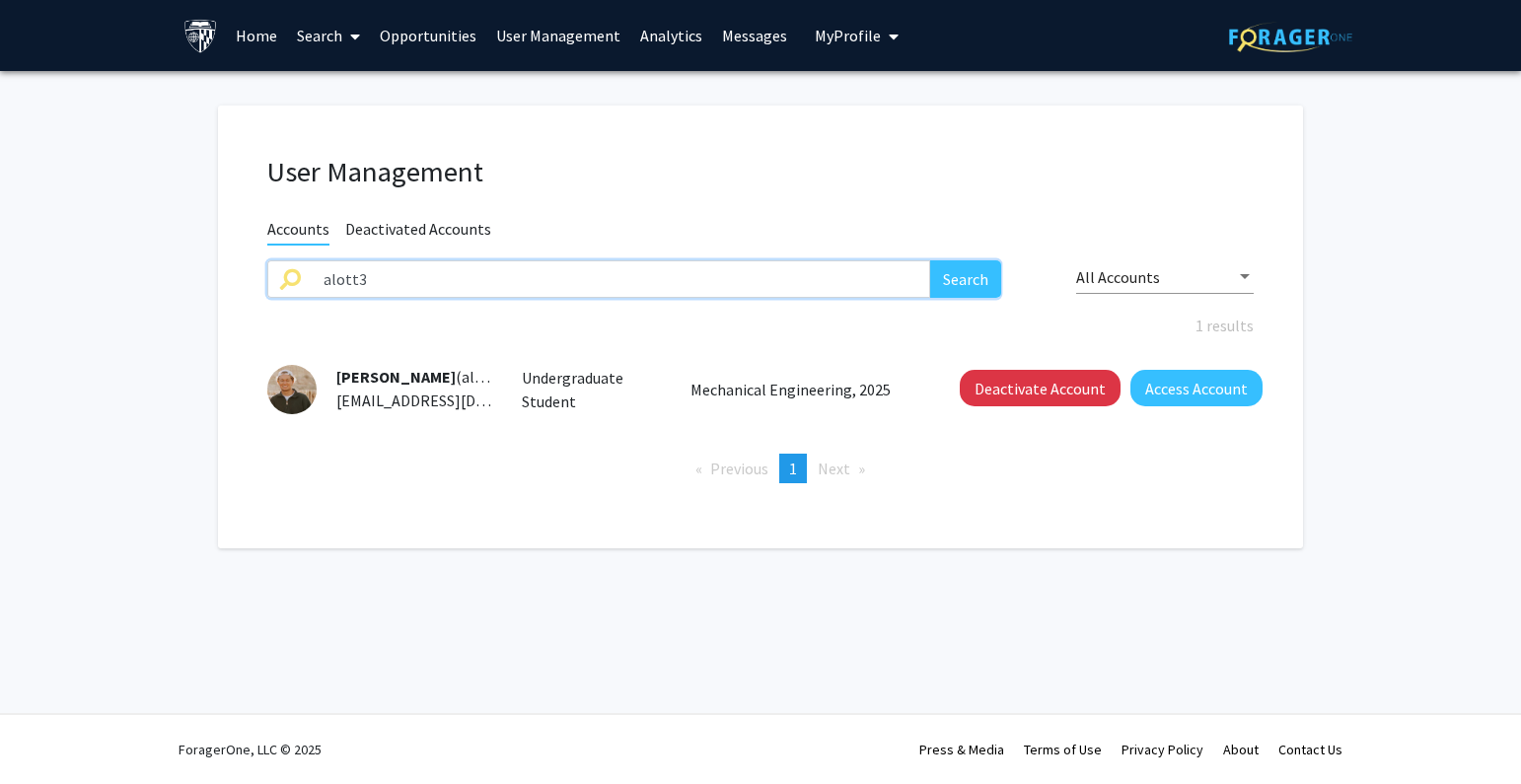drag, startPoint x: 484, startPoint y: 265, endPoint x: 267, endPoint y: 268, distance: 217.02074 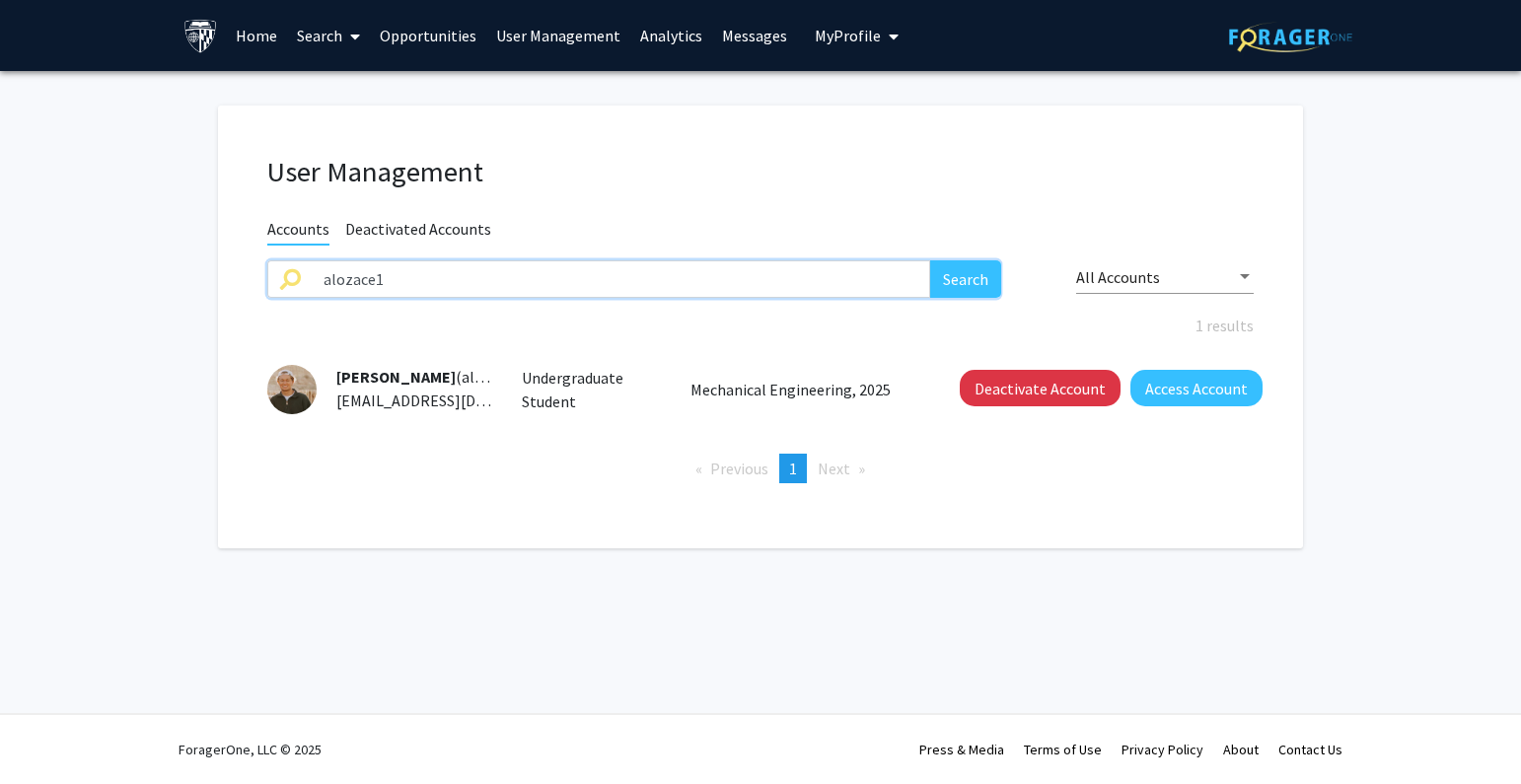 type on "alozace1" 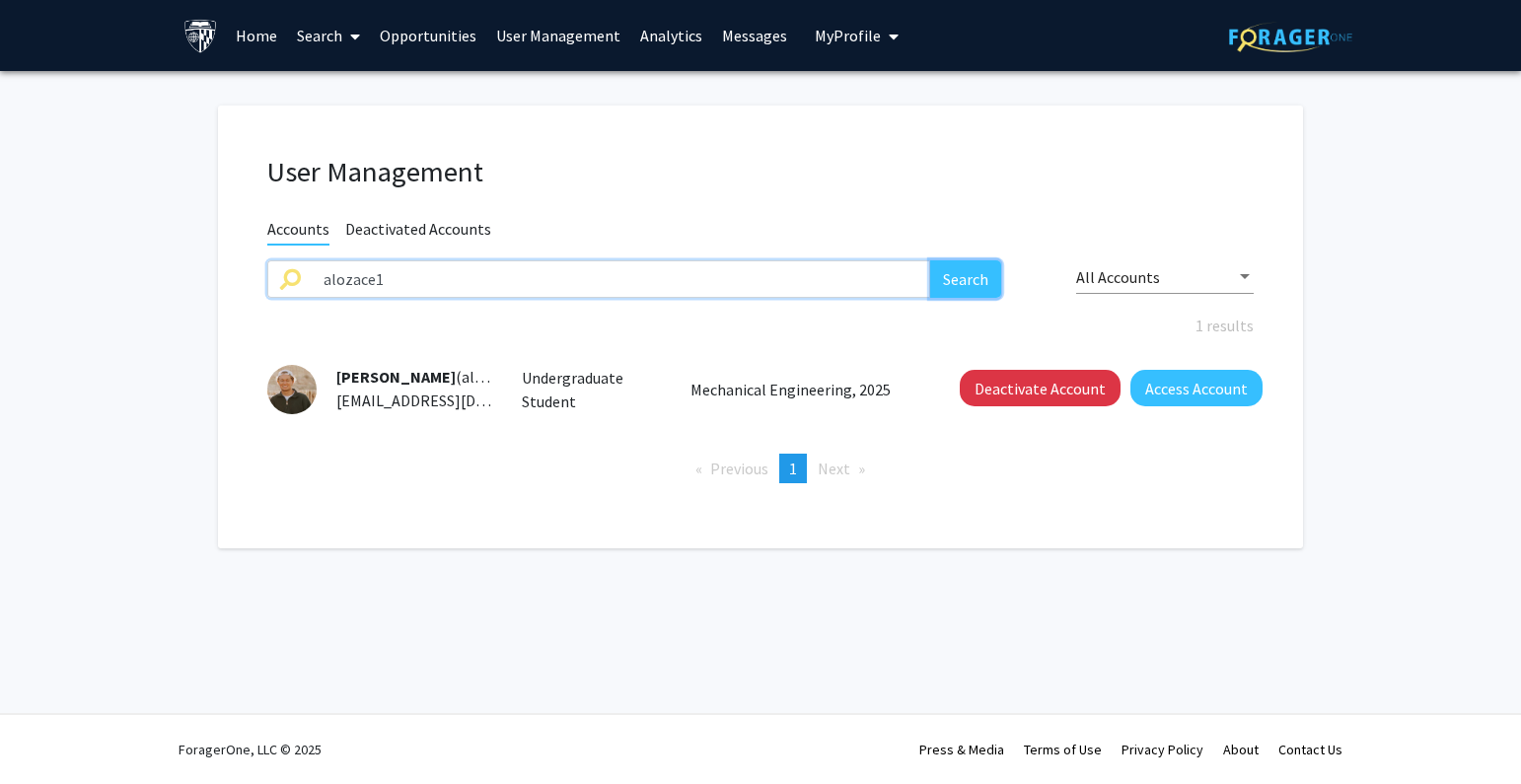 click on "Search" 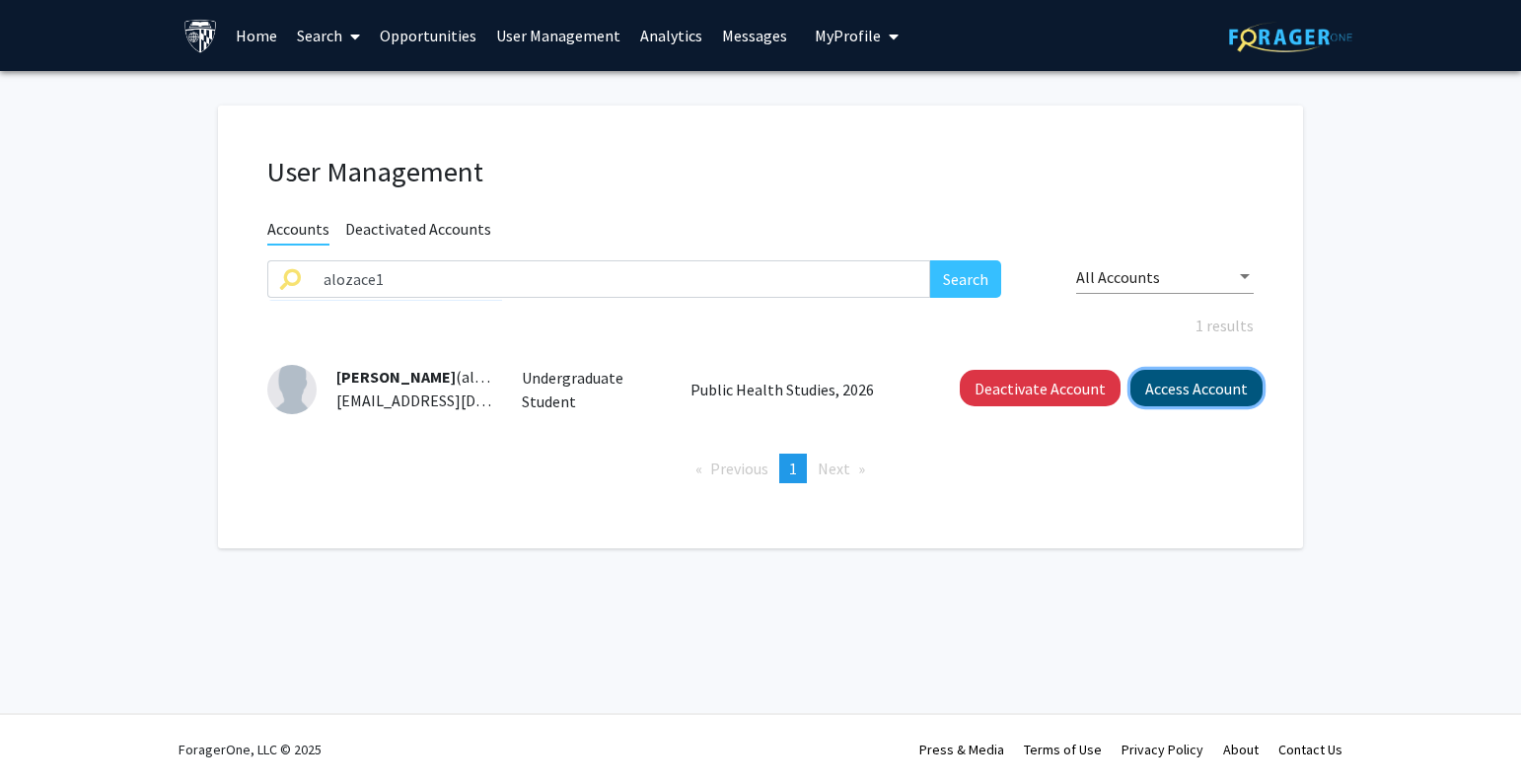 click on "Access Account" 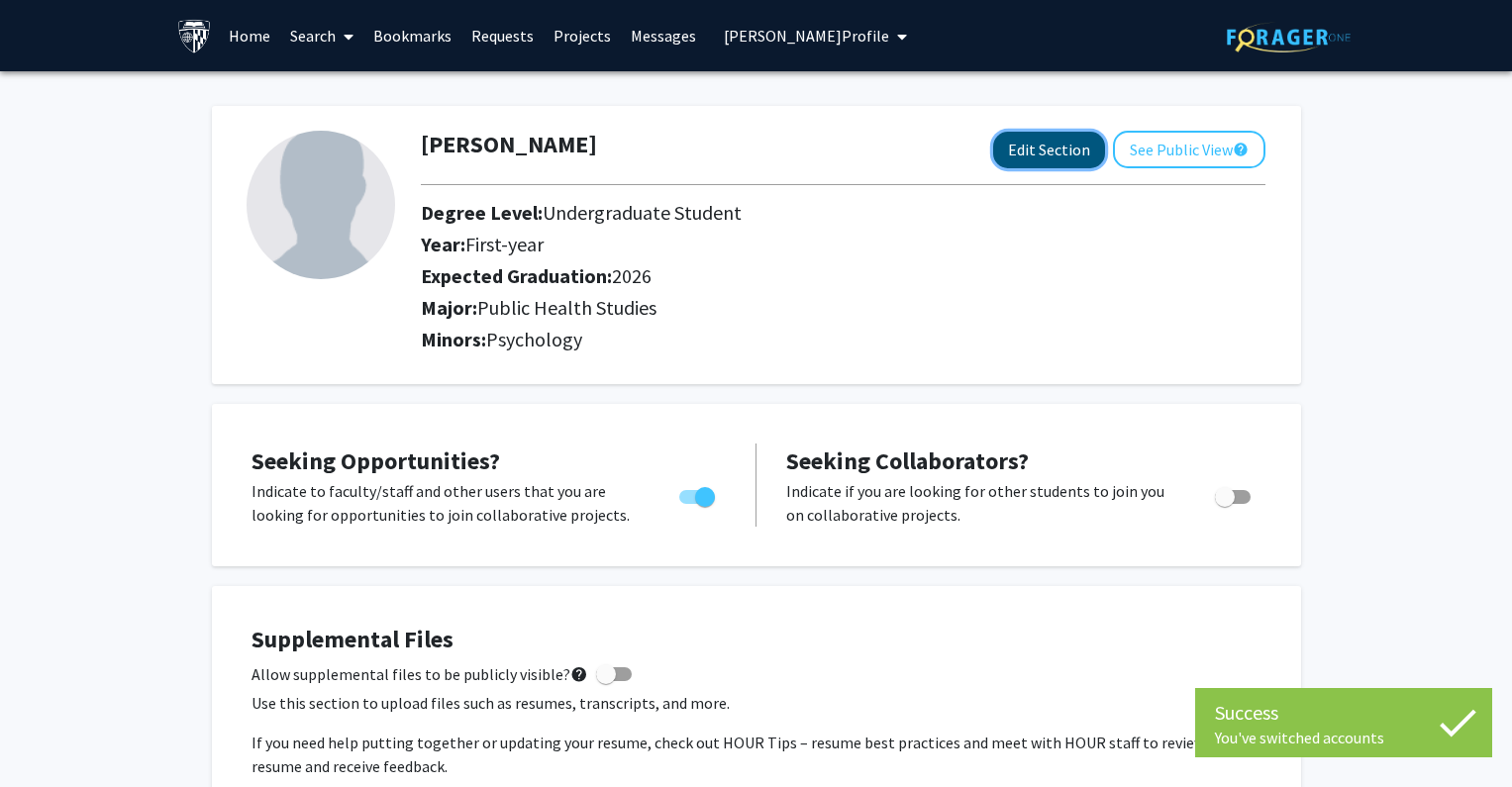 click on "Edit Section" 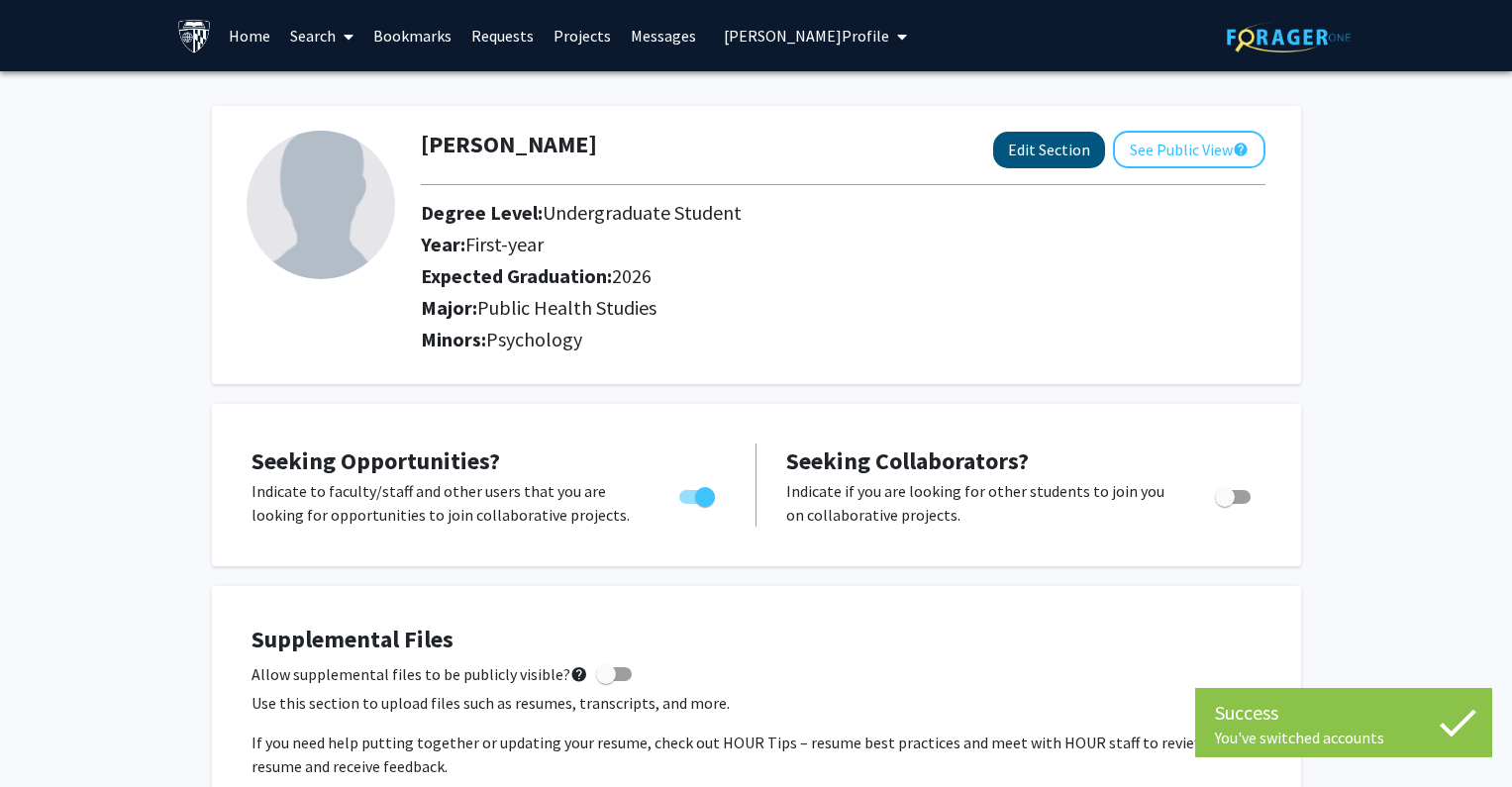 select on "first-year" 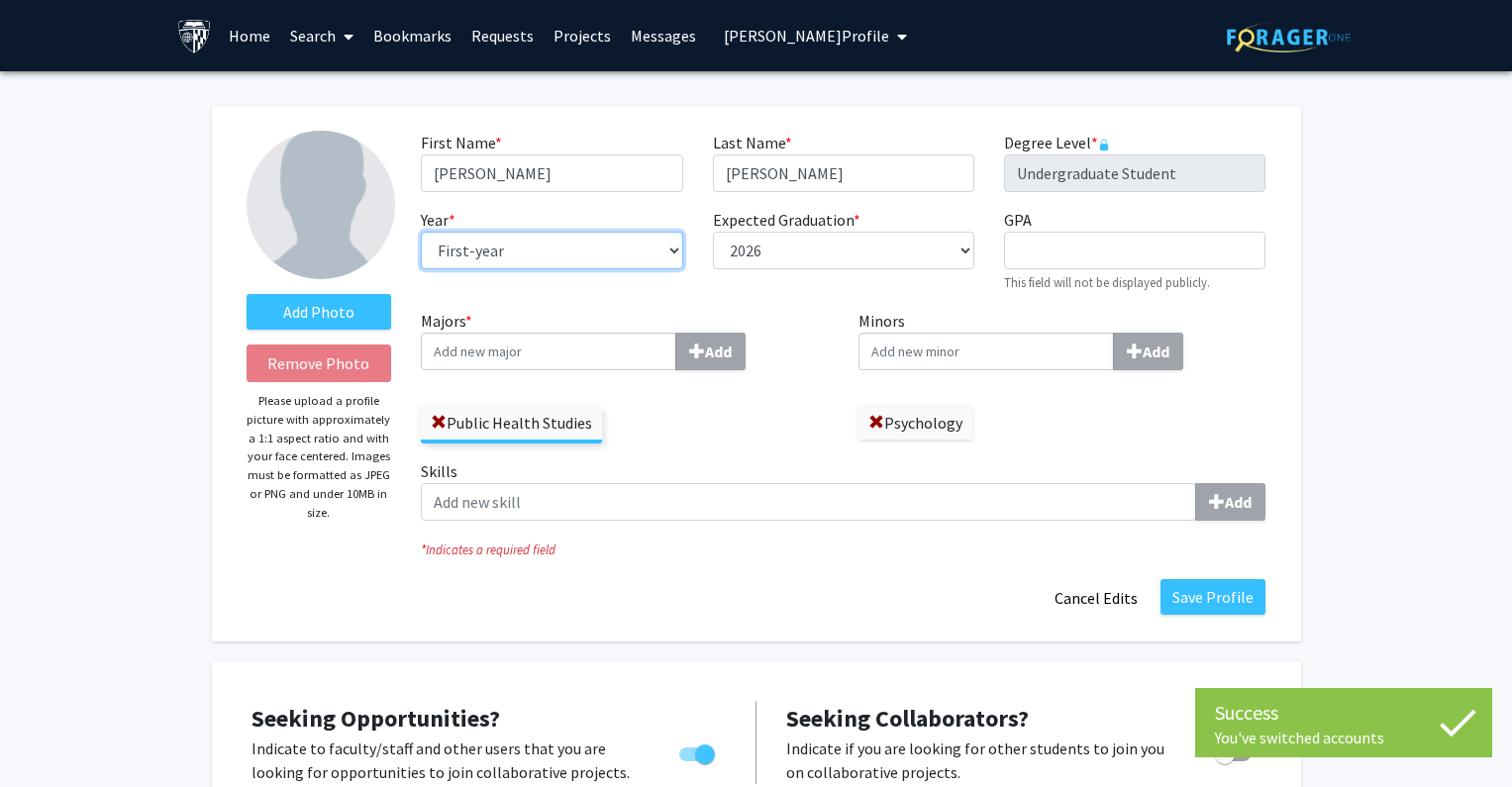 click on "---  First-year   Sophomore   Junior   Senior   Postbaccalaureate Certificate" at bounding box center [552, 250] 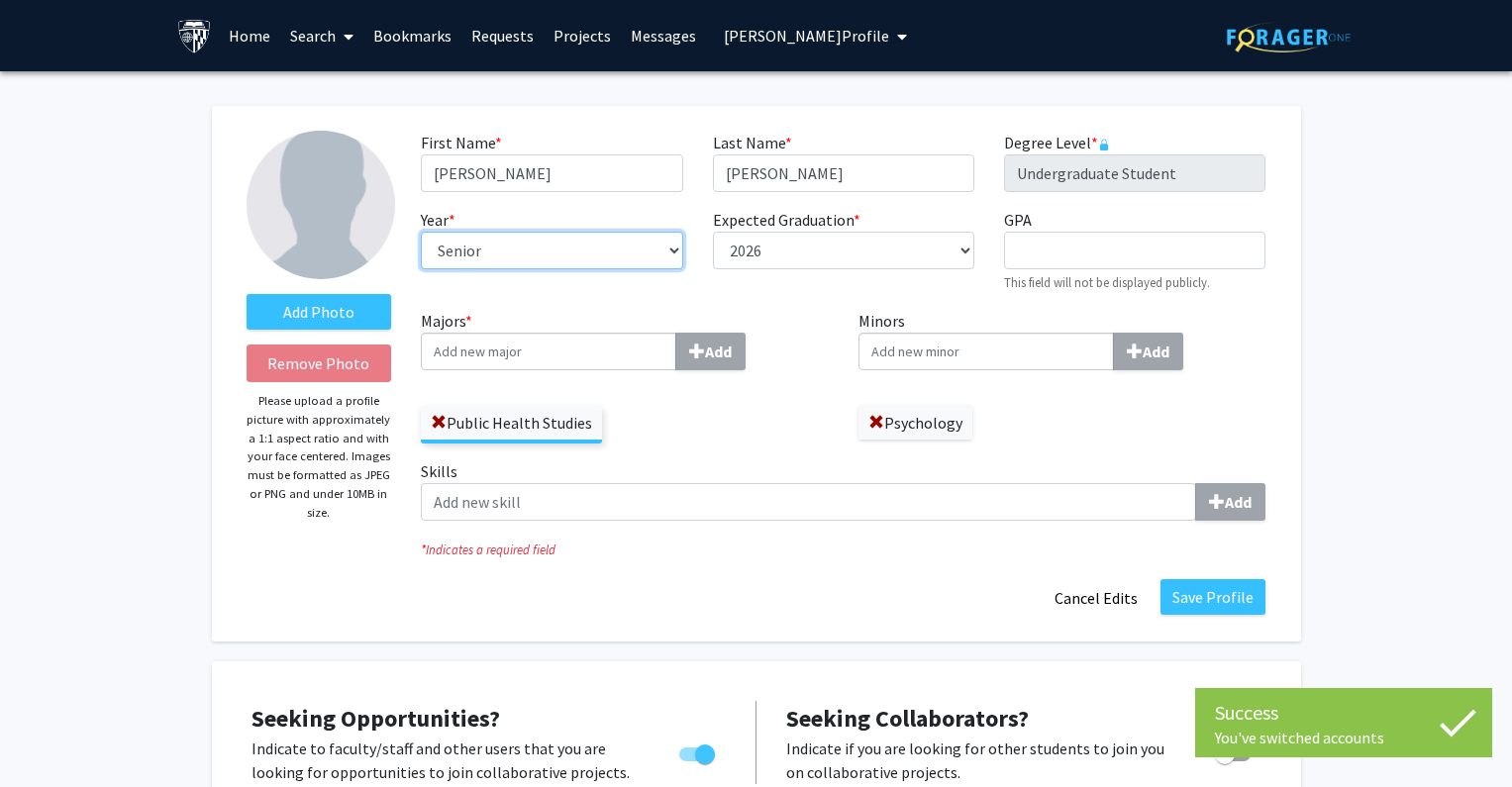 click on "---  First-year   Sophomore   Junior   Senior   Postbaccalaureate Certificate" at bounding box center (552, 250) 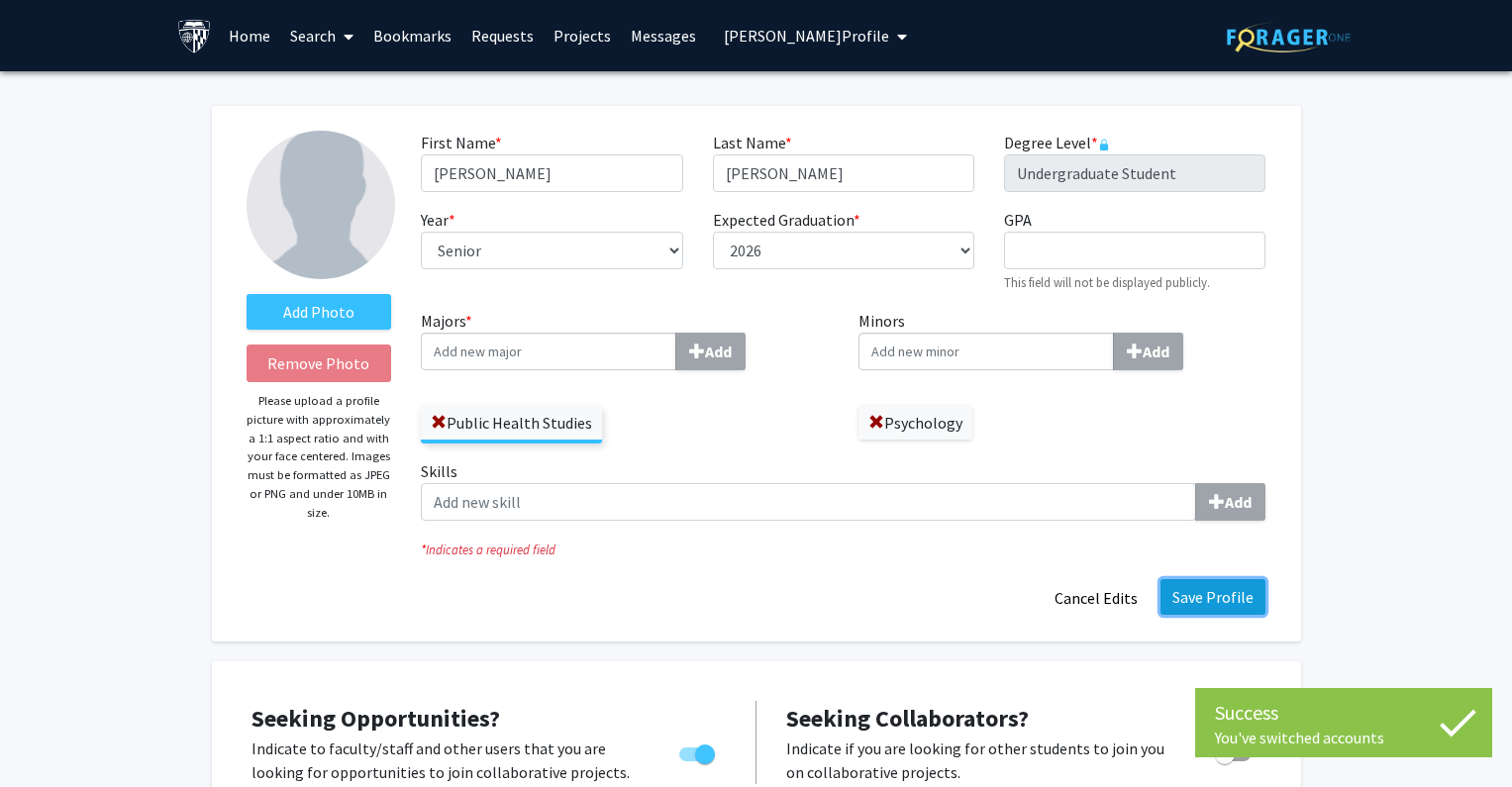 click on "Save Profile" 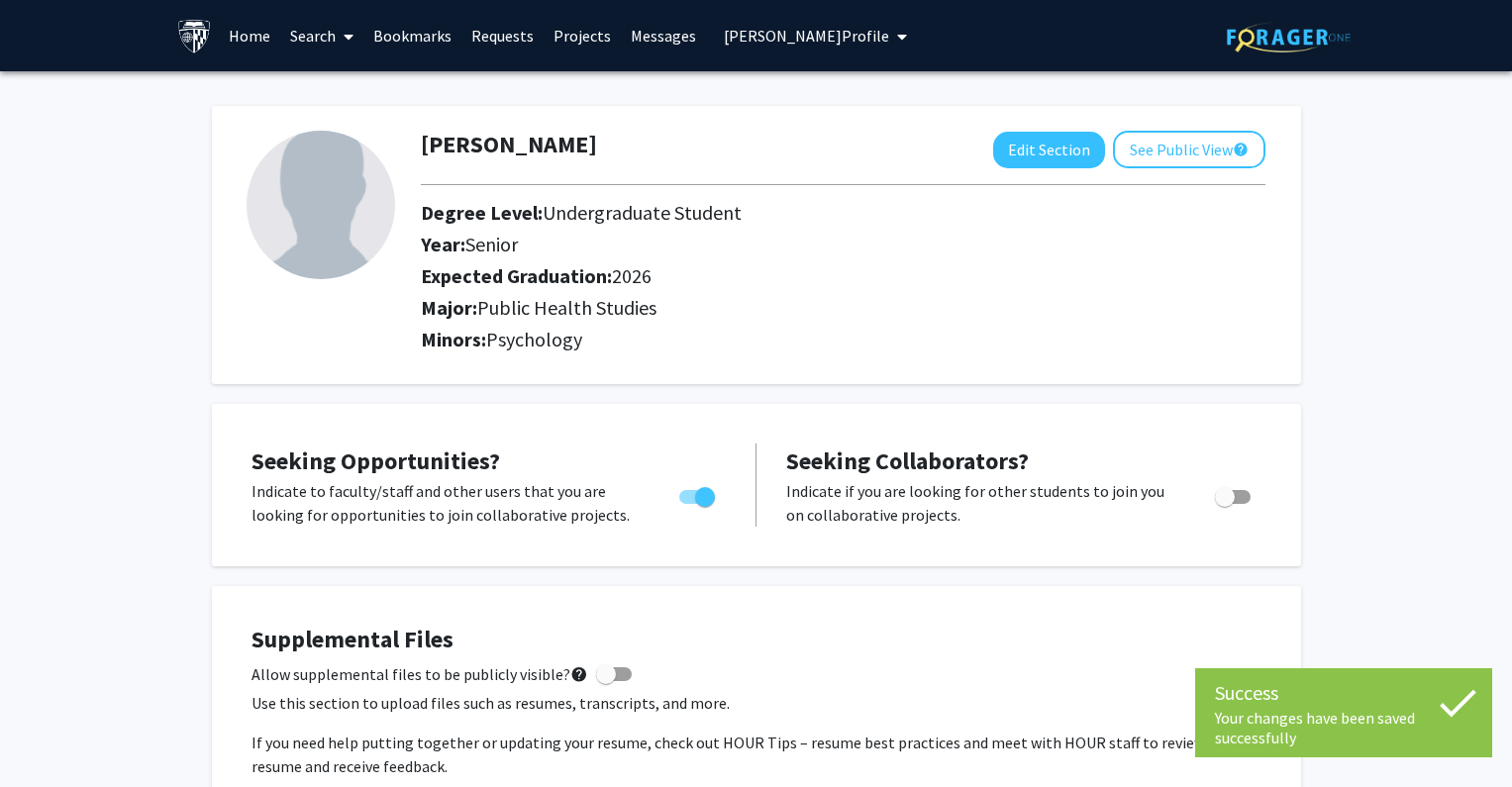 click on "[PERSON_NAME]   Profile" at bounding box center [815, 36] 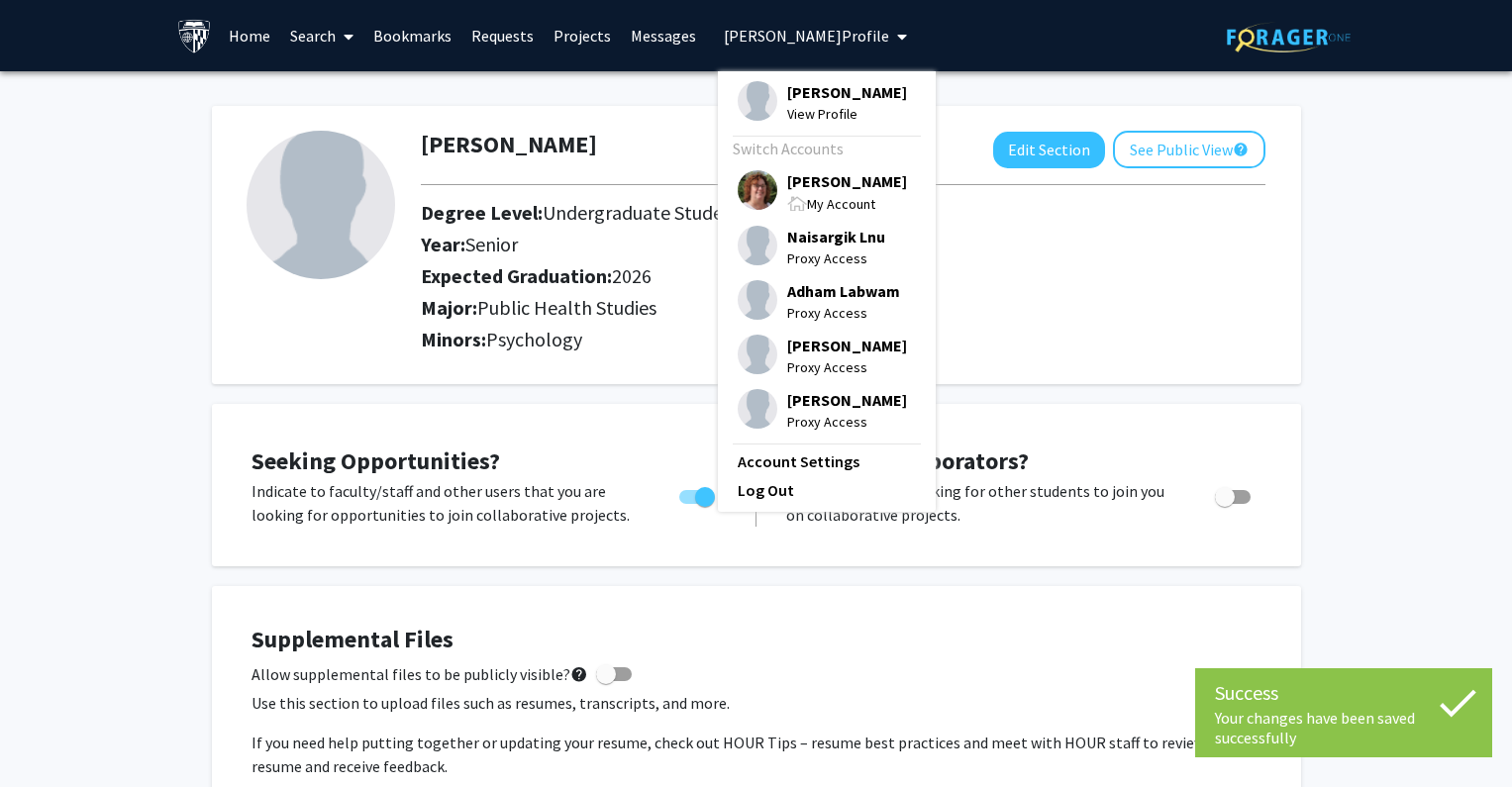 click on "[PERSON_NAME]" at bounding box center (847, 181) 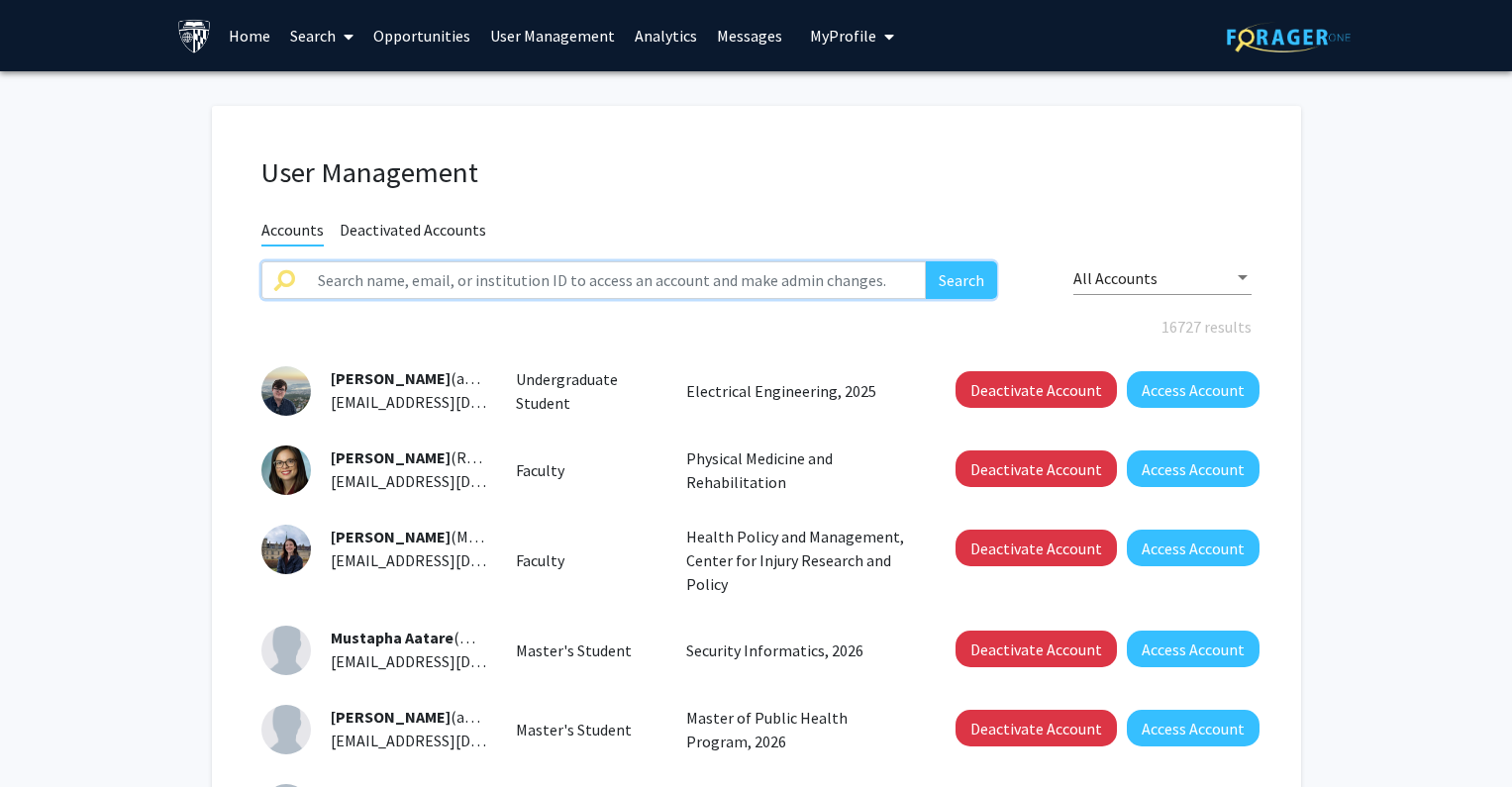 click 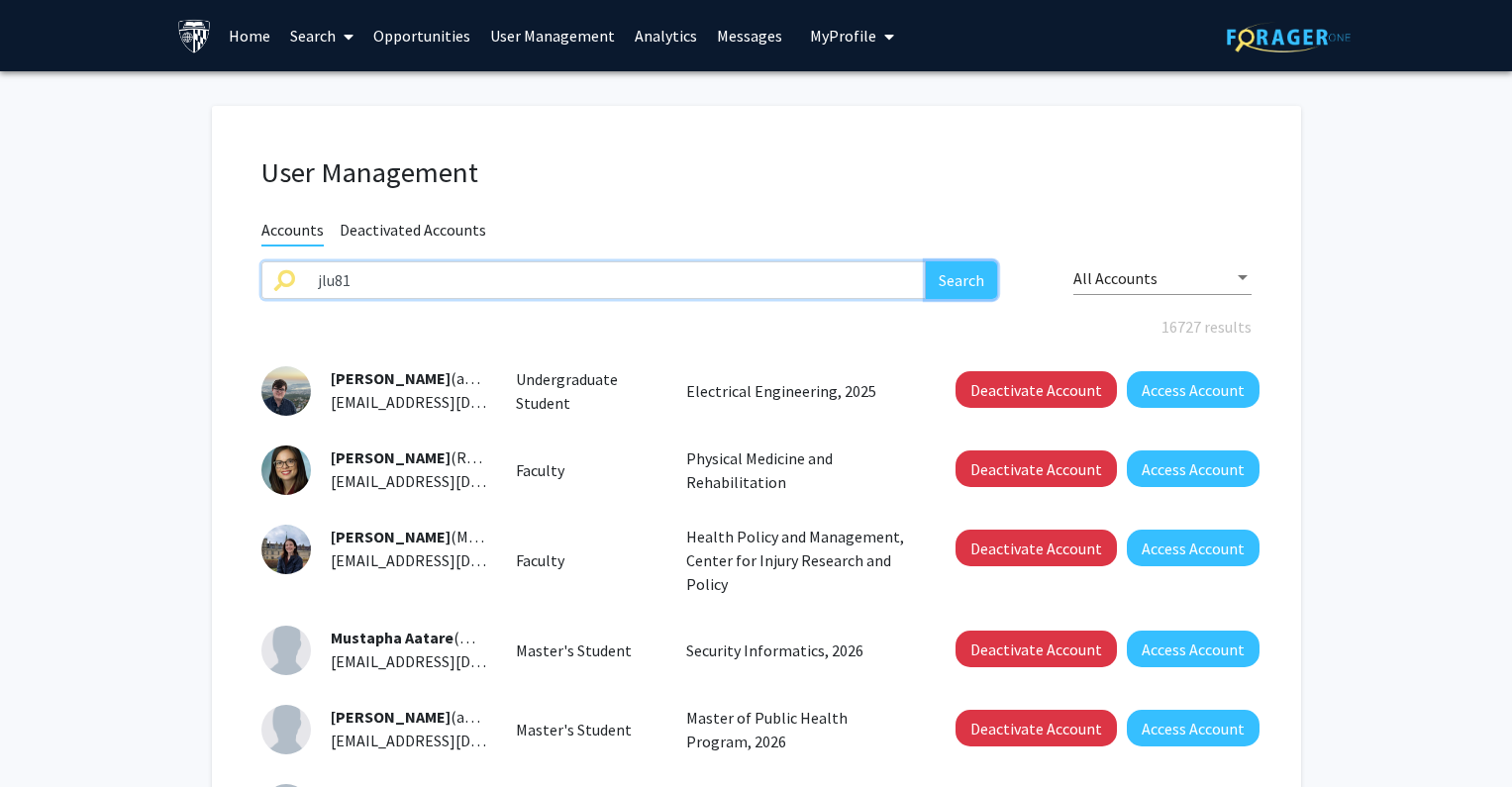 click on "Search" 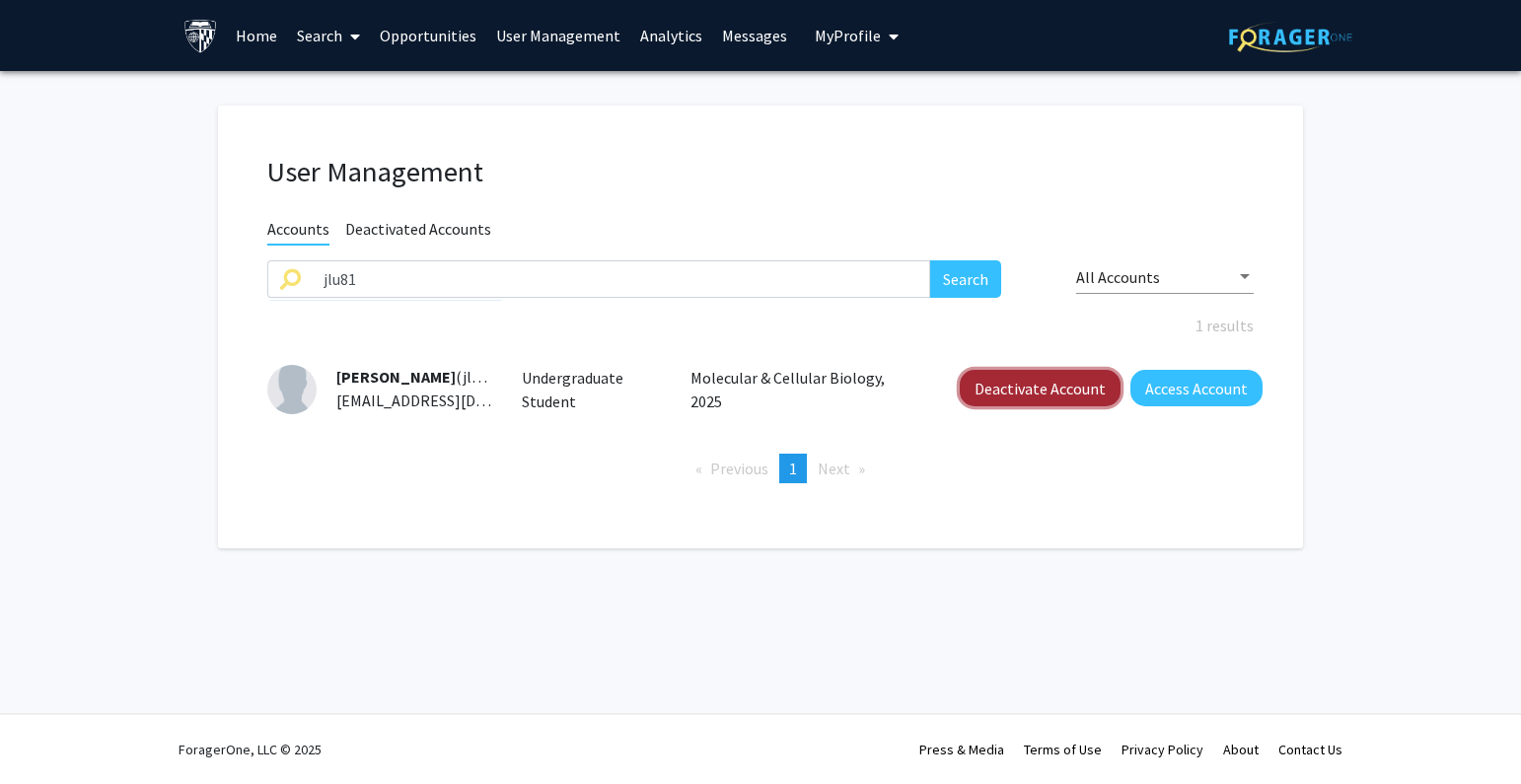 click on "Deactivate Account" 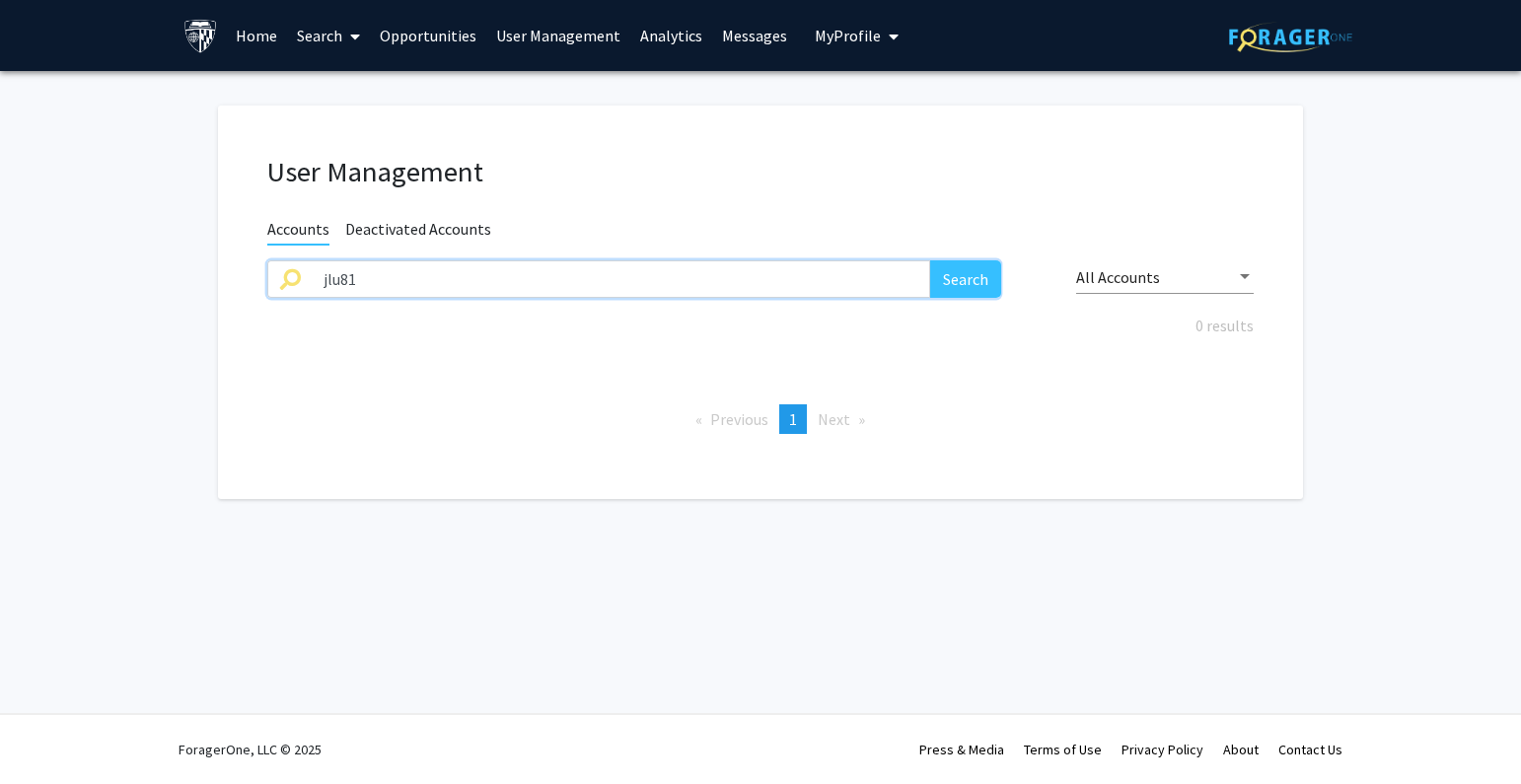 drag, startPoint x: 406, startPoint y: 278, endPoint x: 255, endPoint y: 285, distance: 151.16216 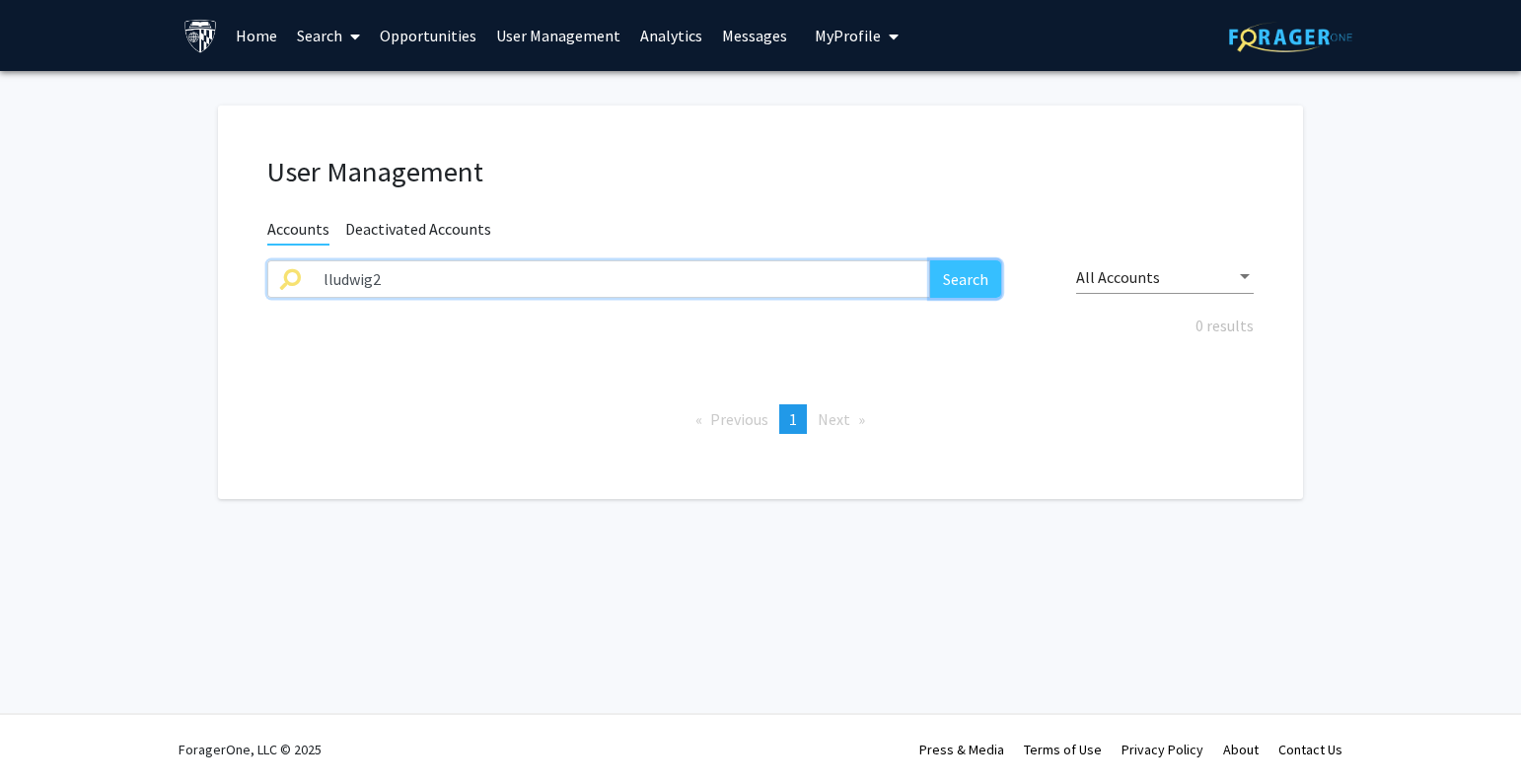 click on "Search" 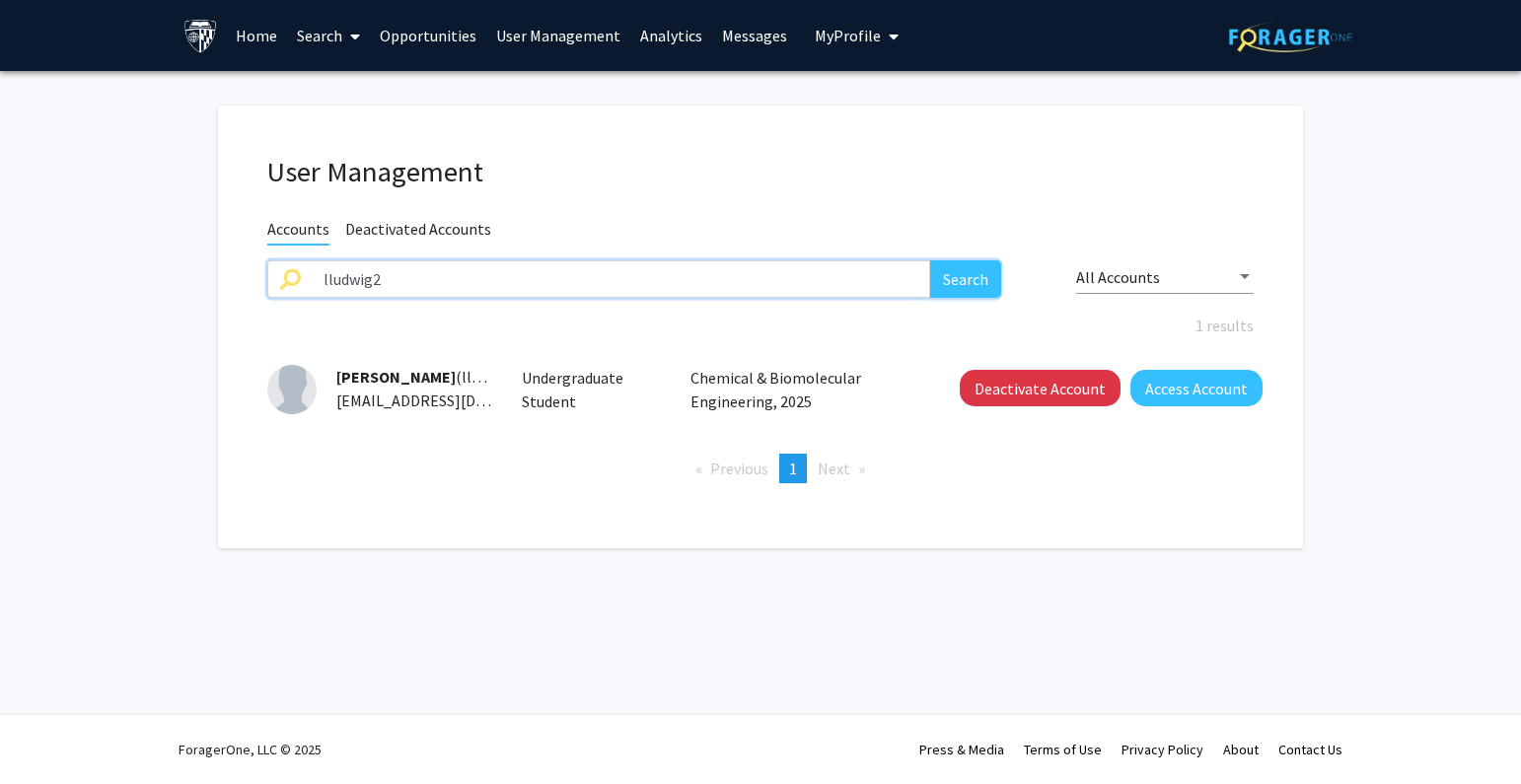 drag, startPoint x: 410, startPoint y: 283, endPoint x: 238, endPoint y: 289, distance: 172.10462 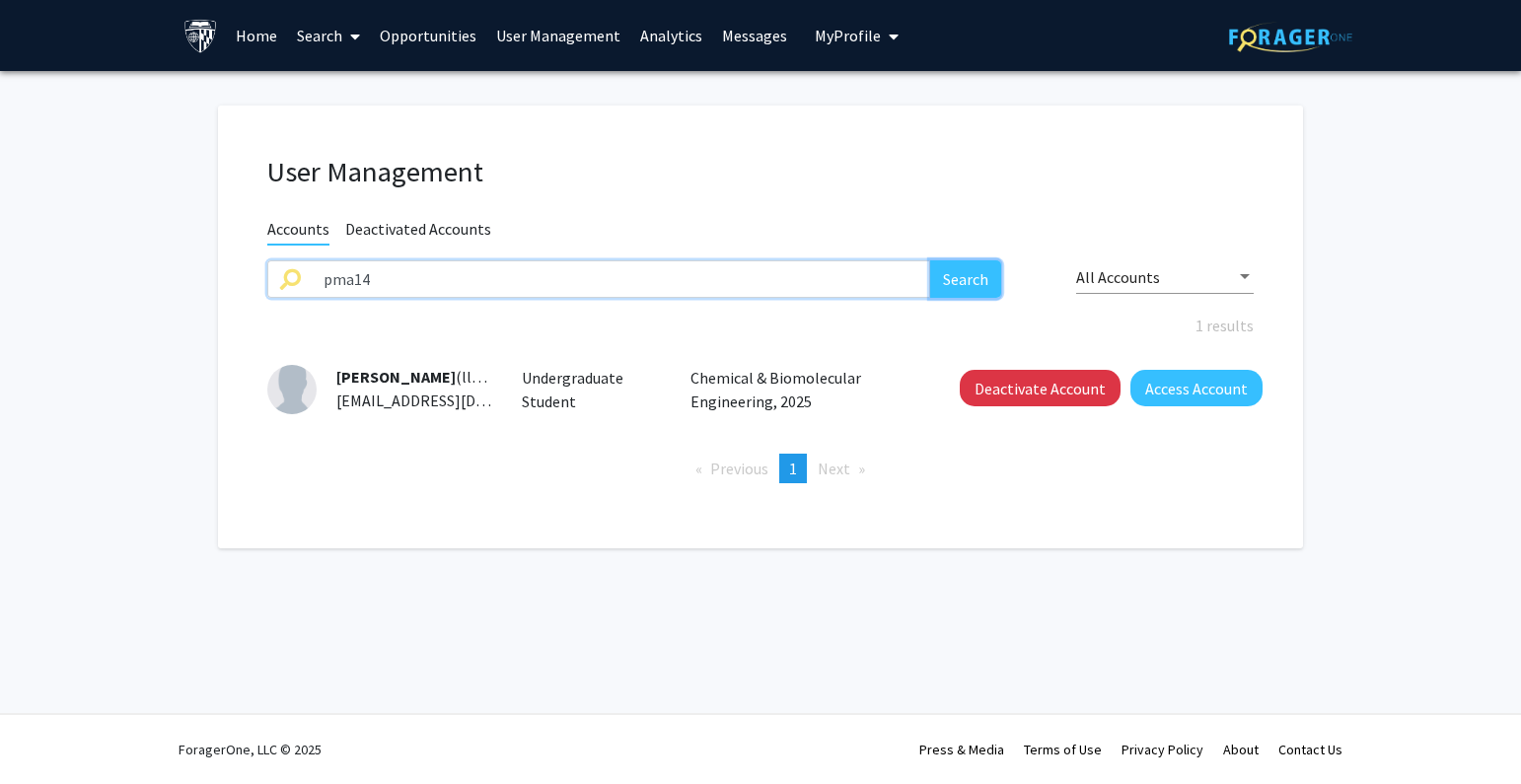 click on "Search" 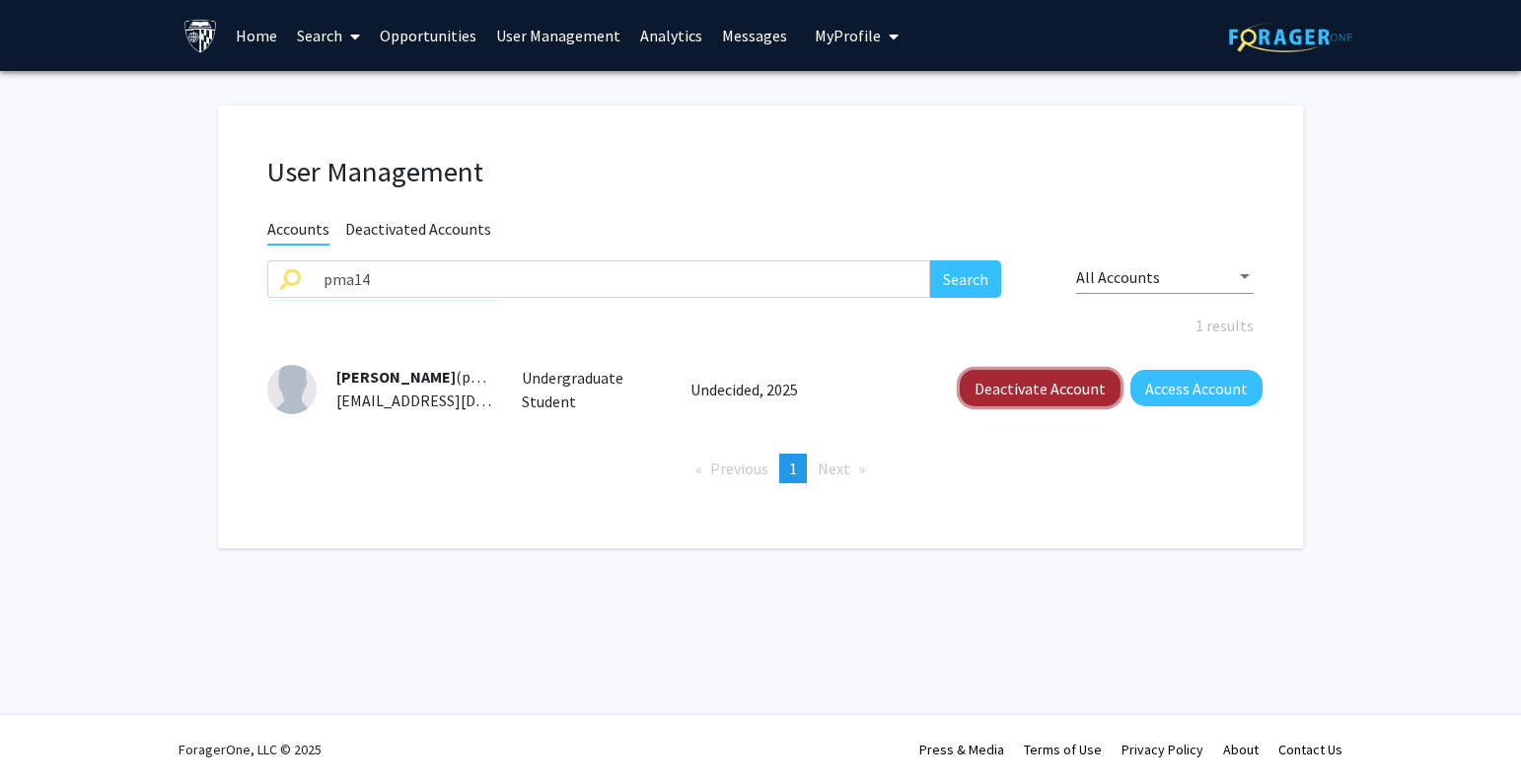 click on "Deactivate Account" 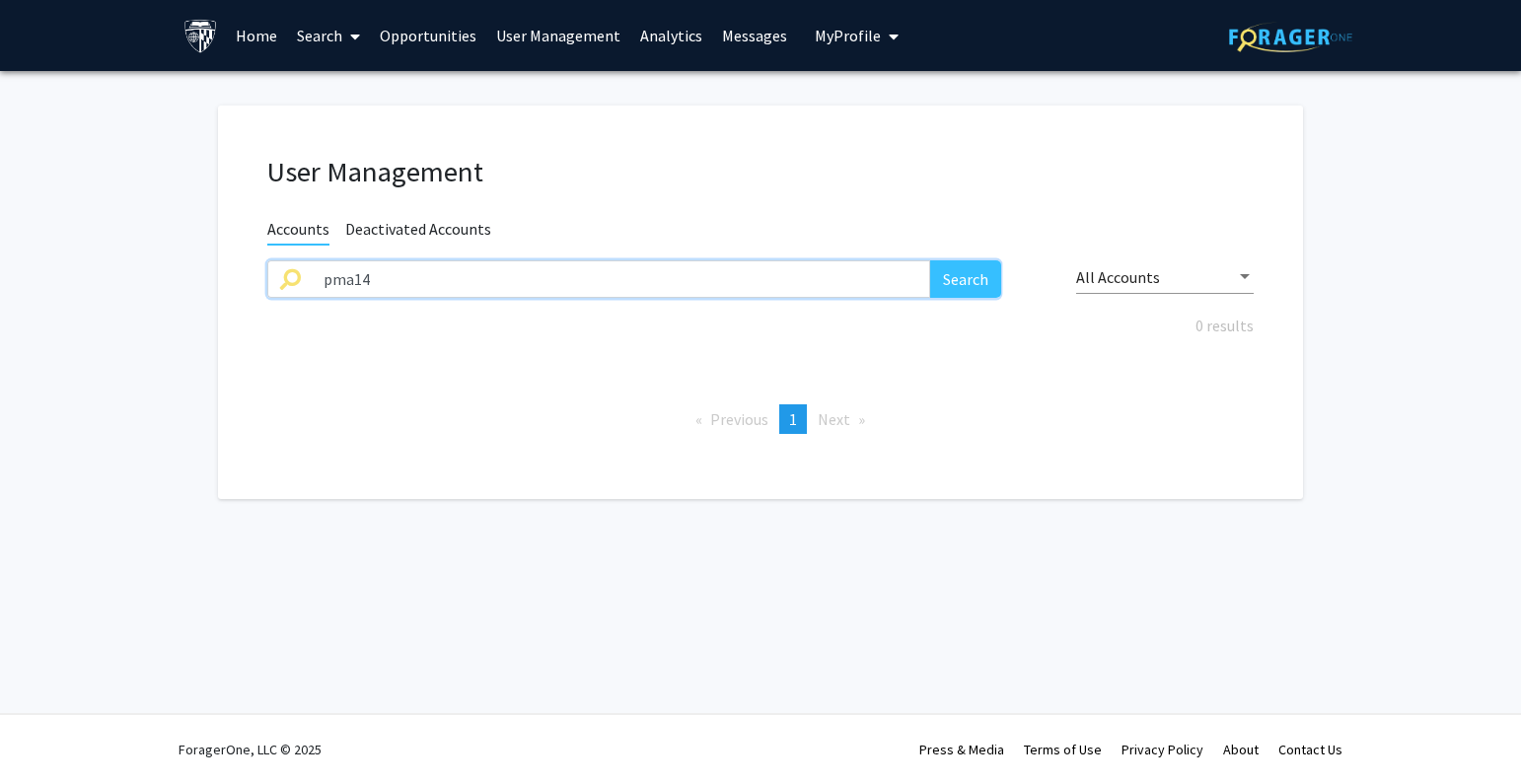 drag, startPoint x: 436, startPoint y: 273, endPoint x: 188, endPoint y: 274, distance: 248.002 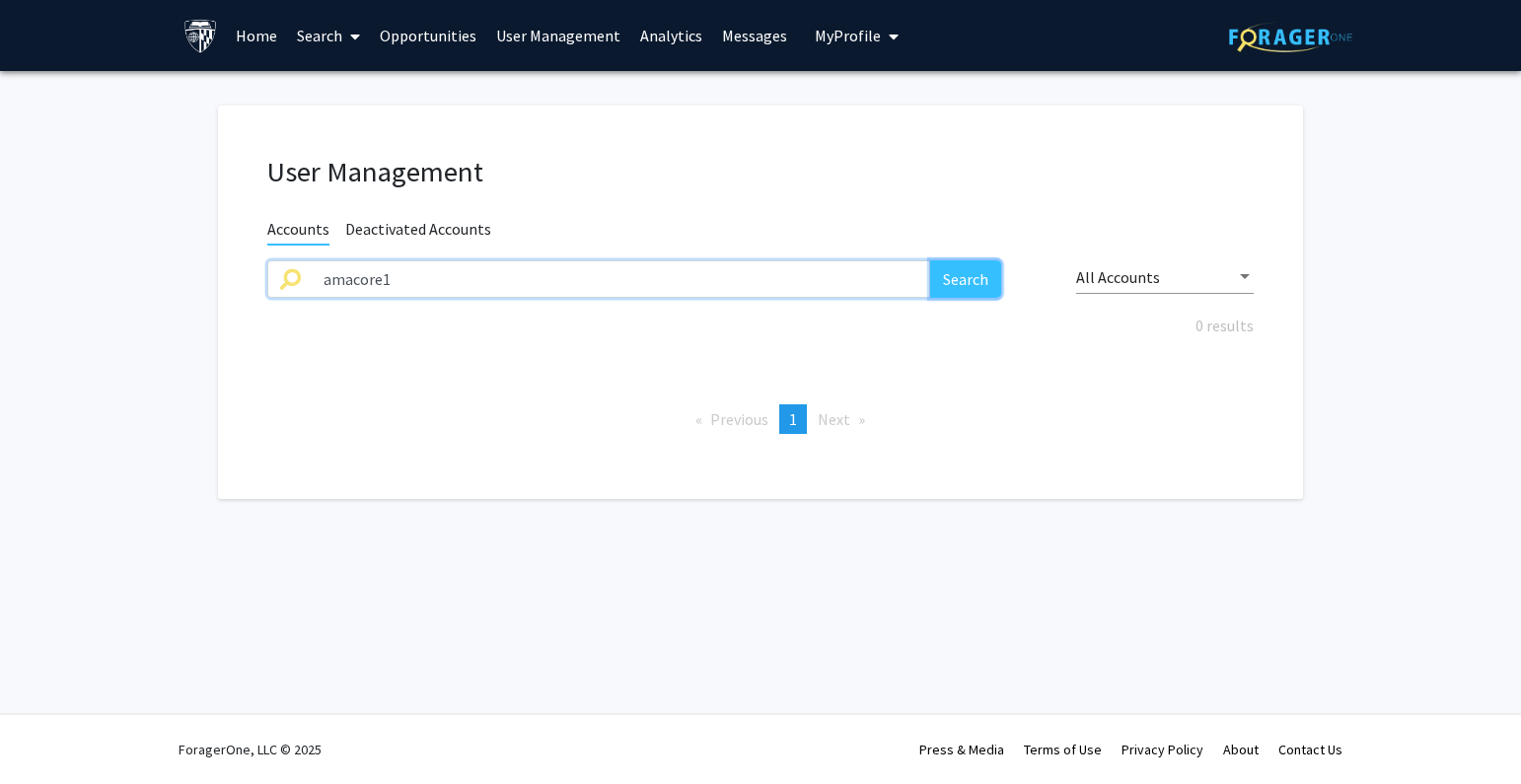 click on "Search" 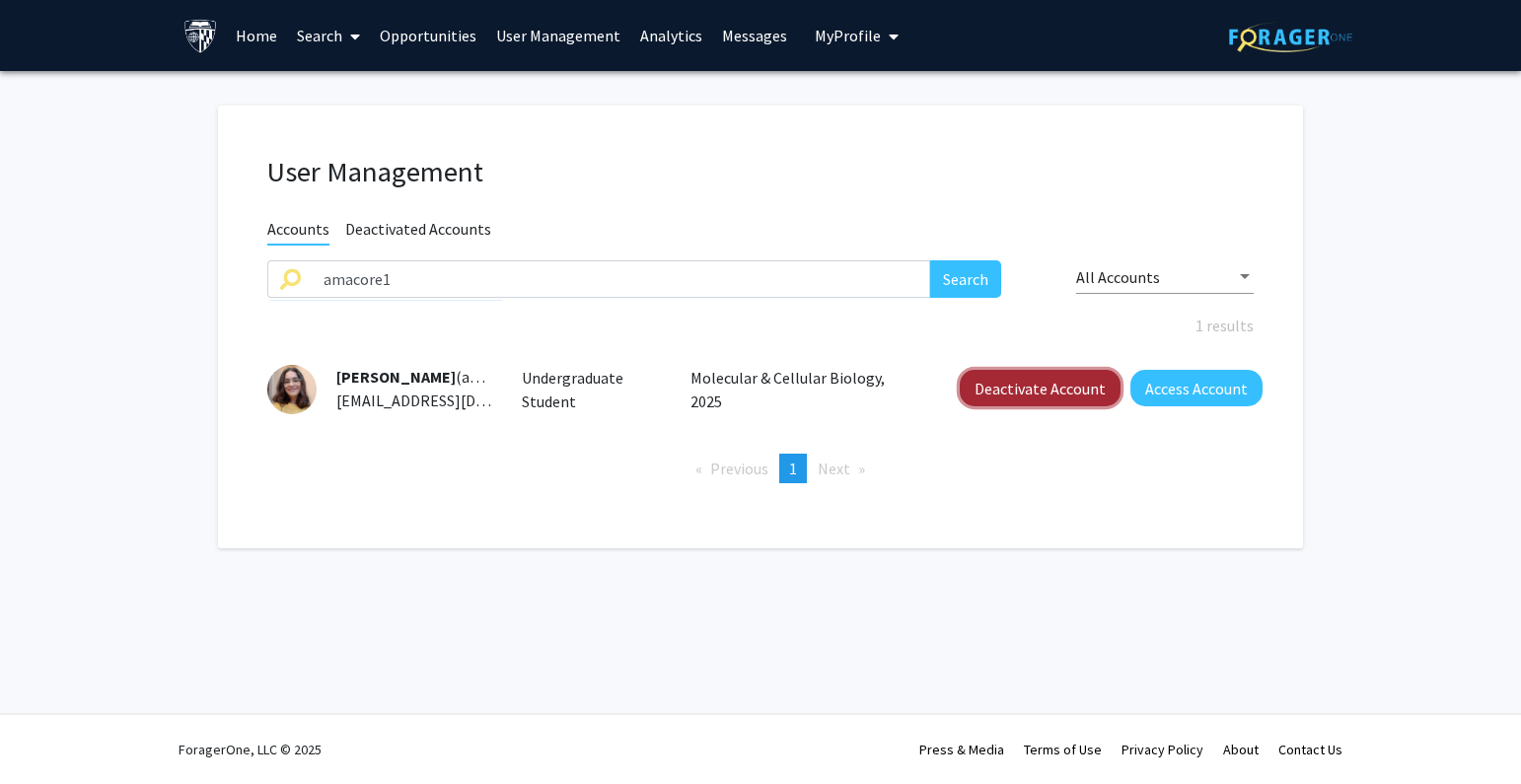 click on "Deactivate Account" 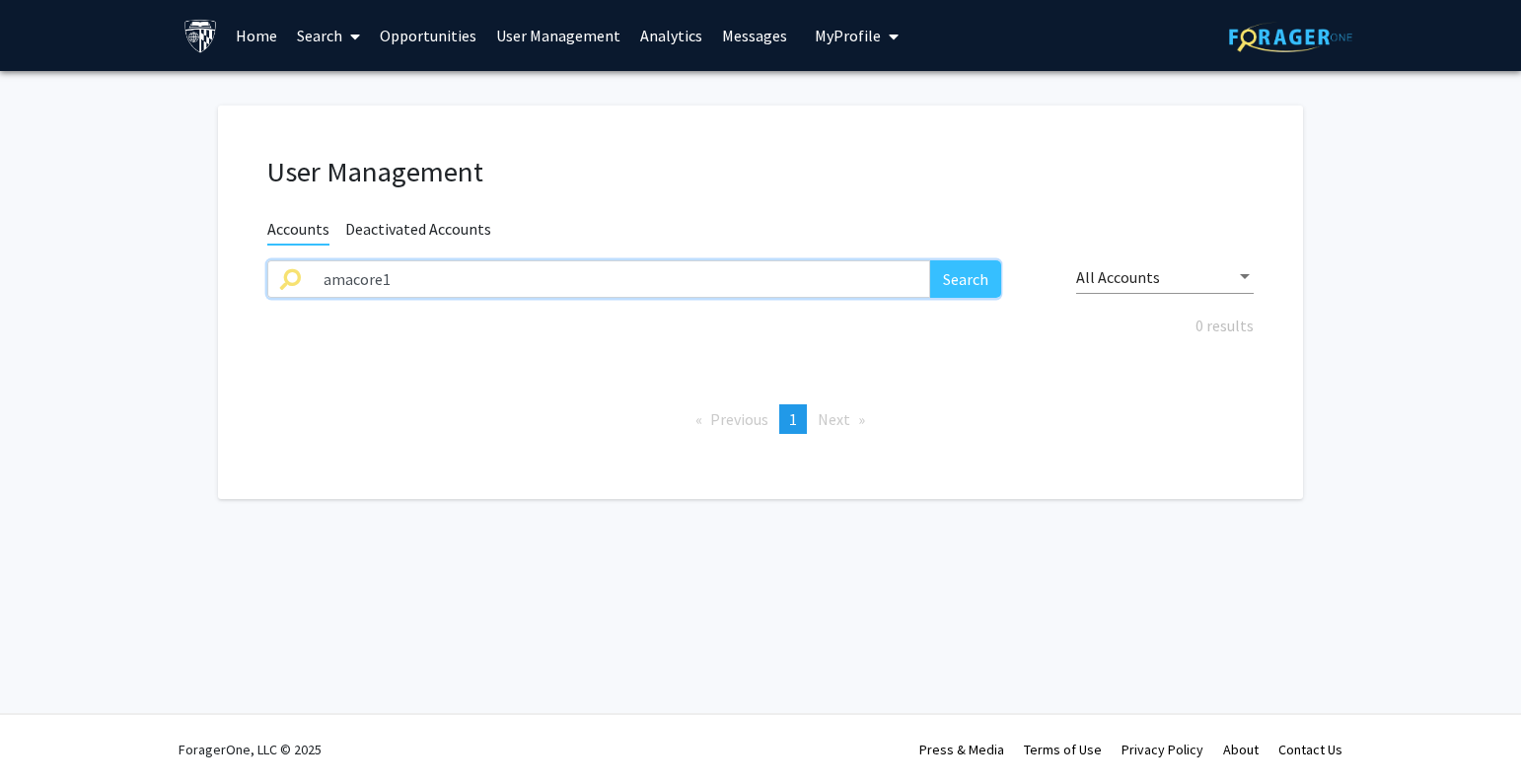 drag, startPoint x: 463, startPoint y: 281, endPoint x: 144, endPoint y: 282, distance: 319.00157 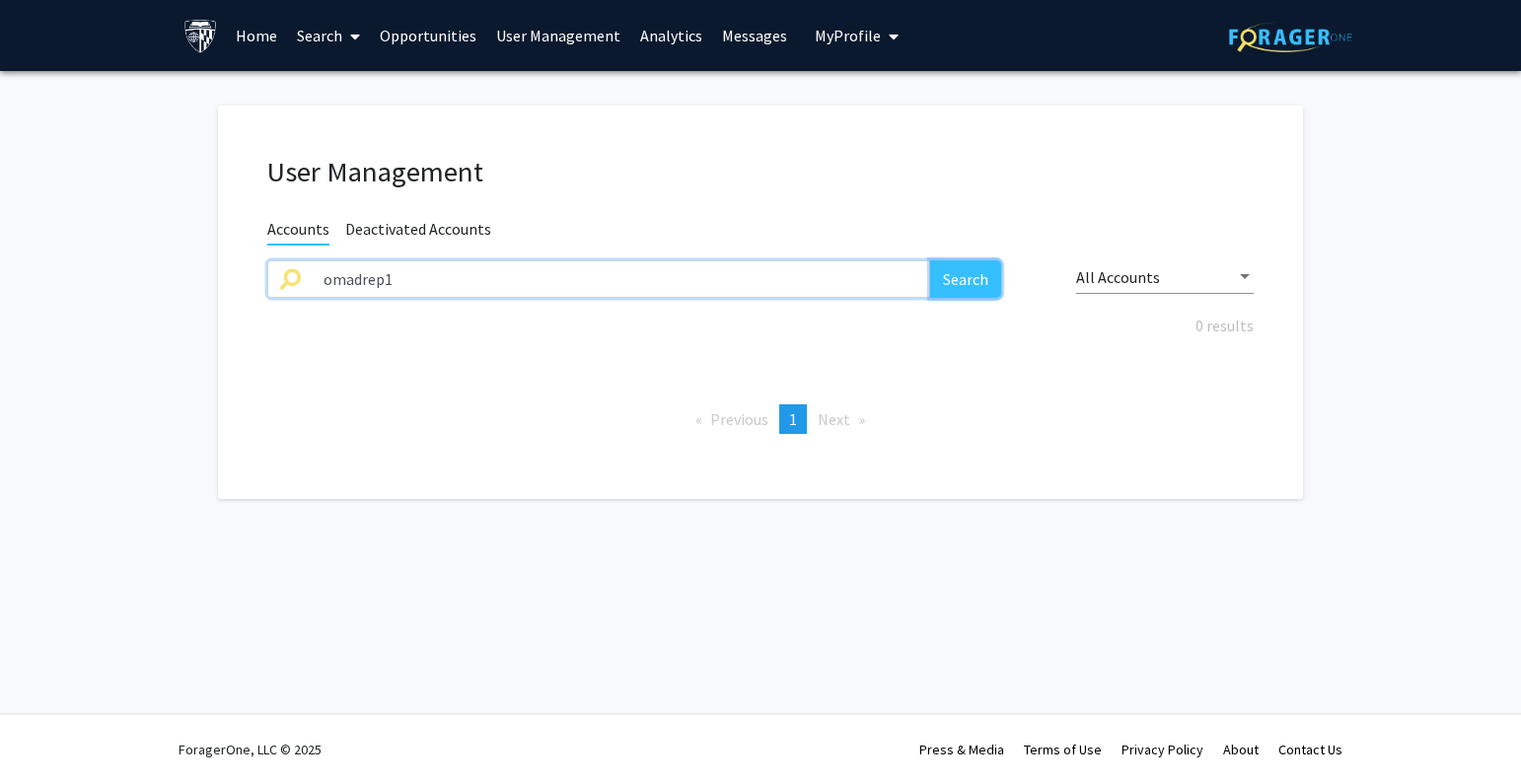 click on "Search" 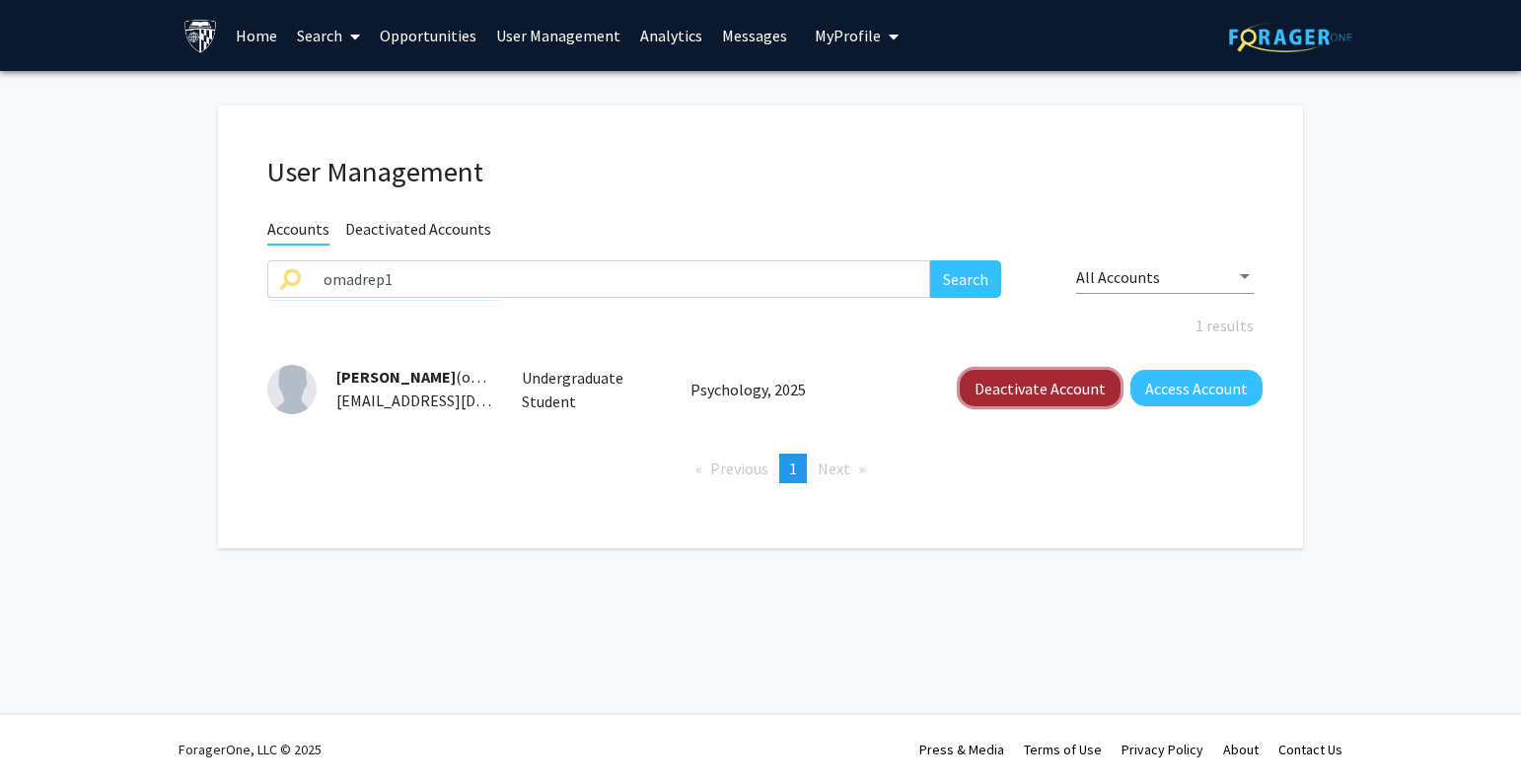 click on "Deactivate Account" 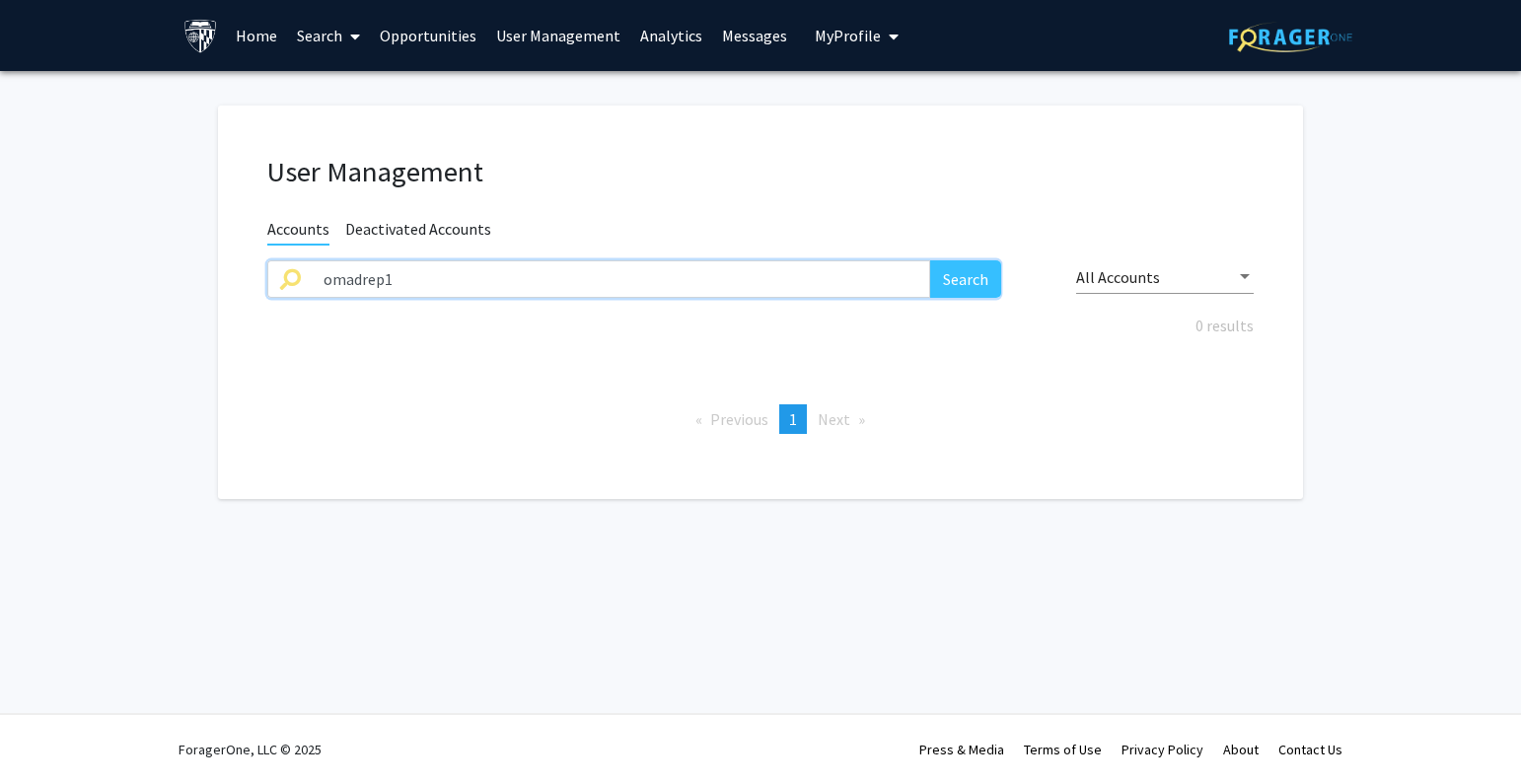 drag, startPoint x: 490, startPoint y: 286, endPoint x: 240, endPoint y: 274, distance: 250.28783 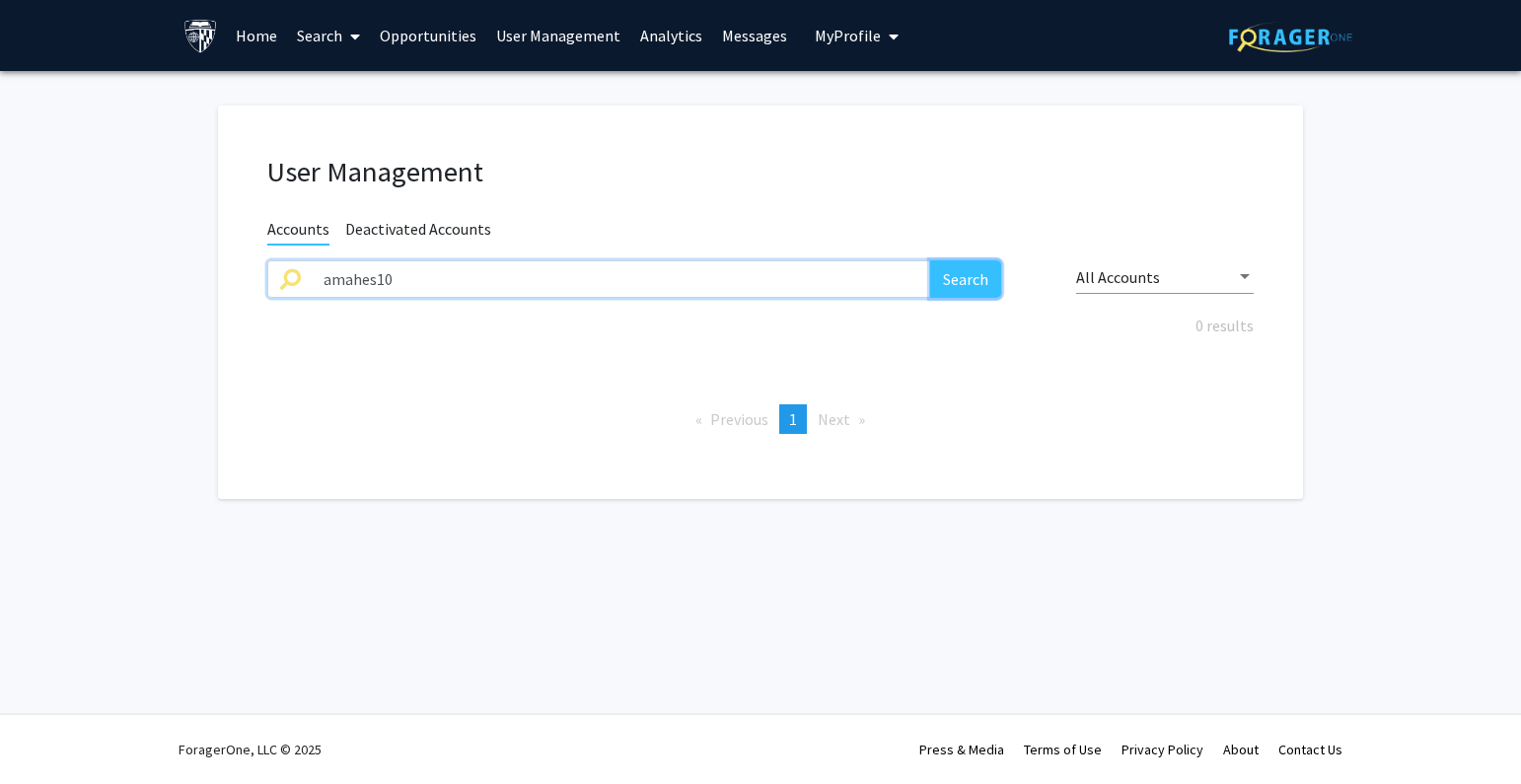 click on "Search" 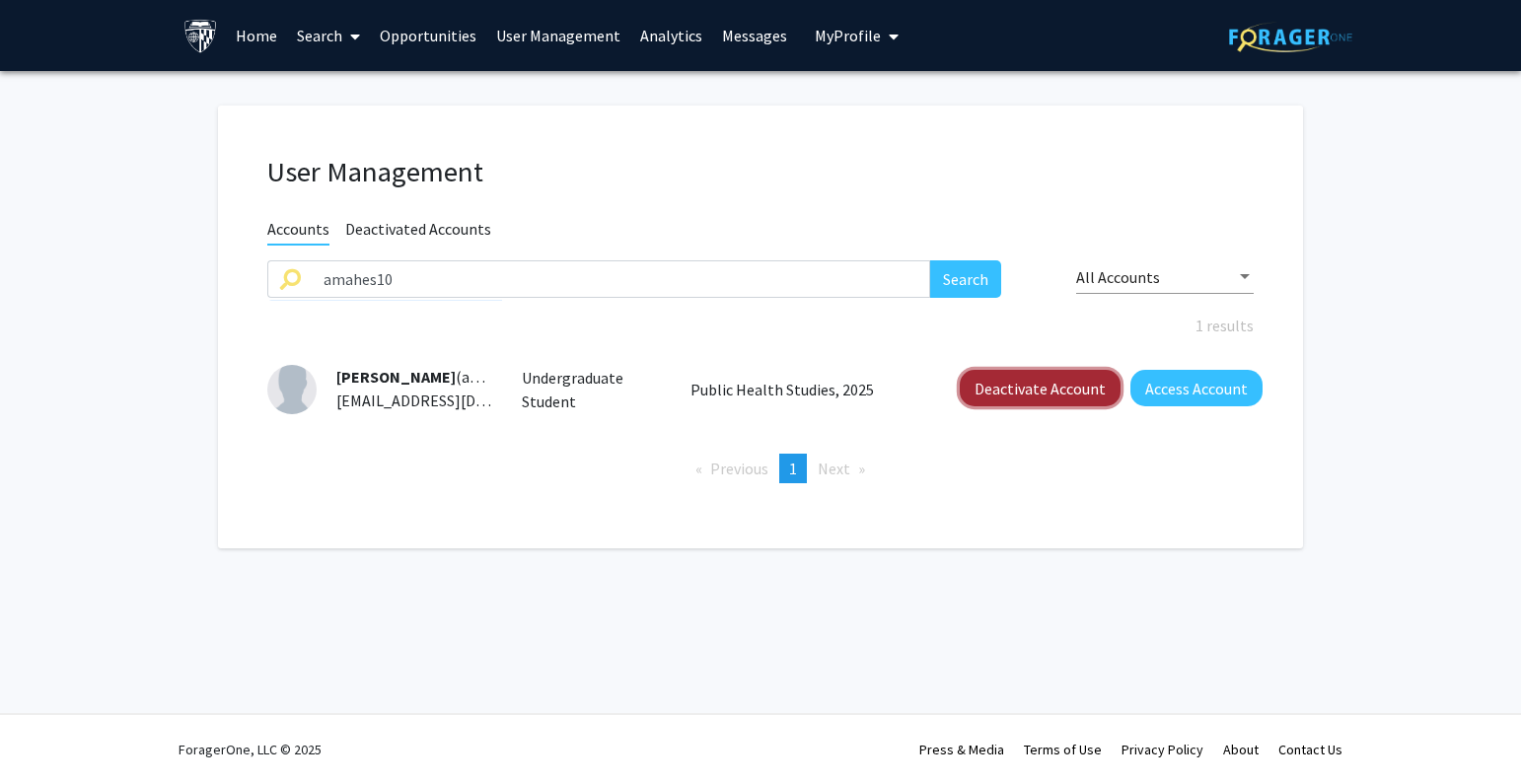 click on "Deactivate Account" 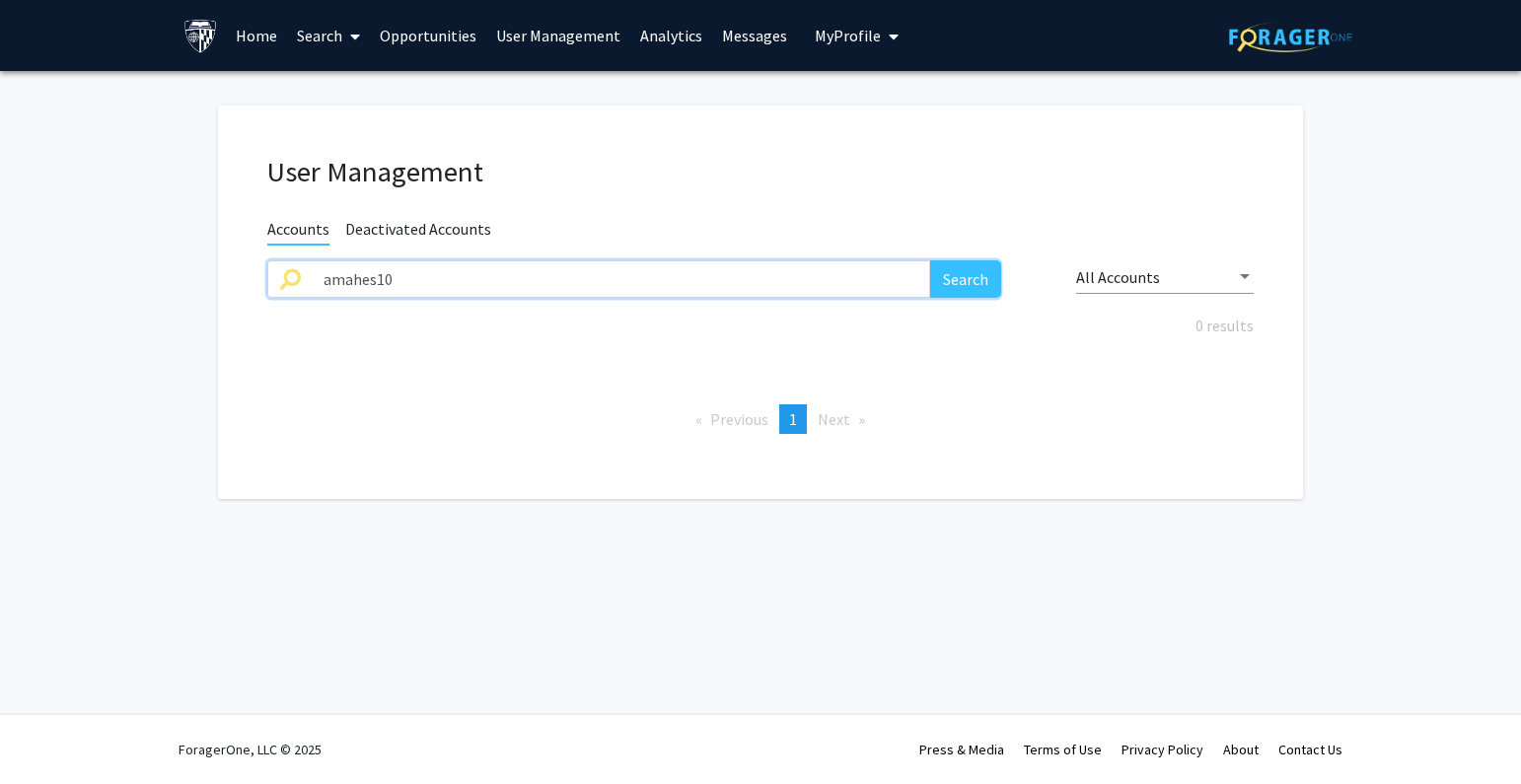 drag, startPoint x: 427, startPoint y: 263, endPoint x: 253, endPoint y: 281, distance: 174.9286 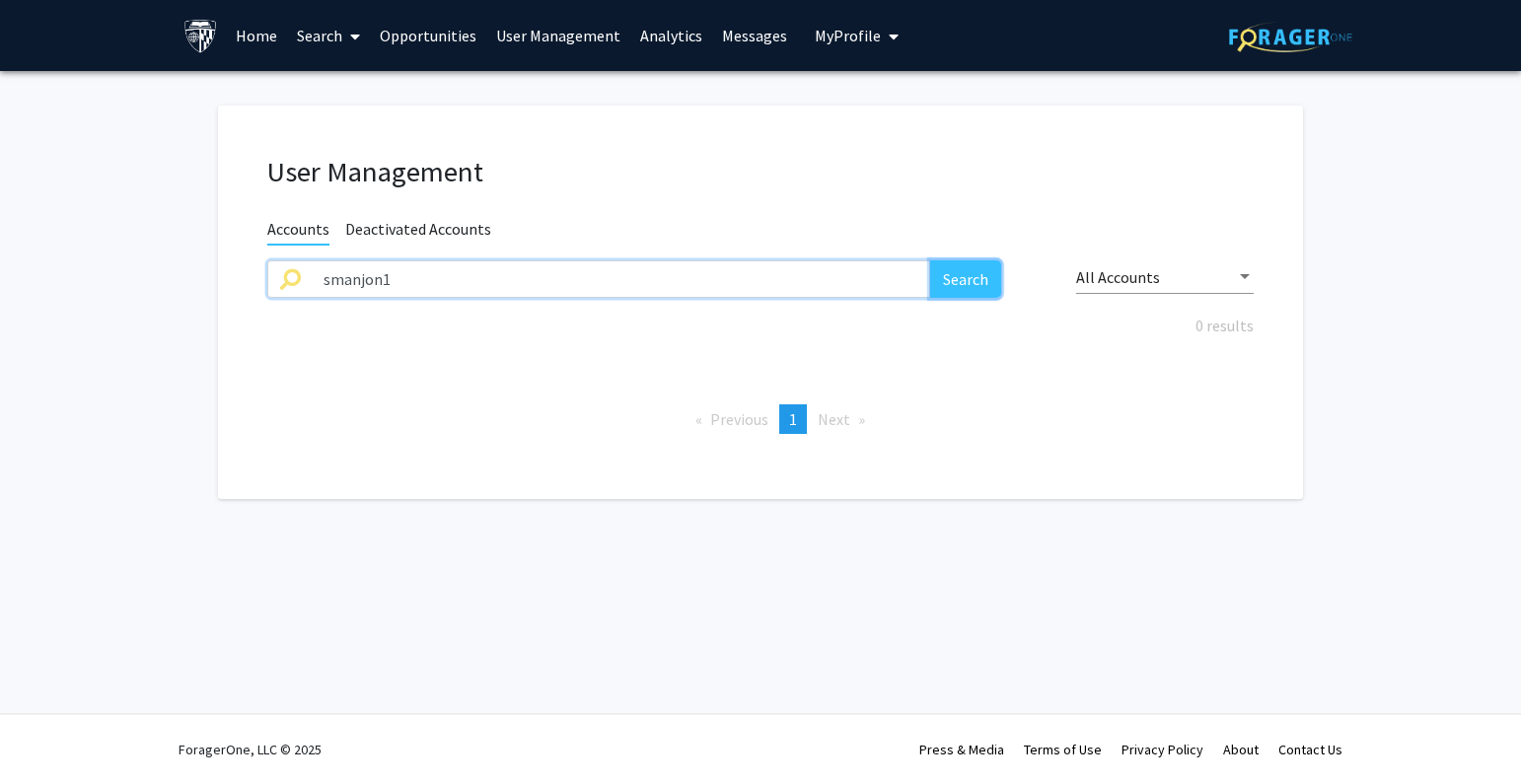 click on "Search" 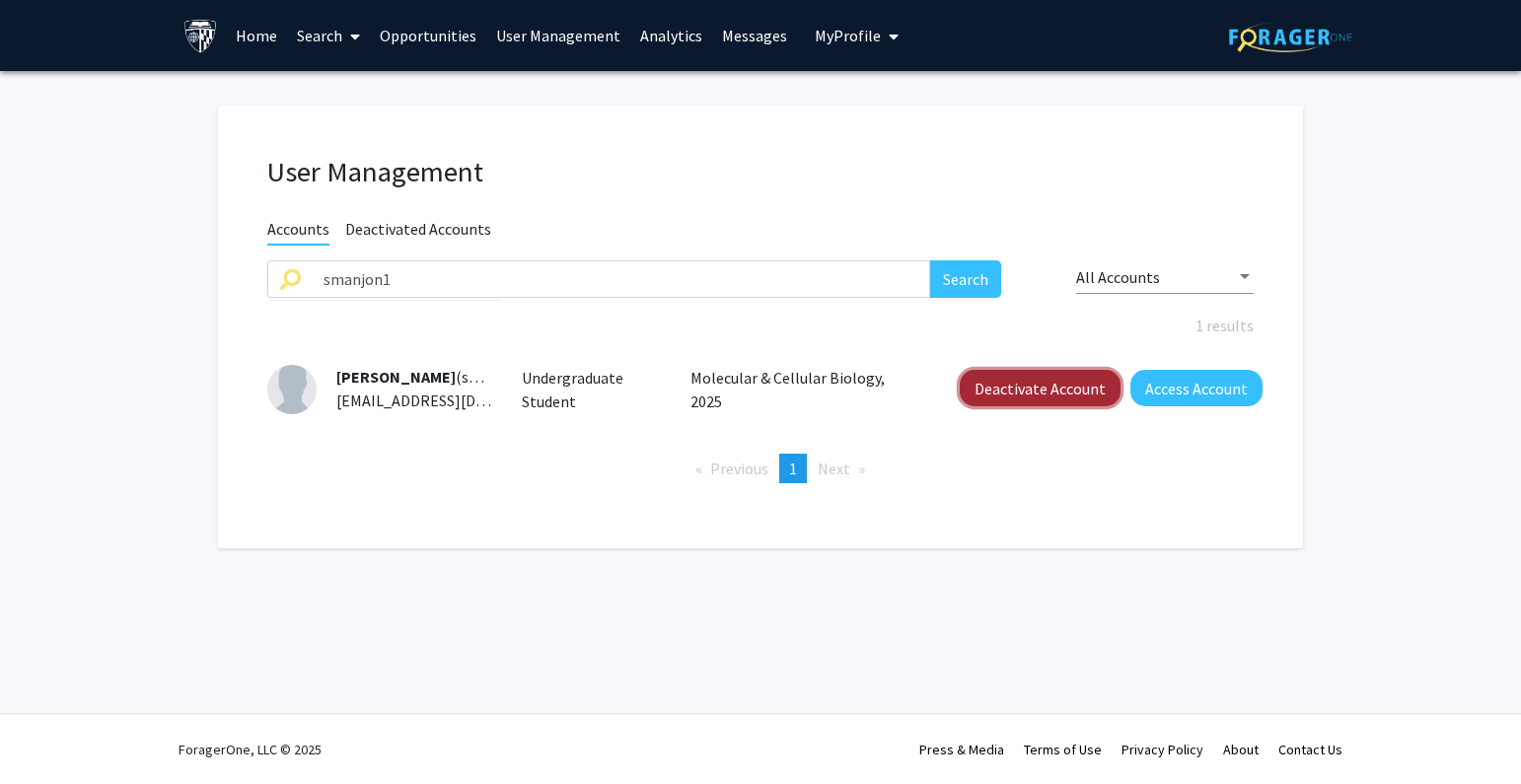 click on "Deactivate Account" 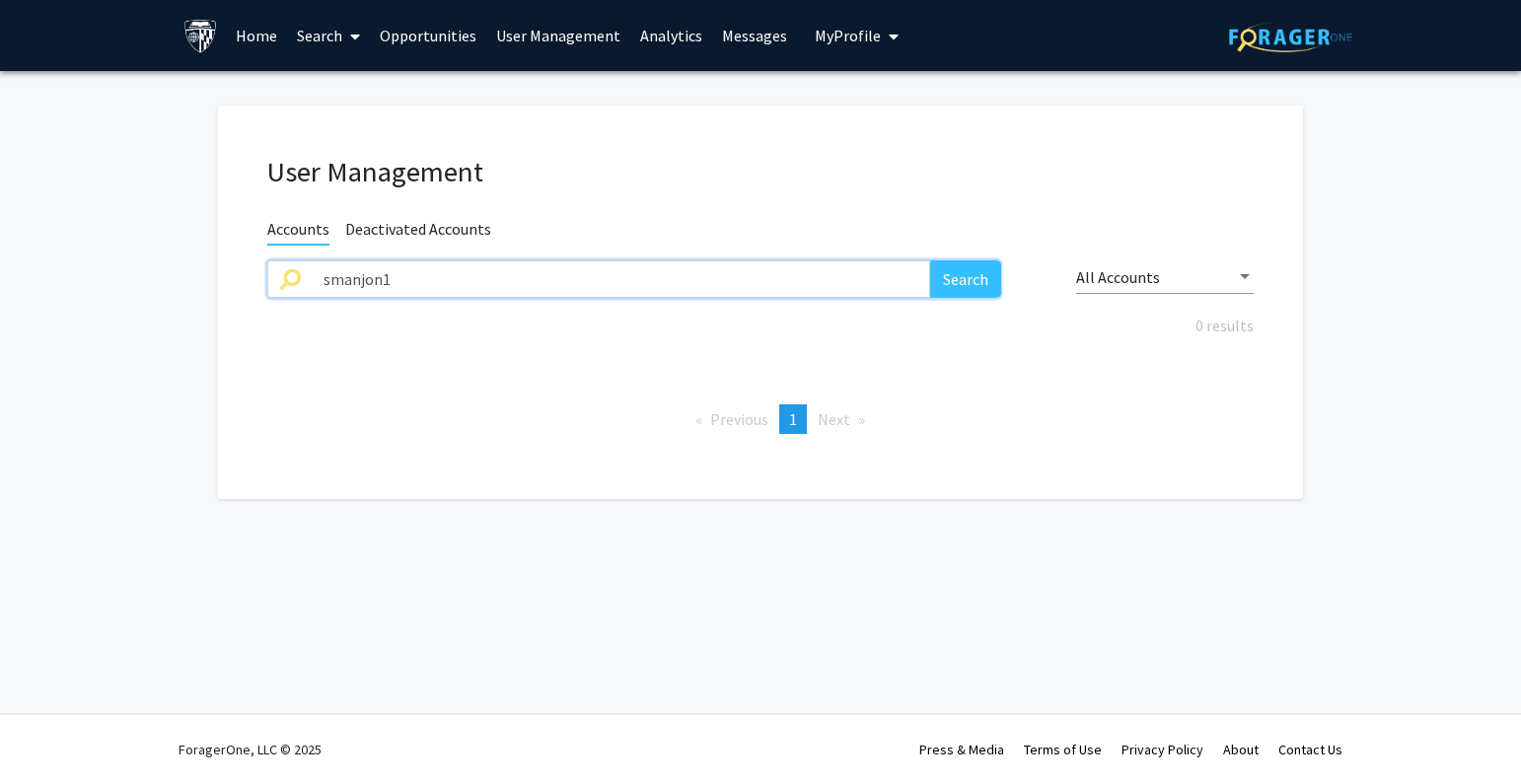 drag, startPoint x: 775, startPoint y: 286, endPoint x: 210, endPoint y: 277, distance: 565.0717 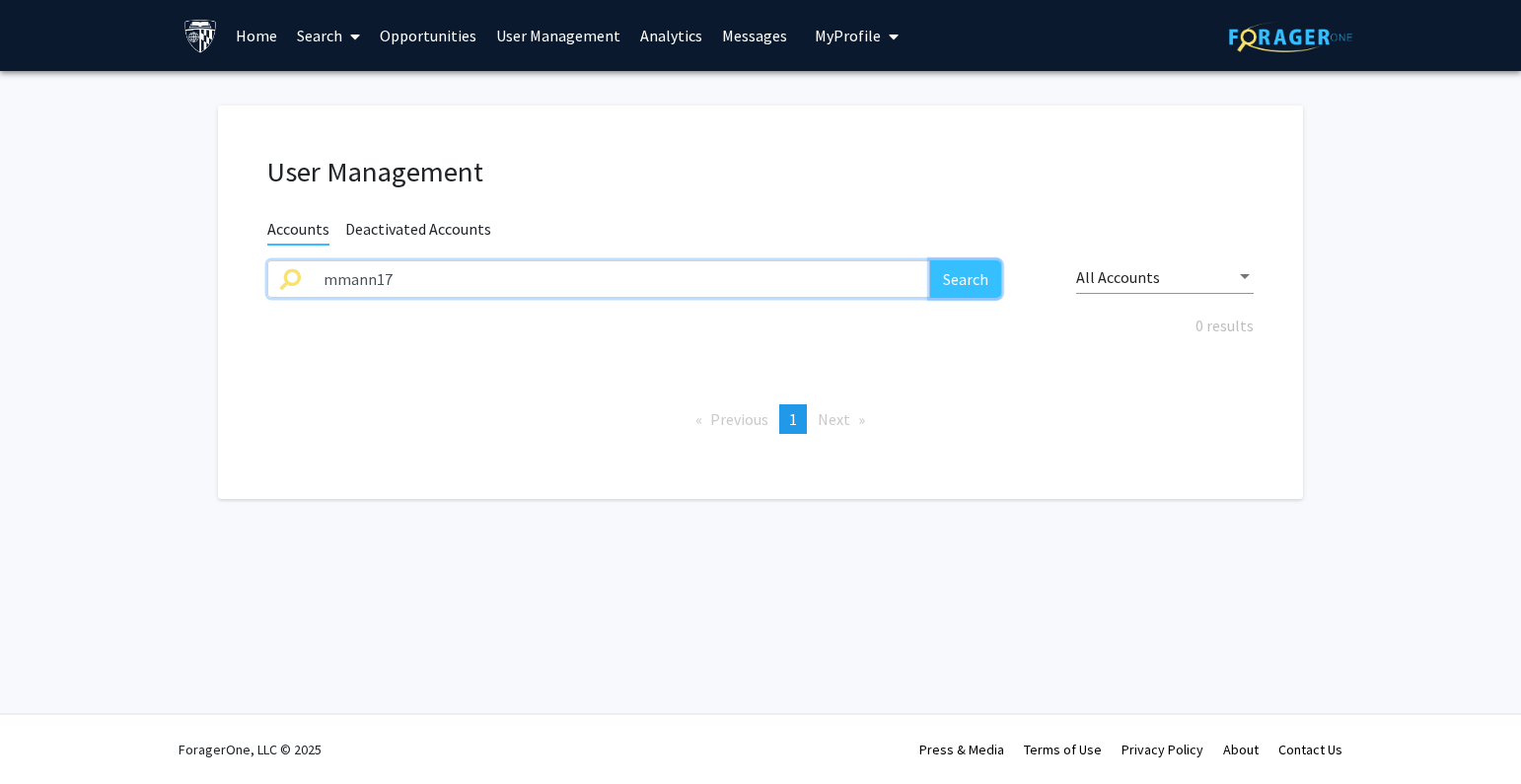 drag, startPoint x: 956, startPoint y: 279, endPoint x: 1035, endPoint y: 230, distance: 92.96236 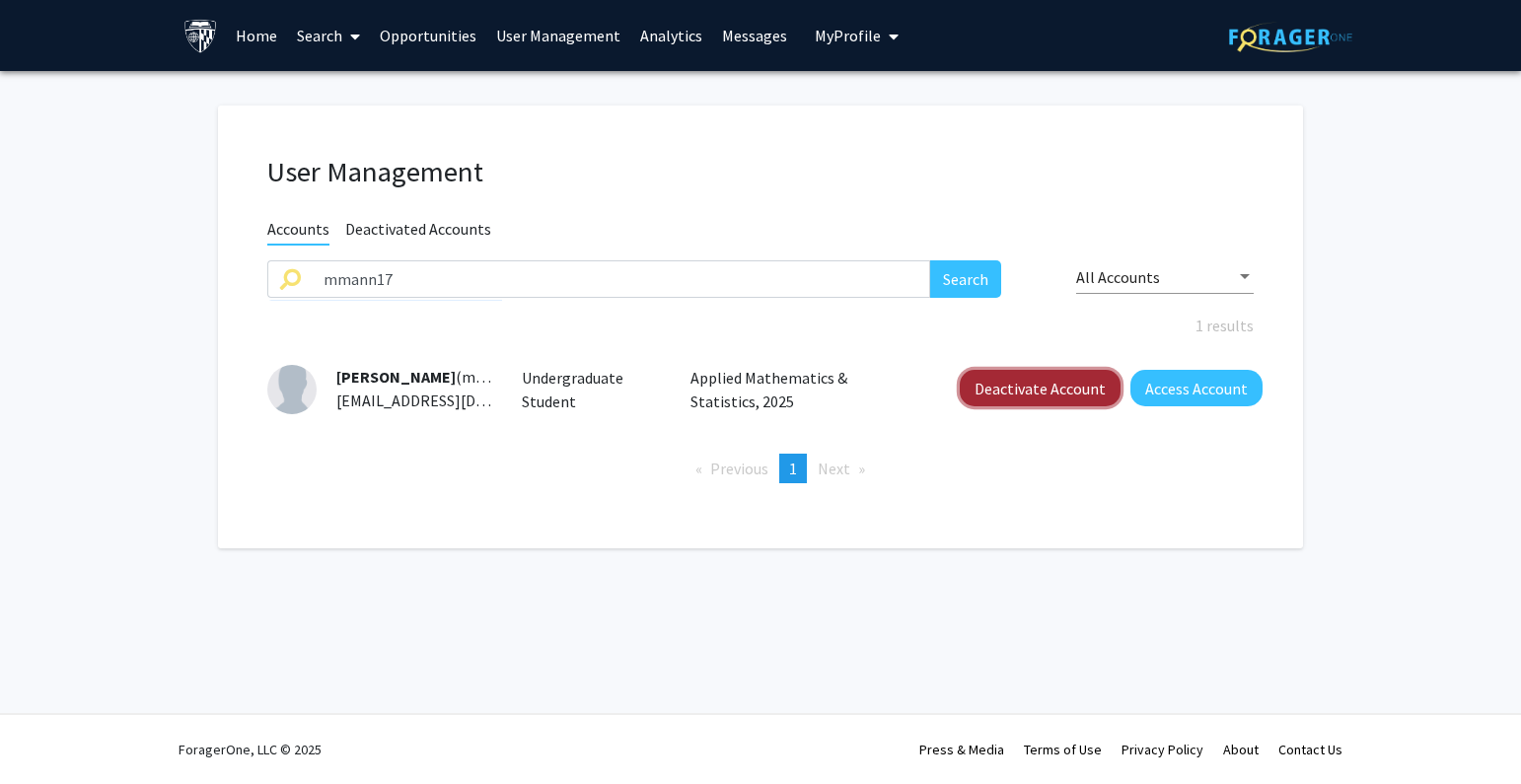click on "Deactivate Account" 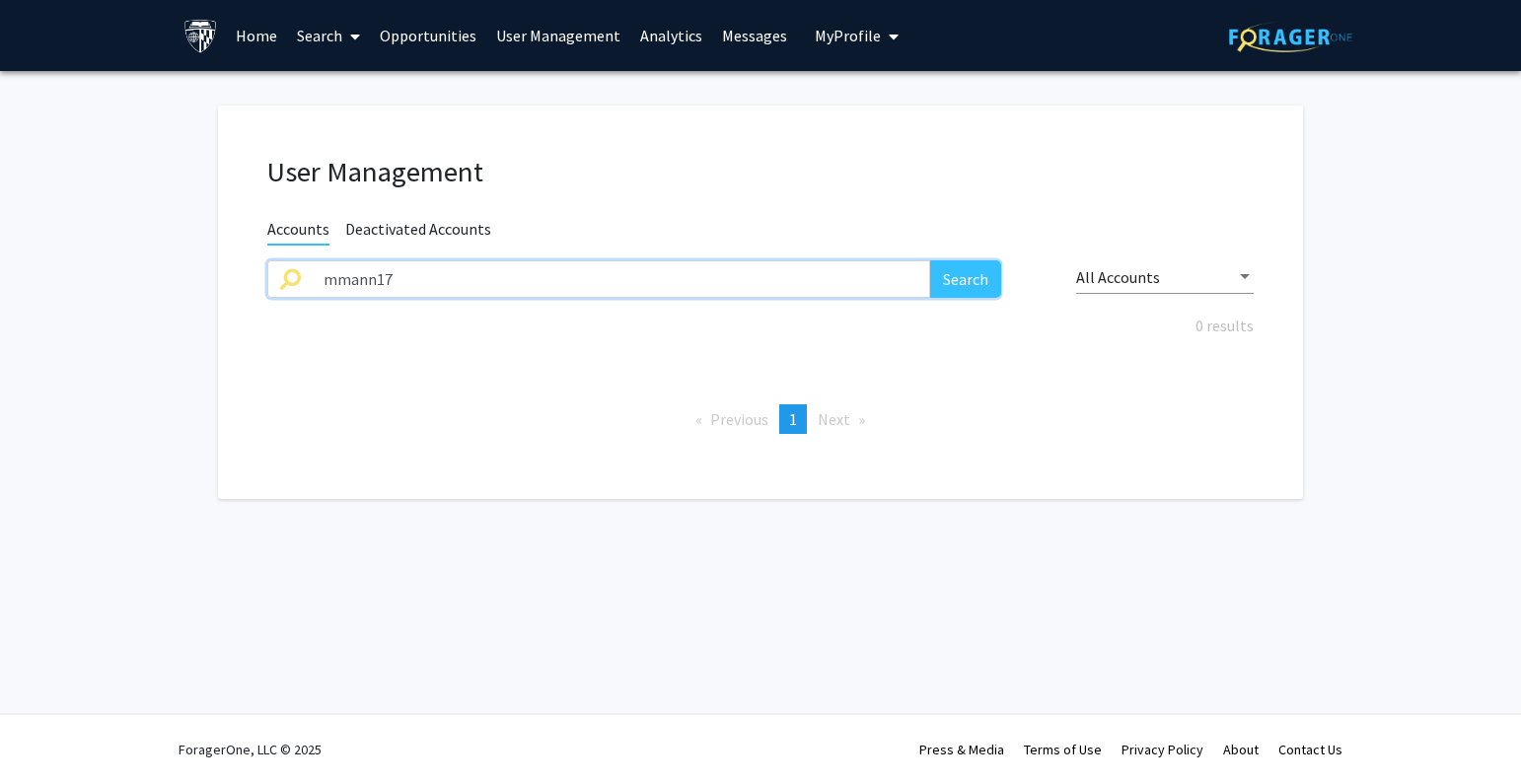 drag, startPoint x: 468, startPoint y: 263, endPoint x: 223, endPoint y: 276, distance: 245.34466 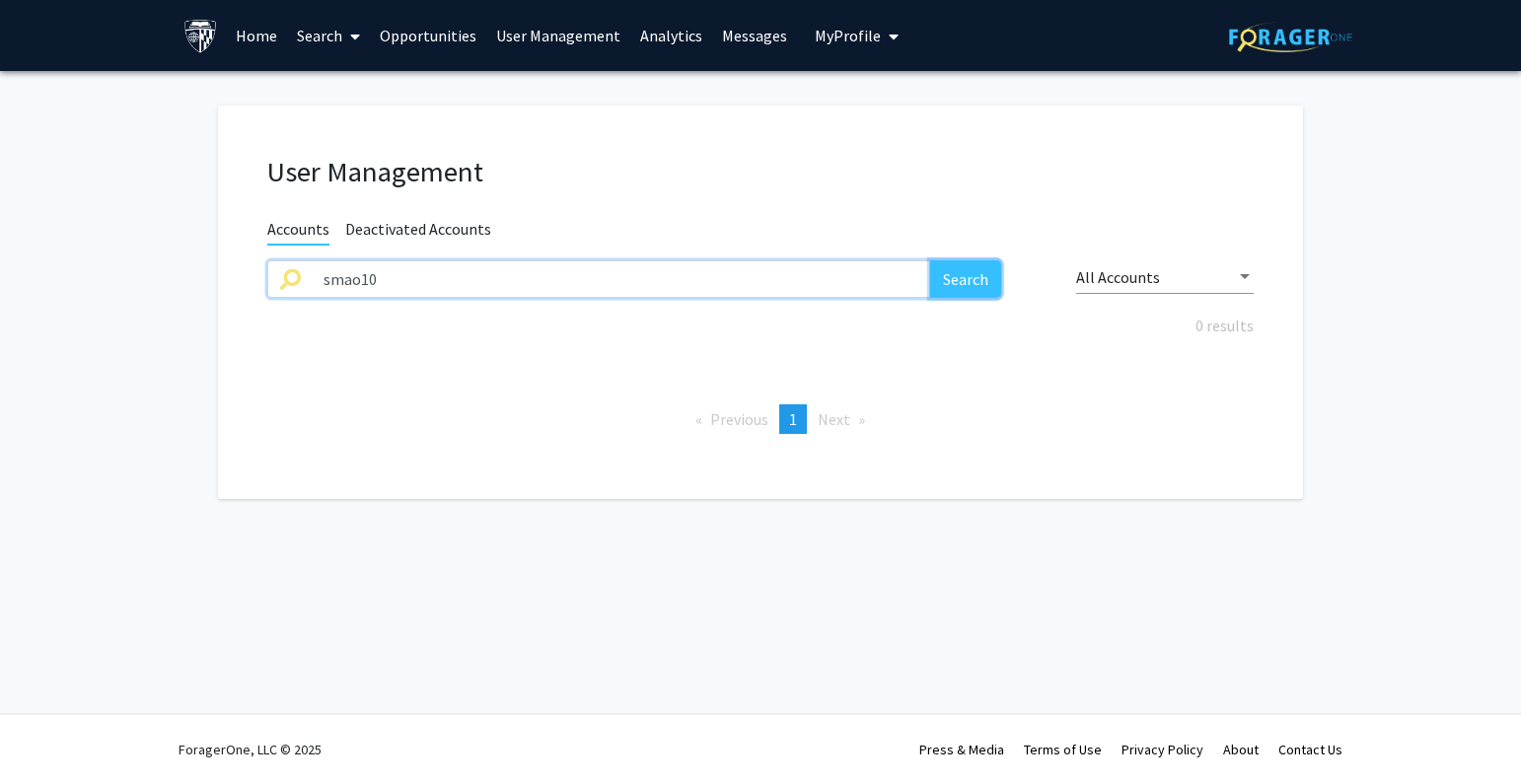 click on "Search" 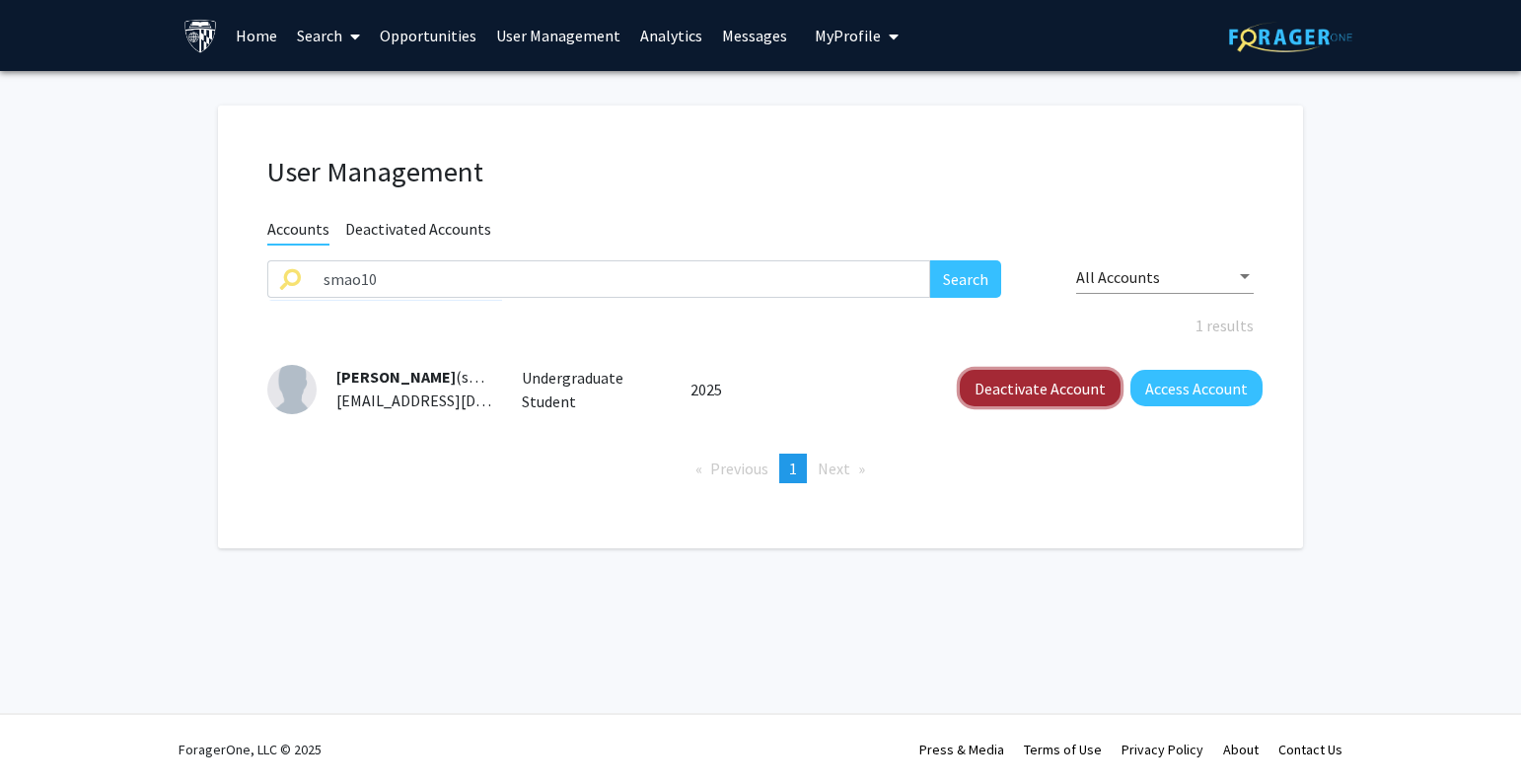 click on "Deactivate Account" 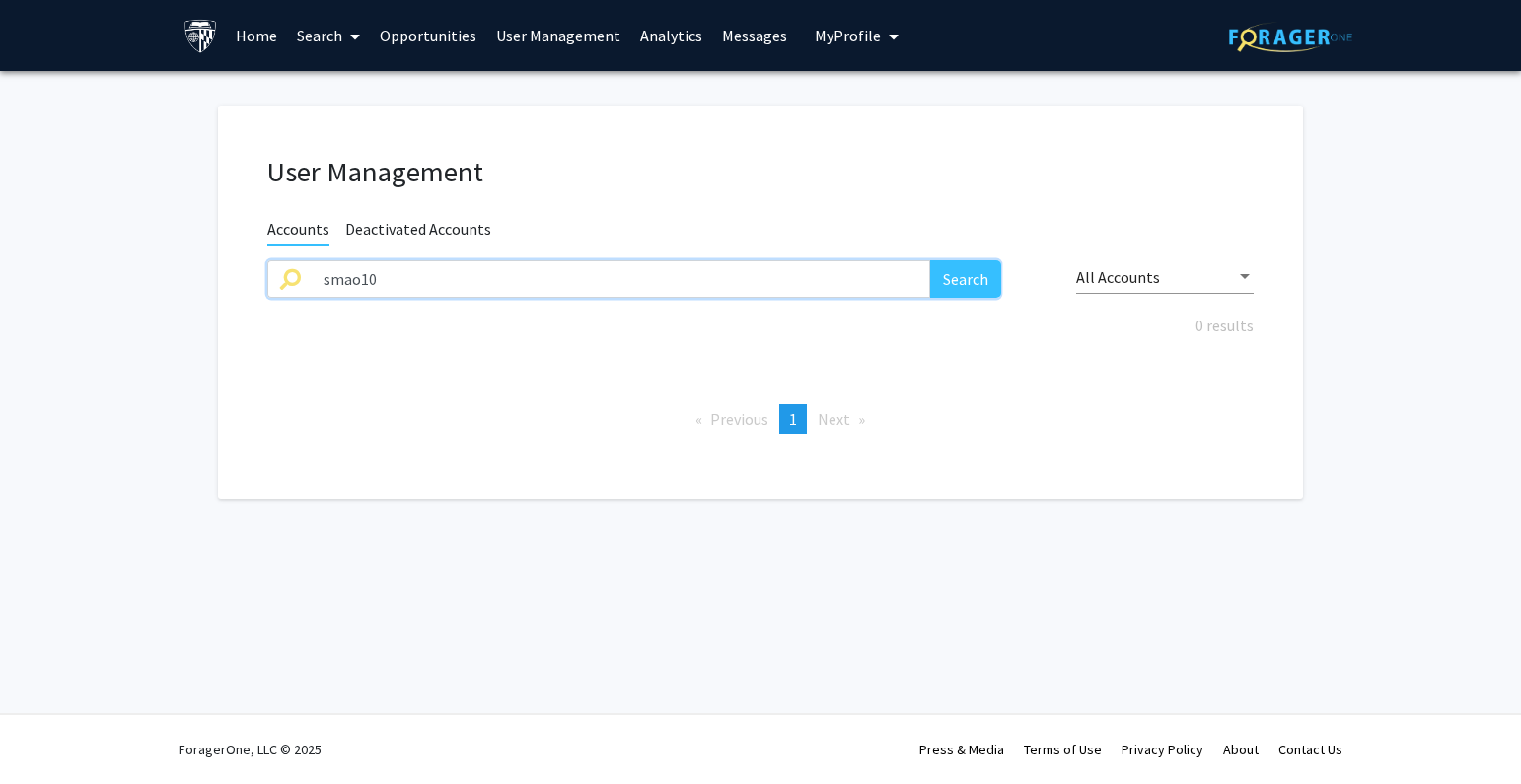 paste on "cmargul1" 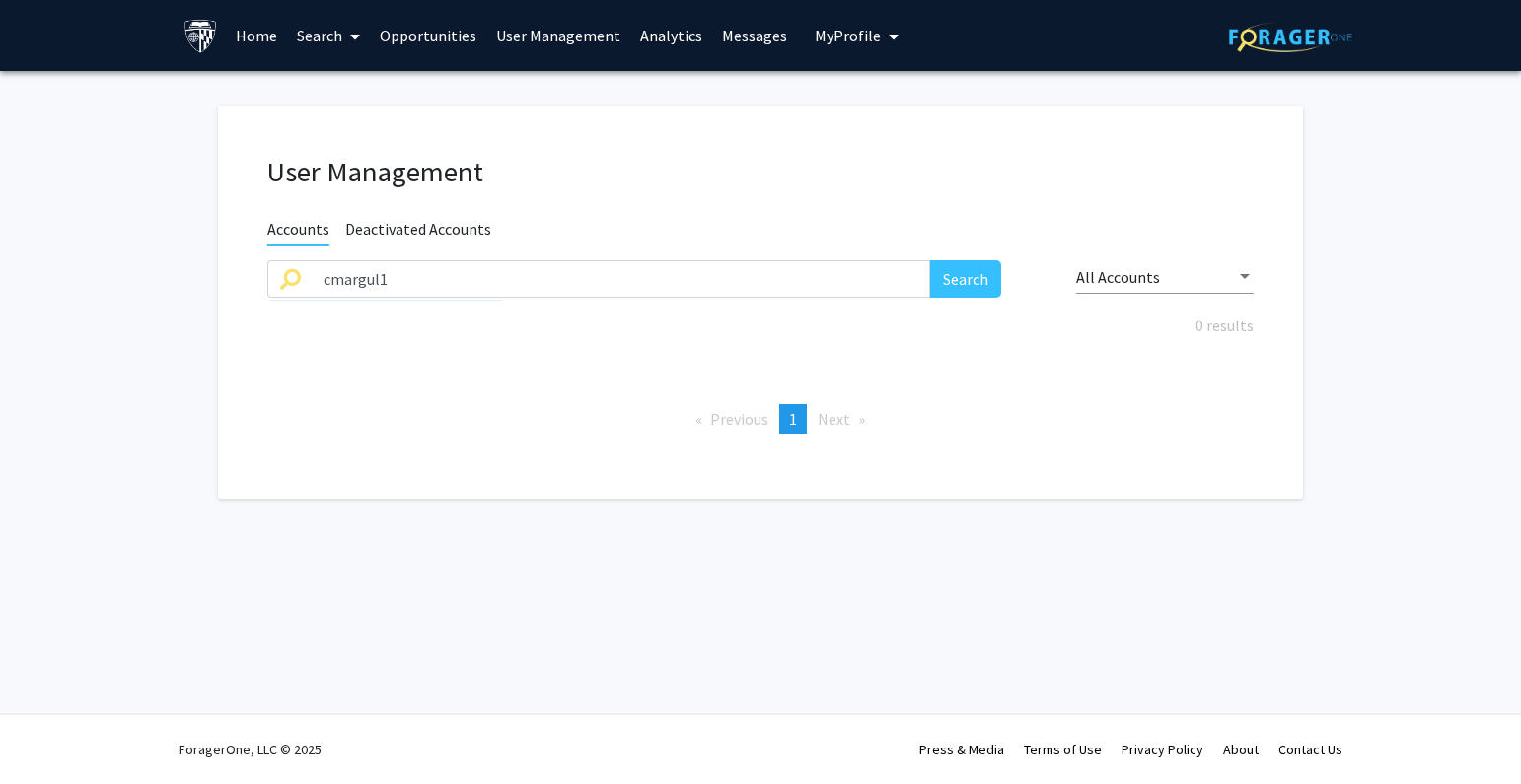 click on "cmargul1 Search" 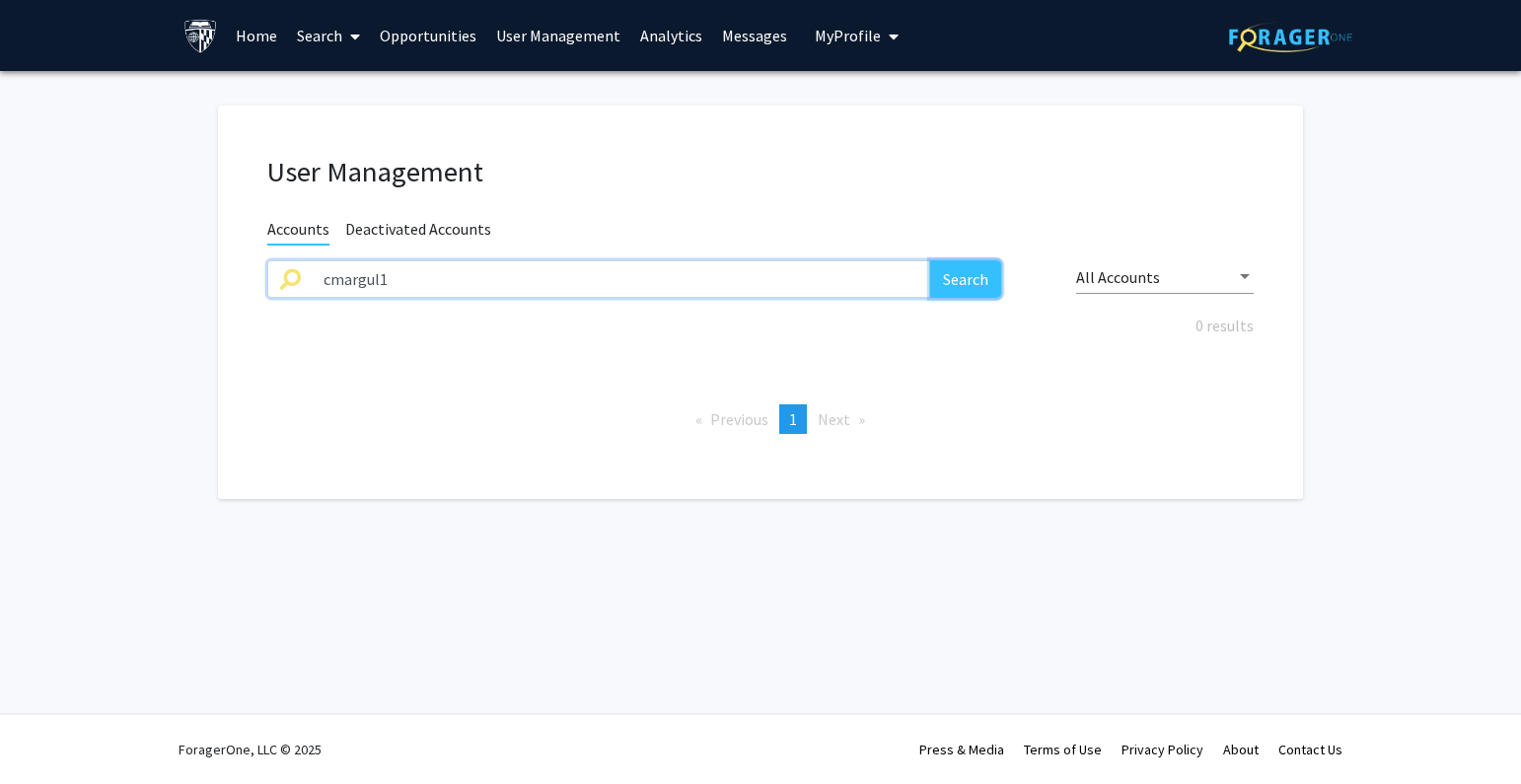 click on "Search" 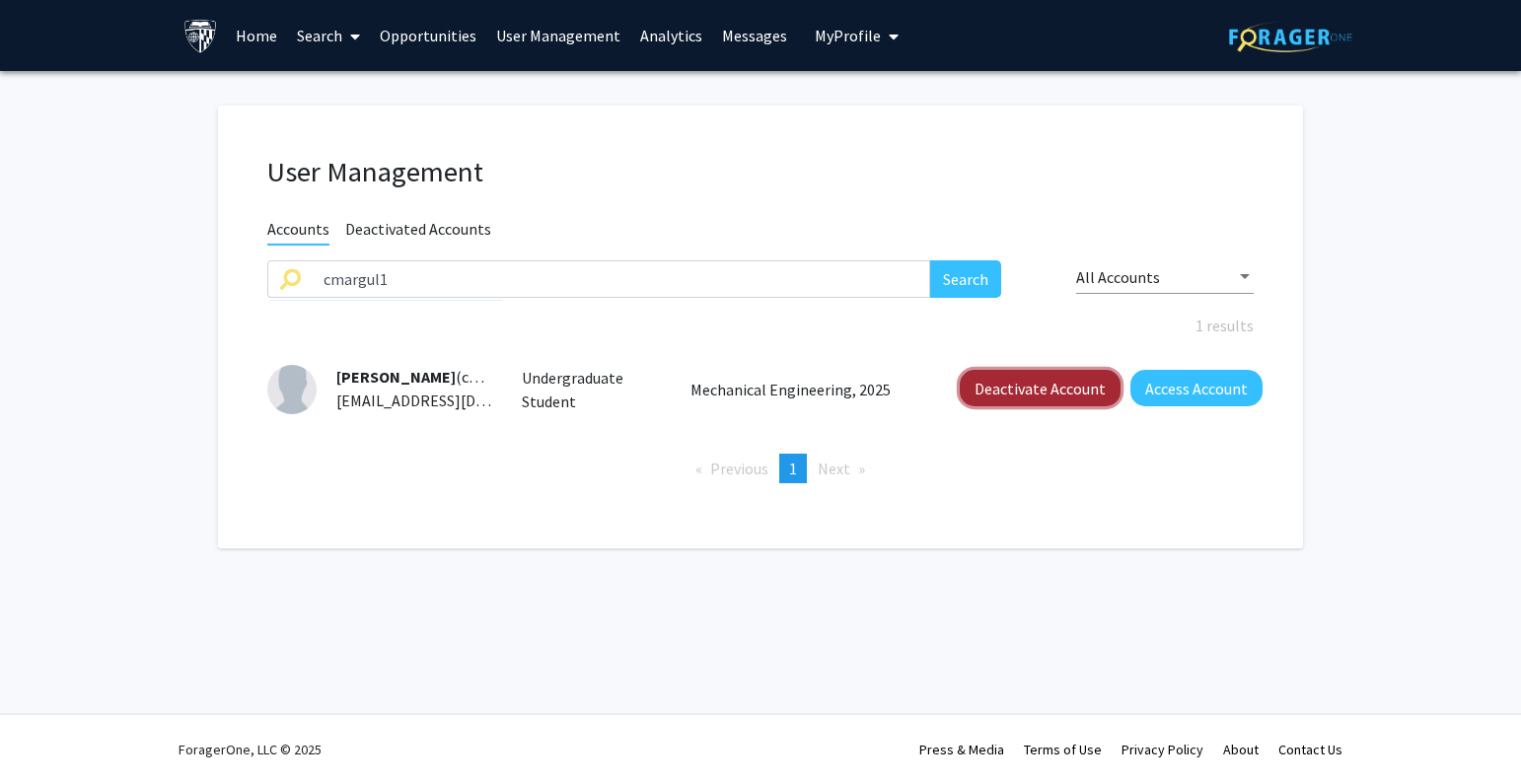 click on "Deactivate Account" 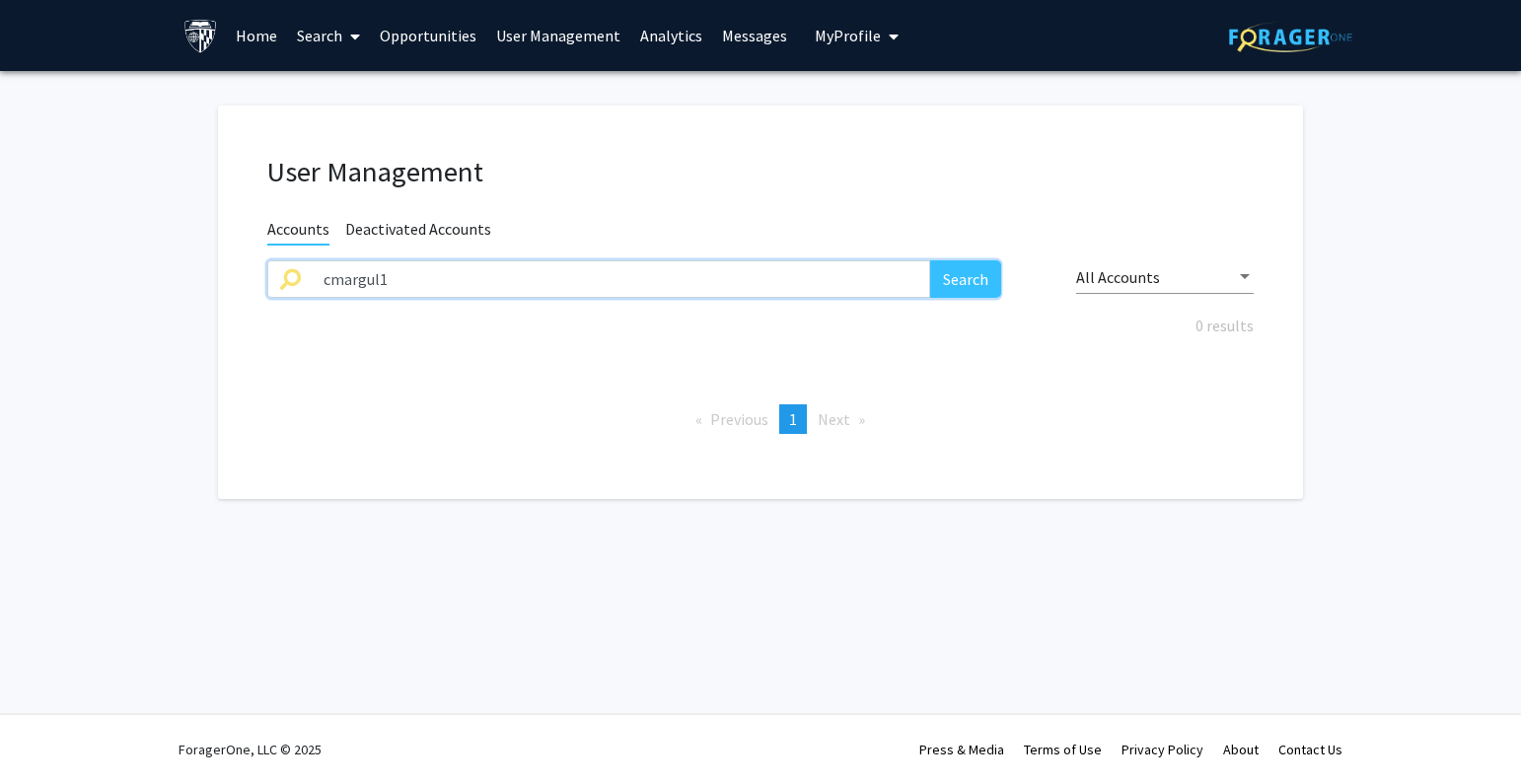 paste on "emashqb" 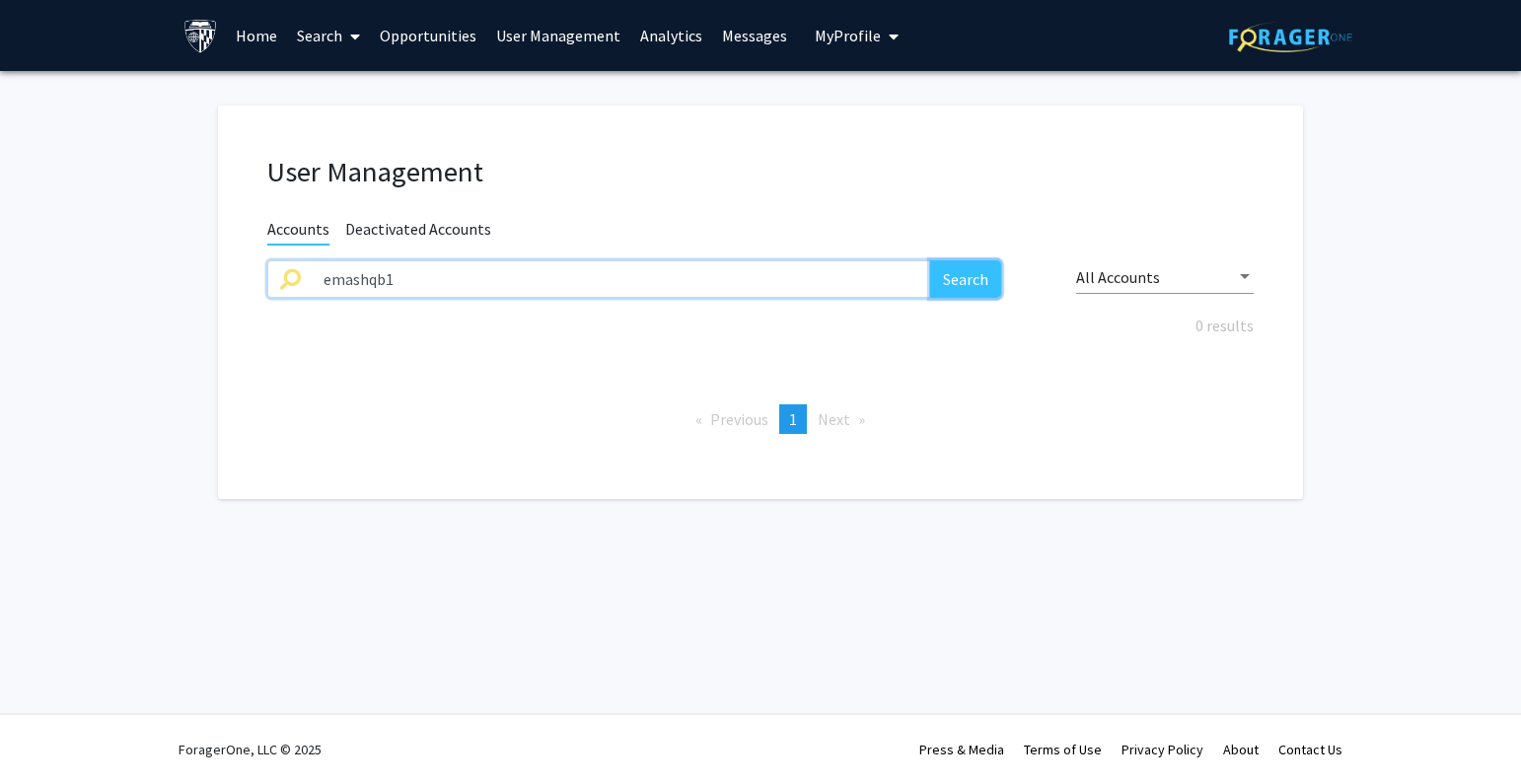 drag, startPoint x: 950, startPoint y: 270, endPoint x: 1109, endPoint y: 45, distance: 275.5104 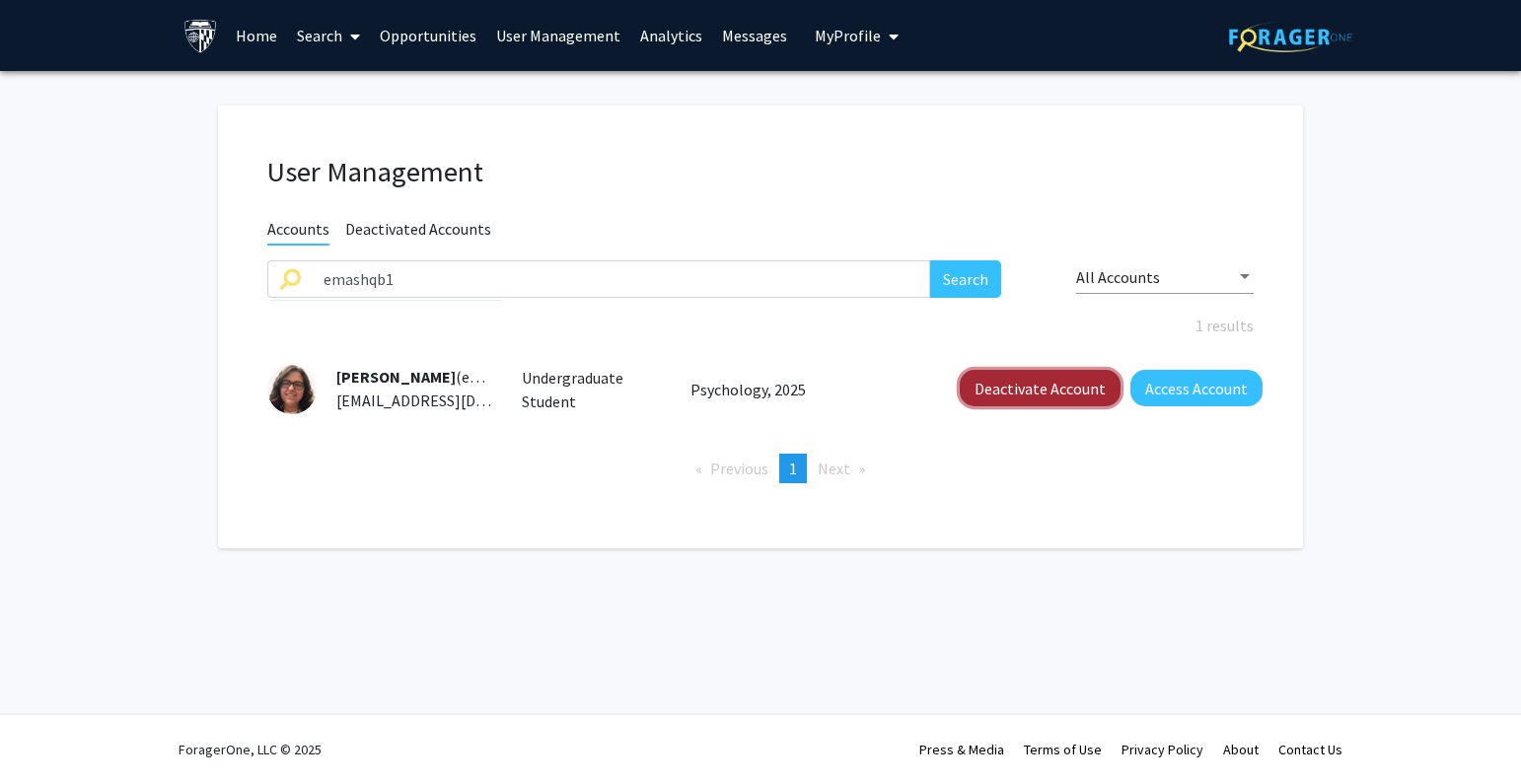 click on "Deactivate Account" 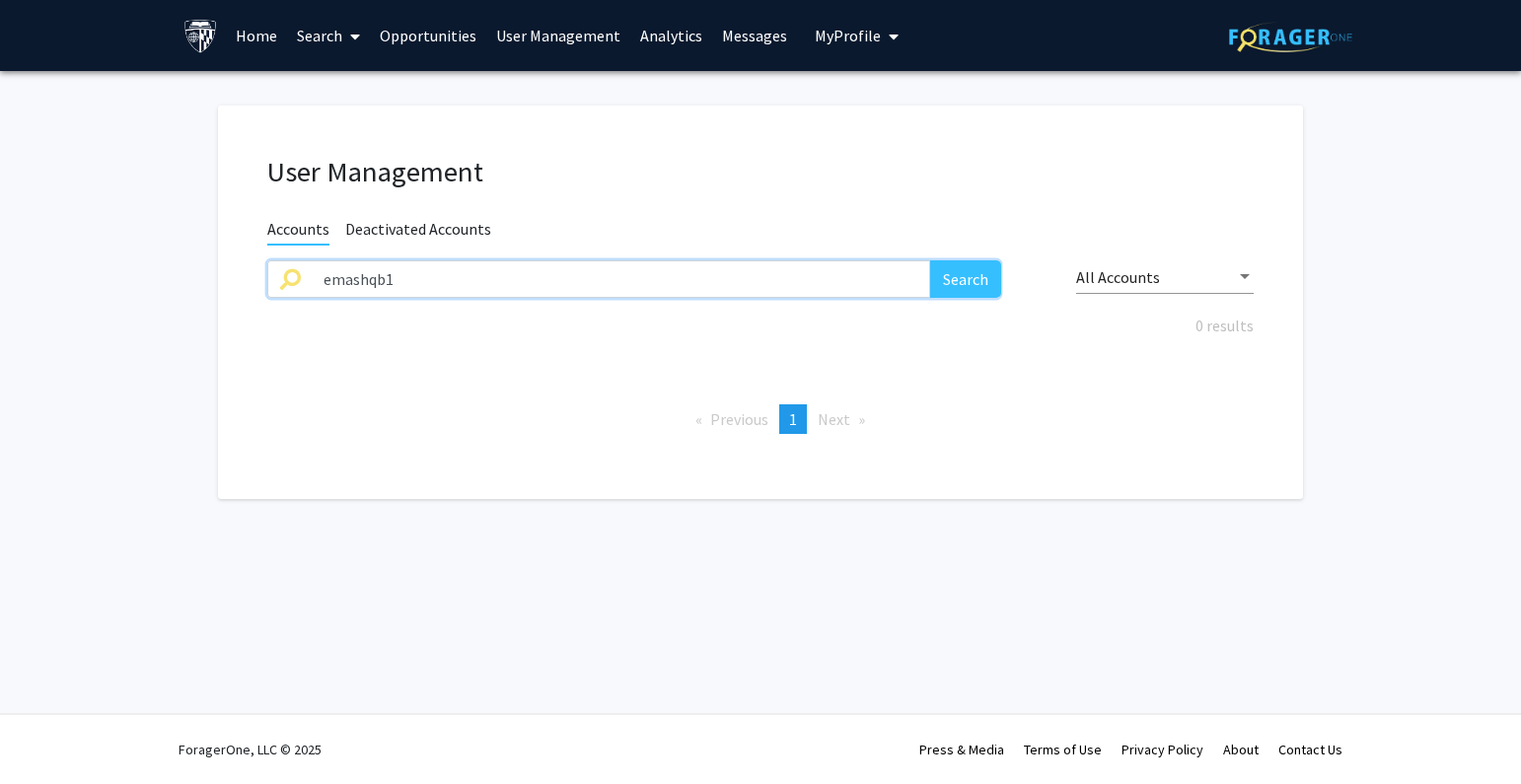 paste on "smay15" 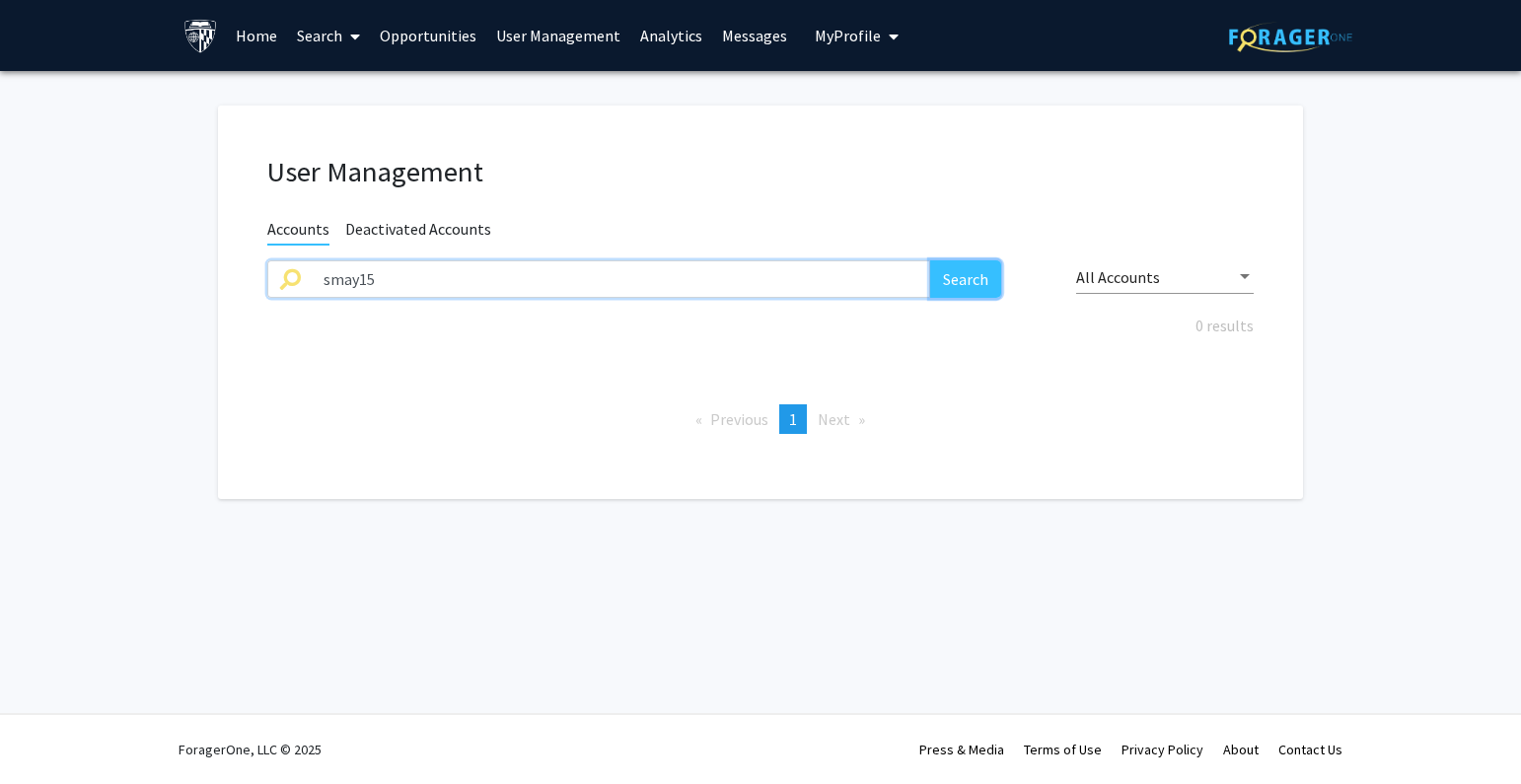 click on "Search" 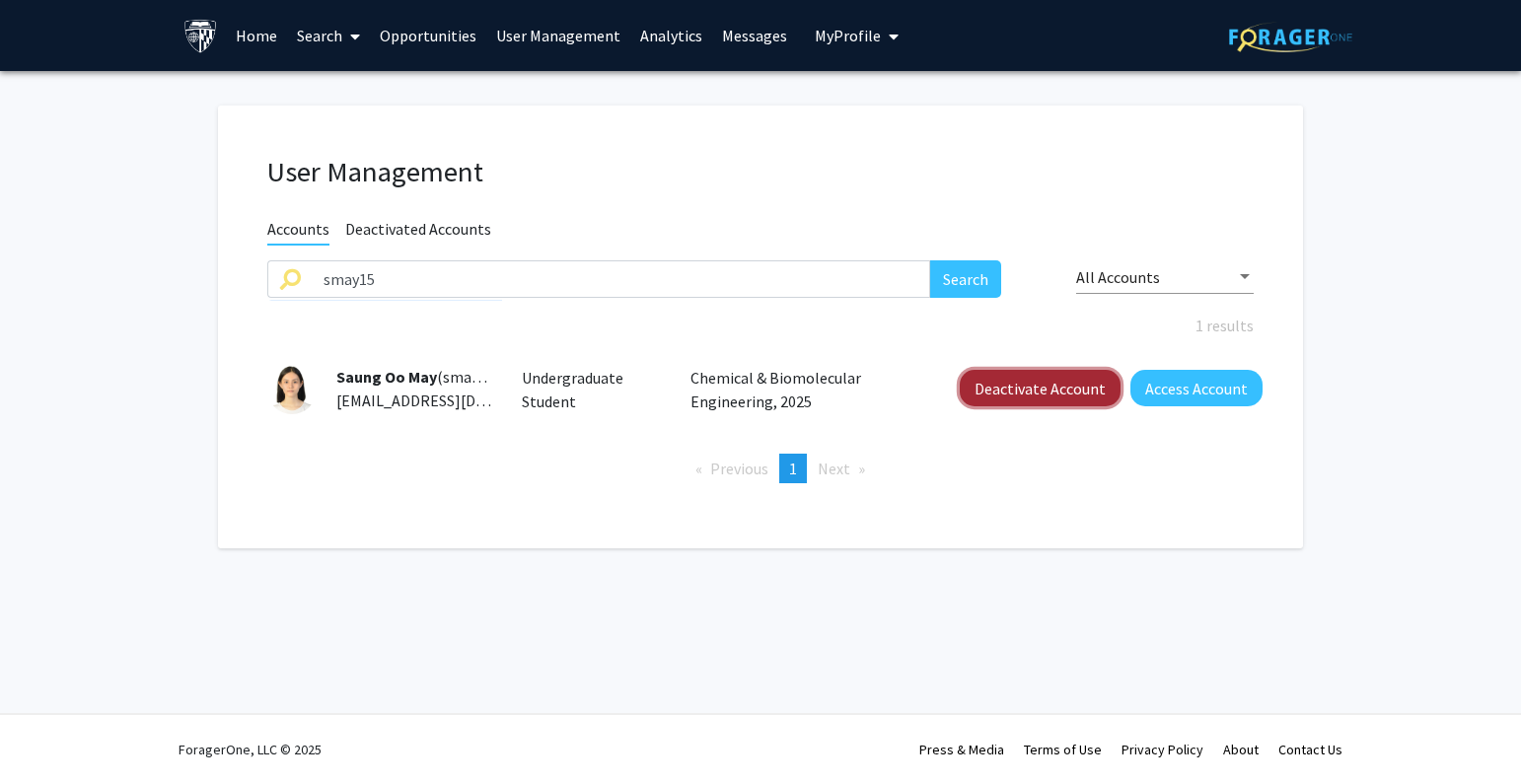 click on "Deactivate Account" 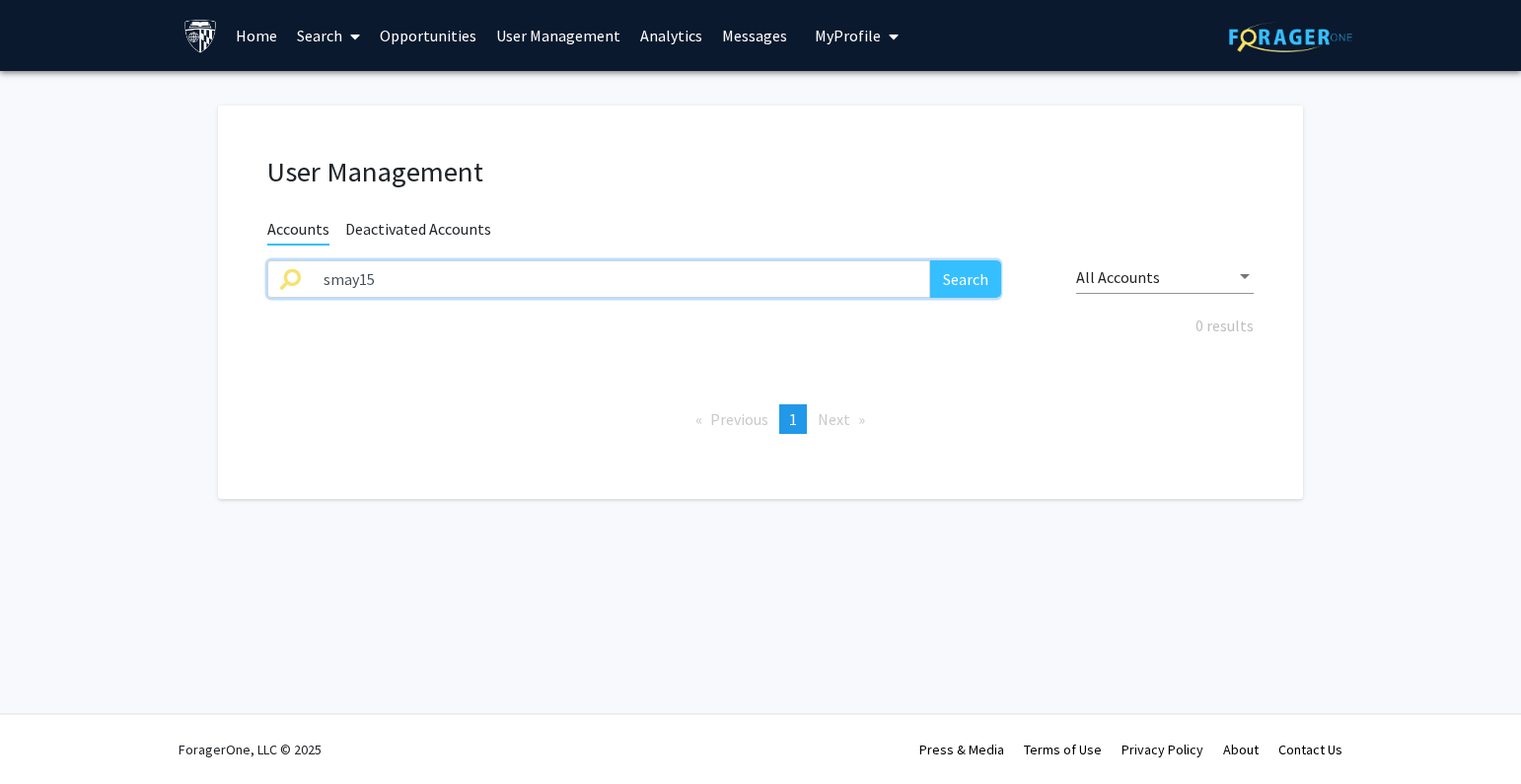 drag, startPoint x: 374, startPoint y: 280, endPoint x: 312, endPoint y: 284, distance: 62.128898 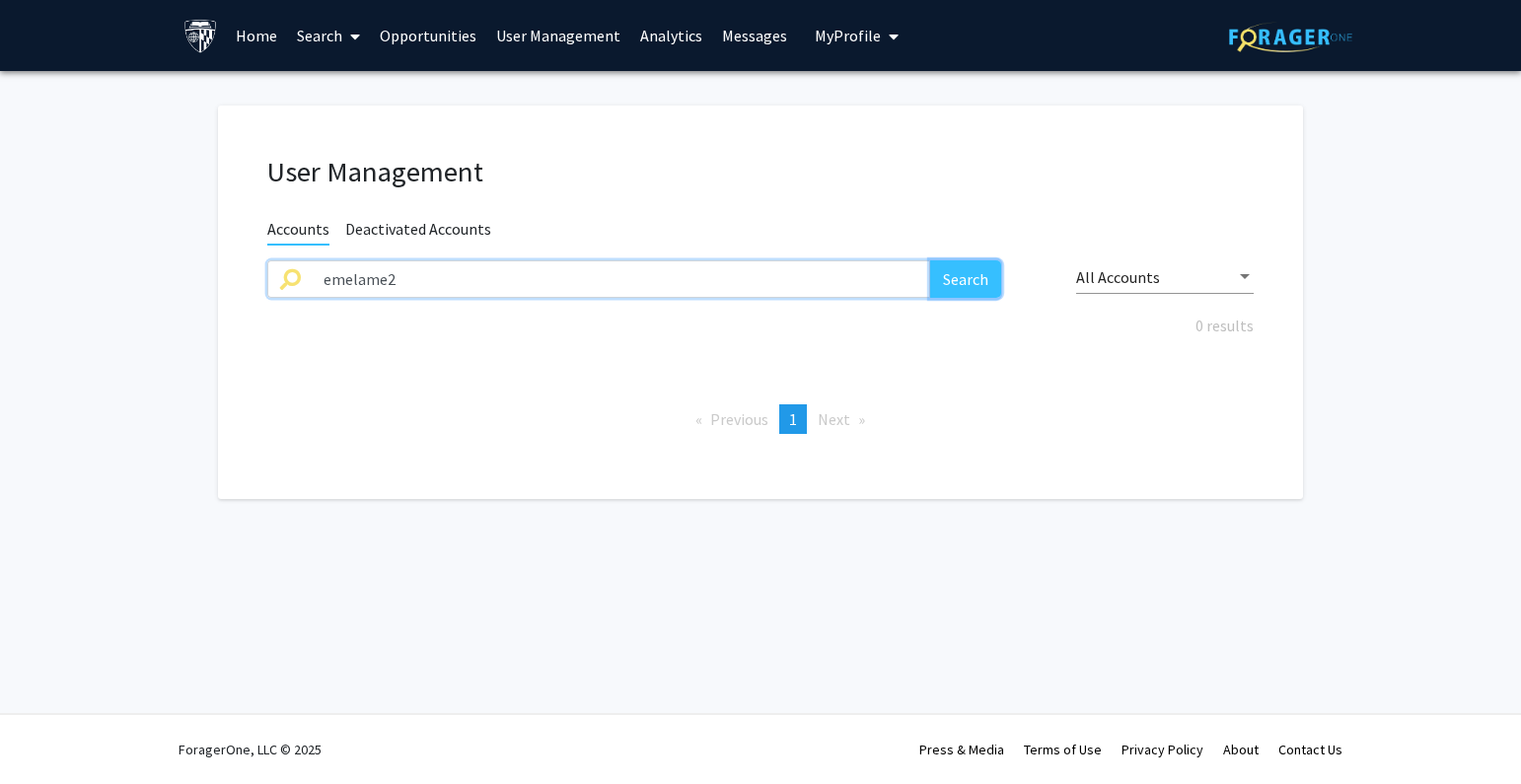 click on "Search" 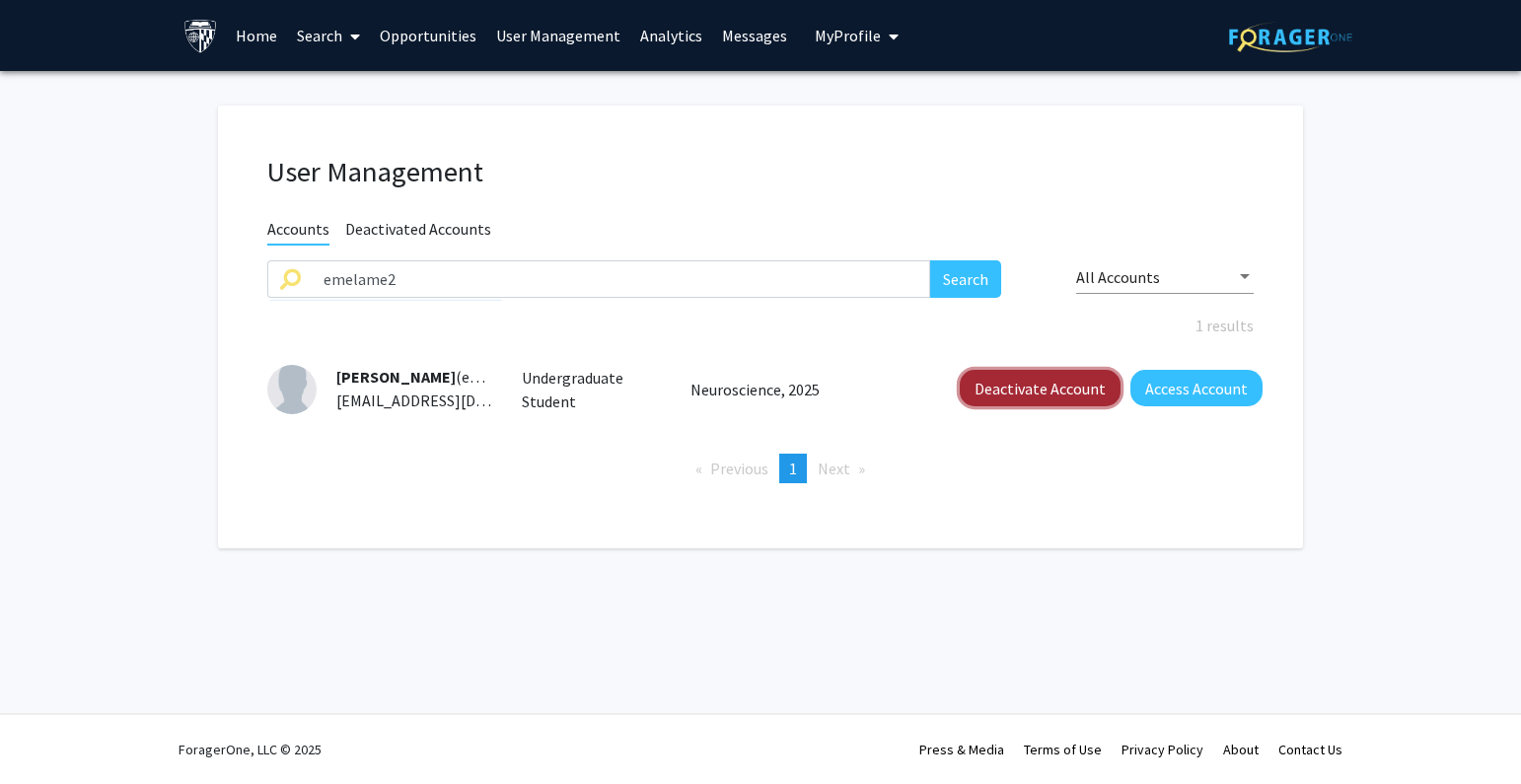 click on "Deactivate Account" 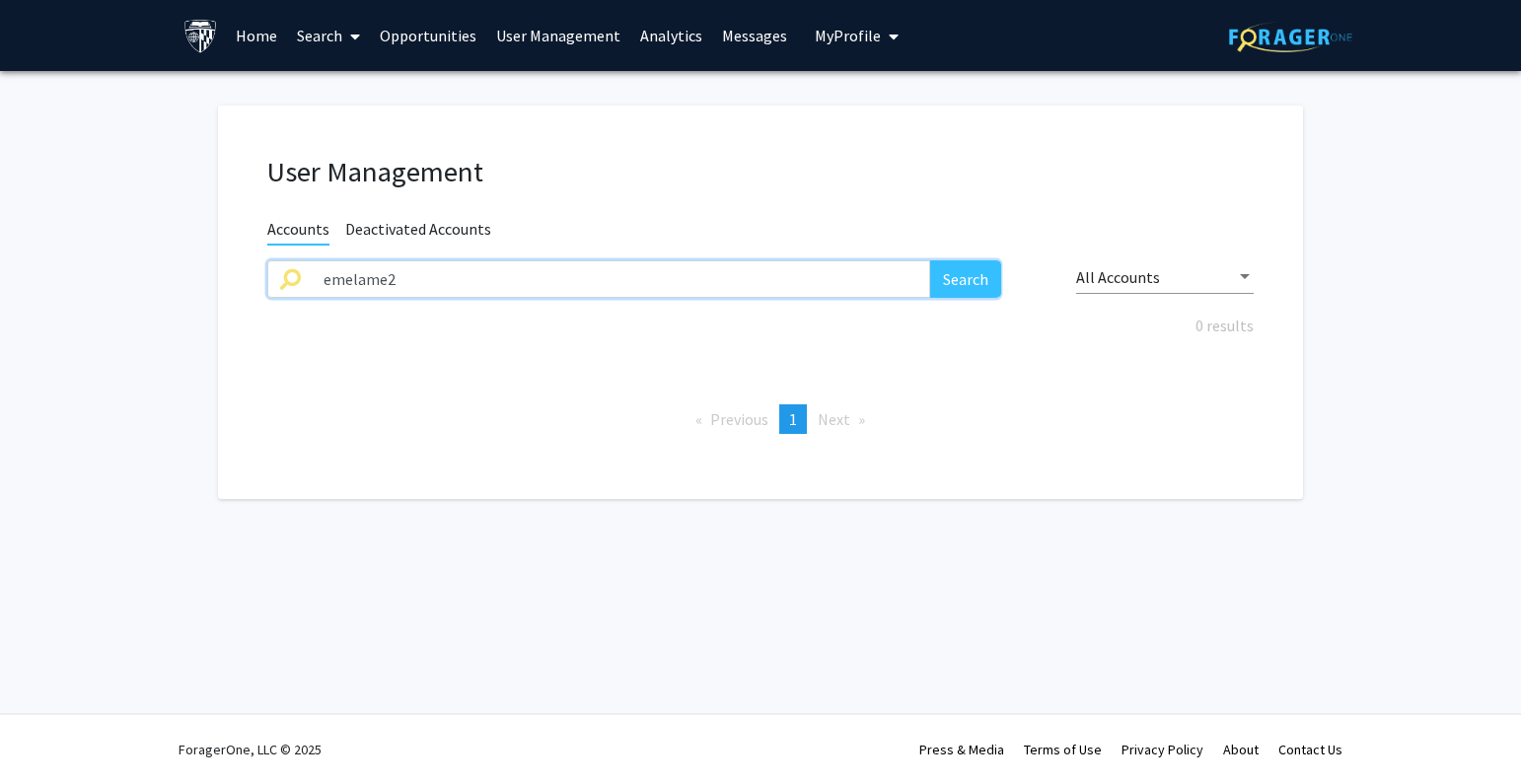 drag, startPoint x: 526, startPoint y: 289, endPoint x: 246, endPoint y: 288, distance: 280.00179 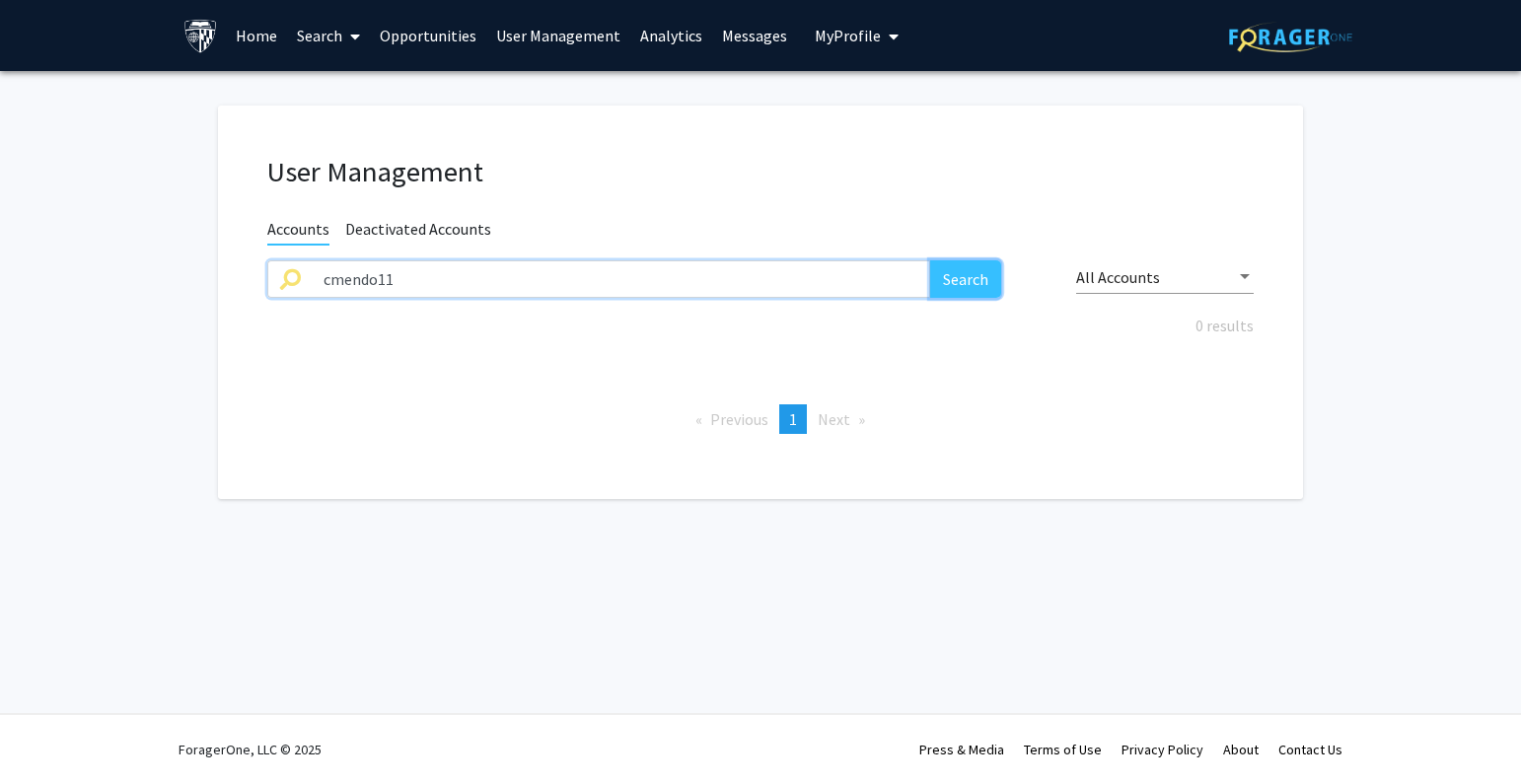 click on "Search" 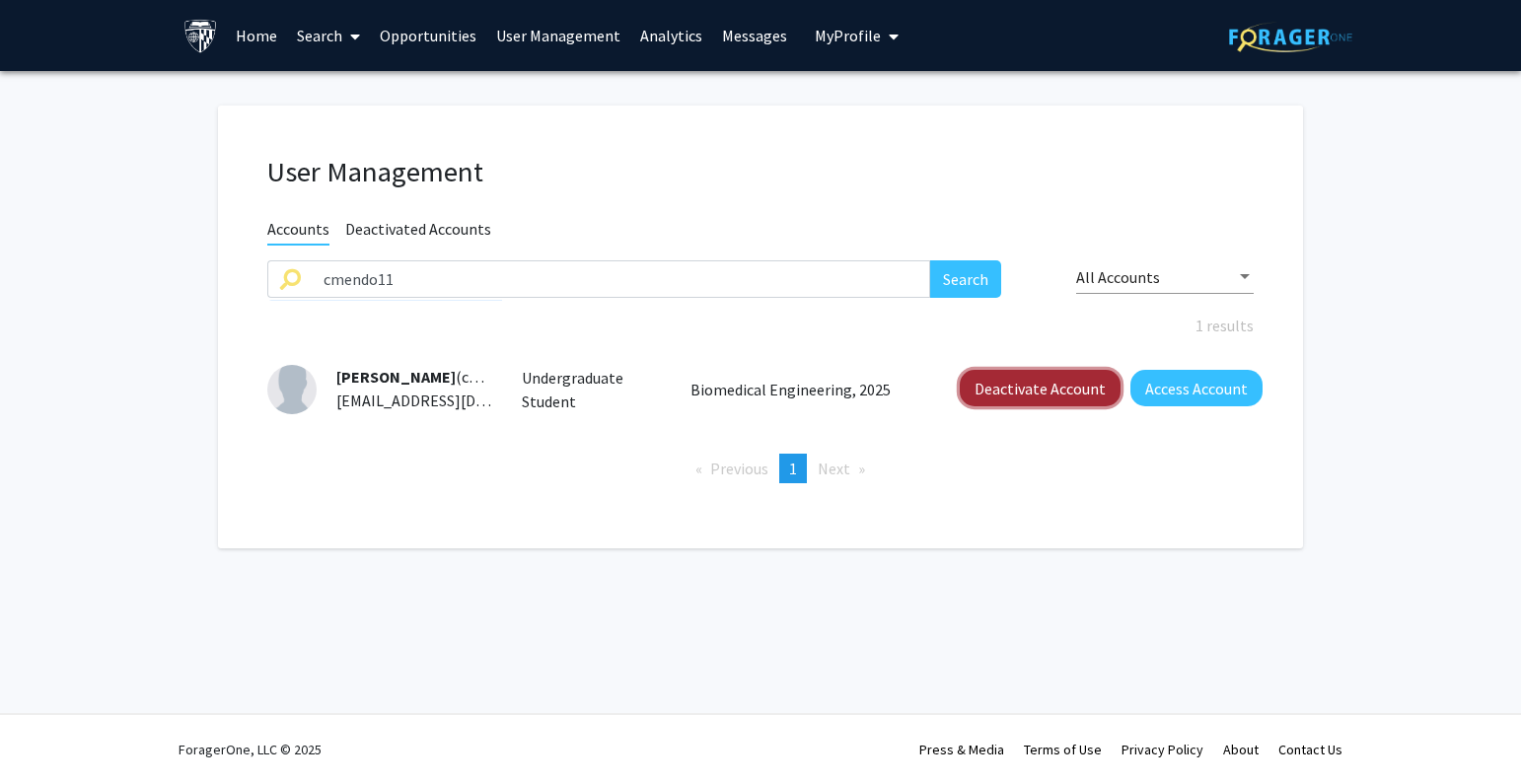 click on "Deactivate Account" 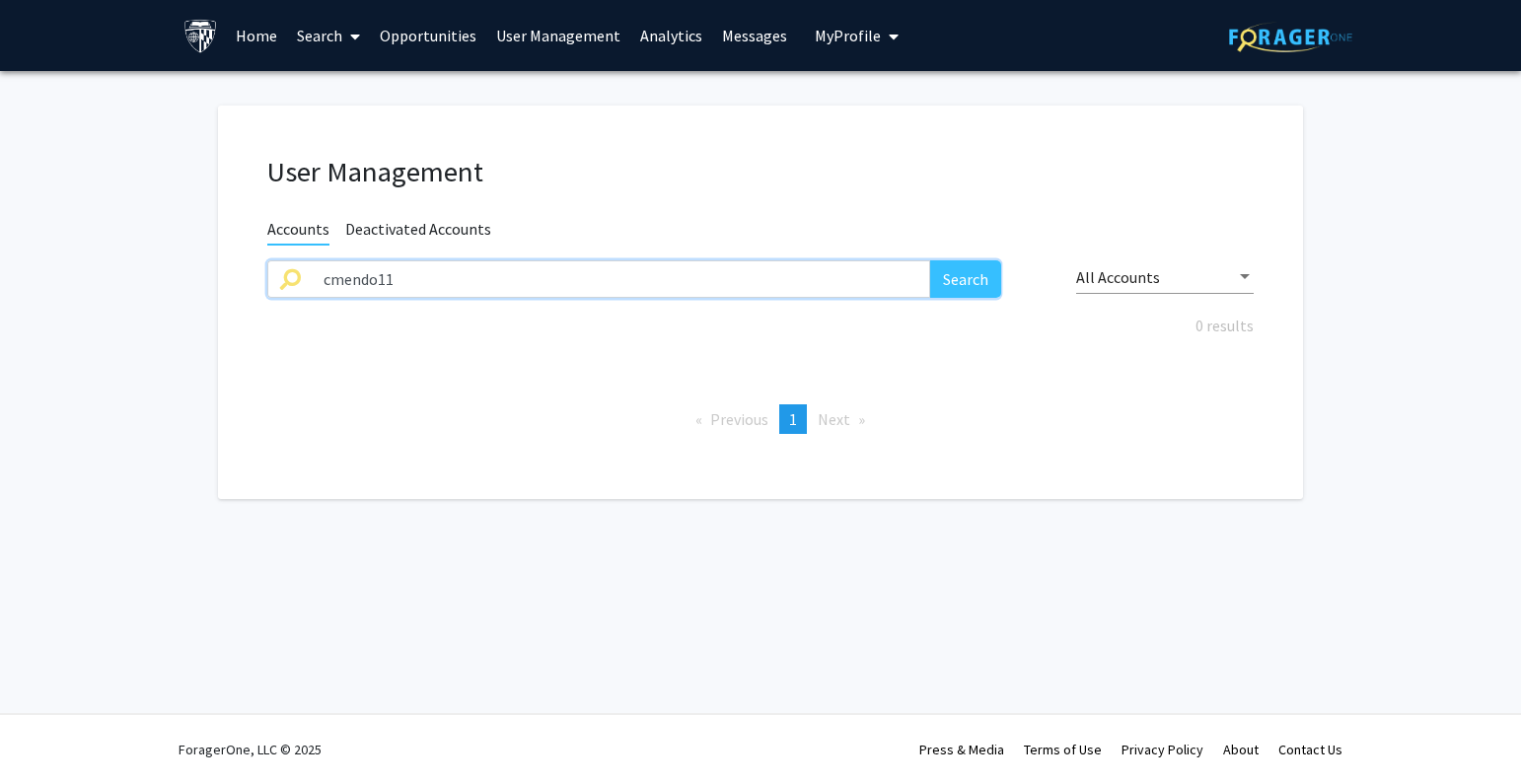 drag, startPoint x: 291, startPoint y: 281, endPoint x: 341, endPoint y: 263, distance: 53.14132 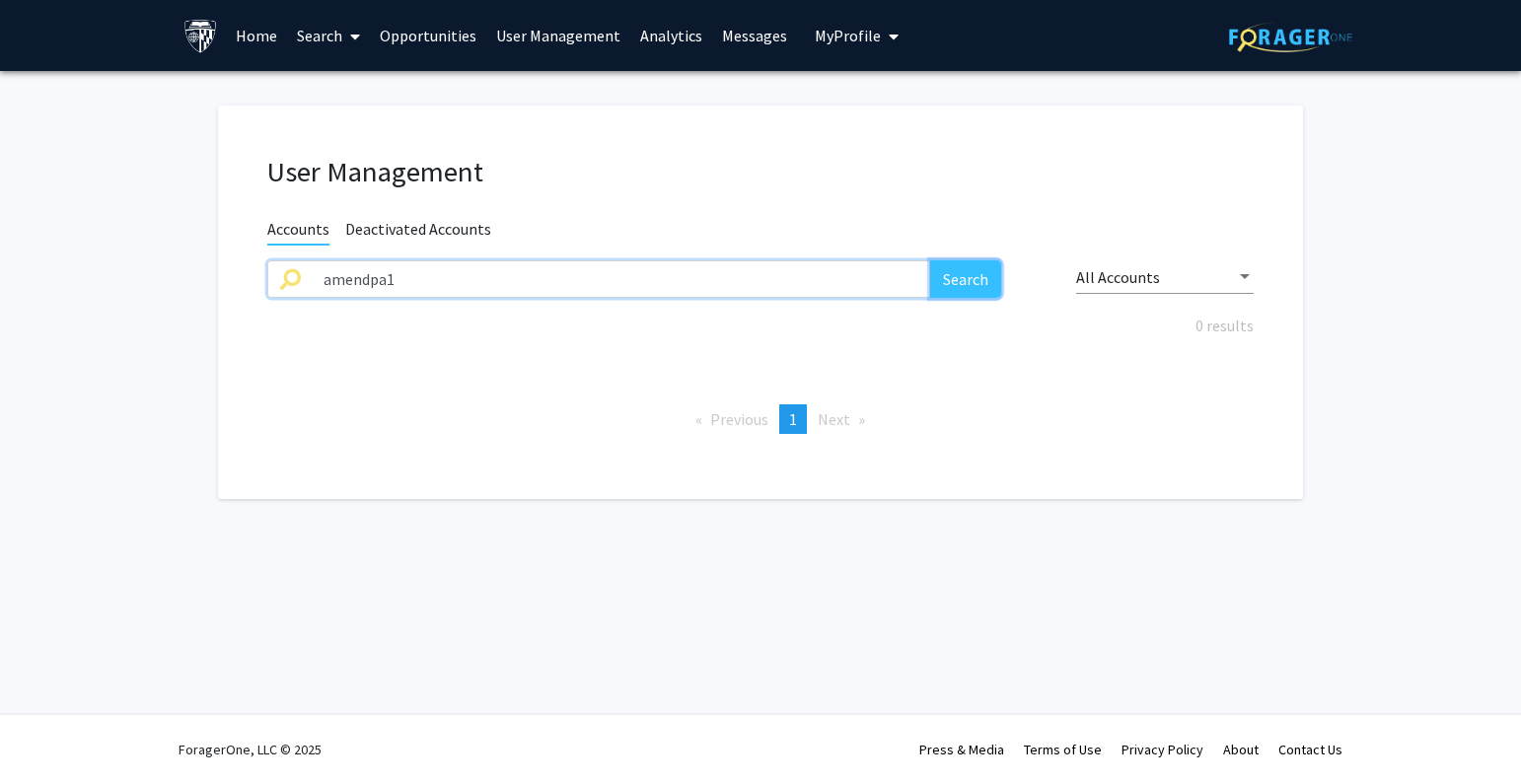 click on "Search" 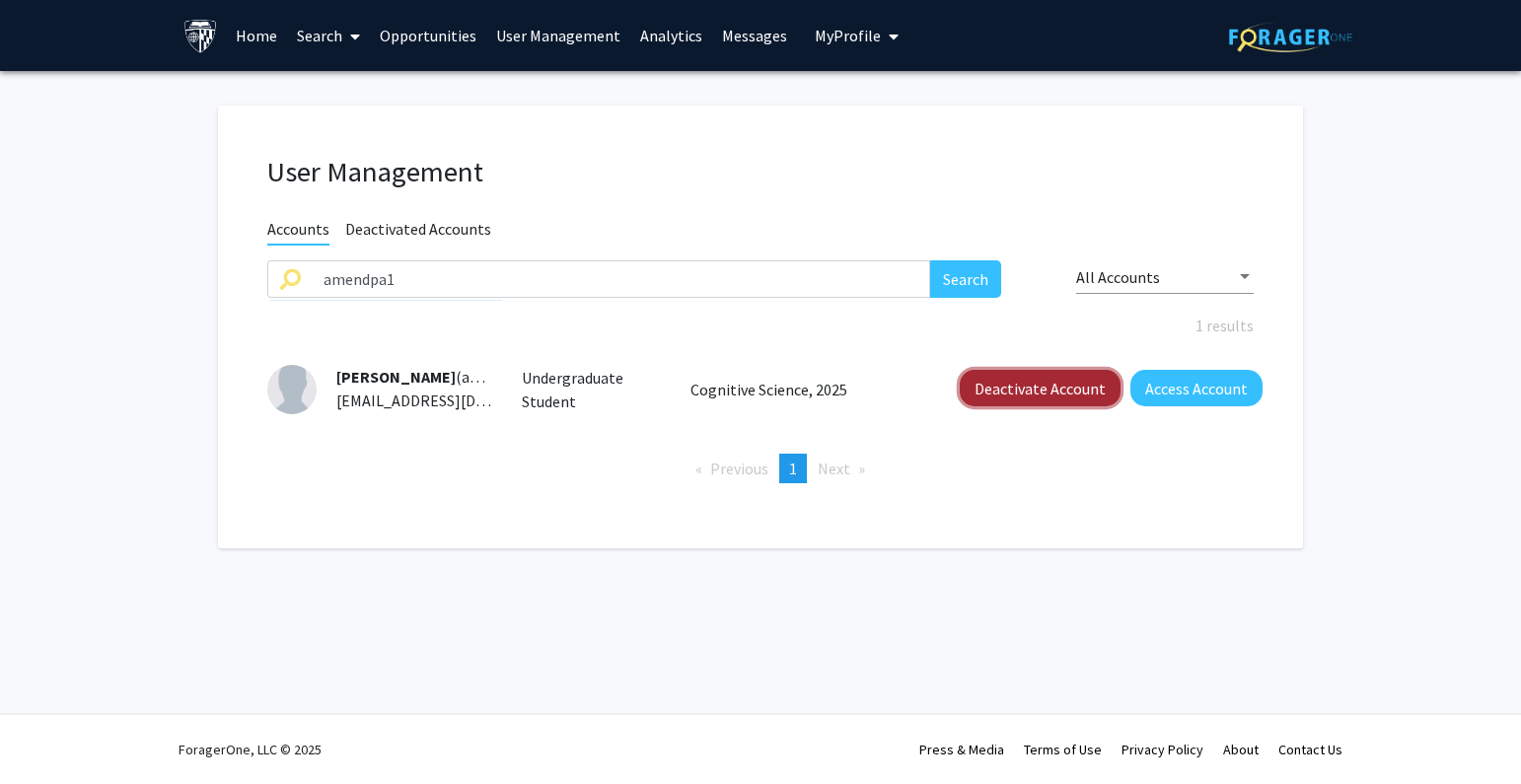 click on "Deactivate Account" 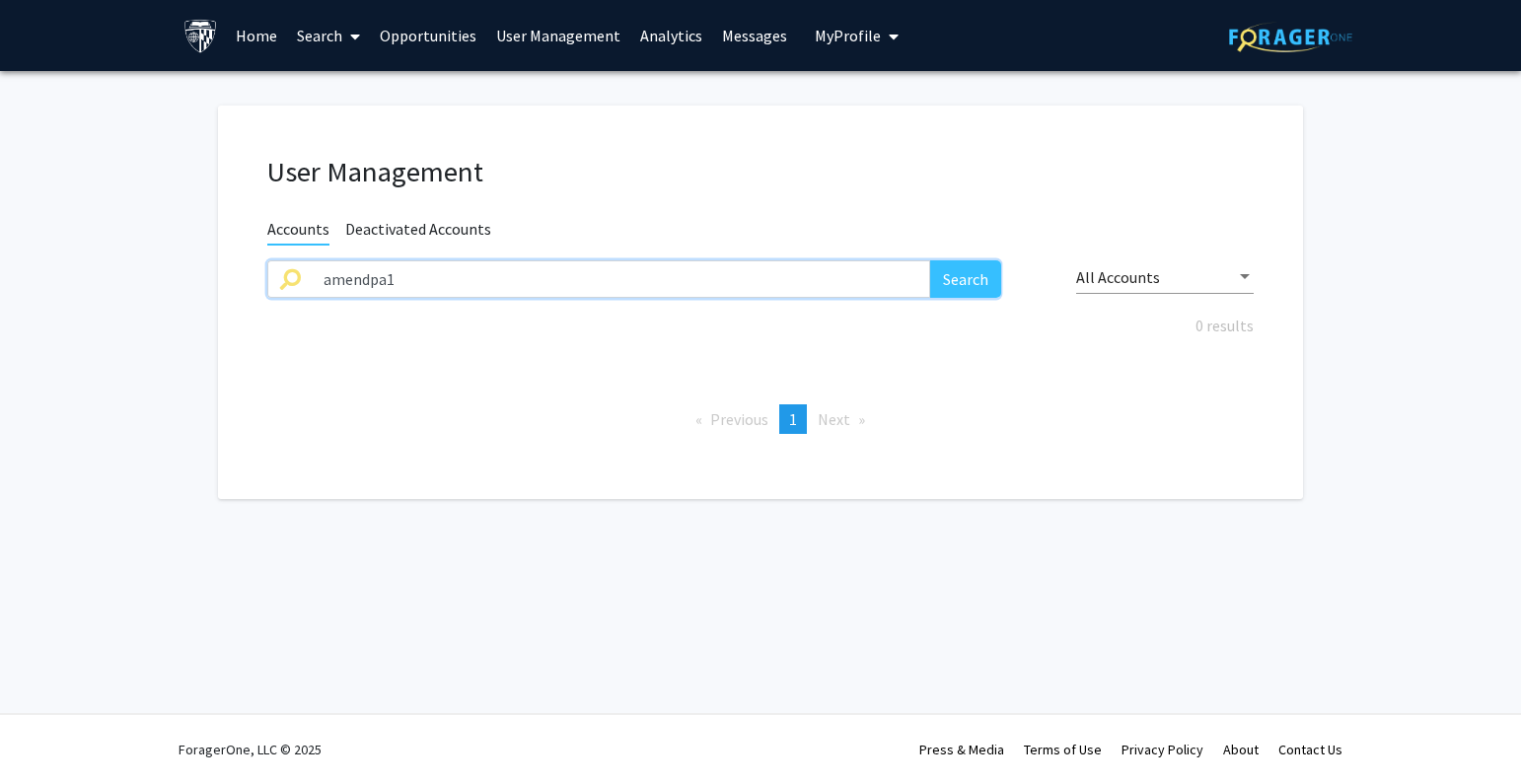 drag, startPoint x: 576, startPoint y: 288, endPoint x: 261, endPoint y: 280, distance: 315.1016 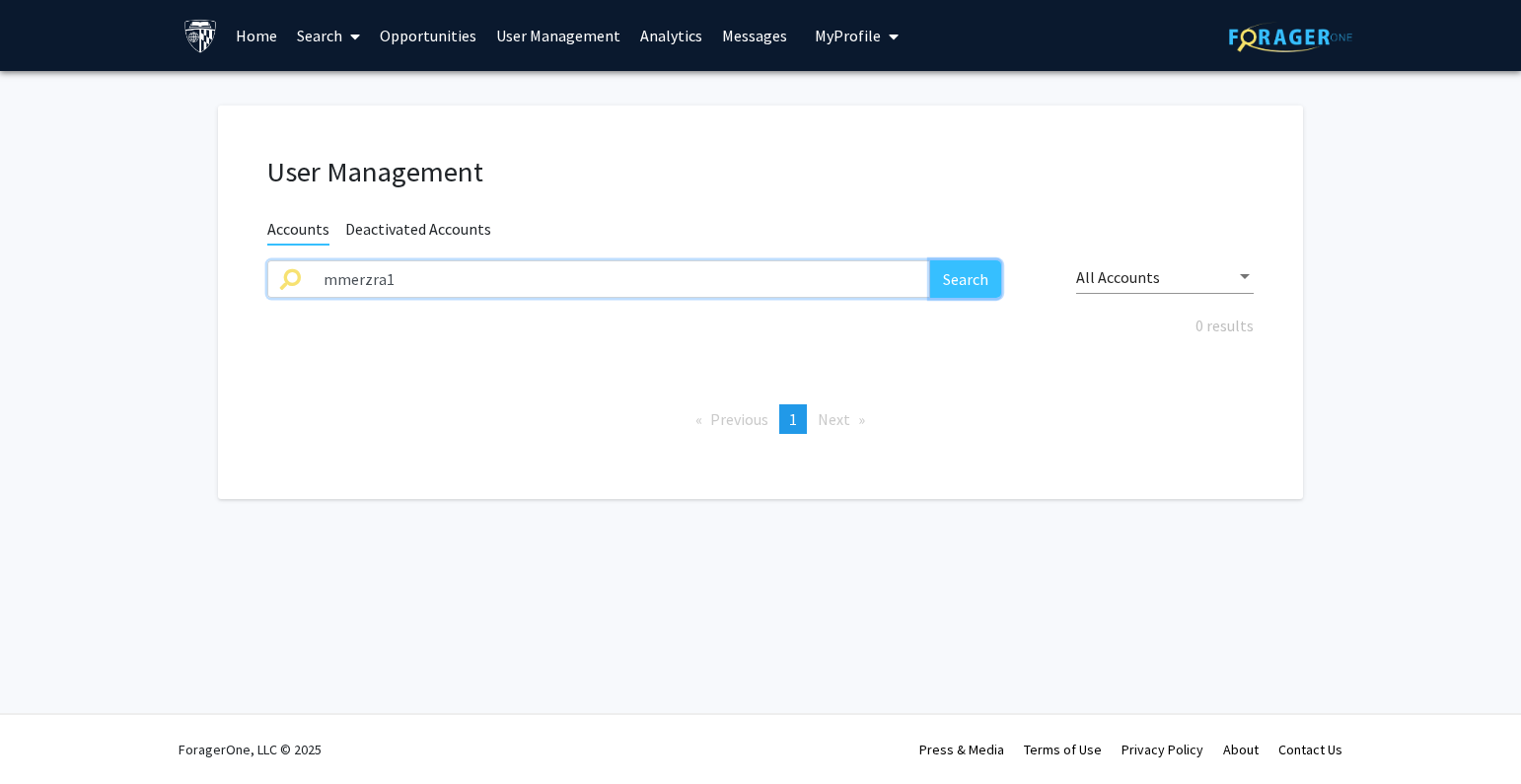 click on "Search" 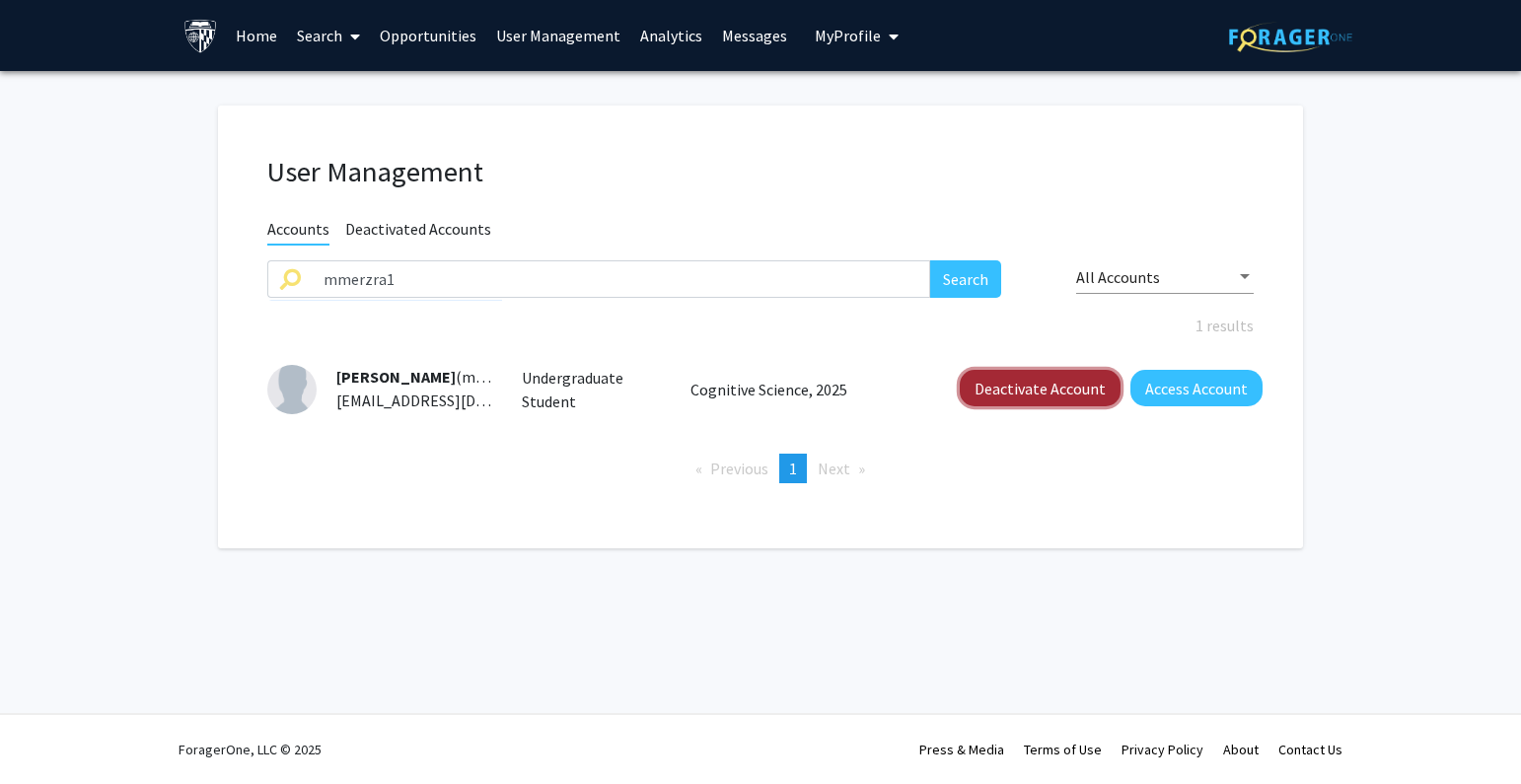 click on "Deactivate Account" 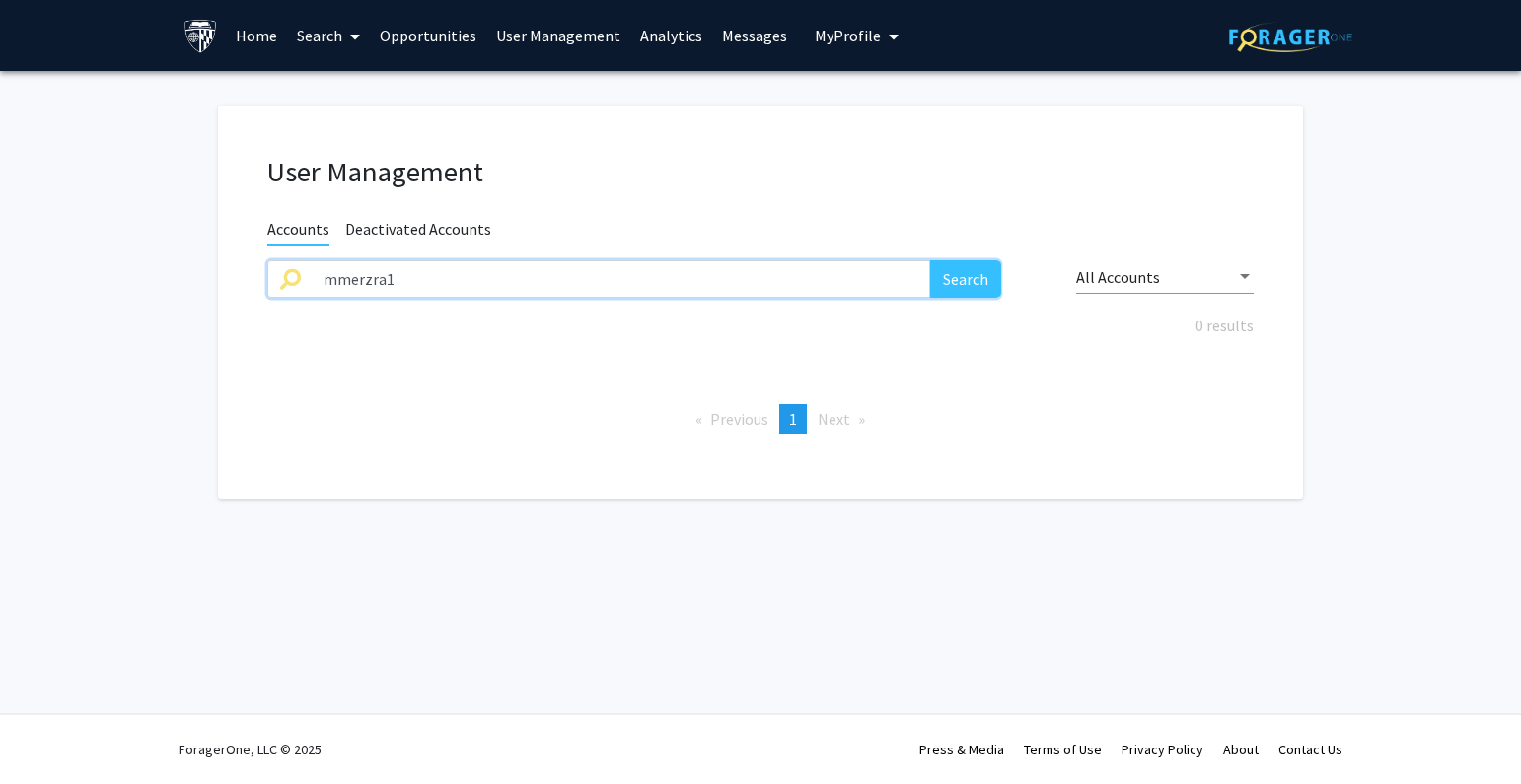 drag, startPoint x: 561, startPoint y: 286, endPoint x: 29, endPoint y: 273, distance: 532.15881 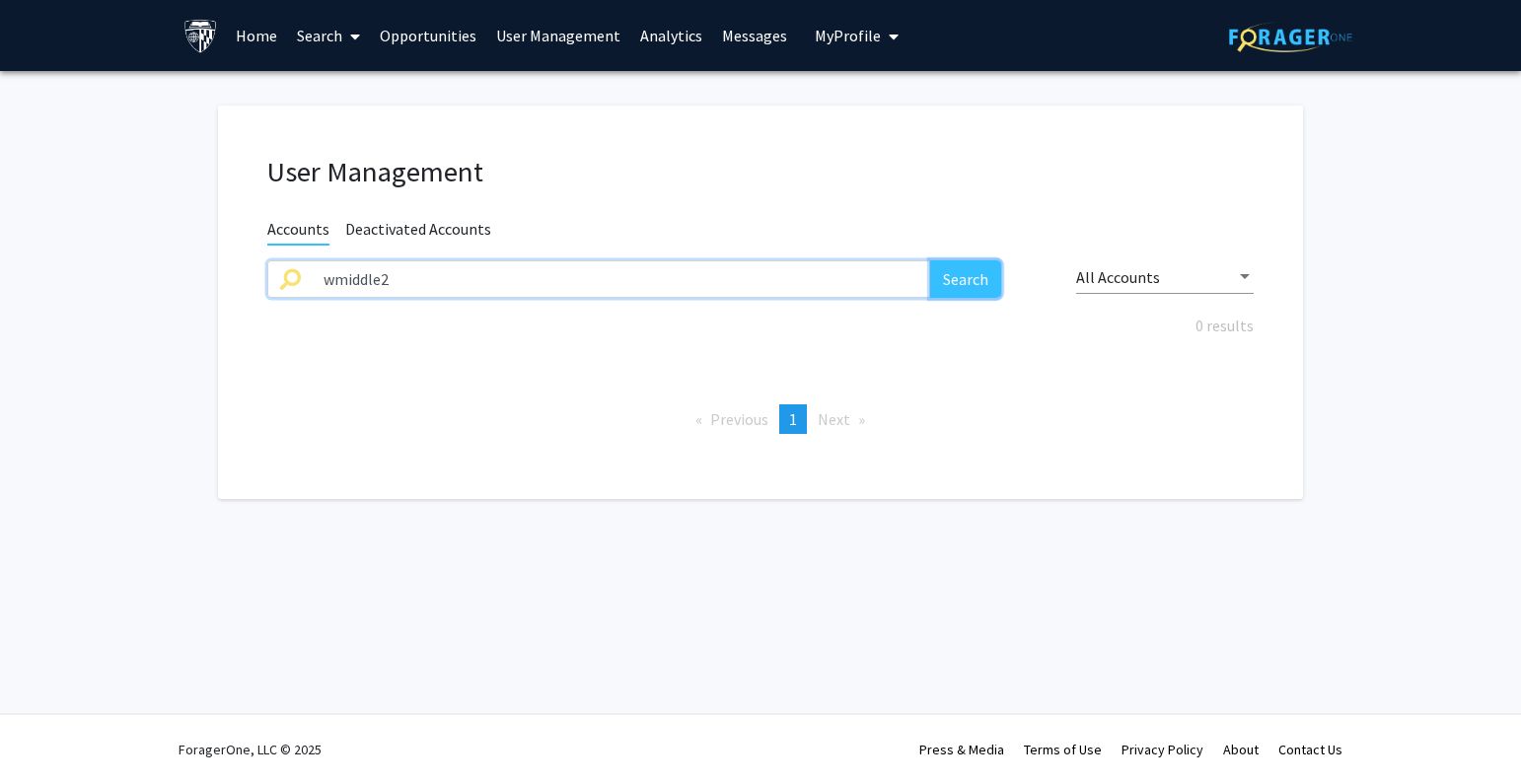 click on "Search" 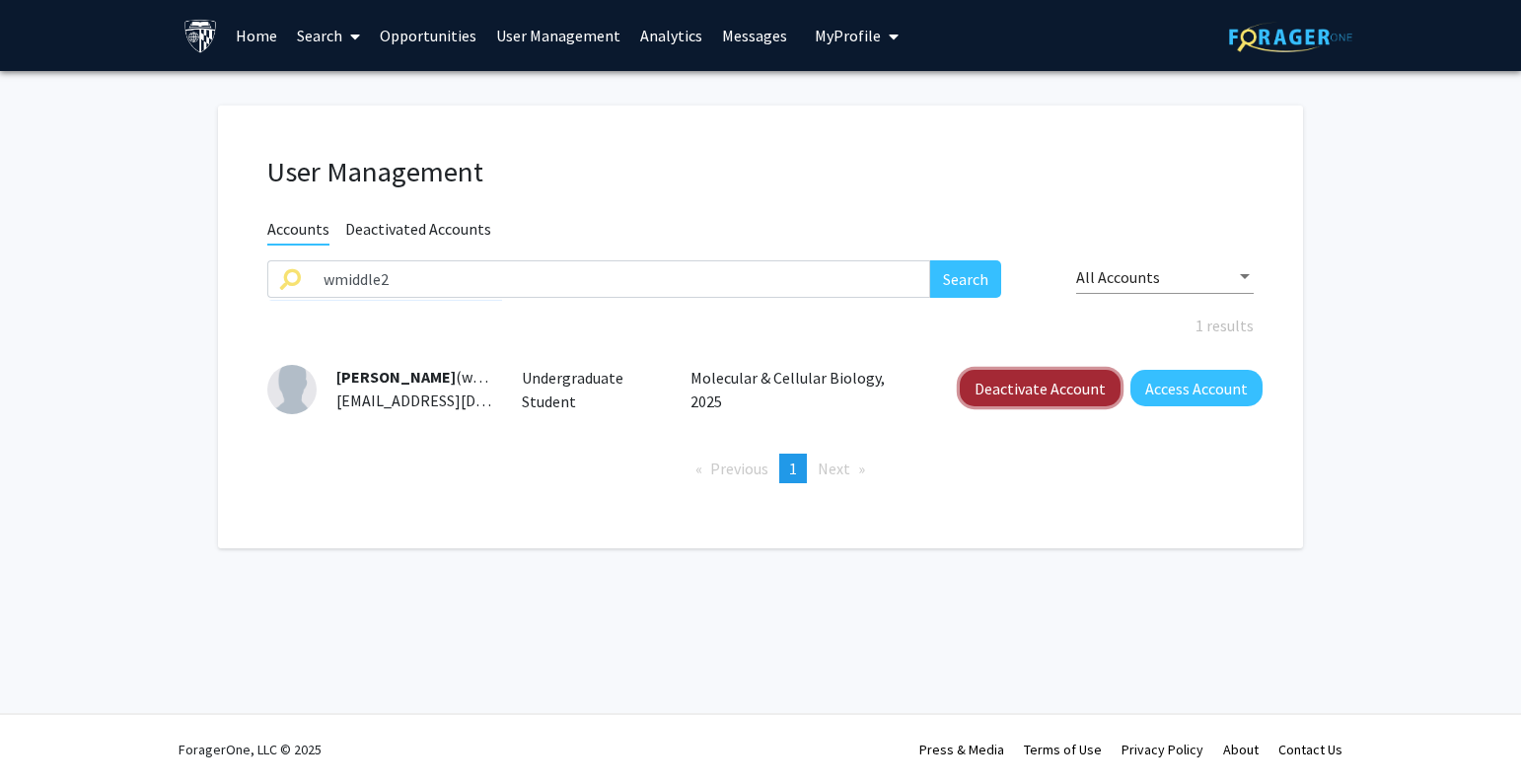 click on "Deactivate Account" 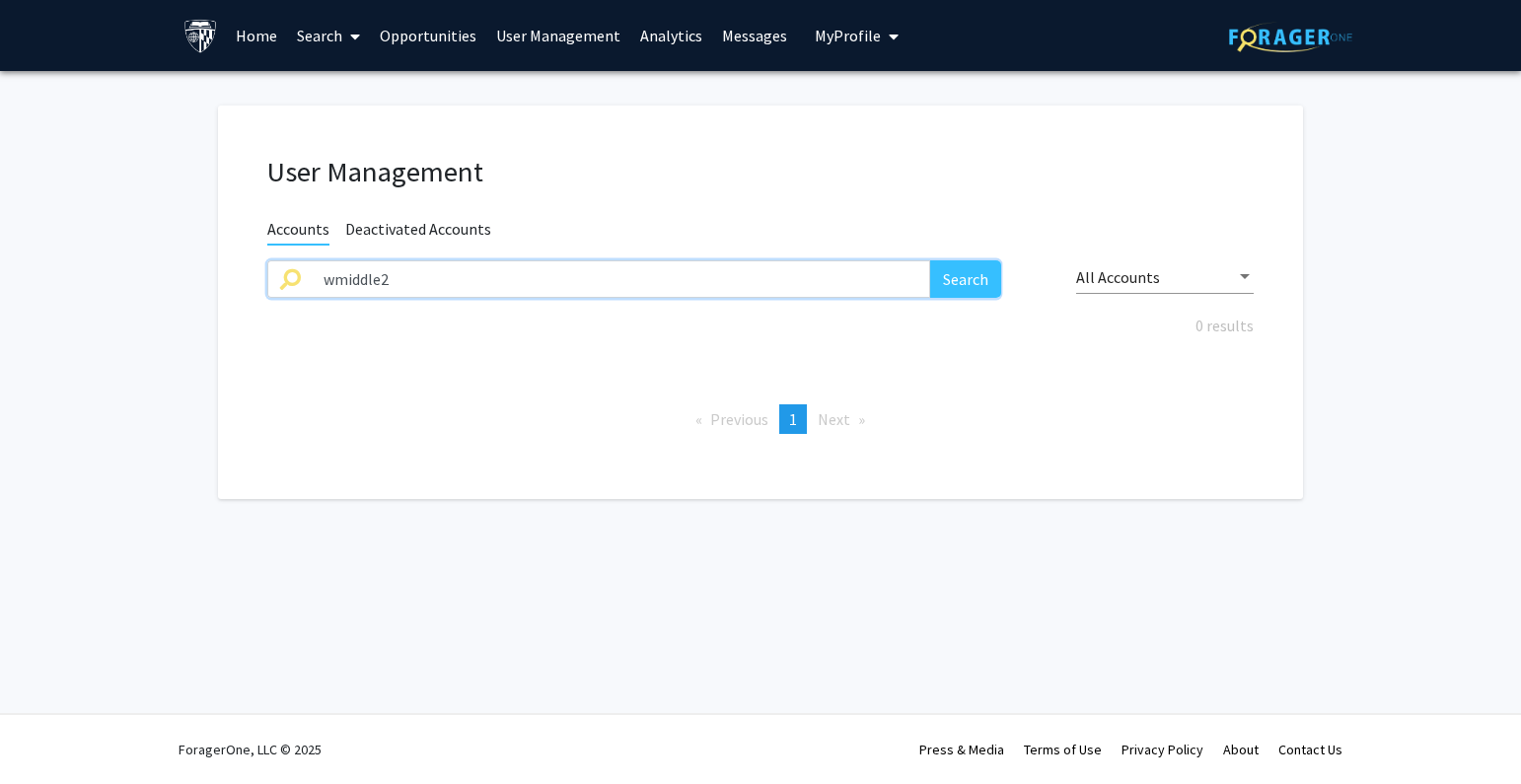 drag, startPoint x: 421, startPoint y: 280, endPoint x: 192, endPoint y: 280, distance: 229 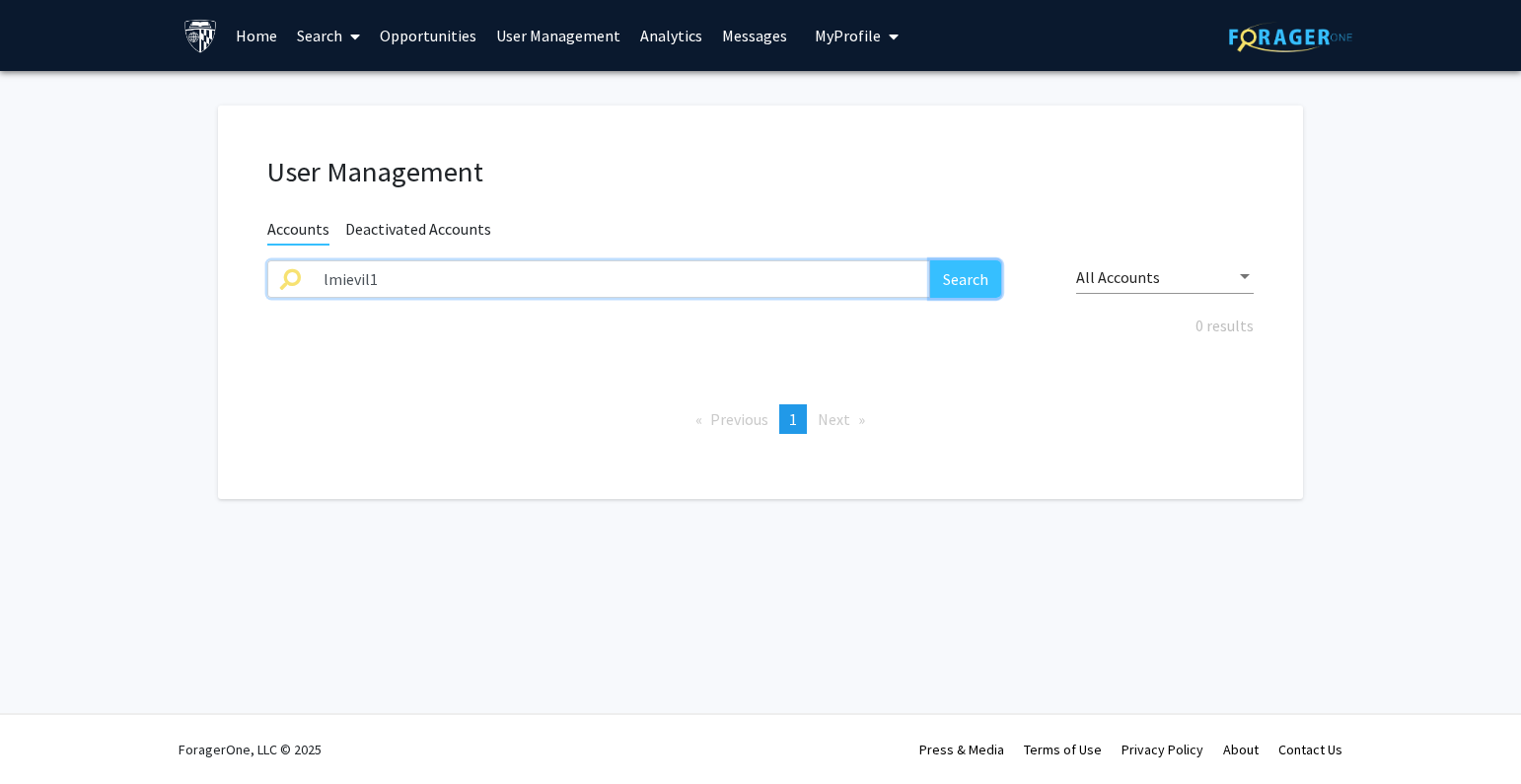 click on "Search" 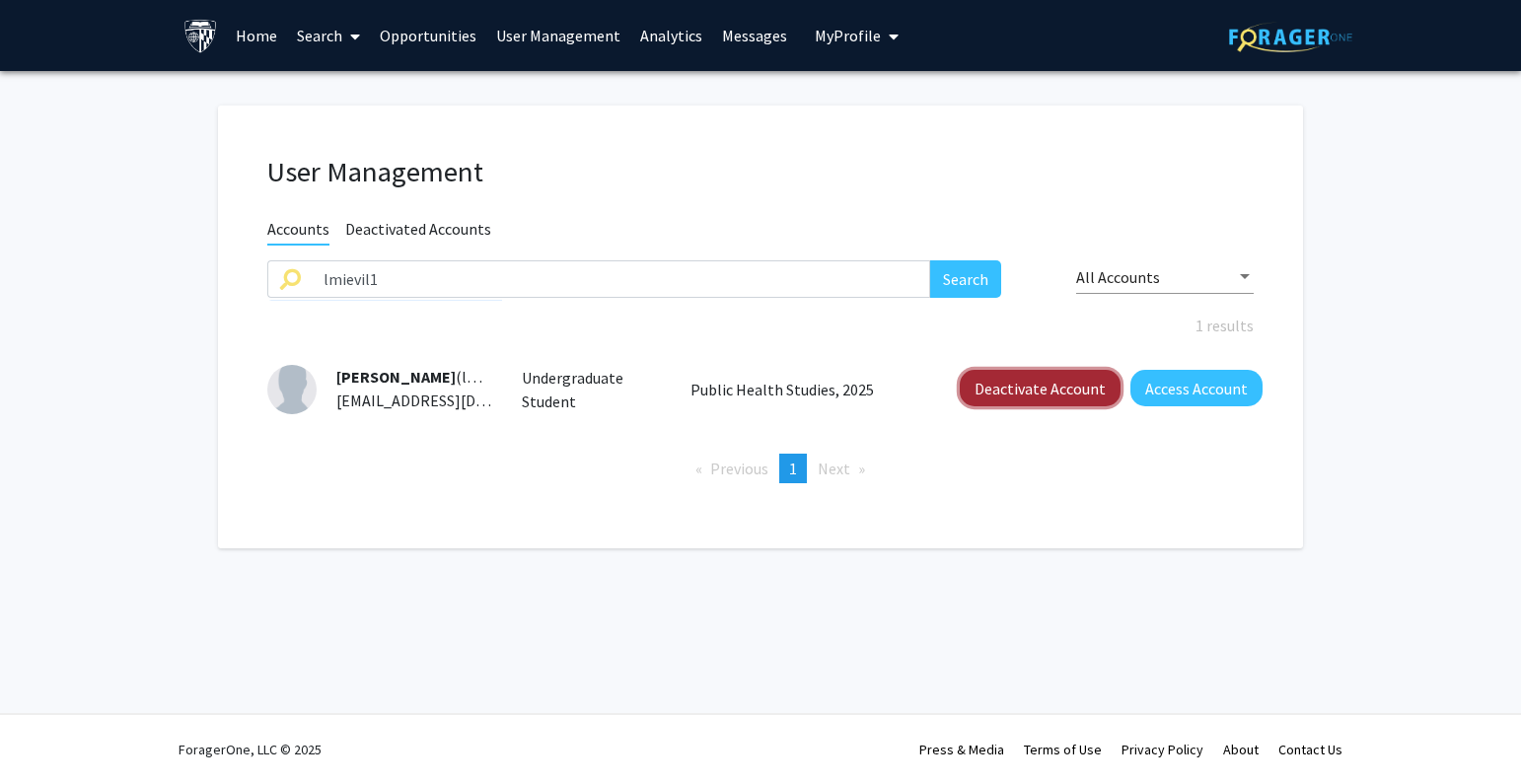 click on "Deactivate Account" 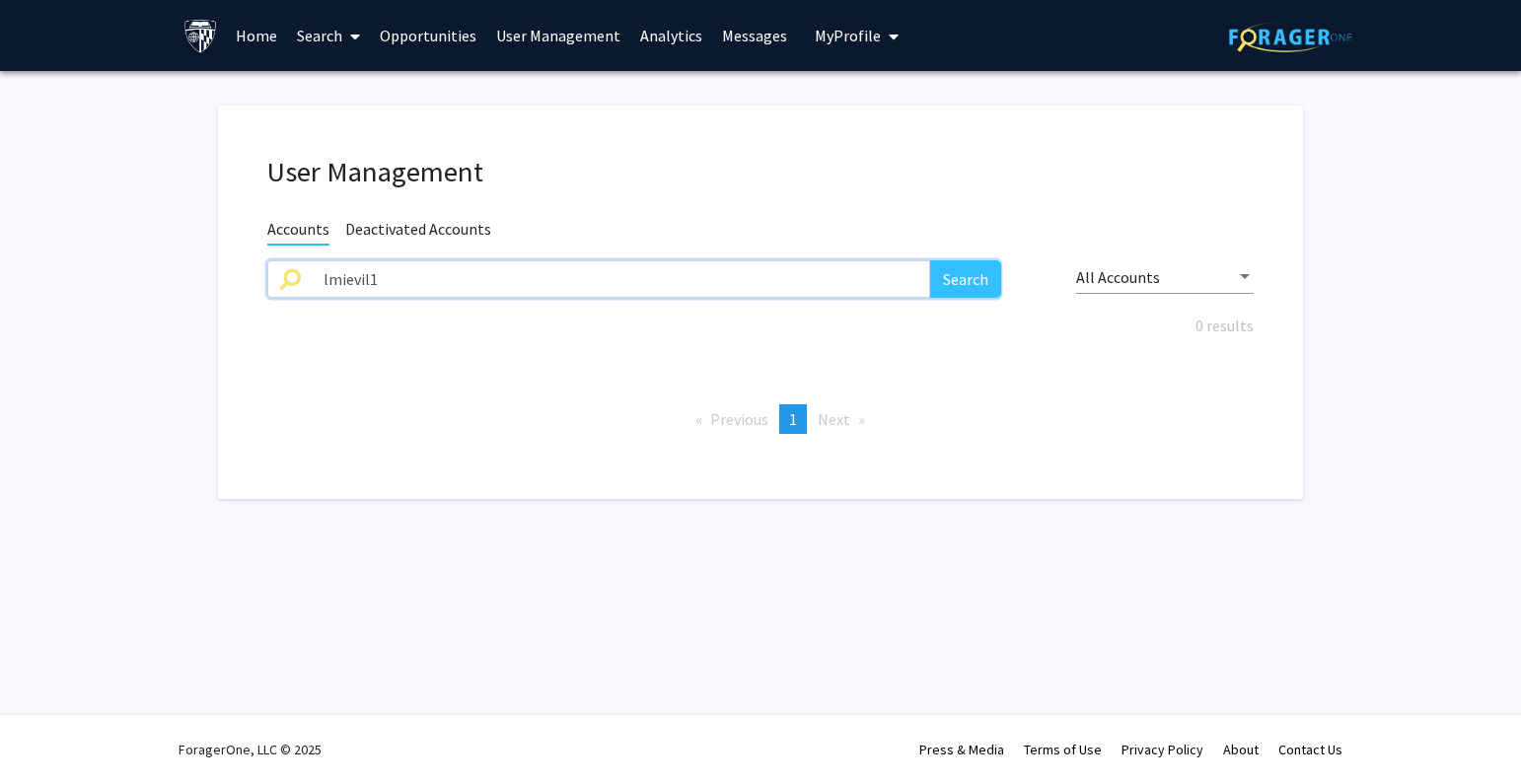 drag, startPoint x: 467, startPoint y: 273, endPoint x: 79, endPoint y: 286, distance: 388.21772 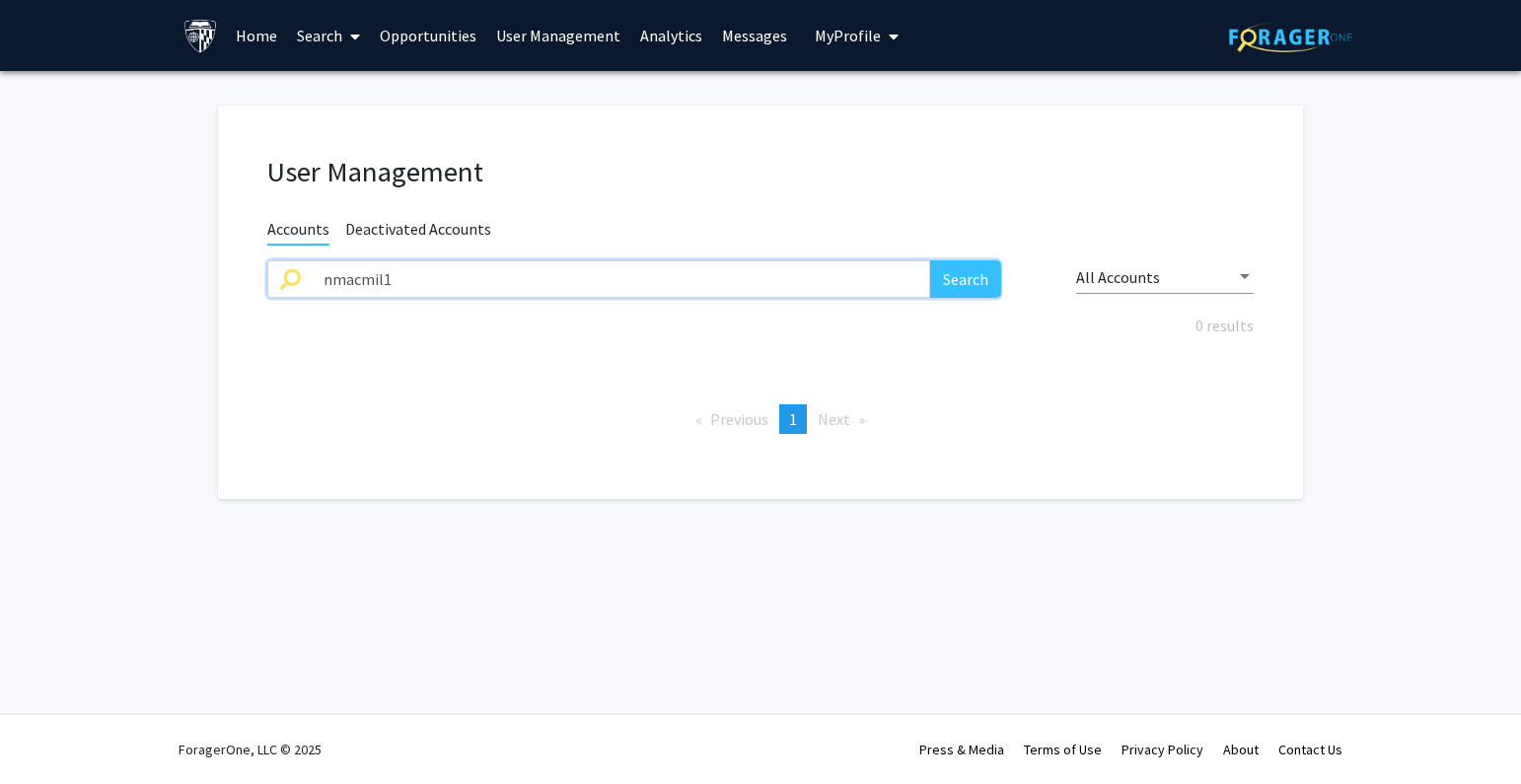 type on "nmacmil1" 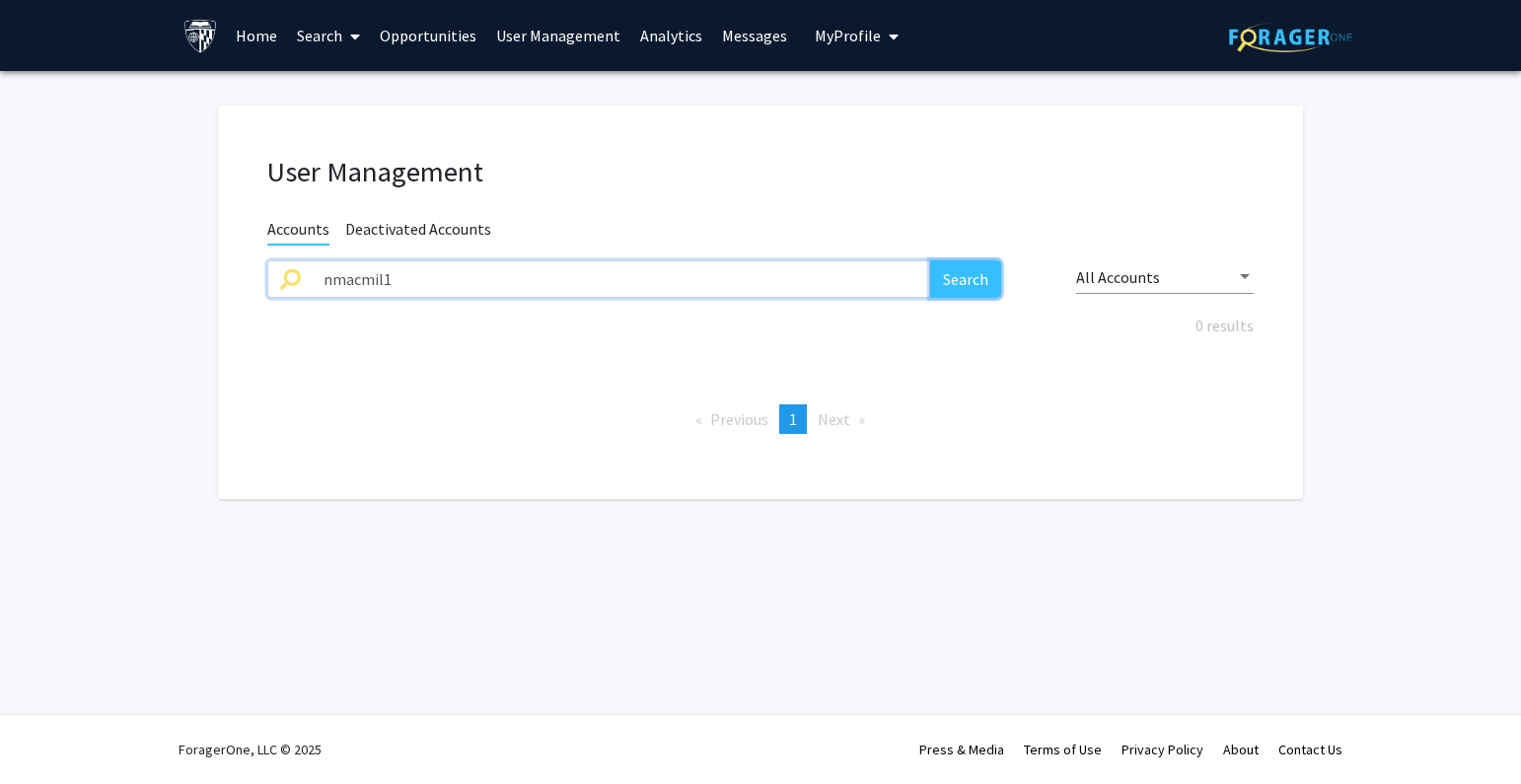 click on "Search" 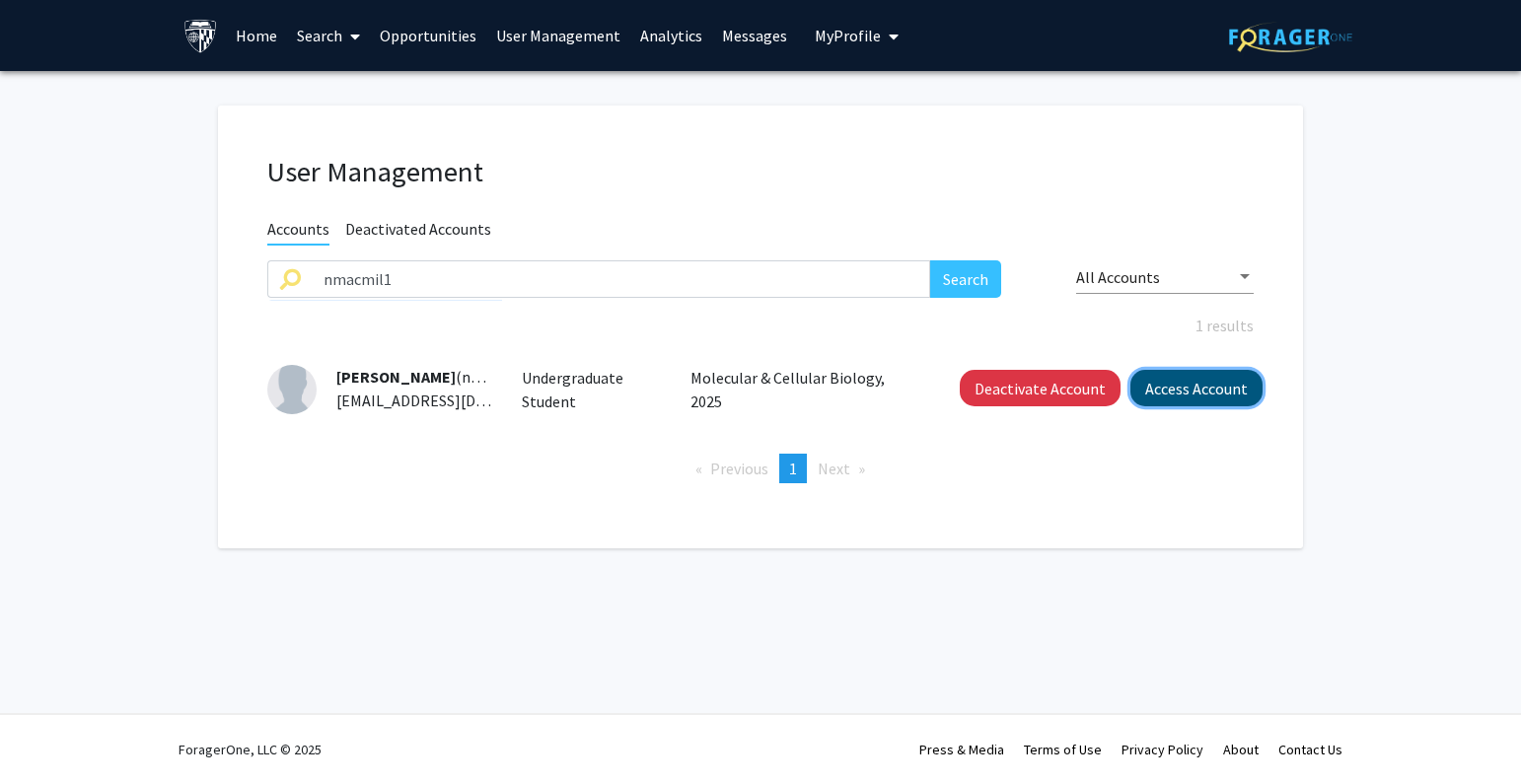 click on "Access Account" 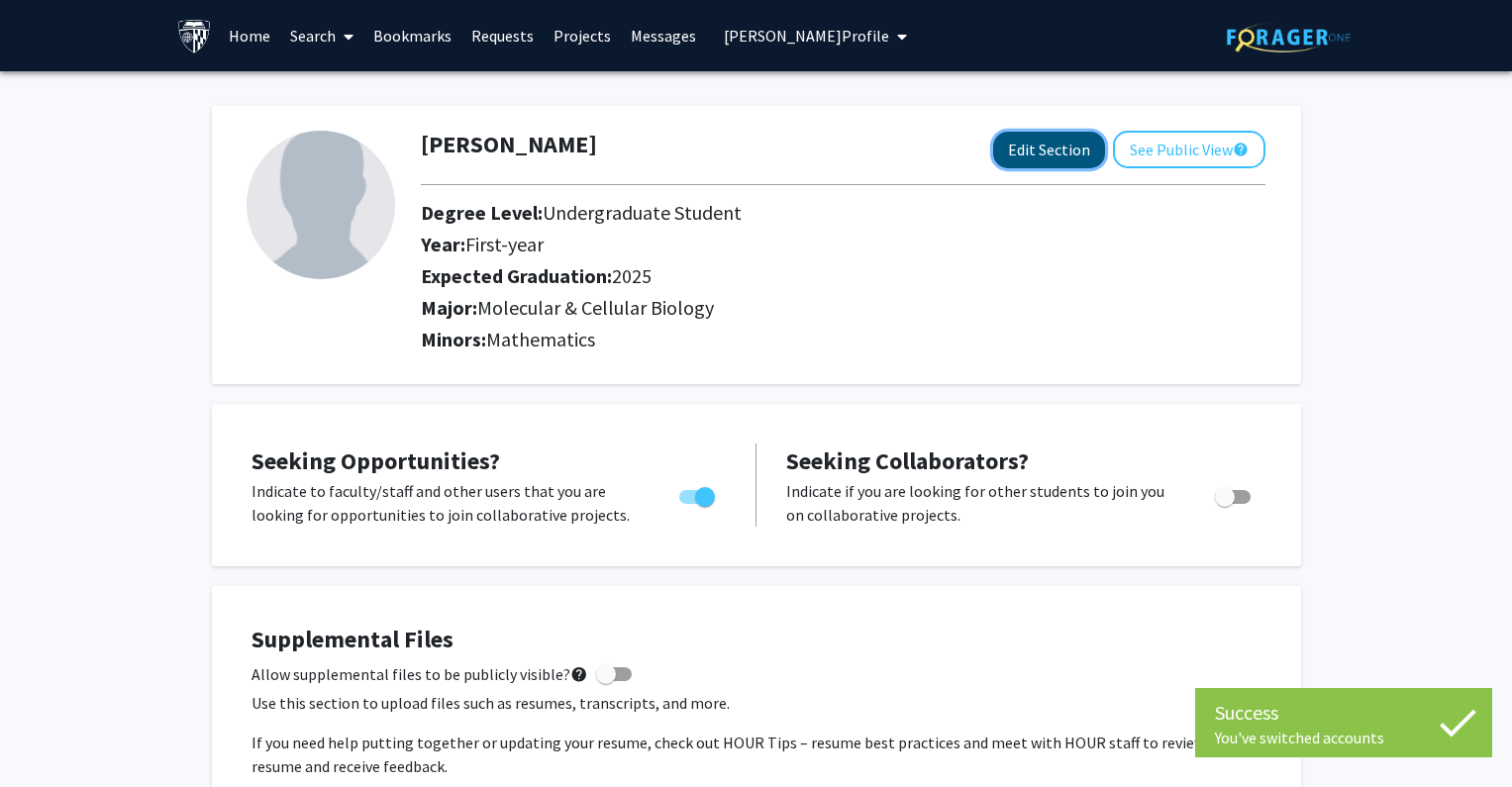 click on "Edit Section" 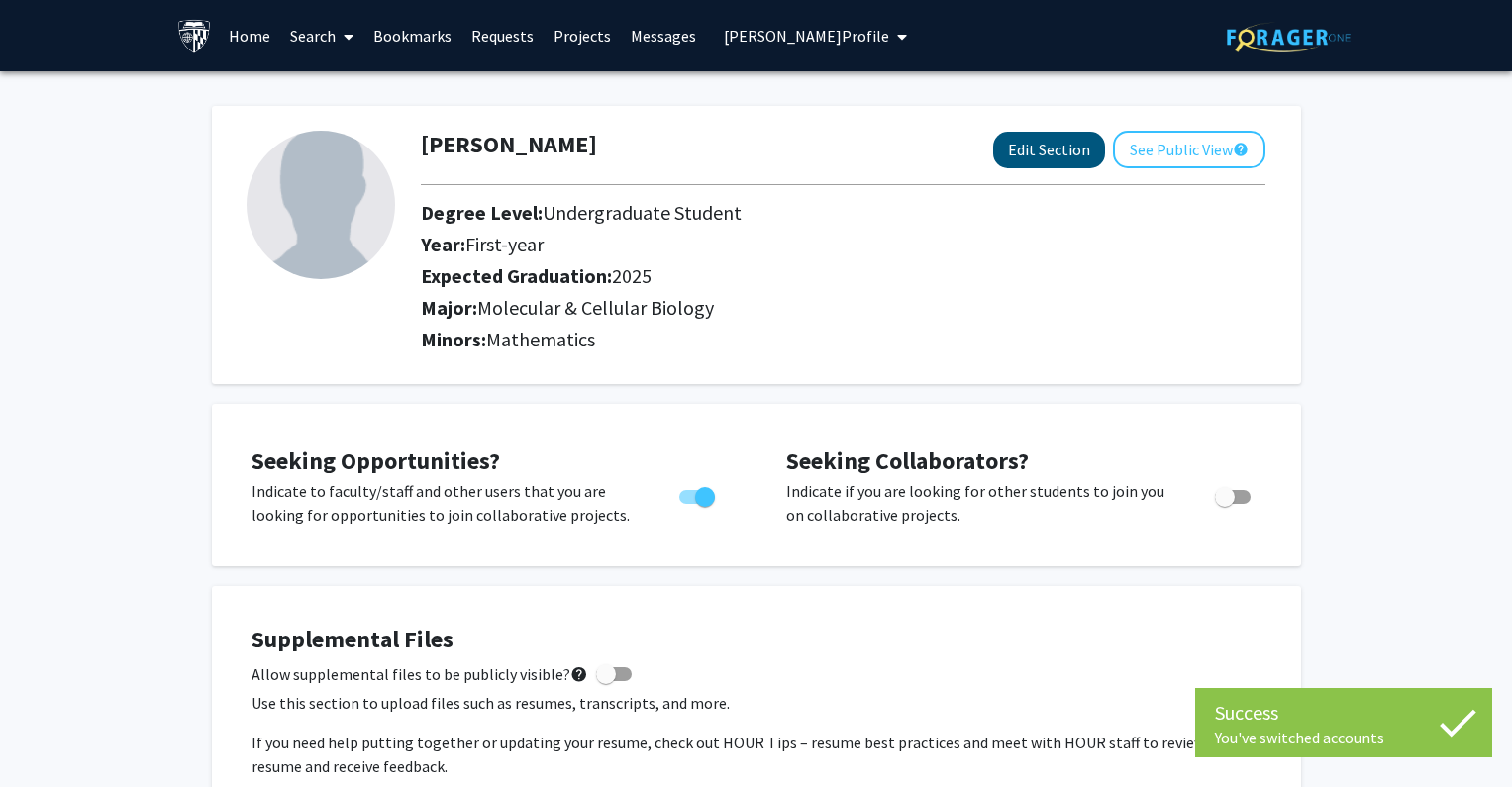 select on "first-year" 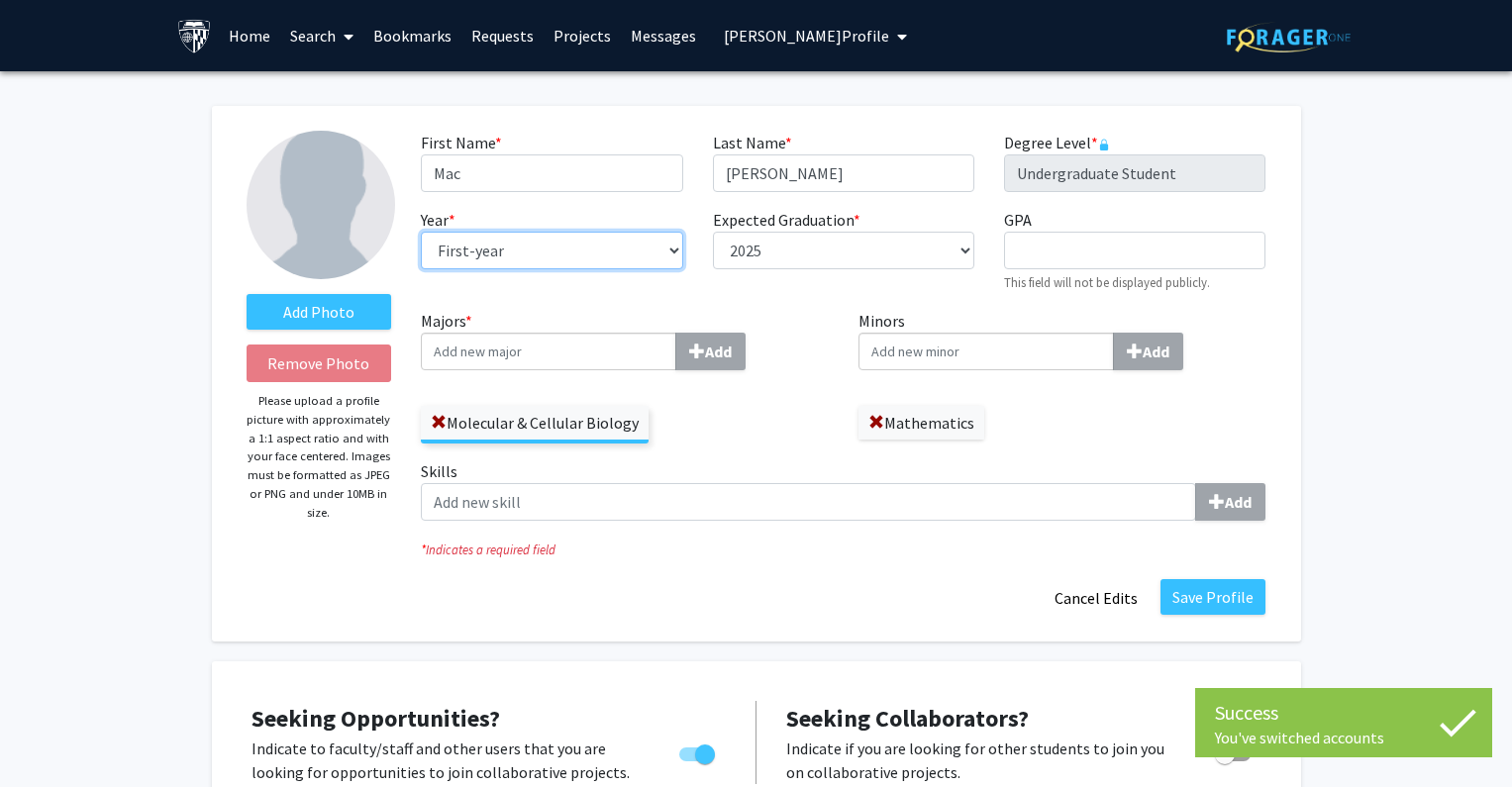 click on "---  First-year   Sophomore   Junior   Senior   Postbaccalaureate Certificate" at bounding box center (552, 250) 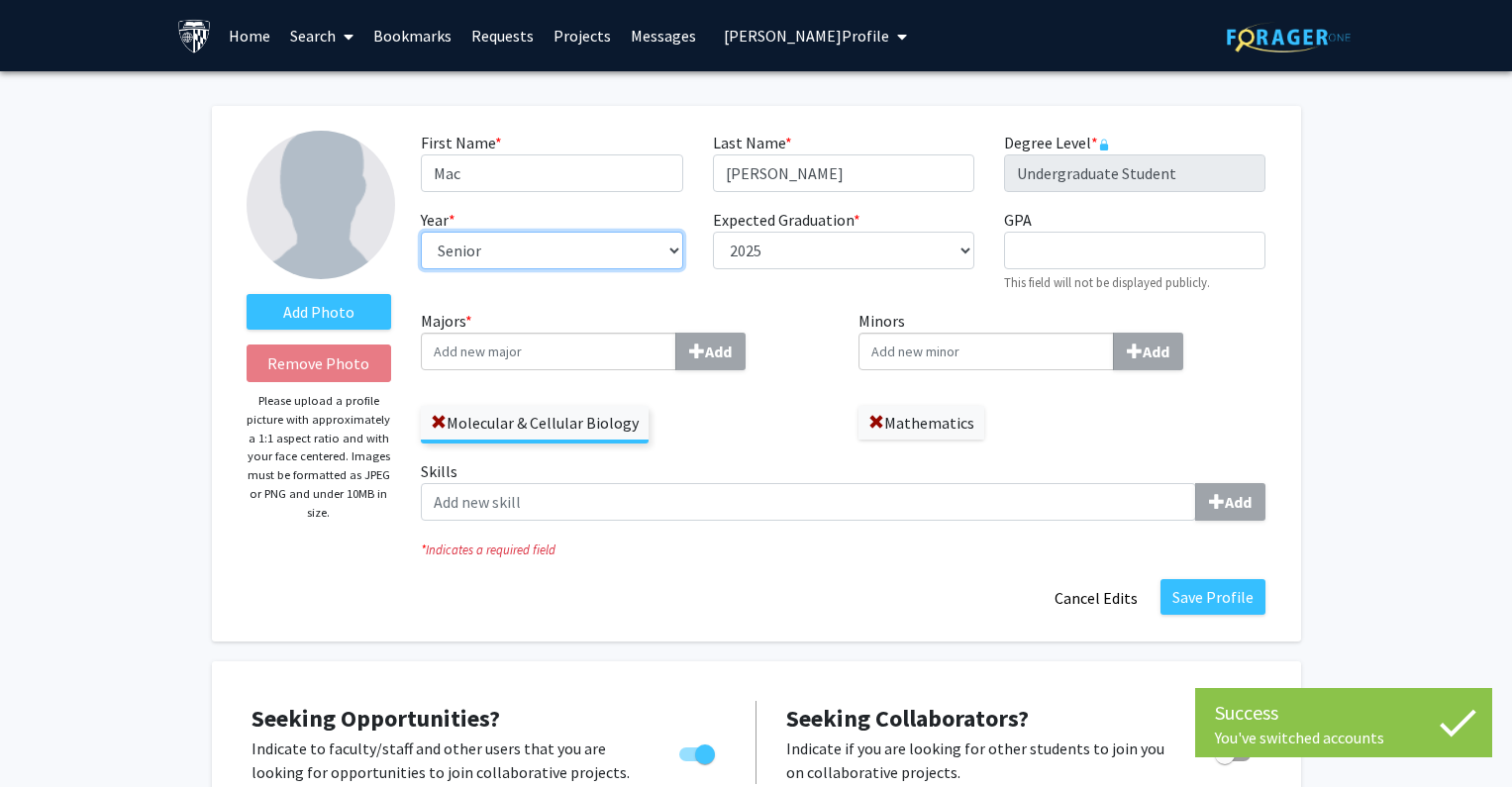 click on "---  First-year   Sophomore   Junior   Senior   Postbaccalaureate Certificate" at bounding box center [552, 250] 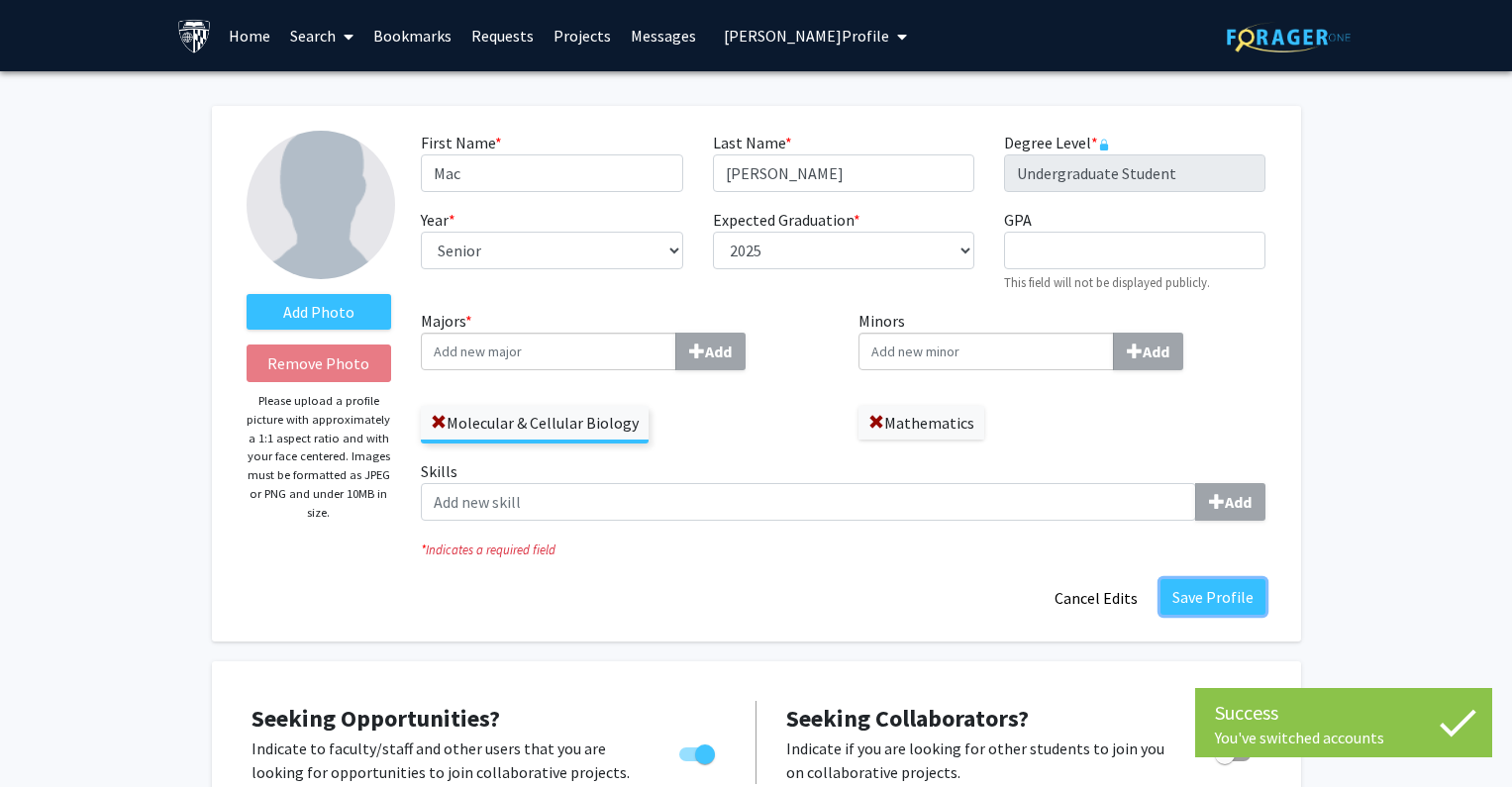click on "Save Profile" 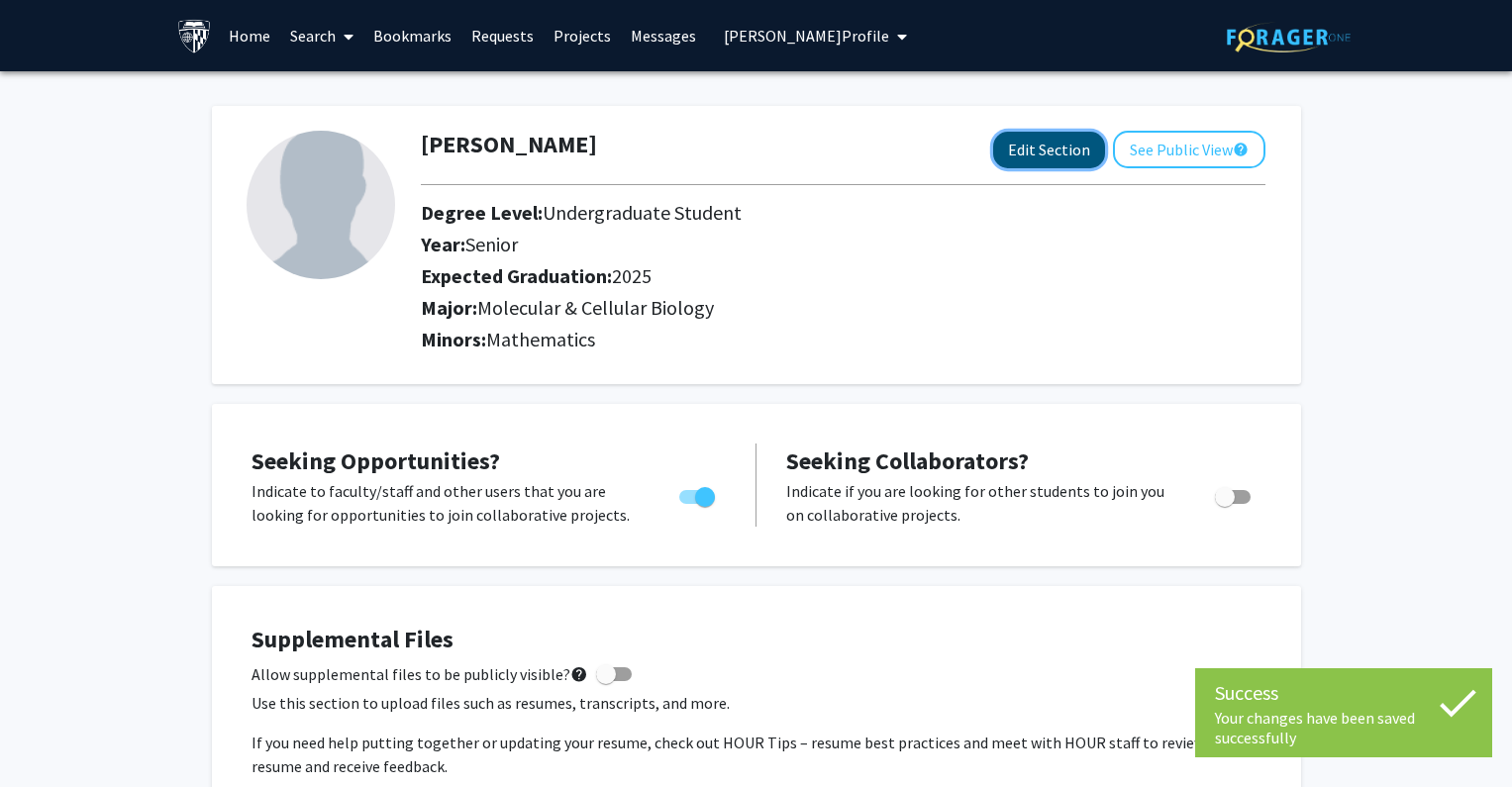 click on "Edit Section" 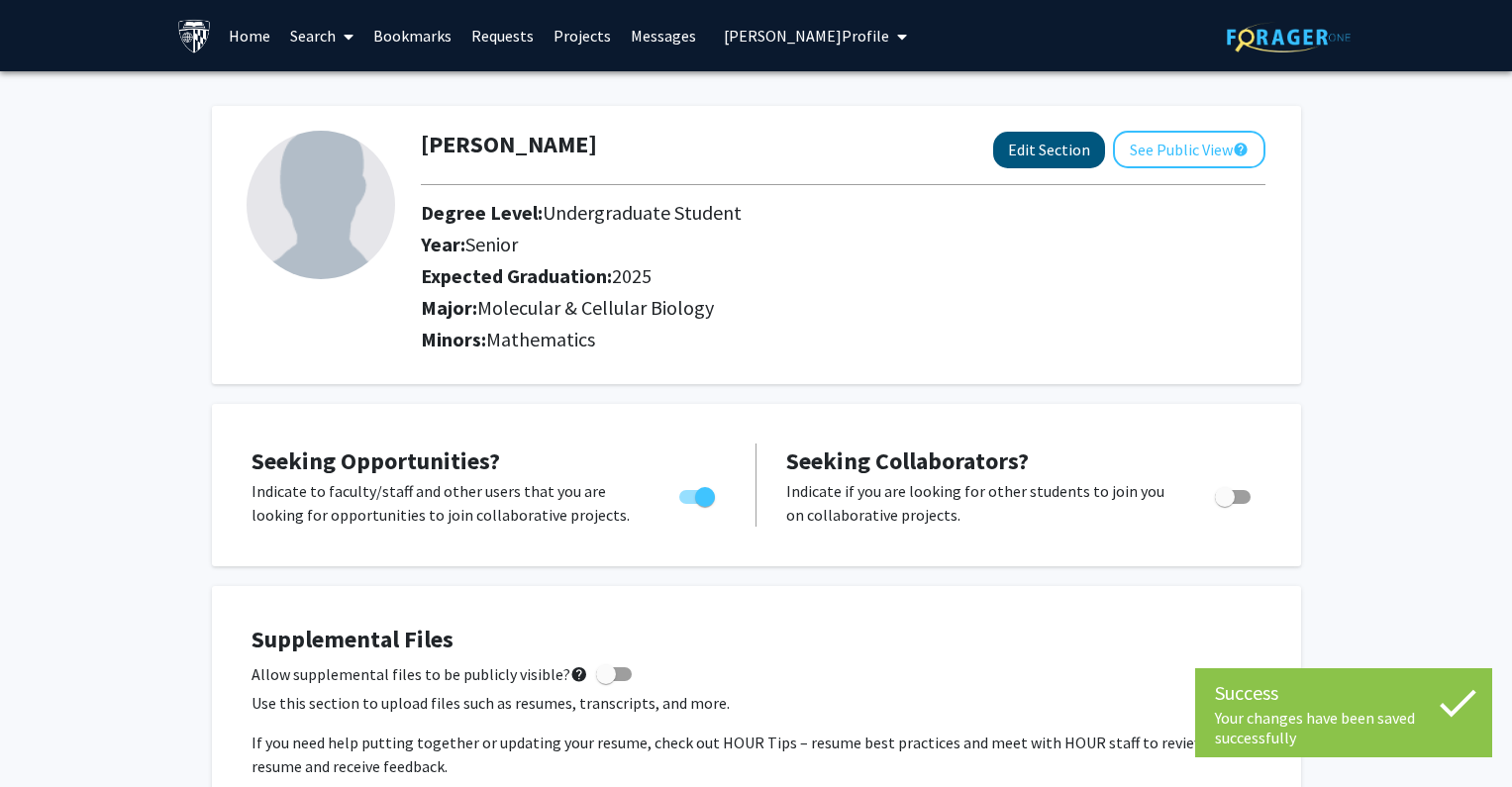 select on "senior" 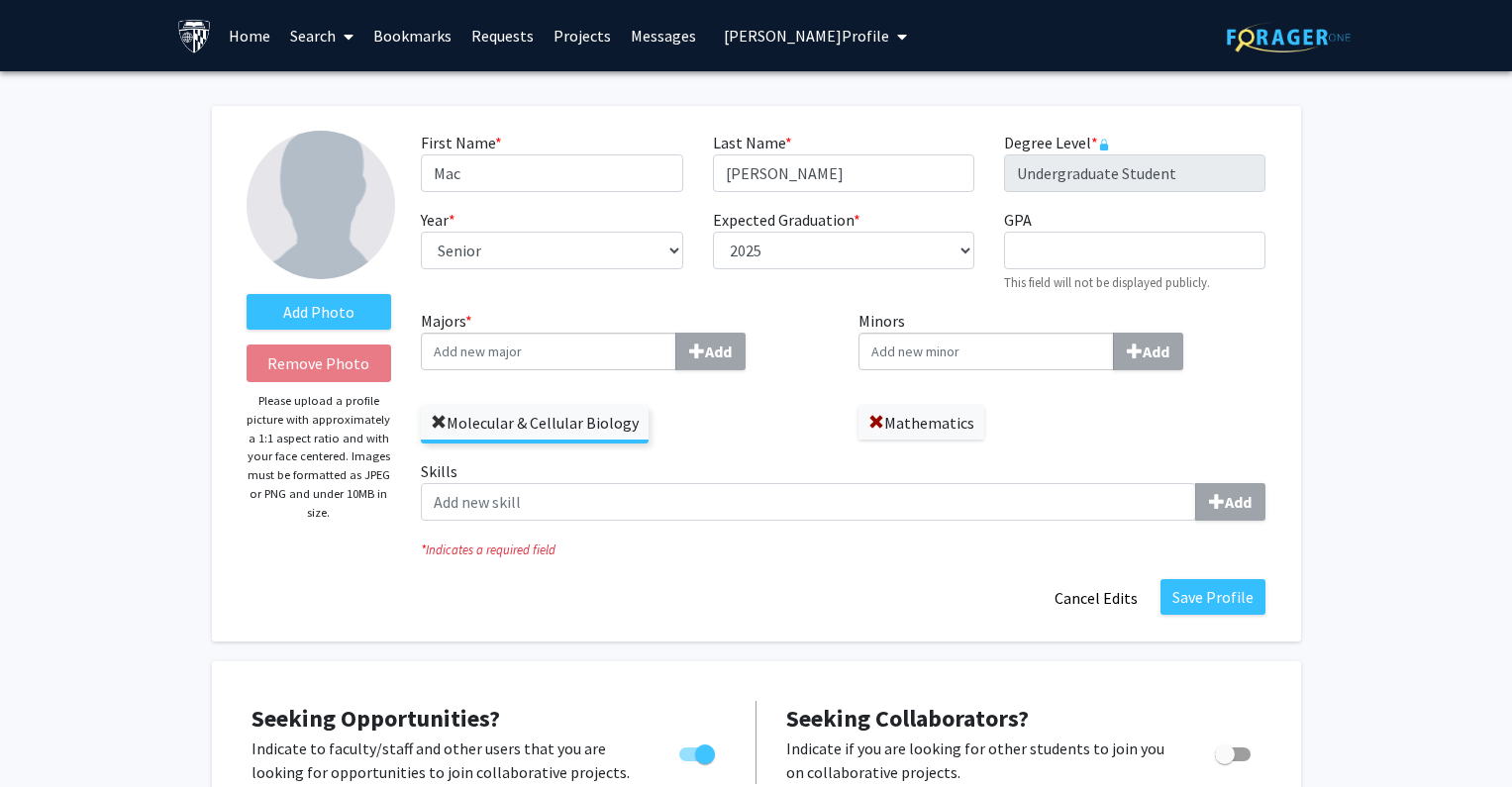 click 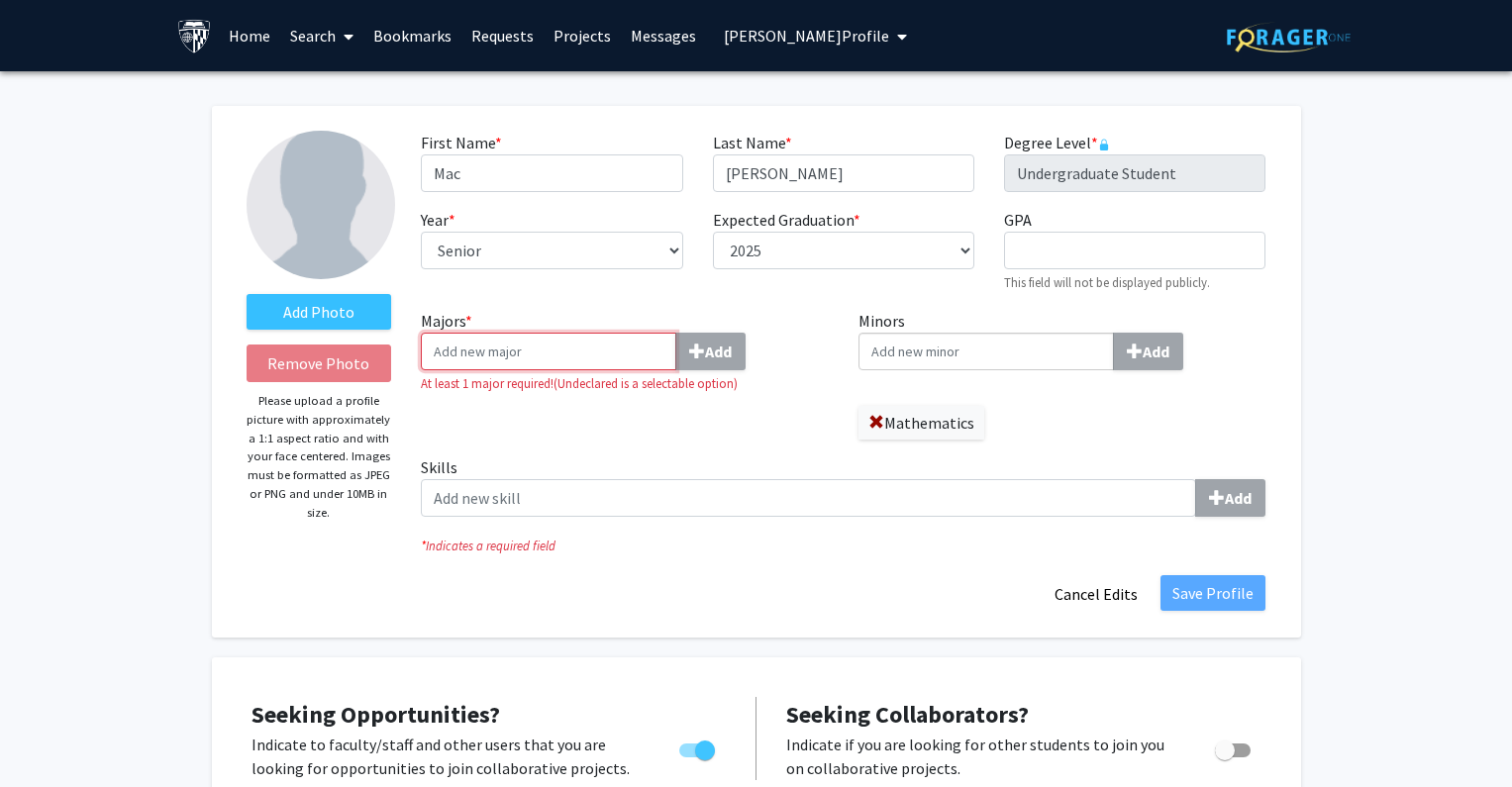 click on "Majors  * Add" at bounding box center [549, 351] 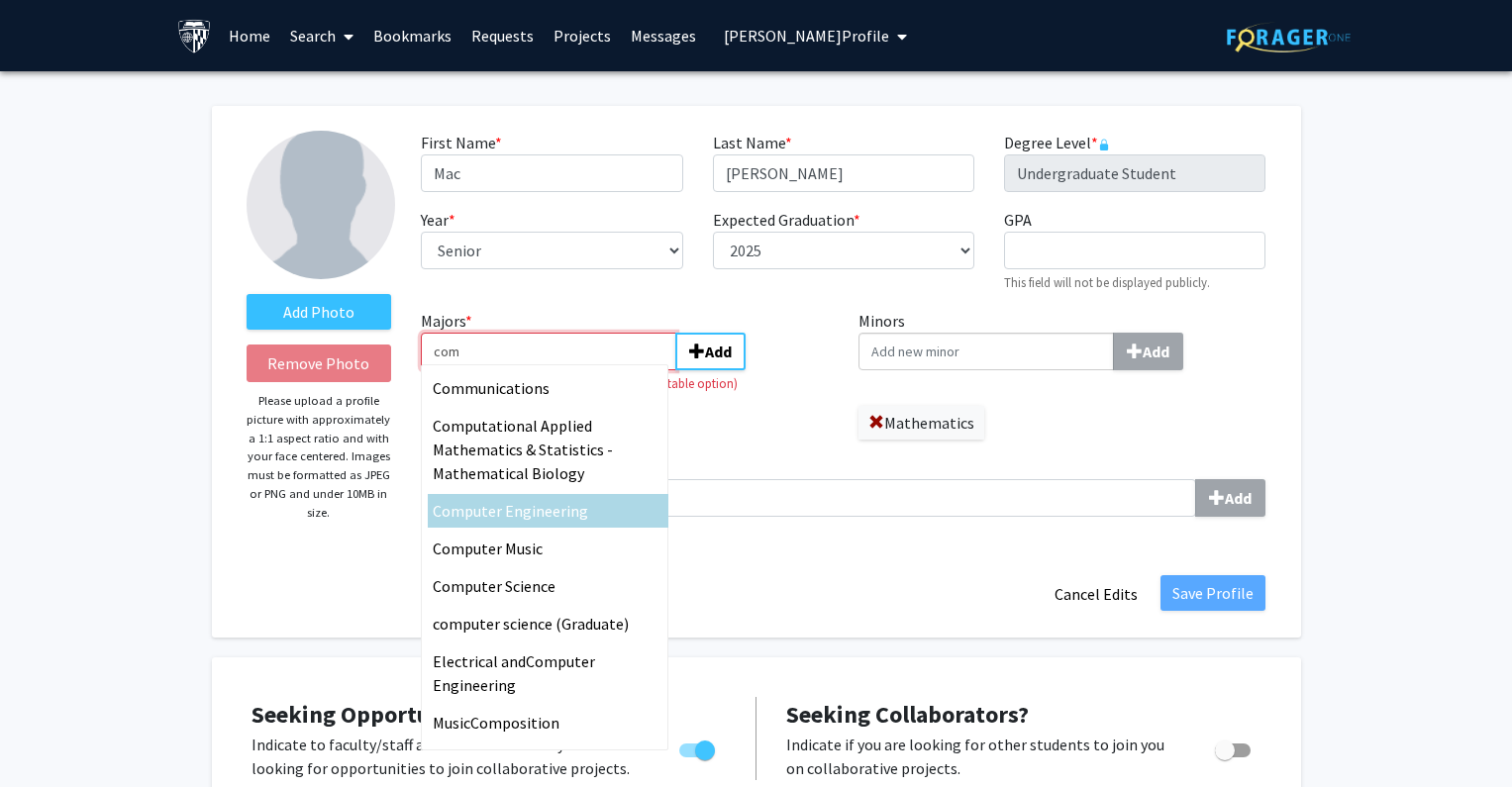 type on "com" 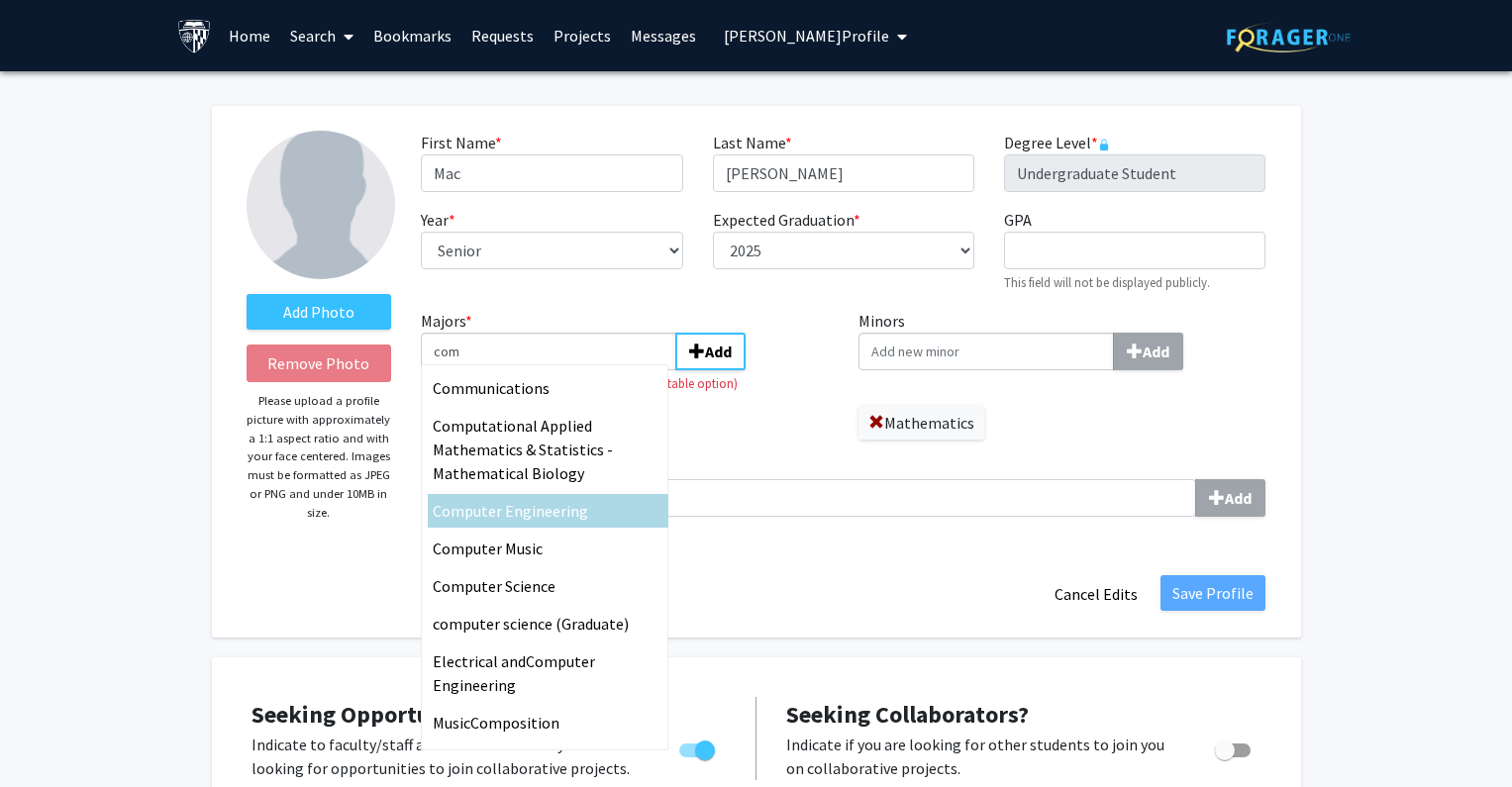 click on "puter Engineering" at bounding box center (526, 511) 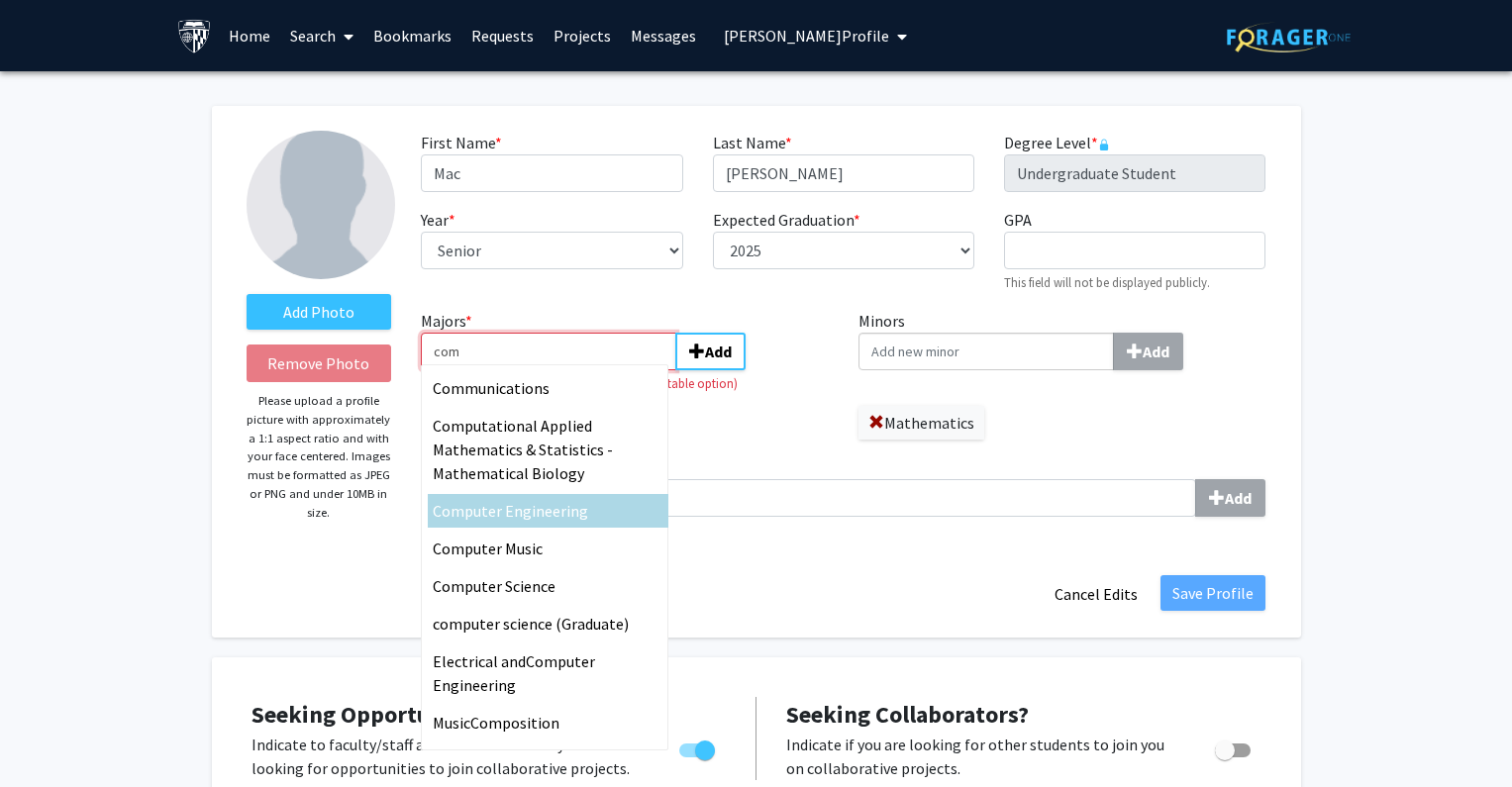click on "com" at bounding box center (549, 351) 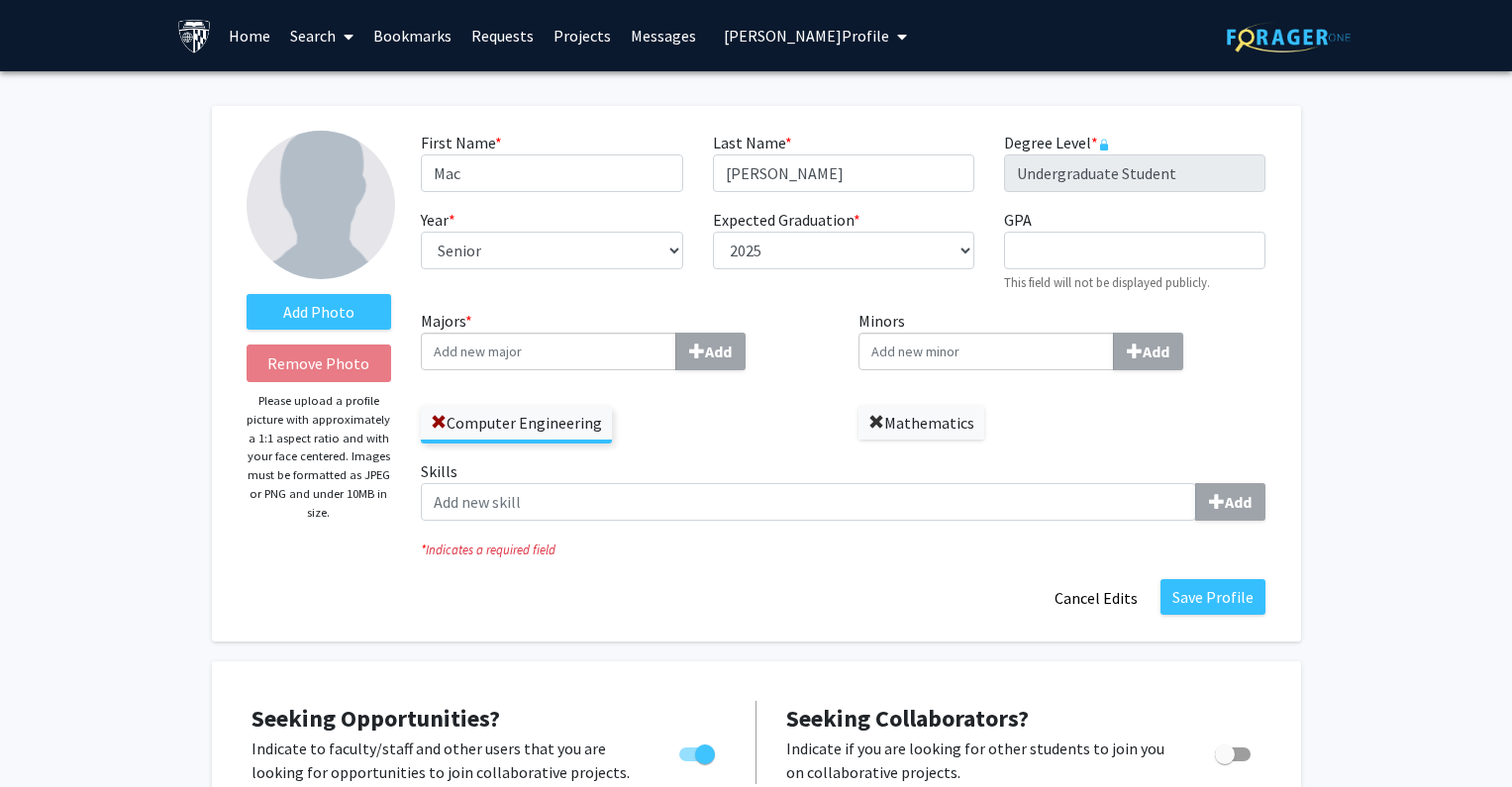 click 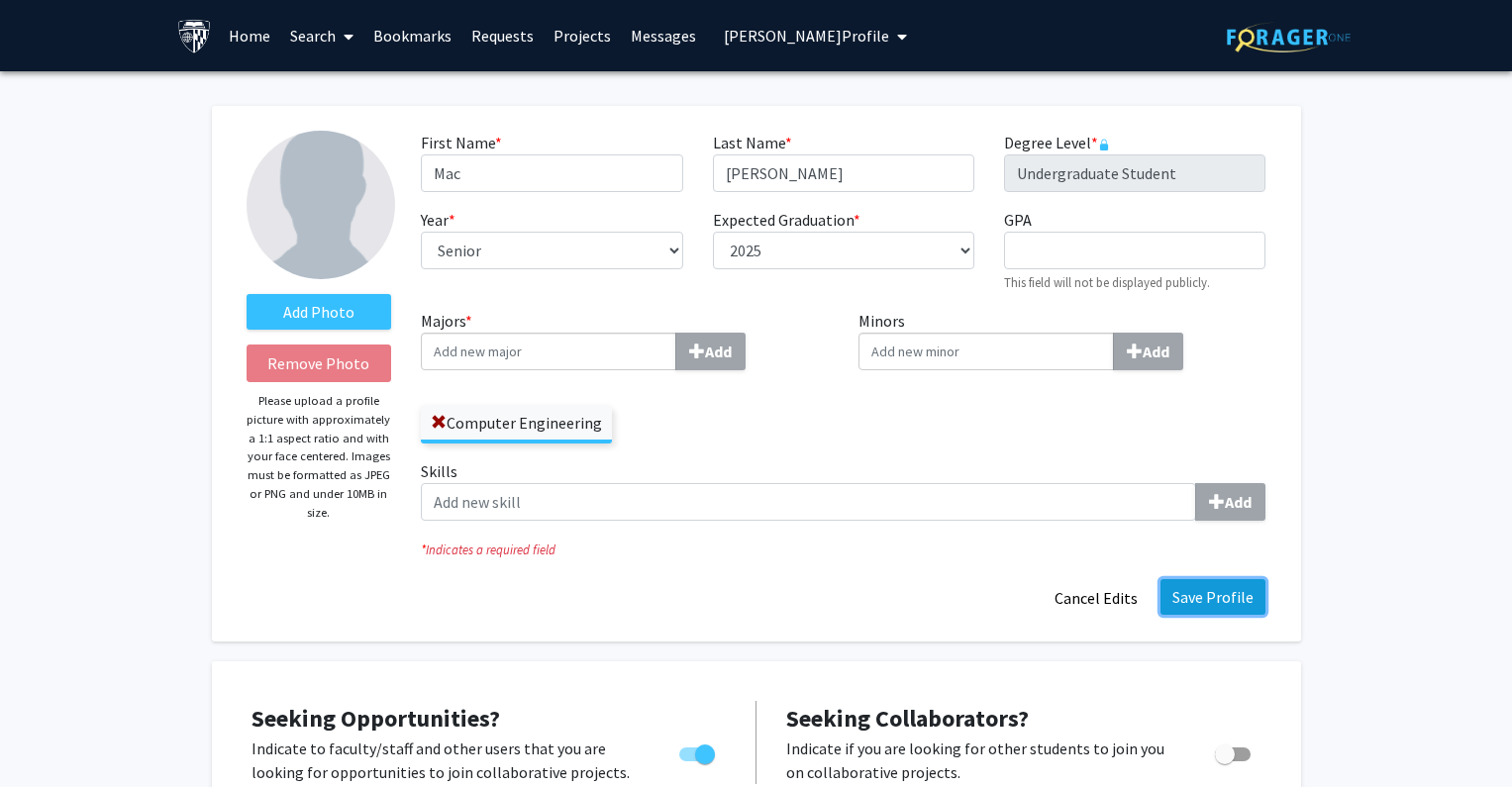 click on "Save Profile" 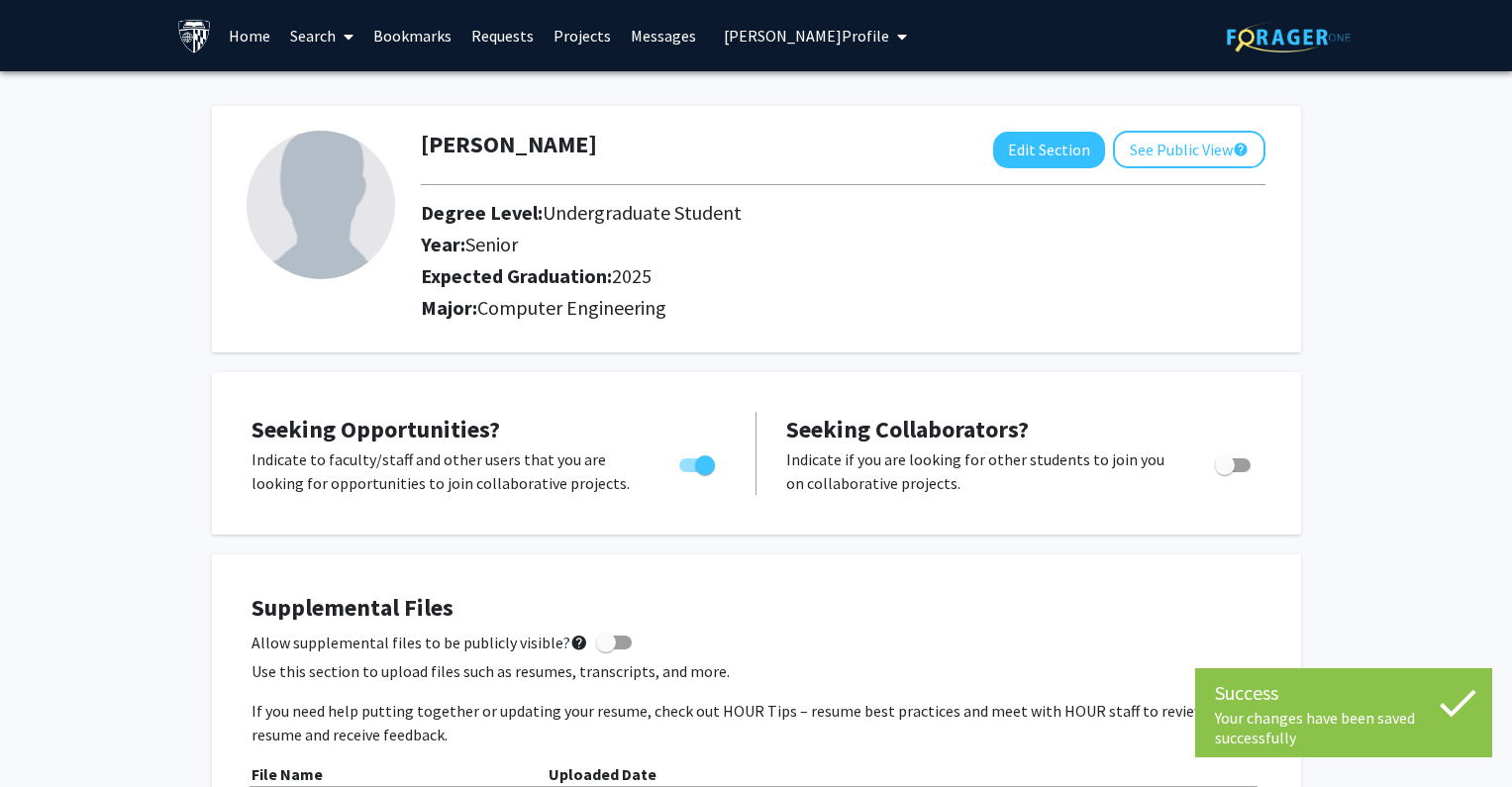 click on "[PERSON_NAME]   Profile" at bounding box center [806, 36] 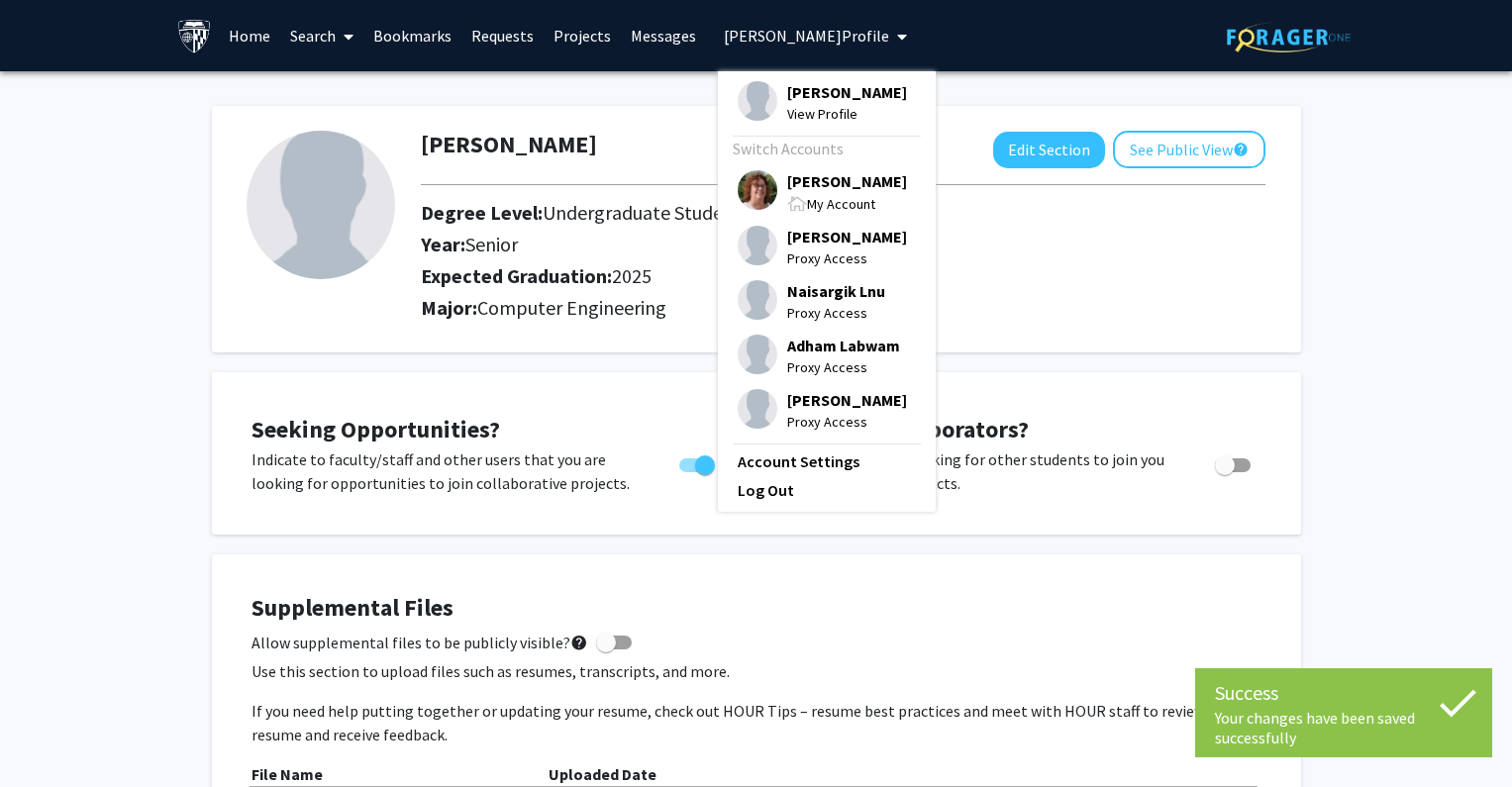 click on "[PERSON_NAME]" at bounding box center [847, 181] 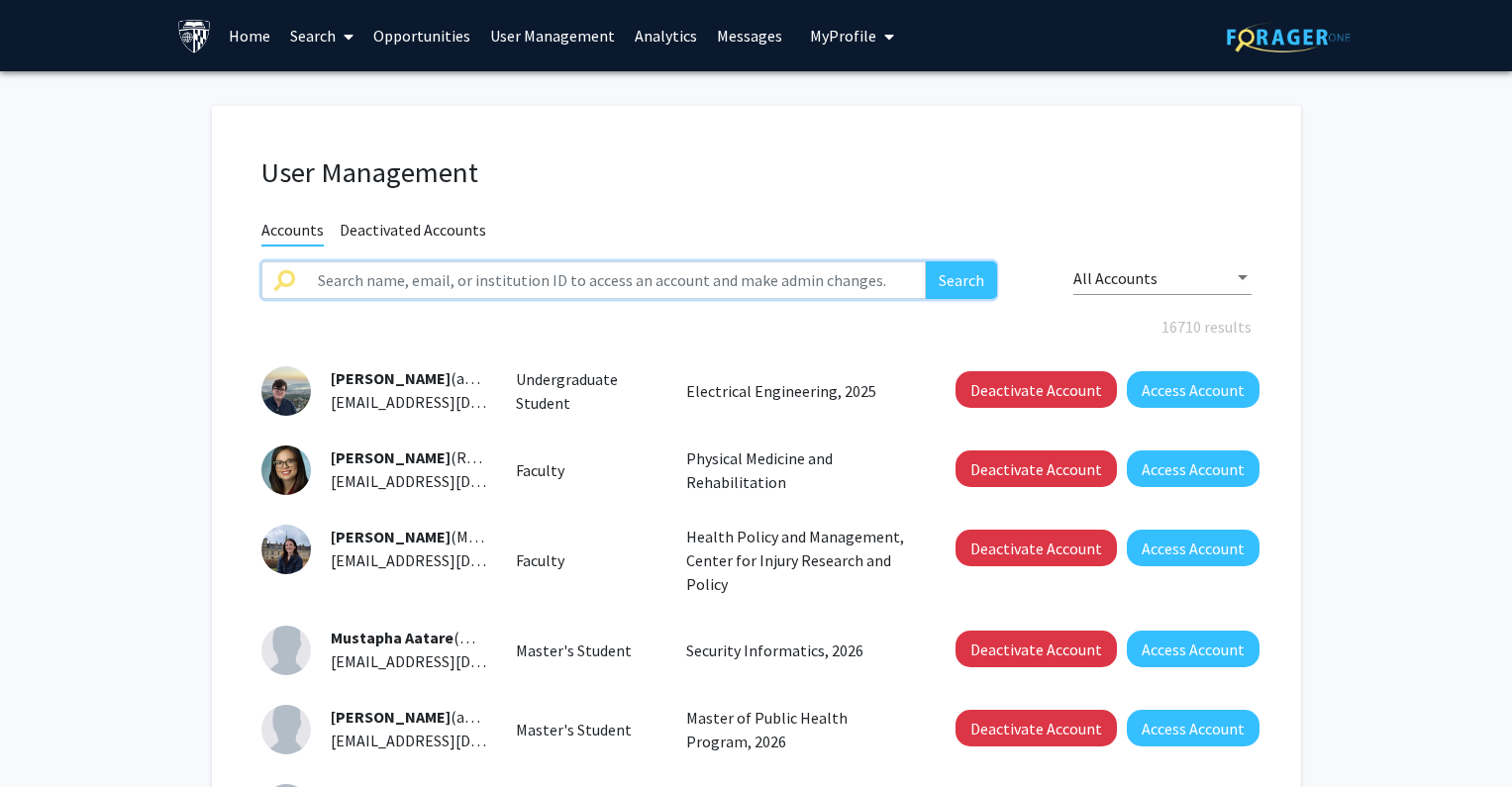 drag, startPoint x: 615, startPoint y: 283, endPoint x: 628, endPoint y: 279, distance: 13.601471 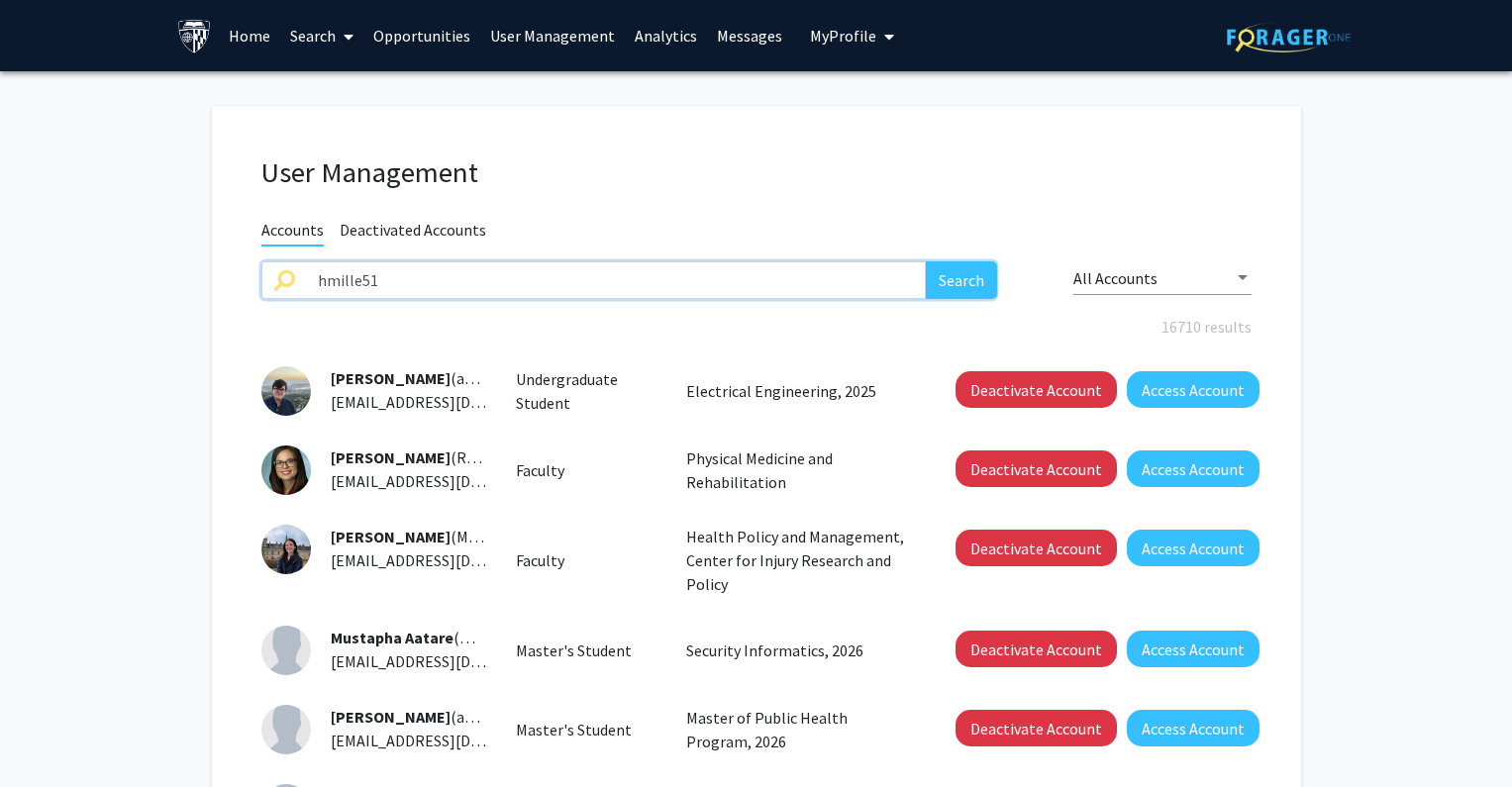 type on "hmille51" 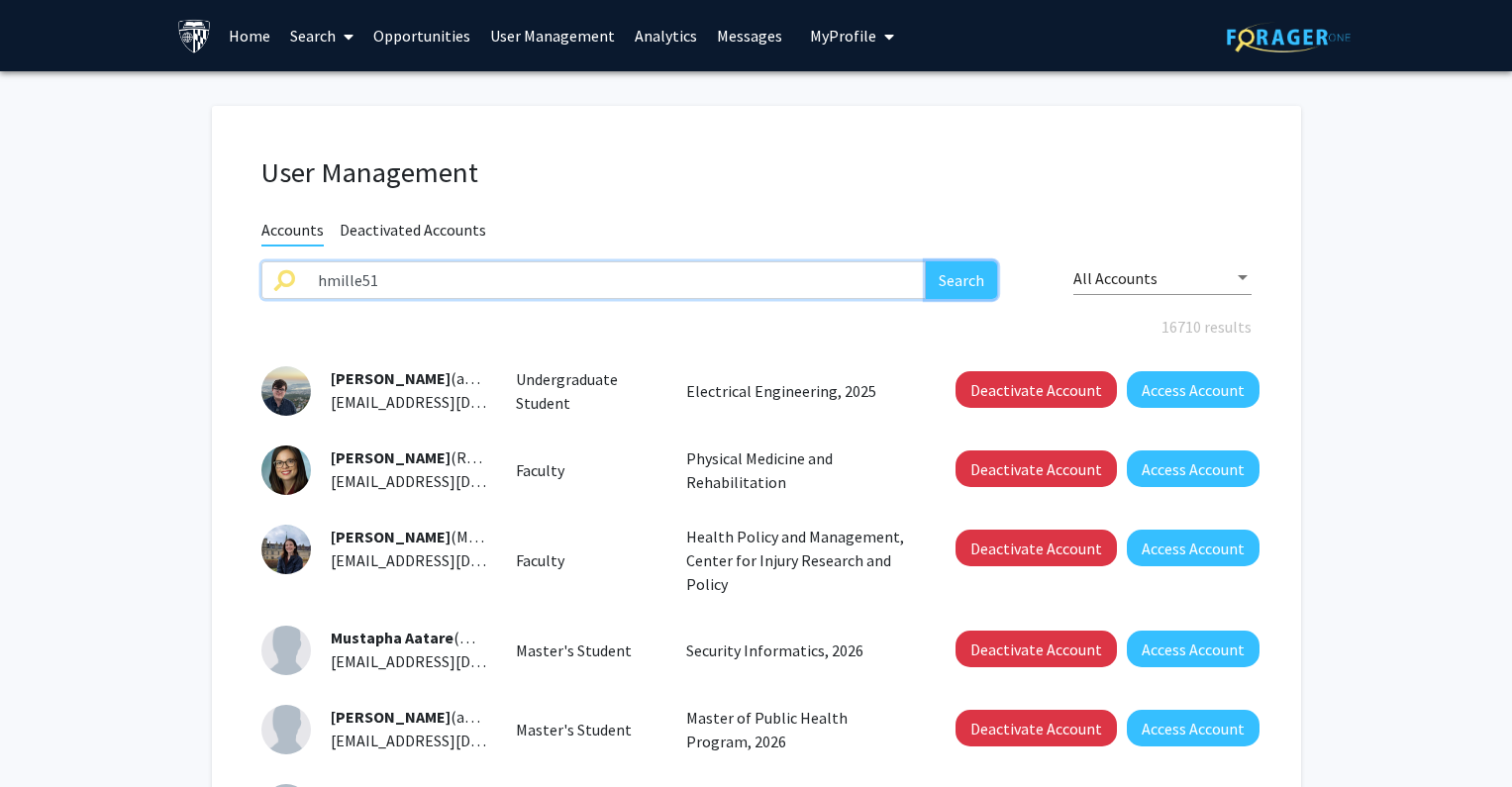click on "Search" 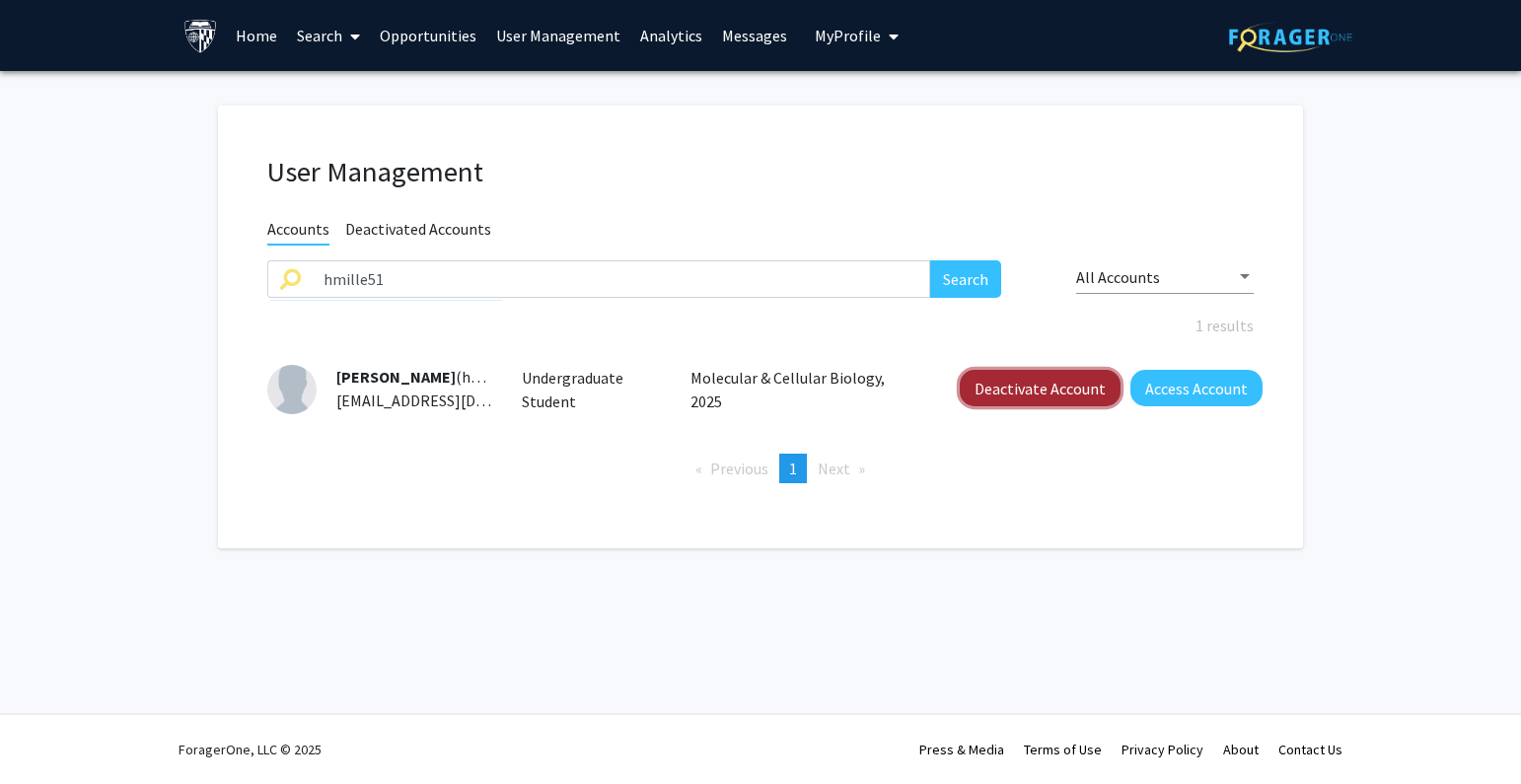 click on "Deactivate Account" 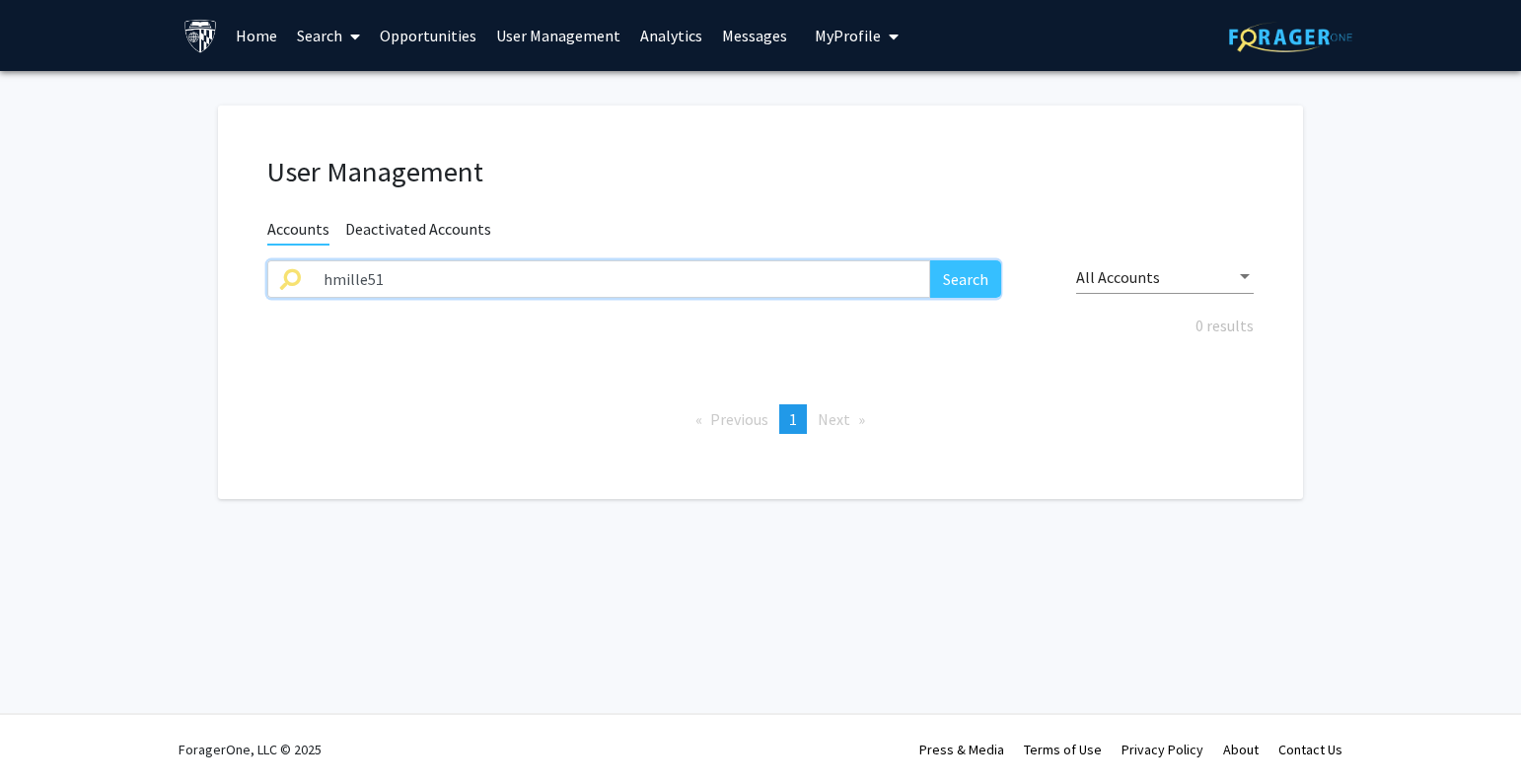 drag, startPoint x: 396, startPoint y: 272, endPoint x: 176, endPoint y: 277, distance: 220.05681 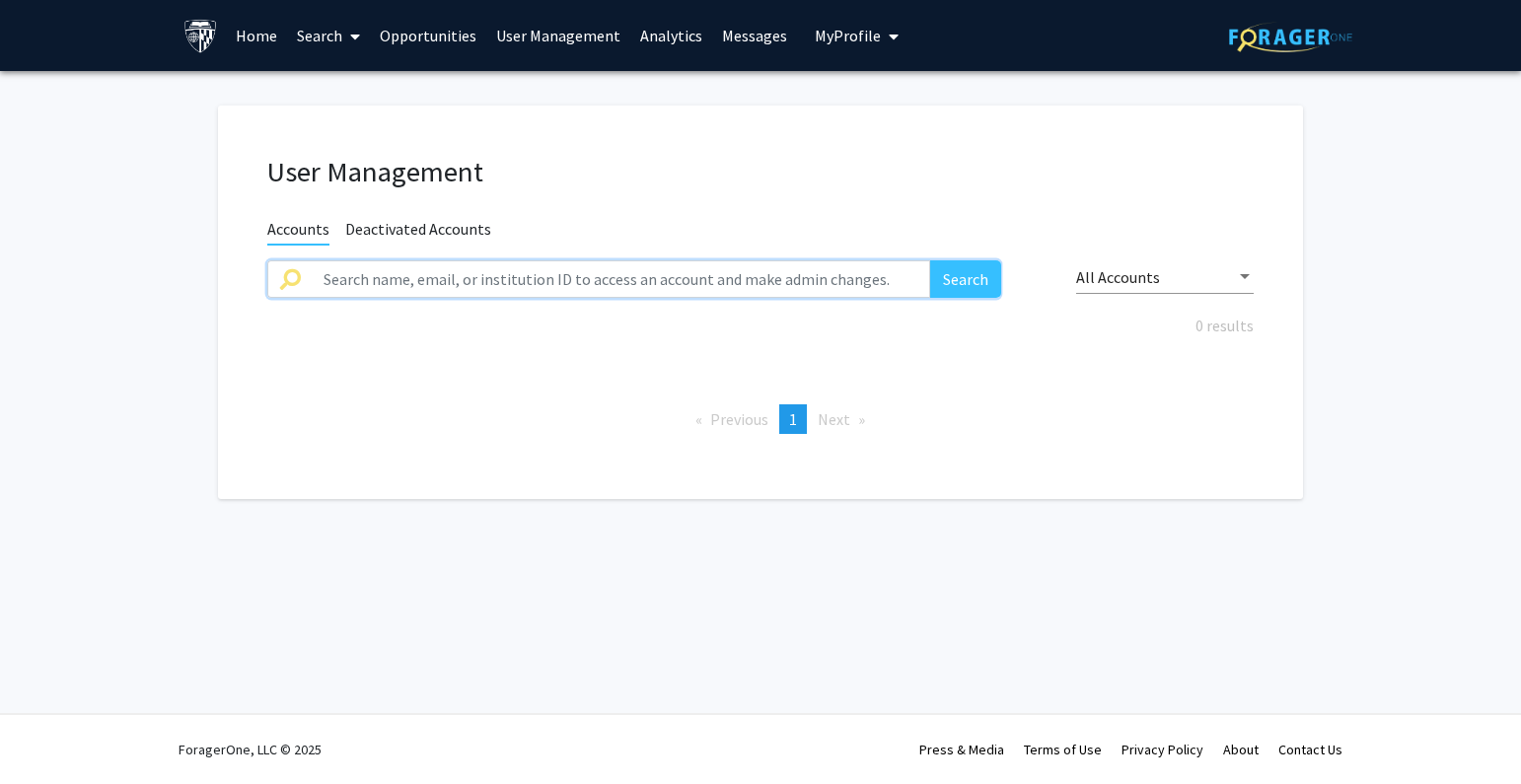 type 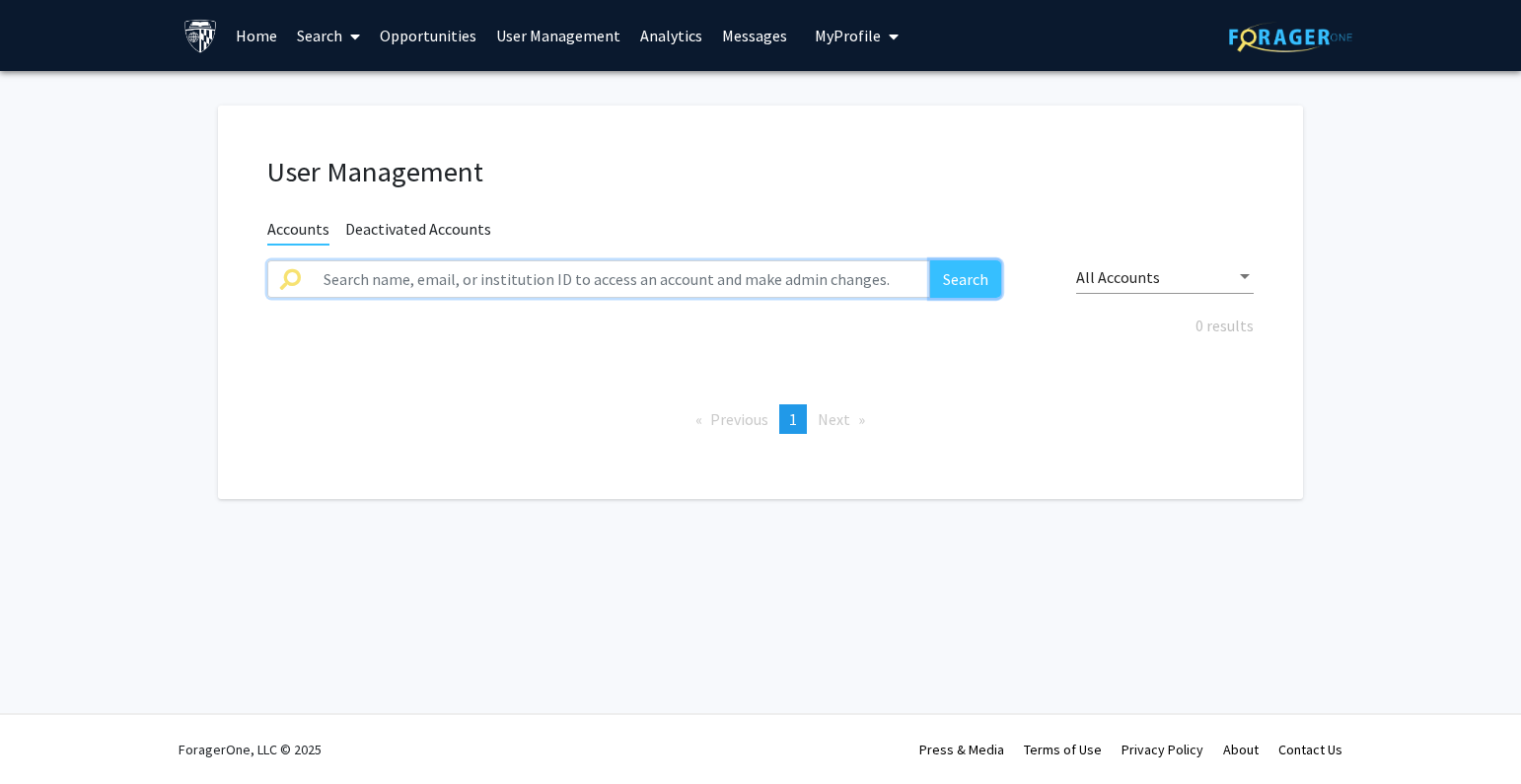 click on "Search" 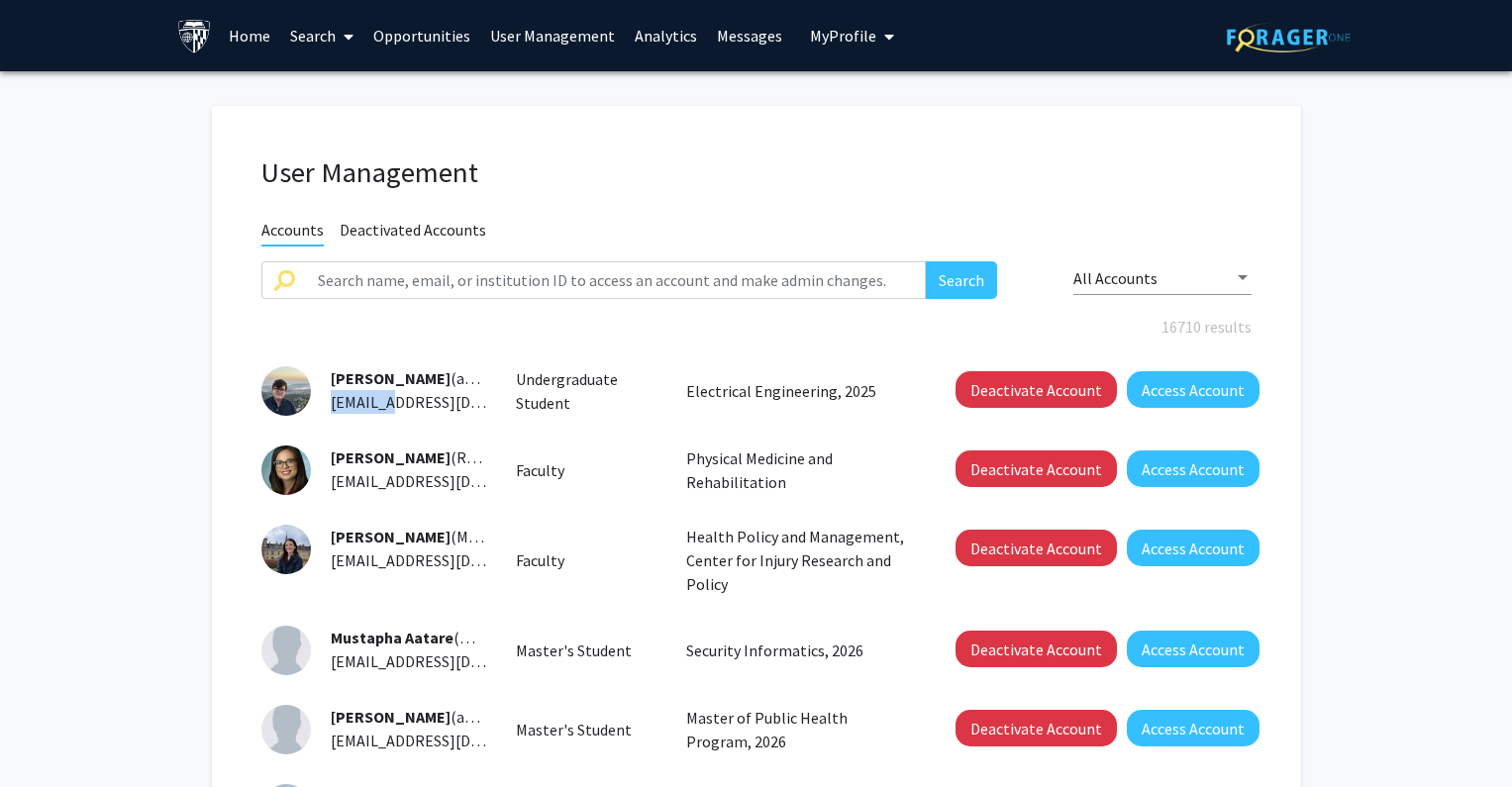 drag, startPoint x: 329, startPoint y: 404, endPoint x: 390, endPoint y: 401, distance: 61.073726 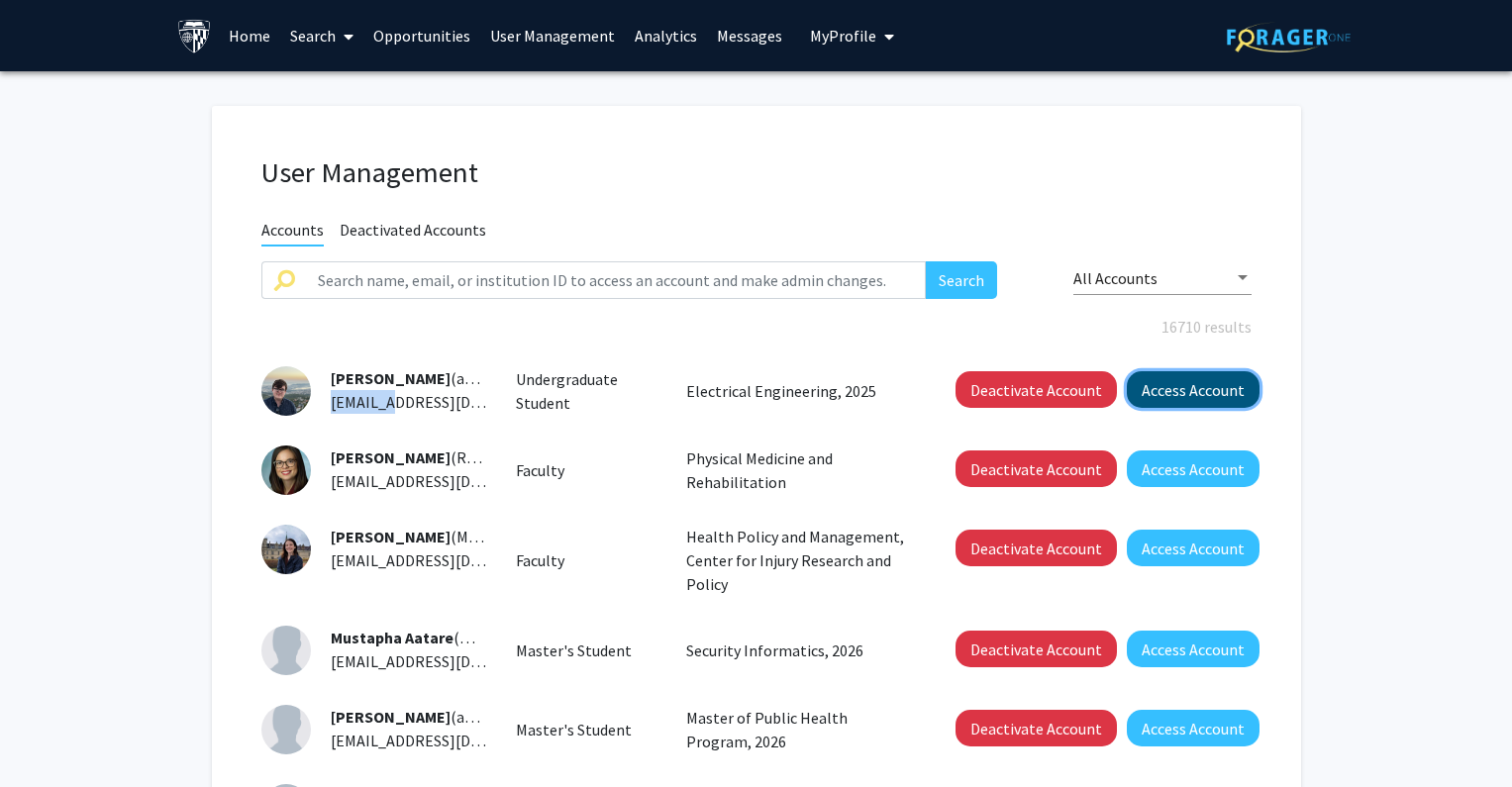 click on "Access Account" 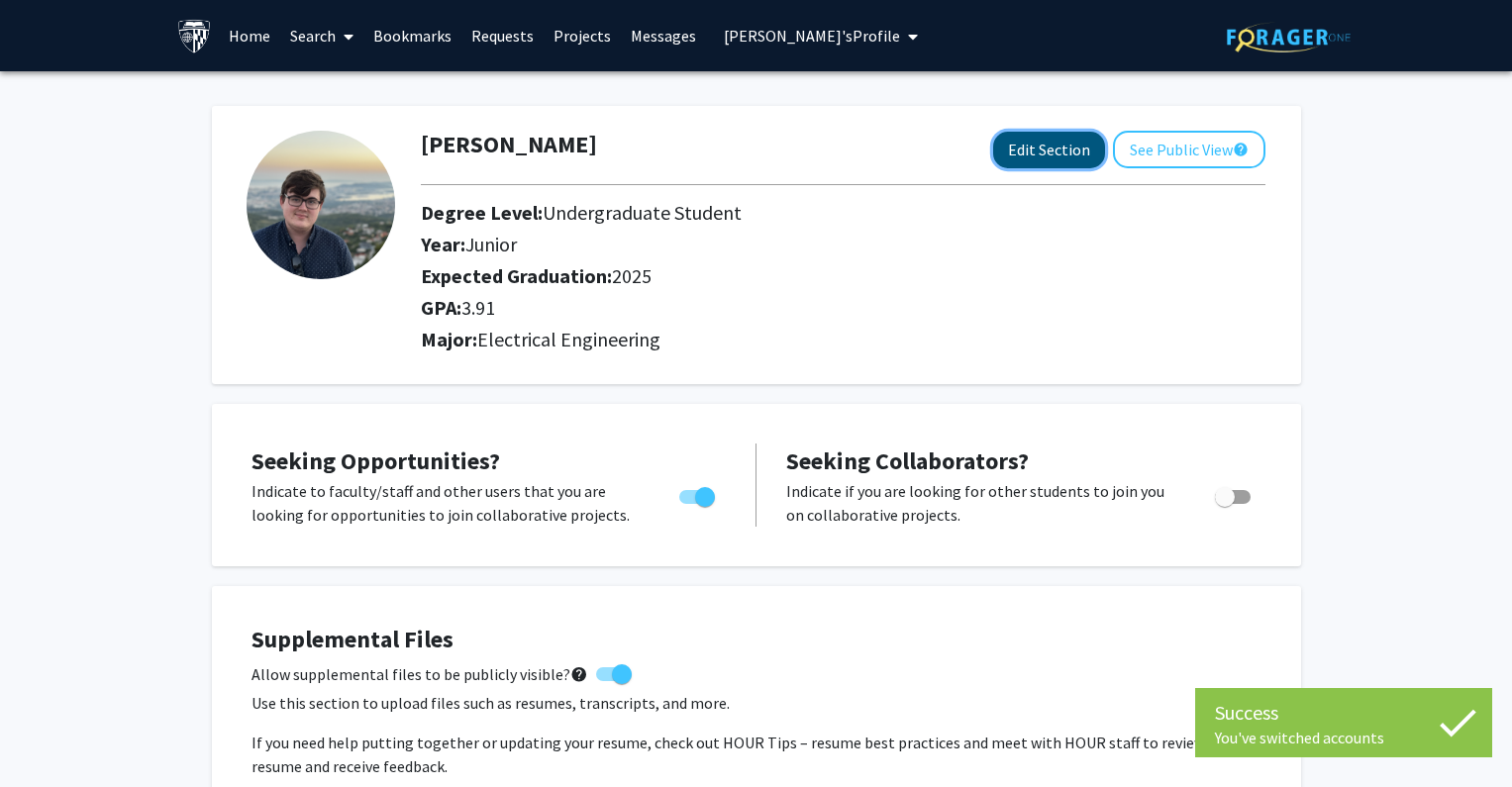 click on "Edit Section" 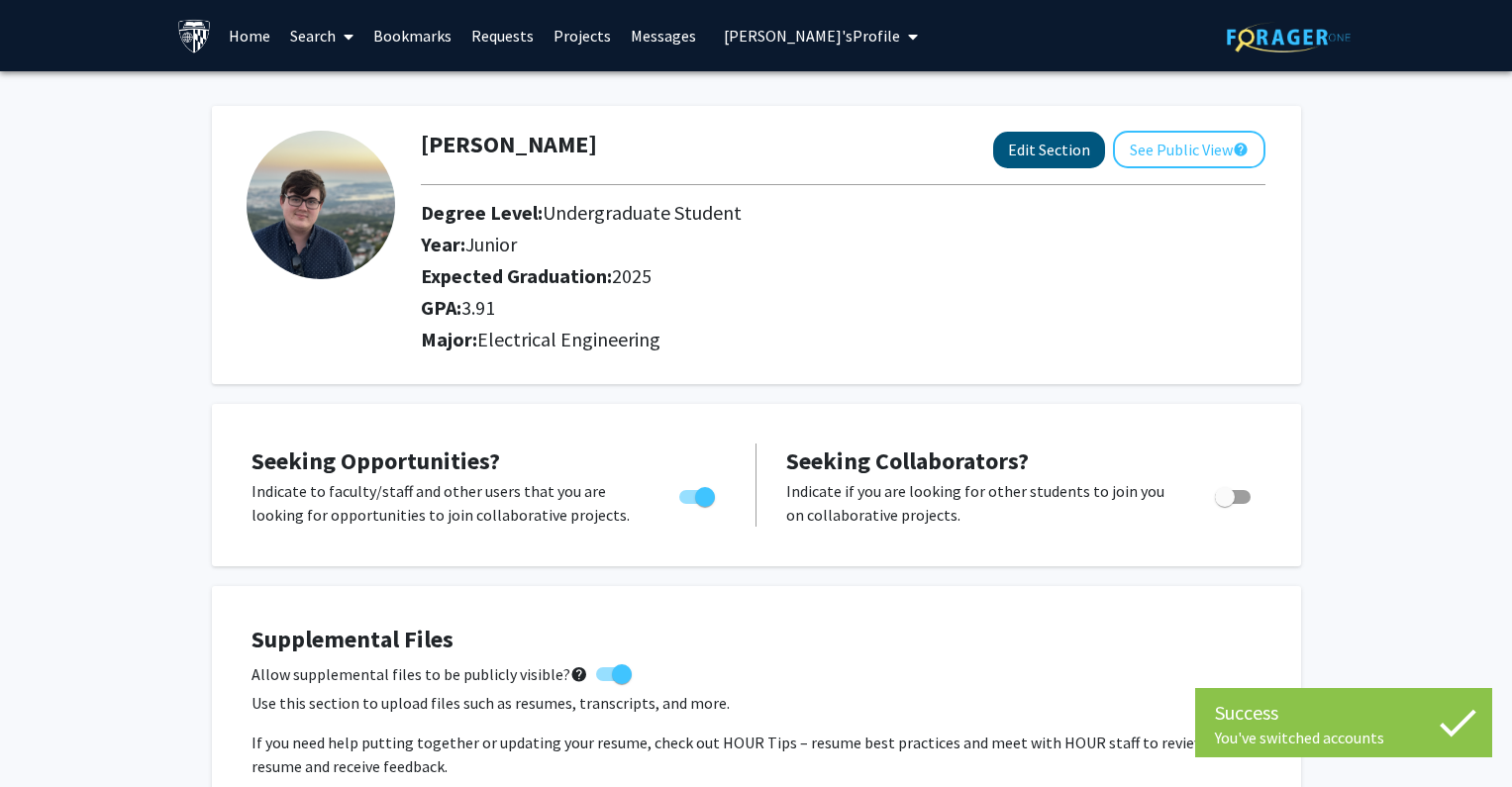 select on "junior" 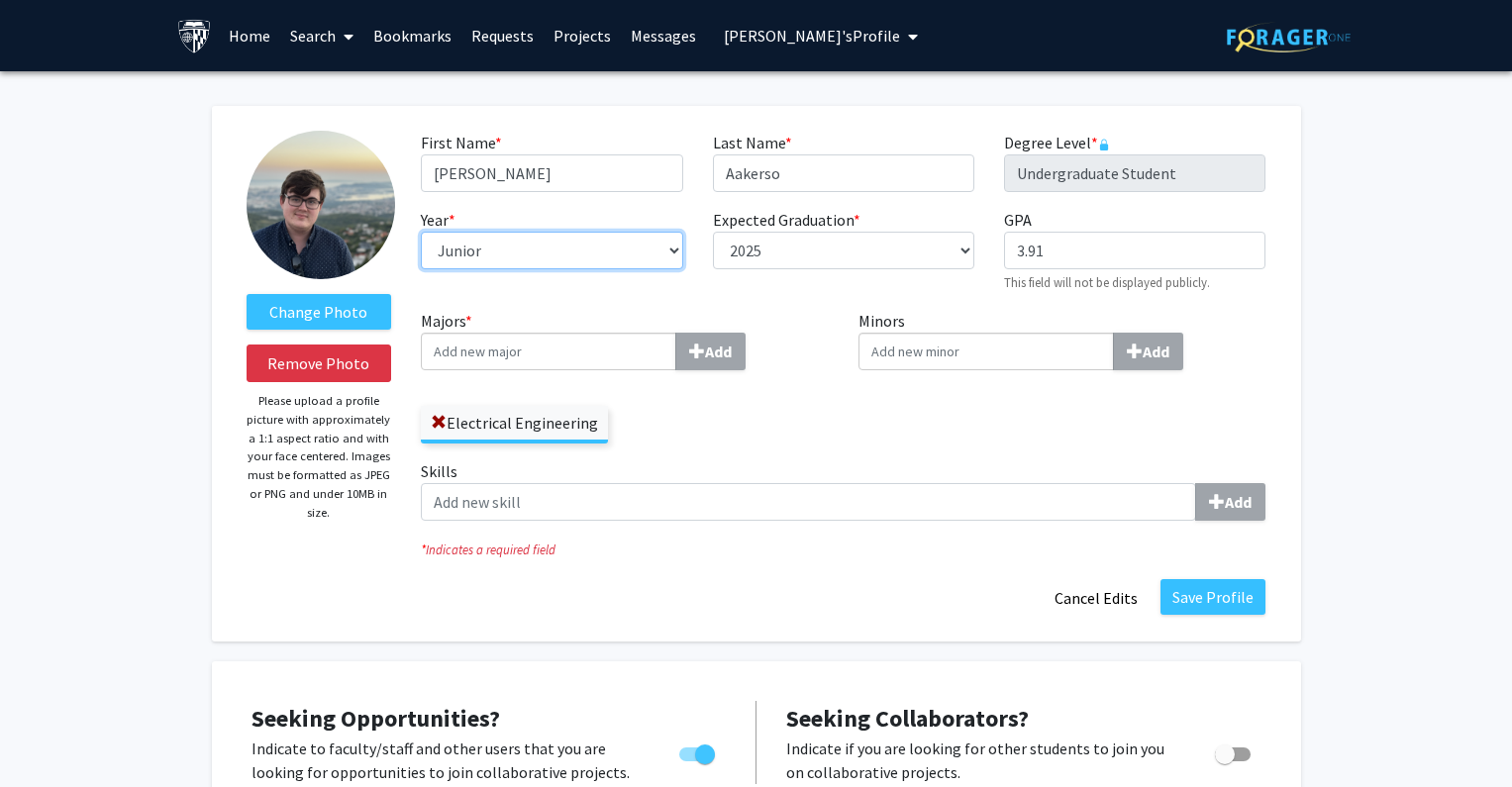 click on "---  First-year   Sophomore   Junior   Senior   Postbaccalaureate Certificate" at bounding box center (552, 250) 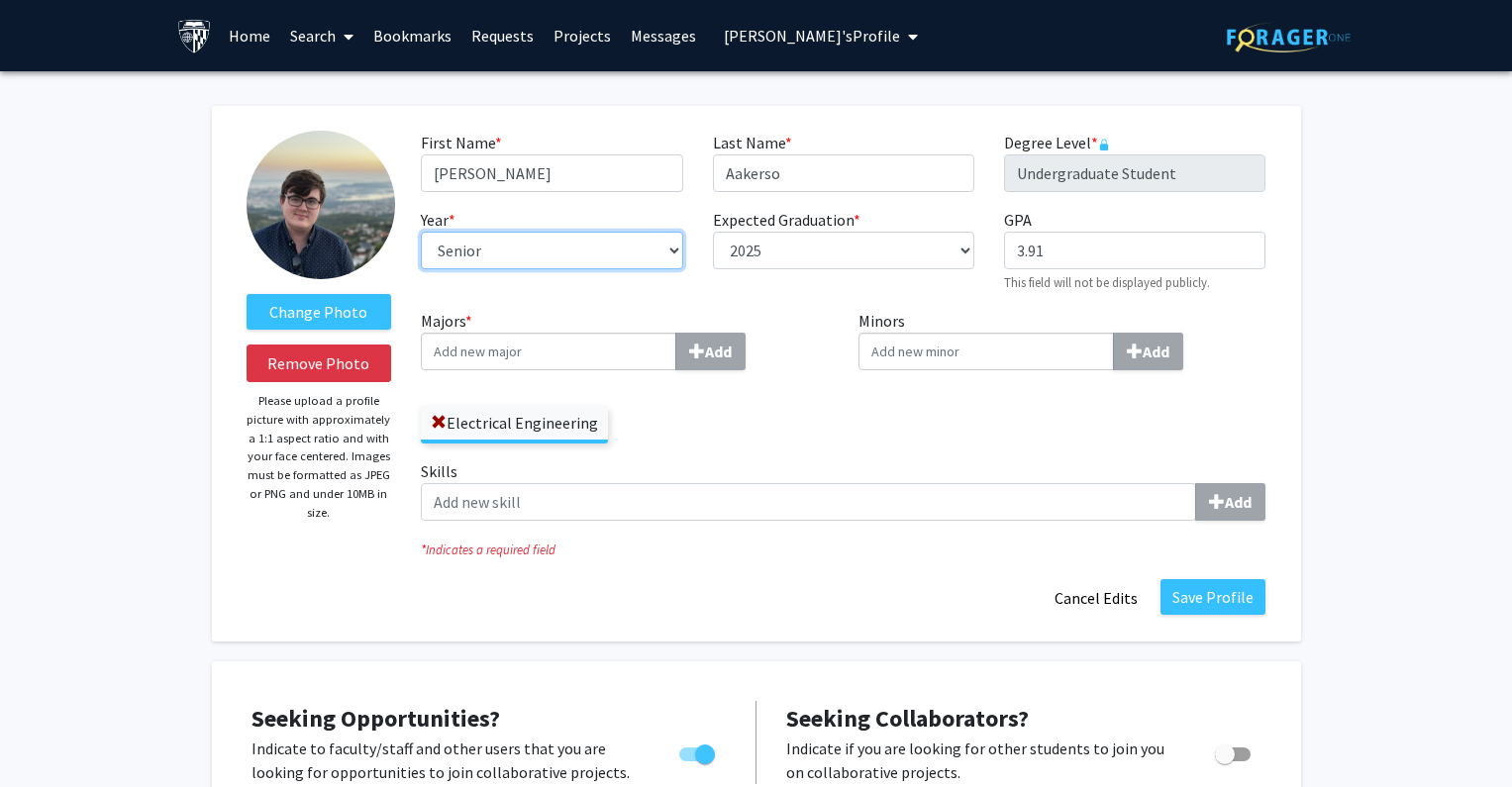 click on "---  First-year   Sophomore   Junior   Senior   Postbaccalaureate Certificate" at bounding box center (552, 250) 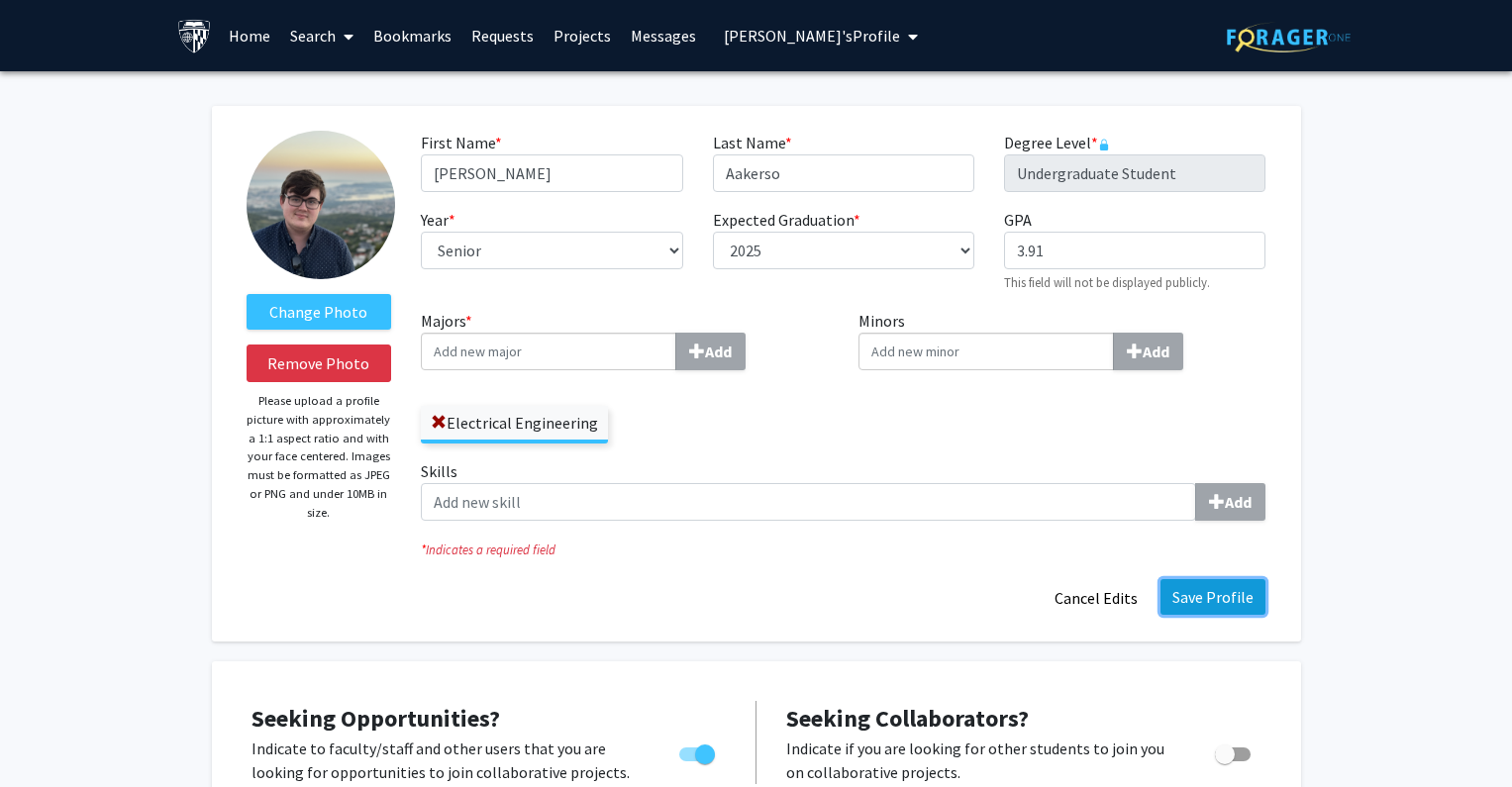 click on "Save Profile" 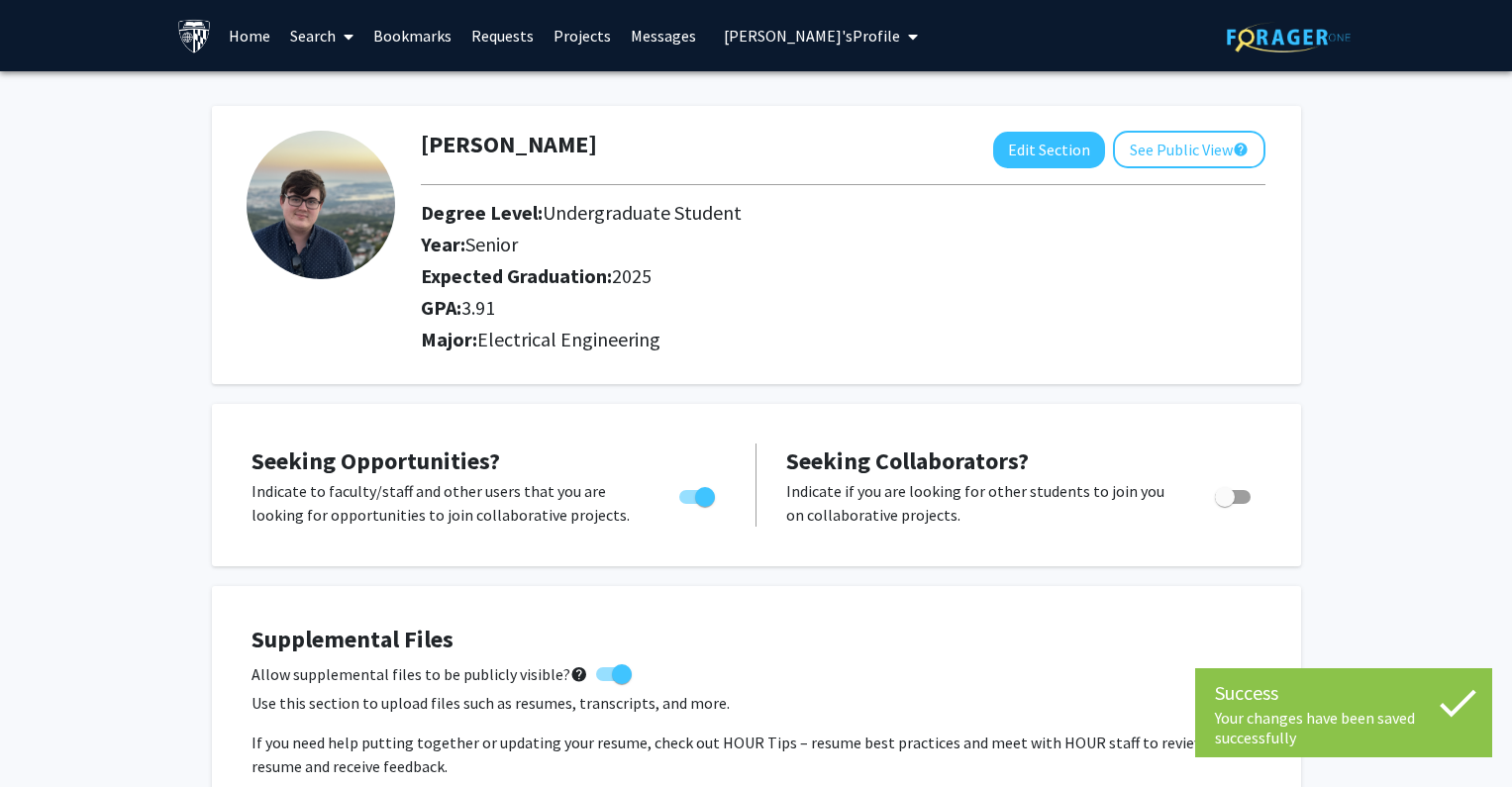 click on "[PERSON_NAME]'s   Profile" at bounding box center (812, 36) 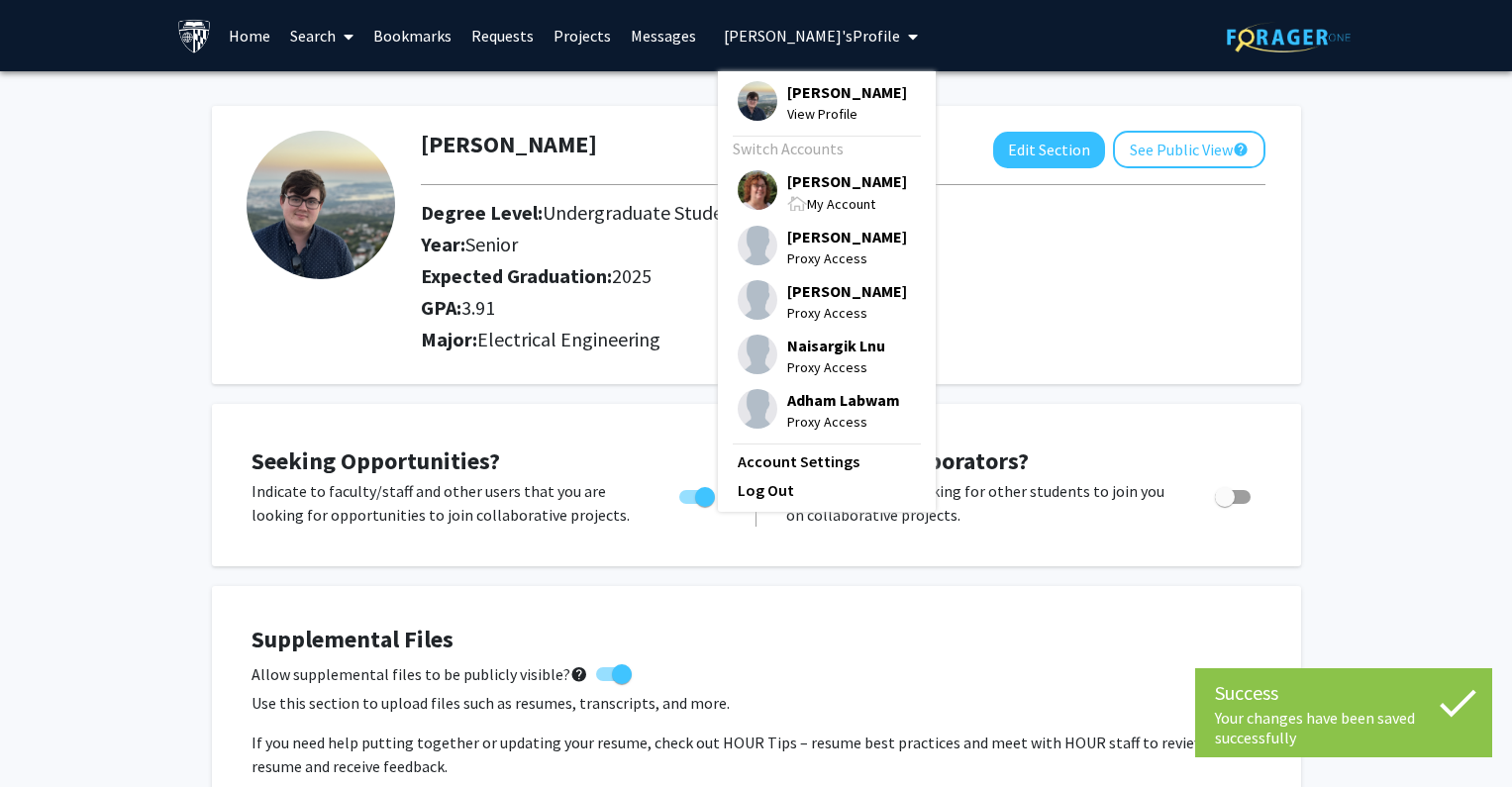 click on "[PERSON_NAME]" at bounding box center [847, 181] 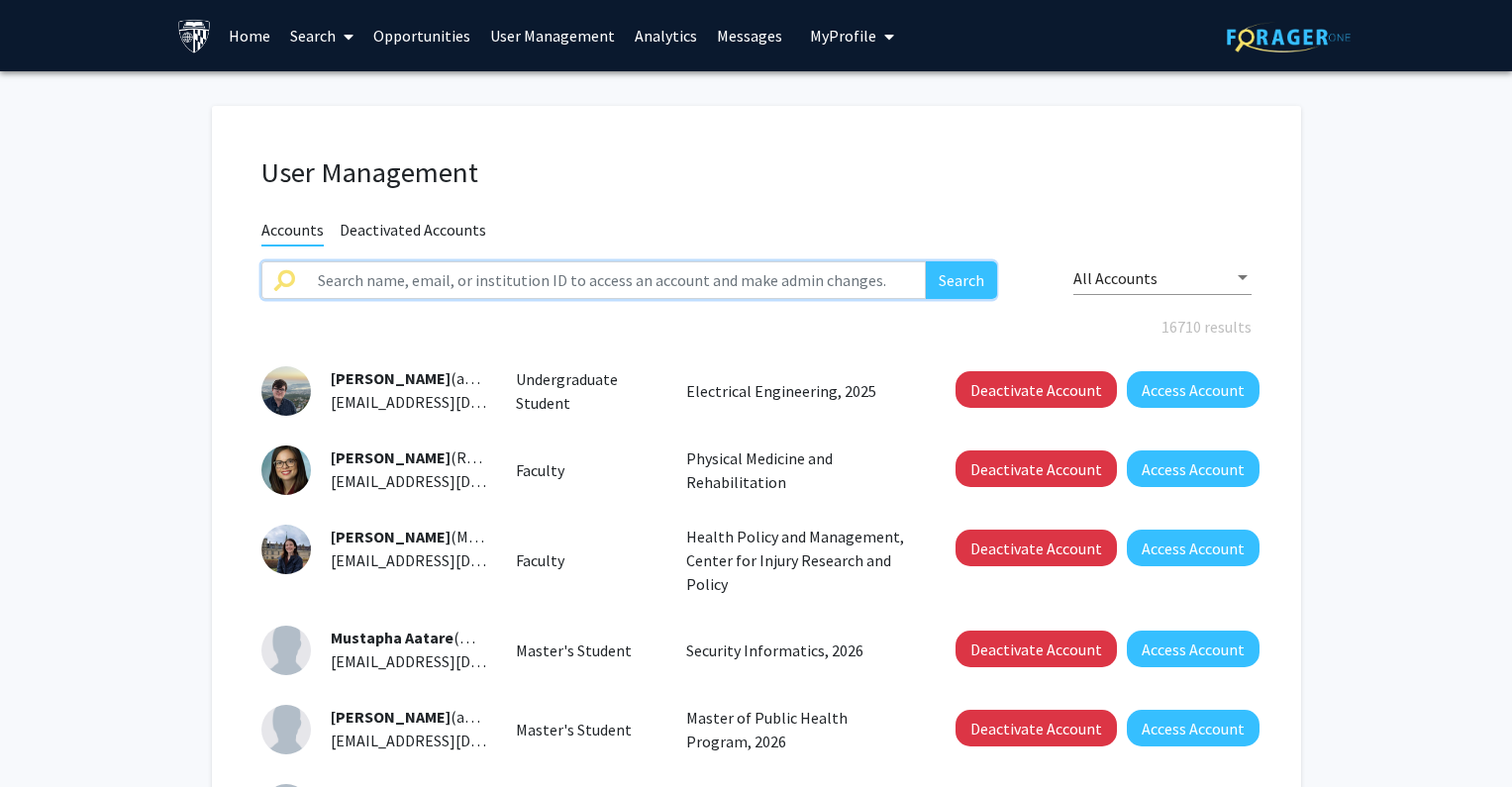 click 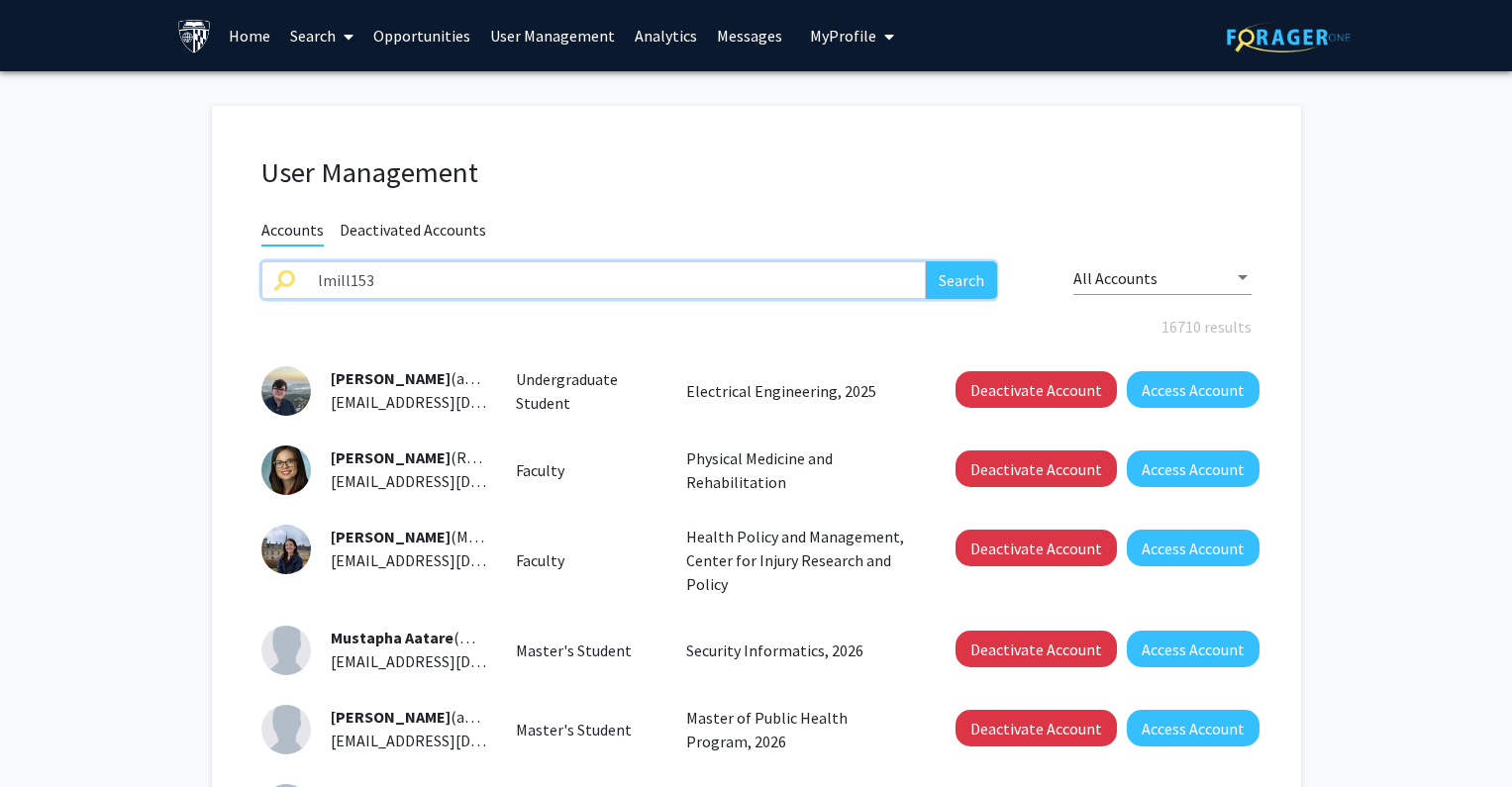 type on "lmill153" 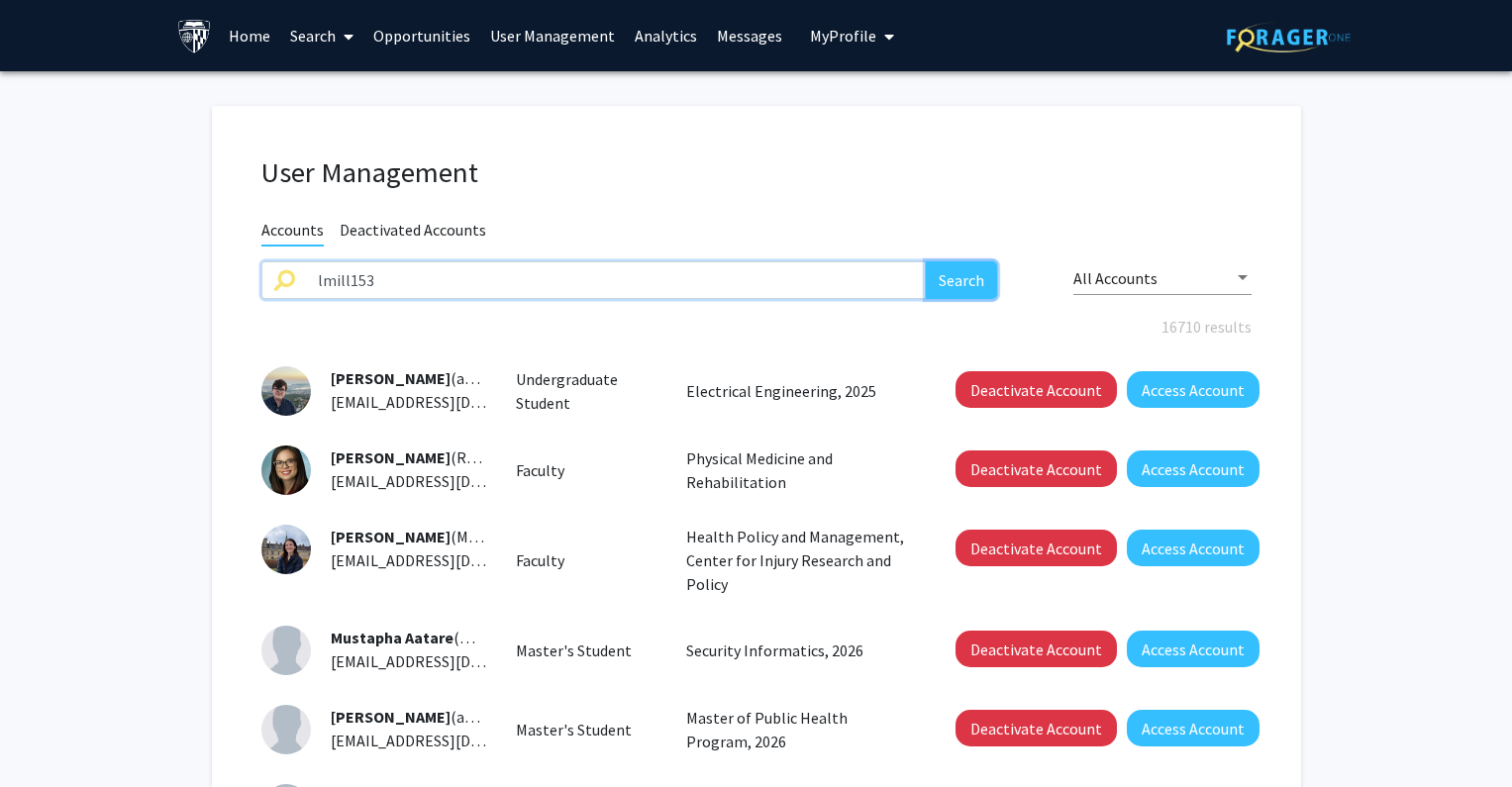 click on "Search" 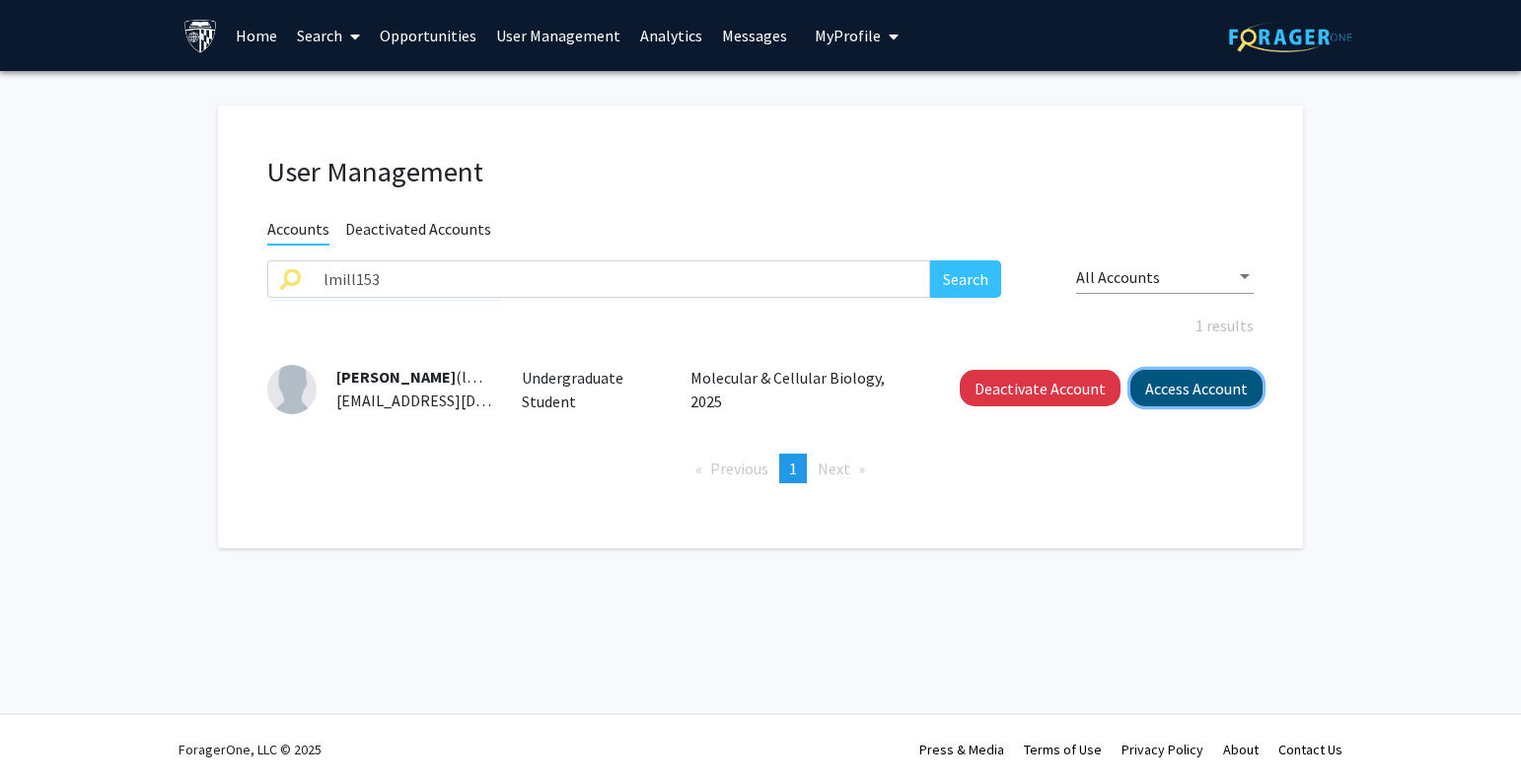 click on "Access Account" 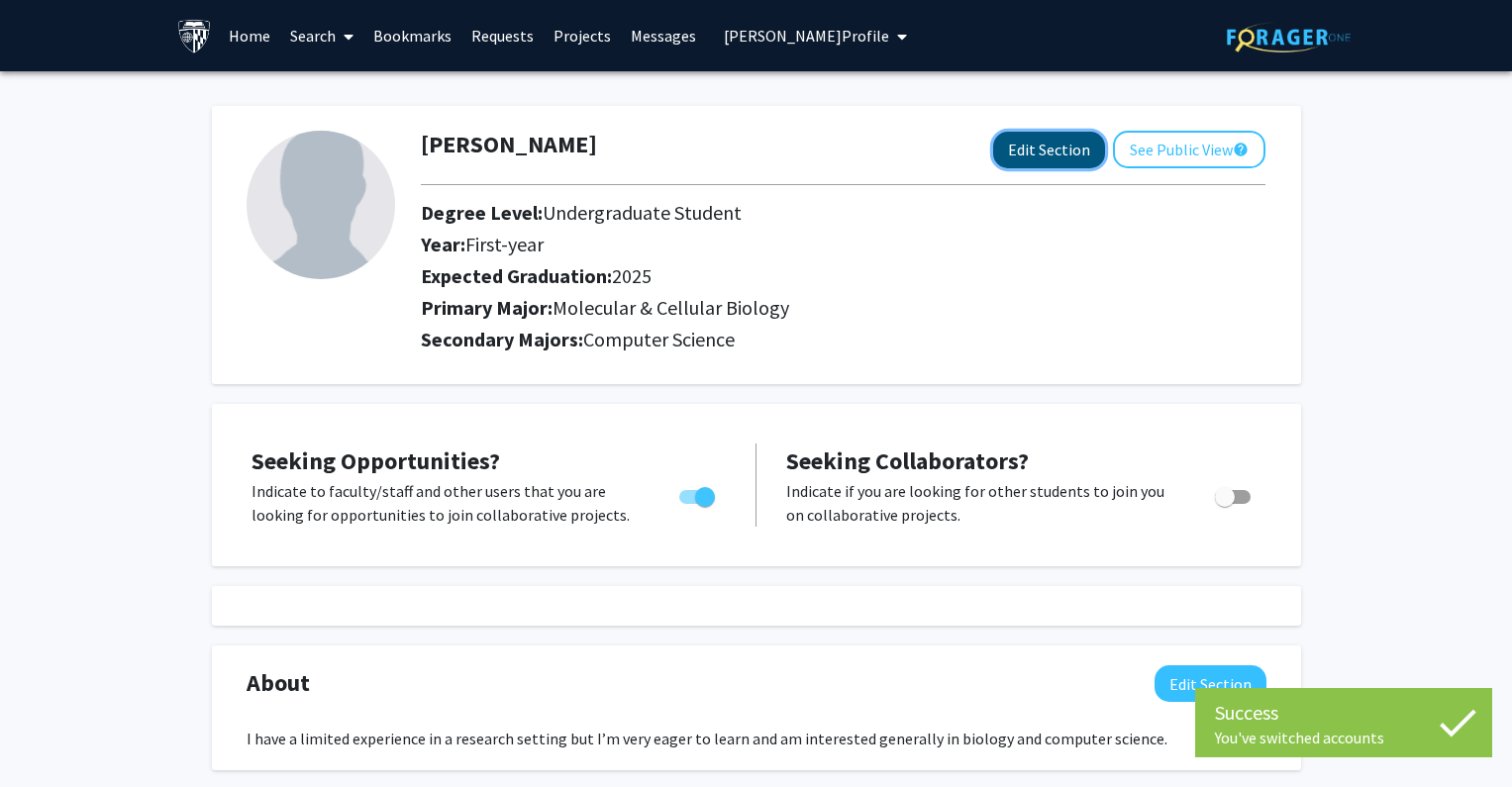 click on "Edit Section" 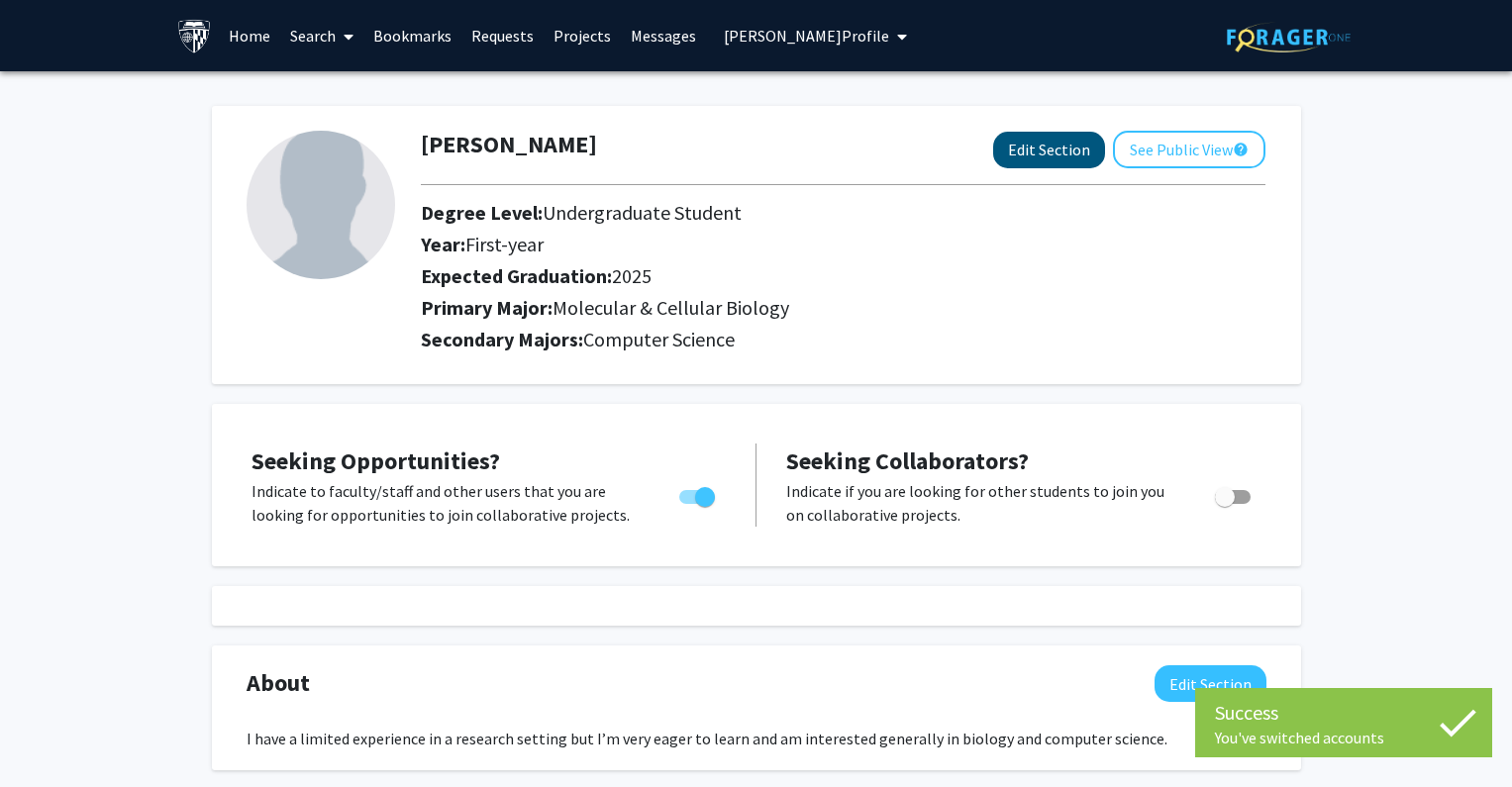 select on "first-year" 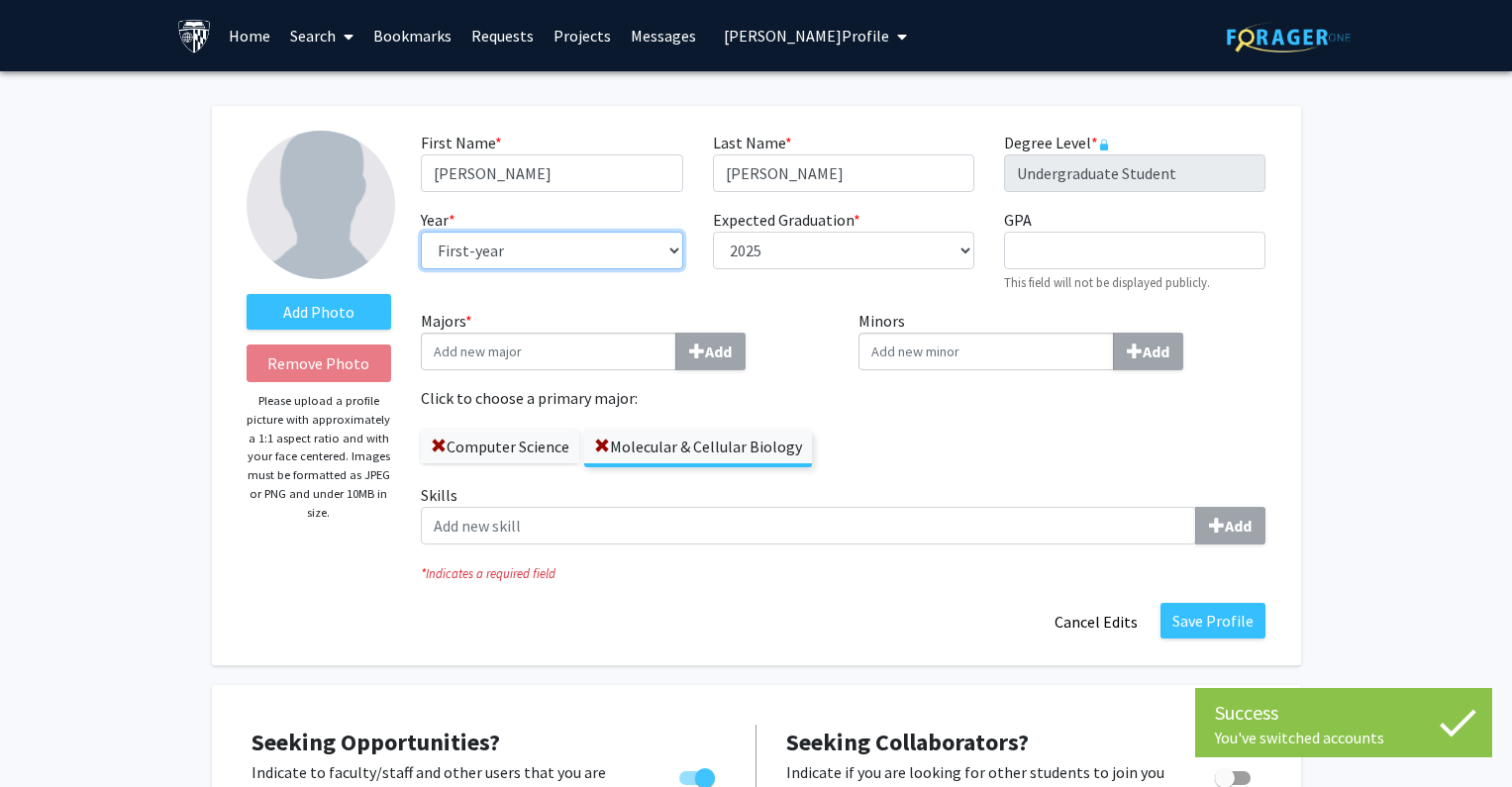 click on "---  First-year   Sophomore   Junior   Senior   Postbaccalaureate Certificate" at bounding box center (552, 250) 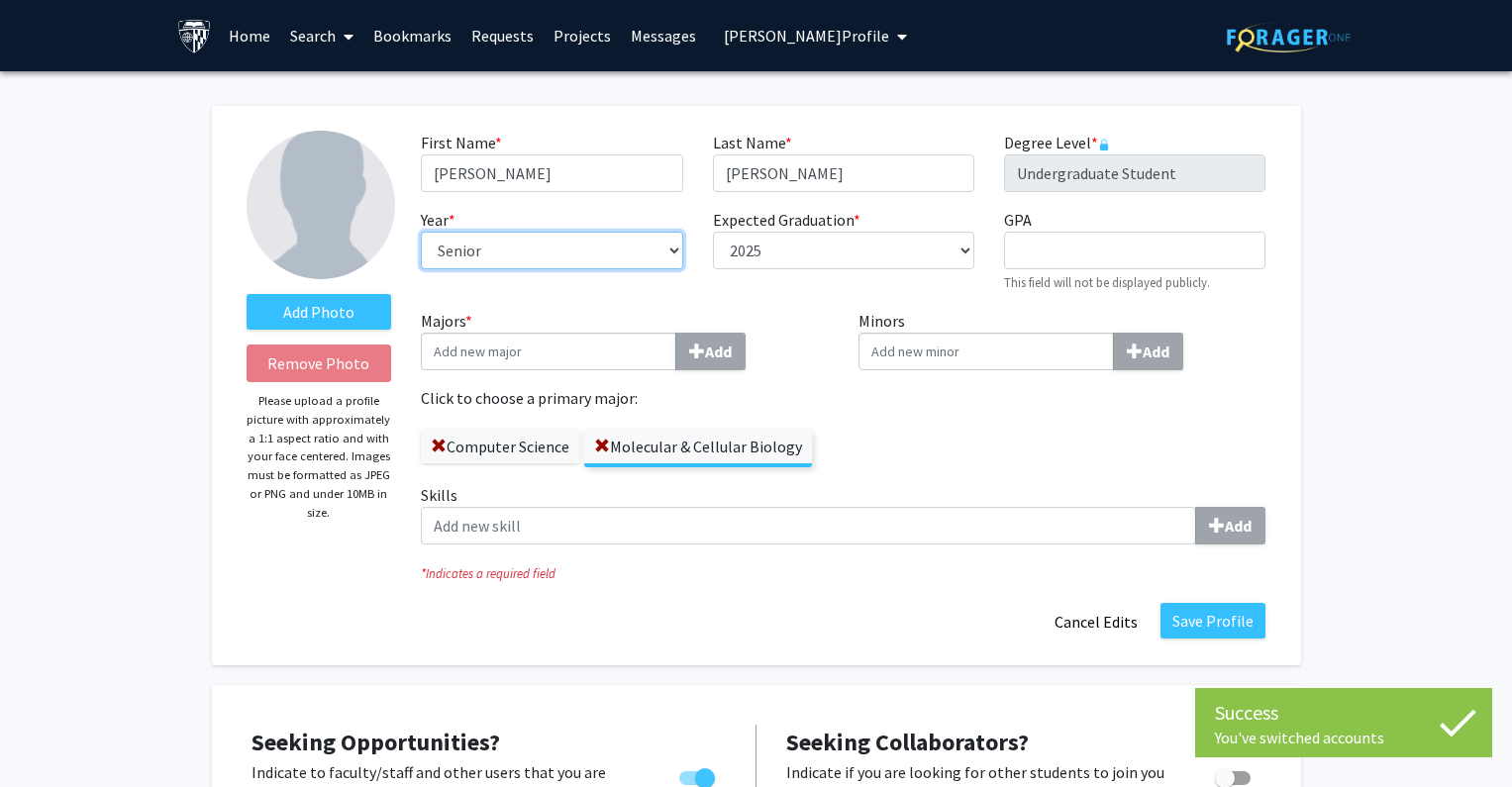 click on "---  First-year   Sophomore   Junior   Senior   Postbaccalaureate Certificate" at bounding box center [552, 250] 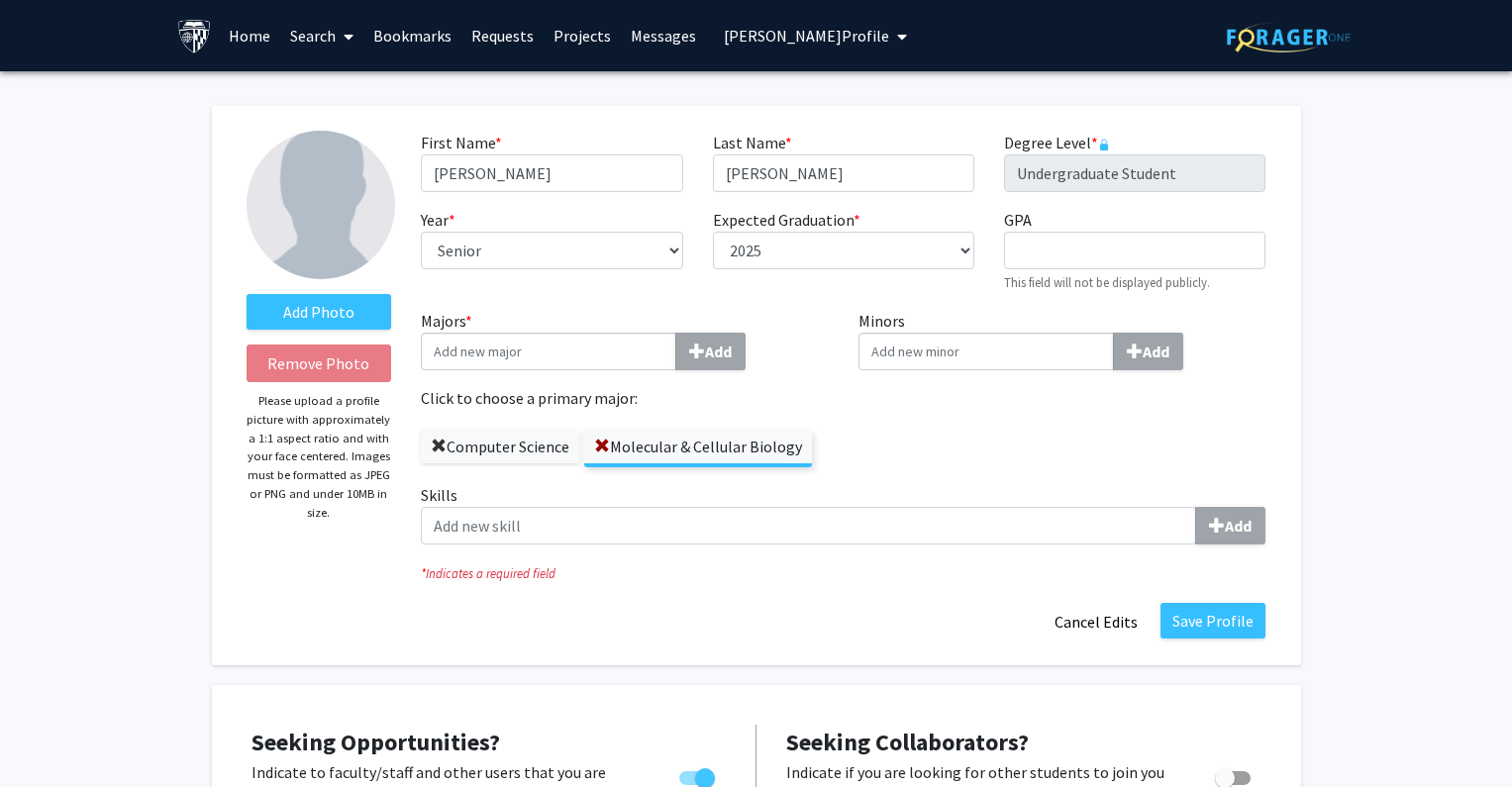 click 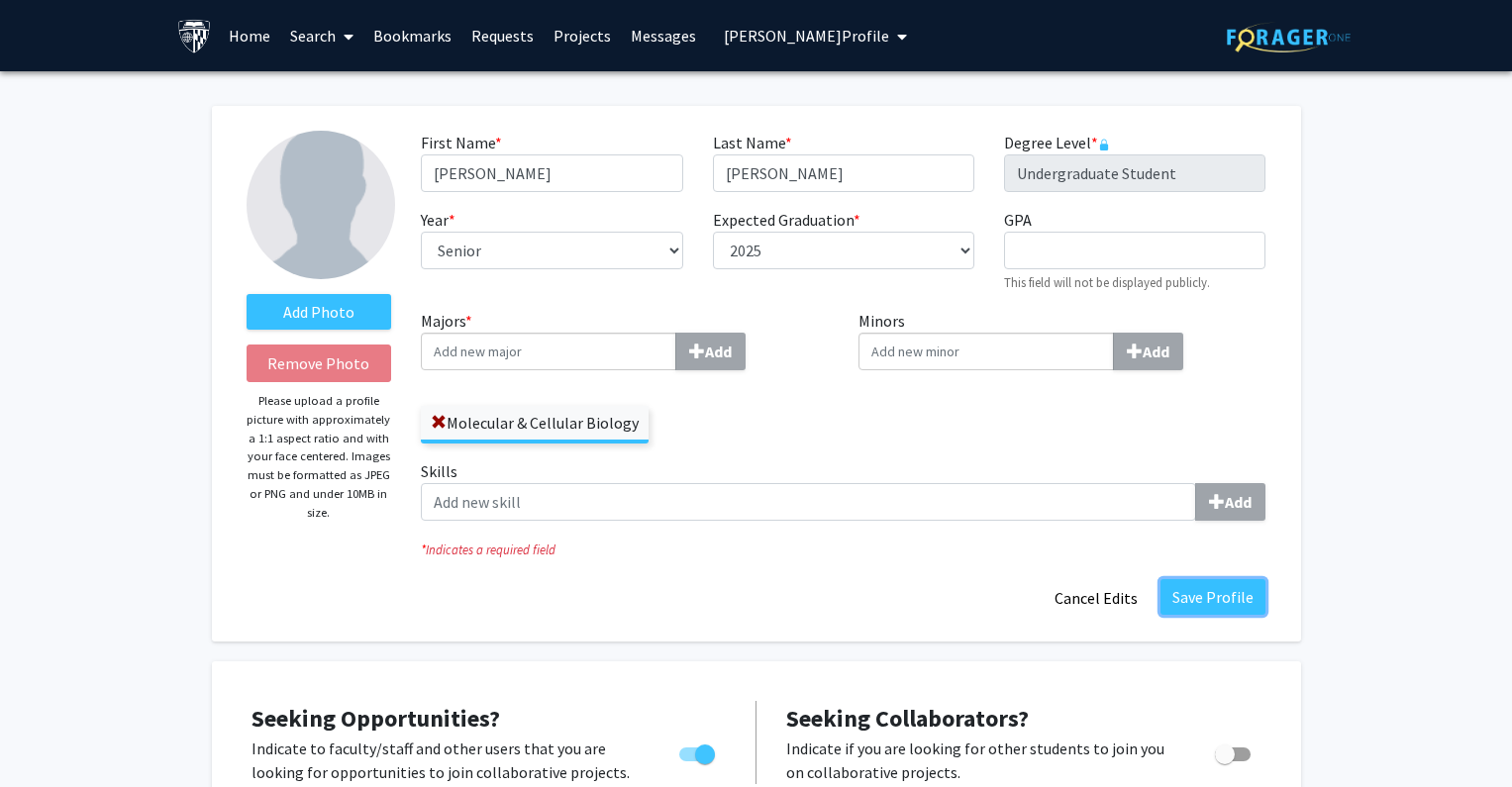 click on "Save Profile" 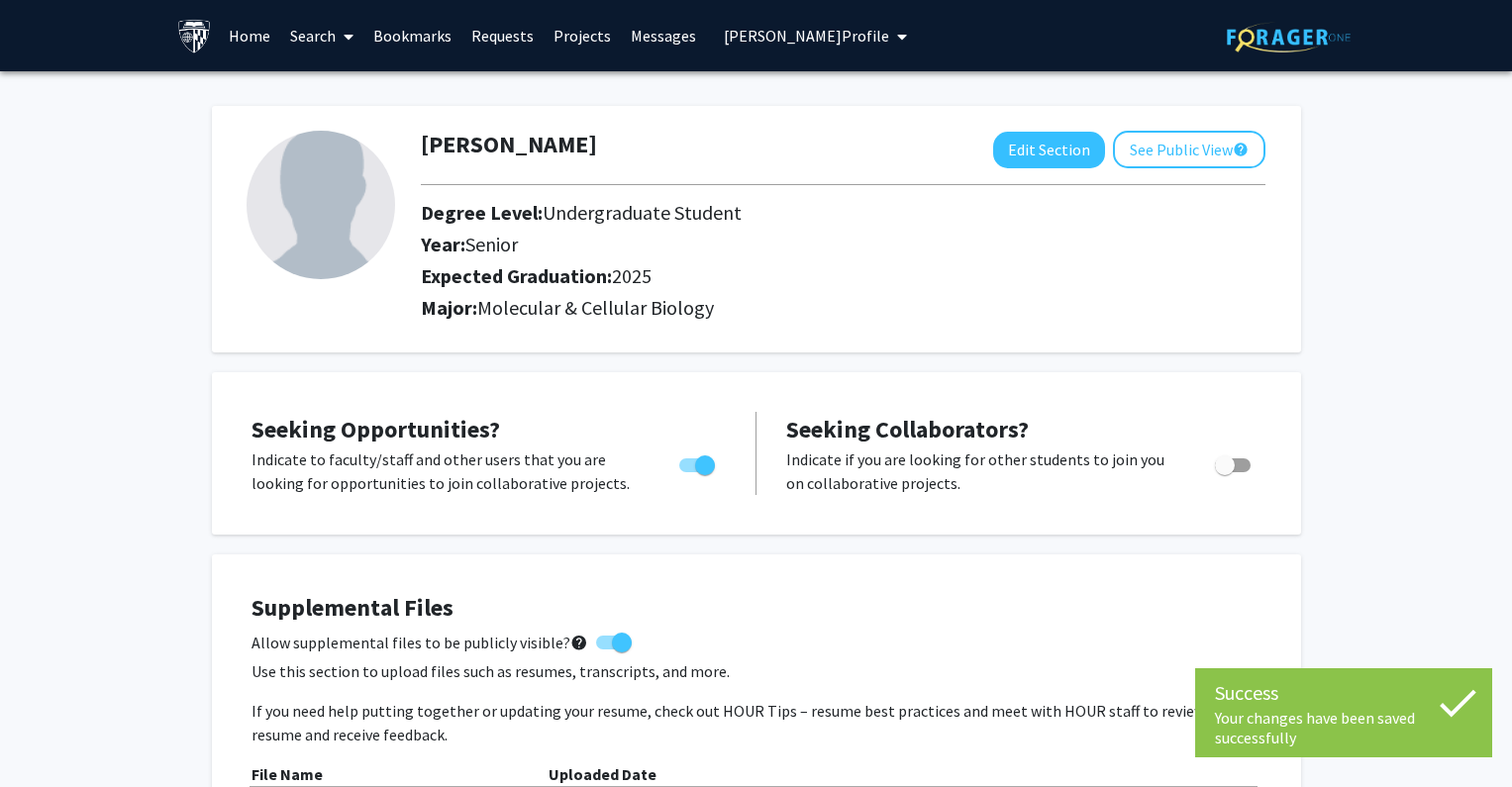 click on "[PERSON_NAME]   Profile" at bounding box center (806, 36) 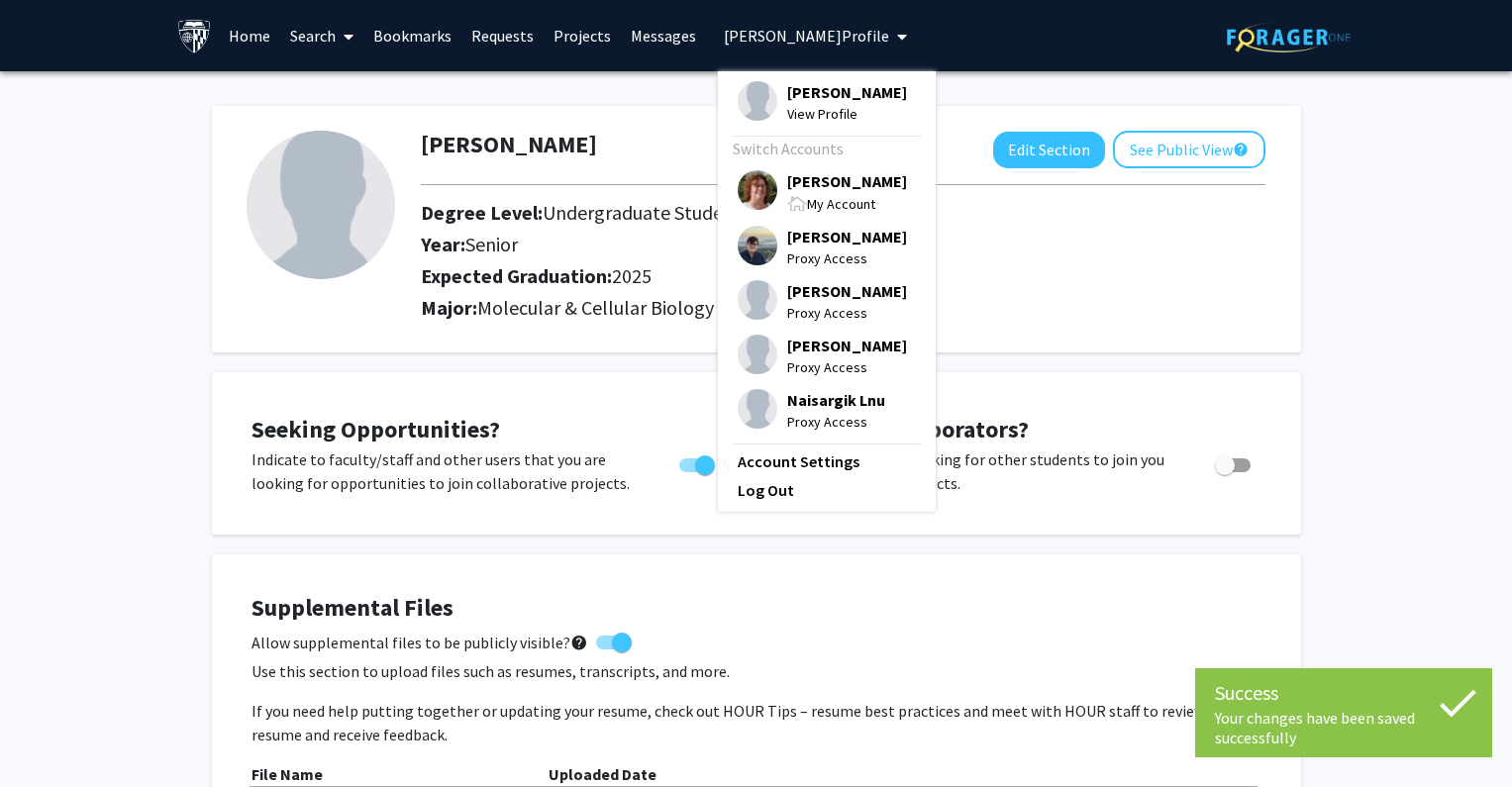 click on "[PERSON_NAME]" at bounding box center (847, 181) 